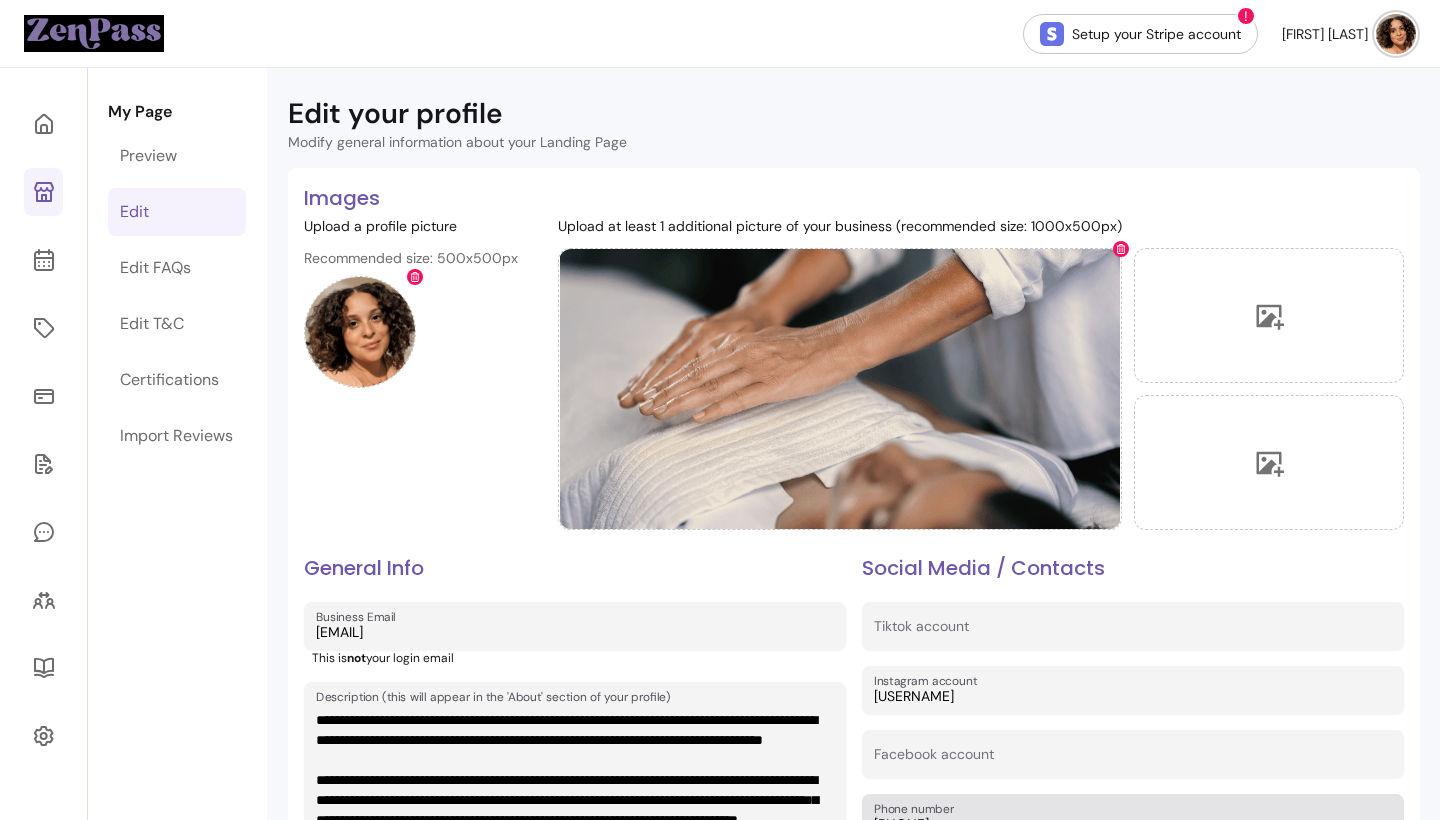 scroll, scrollTop: 0, scrollLeft: 0, axis: both 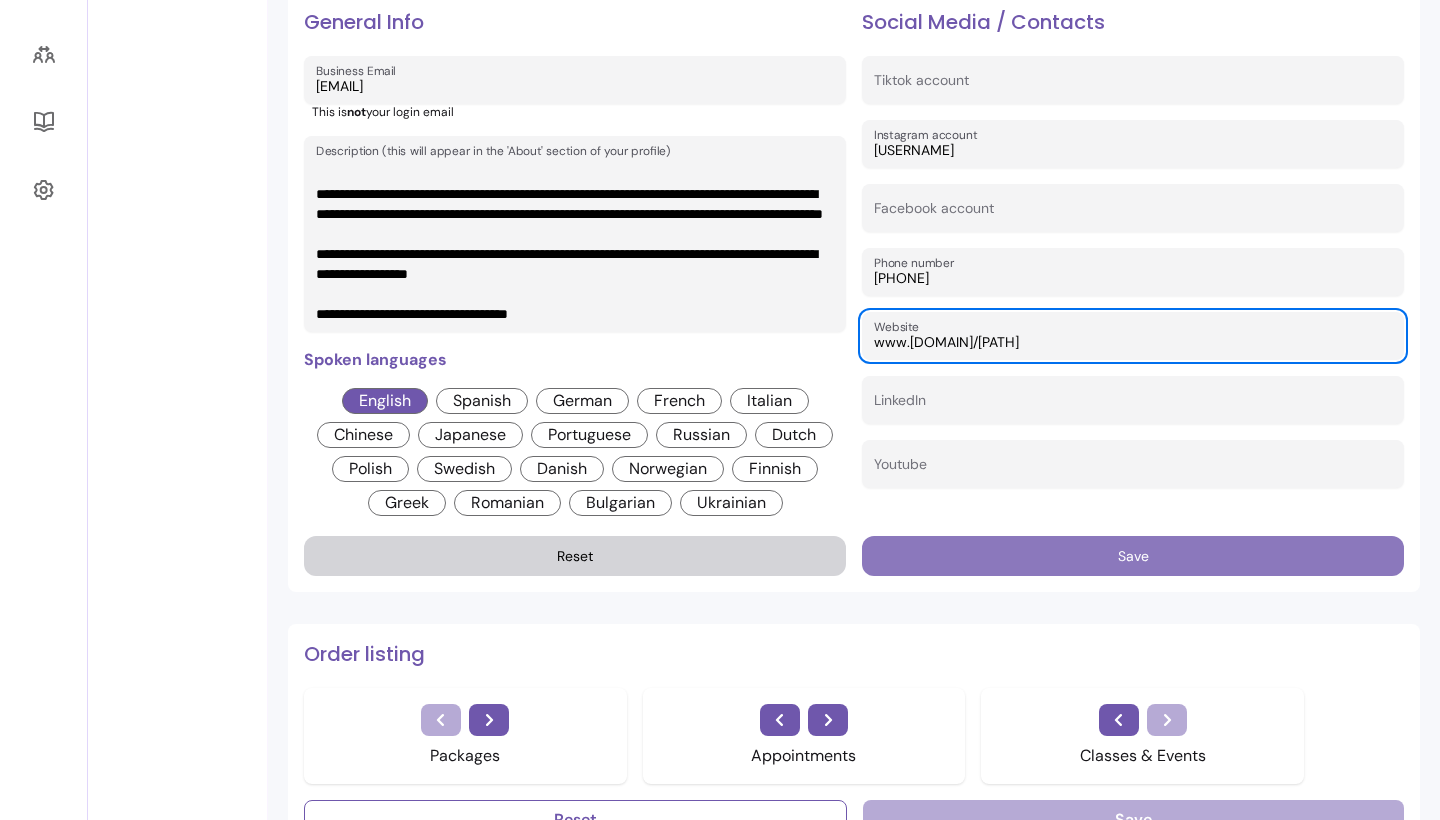 type on "www.lovehannington.com/energywork" 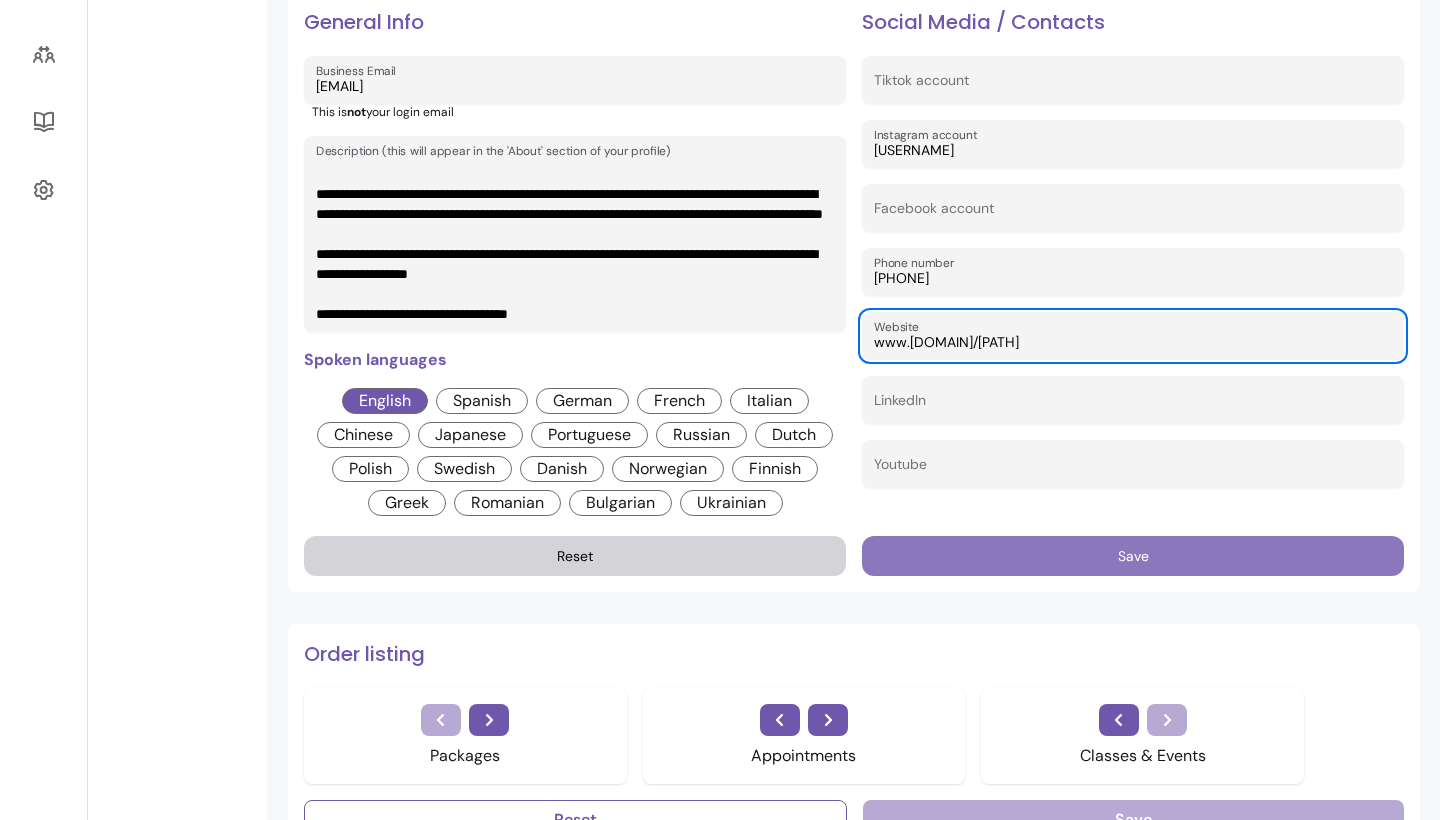 click on "Save" at bounding box center (1133, 556) 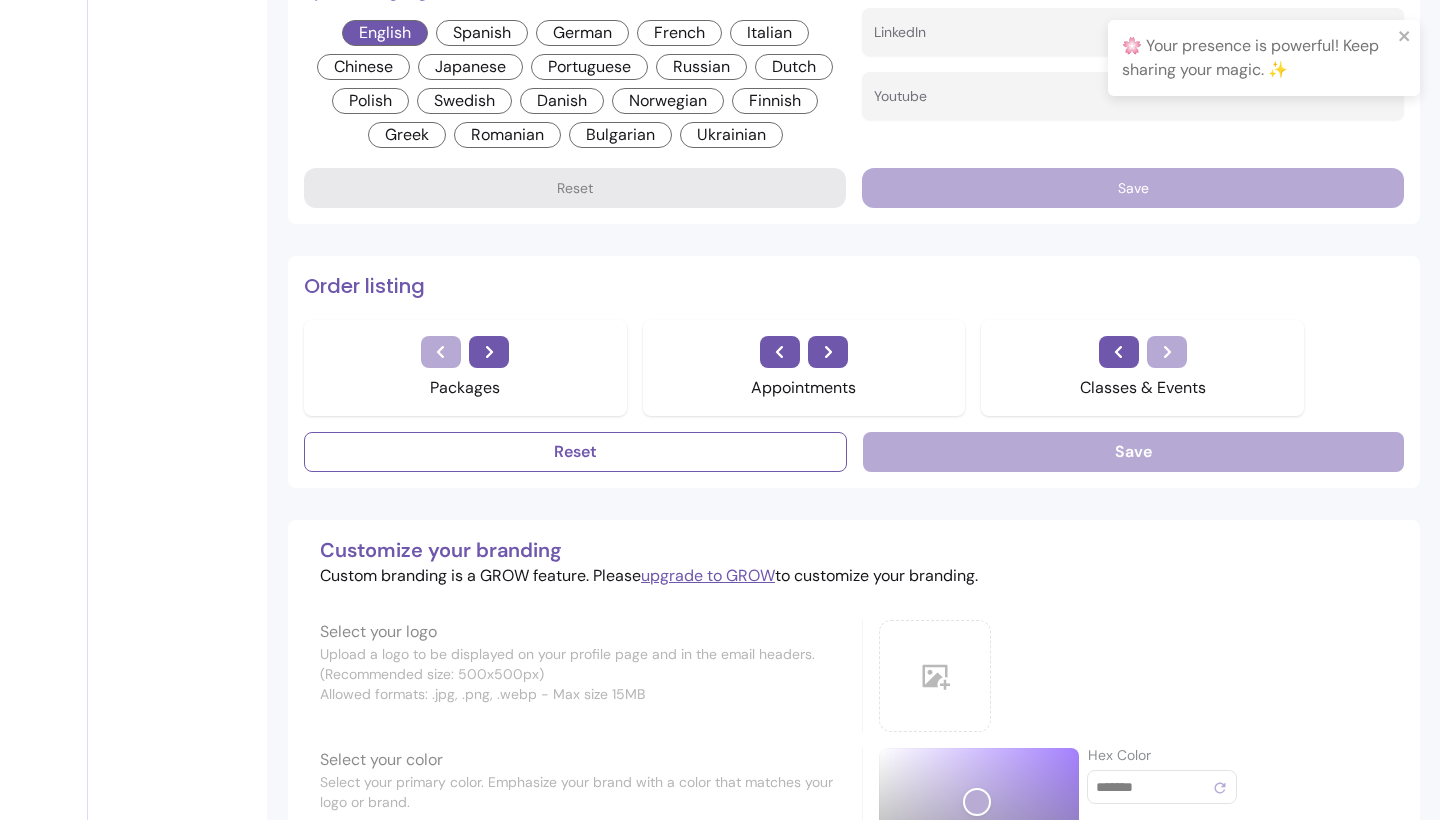 scroll, scrollTop: 906, scrollLeft: 0, axis: vertical 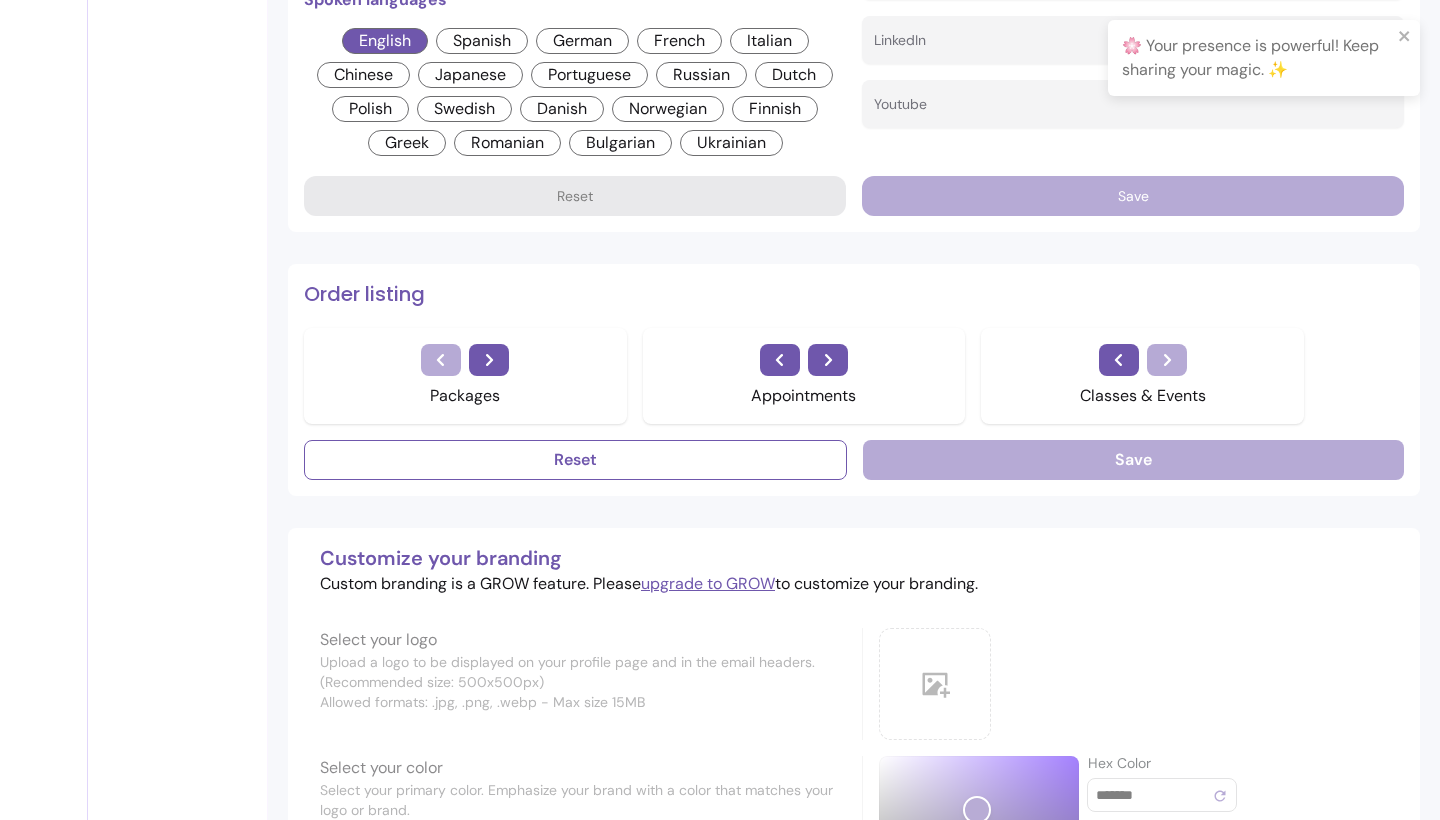 click on "Packages" at bounding box center (465, 376) 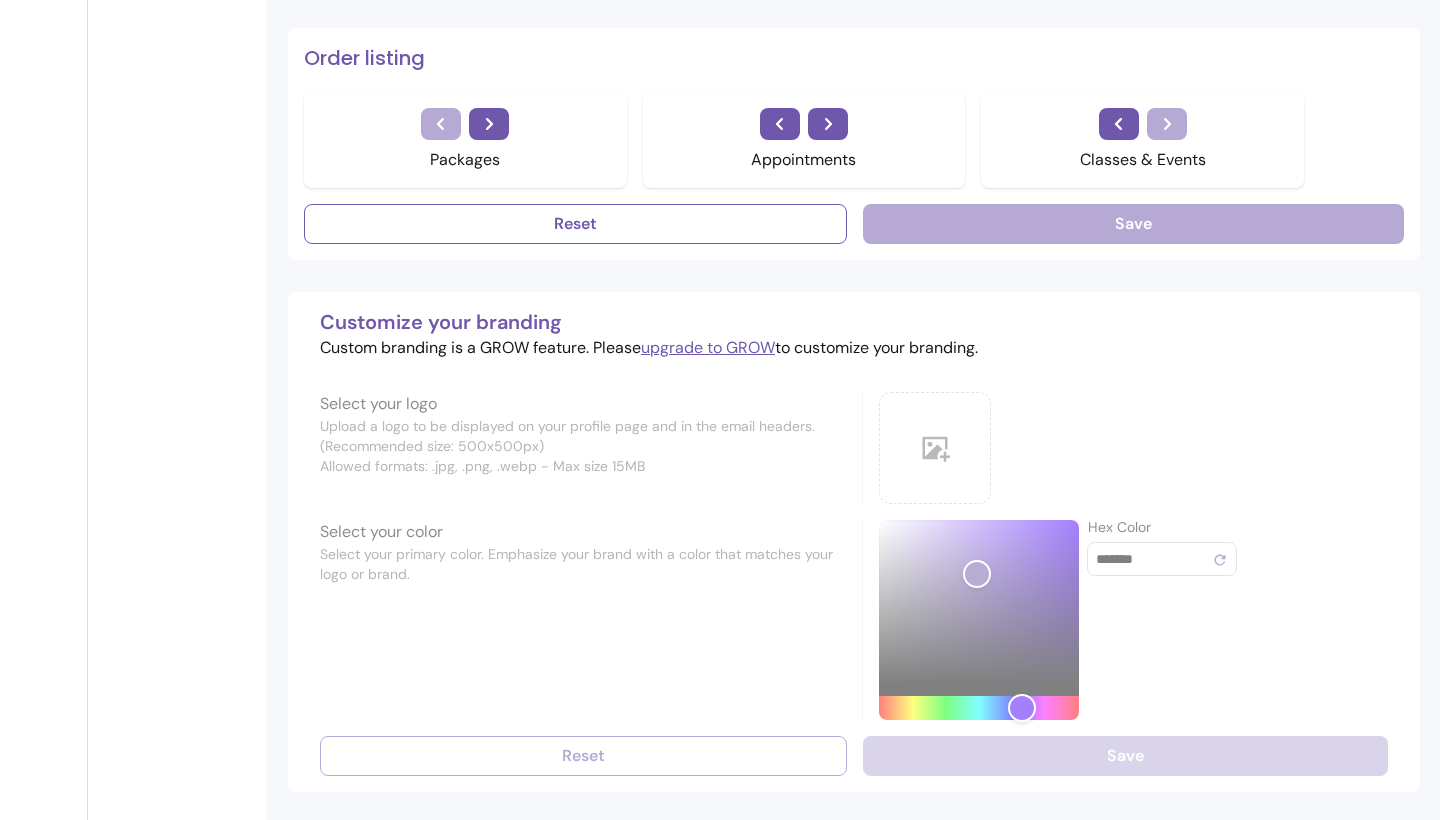 scroll, scrollTop: 1143, scrollLeft: 0, axis: vertical 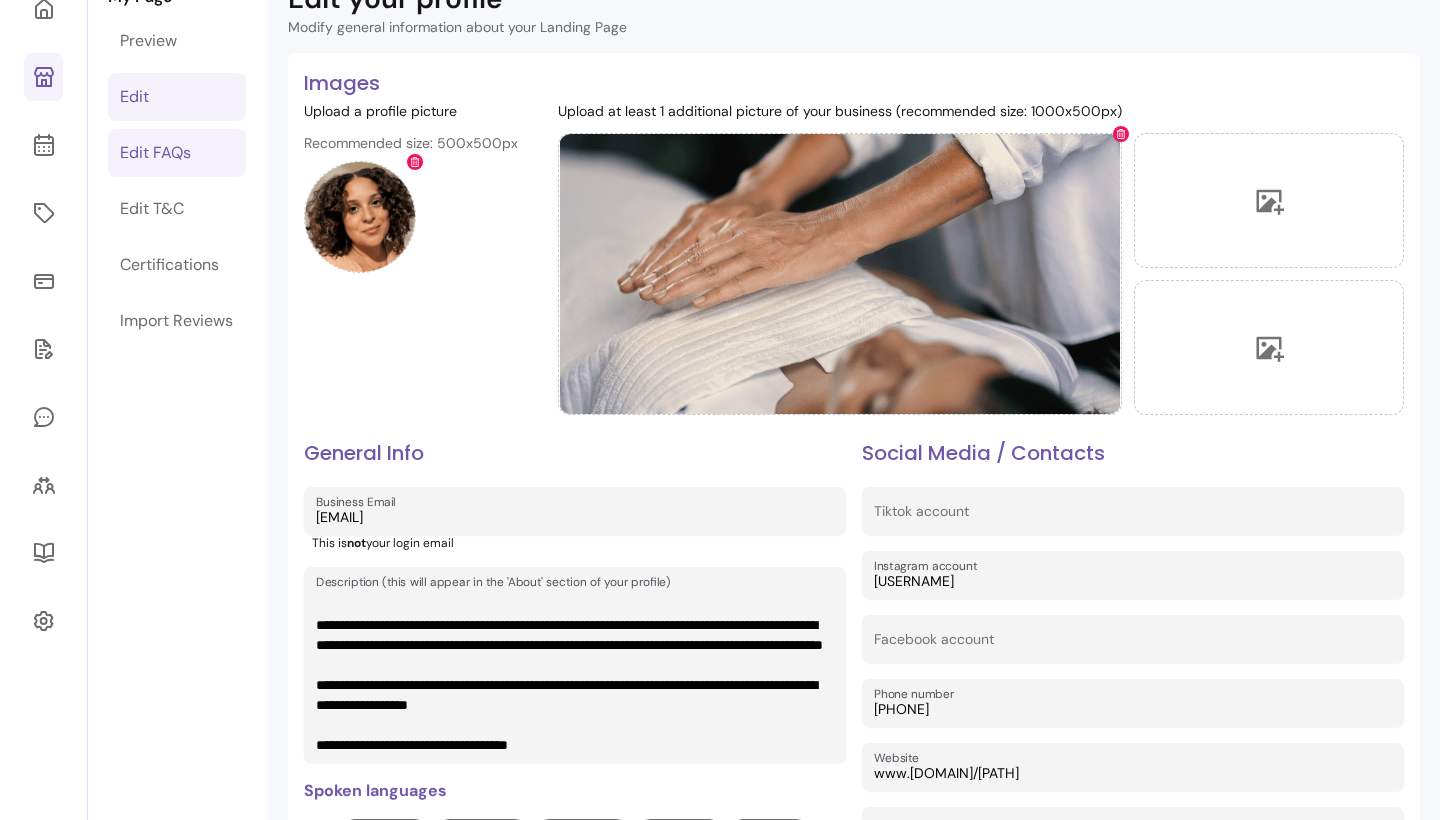 click on "Edit FAQs" at bounding box center (155, 153) 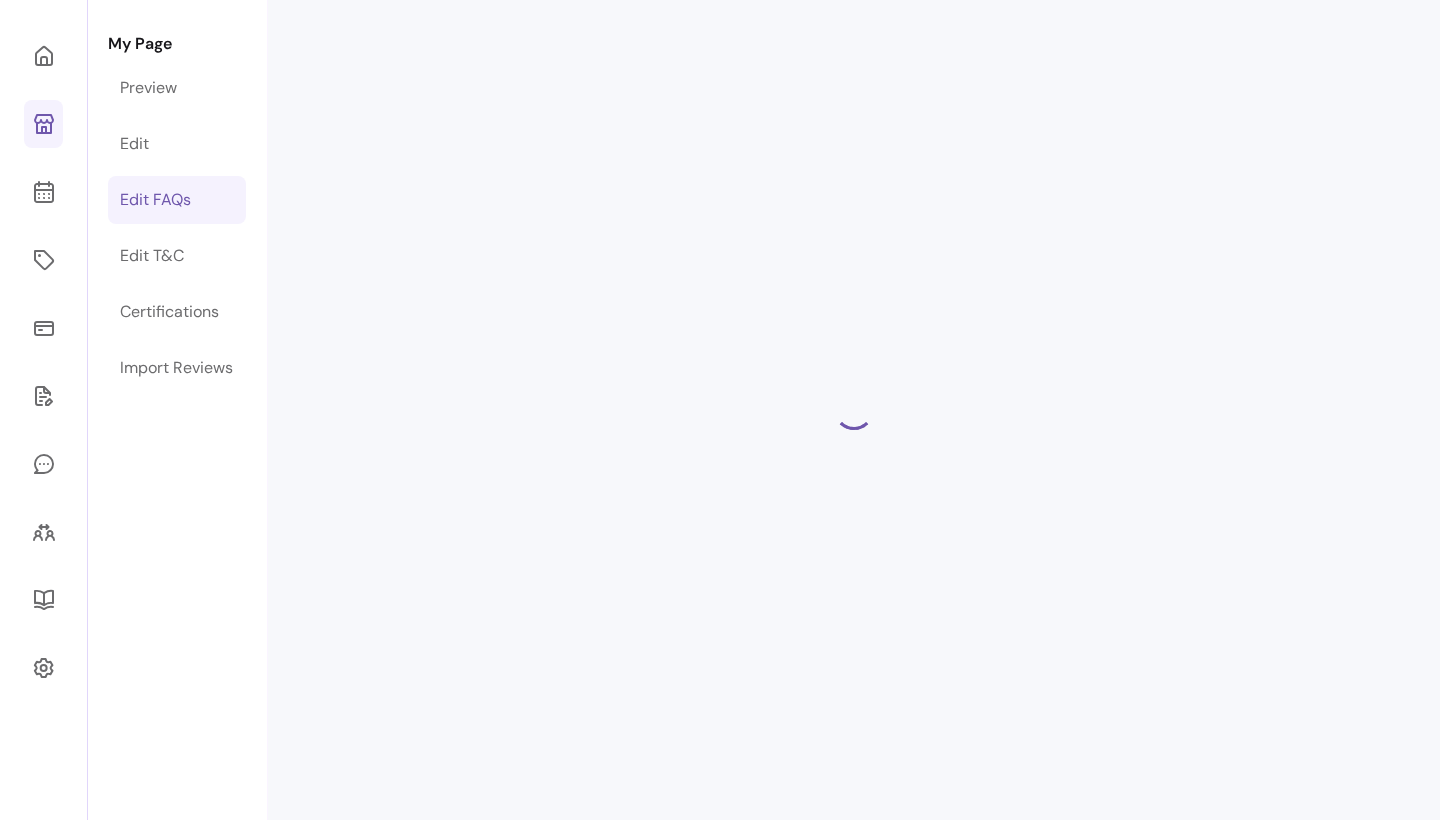scroll, scrollTop: 68, scrollLeft: 0, axis: vertical 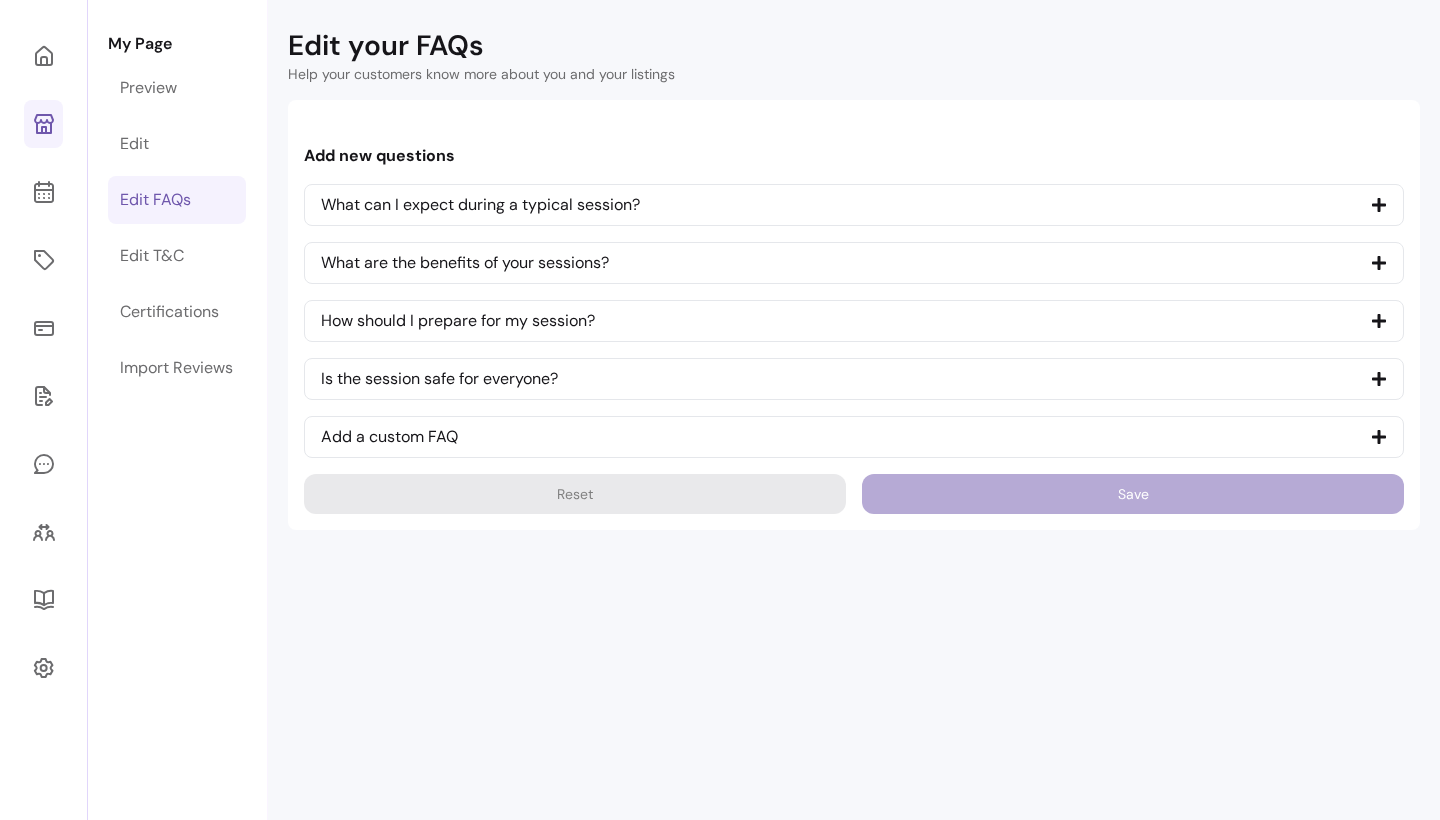 click on "What can I expect during a typical session?" at bounding box center (480, 205) 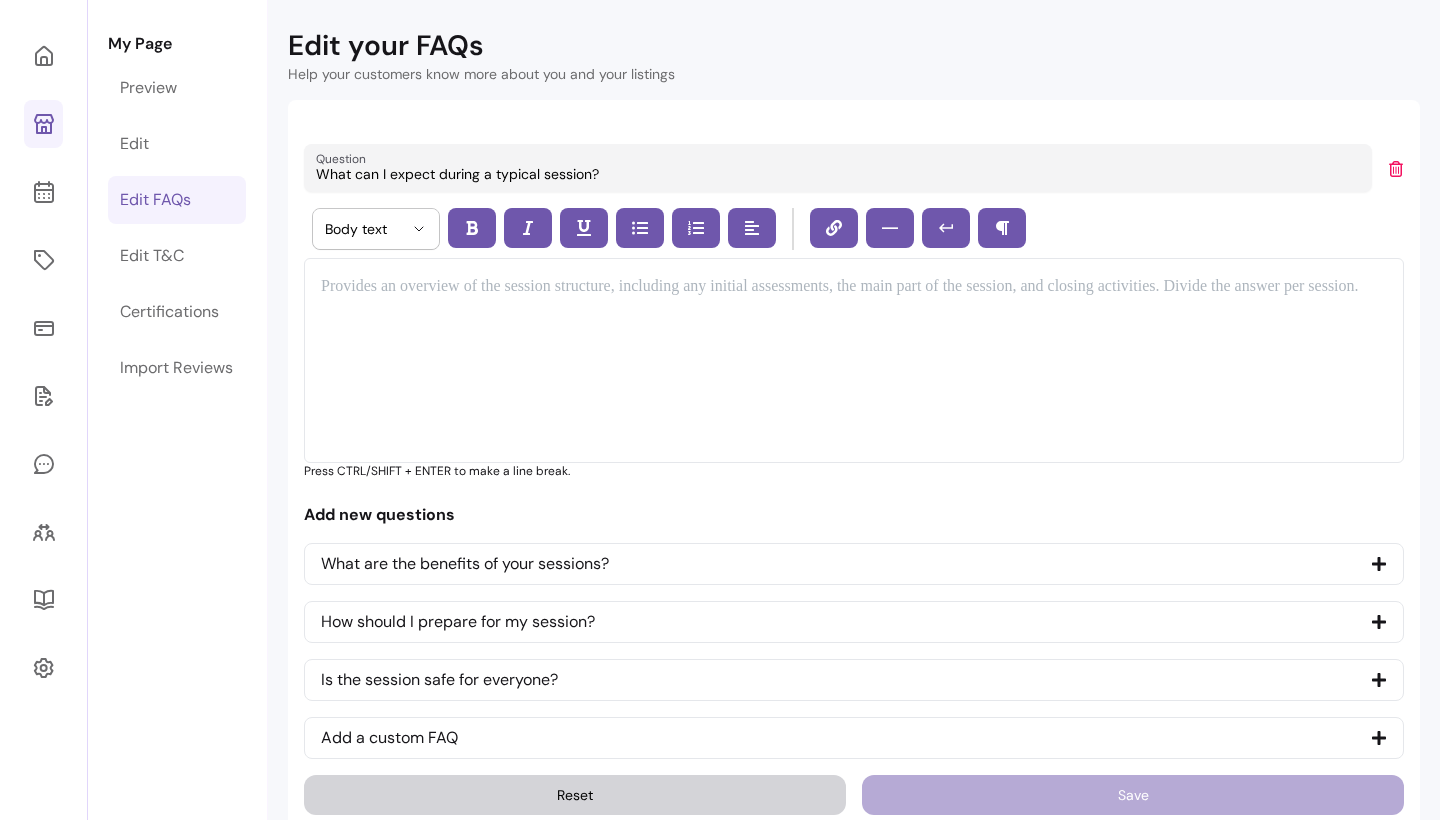 click on "What are the benefits of your sessions?" at bounding box center [854, 564] 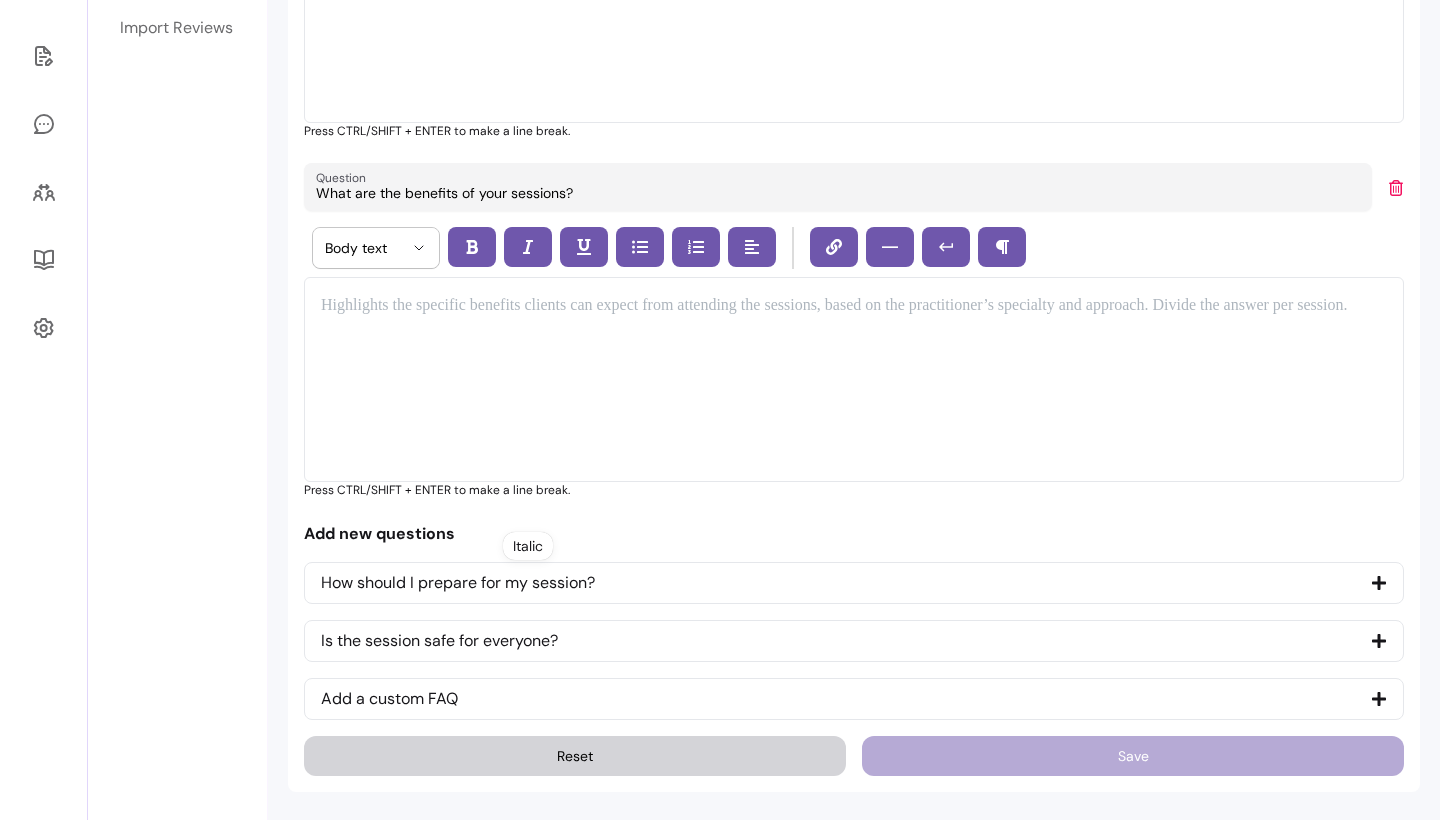 click on "How should I prepare for my session?" at bounding box center [458, 583] 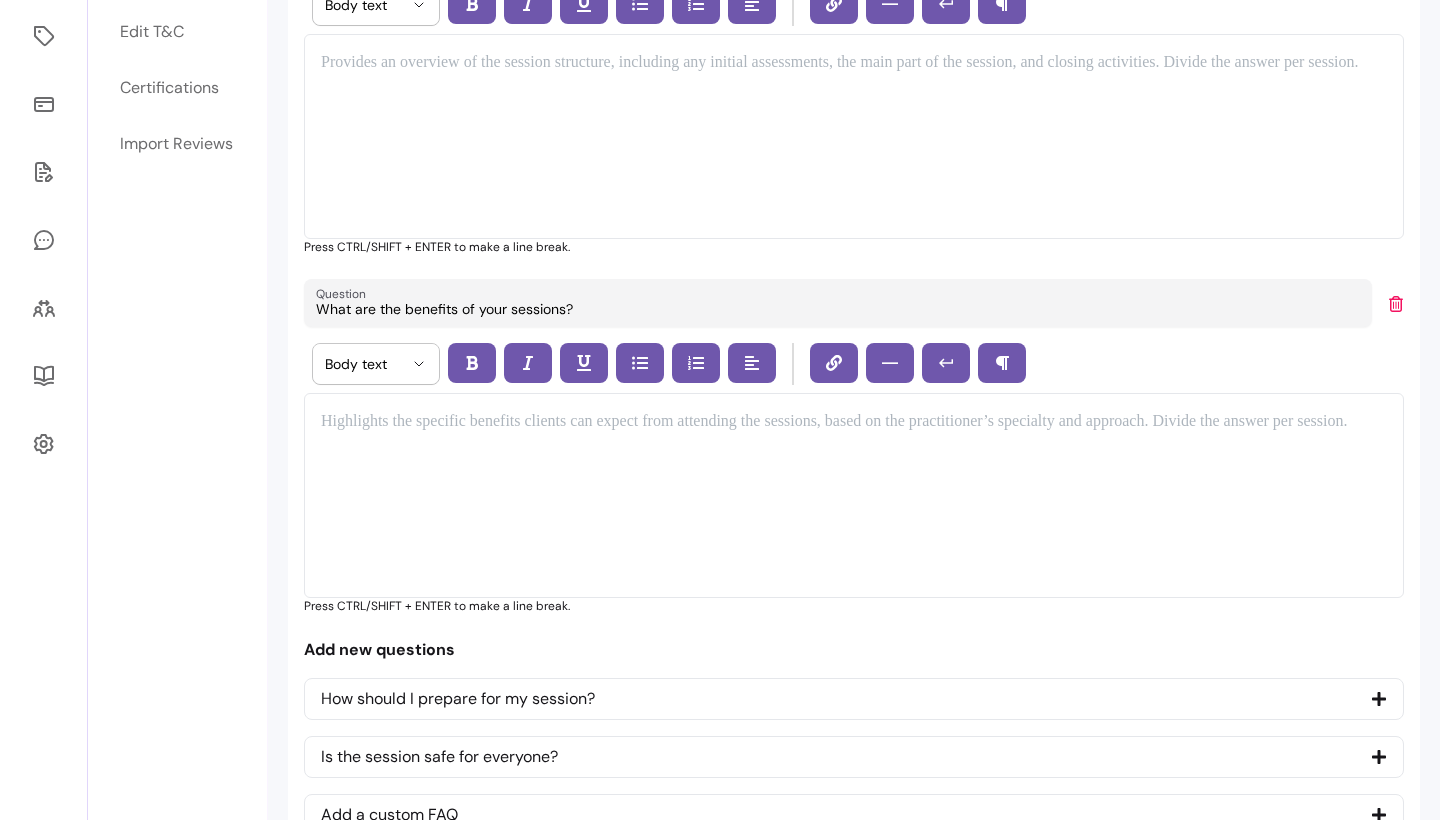 select on "*" 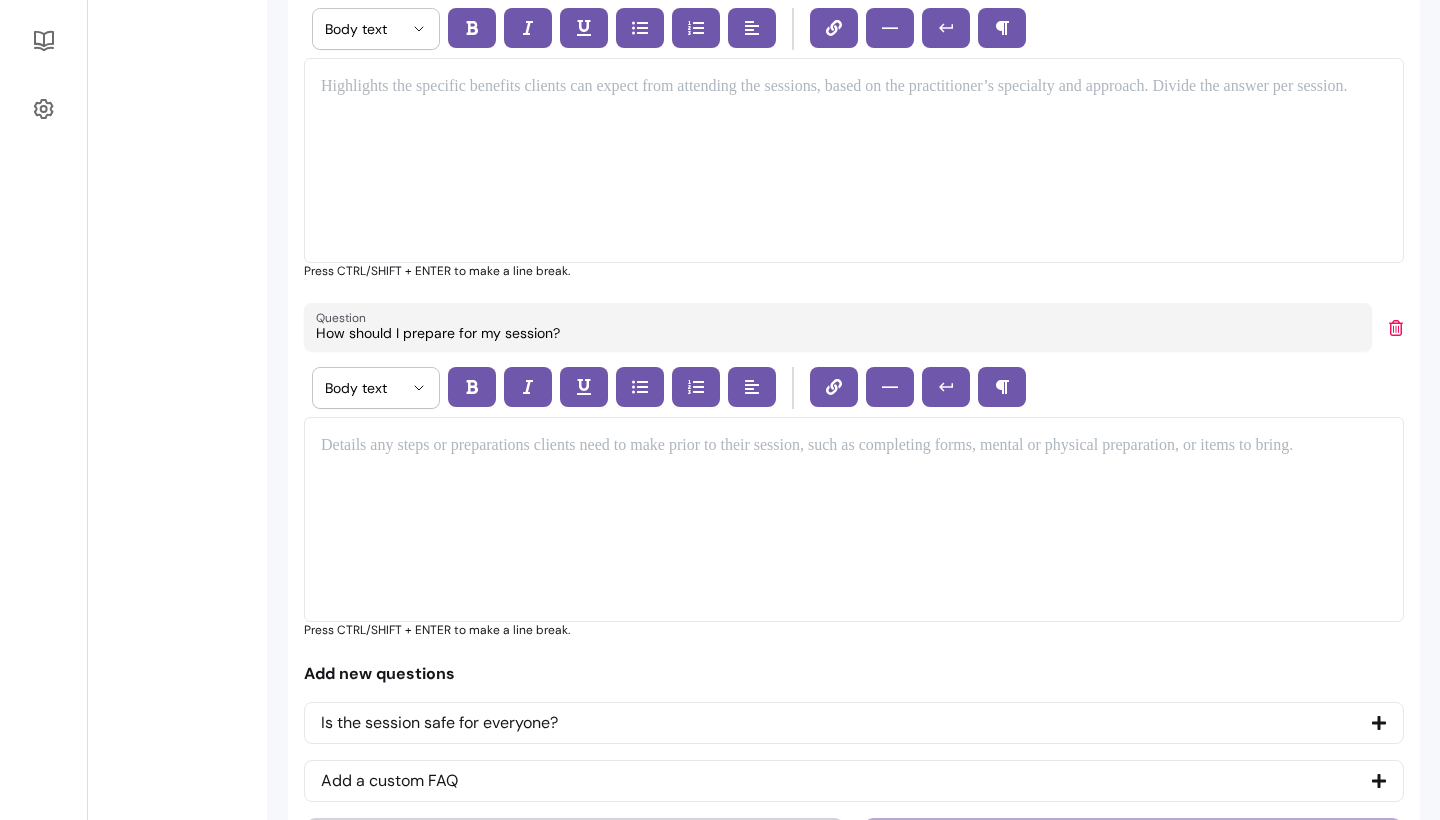 scroll, scrollTop: 645, scrollLeft: 0, axis: vertical 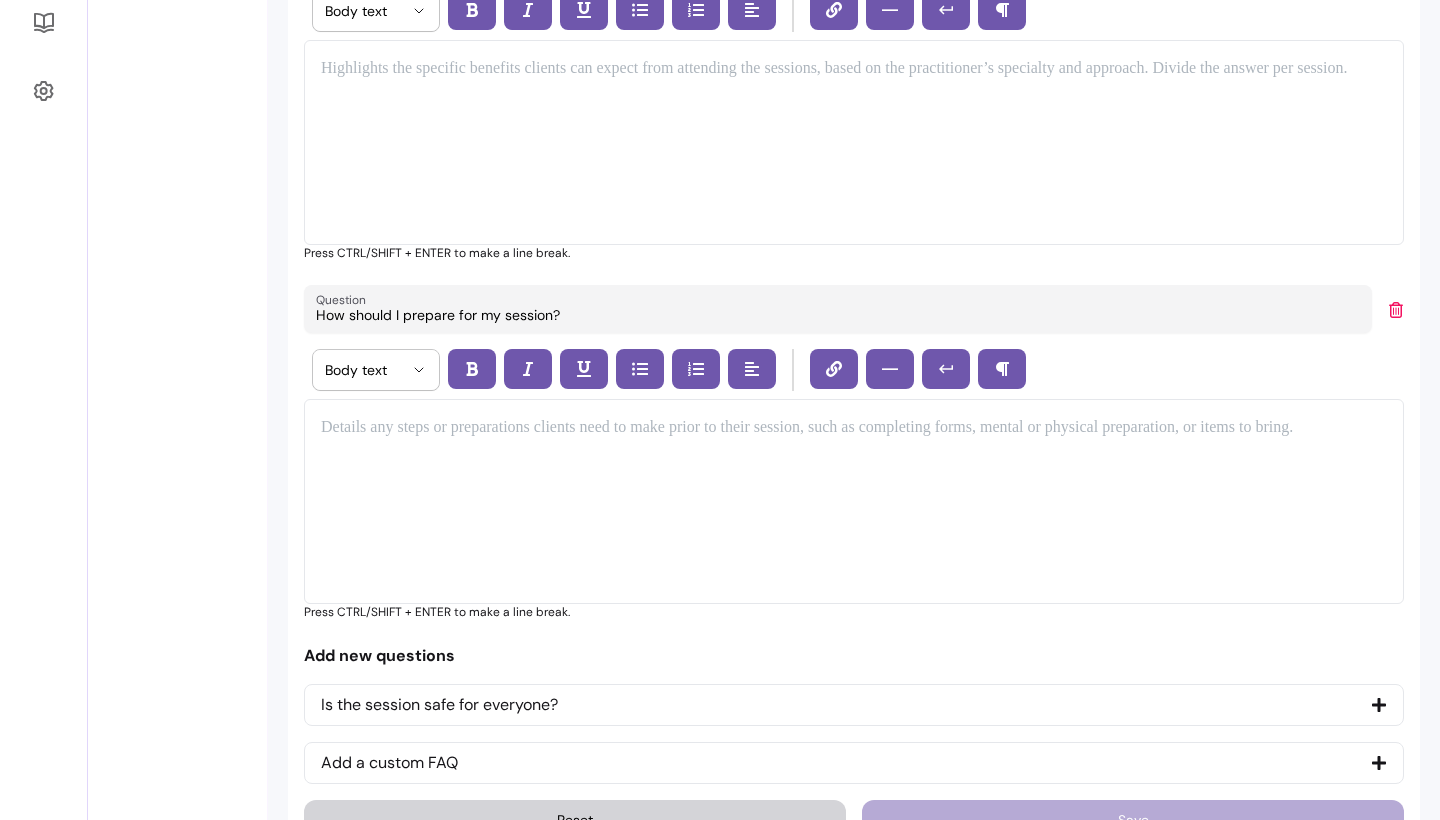 click on "Is the session safe for everyone?" at bounding box center (439, 705) 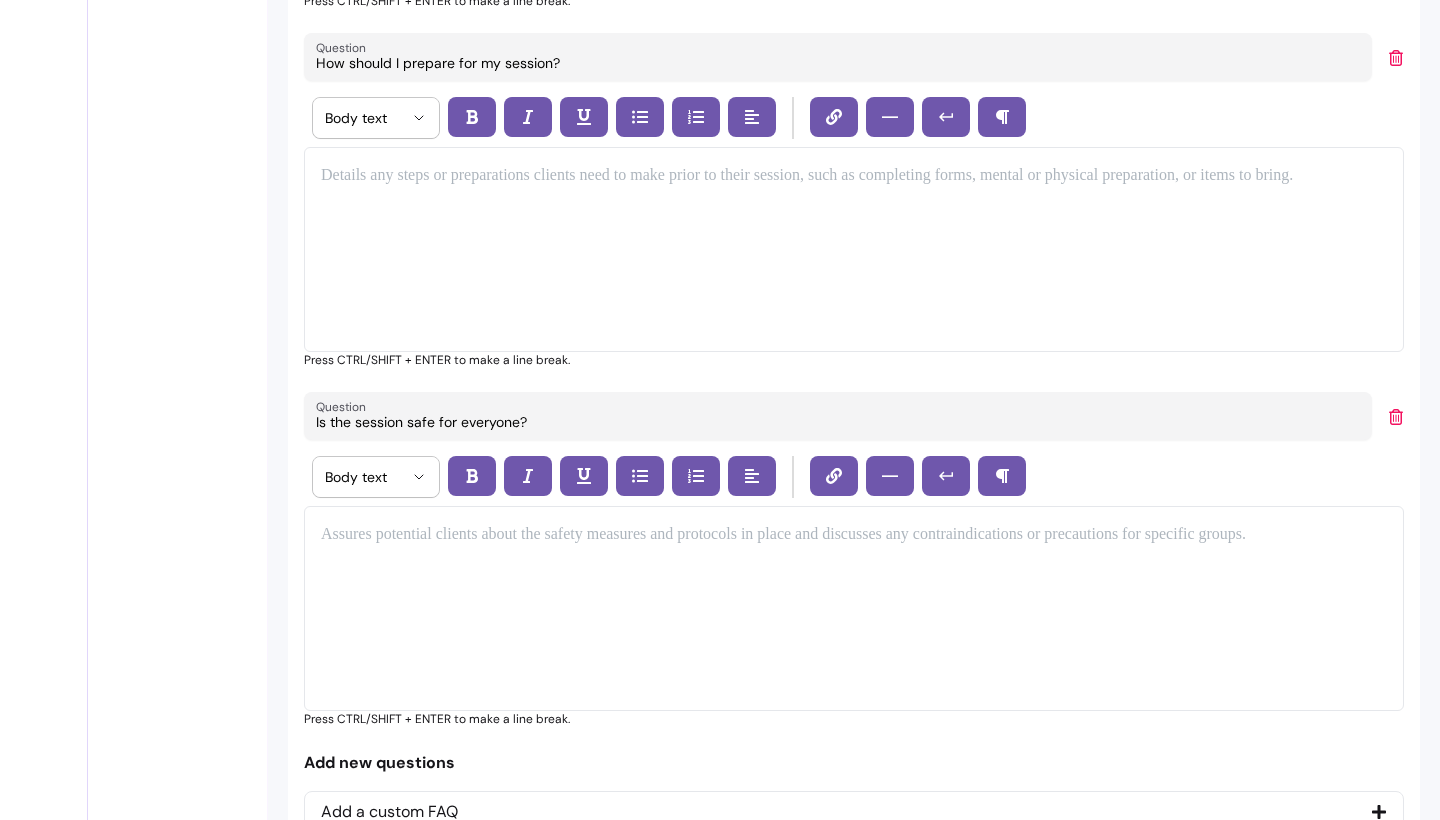 scroll, scrollTop: 904, scrollLeft: 0, axis: vertical 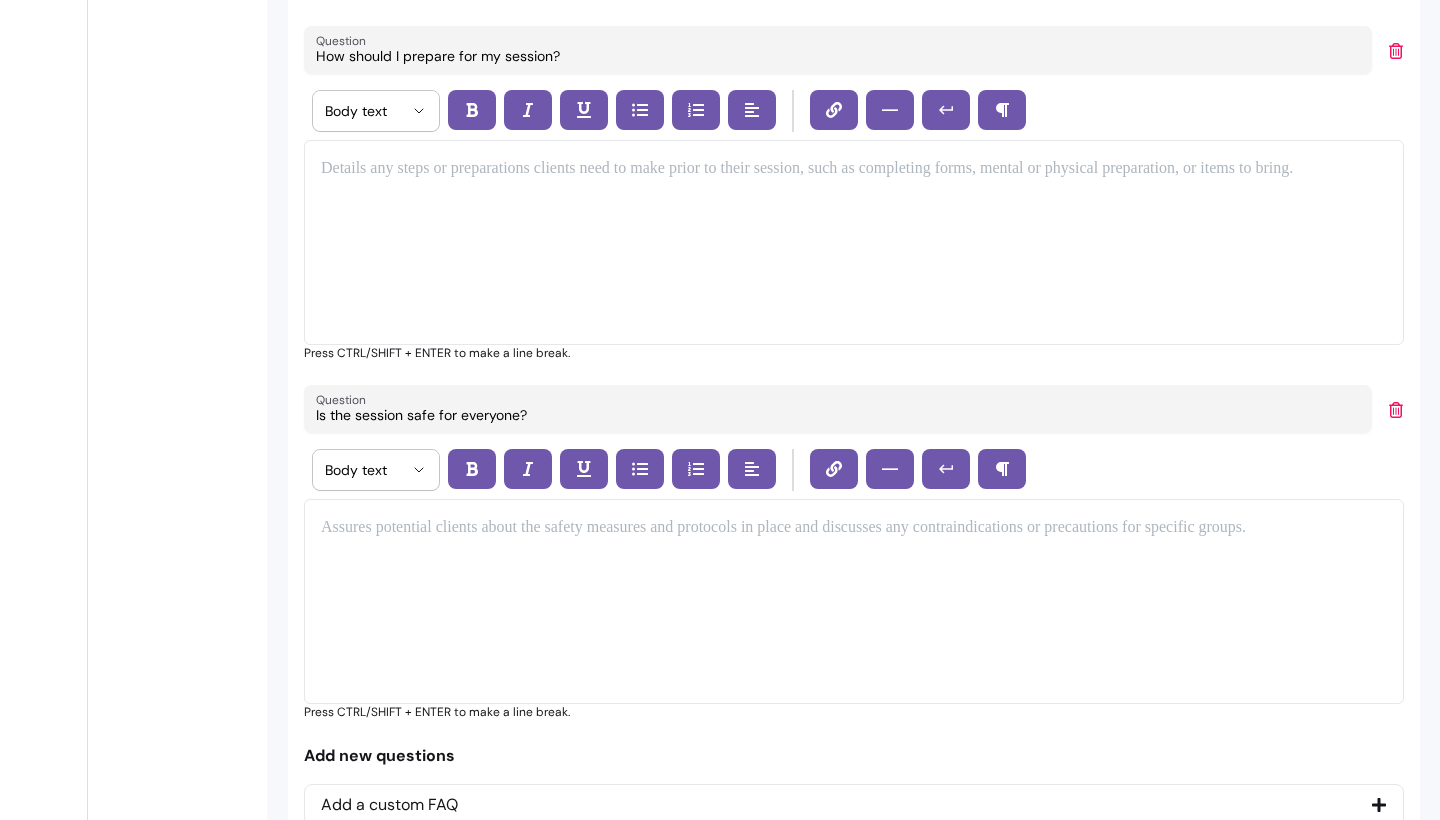 click on "Add a custom FAQ" at bounding box center [389, 805] 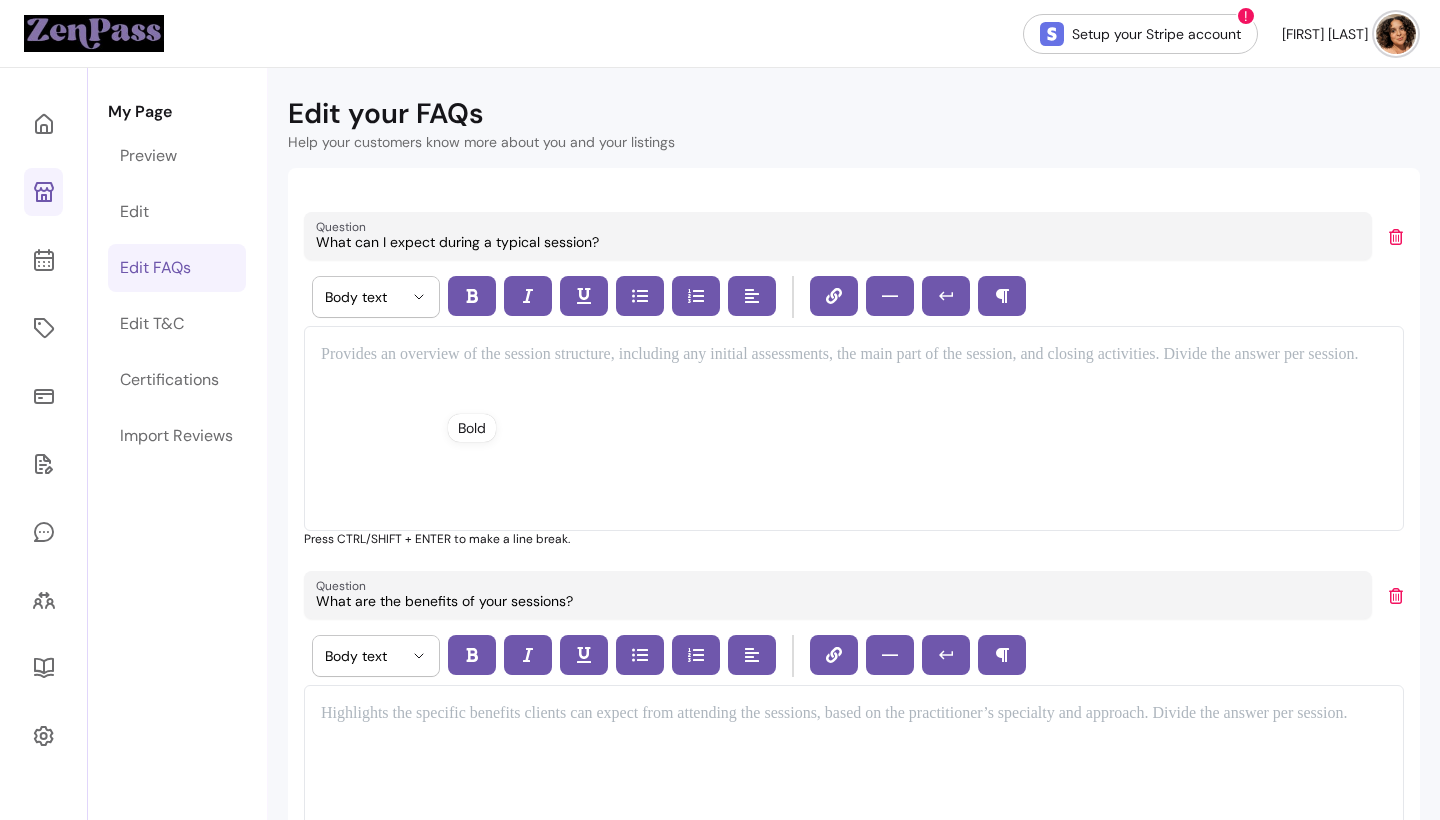 scroll, scrollTop: 0, scrollLeft: 0, axis: both 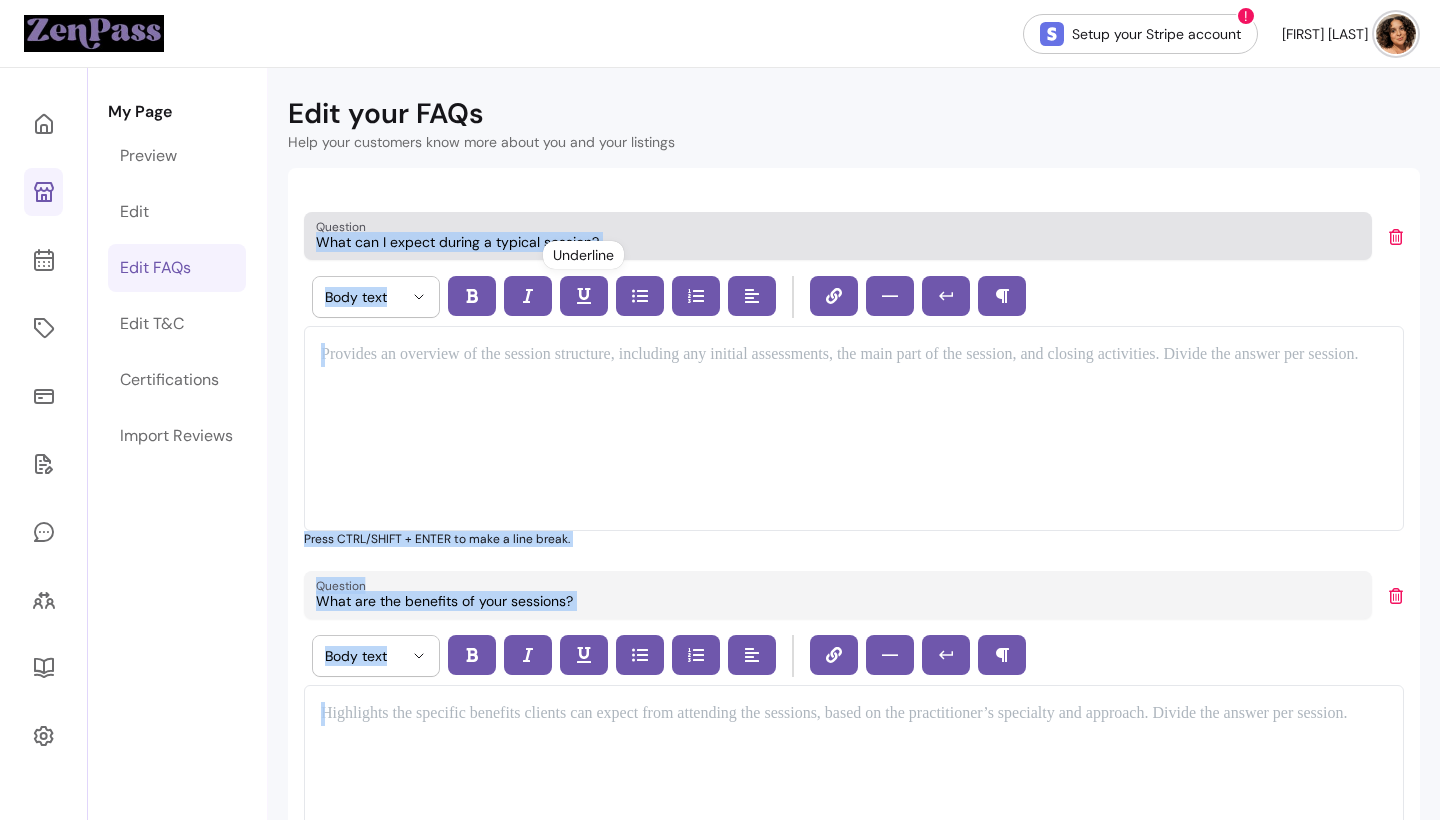 drag, startPoint x: 611, startPoint y: 242, endPoint x: 356, endPoint y: 254, distance: 255.2822 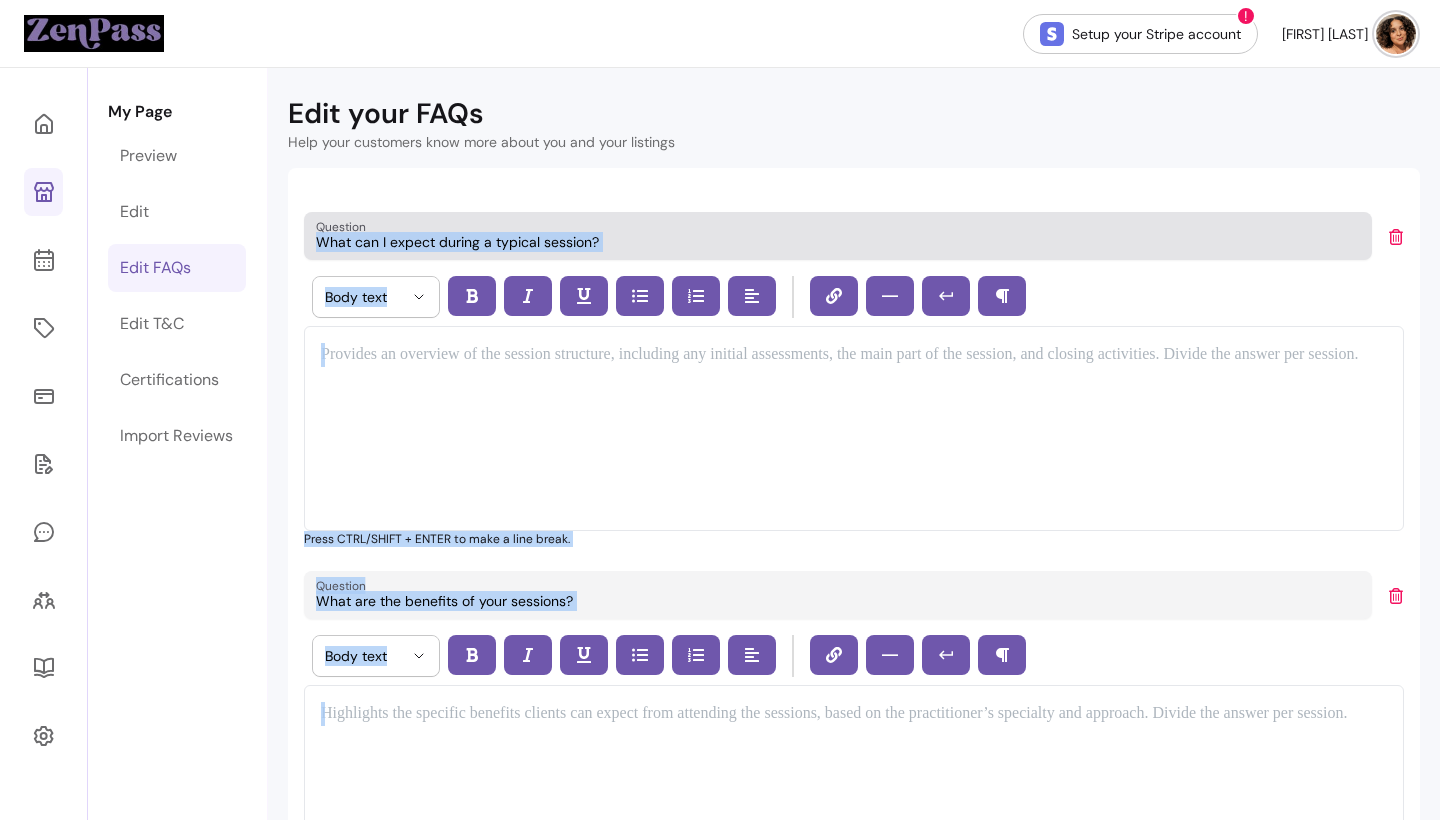 click on "Question What can I expect during a typical session?" at bounding box center (838, 236) 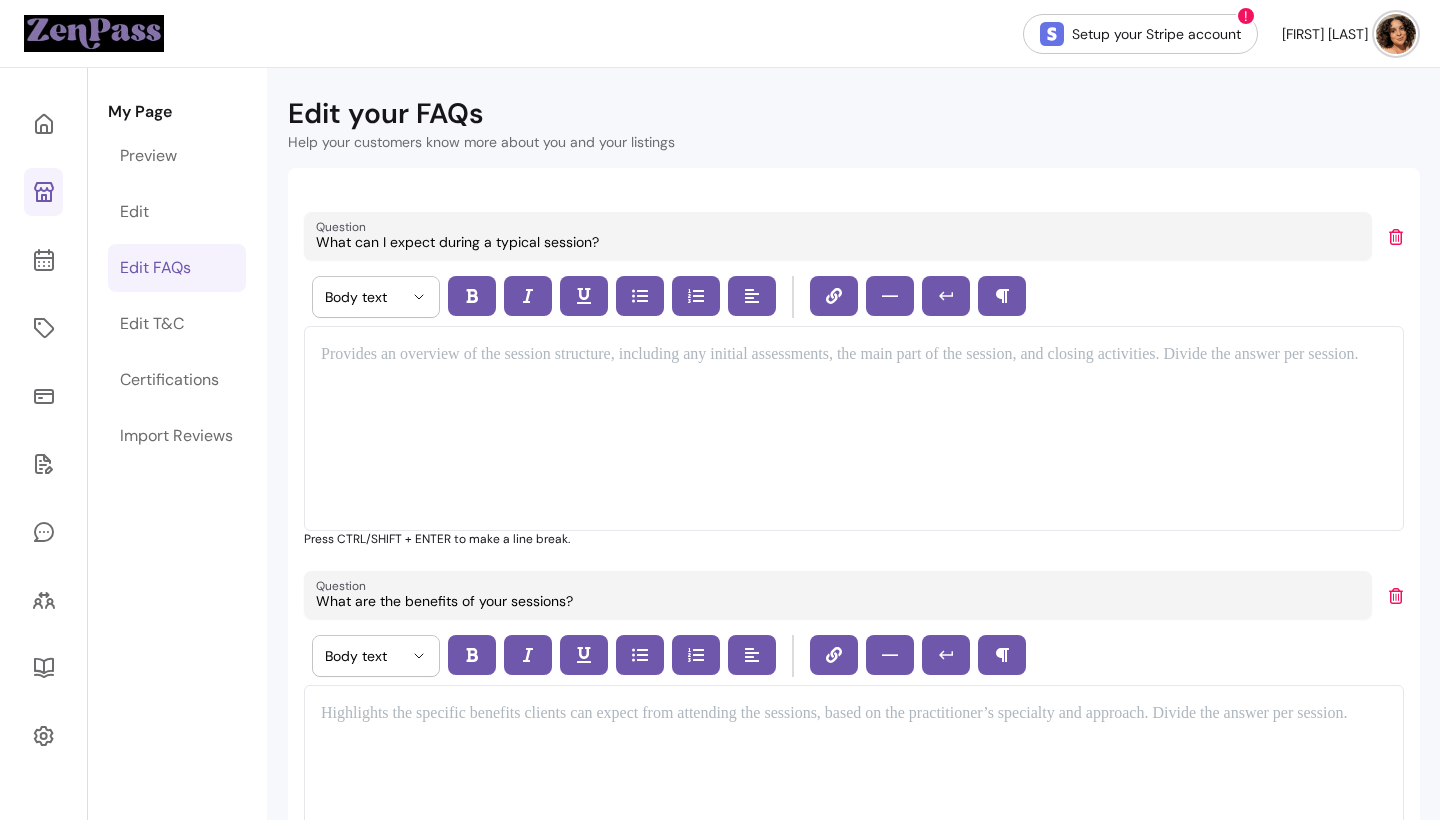 drag, startPoint x: 320, startPoint y: 243, endPoint x: 604, endPoint y: 245, distance: 284.00705 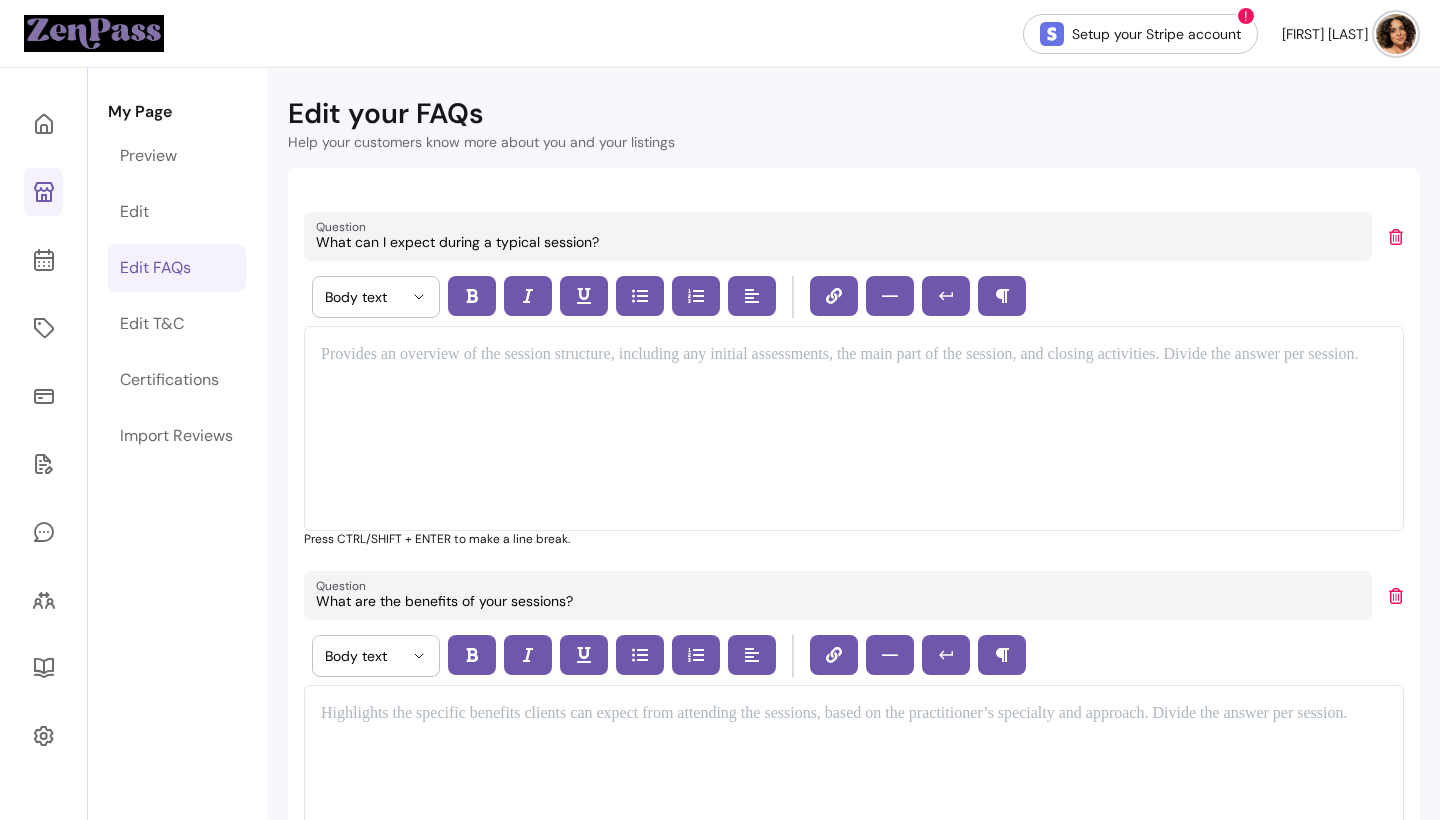 click on "What can I expect during a typical session?" at bounding box center [838, 242] 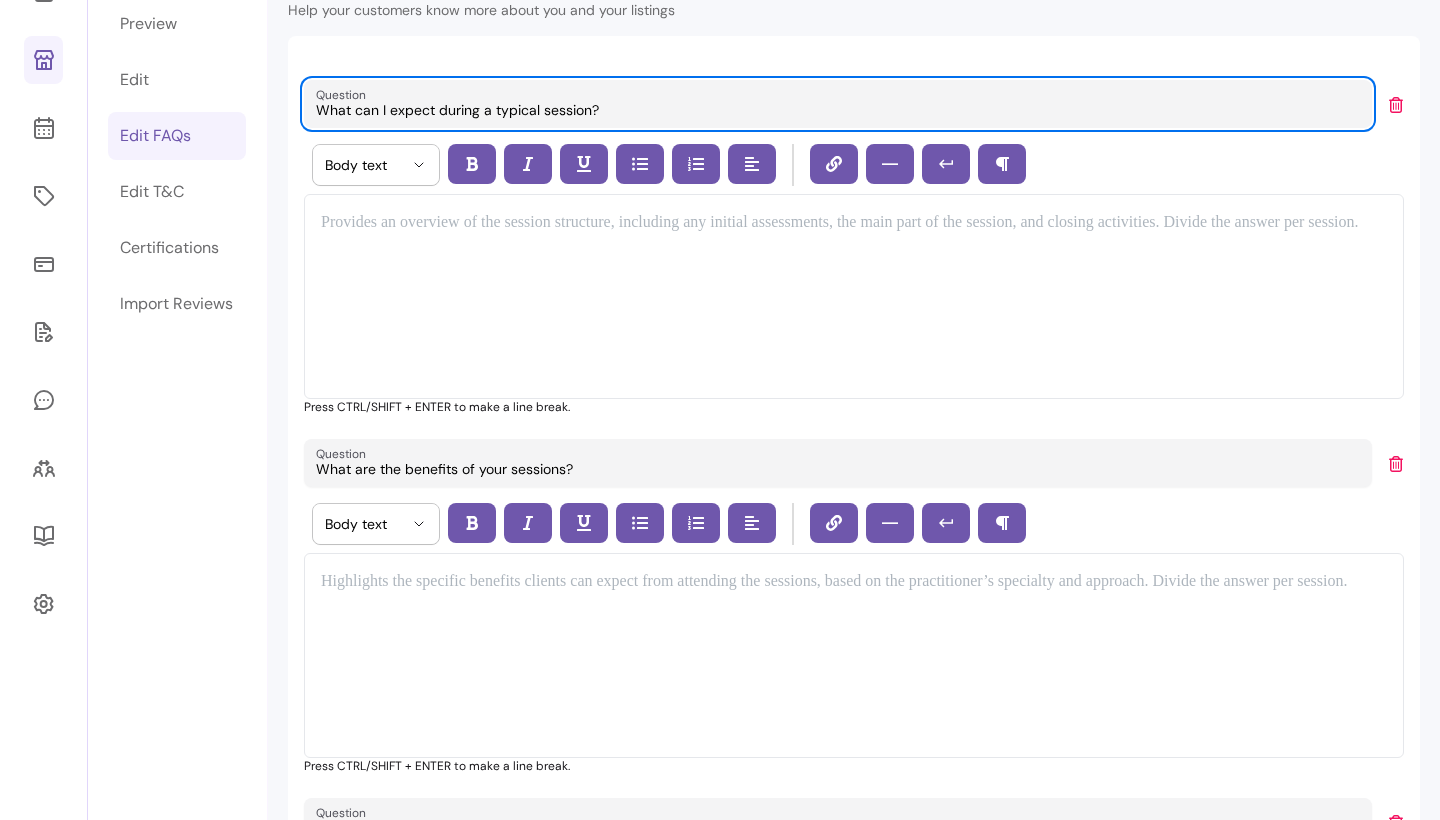 scroll, scrollTop: 157, scrollLeft: 0, axis: vertical 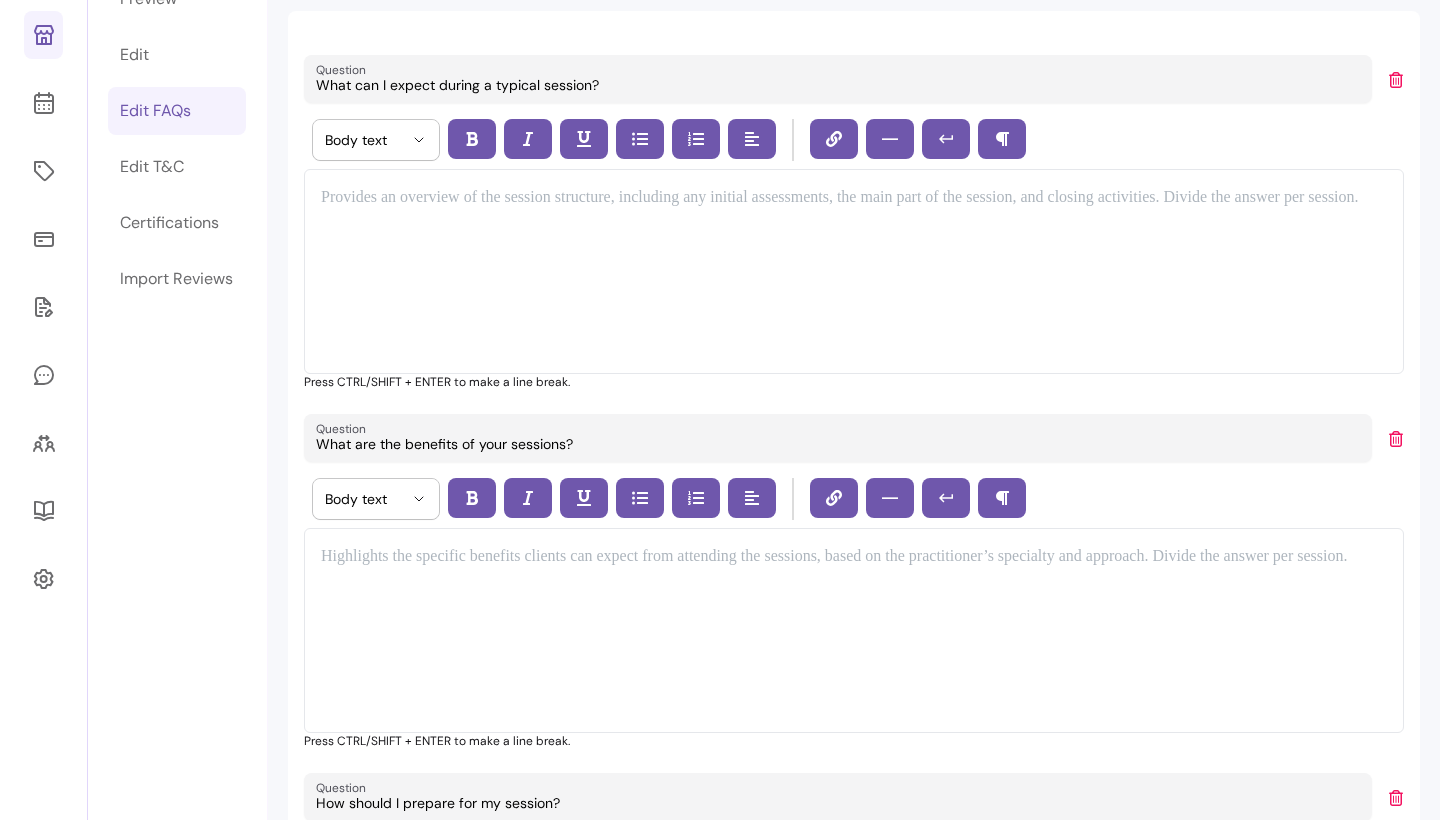 click on "What are the benefits of your sessions?" at bounding box center (838, 444) 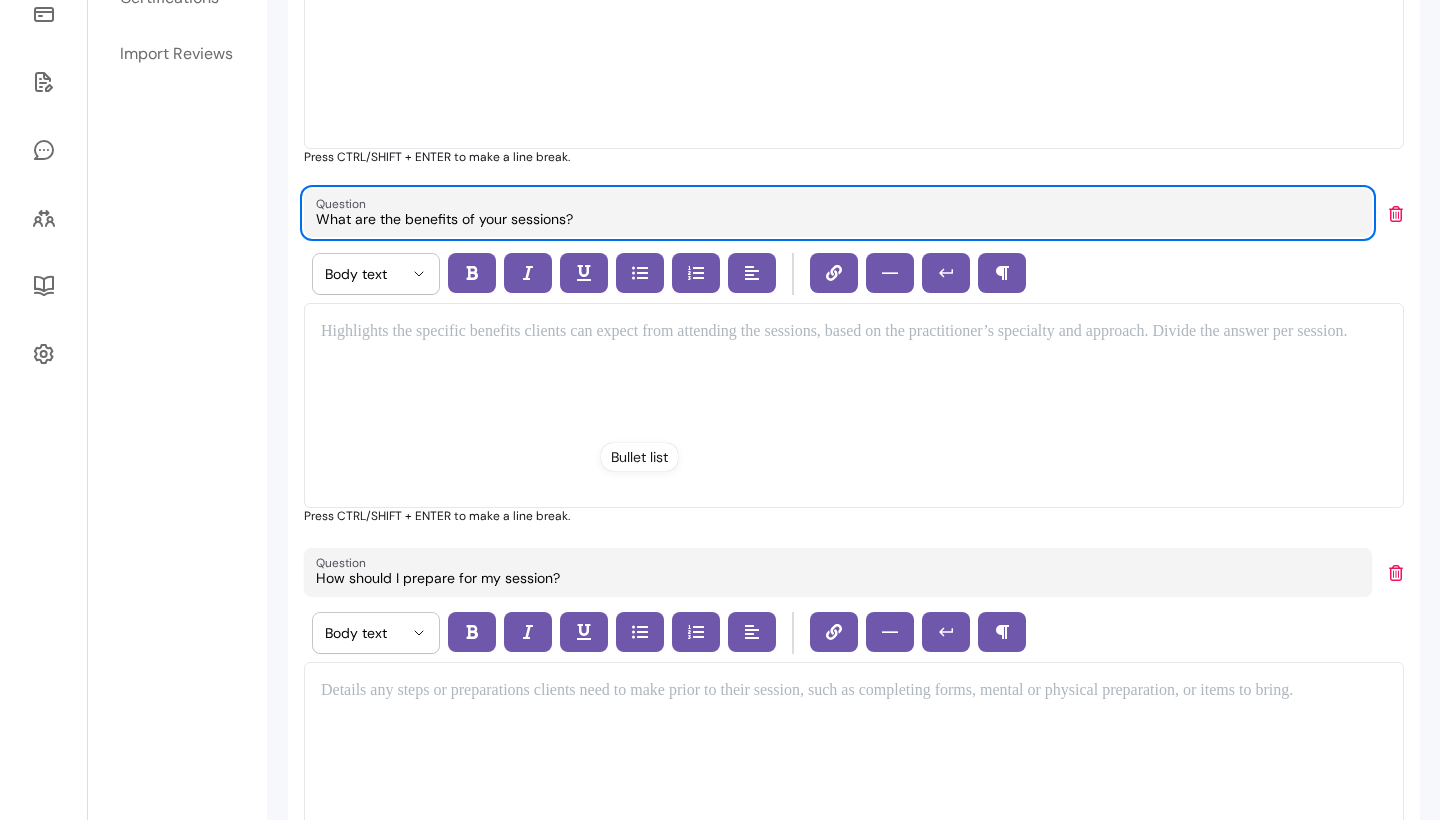 scroll, scrollTop: 394, scrollLeft: 0, axis: vertical 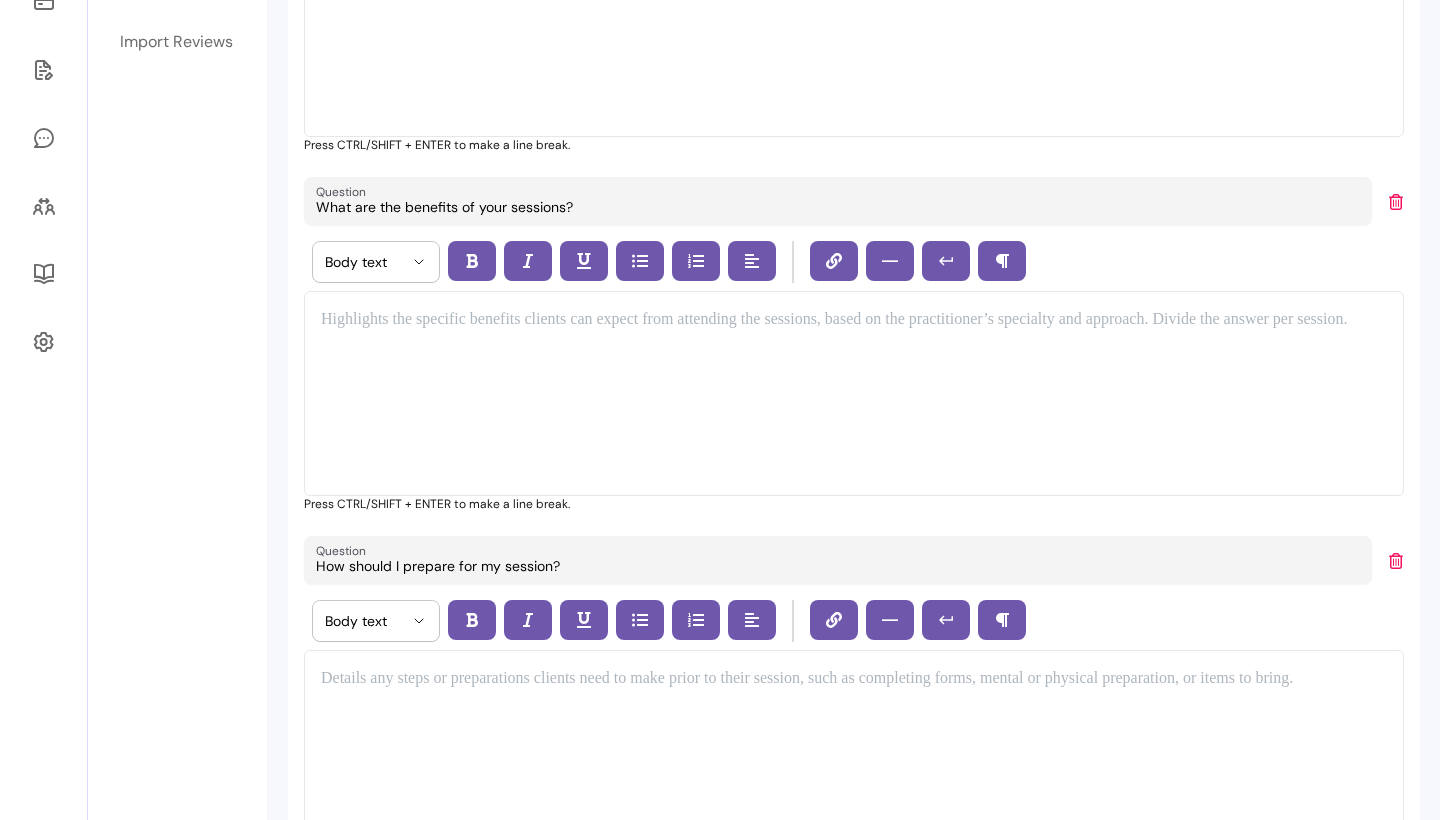 drag, startPoint x: 568, startPoint y: 564, endPoint x: 285, endPoint y: 571, distance: 283.08655 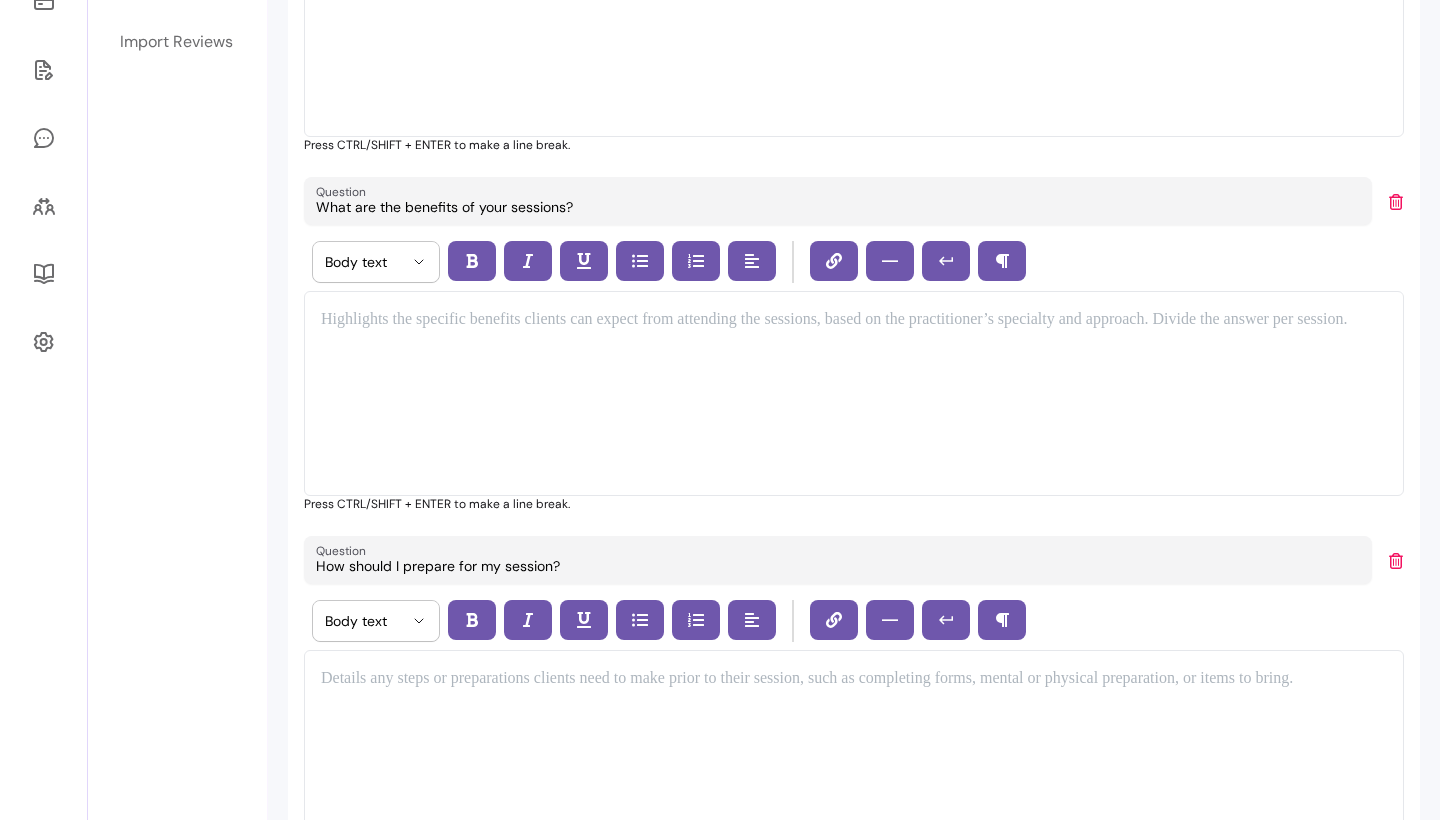click on "Edit your FAQs Help your customers know more about you and your listings Question What can I expect during a typical session? ********* ********* ********* ********* Body text ― Press CTRL/SHIFT + ENTER to make a line break. Question What are the benefits of your sessions? ********* ********* ********* ********* Body text ― Press CTRL/SHIFT + ENTER to make a line break. Question How should I prepare for my session? ********* ********* ********* ********* Body text ― Press CTRL/SHIFT + ENTER to make a line break. Question Is the session safe for everyone? ********* ********* ********* ********* Body text ― Press CTRL/SHIFT + ENTER to make a line break. Question ********* ********* ********* ********* Body text ― Press CTRL/SHIFT + ENTER to make a line break. Add new questions Add a custom FAQ Reset Save" at bounding box center [854, 734] 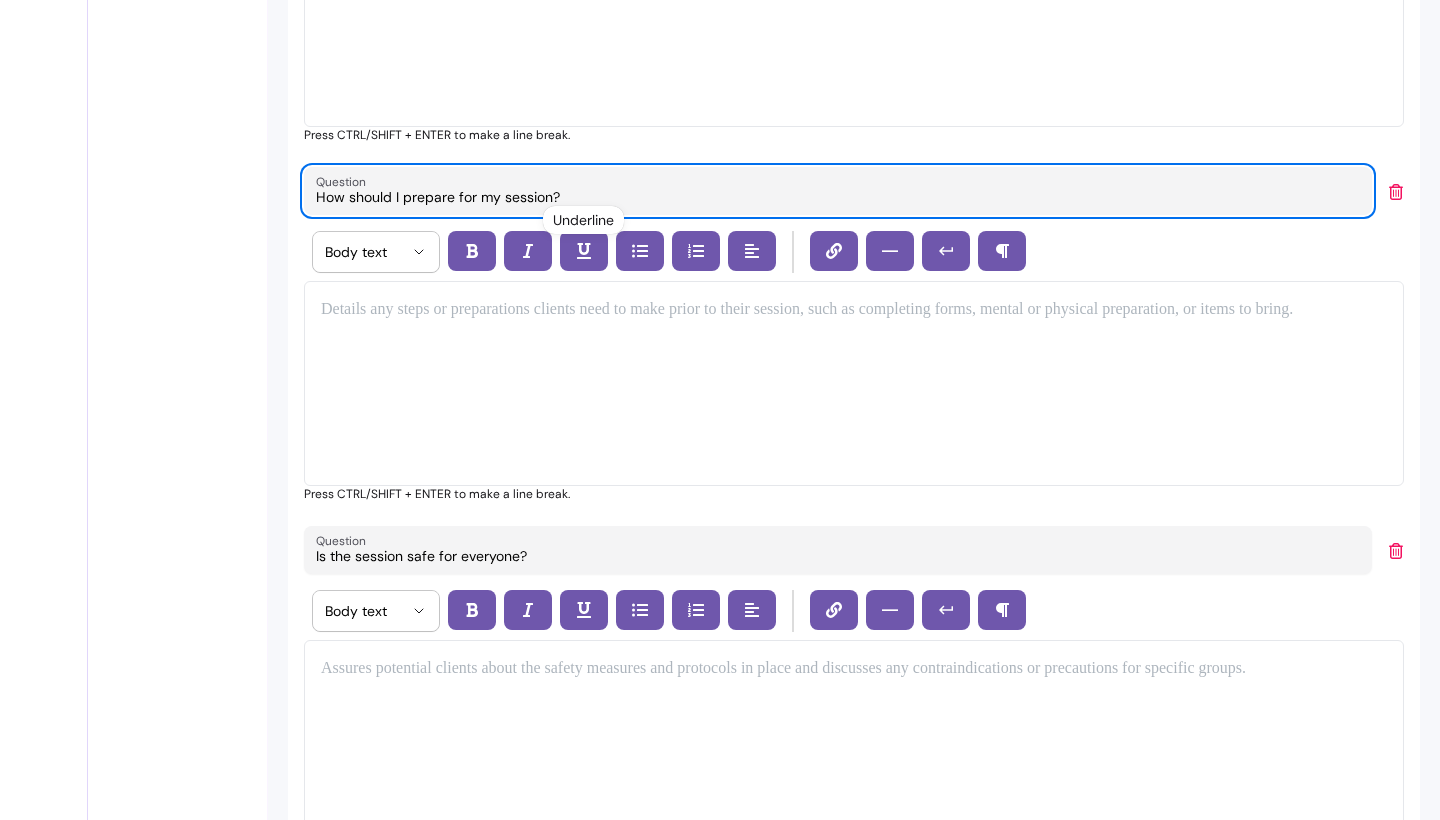 scroll, scrollTop: 766, scrollLeft: 0, axis: vertical 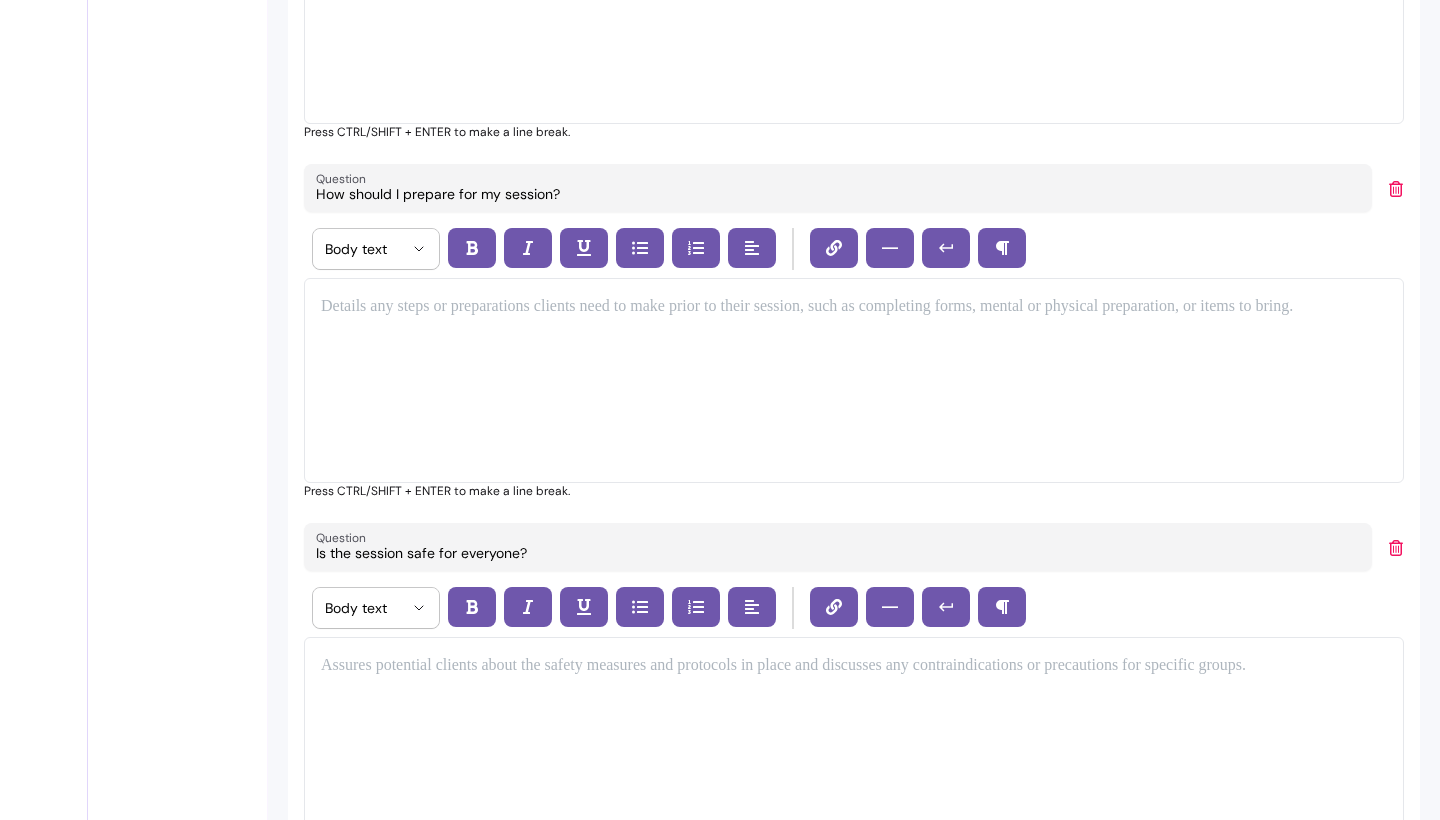 drag, startPoint x: 533, startPoint y: 555, endPoint x: 312, endPoint y: 555, distance: 221 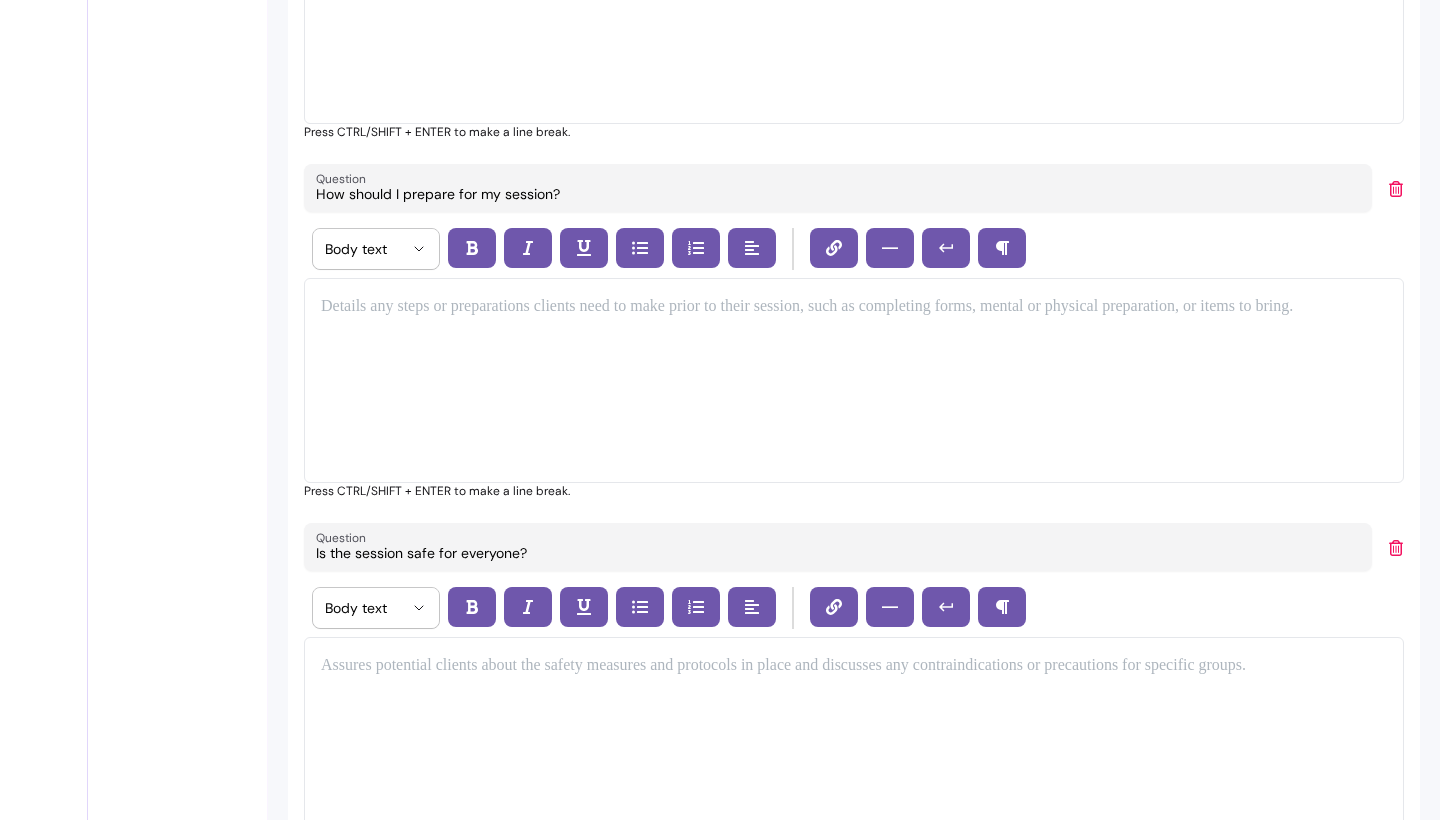 click on "Question Is the session safe for everyone?" at bounding box center (838, 547) 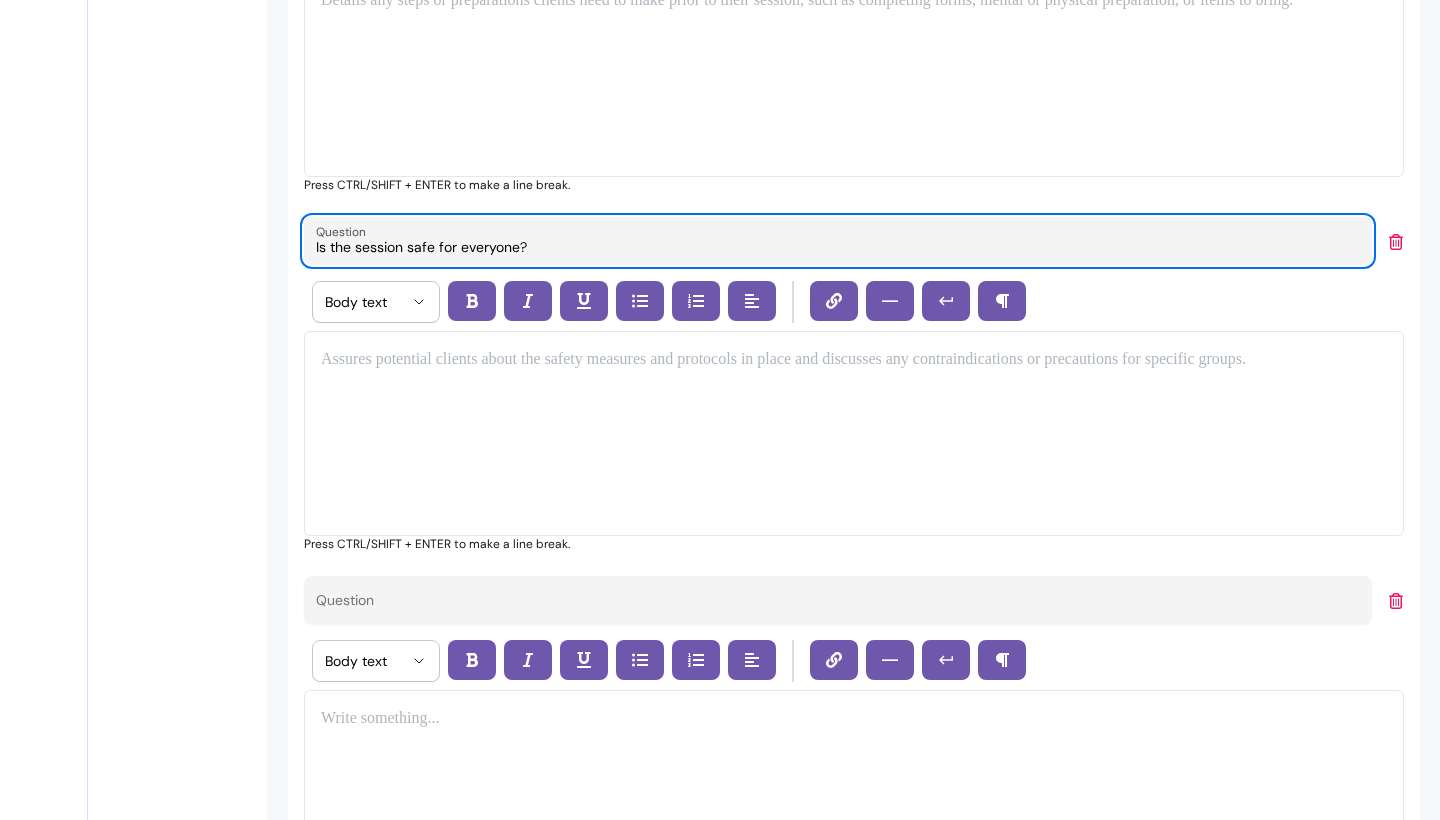 scroll, scrollTop: 1068, scrollLeft: 0, axis: vertical 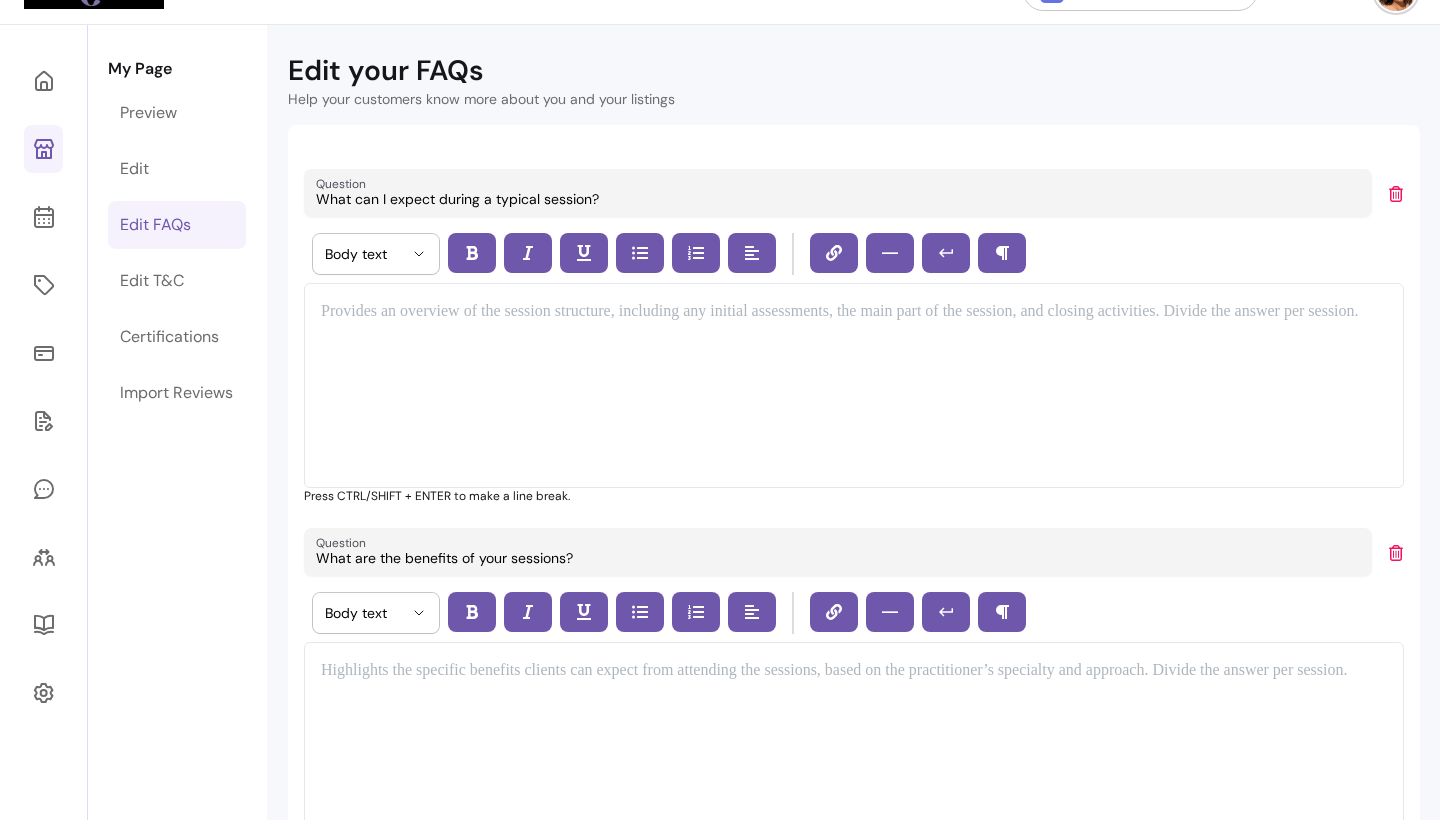 click at bounding box center [854, 385] 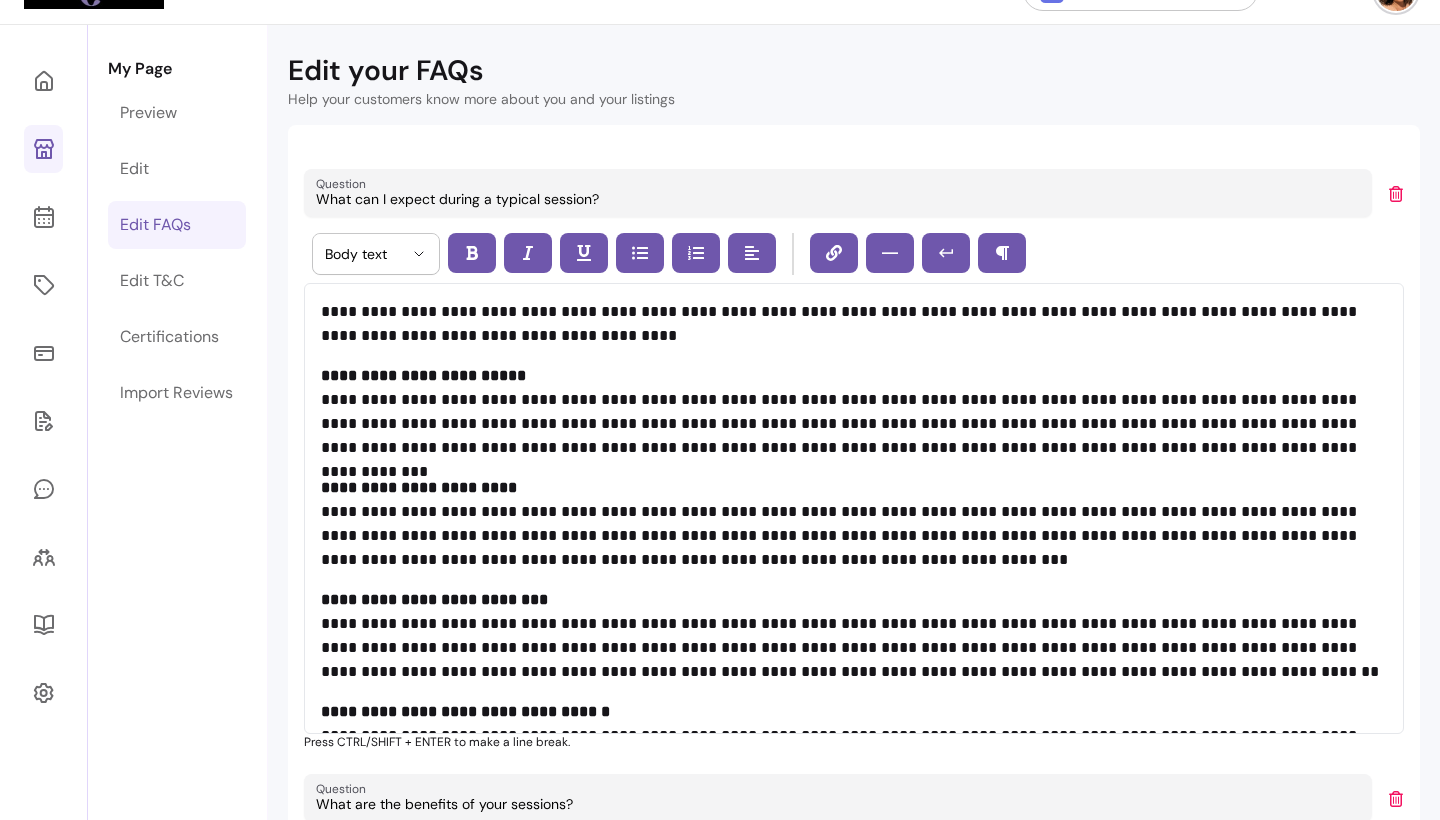 scroll, scrollTop: 67, scrollLeft: 0, axis: vertical 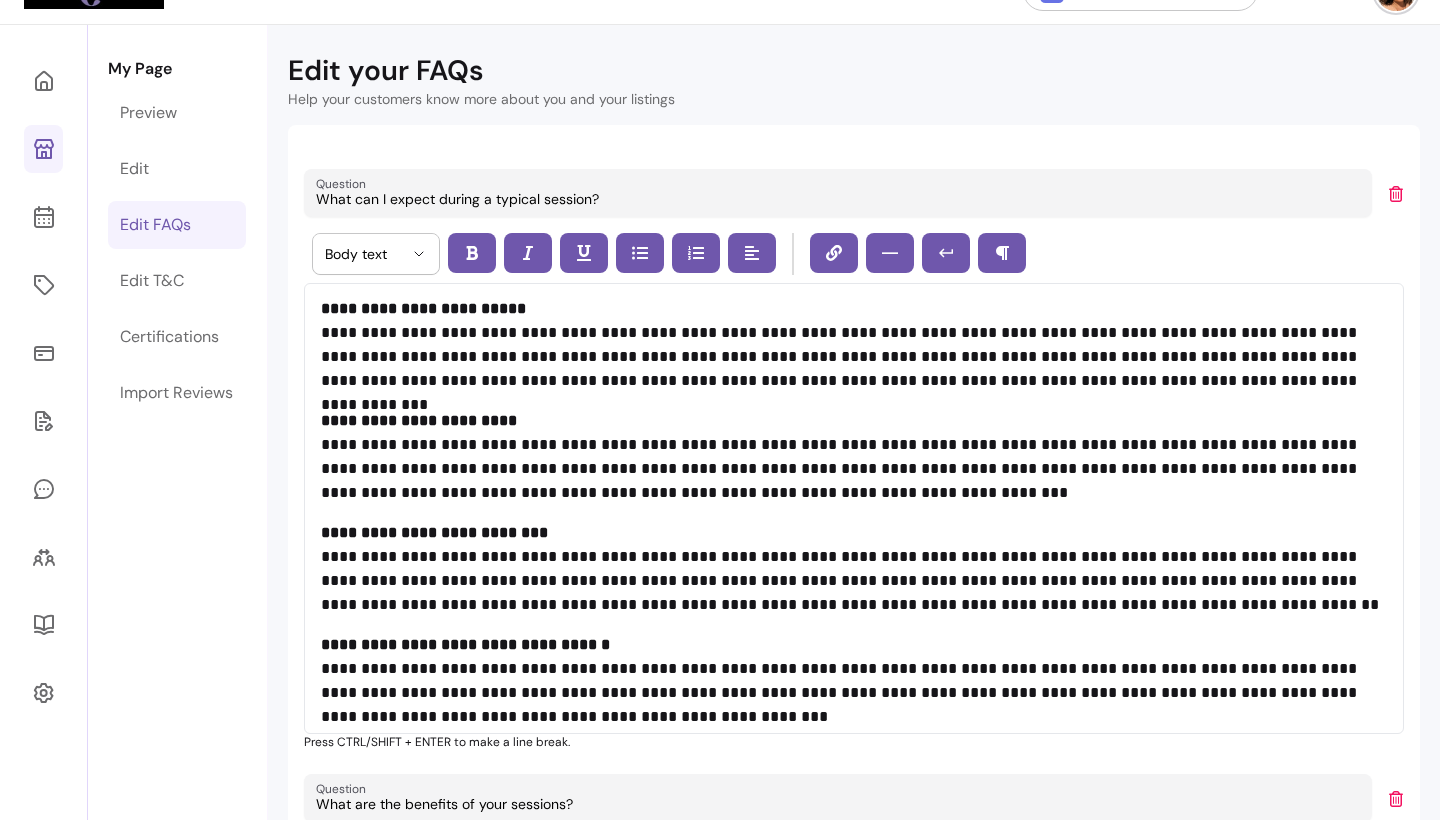 click on "**********" at bounding box center (419, 420) 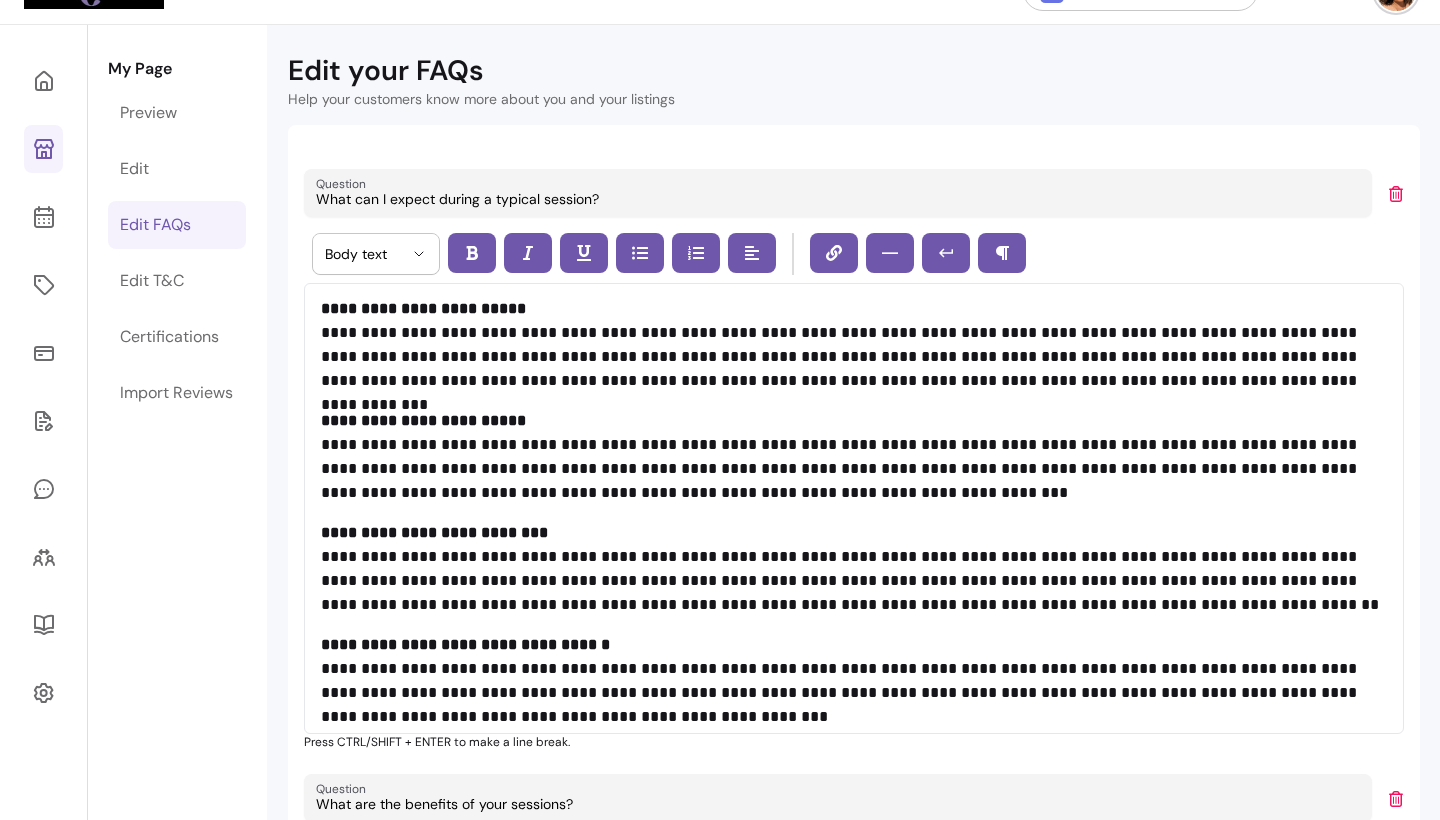 click on "**********" at bounding box center (854, 345) 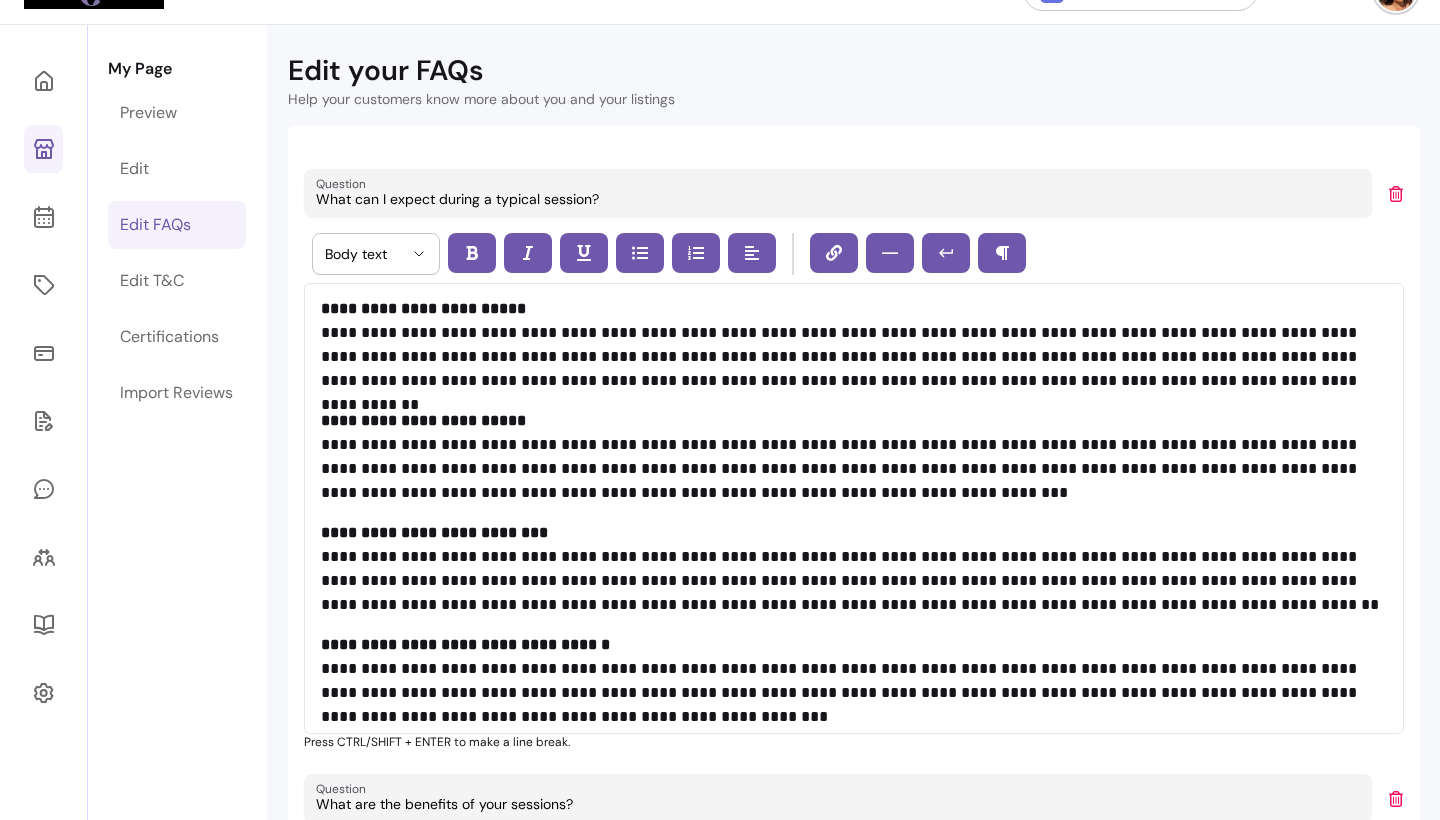 click on "**********" at bounding box center (854, 457) 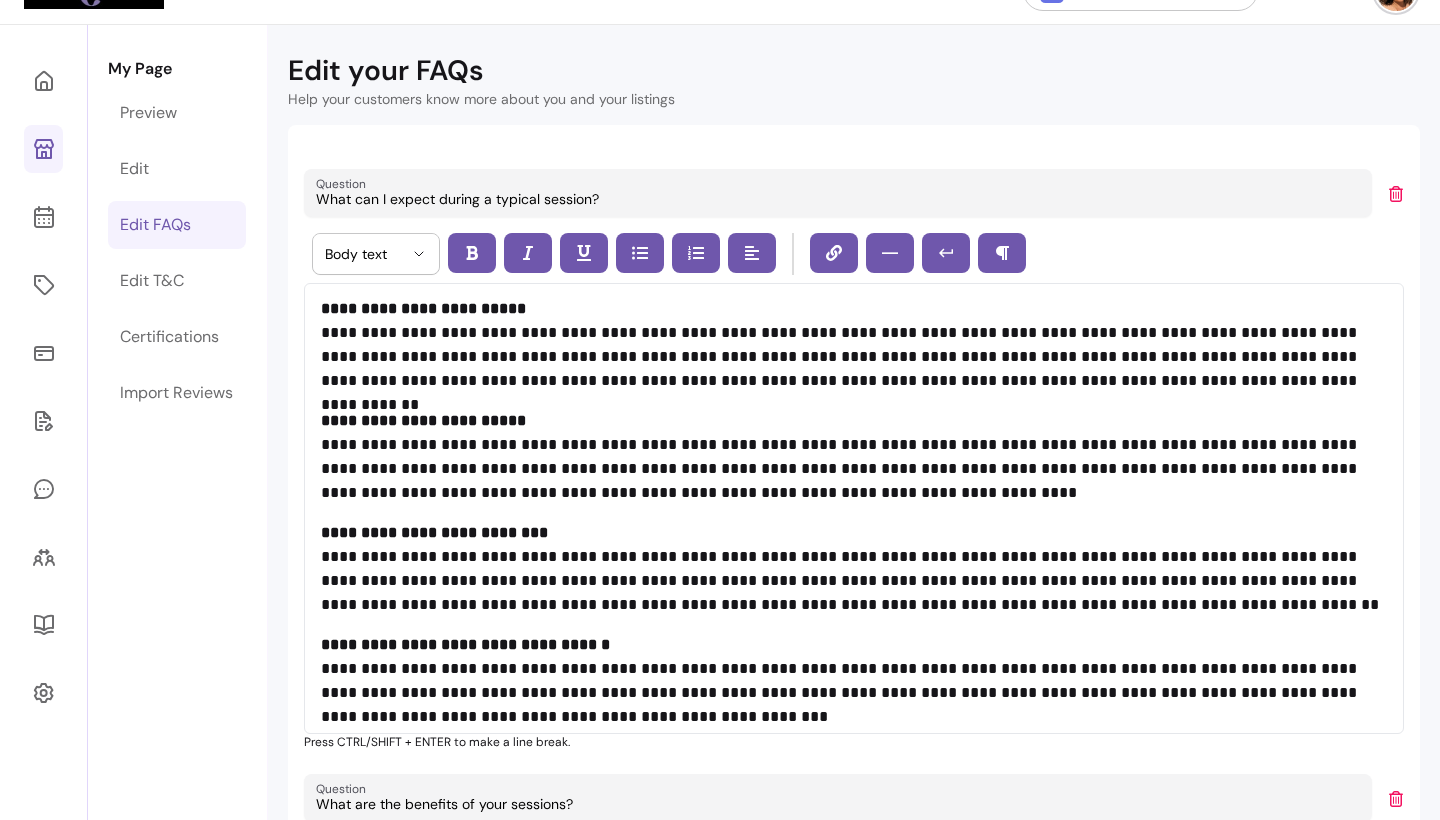 click on "**********" at bounding box center [854, 457] 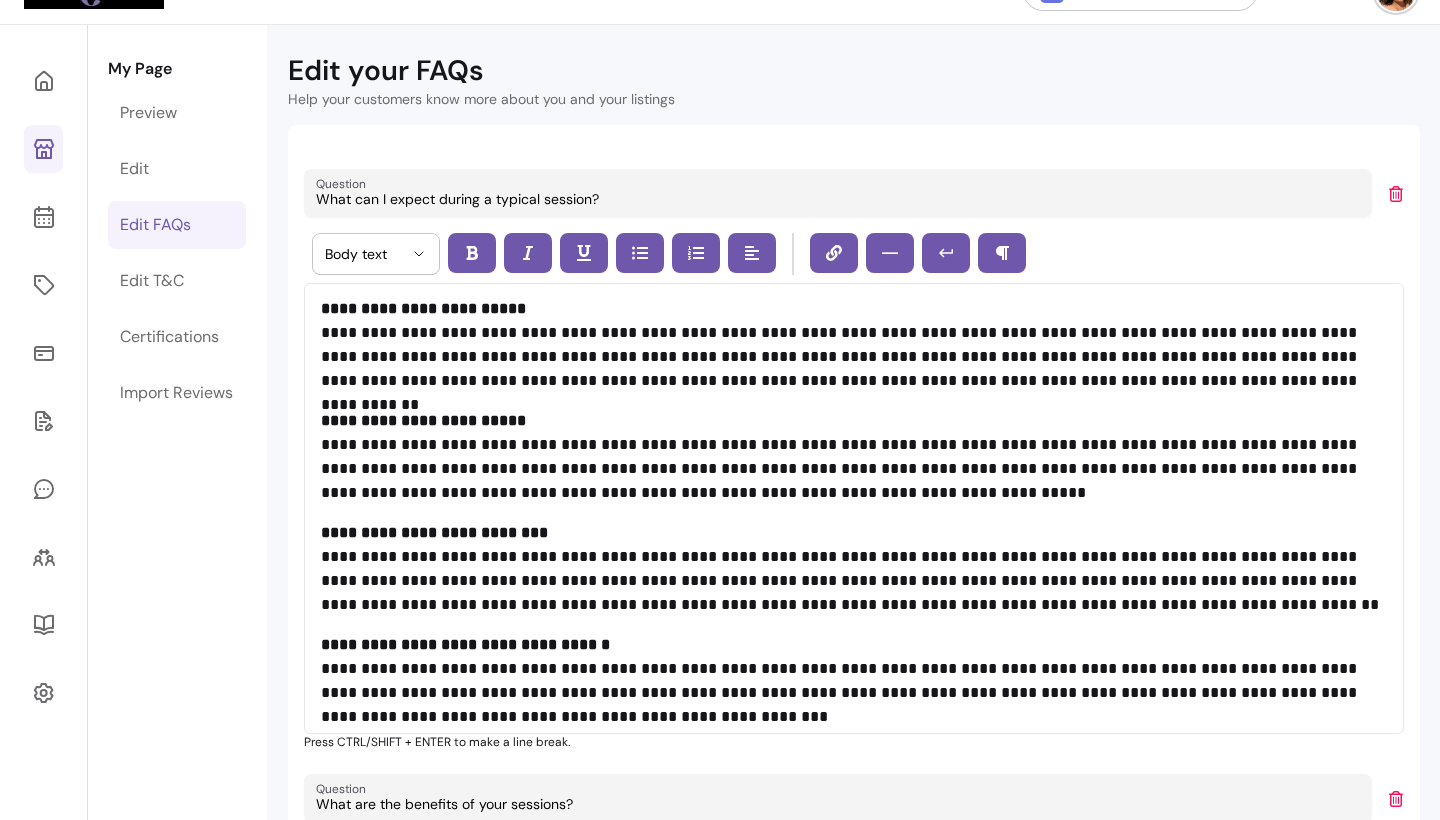 click on "**********" at bounding box center [854, 457] 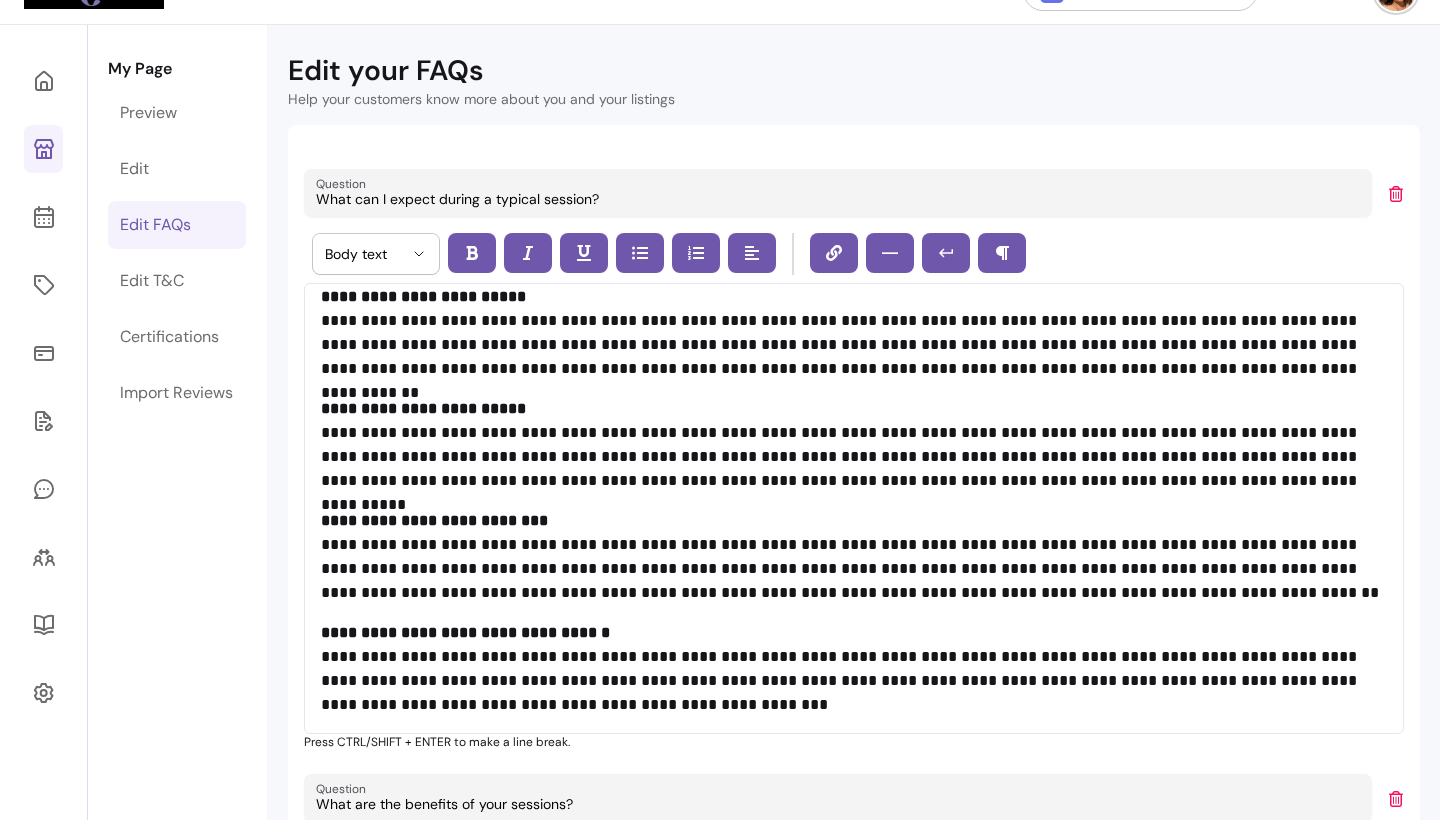 scroll, scrollTop: 79, scrollLeft: 0, axis: vertical 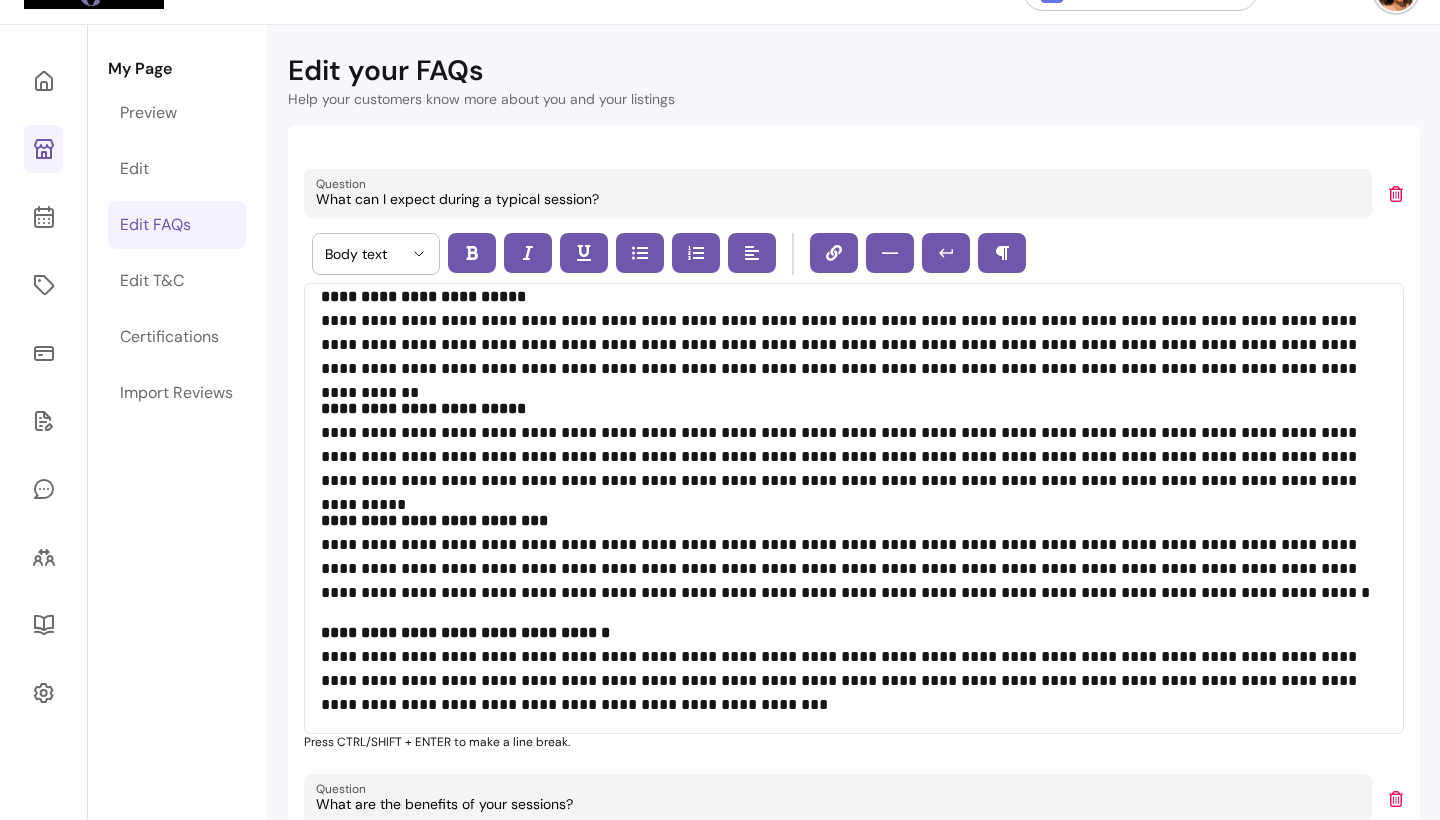 click on "**********" at bounding box center [854, 557] 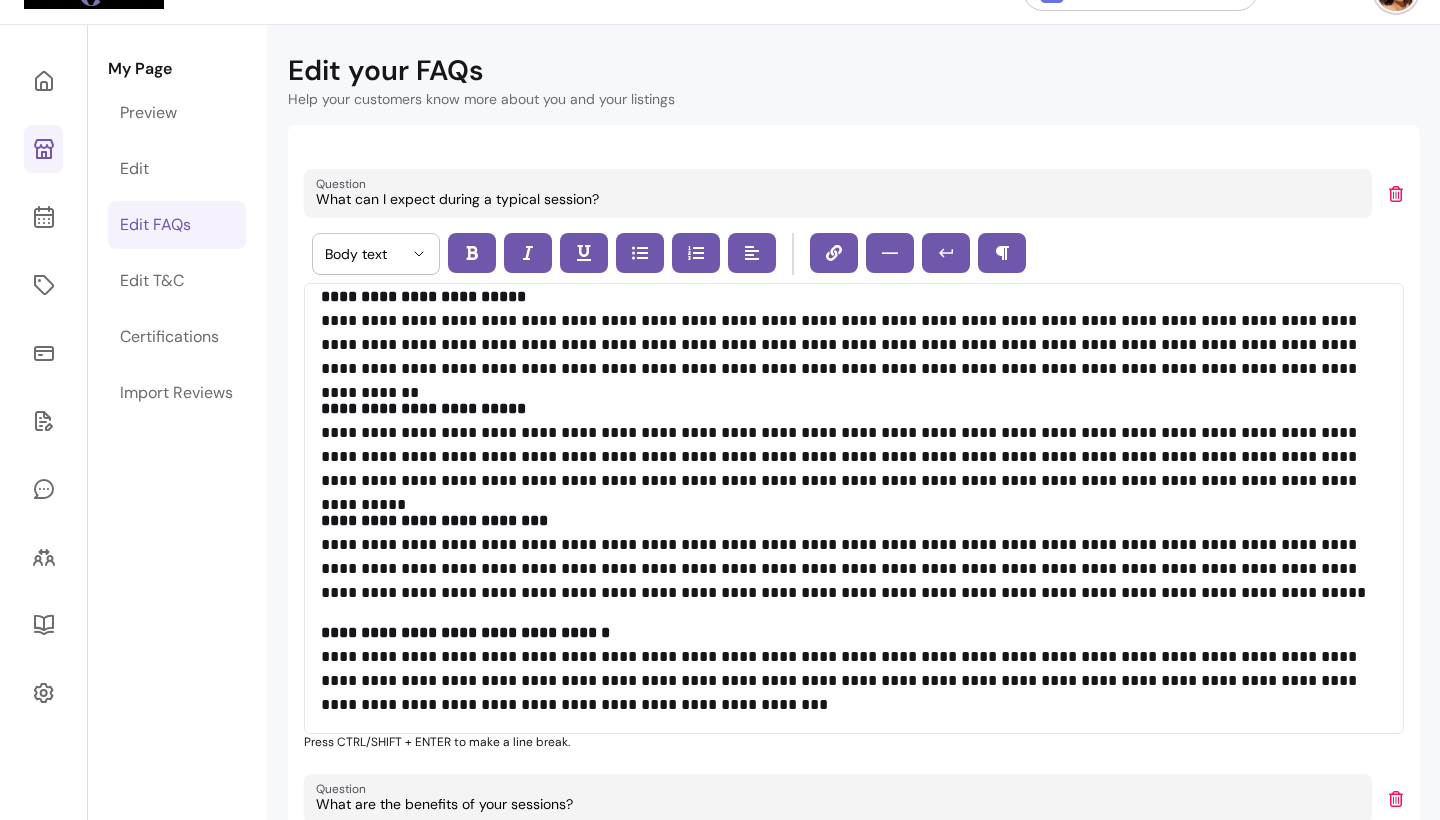 click on "**********" at bounding box center (854, 557) 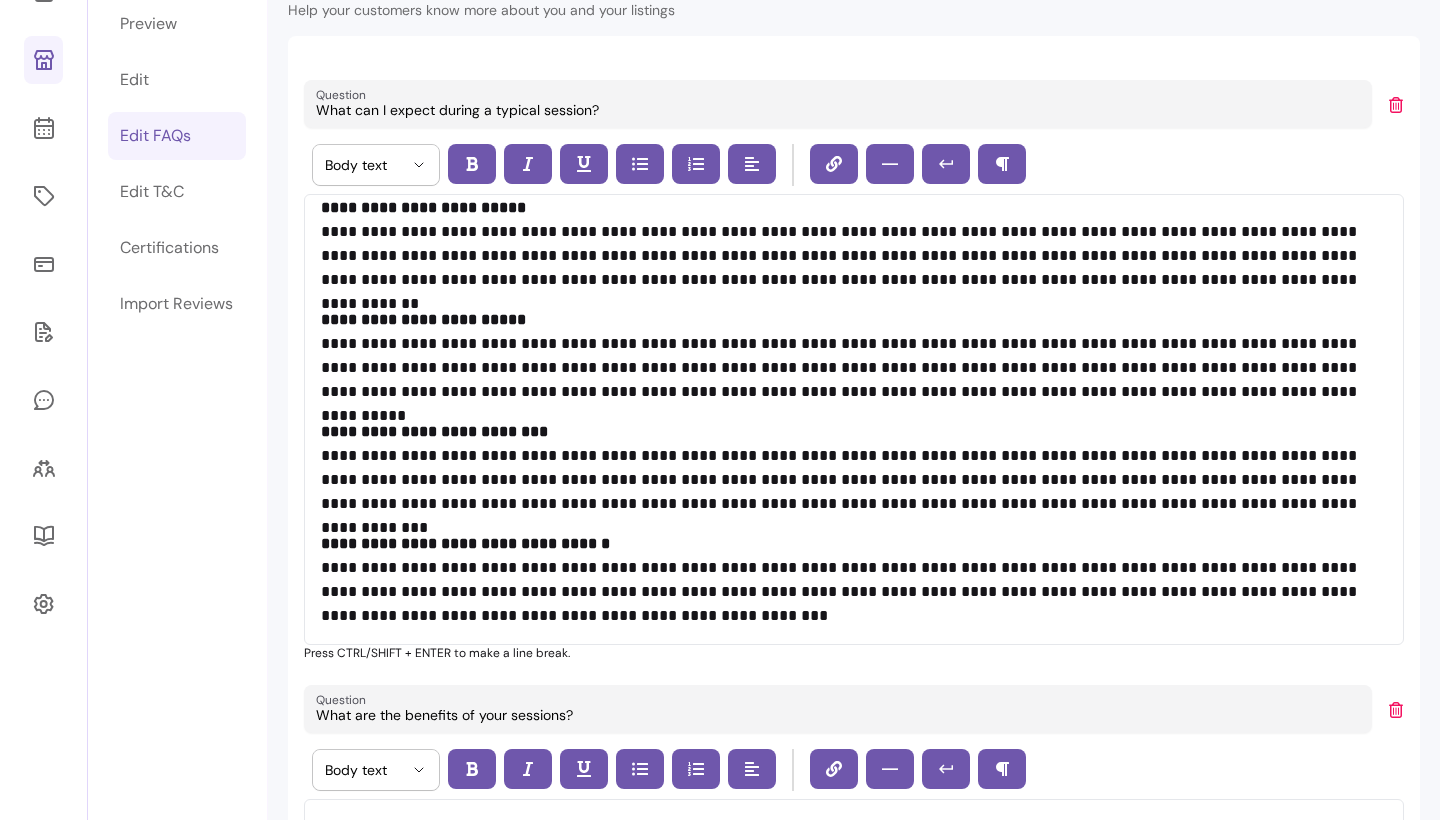 scroll, scrollTop: 162, scrollLeft: 0, axis: vertical 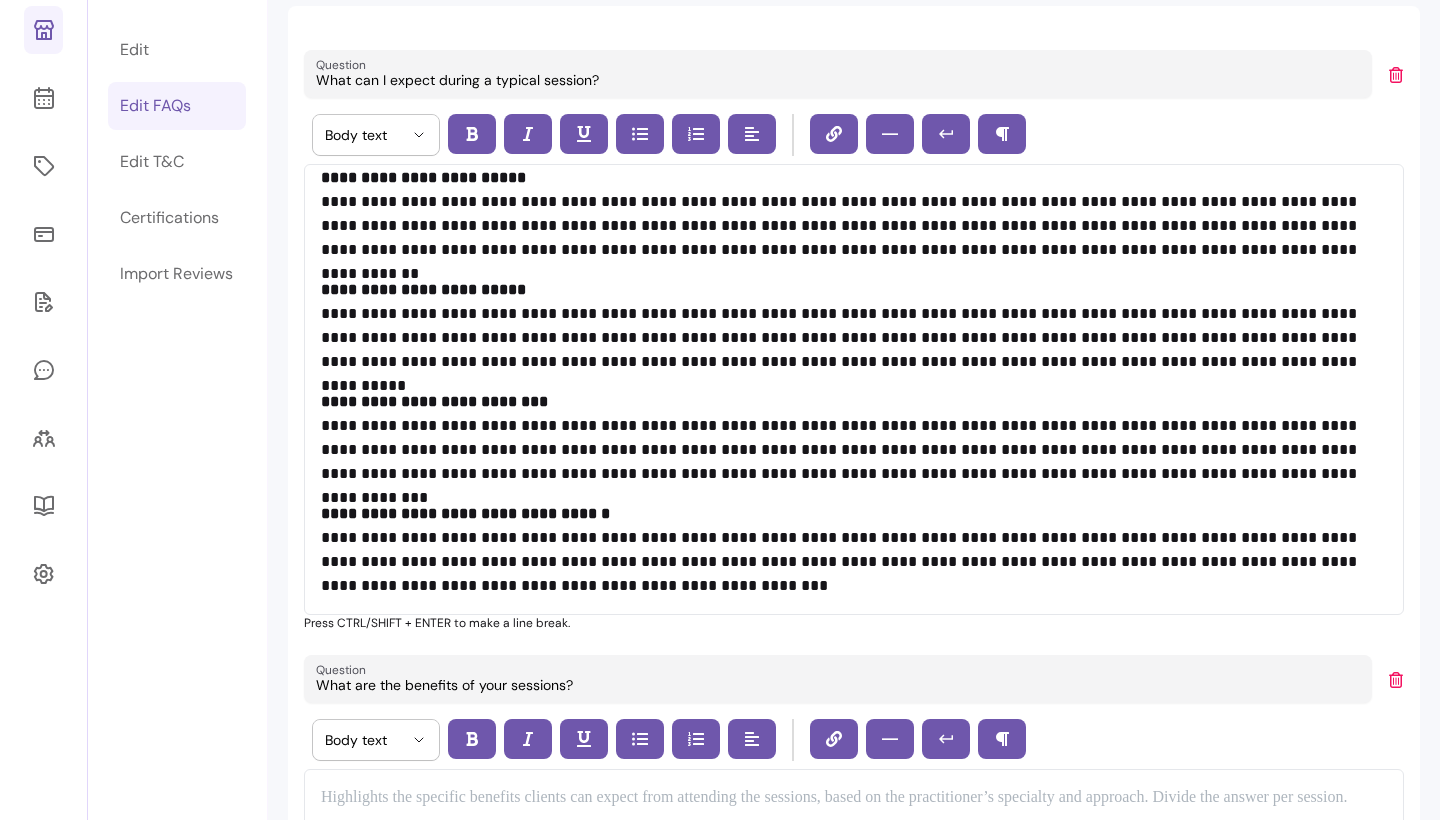 click on "**********" at bounding box center (854, 550) 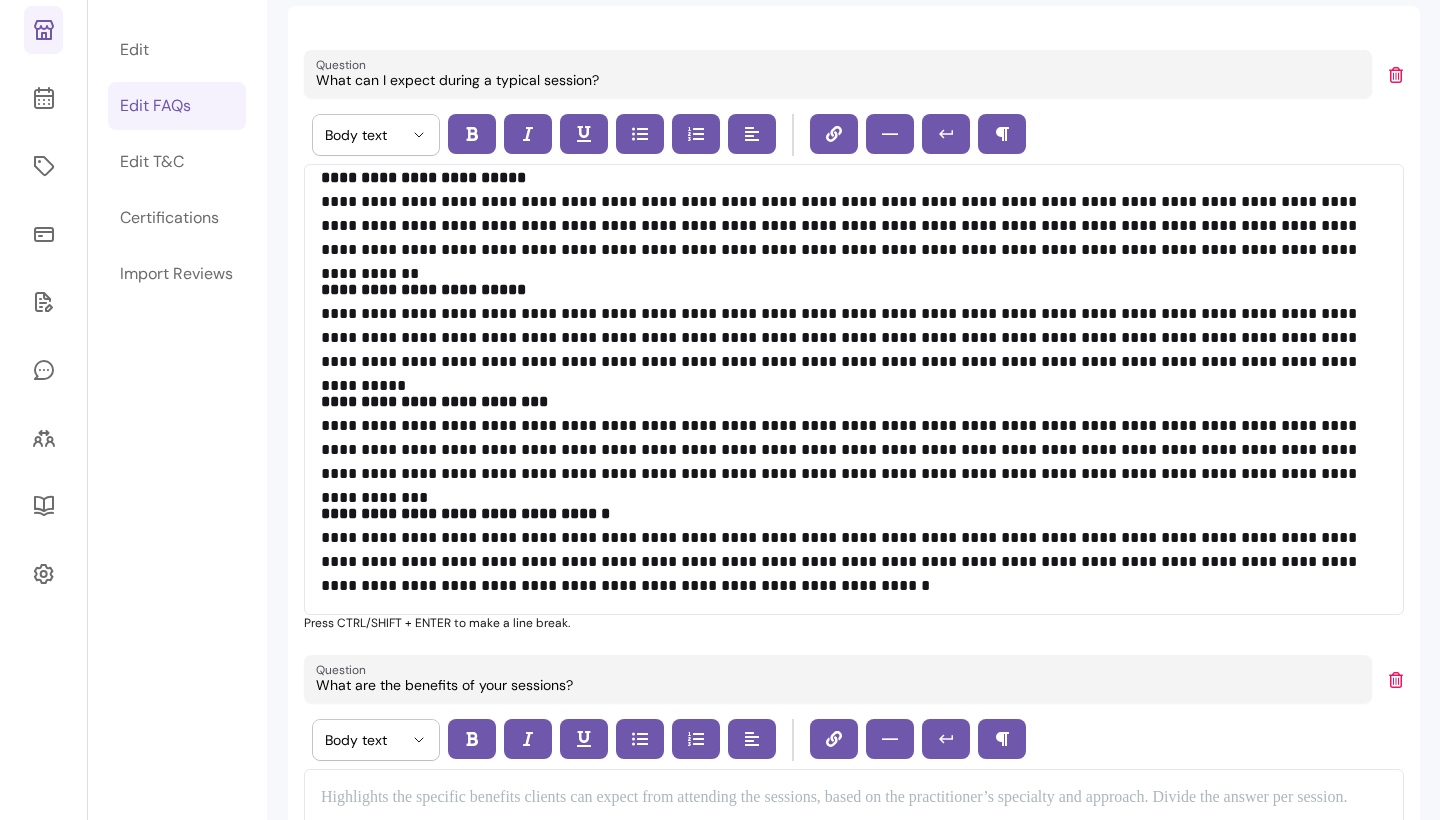 click on "**********" at bounding box center (854, 550) 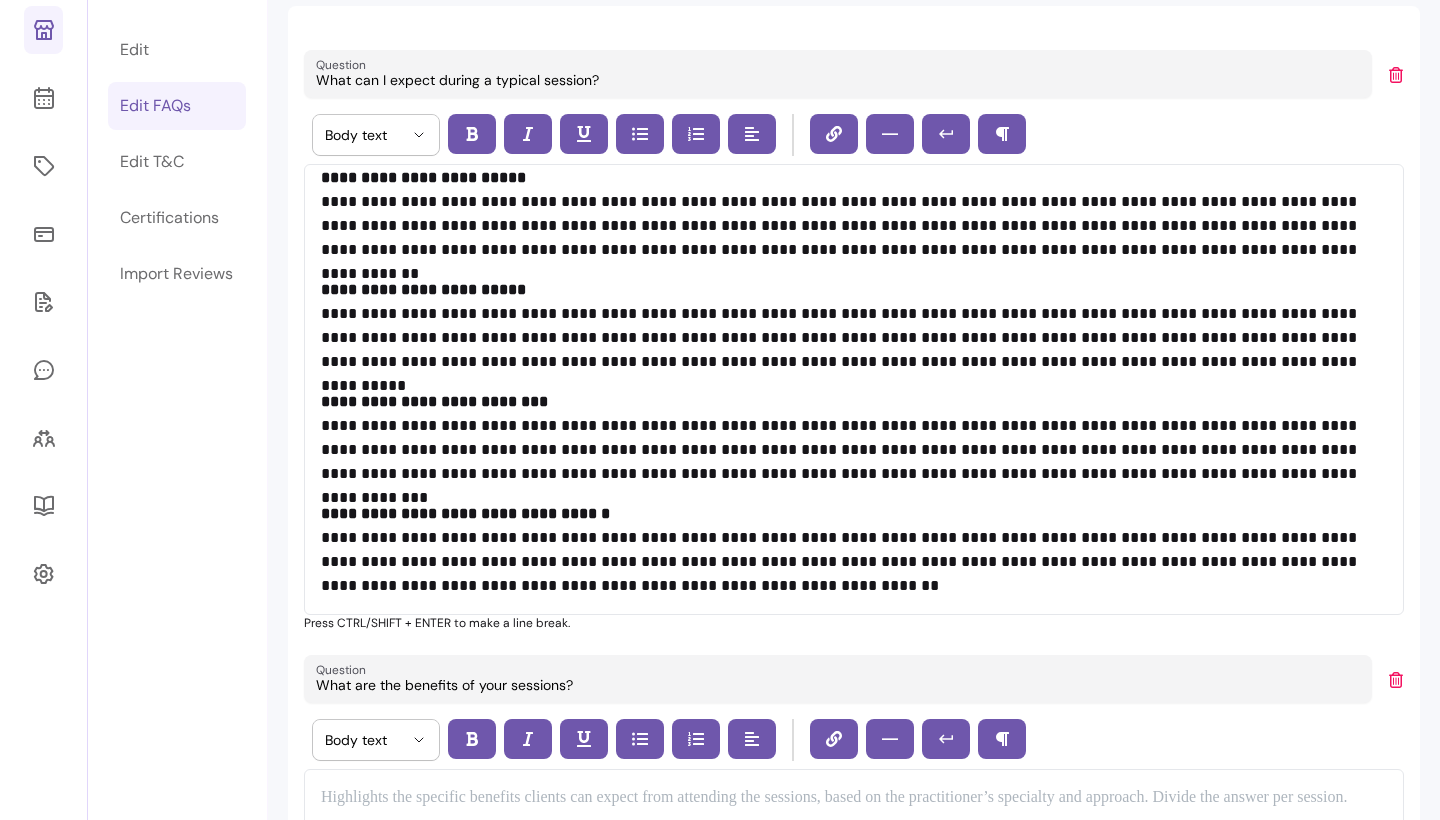 click on "**********" at bounding box center (854, 550) 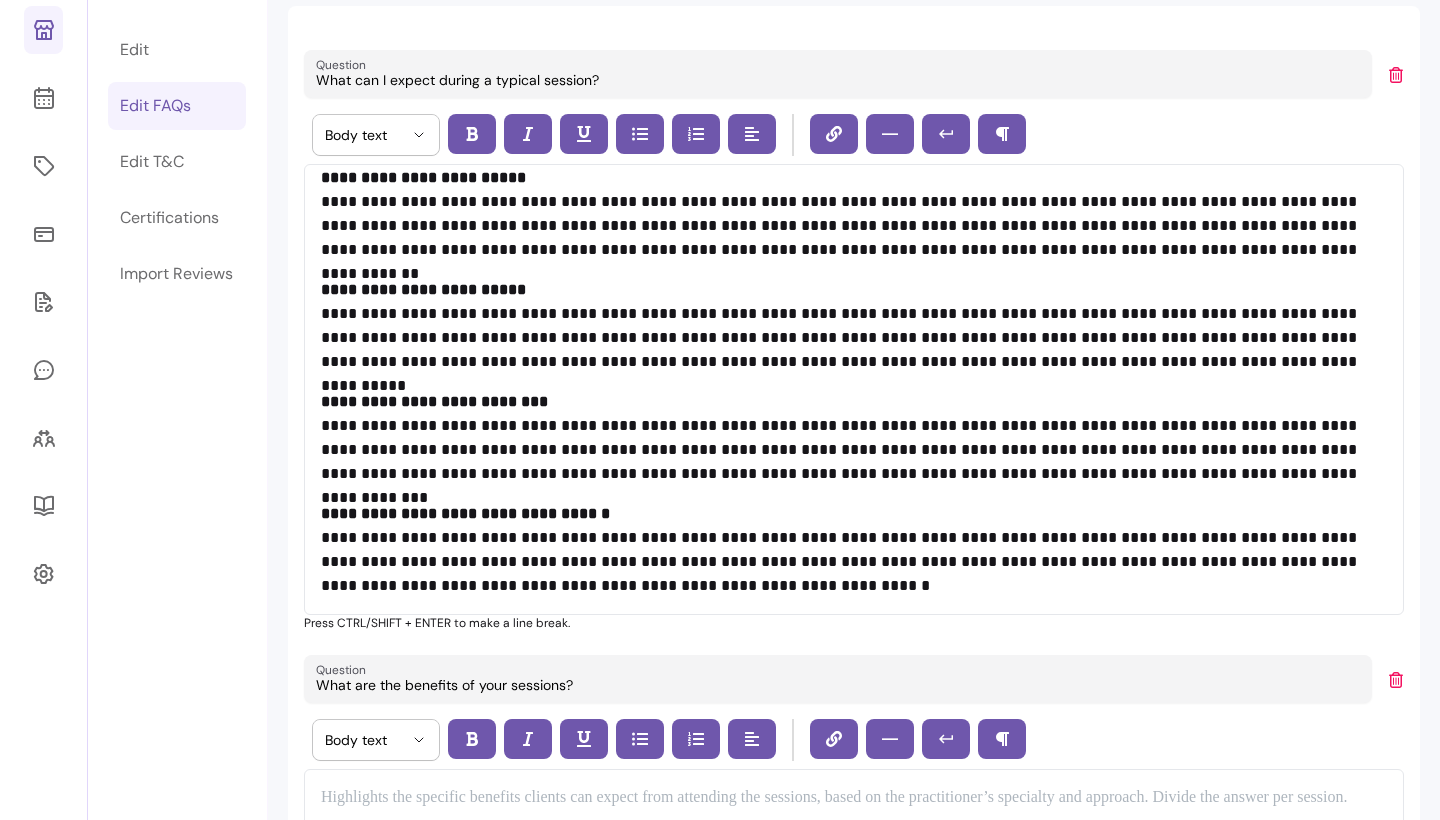 click on "**********" at bounding box center [854, 550] 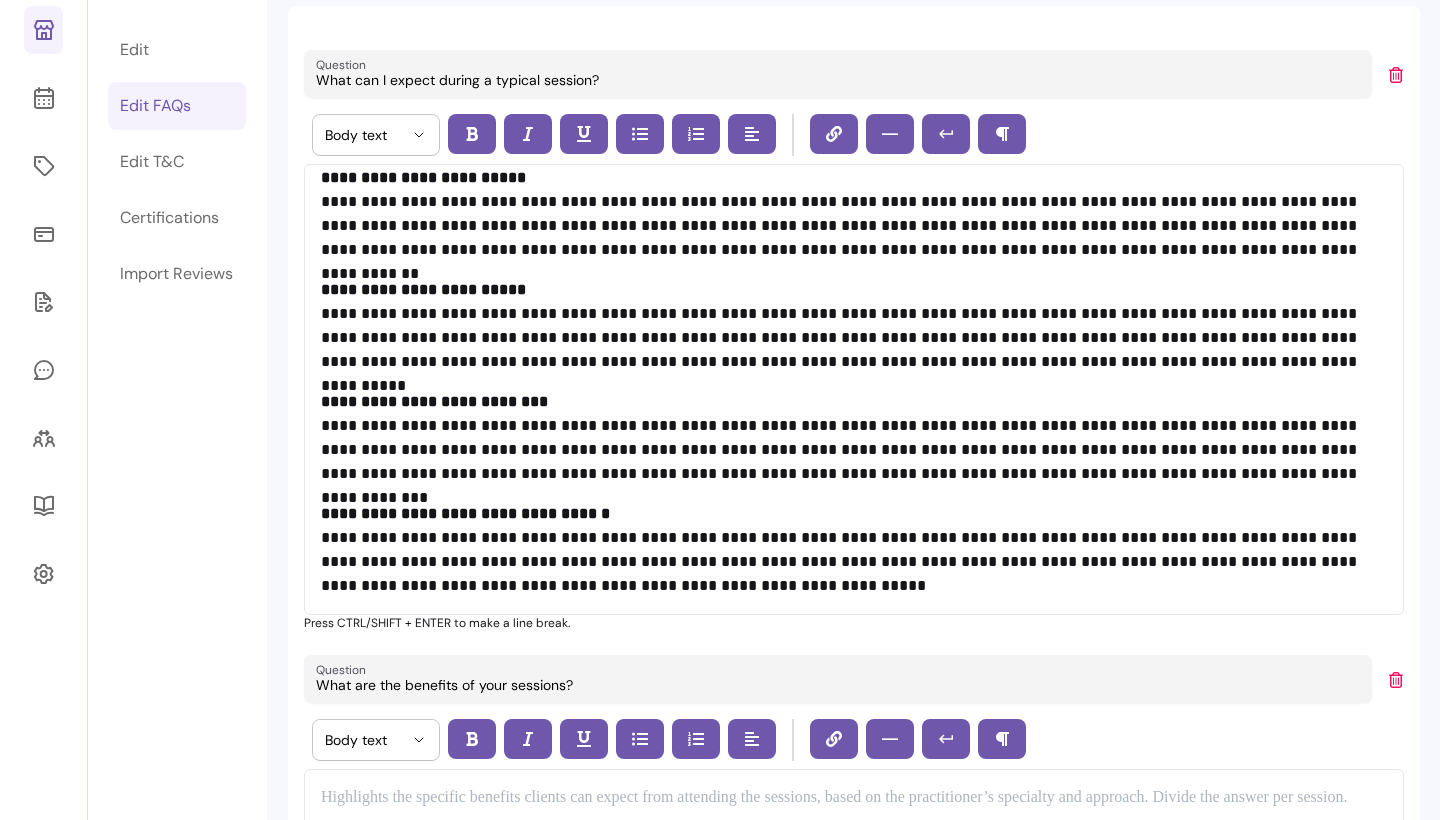 click on "**********" at bounding box center [854, 550] 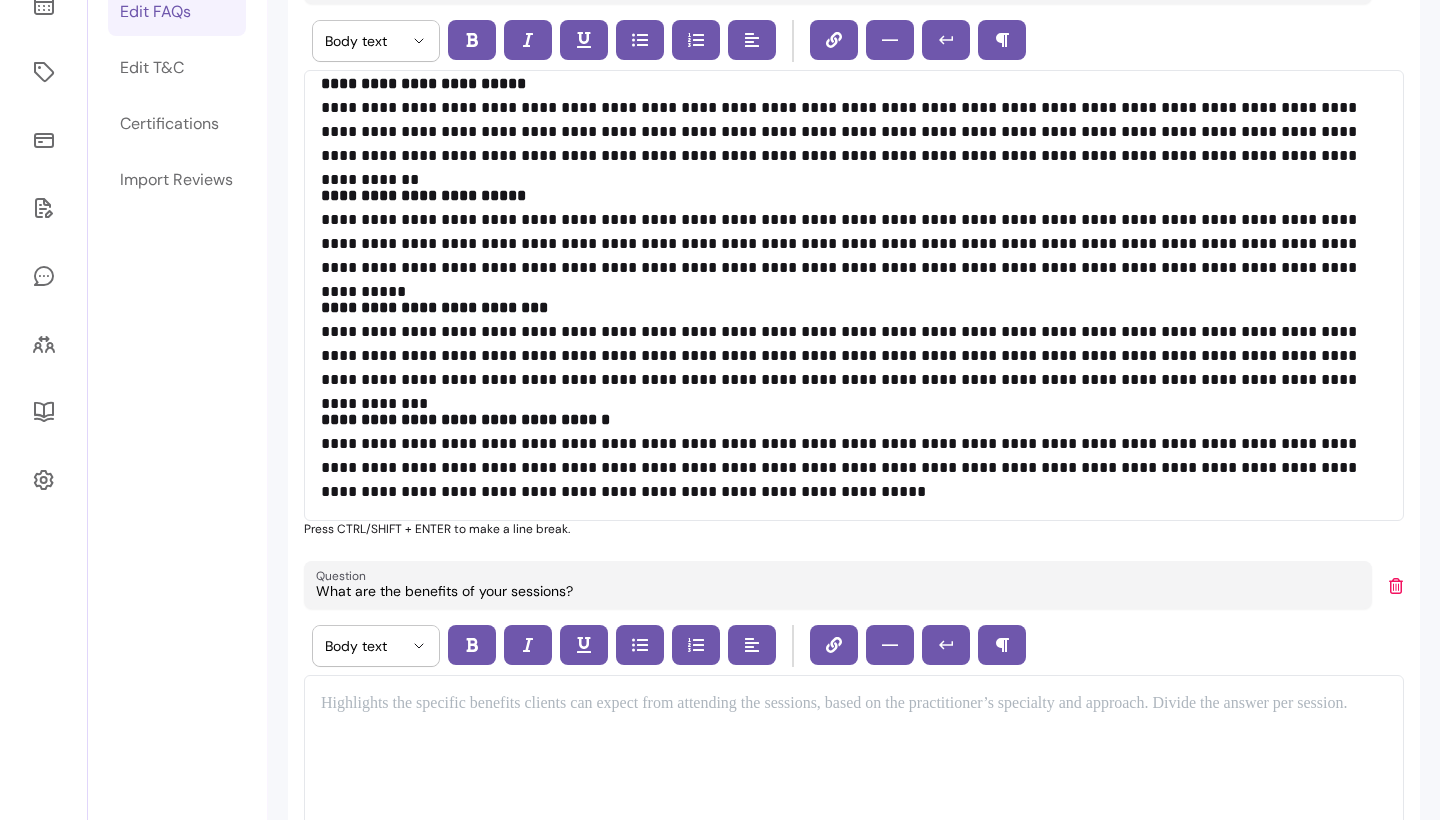 scroll, scrollTop: 301, scrollLeft: 0, axis: vertical 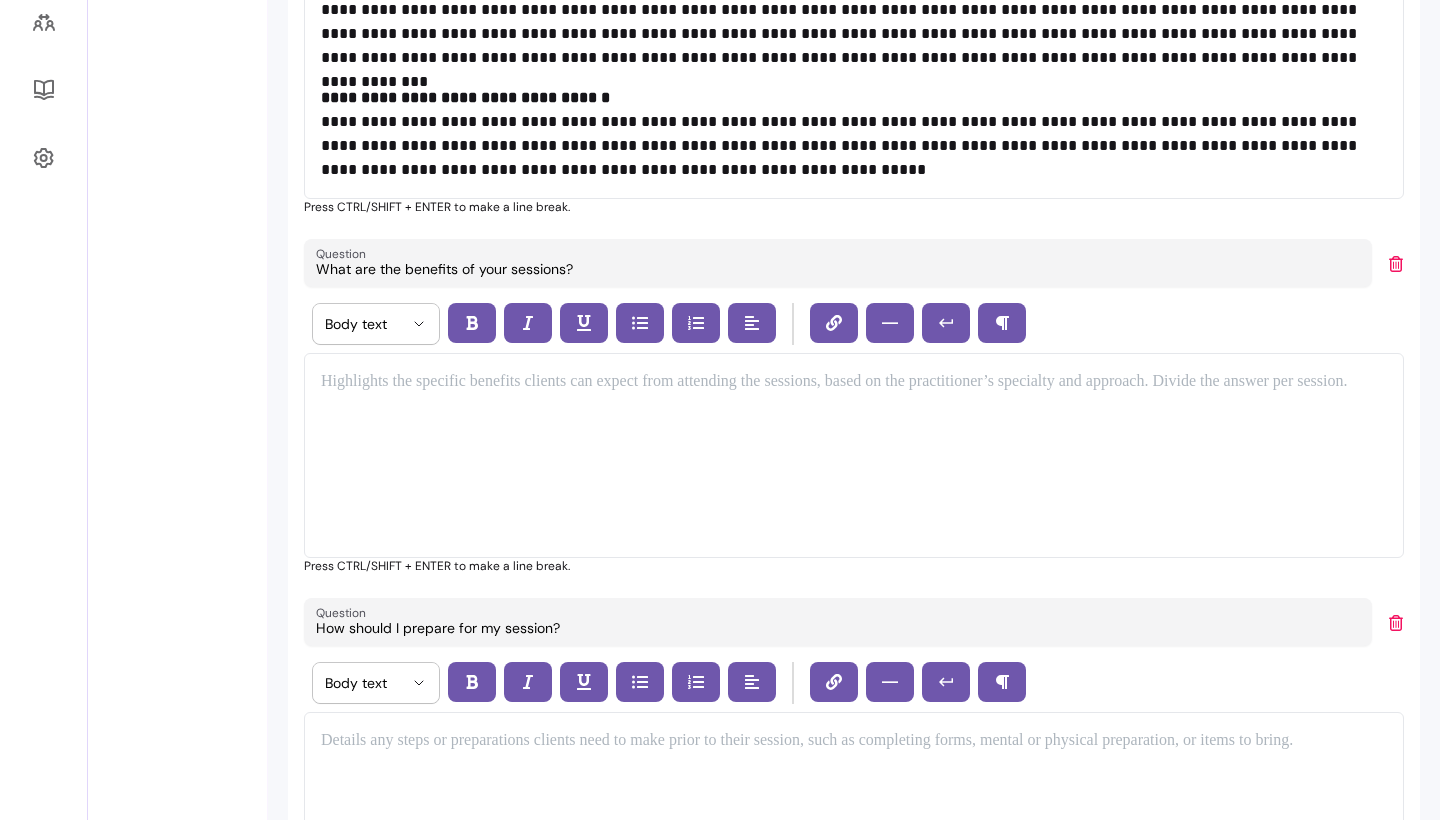 click at bounding box center (854, 455) 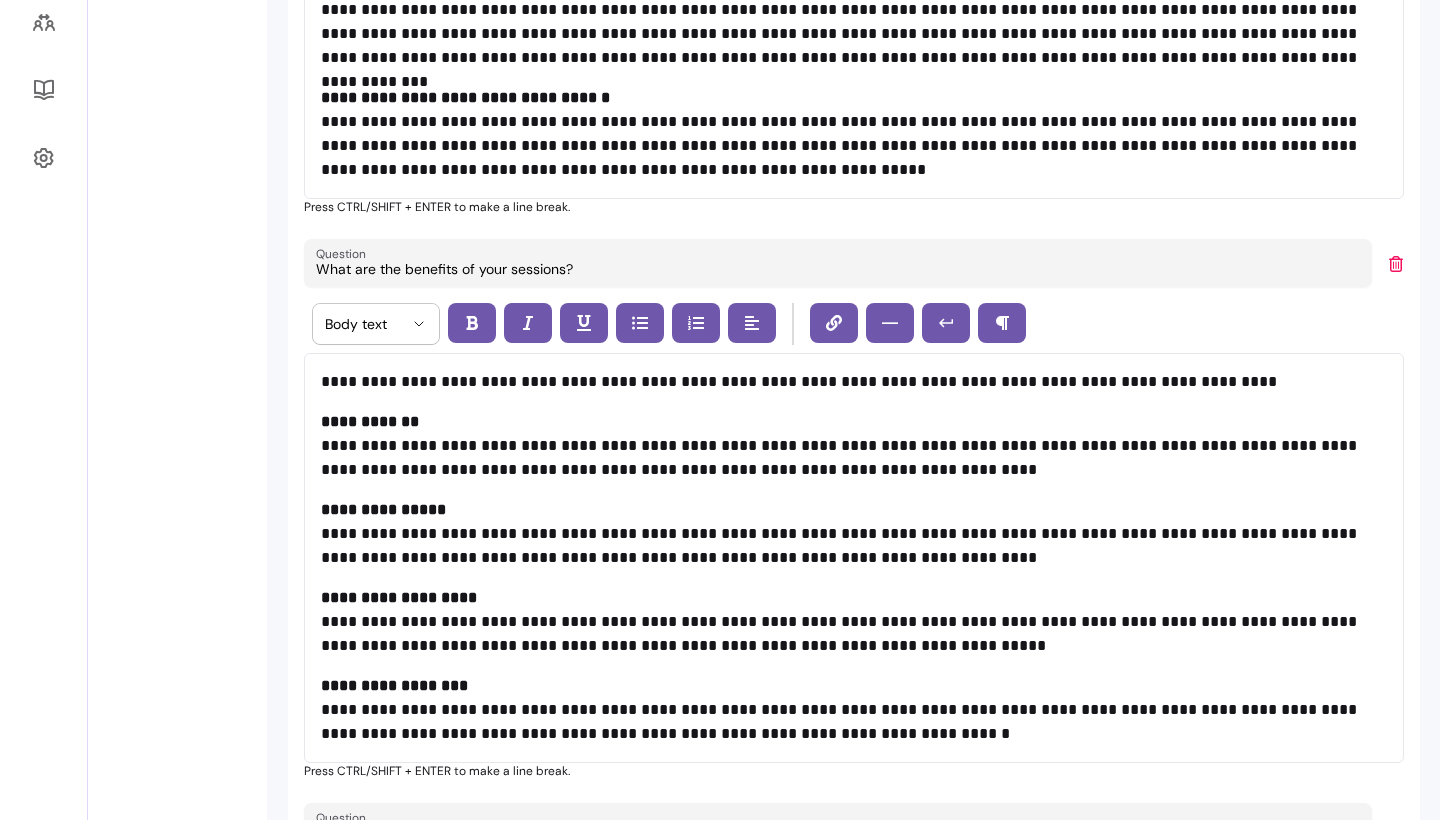 click on "**********" at bounding box center (854, 446) 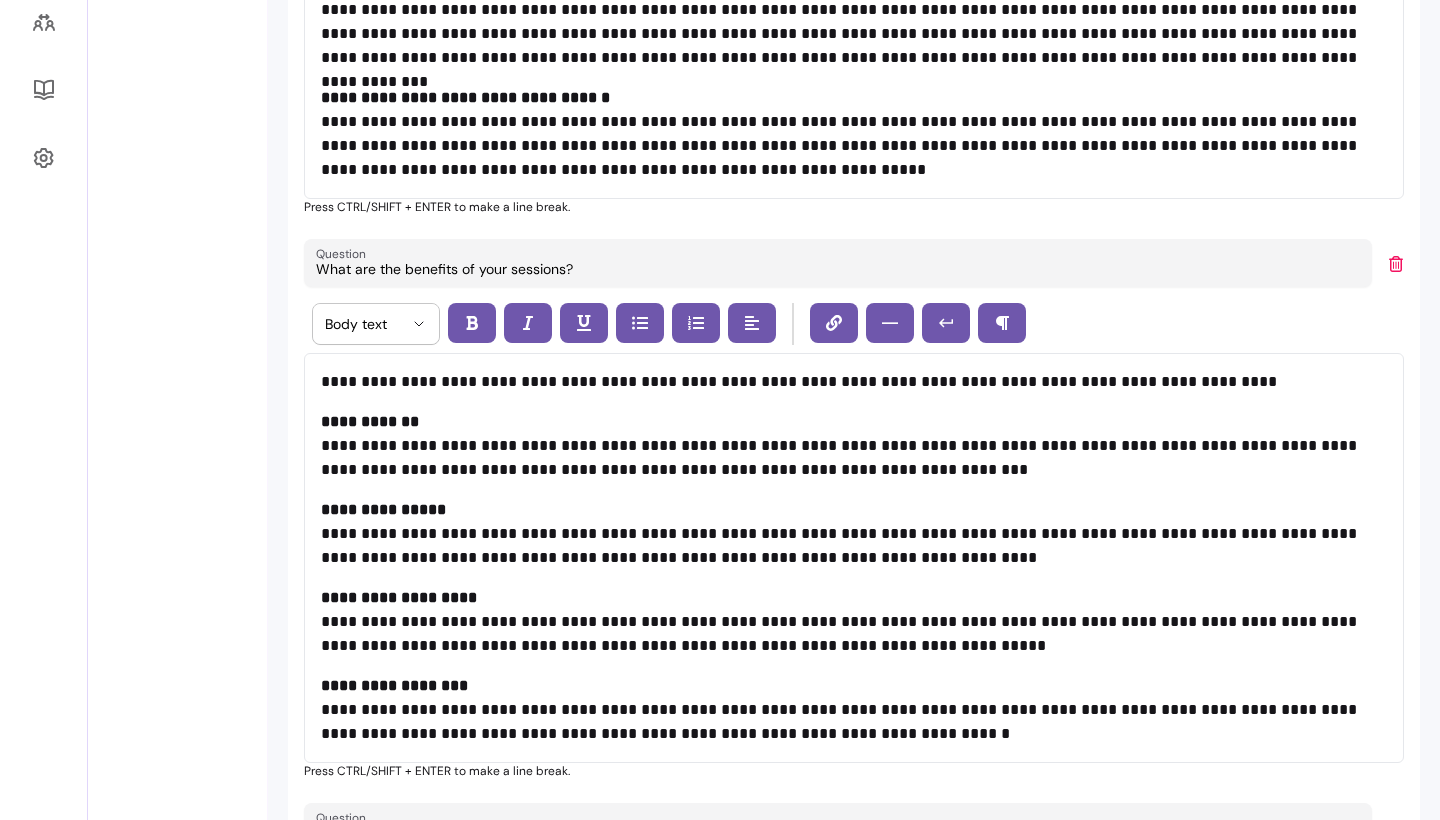 type 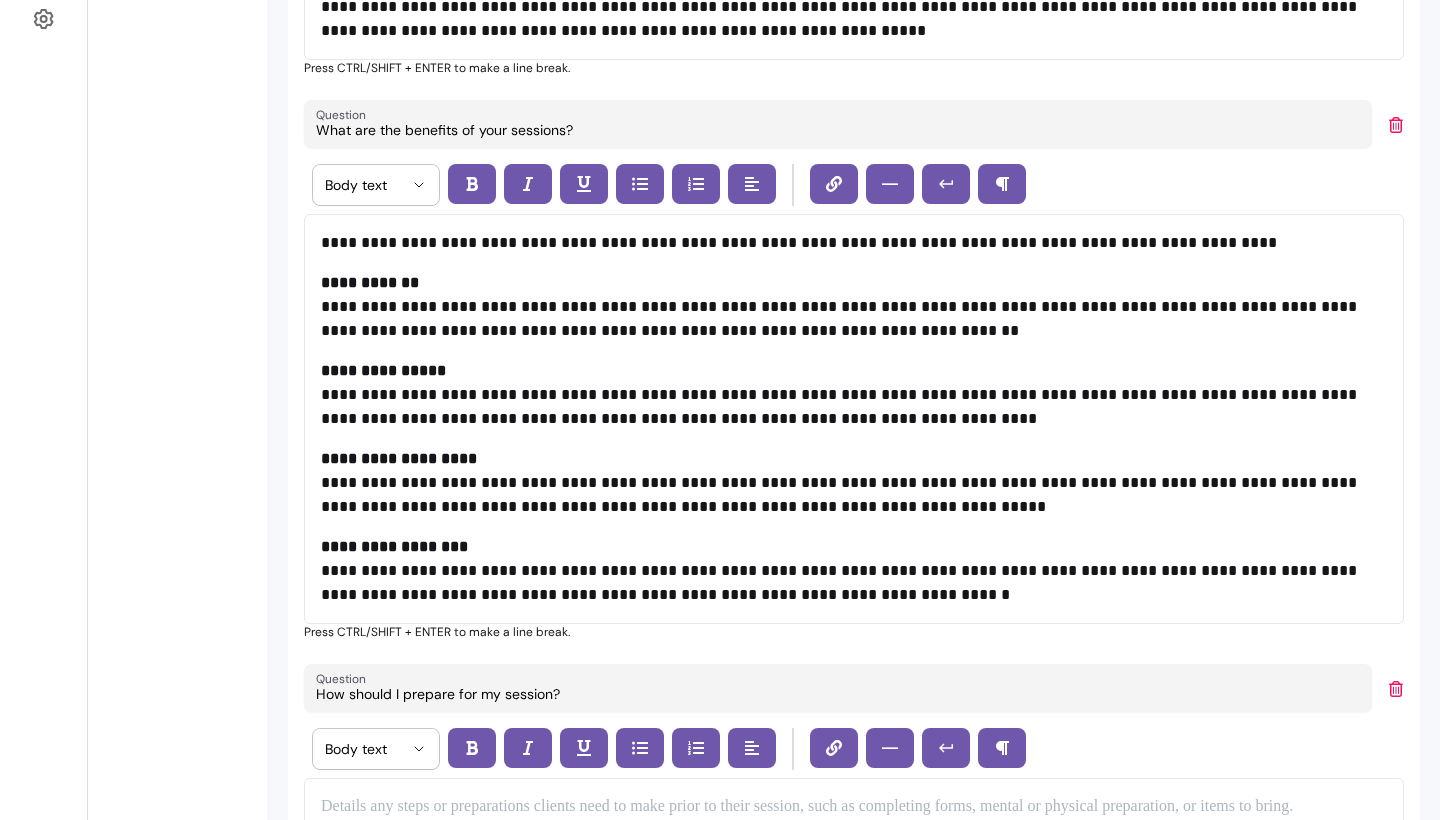 scroll, scrollTop: 718, scrollLeft: 0, axis: vertical 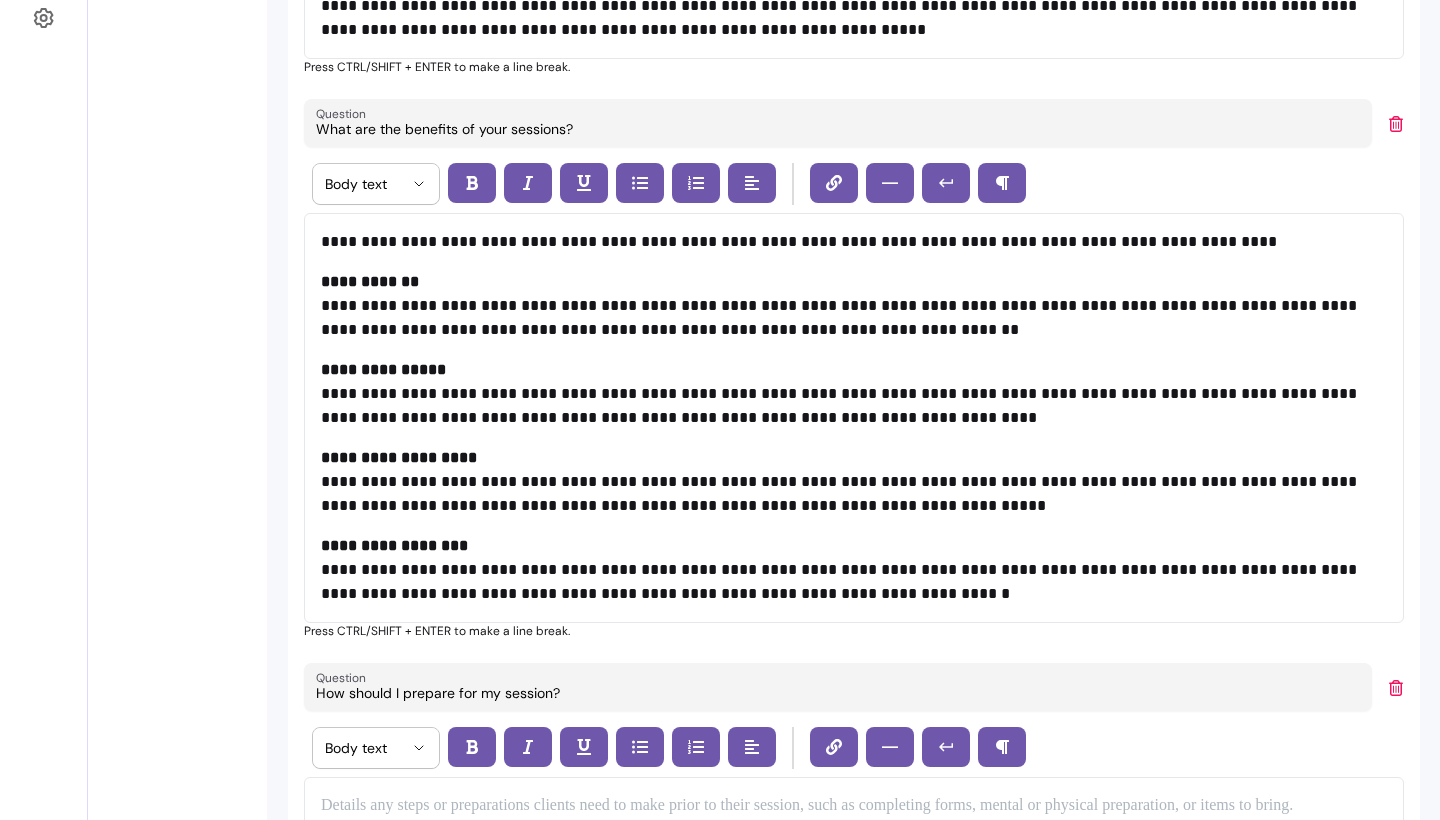 click on "**********" at bounding box center (854, 482) 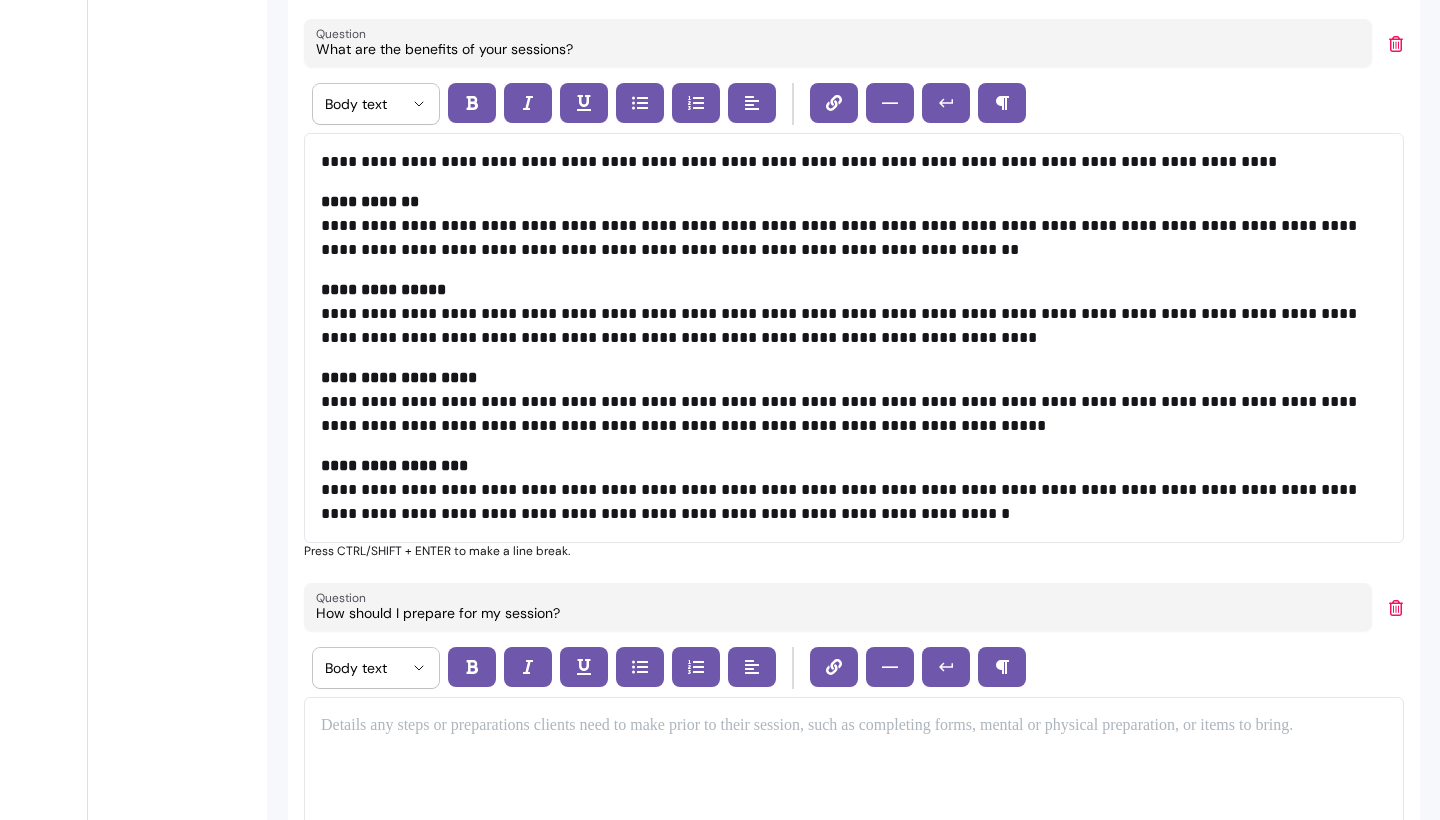 scroll, scrollTop: 803, scrollLeft: 0, axis: vertical 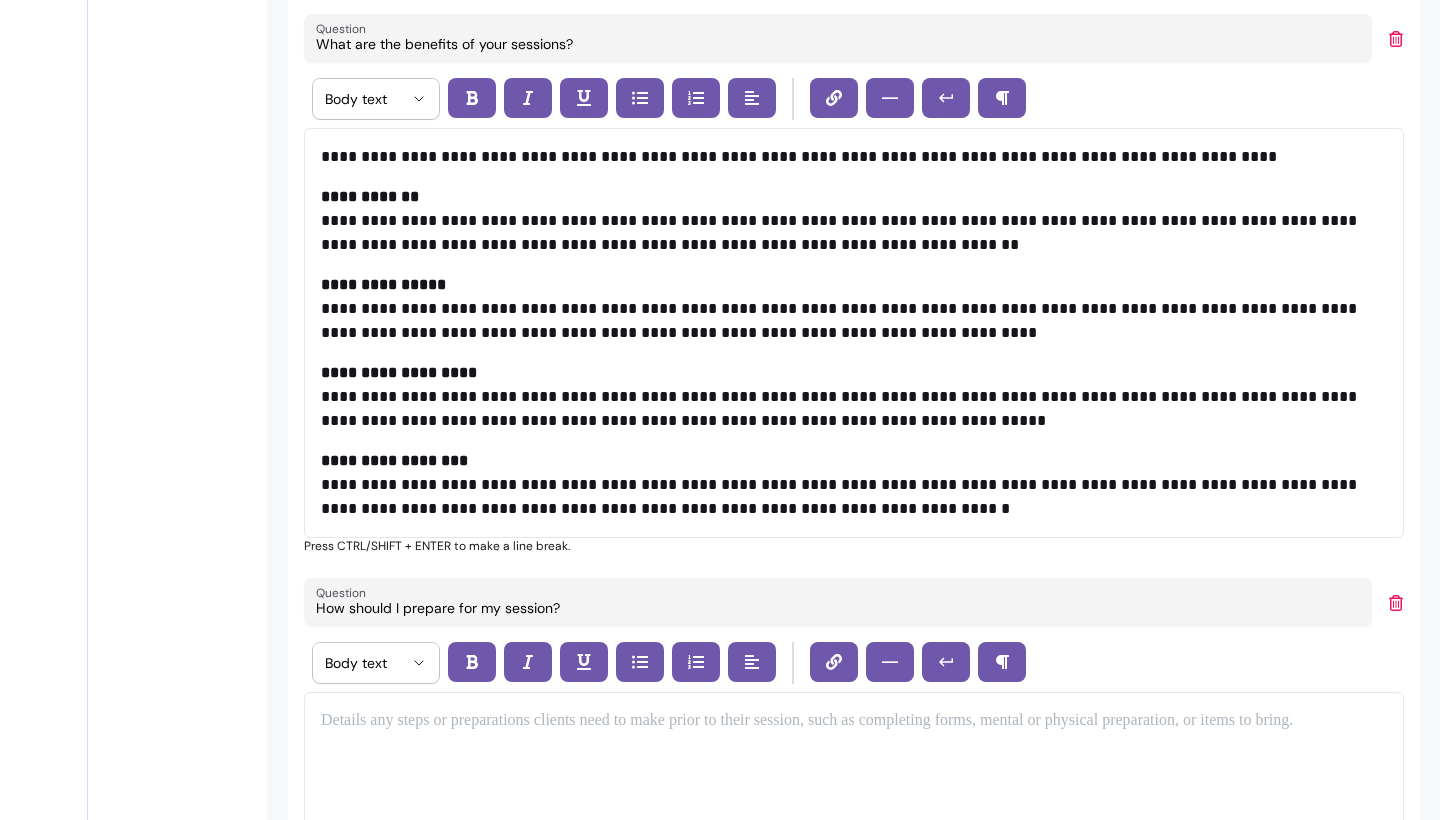 click on "**********" at bounding box center (854, 397) 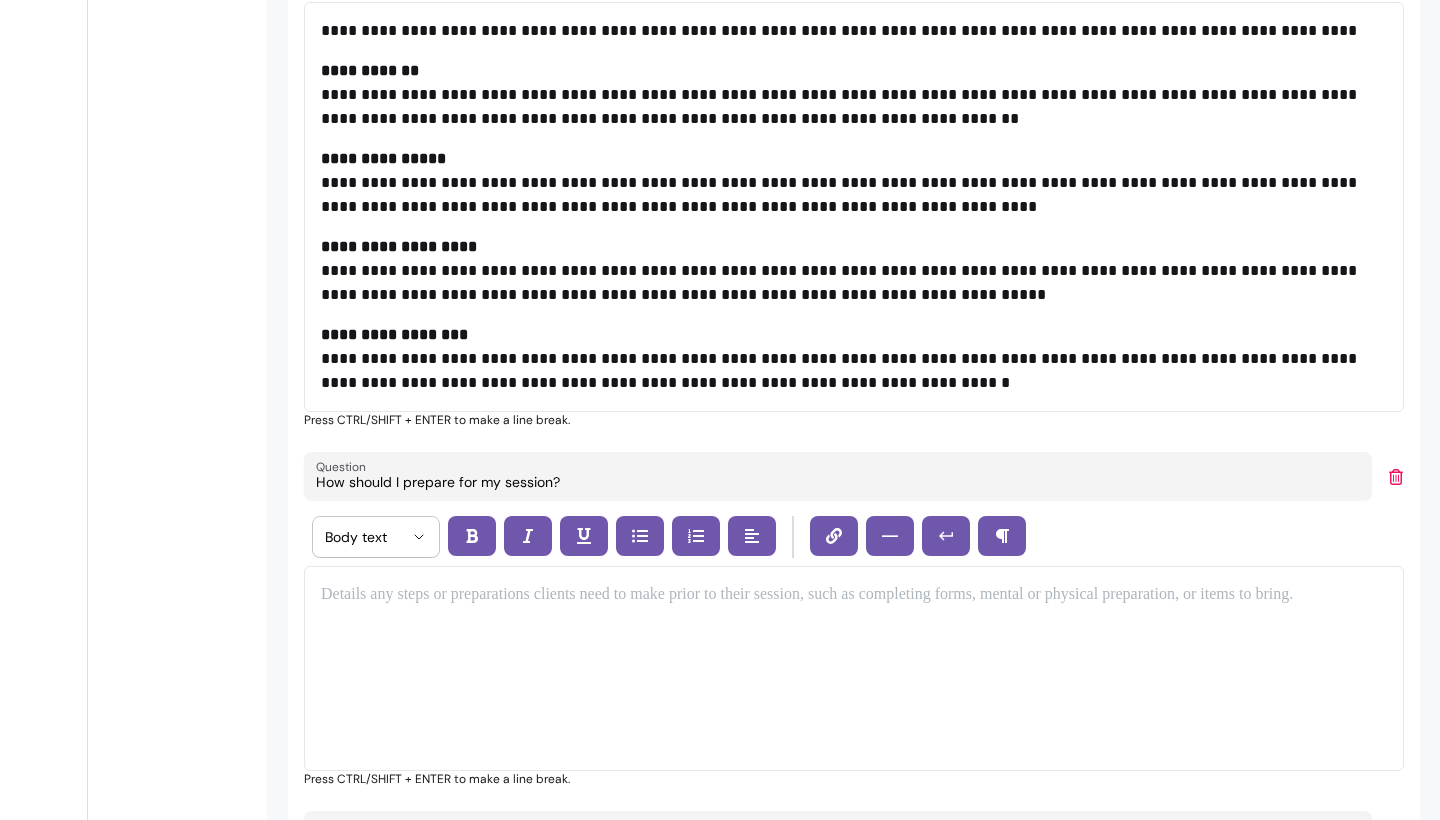 scroll, scrollTop: 935, scrollLeft: 0, axis: vertical 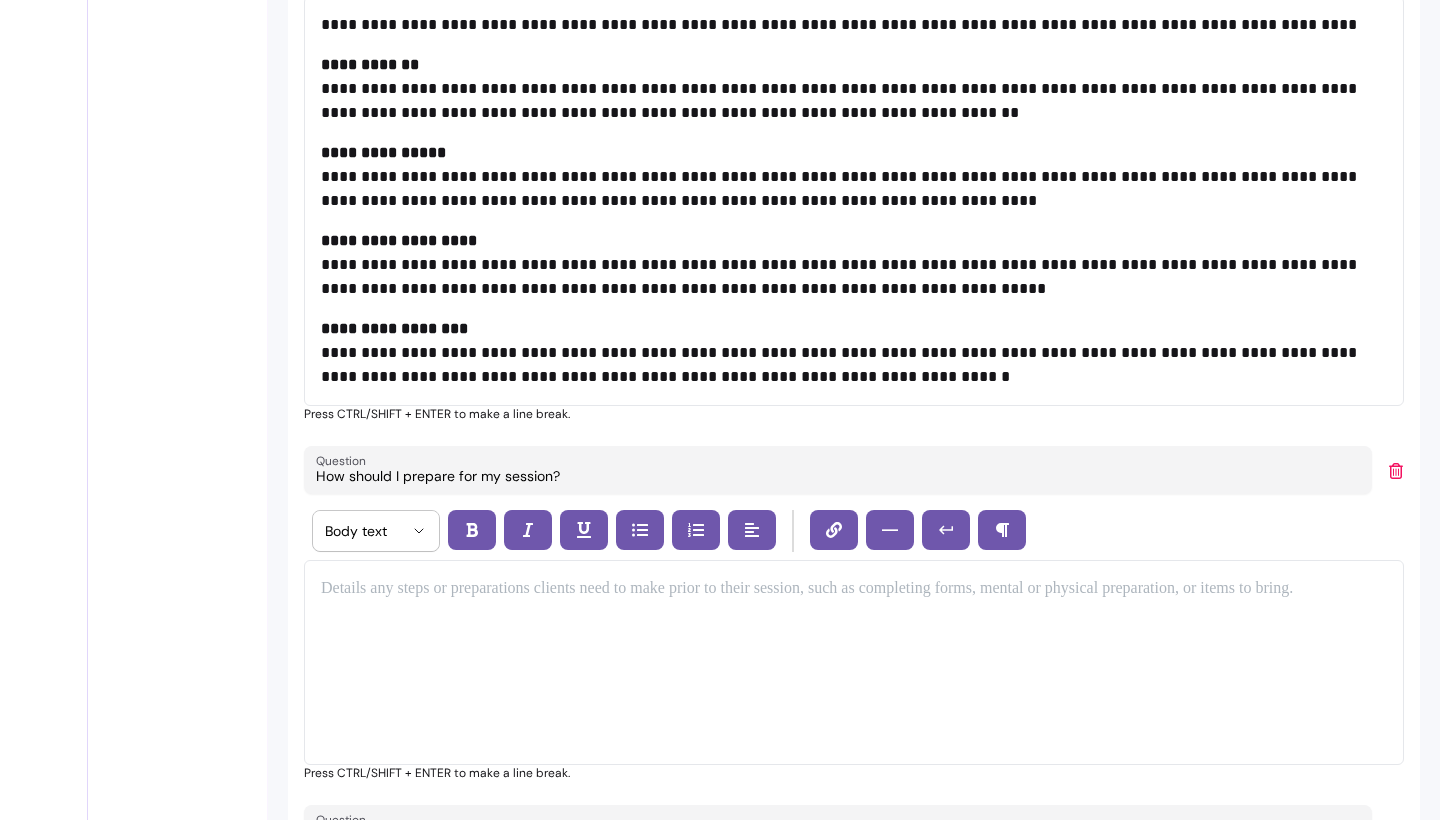 click on "**********" at bounding box center [854, 353] 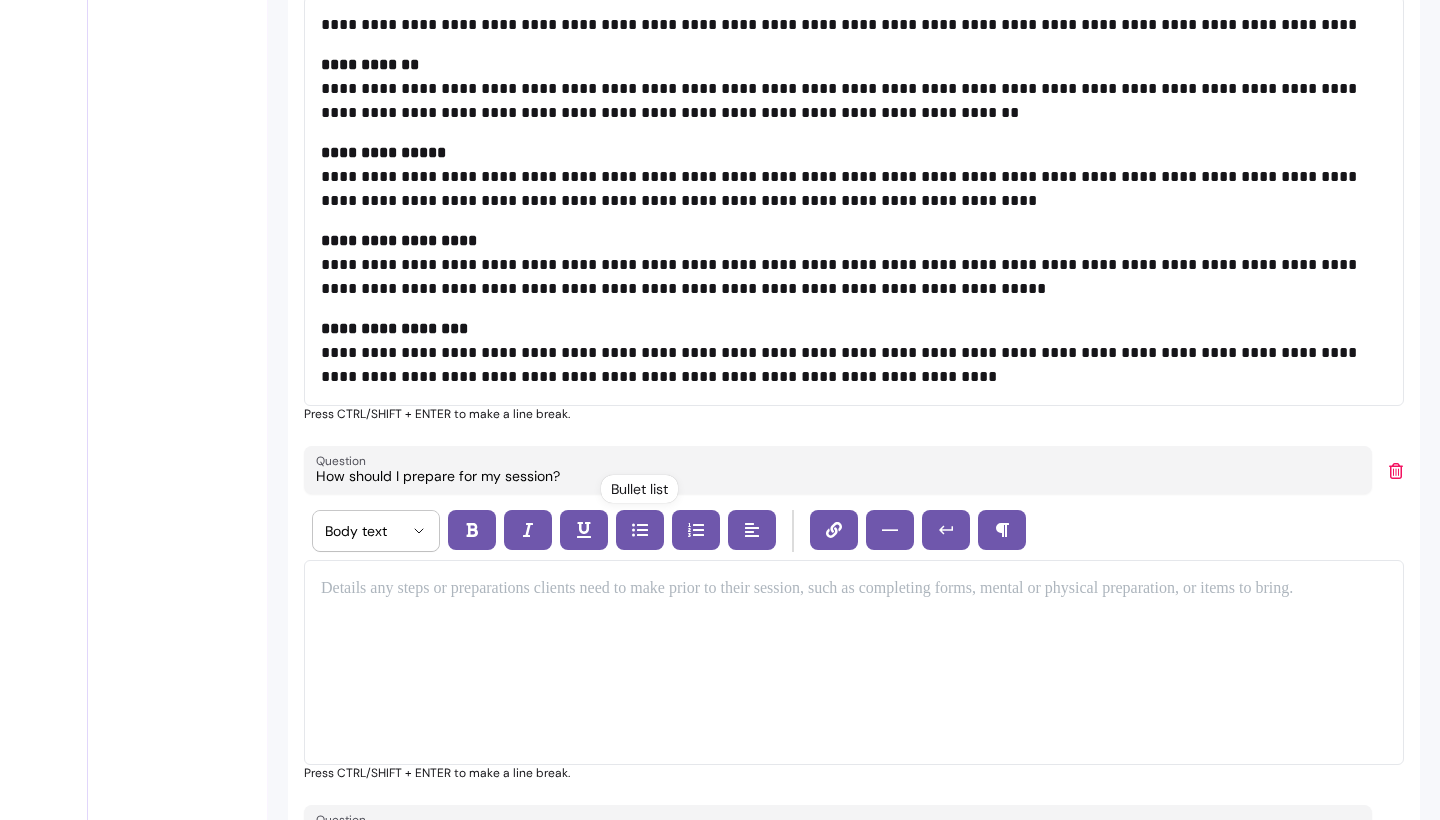 click at bounding box center (854, 662) 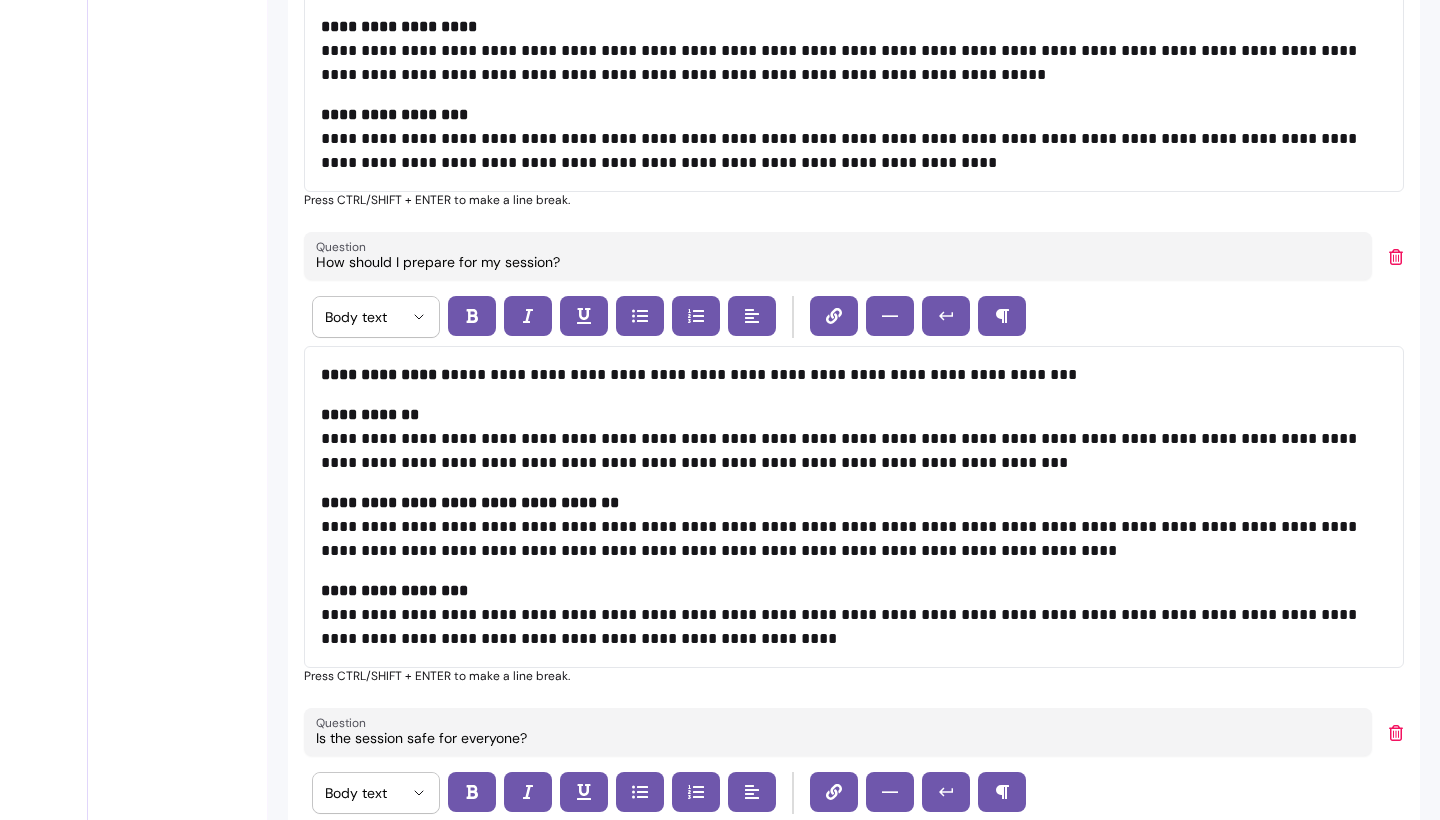 scroll, scrollTop: 1149, scrollLeft: 0, axis: vertical 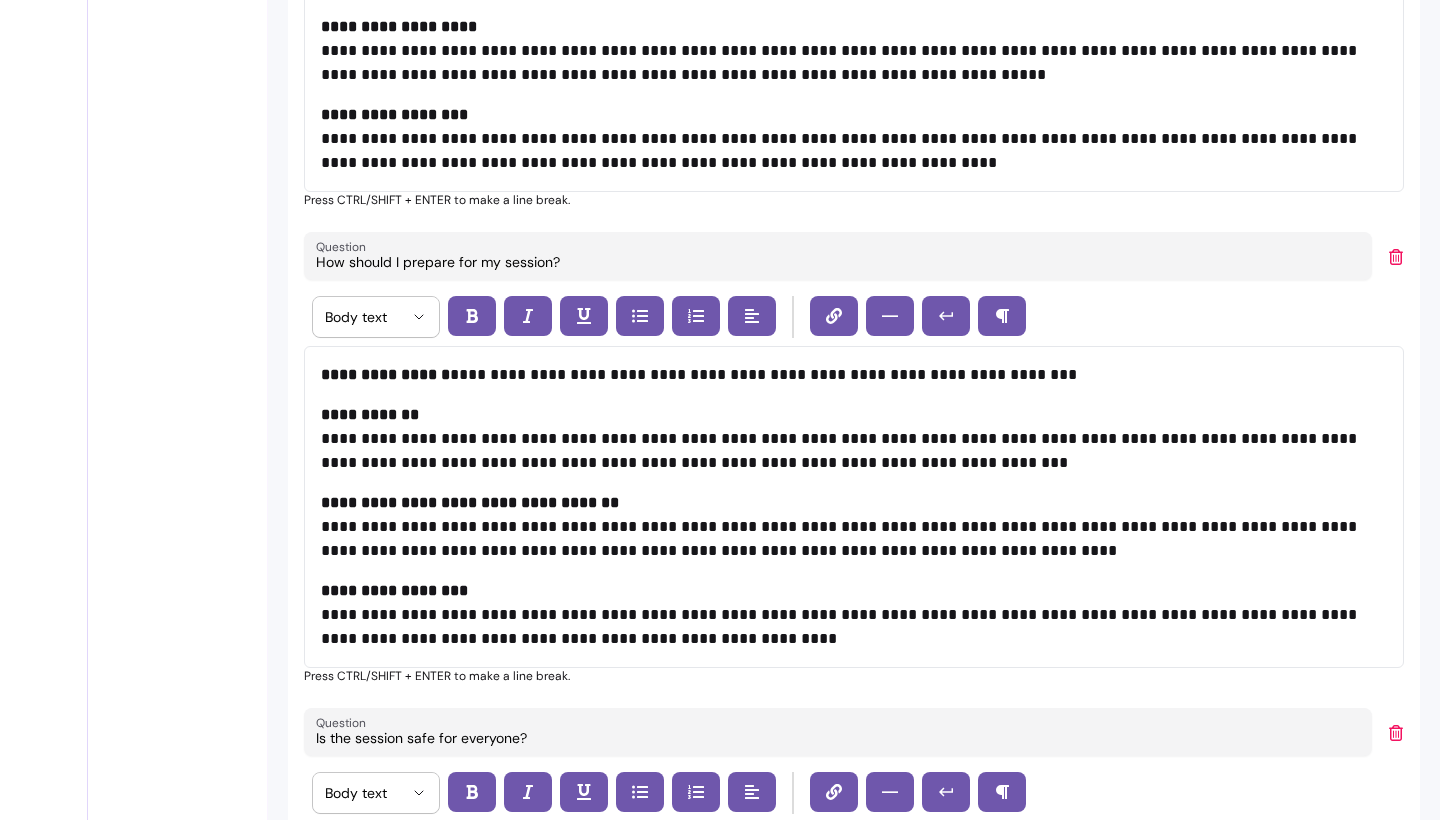 click on "**********" at bounding box center (854, 375) 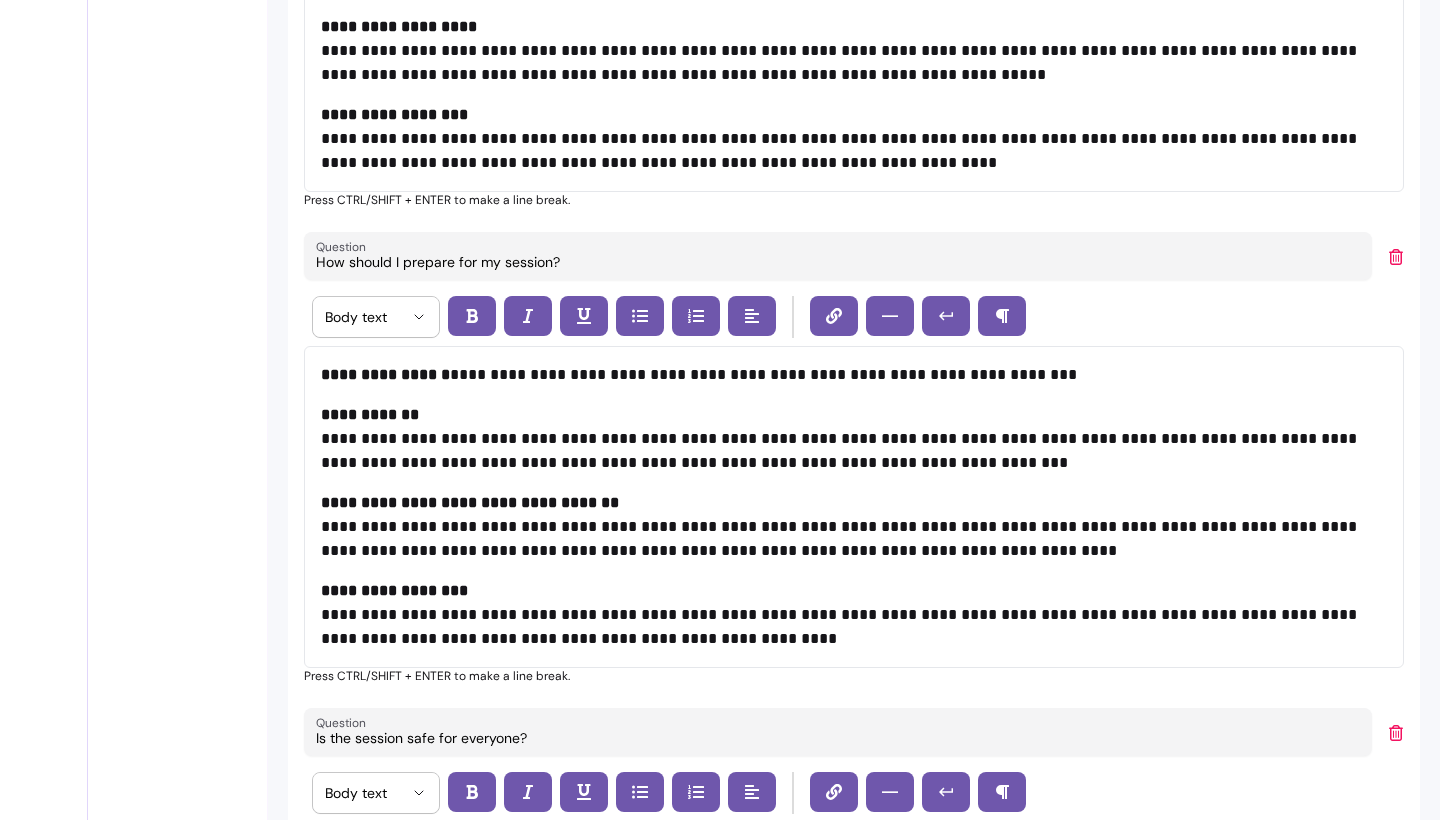 type 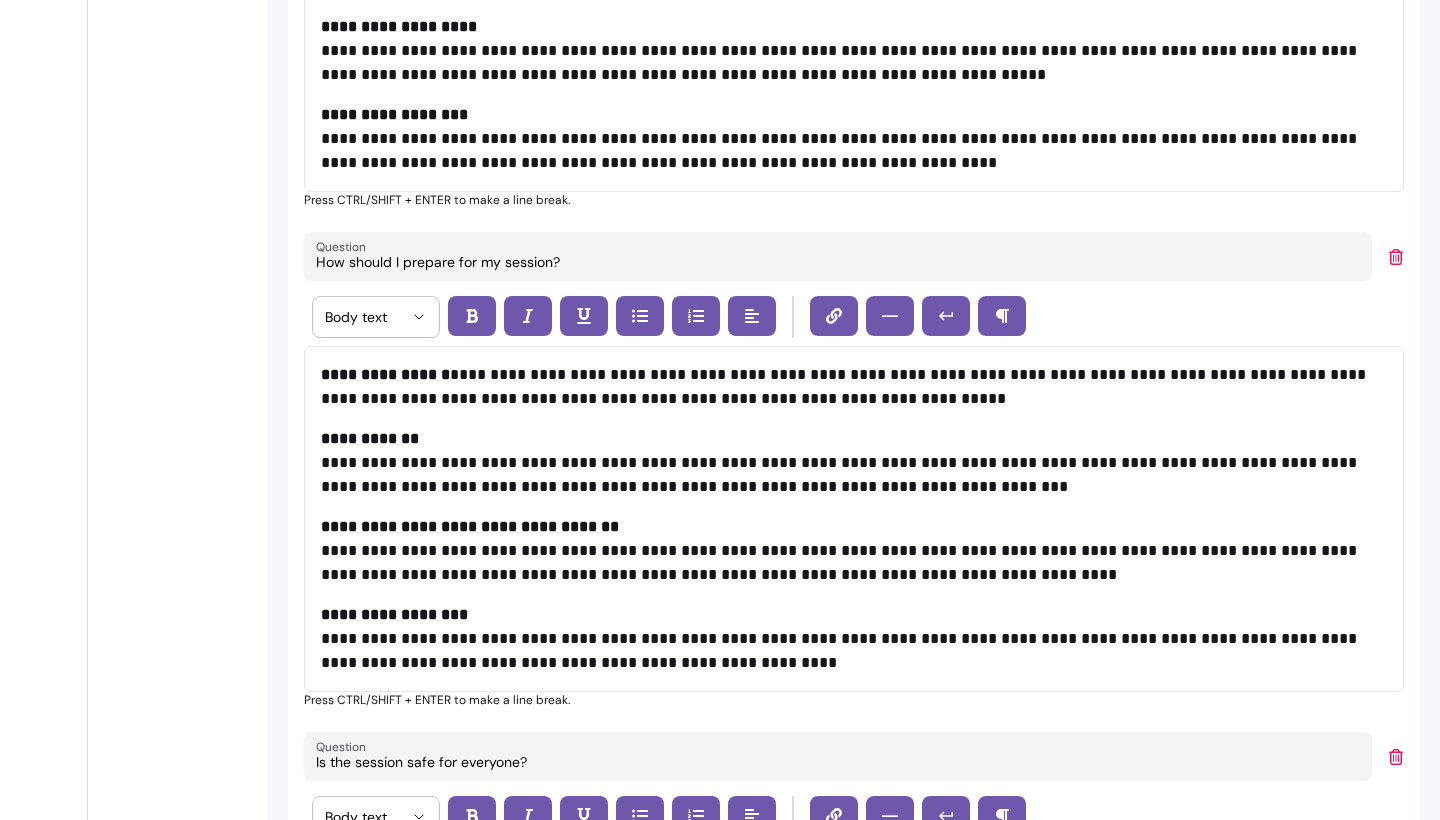 click on "**********" at bounding box center [854, 463] 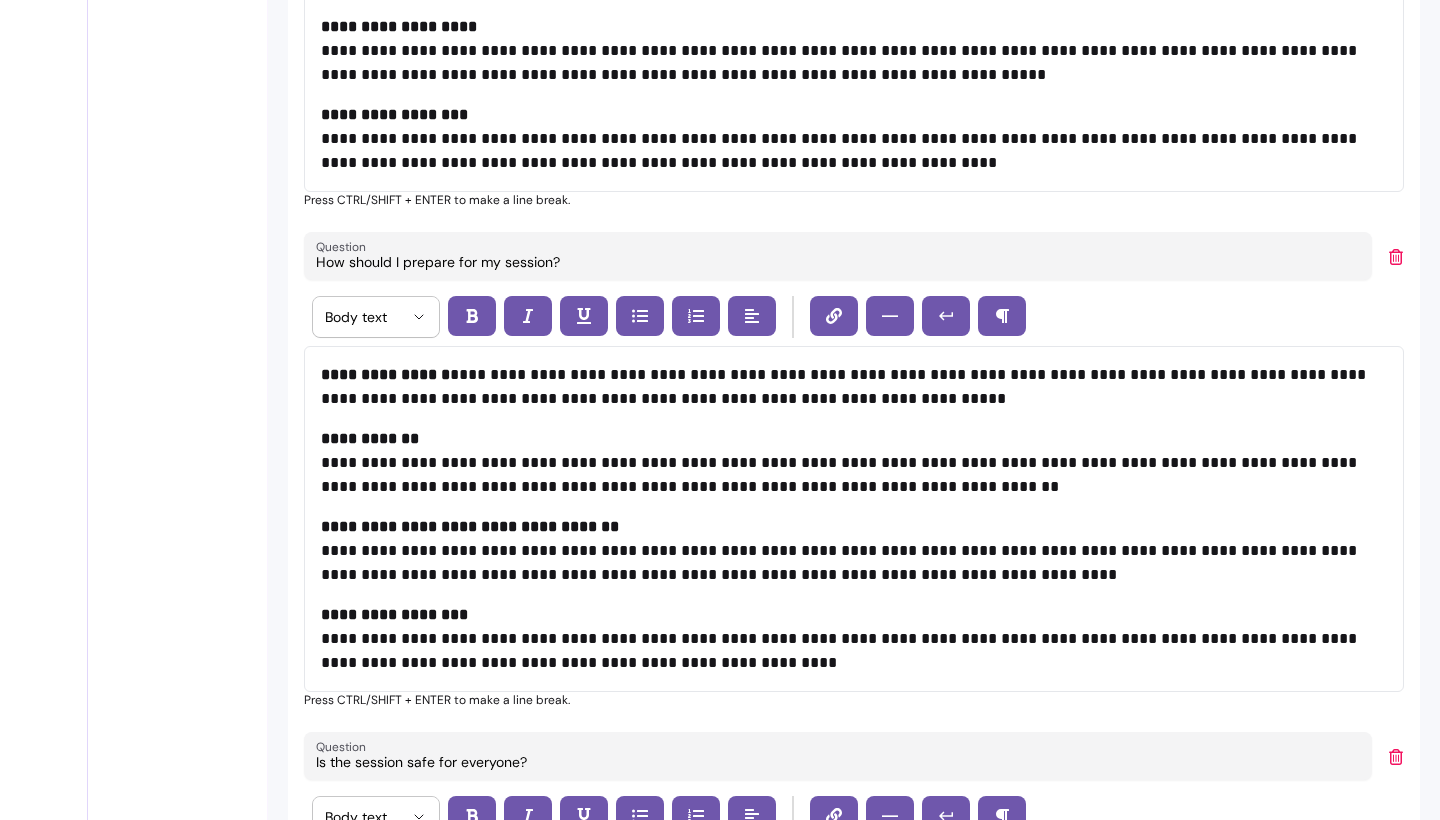 click on "**********" at bounding box center (470, 526) 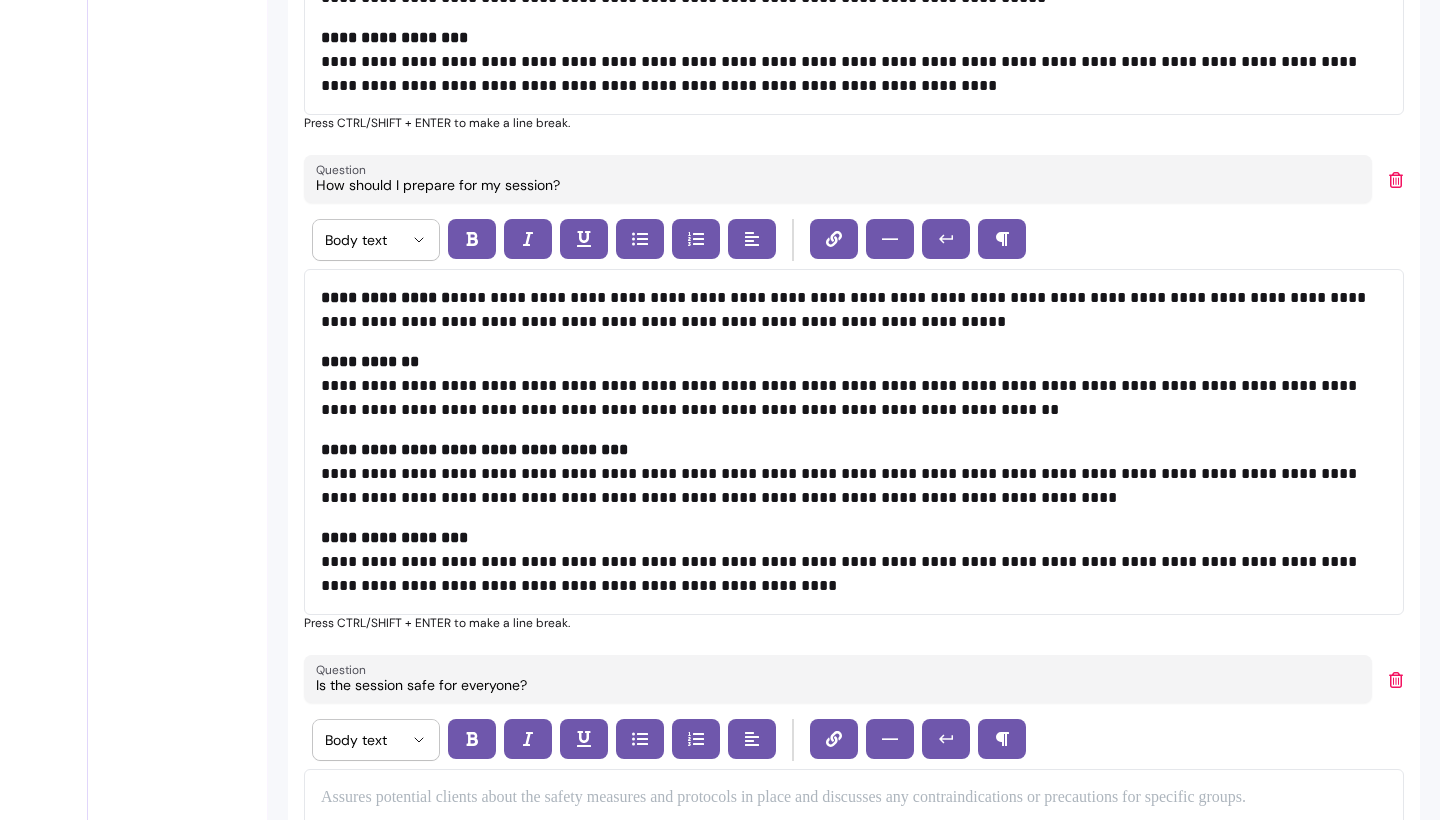 scroll, scrollTop: 1230, scrollLeft: 0, axis: vertical 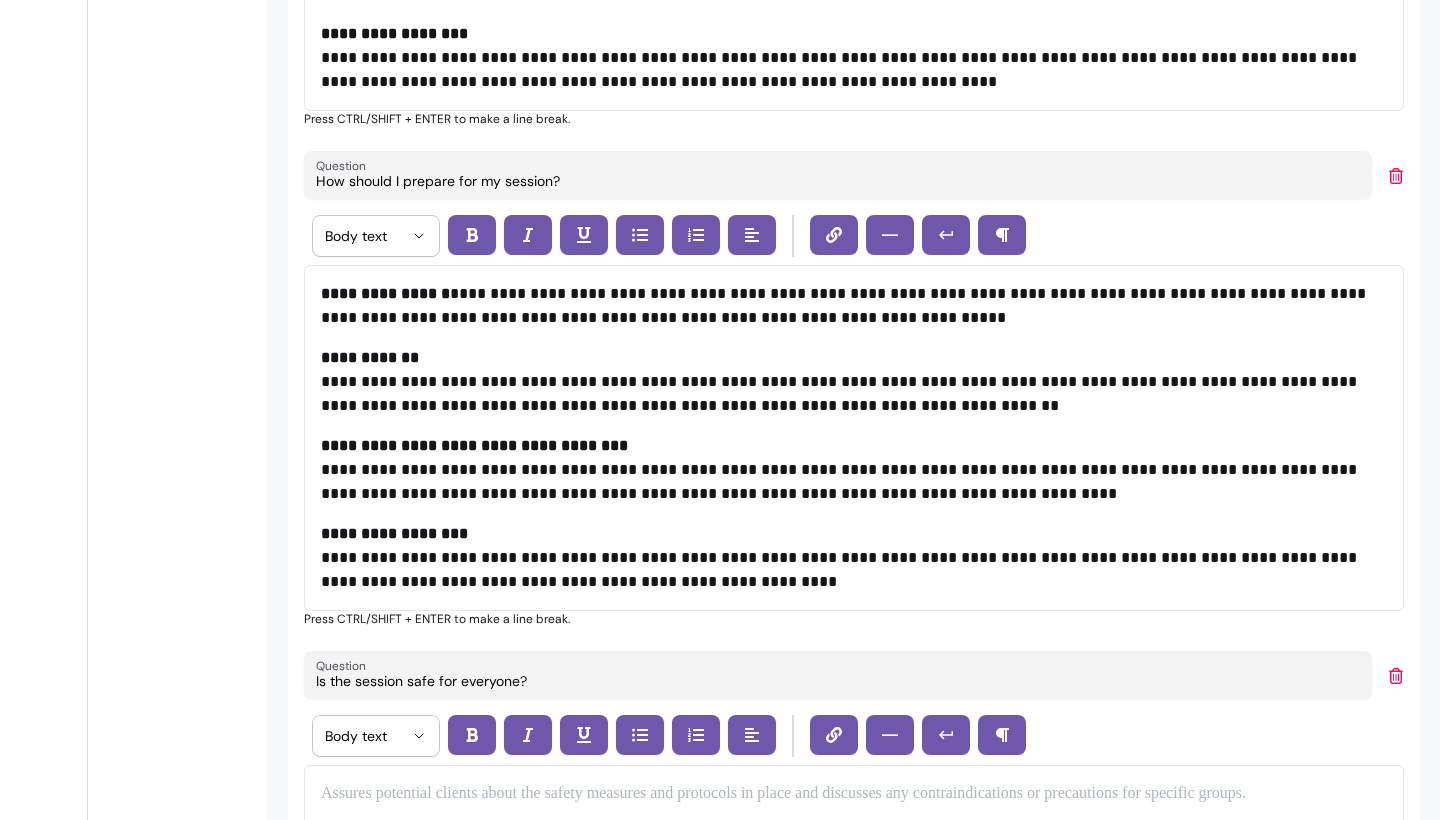 click on "**********" at bounding box center [854, 470] 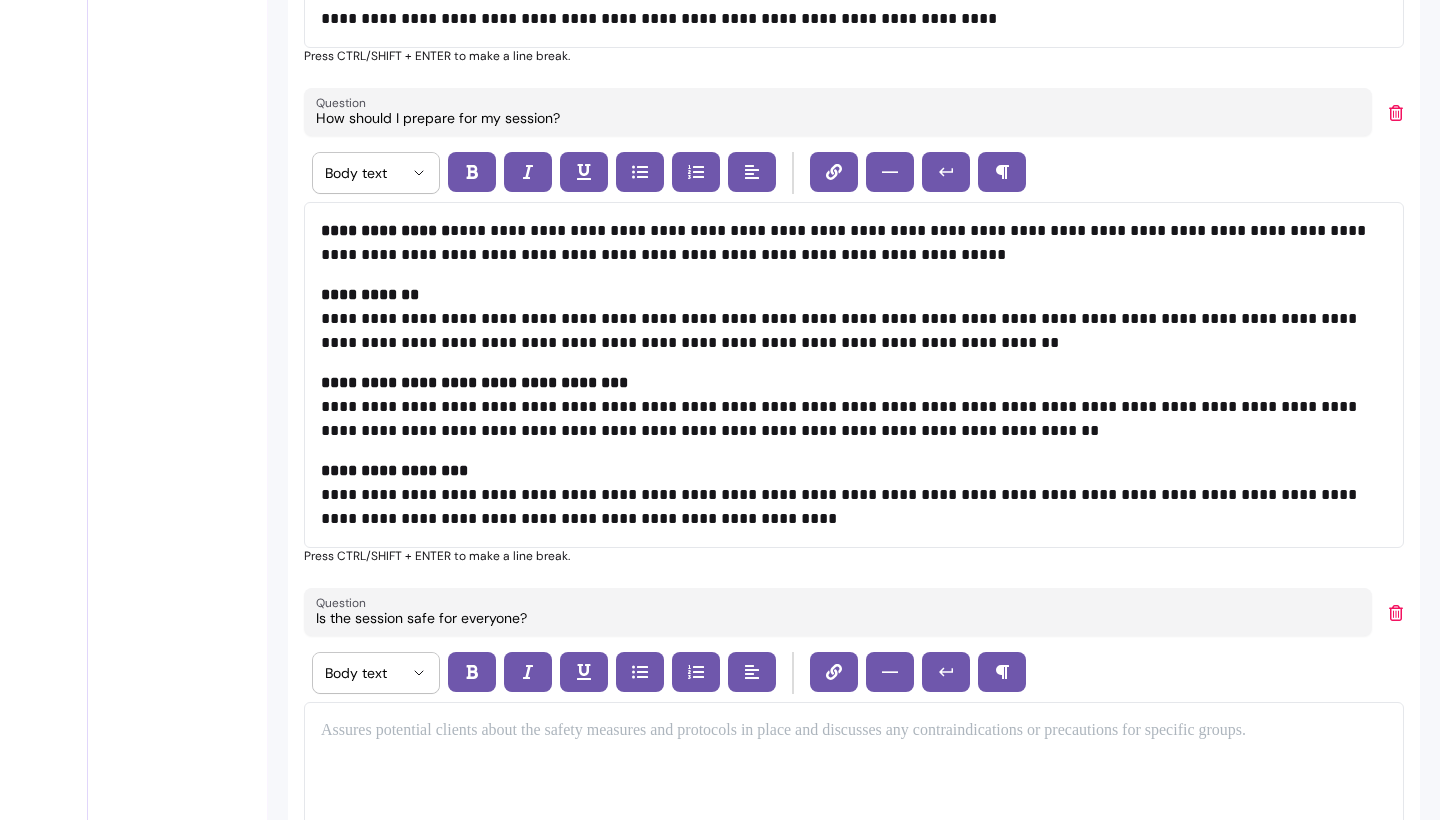scroll, scrollTop: 1299, scrollLeft: 0, axis: vertical 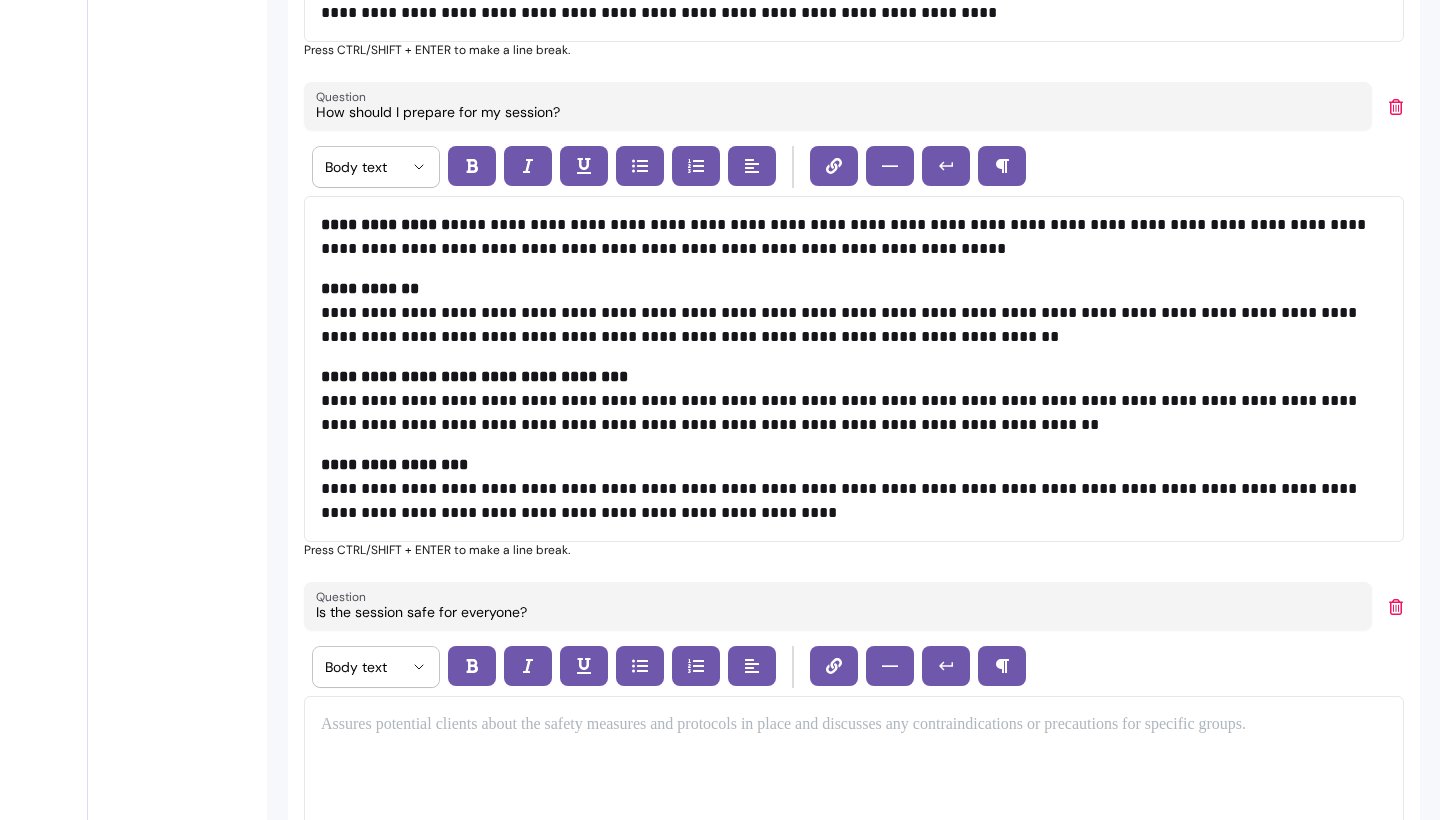 click on "**********" at bounding box center [854, 489] 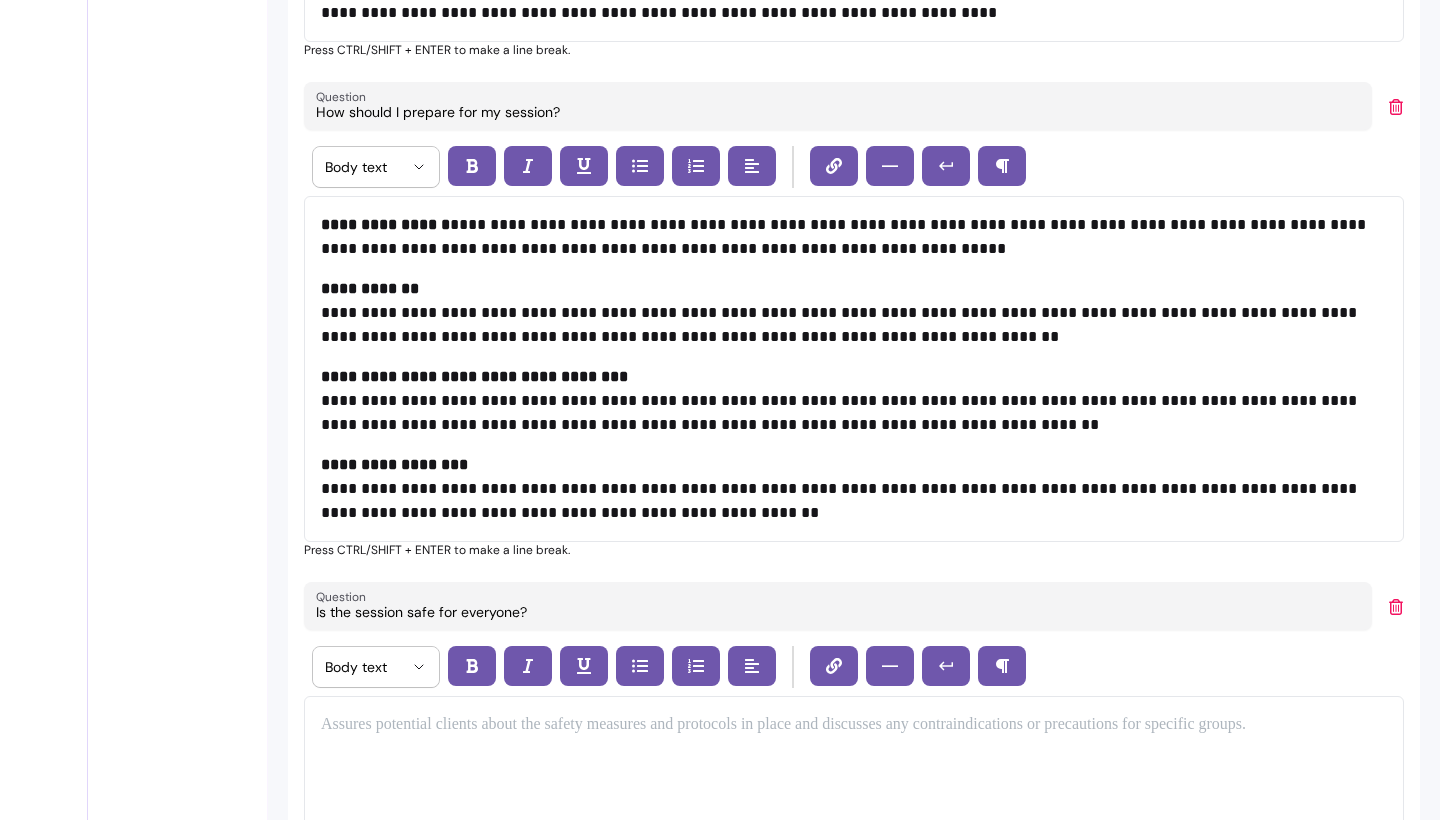 click on "**********" at bounding box center (854, 489) 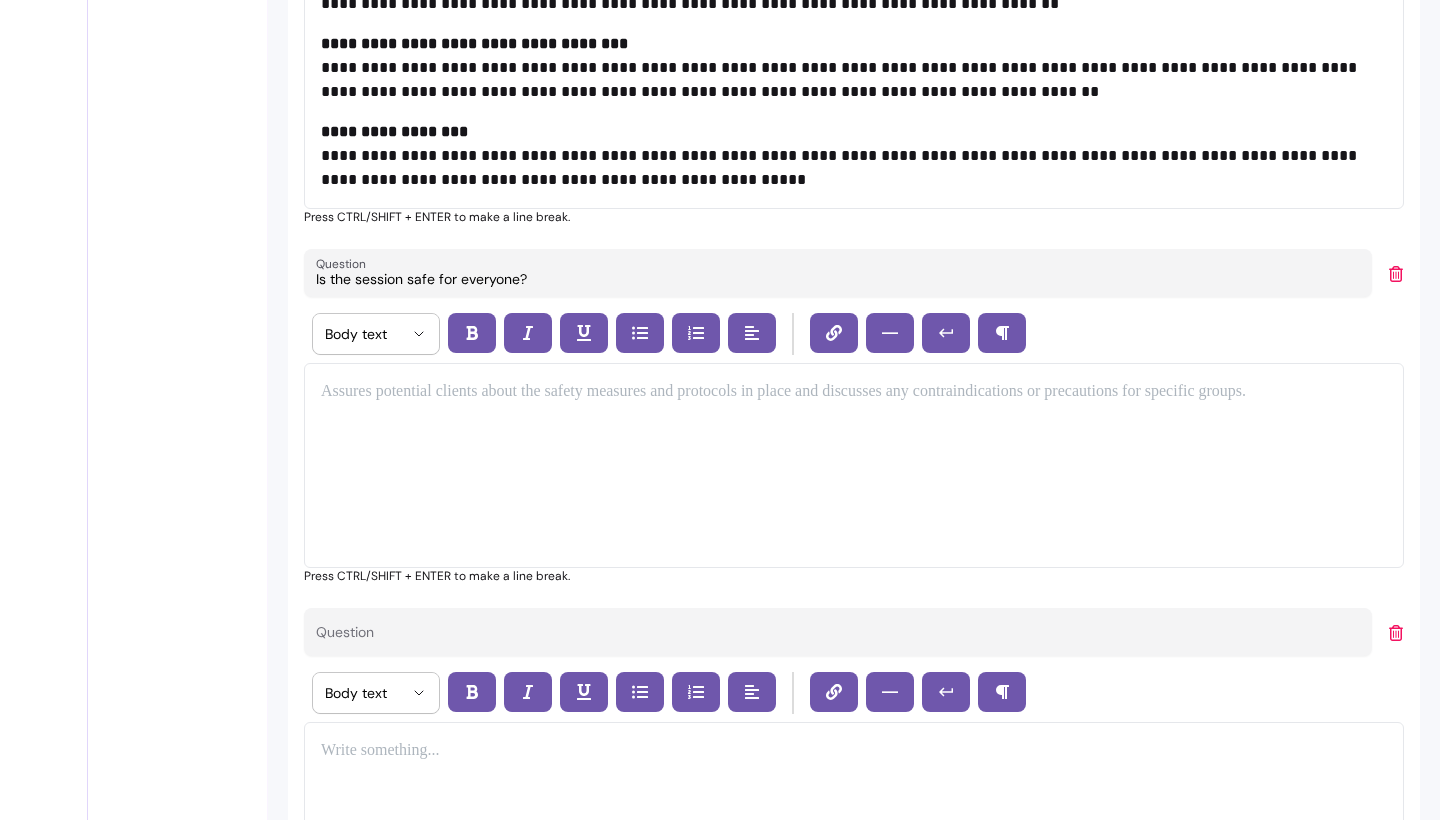 scroll, scrollTop: 1668, scrollLeft: 0, axis: vertical 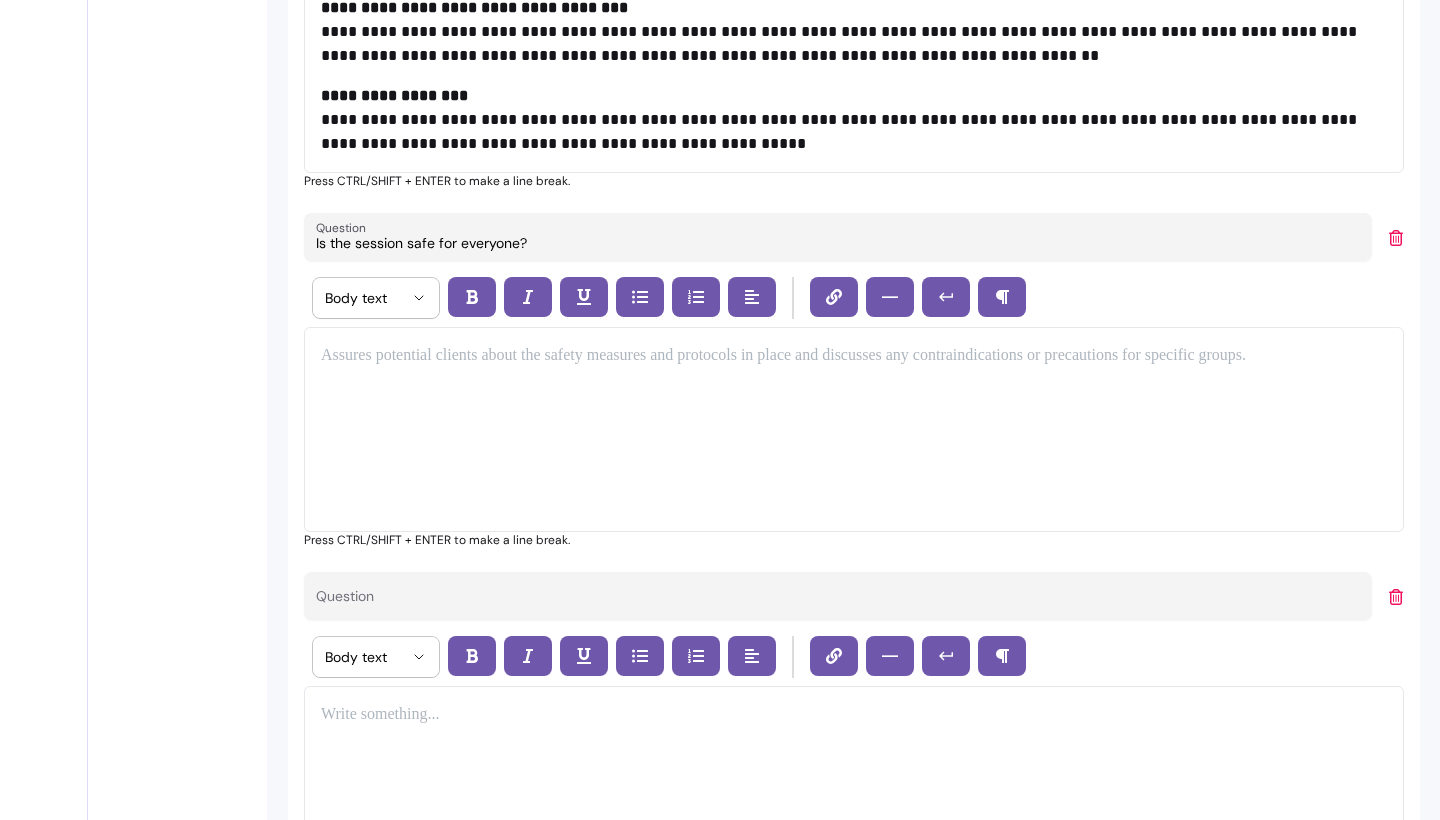 click at bounding box center (854, 429) 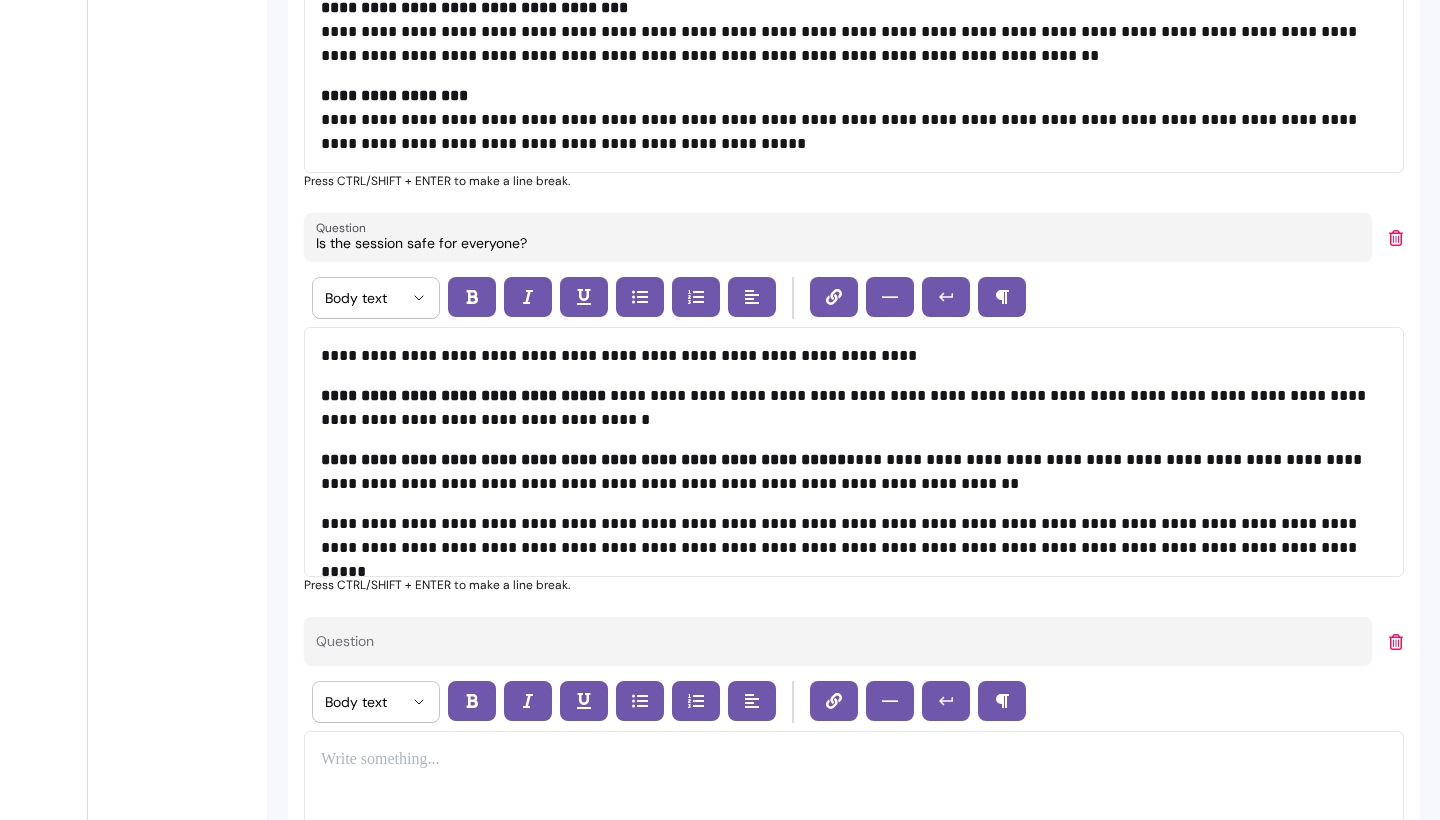 click on "**********" at bounding box center [854, 356] 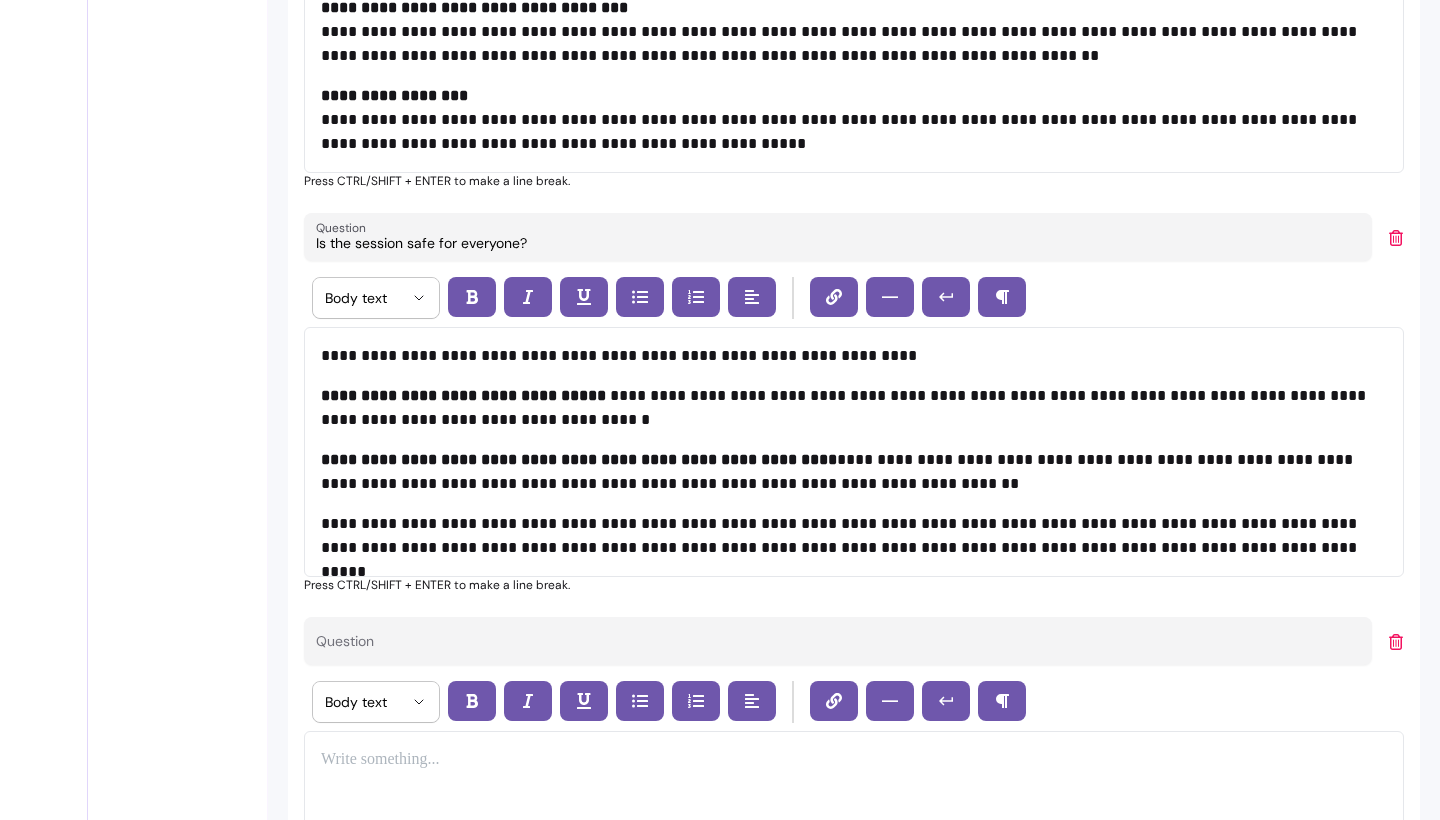 click on "**********" at bounding box center [579, 459] 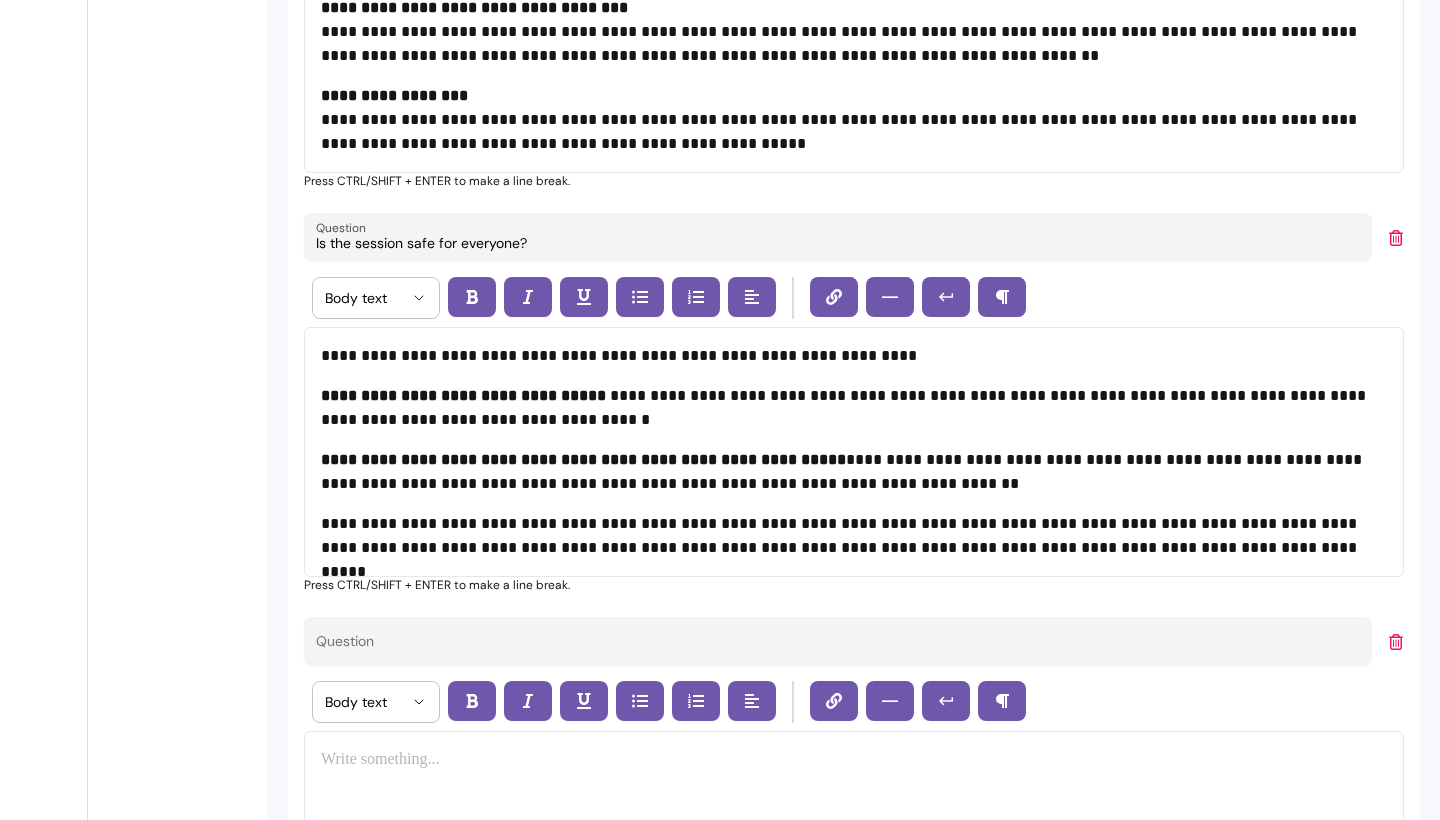 click on "**********" at bounding box center (583, 459) 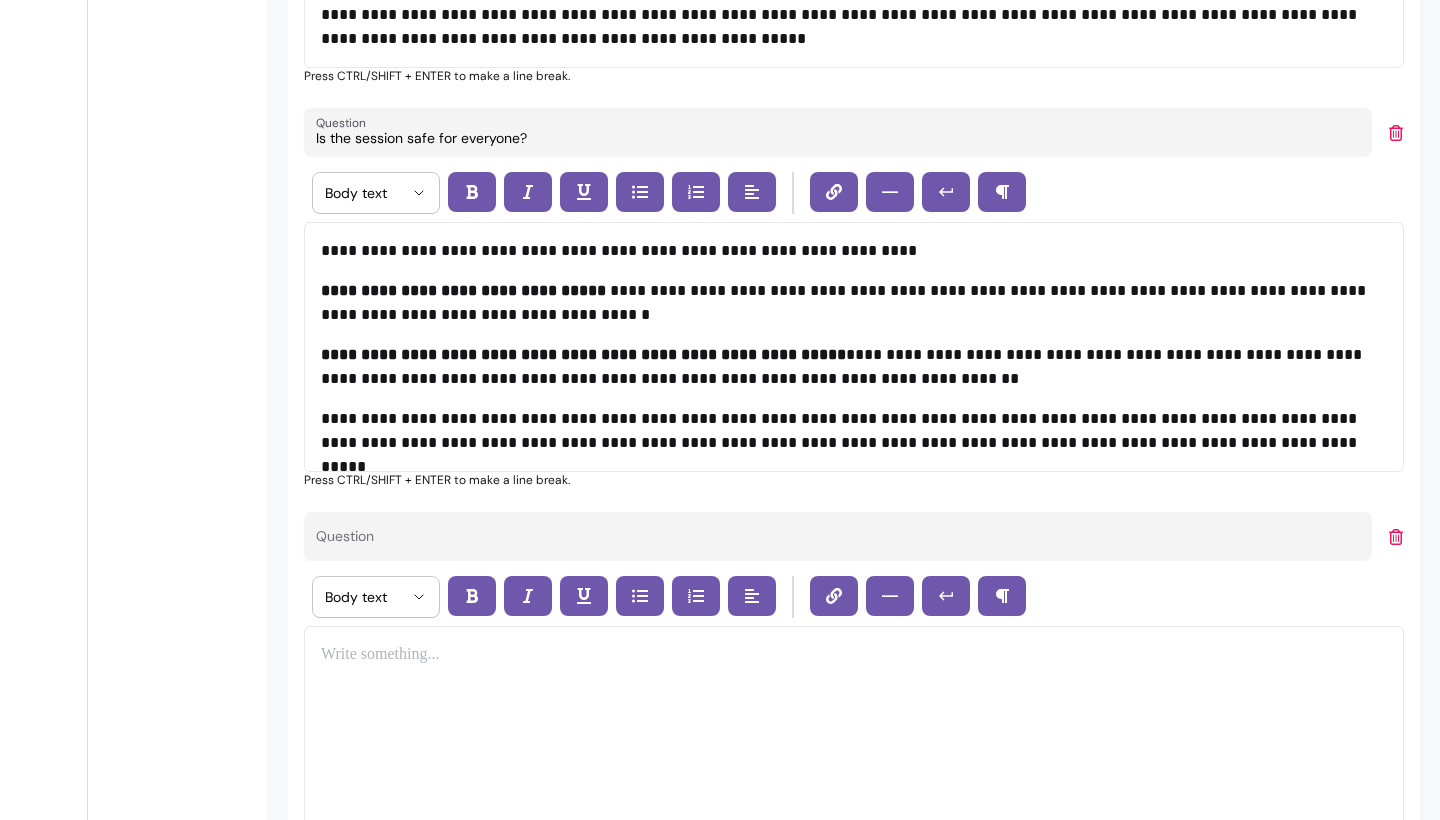 scroll, scrollTop: 1776, scrollLeft: 0, axis: vertical 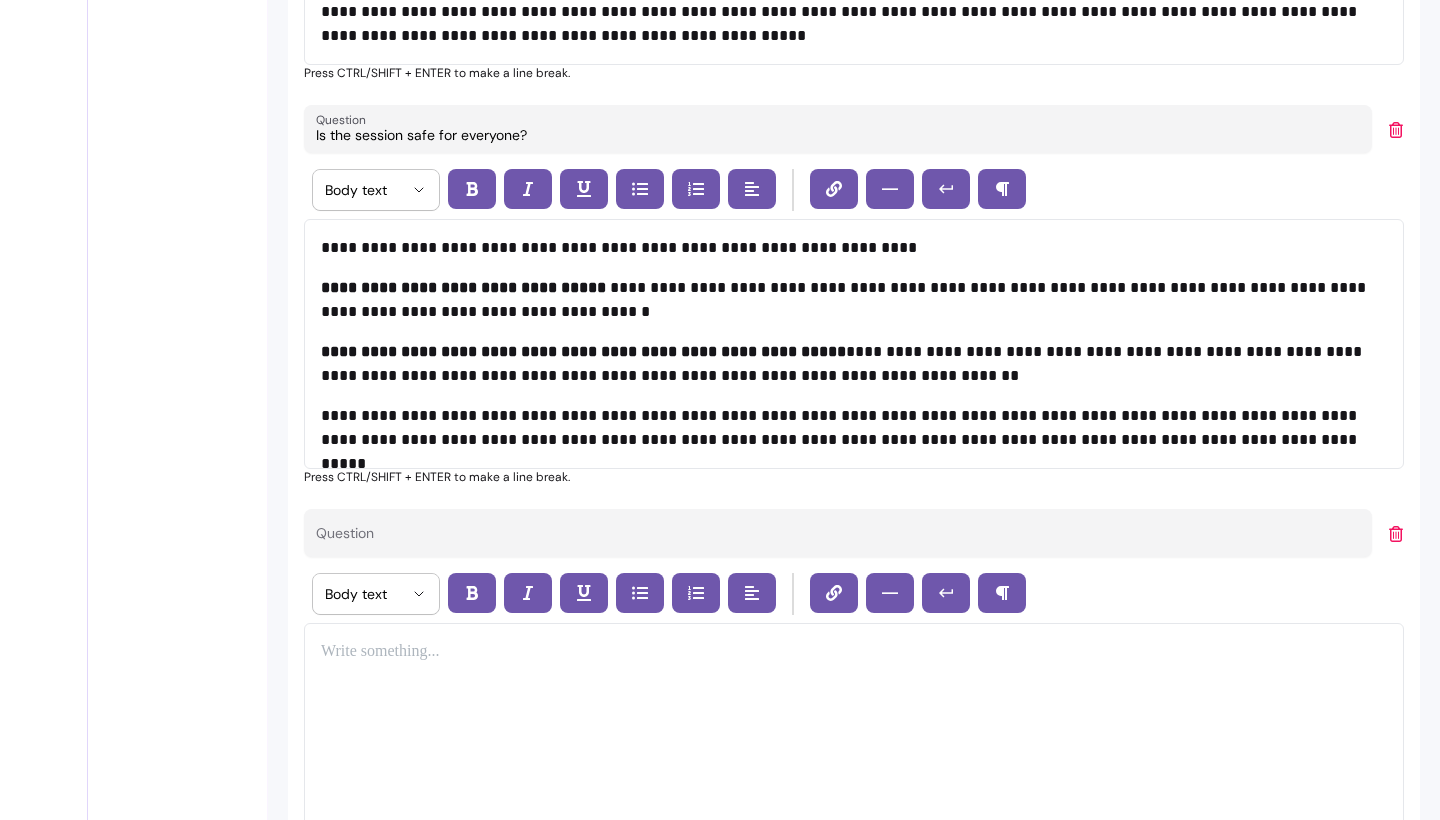 click on "**********" at bounding box center [854, 428] 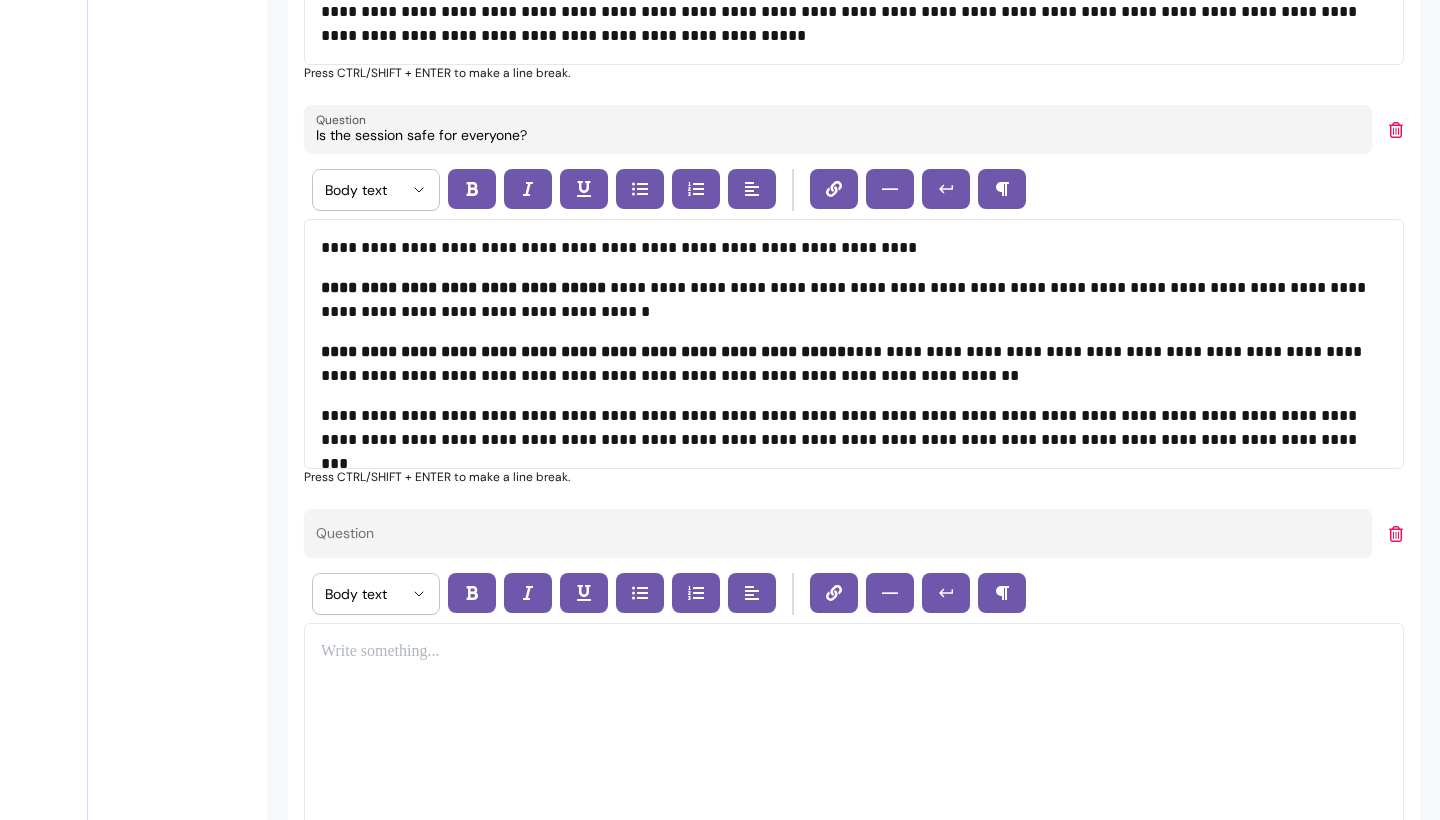 click at bounding box center (854, 725) 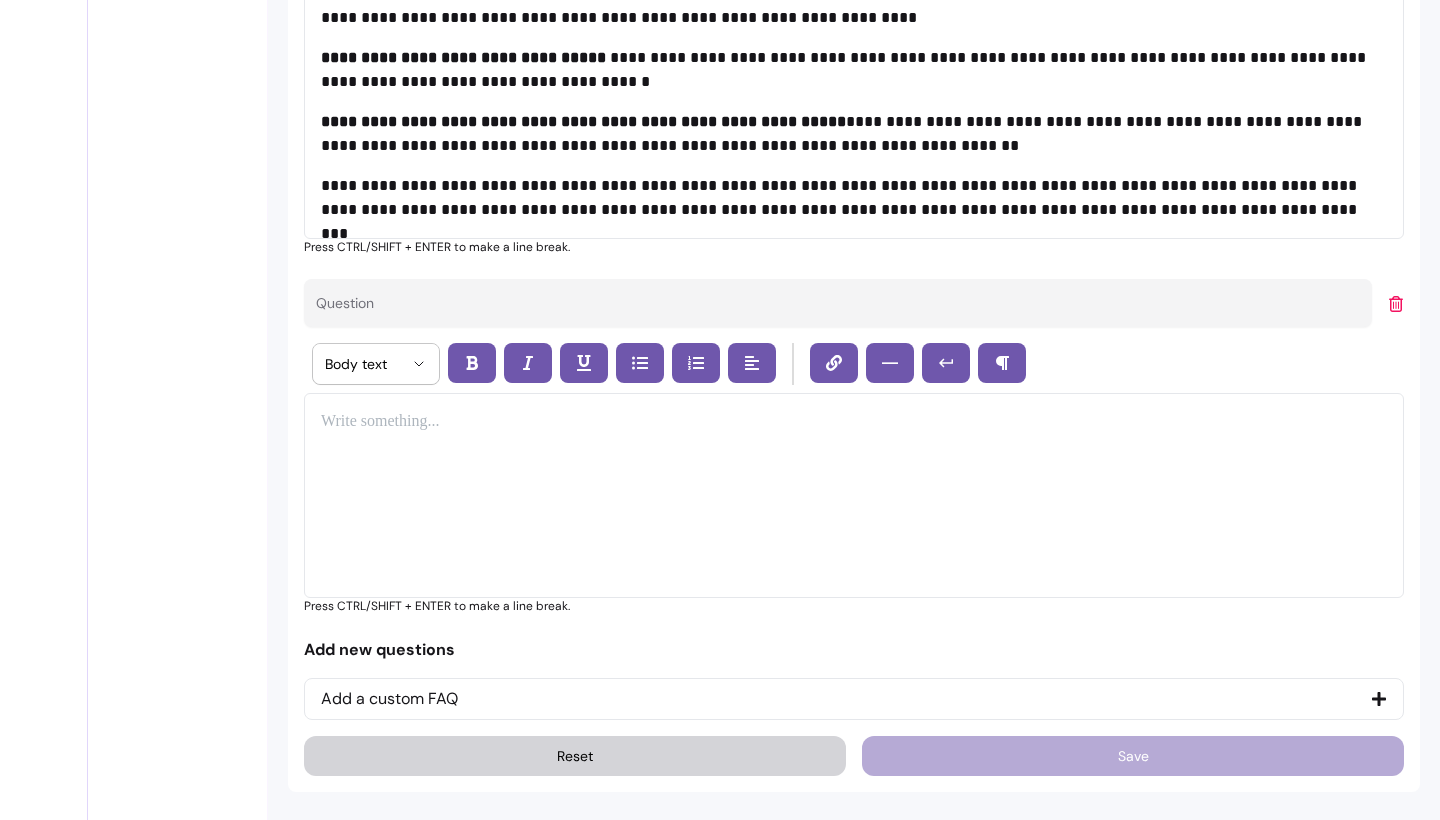 scroll, scrollTop: 2006, scrollLeft: 0, axis: vertical 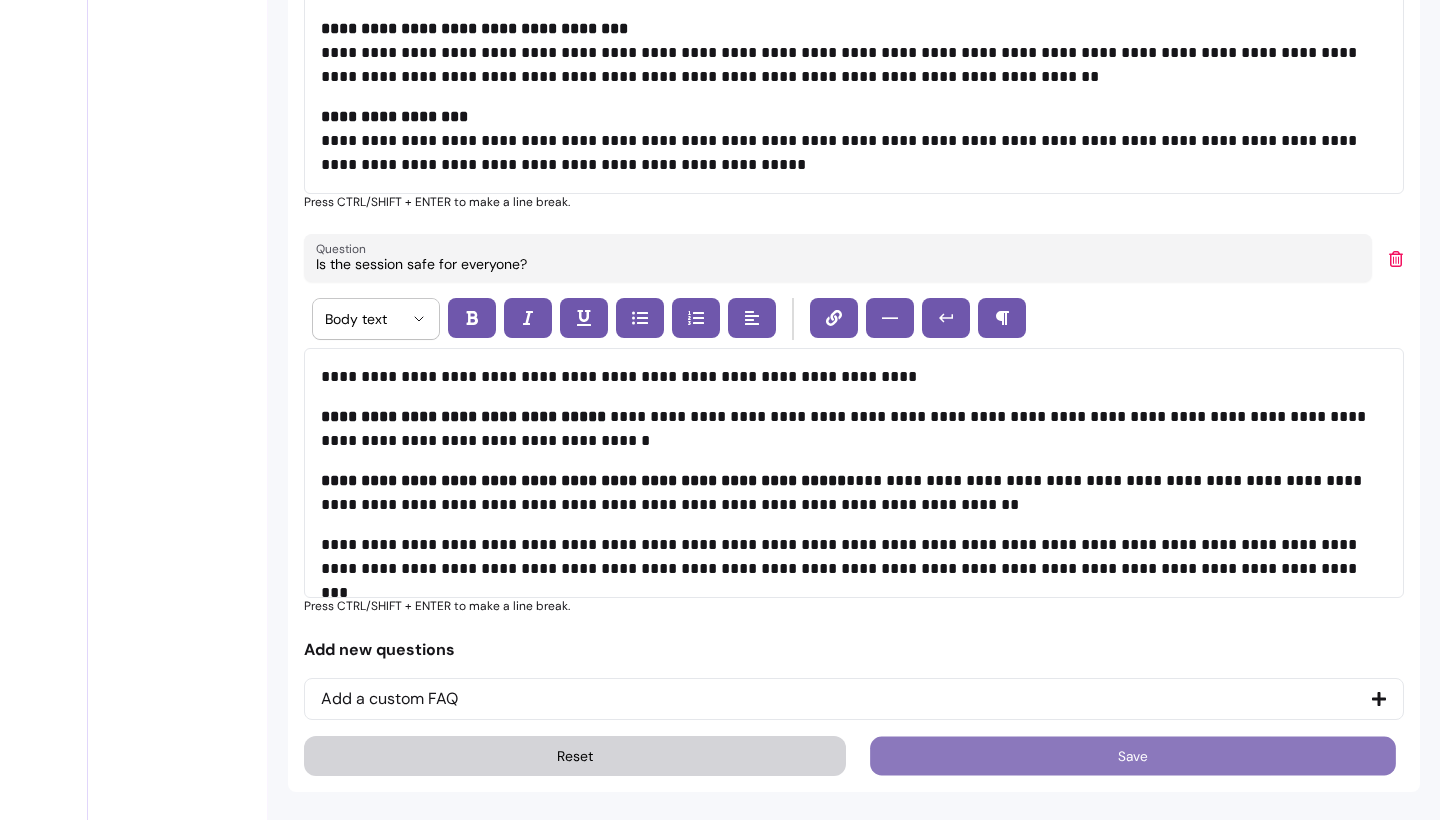 click on "Save" at bounding box center (1133, 756) 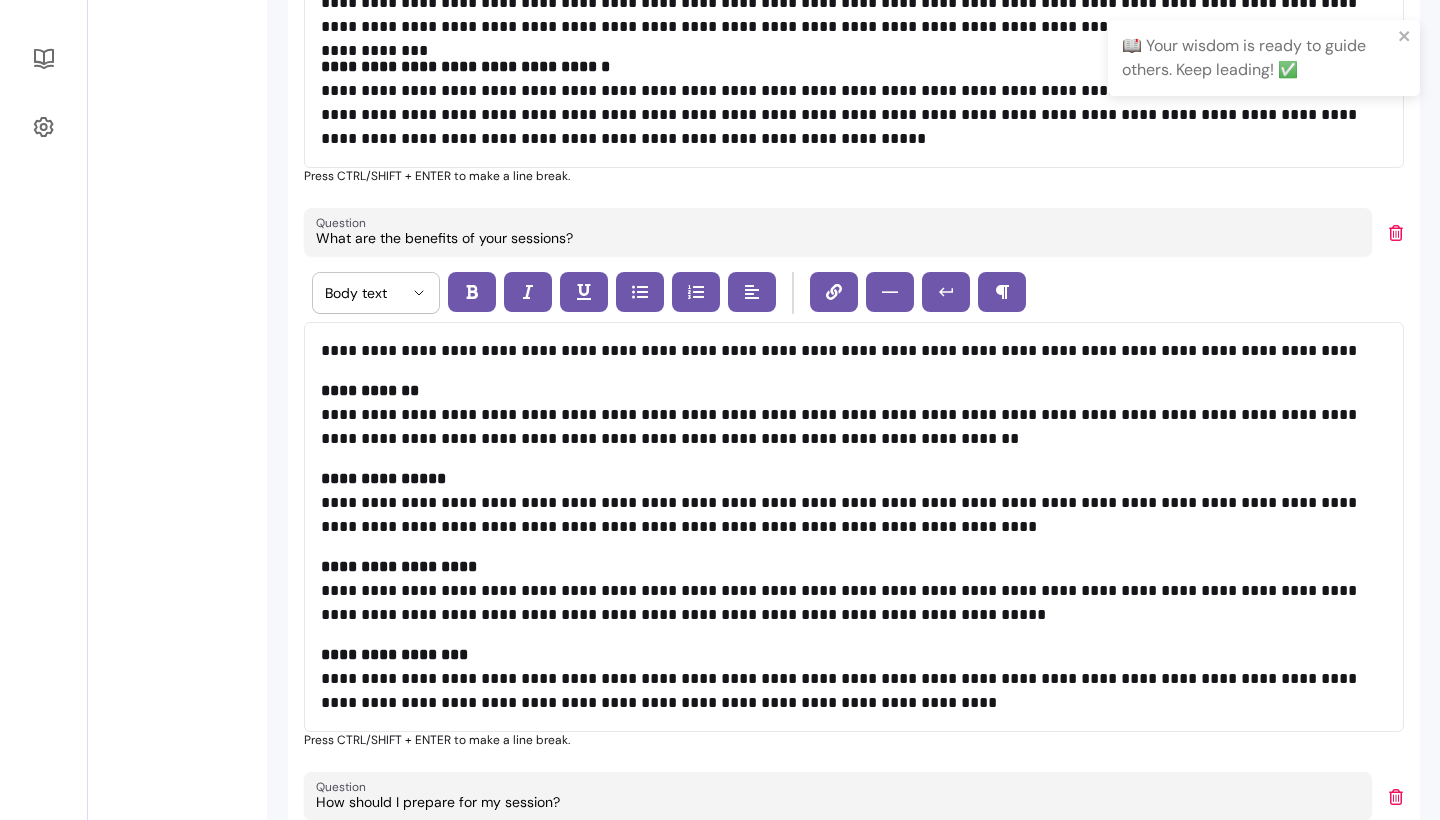 scroll, scrollTop: 591, scrollLeft: 0, axis: vertical 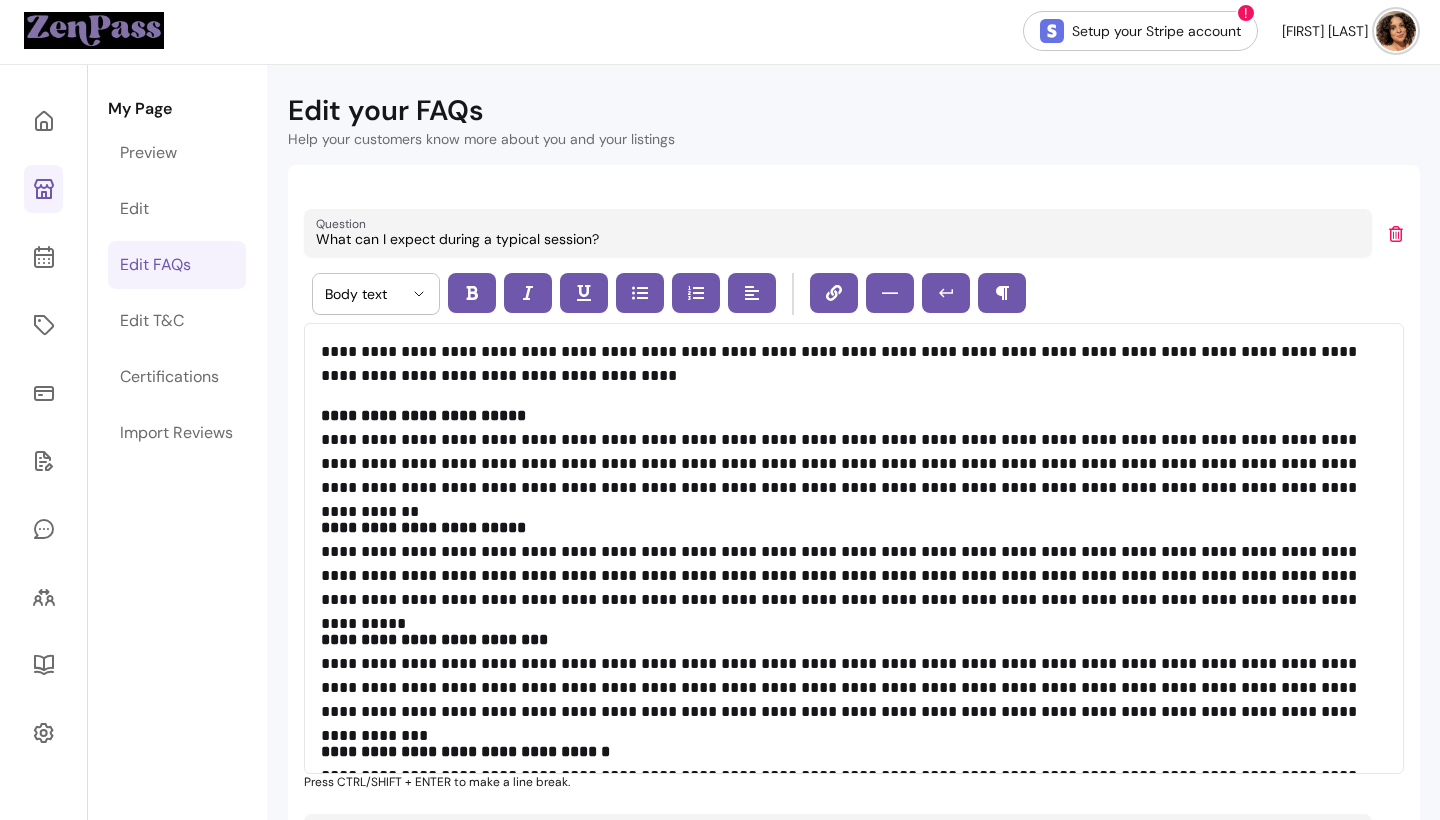 click on "My Page Preview   Edit   Edit FAQs   Edit T&C   Certifications   Import Reviews" at bounding box center [177, 1380] 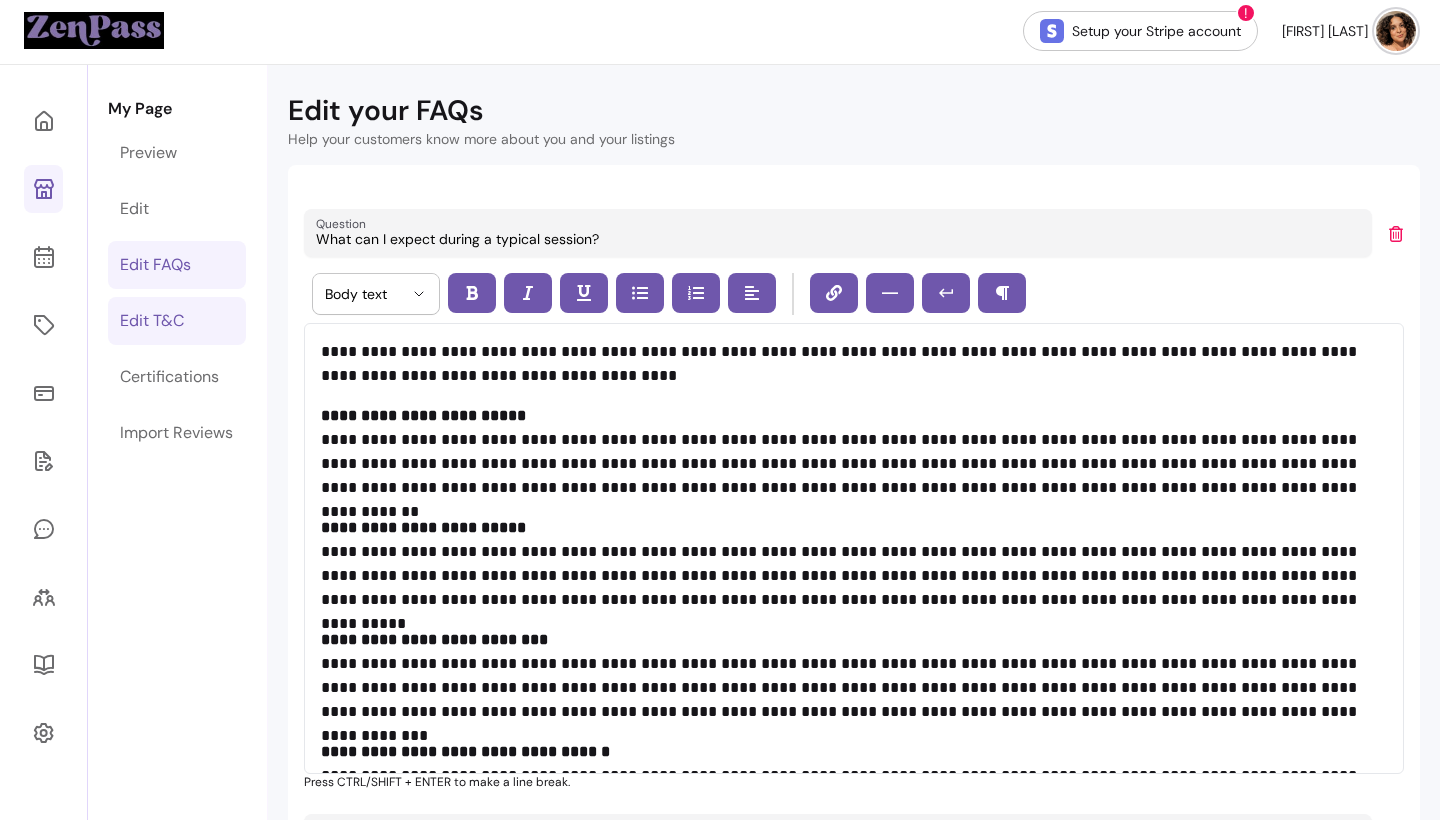 click on "Edit T&C" at bounding box center [152, 321] 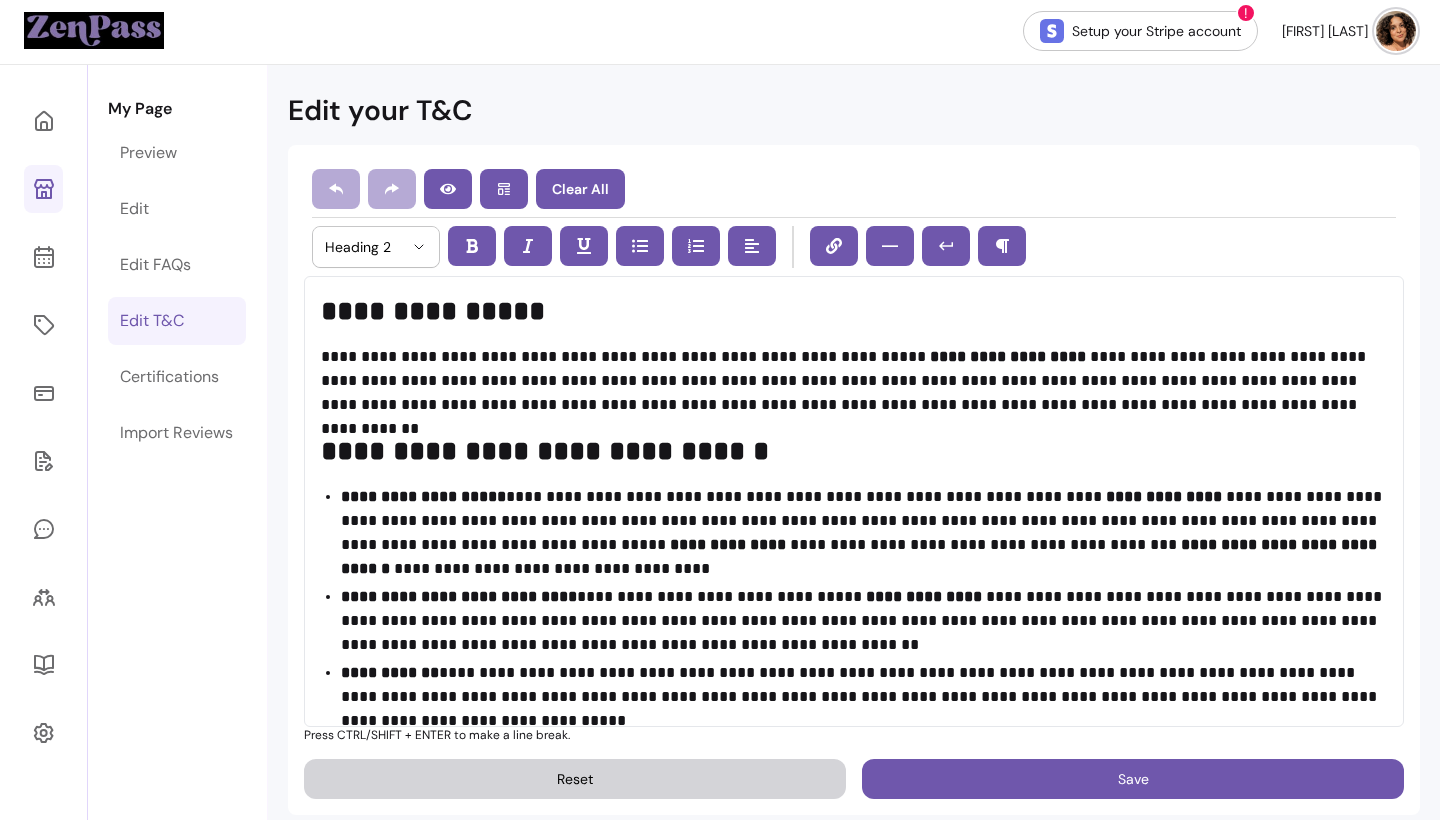 select on "*" 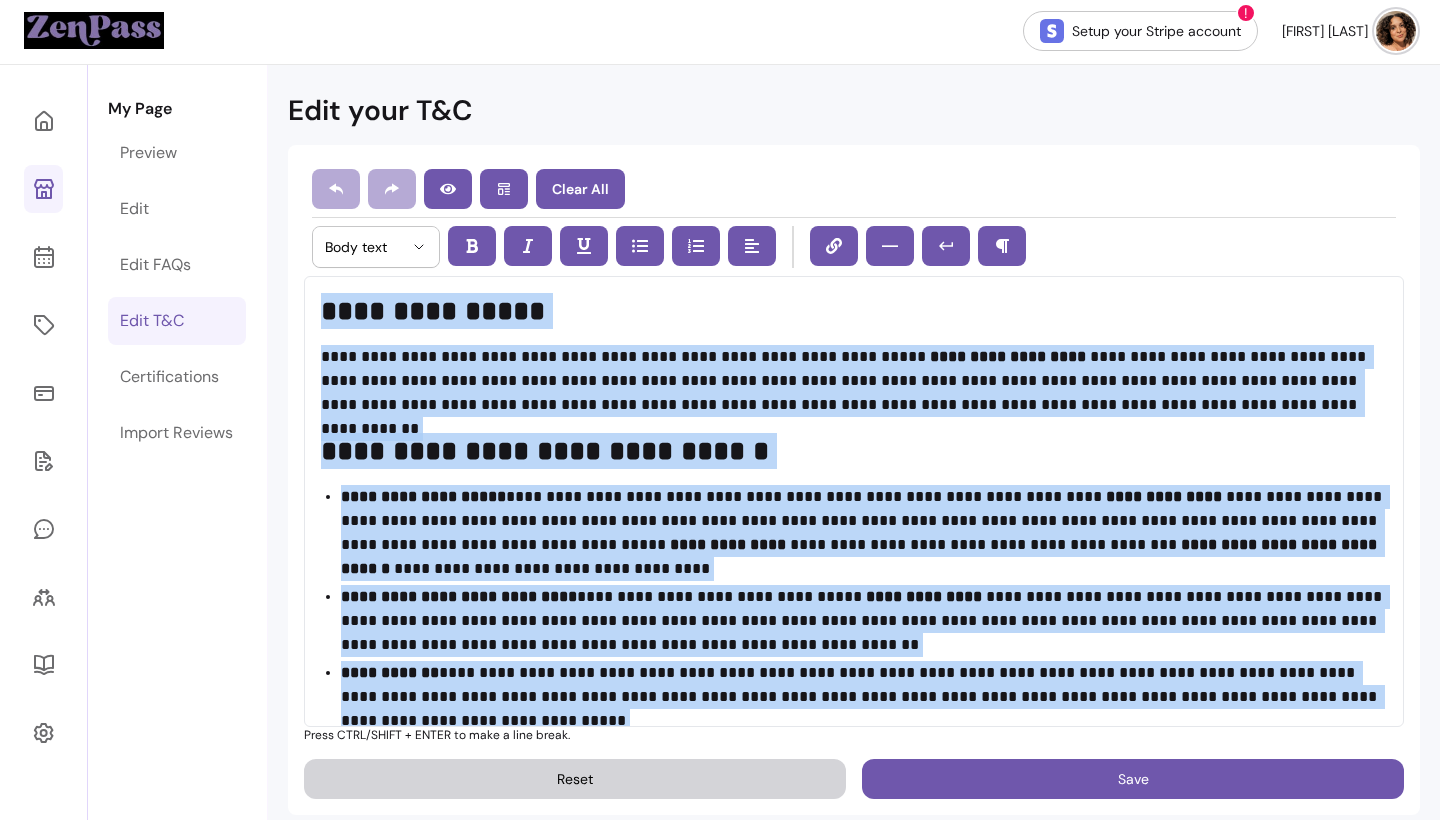 copy on "**********" 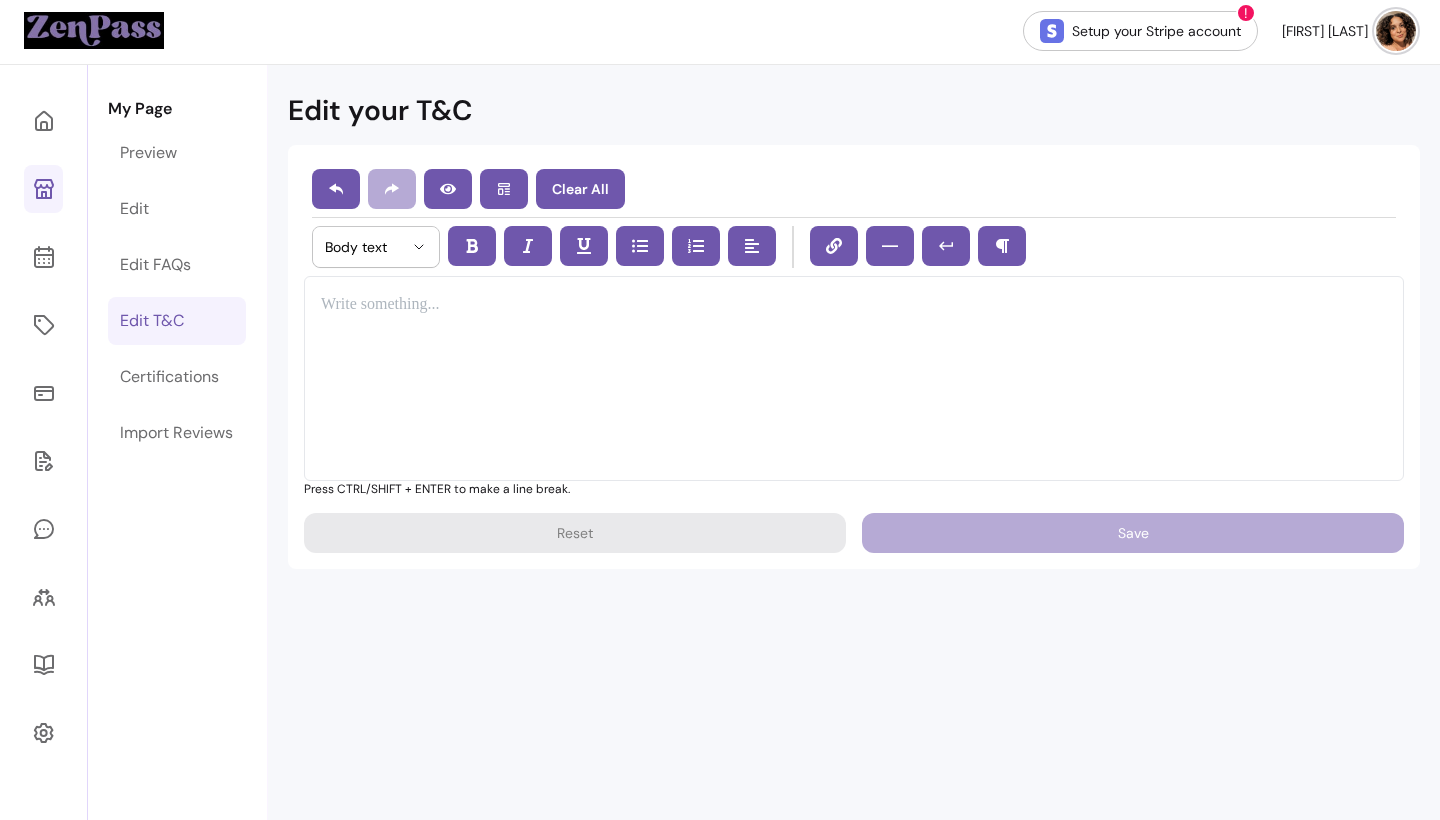 scroll, scrollTop: 1790, scrollLeft: 0, axis: vertical 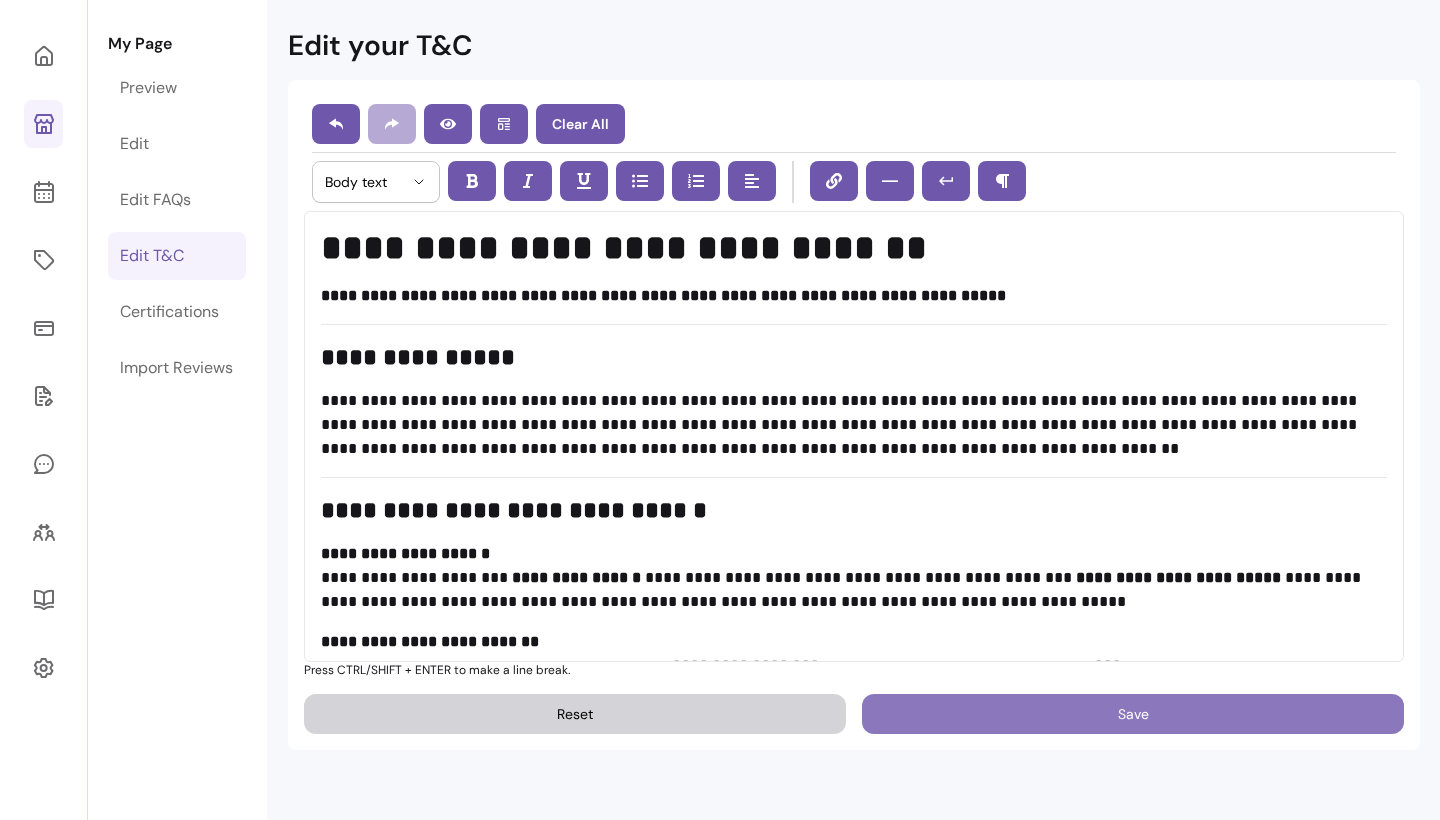 click on "Save" at bounding box center (1133, 714) 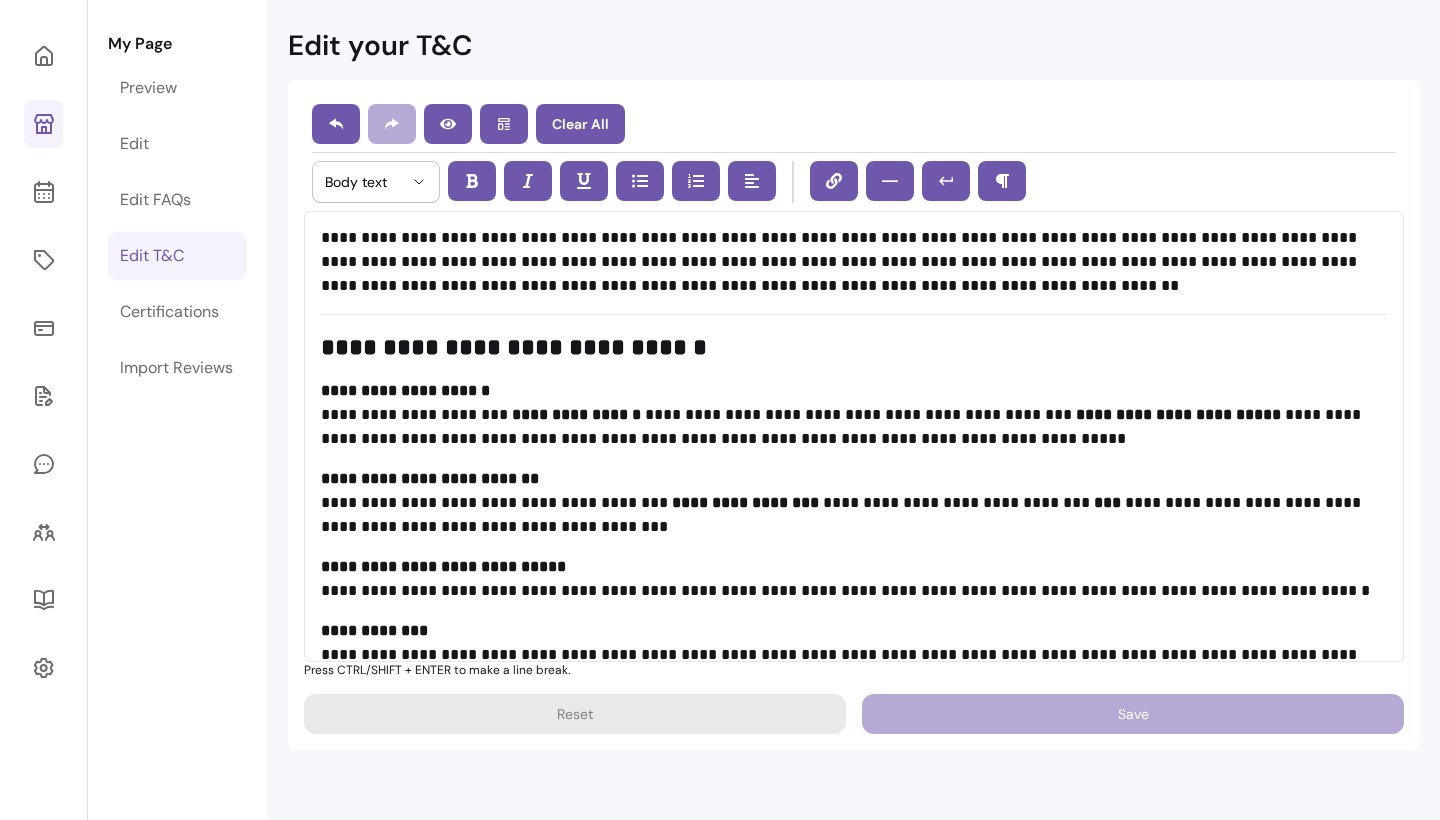 scroll, scrollTop: 174, scrollLeft: 0, axis: vertical 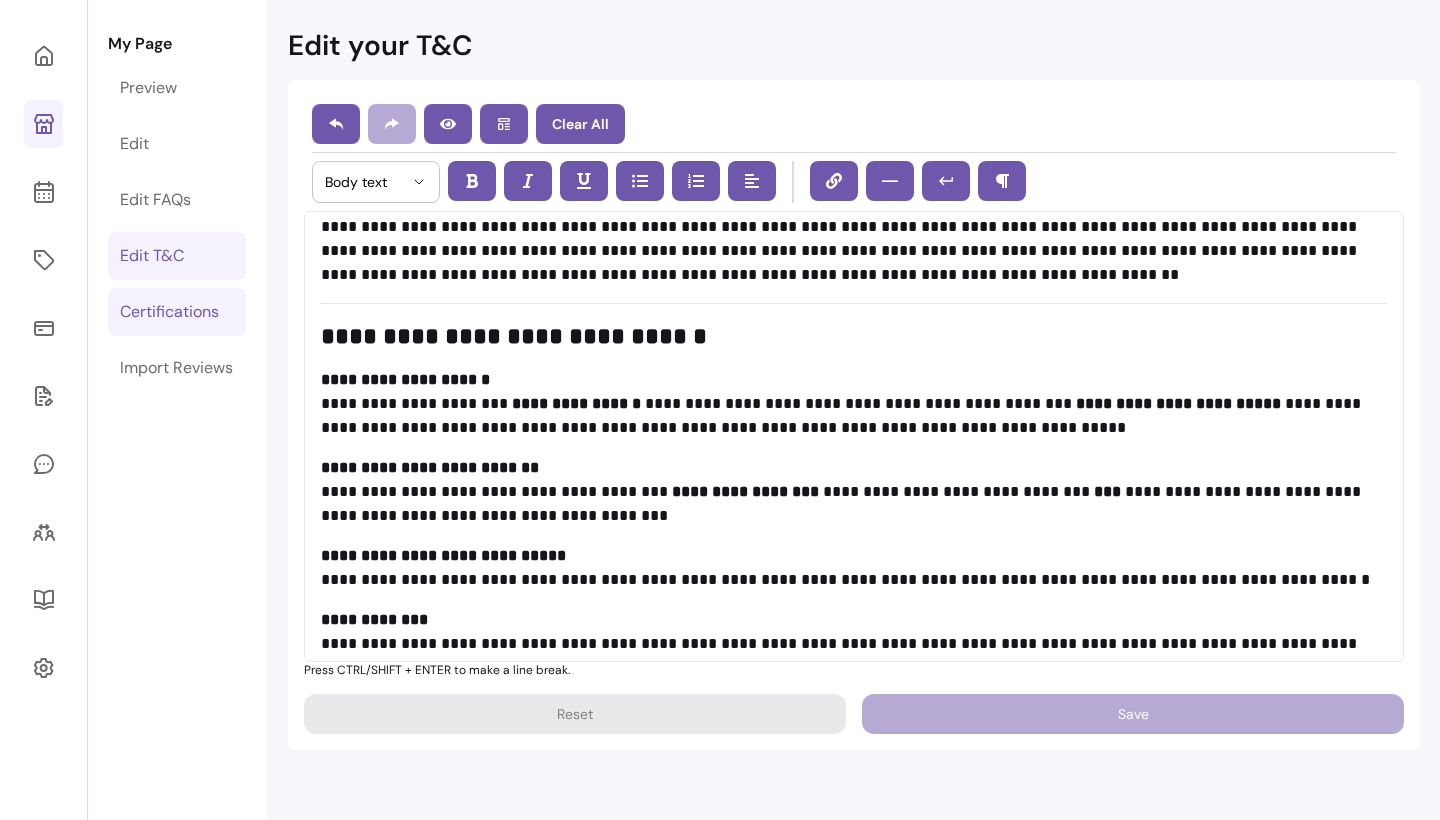 click on "Certifications" at bounding box center [177, 312] 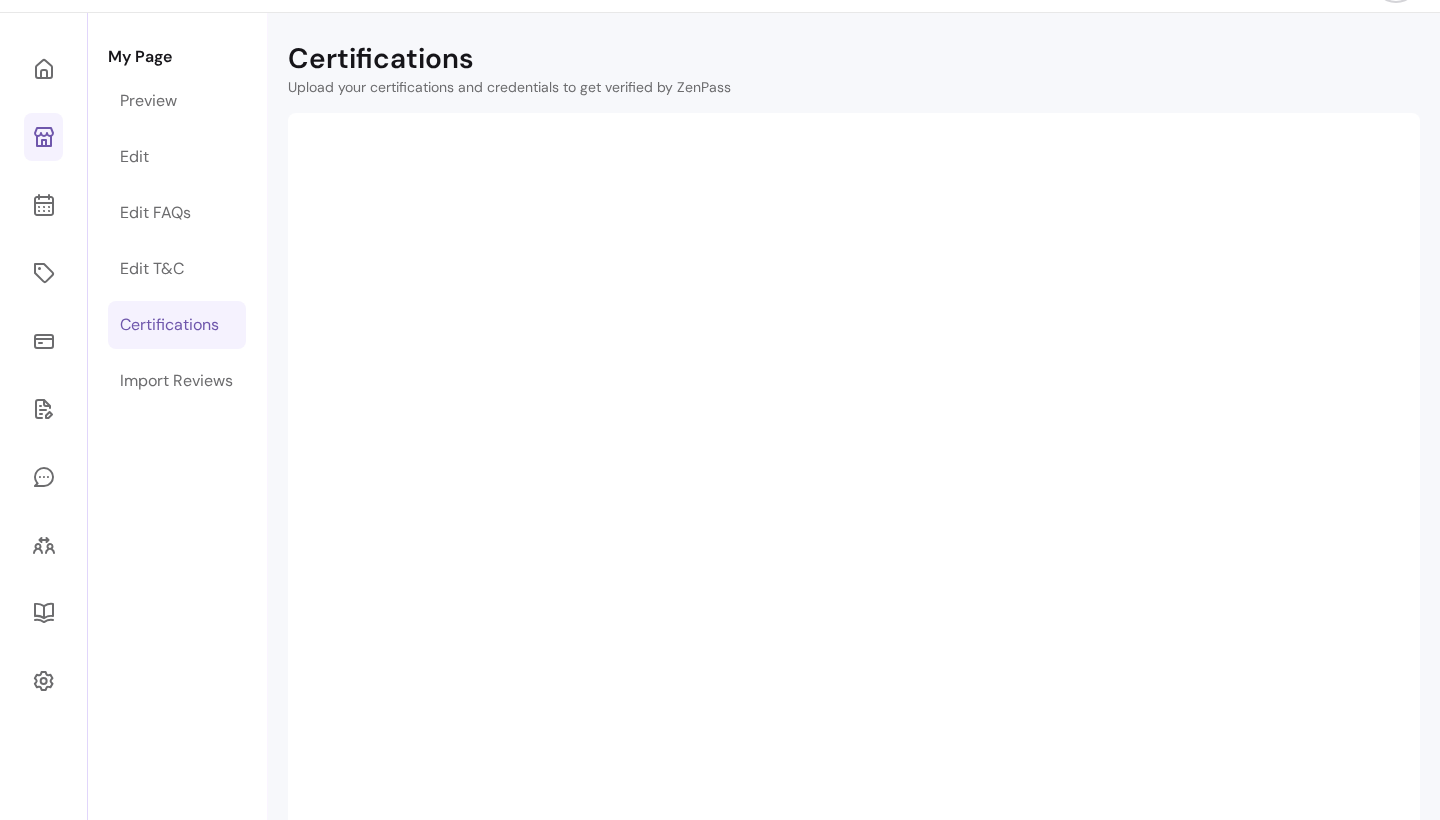 scroll, scrollTop: 92, scrollLeft: 0, axis: vertical 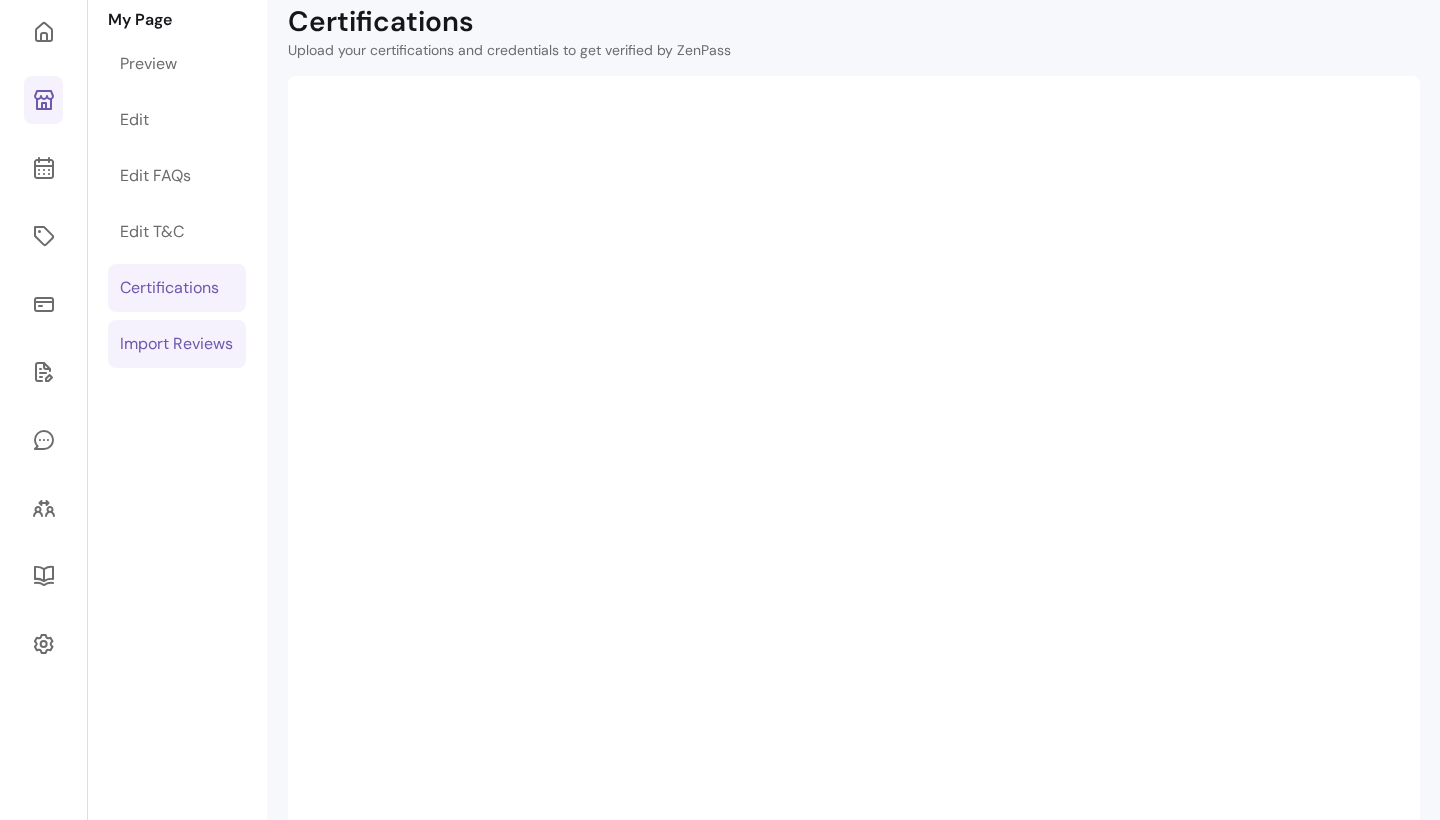 click on "Import Reviews" at bounding box center [176, 344] 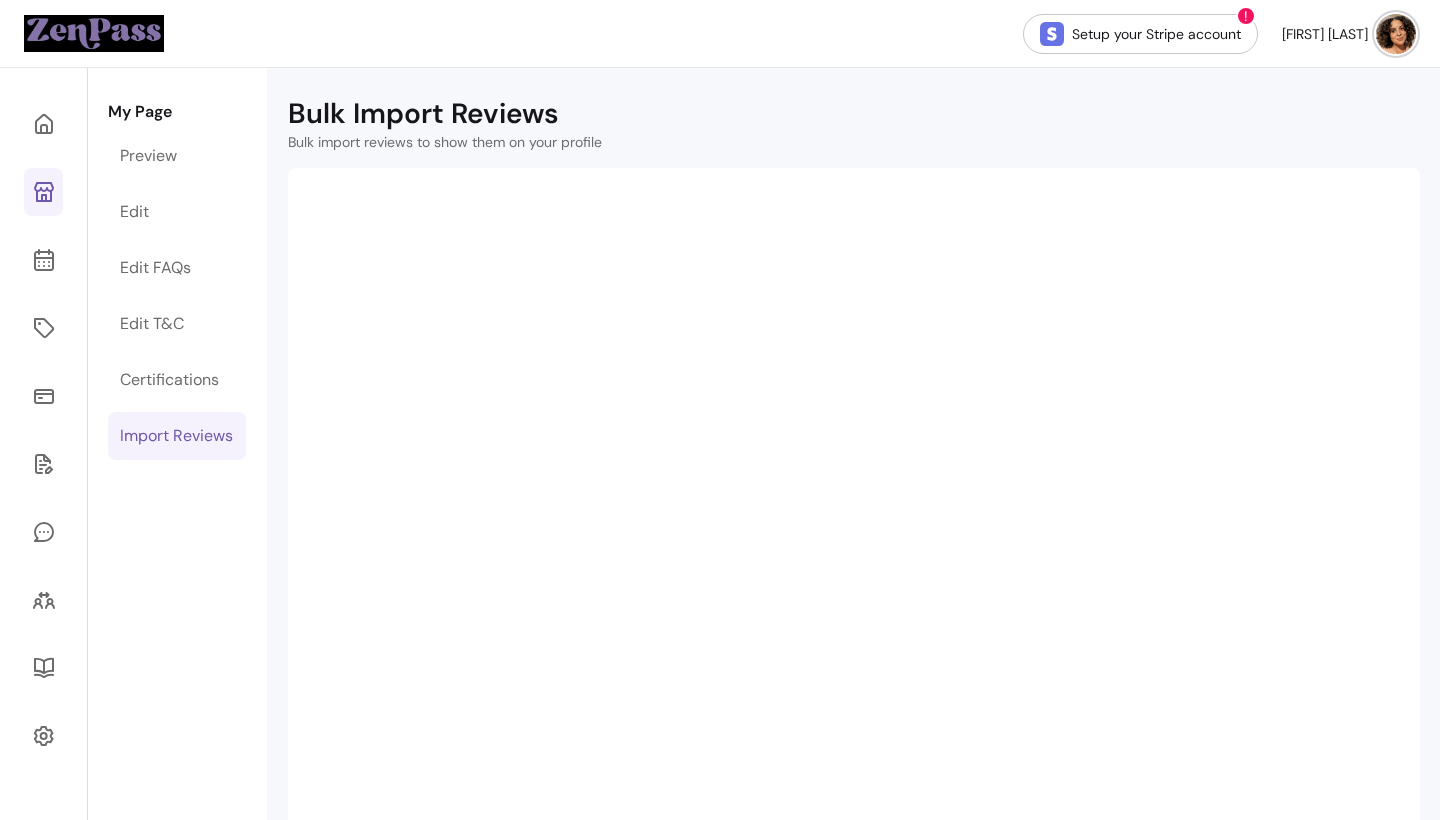 scroll, scrollTop: 0, scrollLeft: 0, axis: both 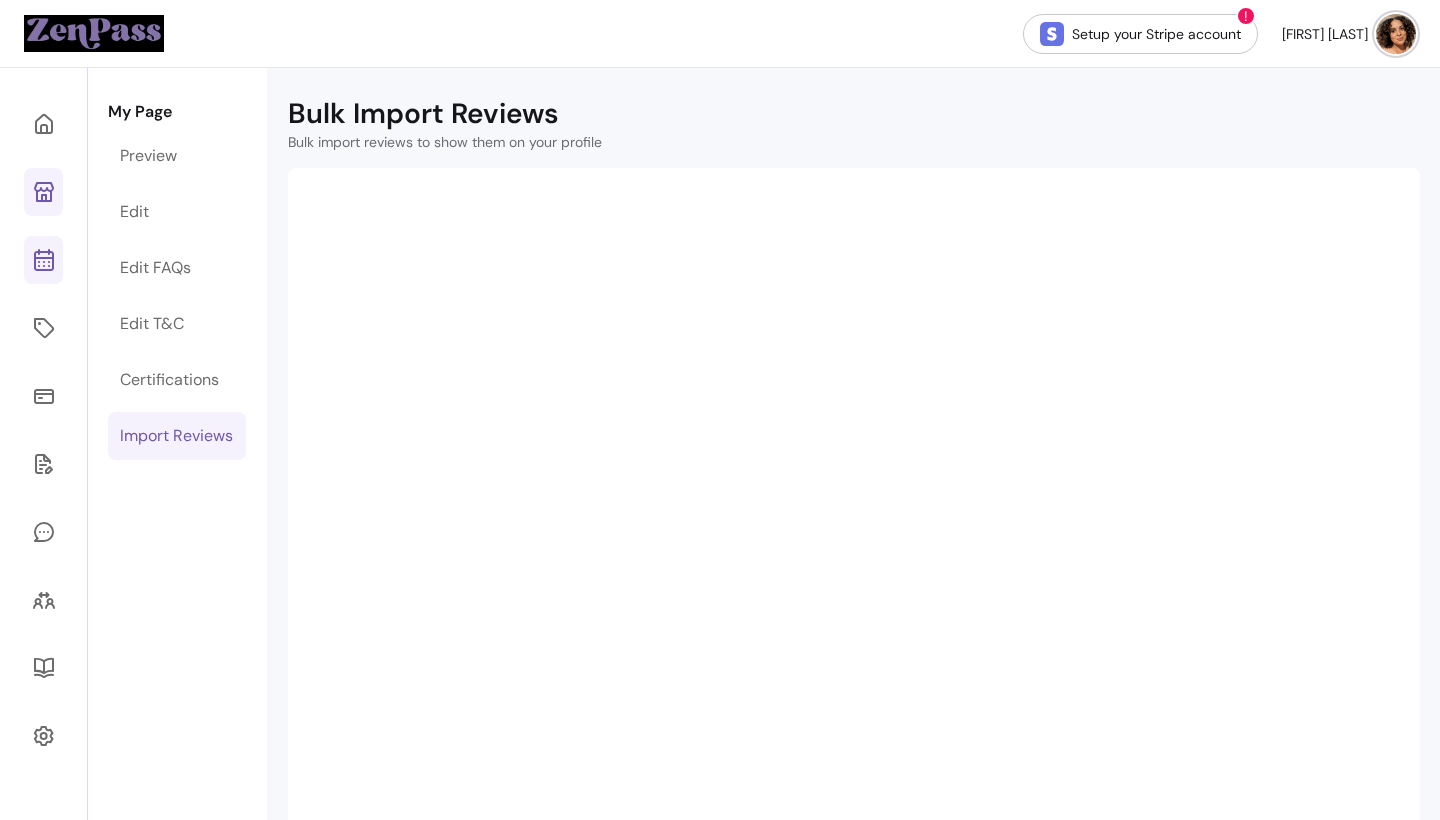 click at bounding box center [43, 260] 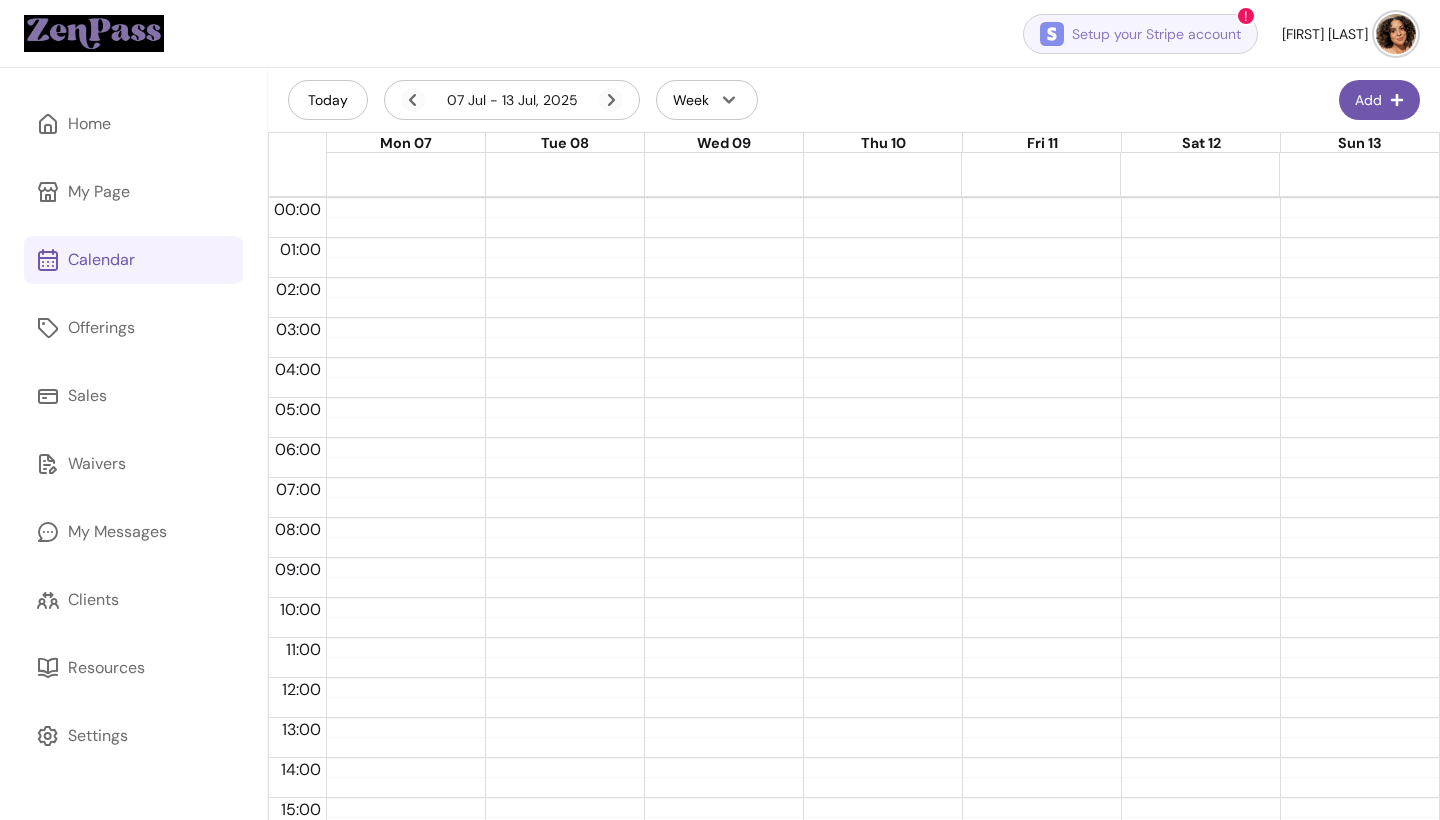 click on "Setup your Stripe account" at bounding box center [1140, 34] 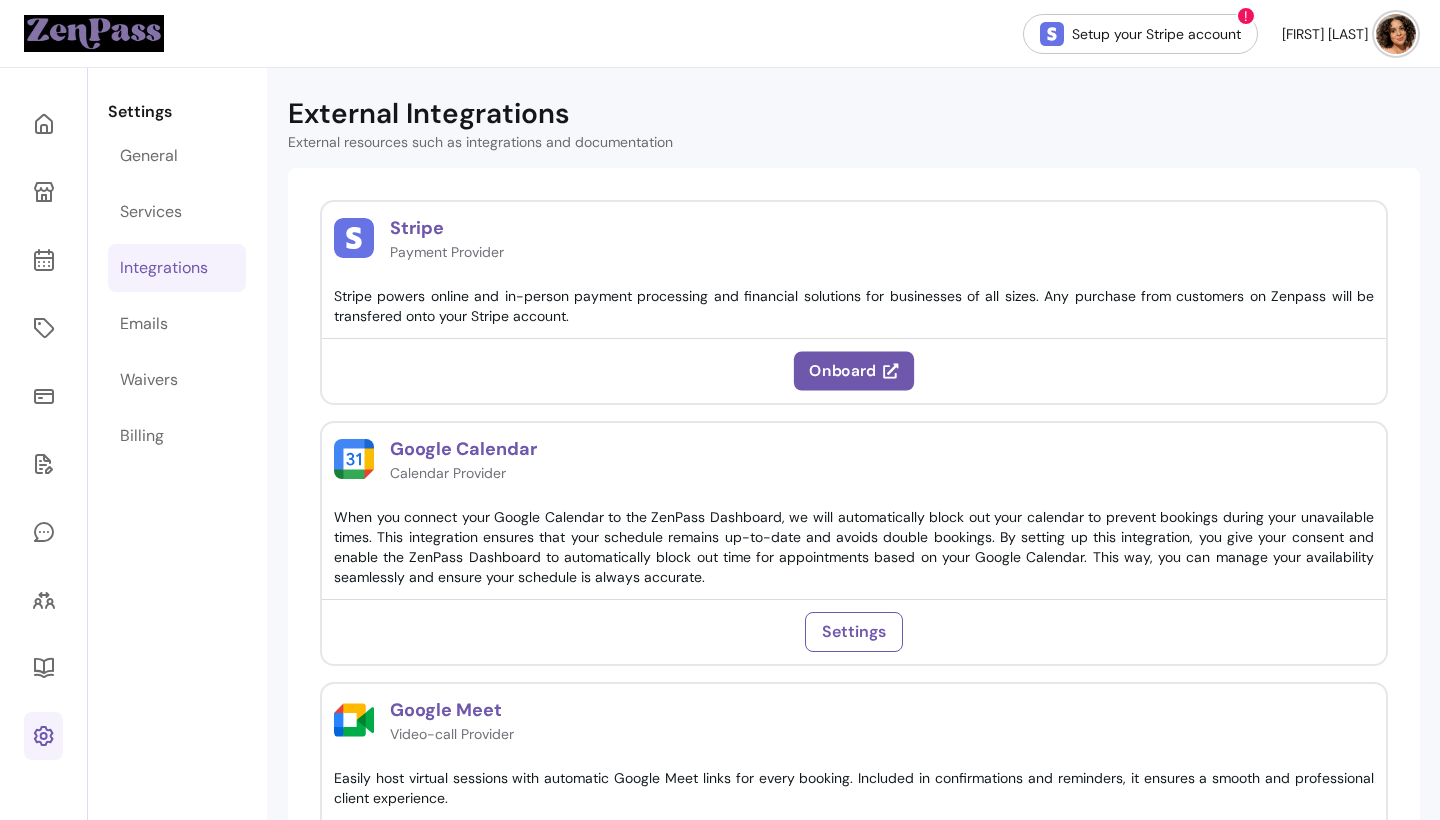 click on "Onboard" at bounding box center [854, 371] 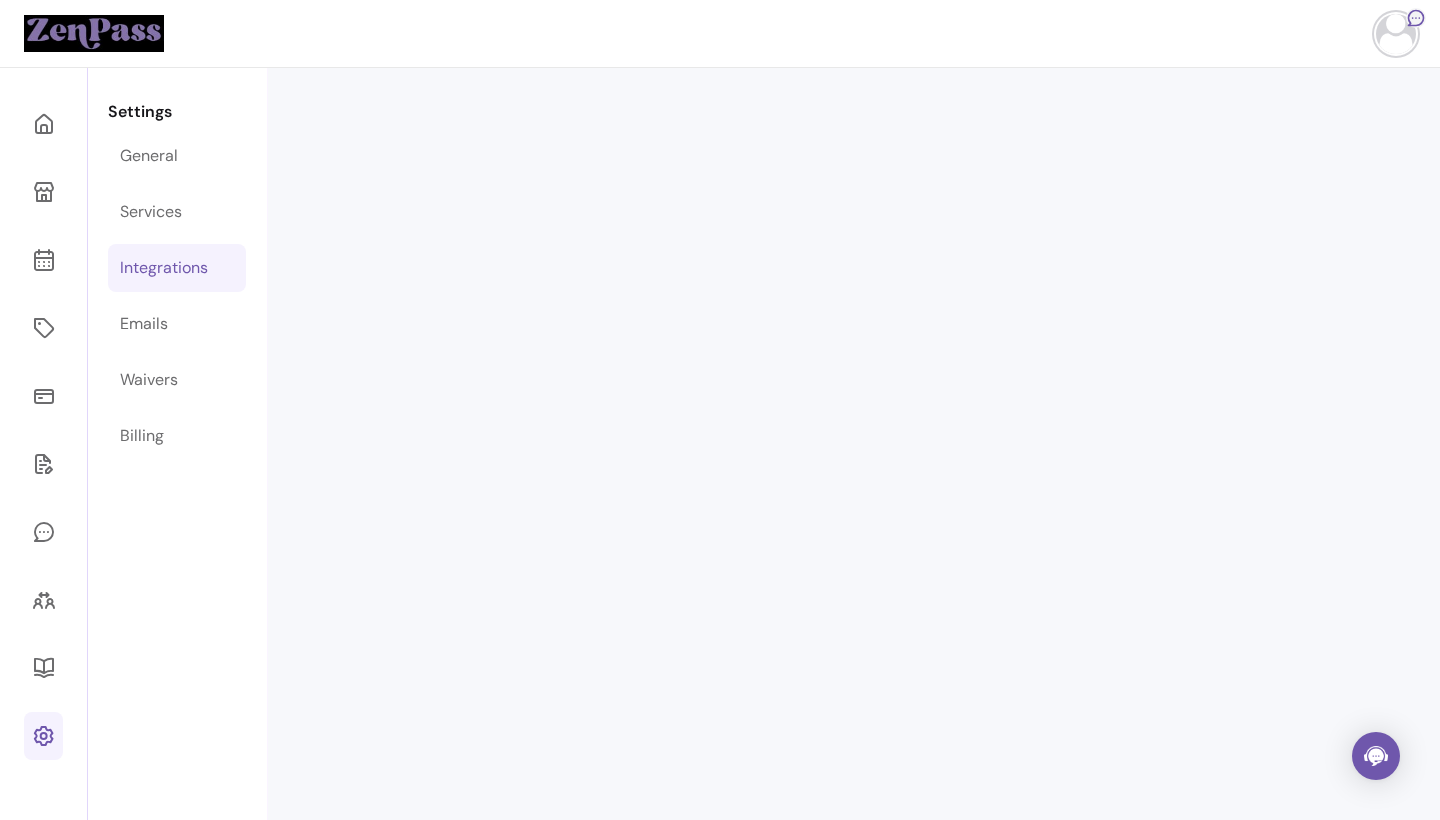 scroll, scrollTop: 0, scrollLeft: 0, axis: both 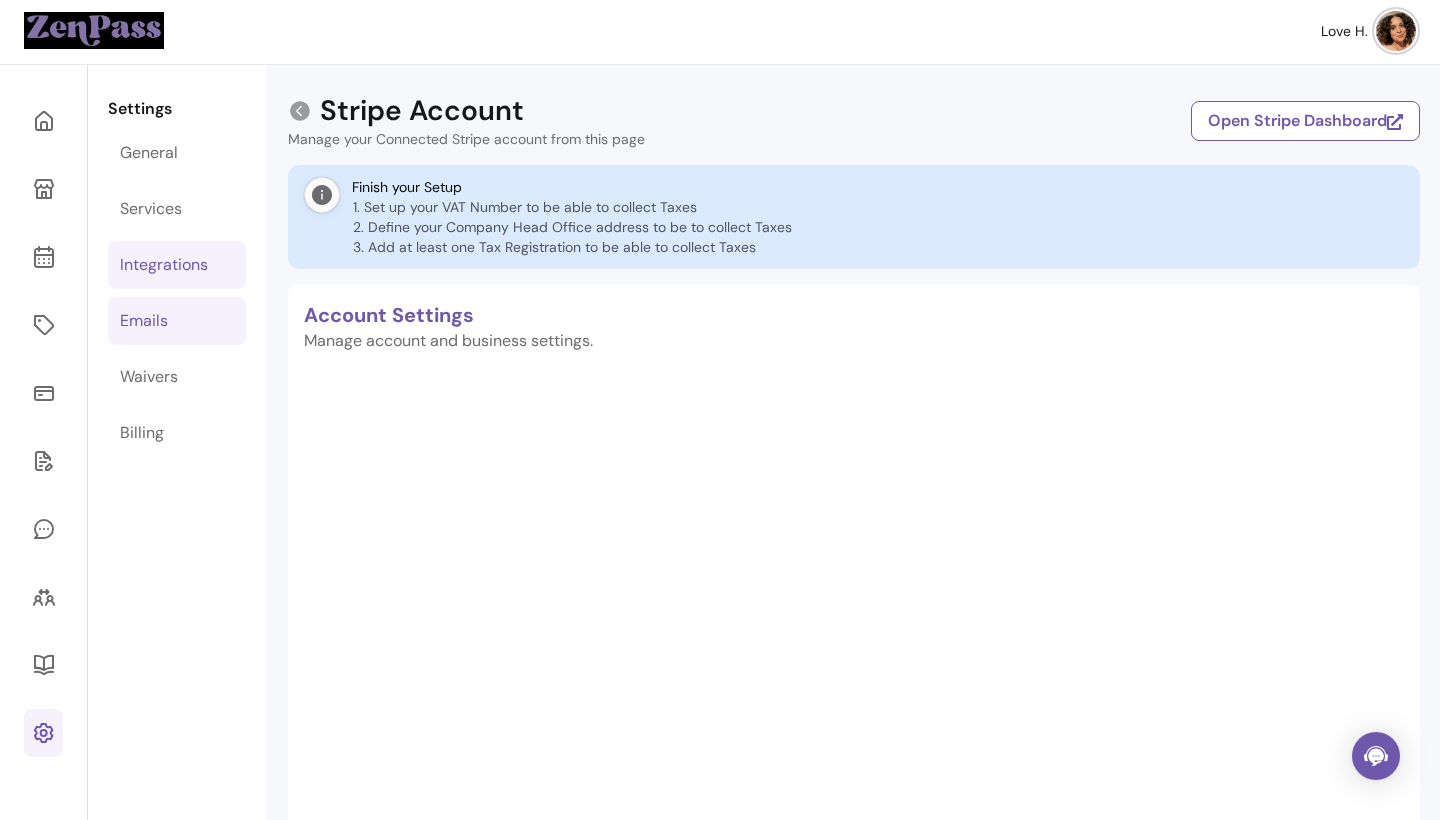 click on "Emails" at bounding box center (144, 321) 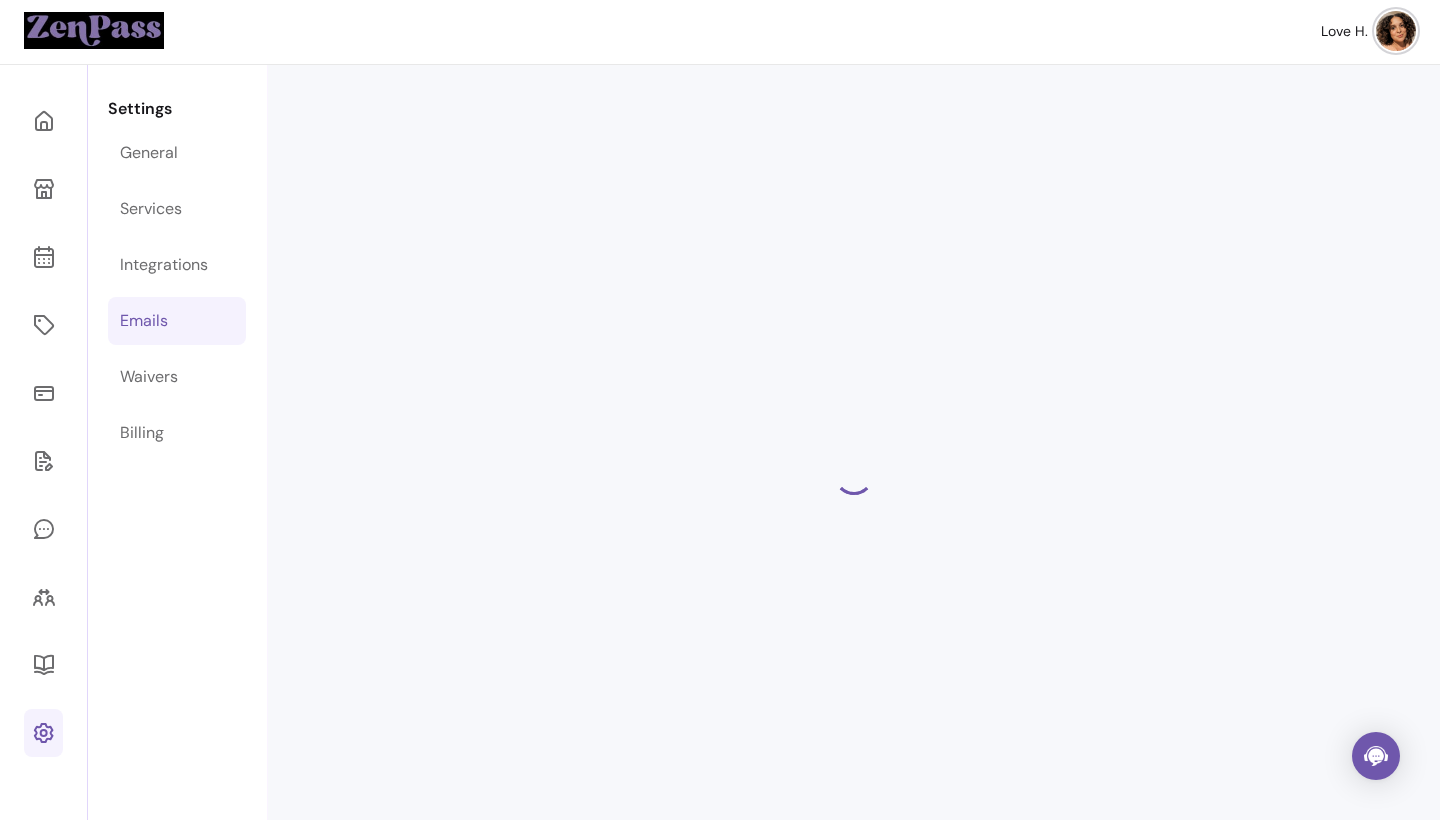 select on "**********" 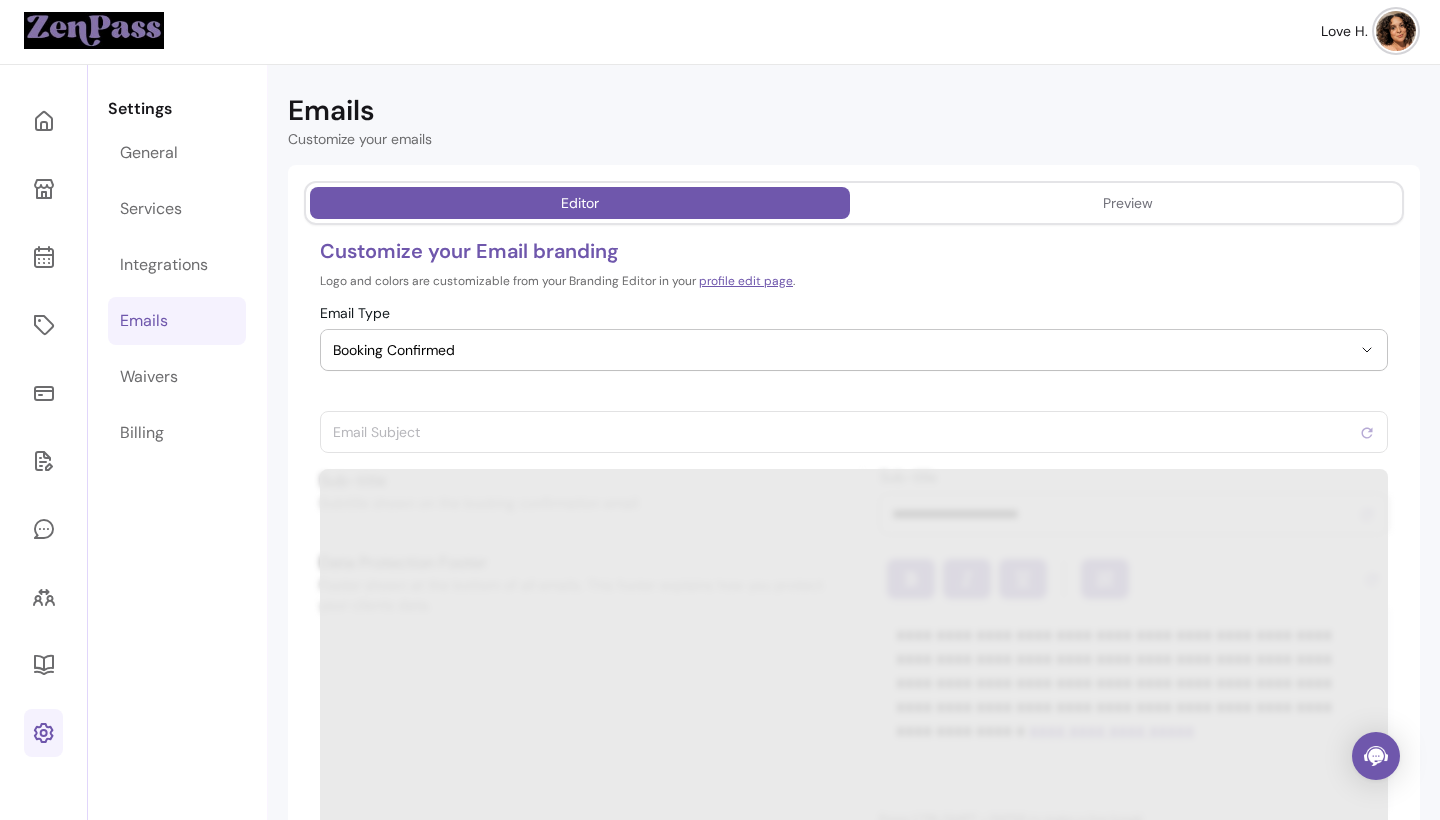type on "**********" 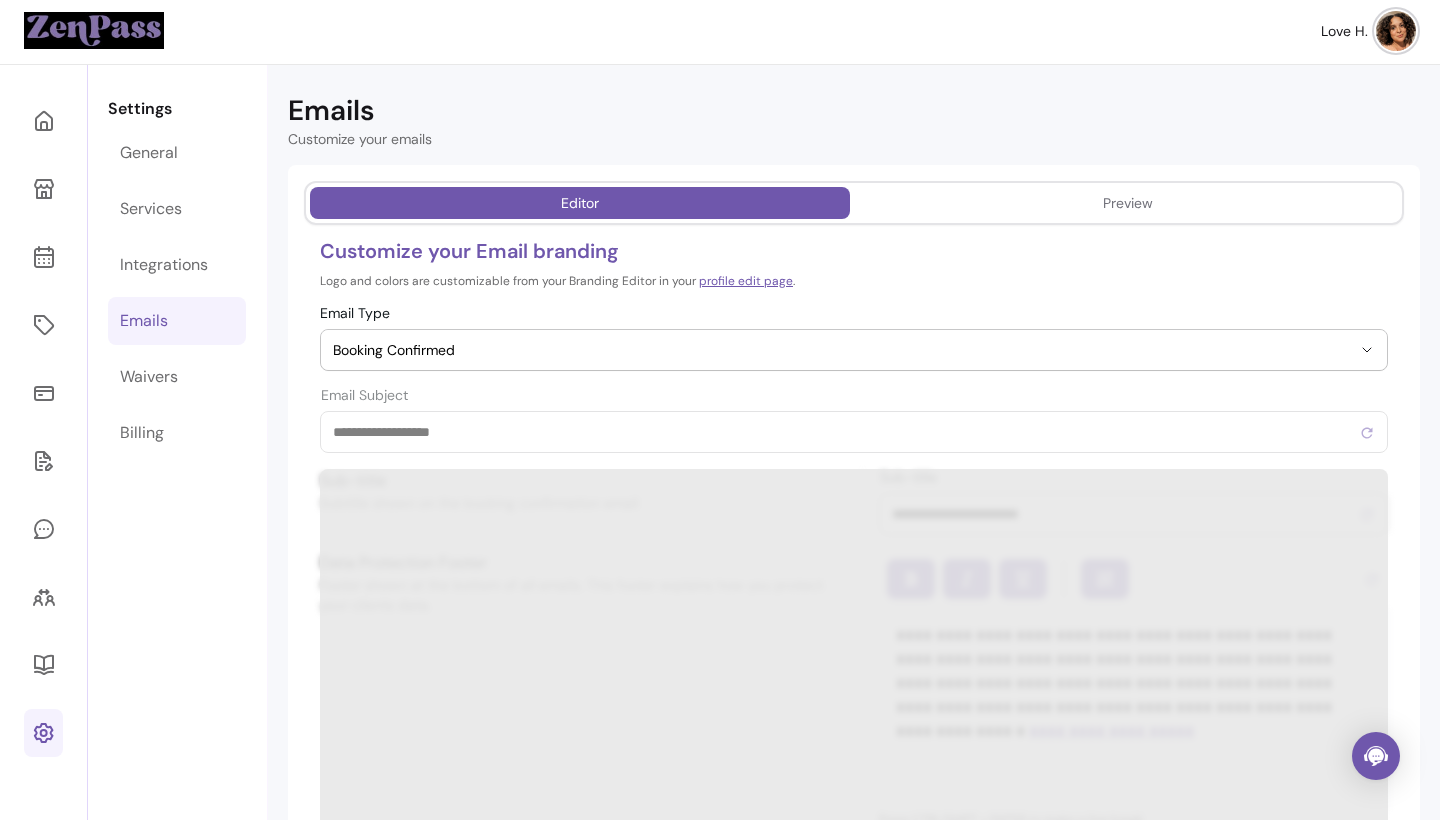scroll, scrollTop: 0, scrollLeft: 0, axis: both 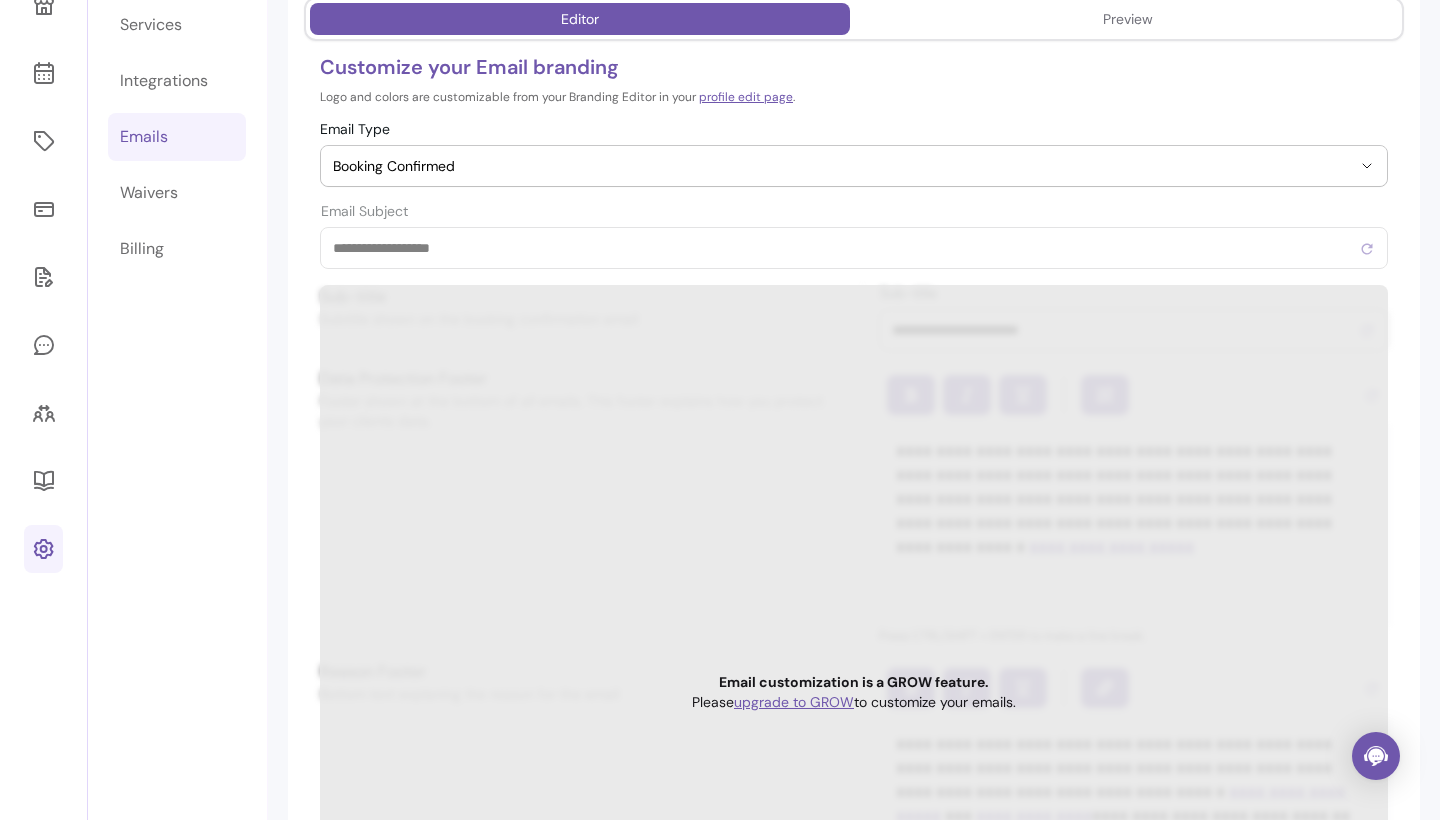 click on "**********" at bounding box center [854, 236] 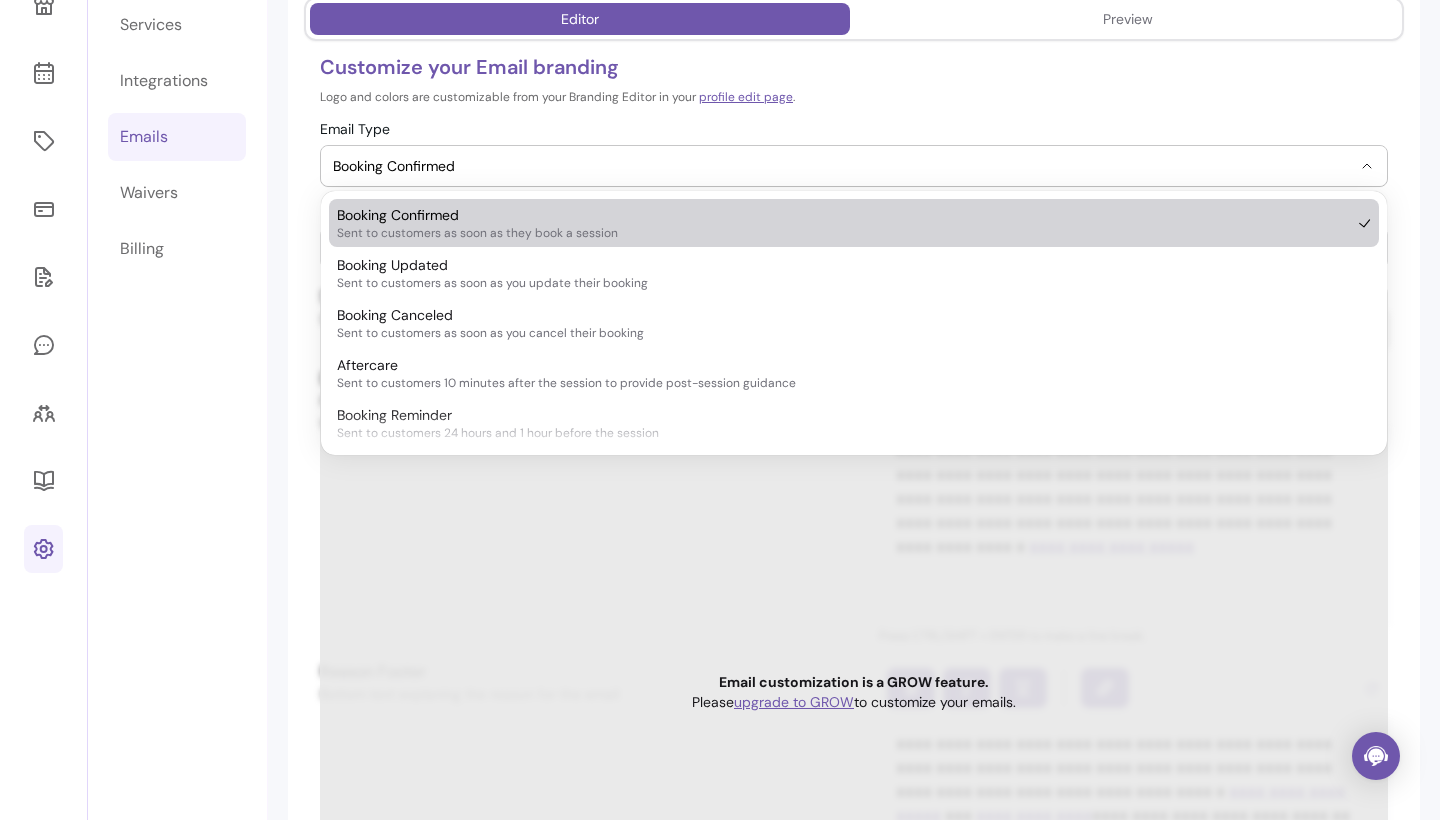 click on "Booking Confirmed" at bounding box center (842, 166) 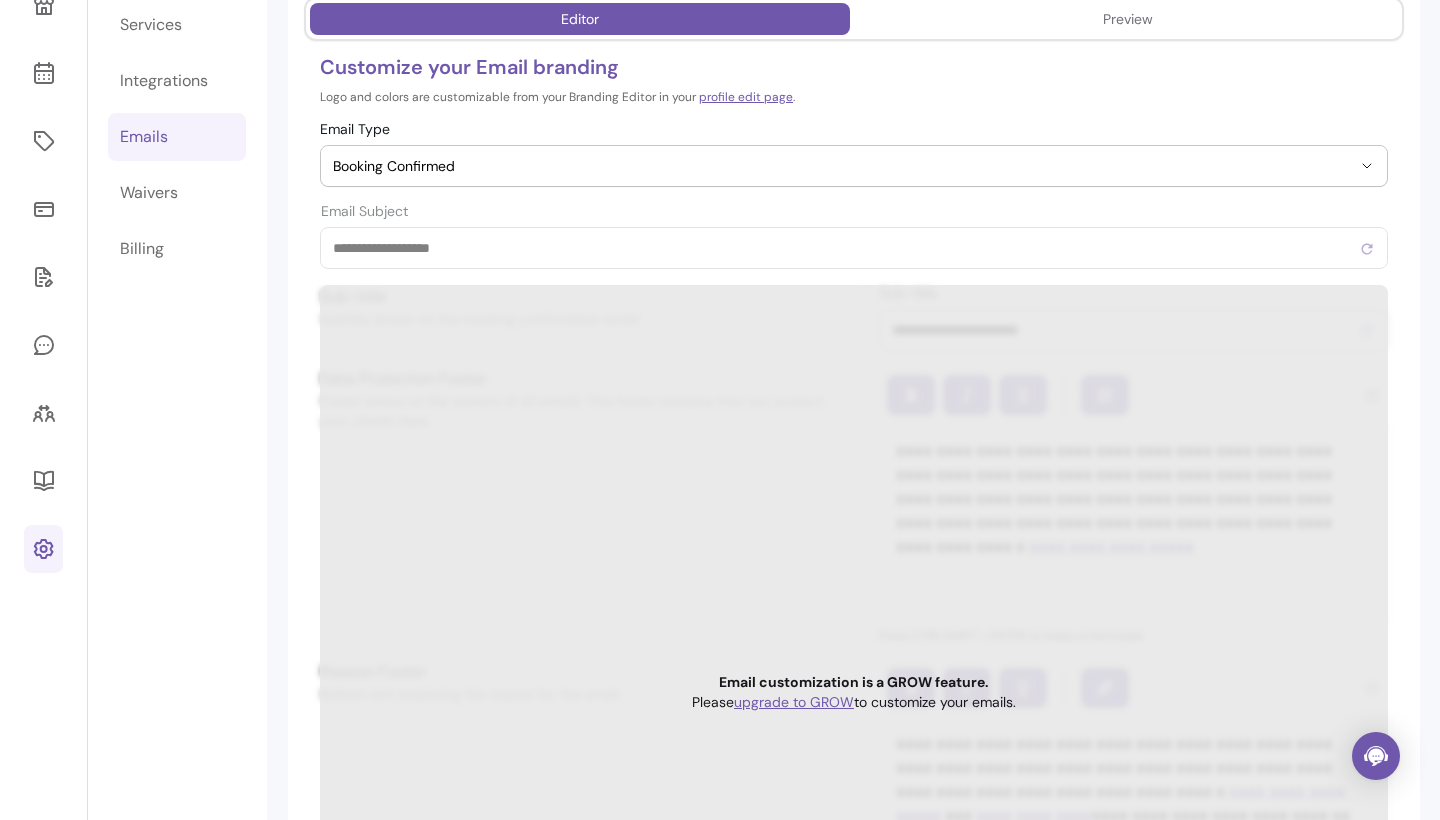 click on "**********" at bounding box center [854, 195] 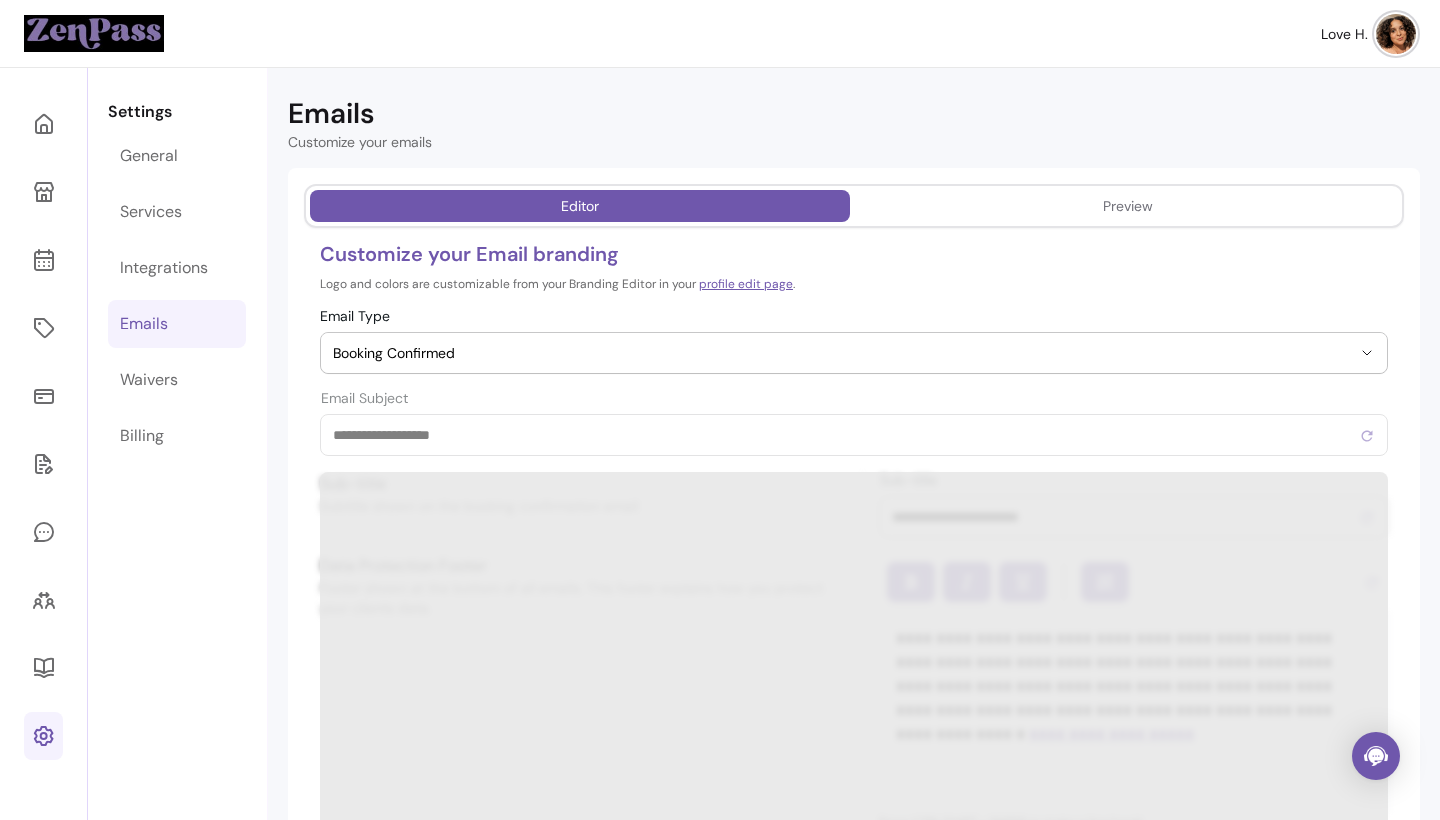scroll, scrollTop: 0, scrollLeft: 0, axis: both 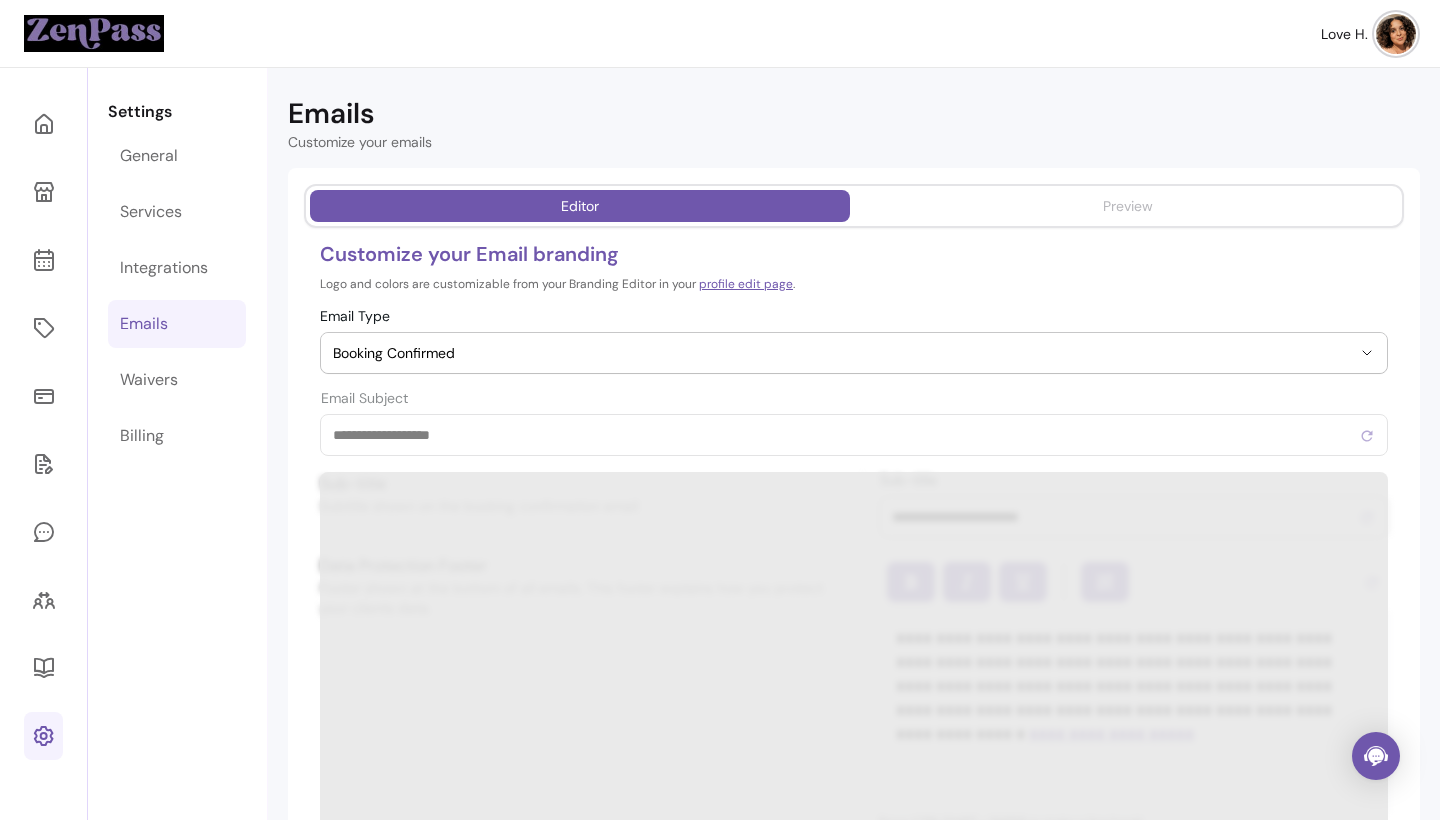 click on "Preview" at bounding box center [1128, 206] 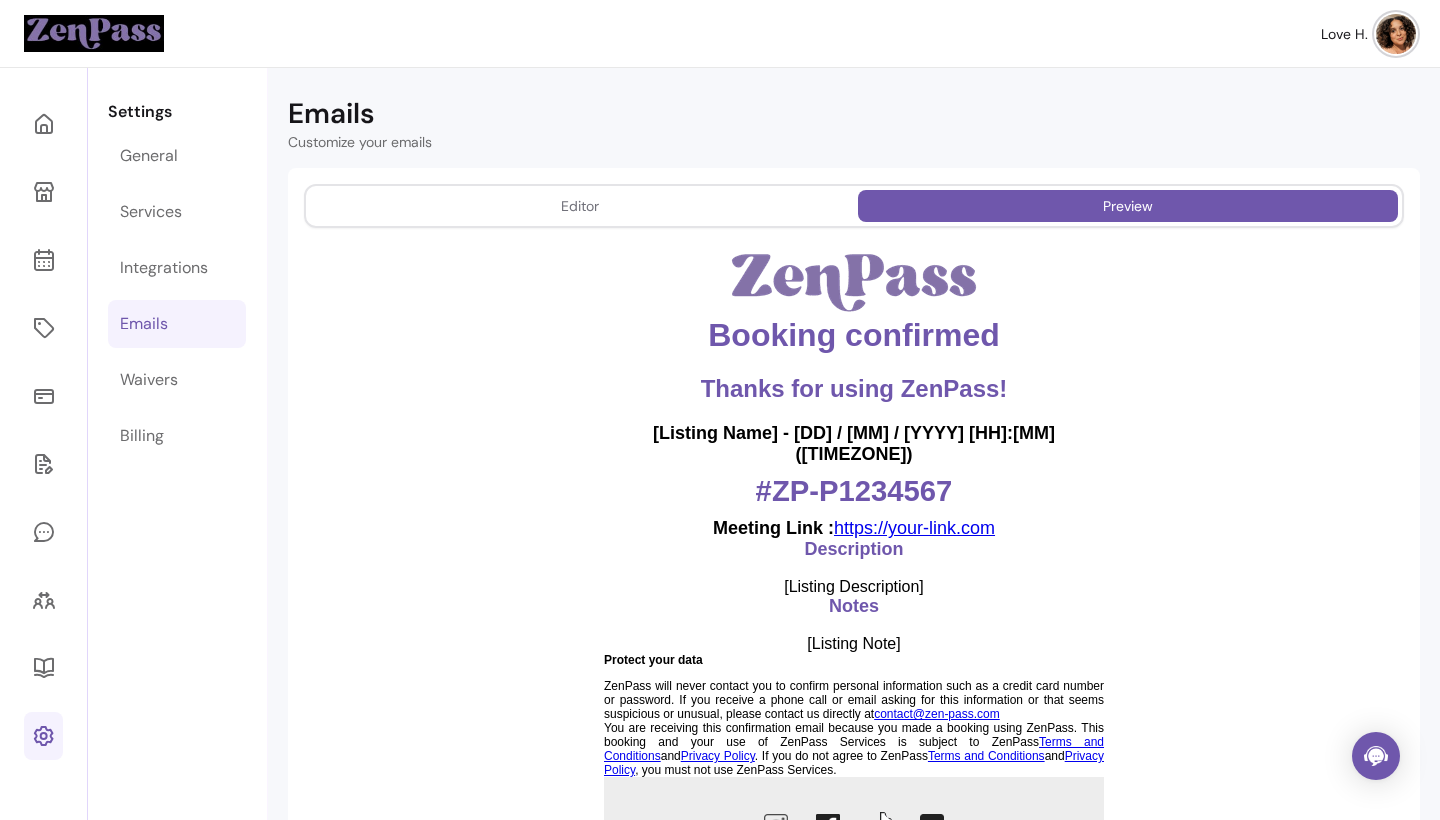 scroll, scrollTop: 42, scrollLeft: 0, axis: vertical 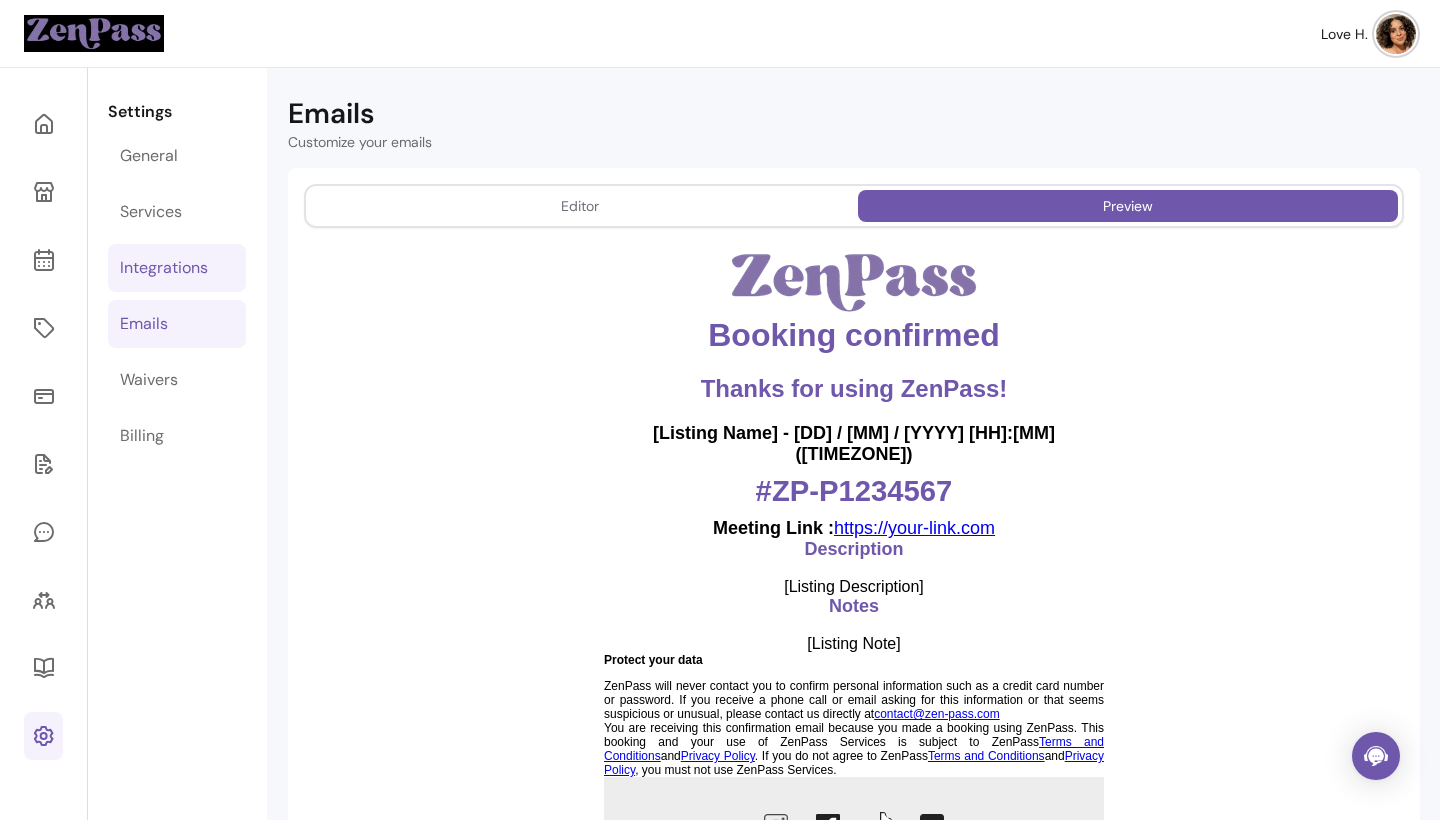 click on "Integrations" at bounding box center (177, 268) 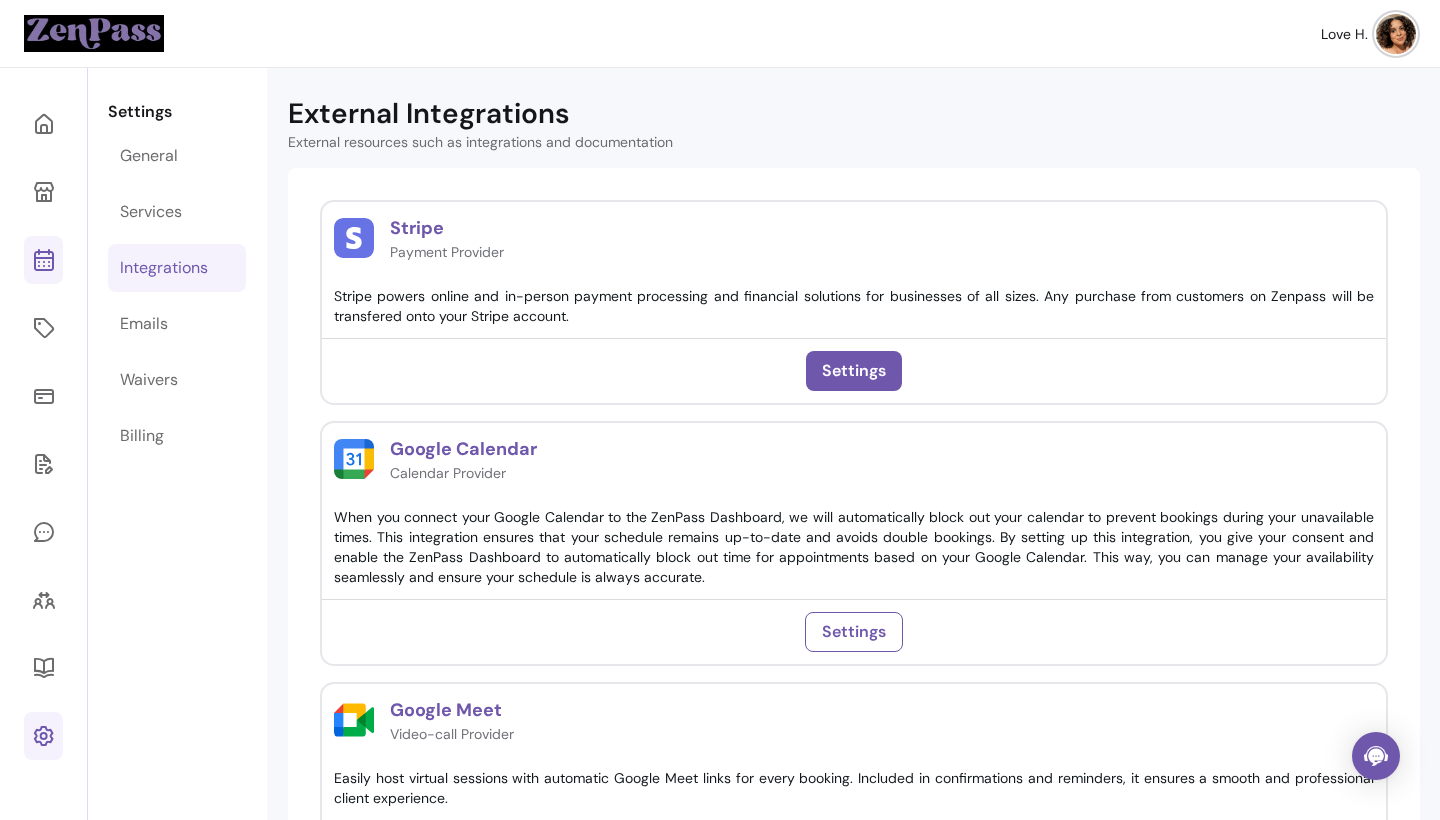 click 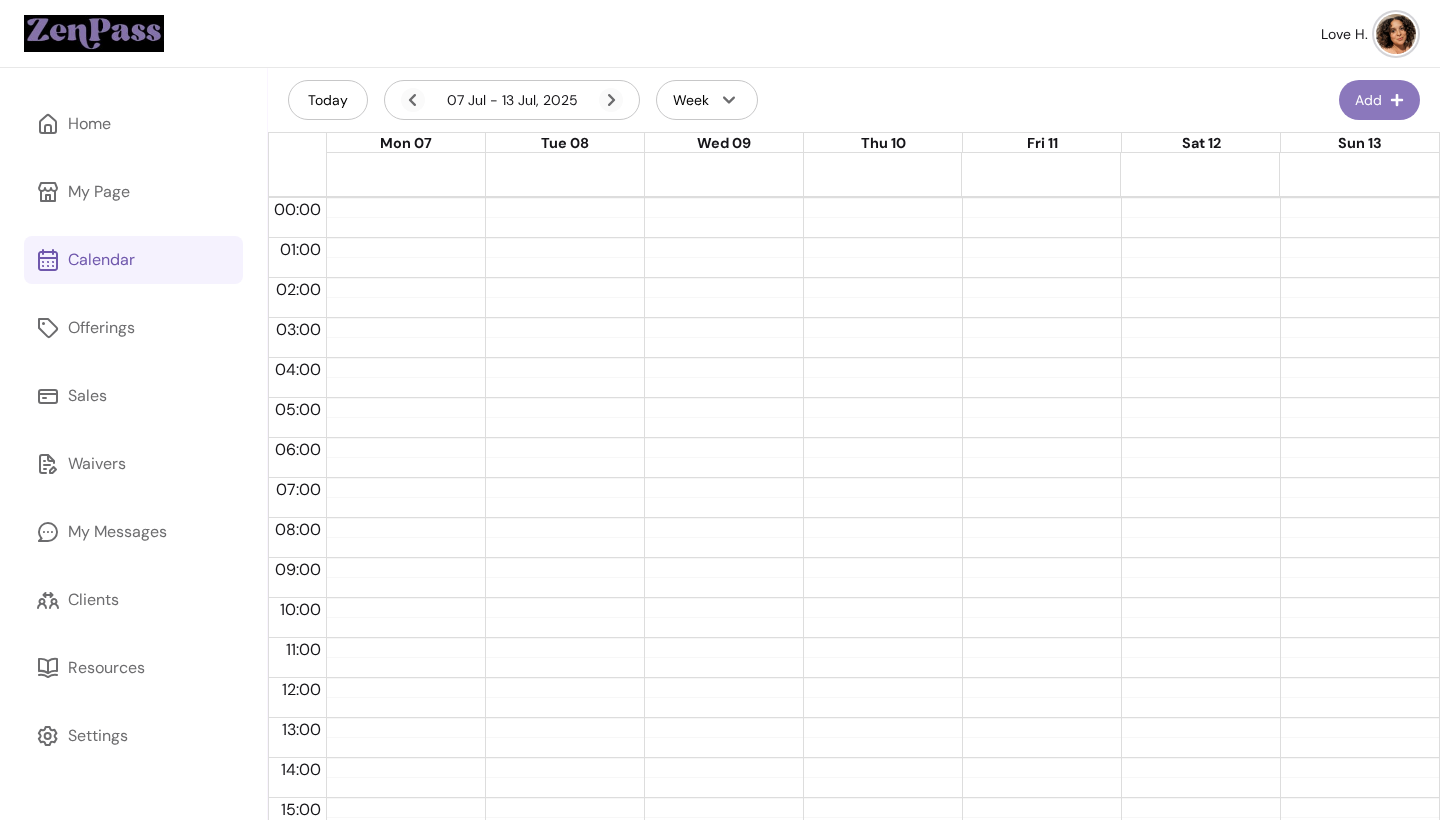 scroll, scrollTop: 0, scrollLeft: 0, axis: both 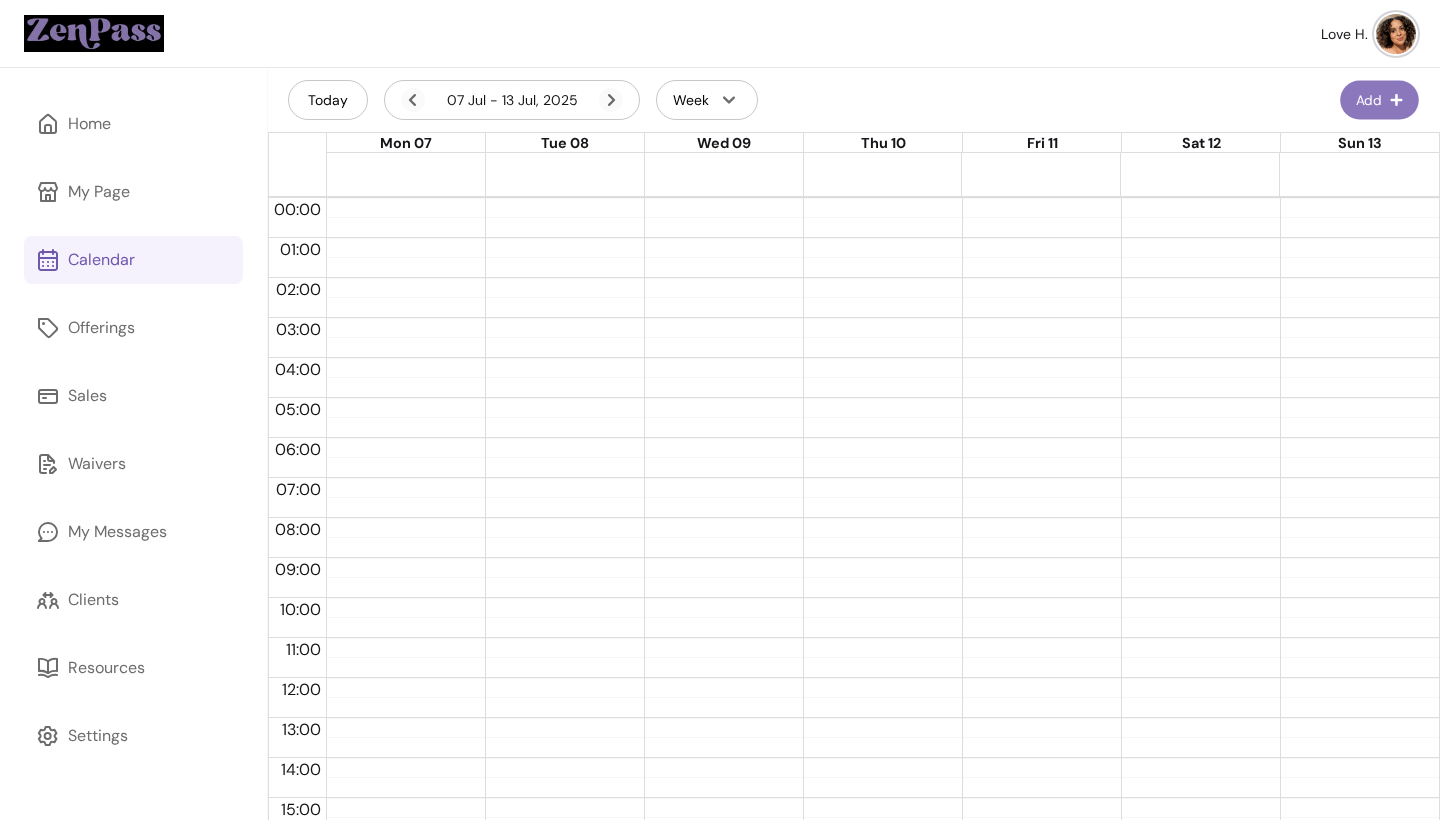 click on "Add" at bounding box center [1379, 100] 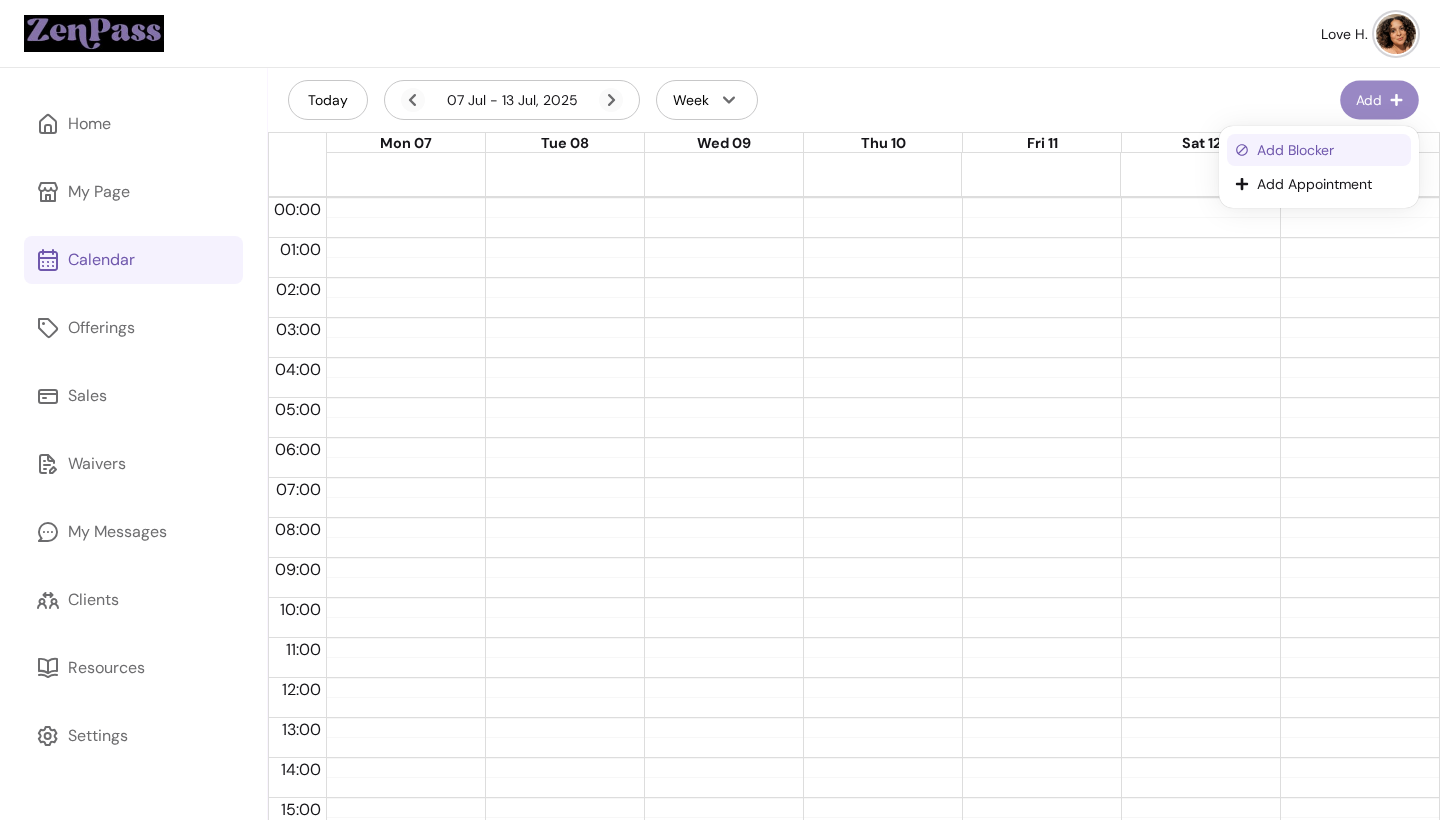 click on "Add Blocker" at bounding box center [1330, 150] 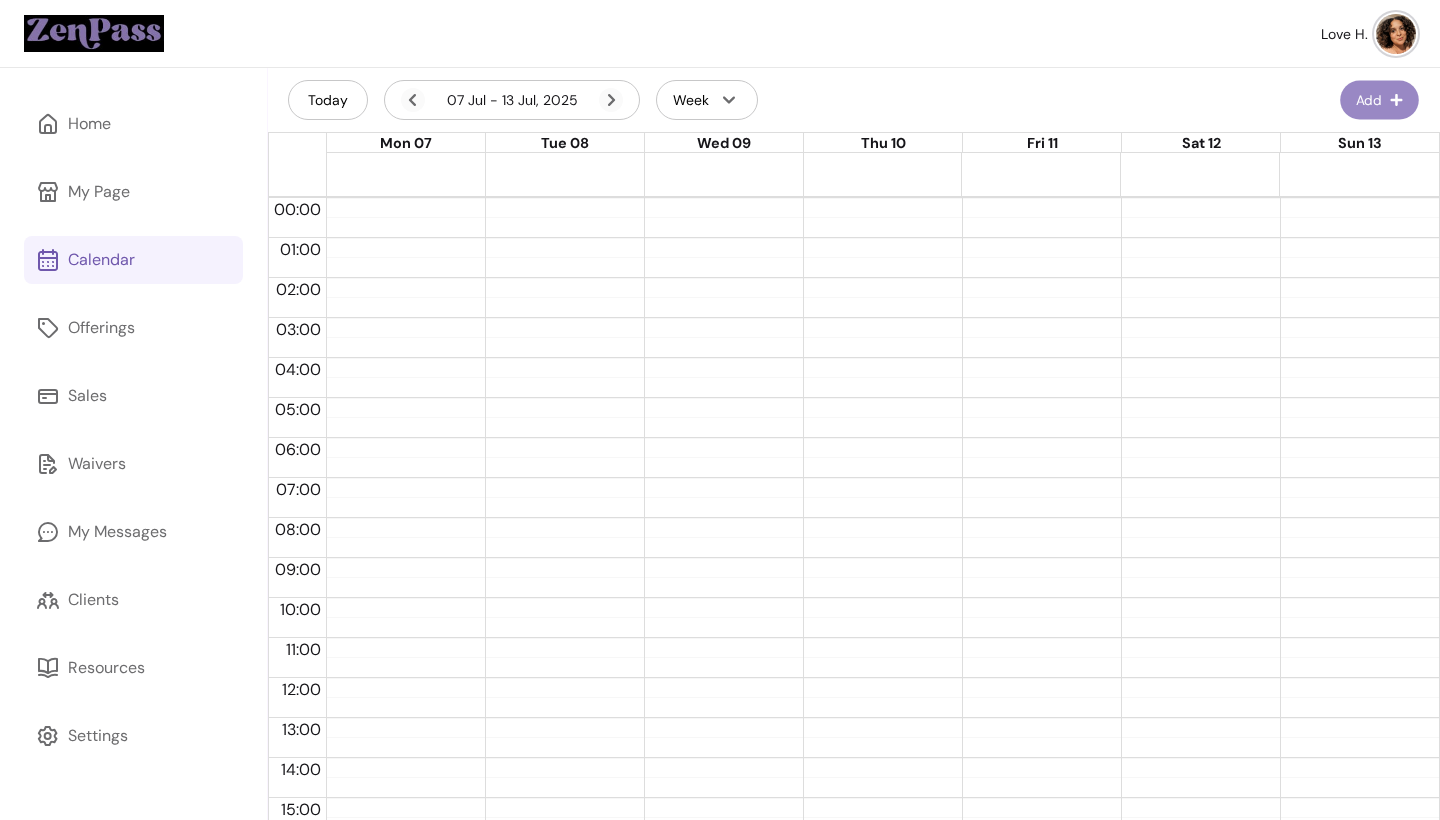 select on "*********" 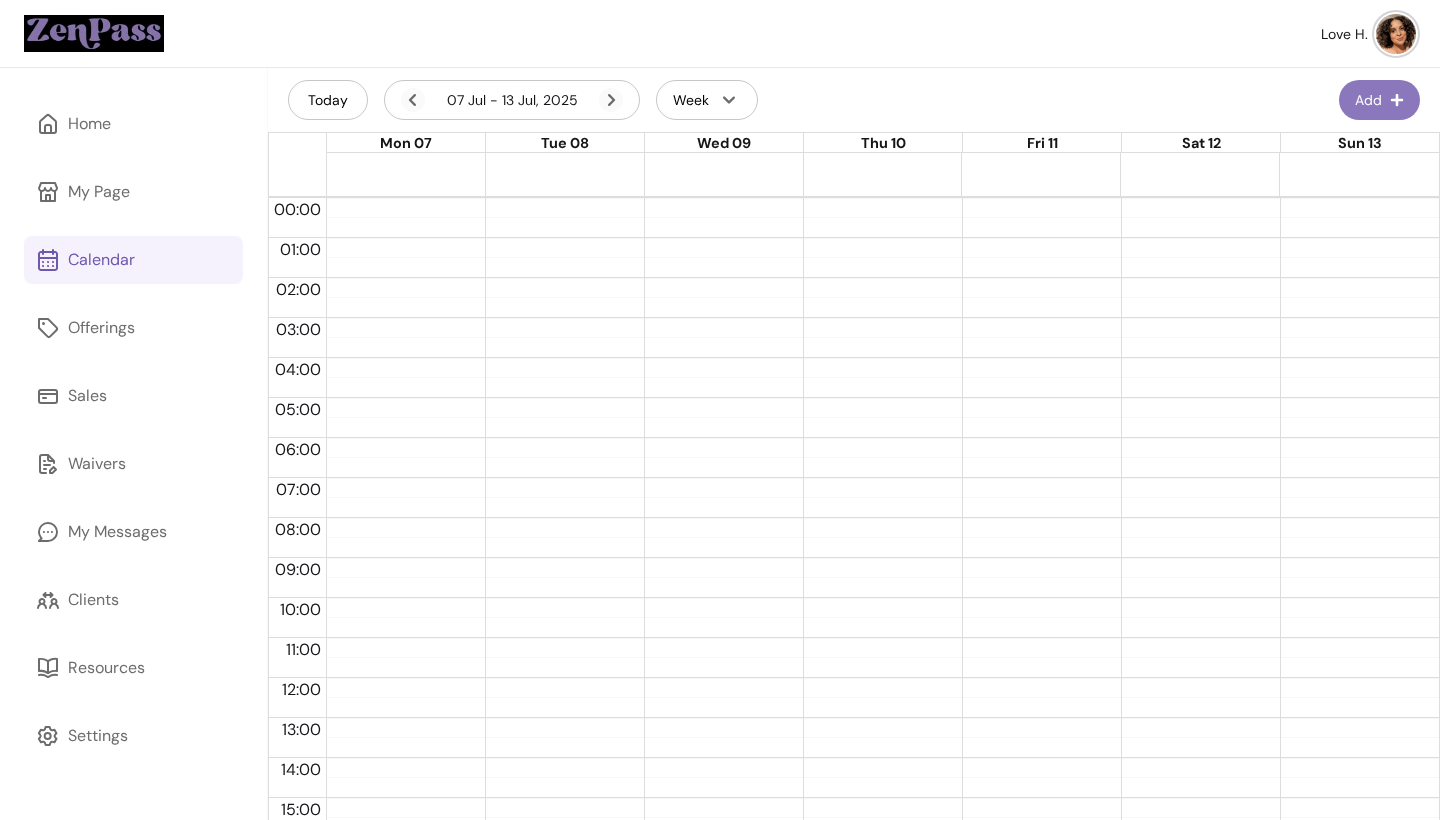 click on "Add" at bounding box center [1379, 100] 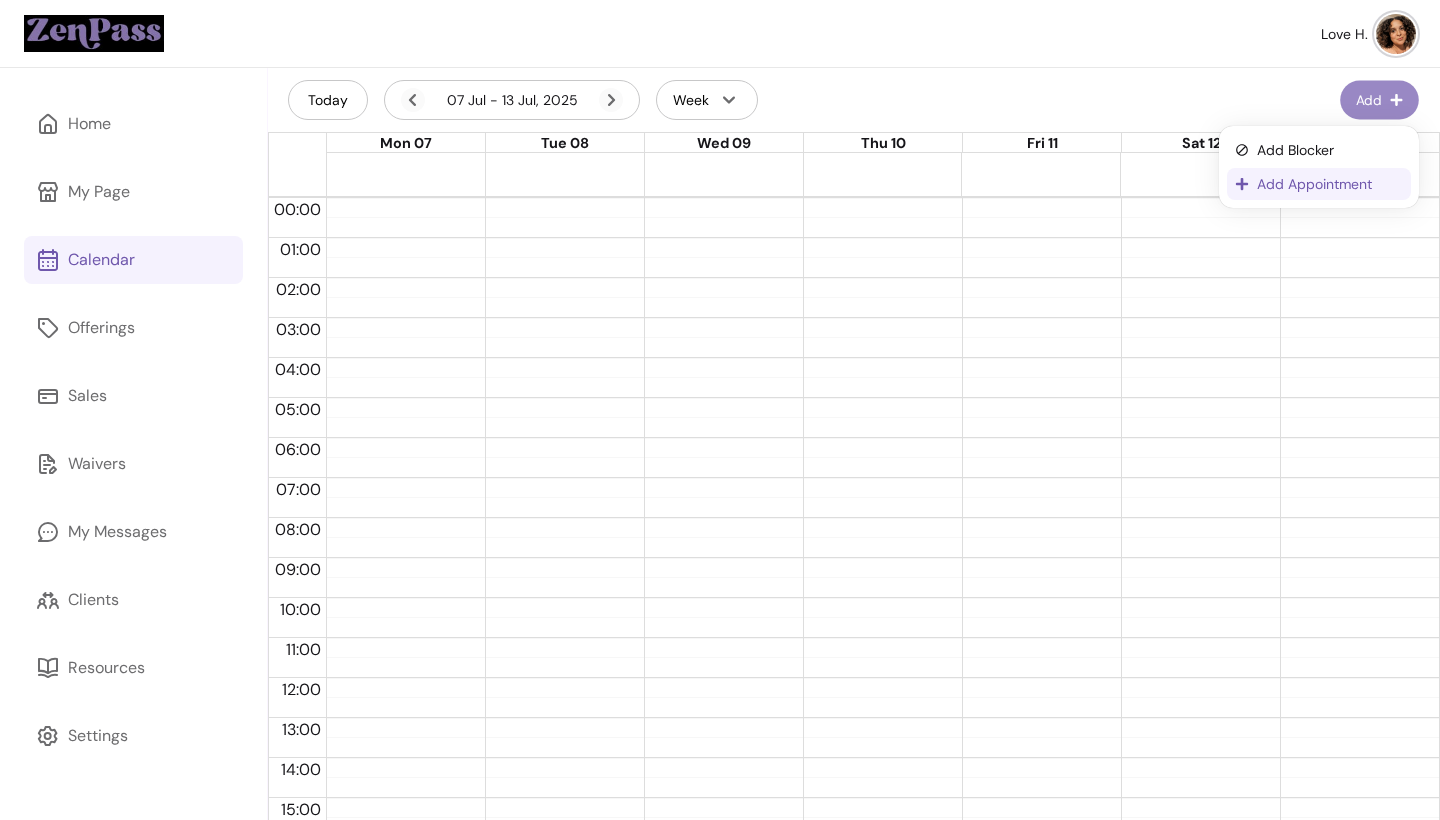click on "Add Appointment" at bounding box center (1330, 184) 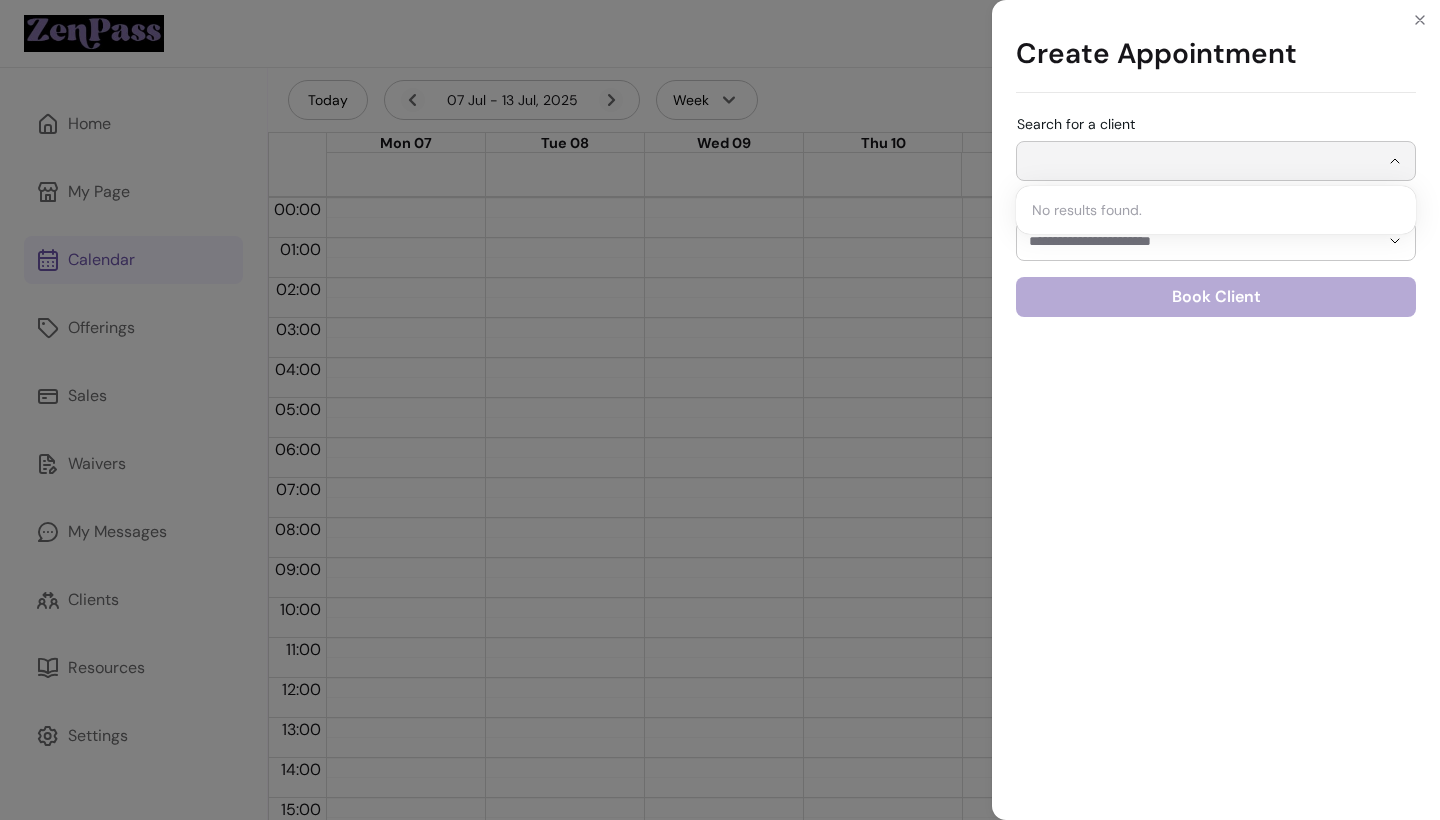 click on "Search for a client" at bounding box center (1204, 161) 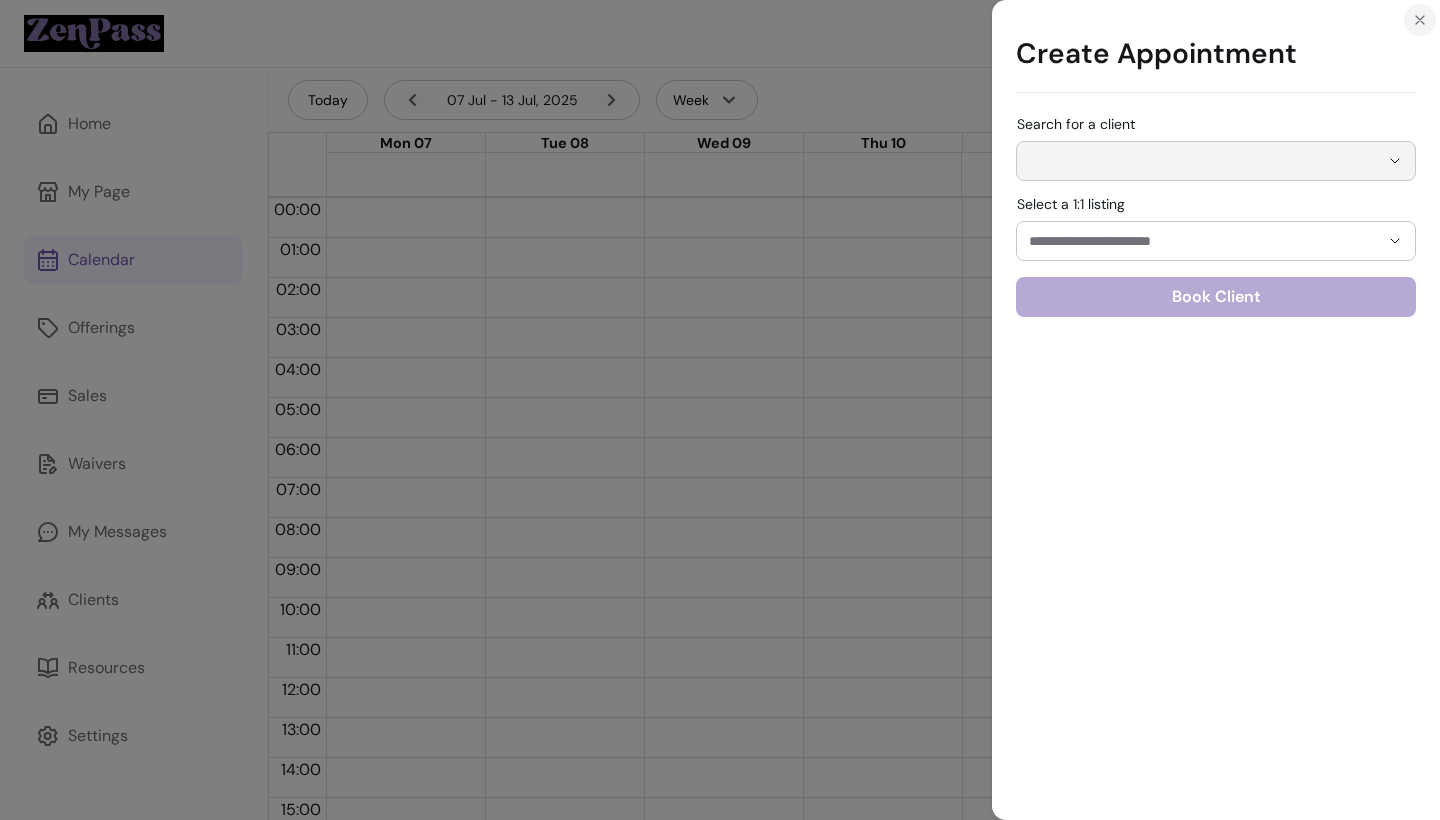 click 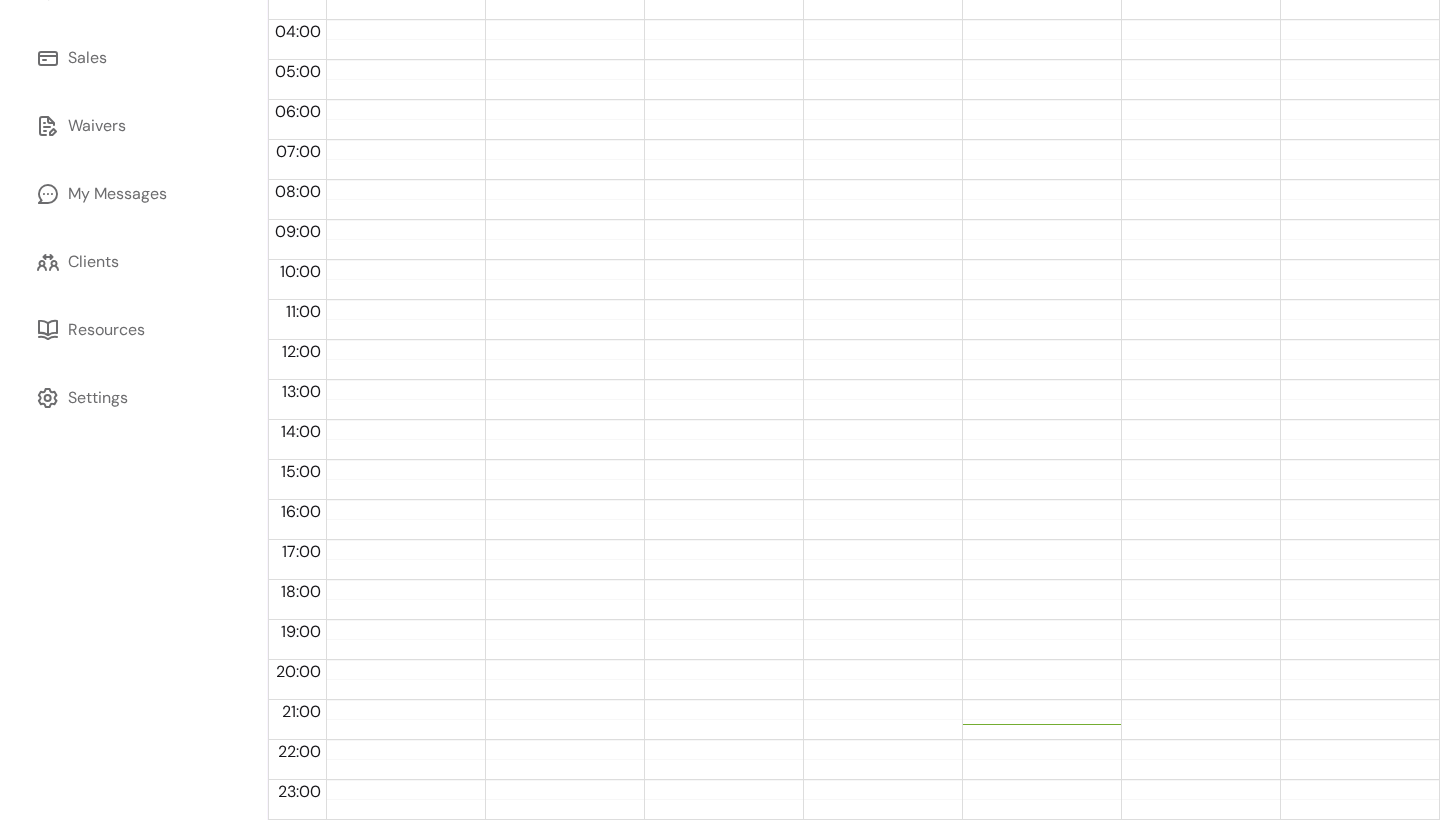 scroll, scrollTop: 0, scrollLeft: 0, axis: both 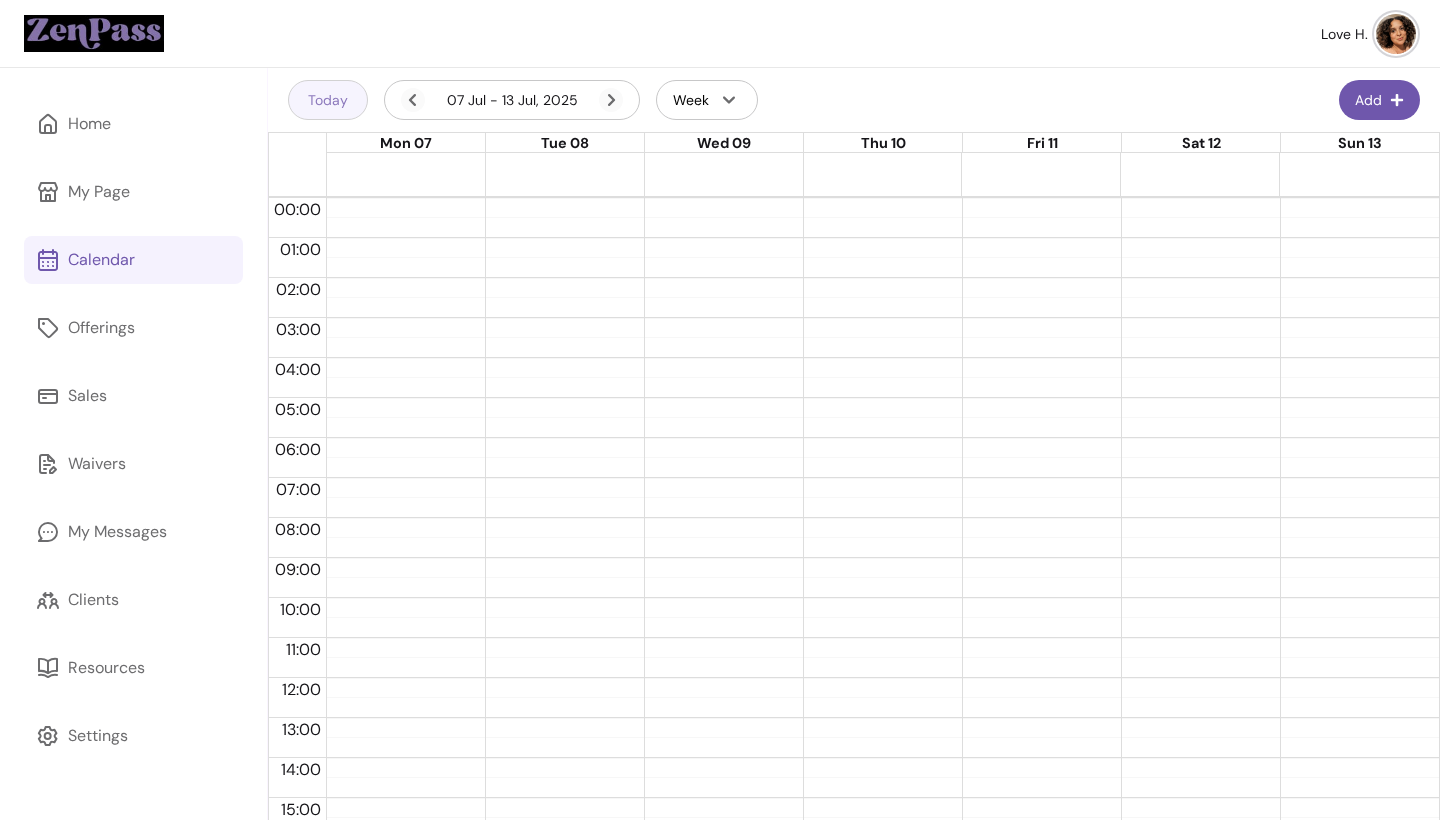 click on "Today" at bounding box center (328, 100) 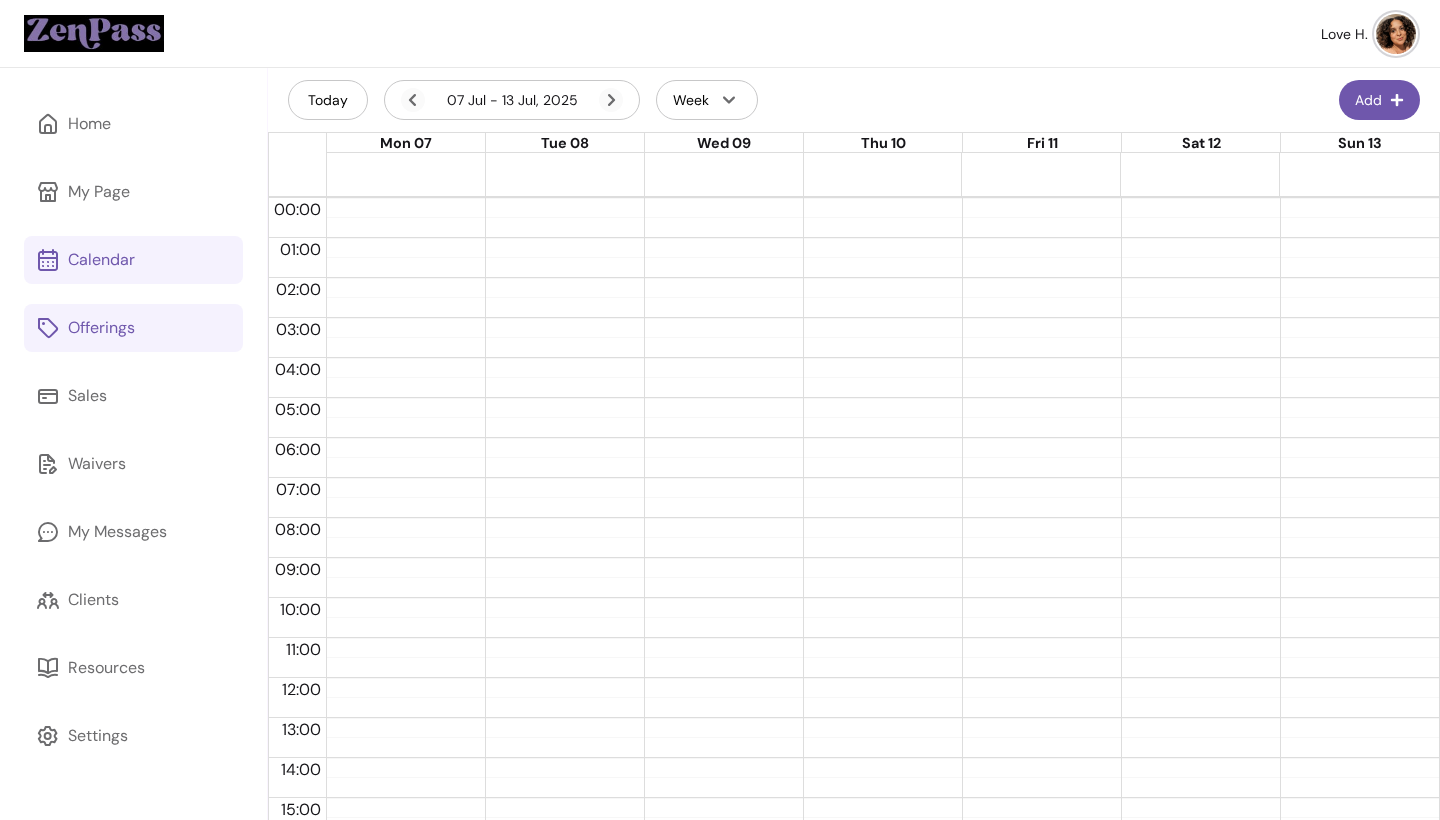 click on "Offerings" at bounding box center (101, 328) 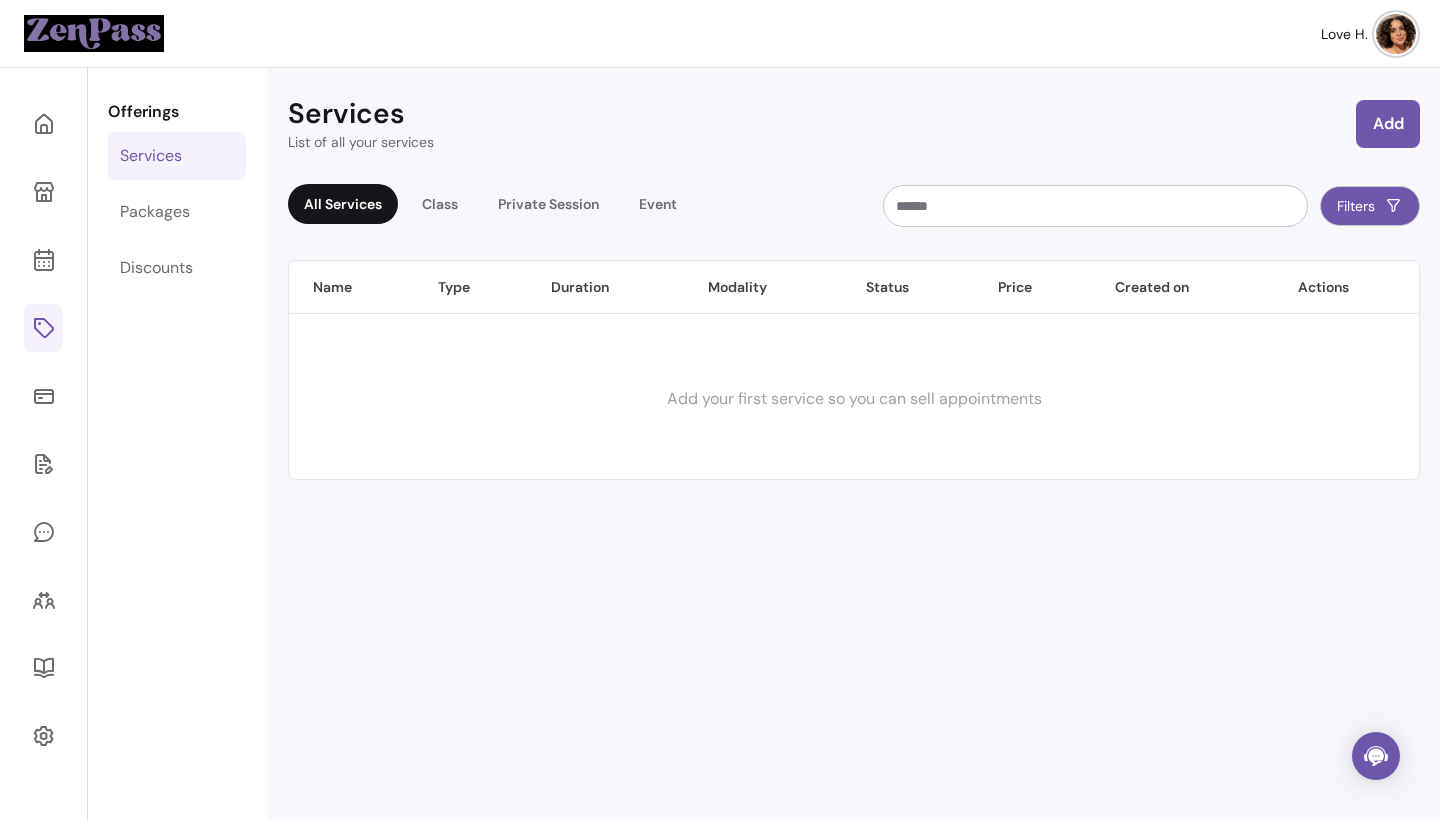 click on "Services" at bounding box center (151, 156) 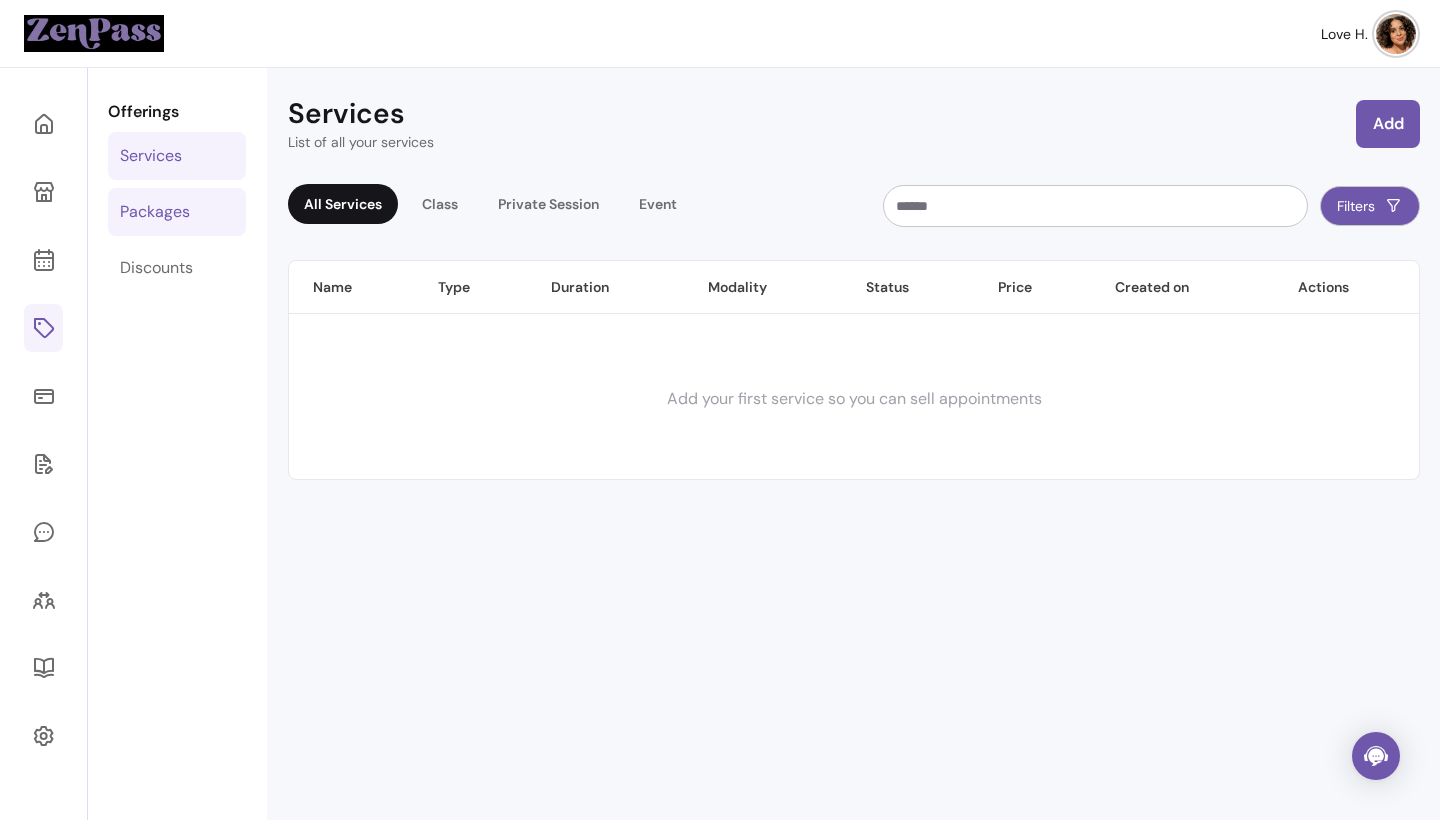 click on "Packages" at bounding box center [177, 212] 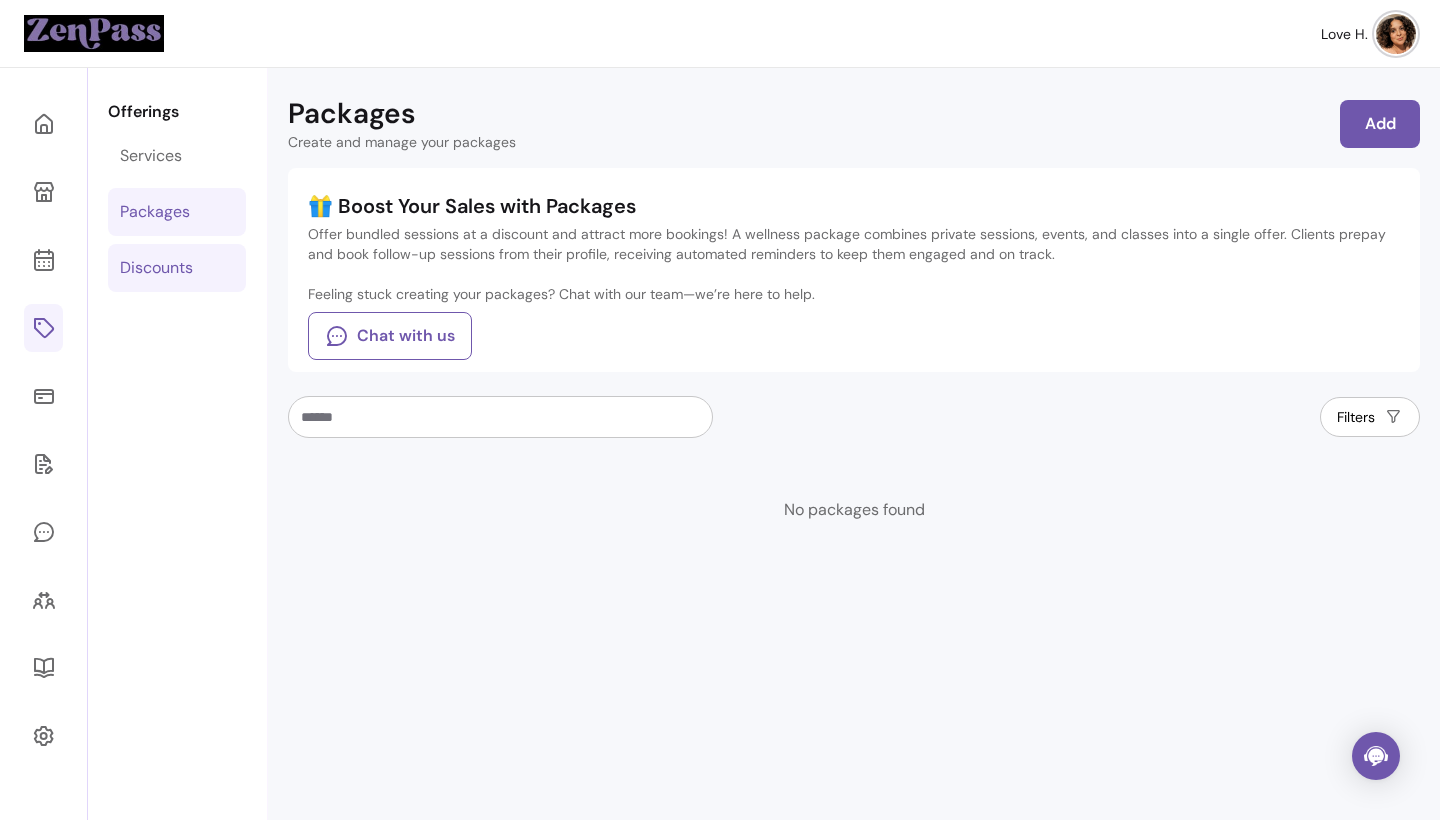 click on "Discounts" at bounding box center (156, 268) 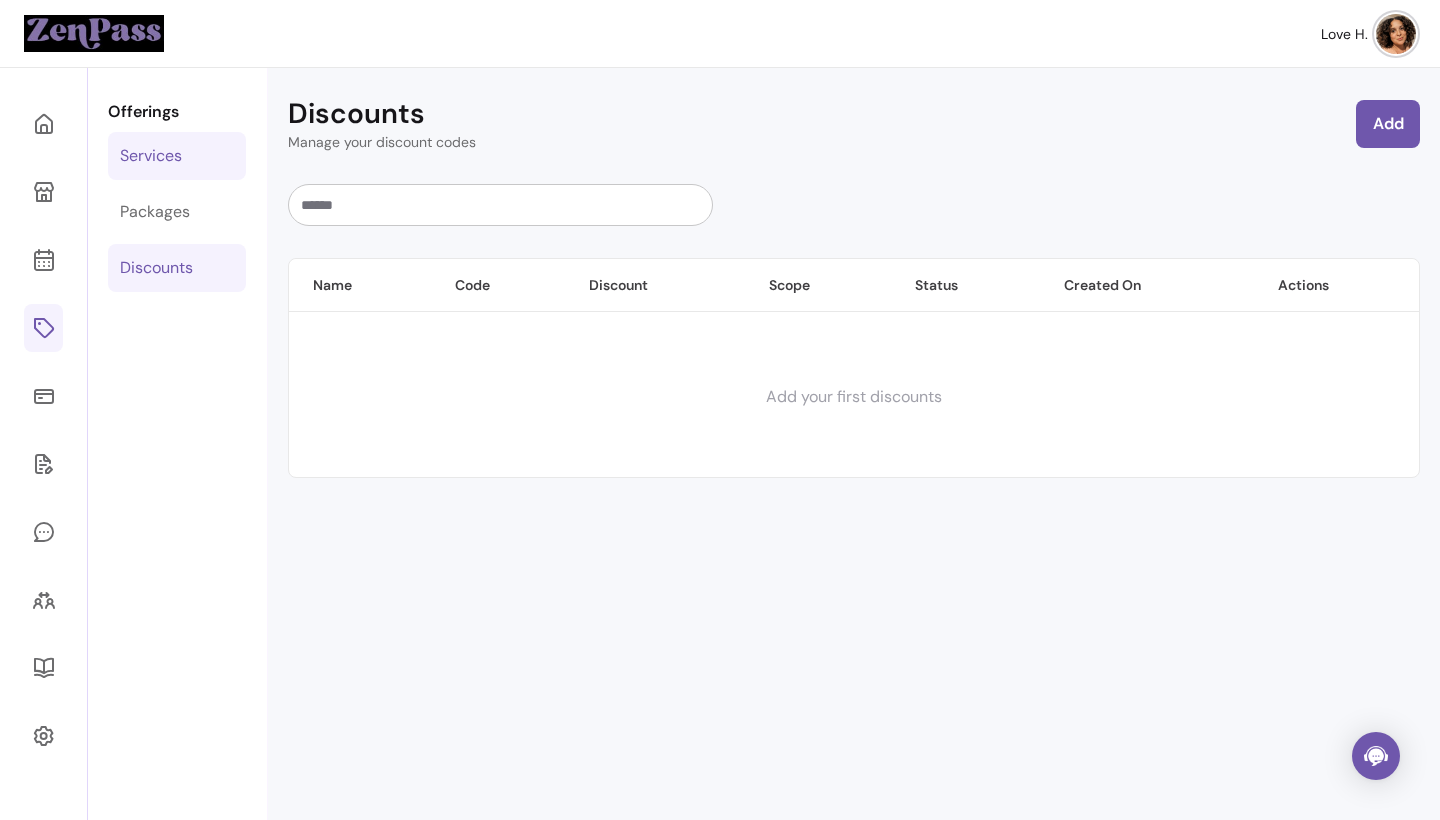 click on "Services" at bounding box center (177, 156) 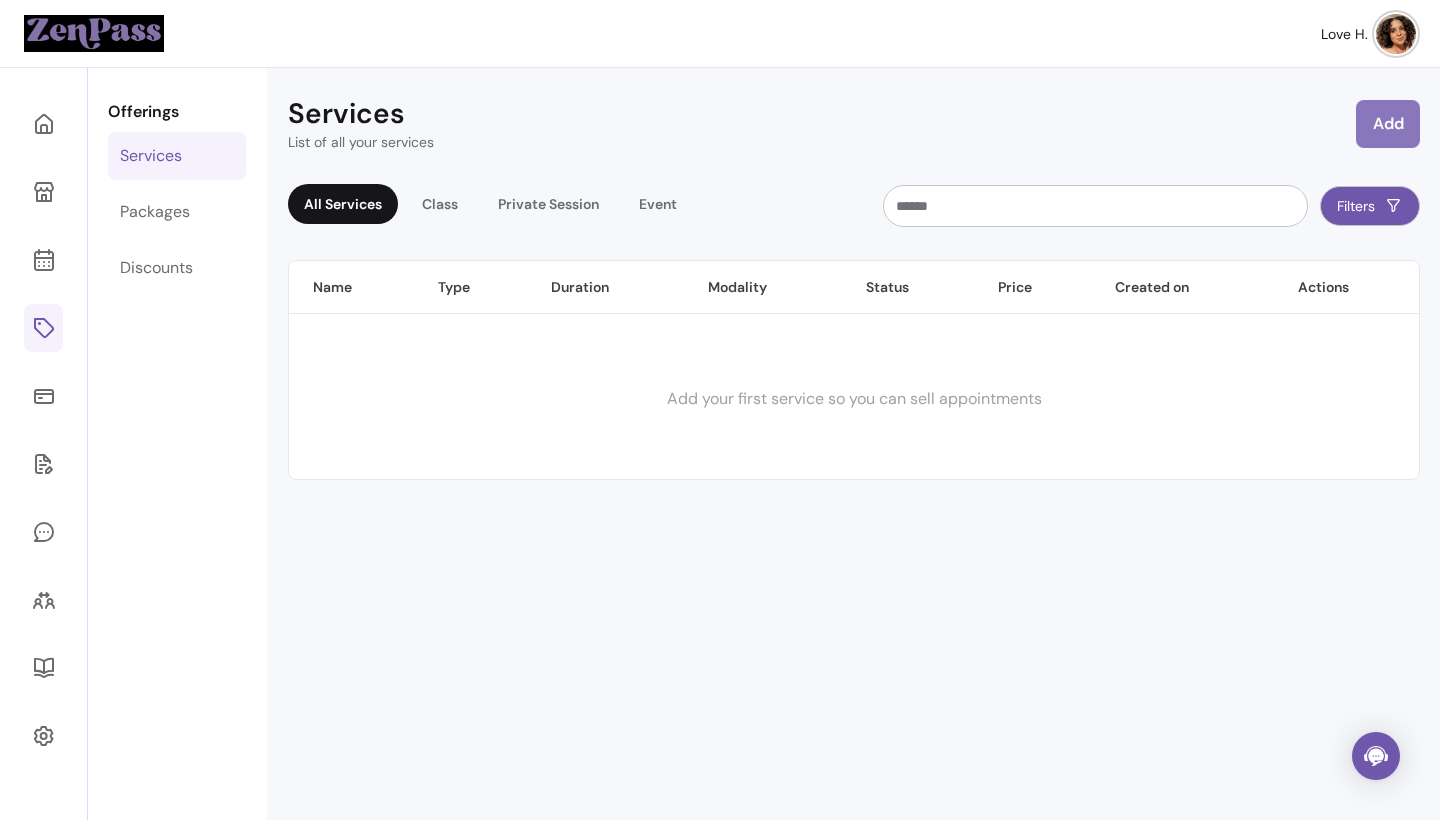 click on "Add" at bounding box center (1388, 124) 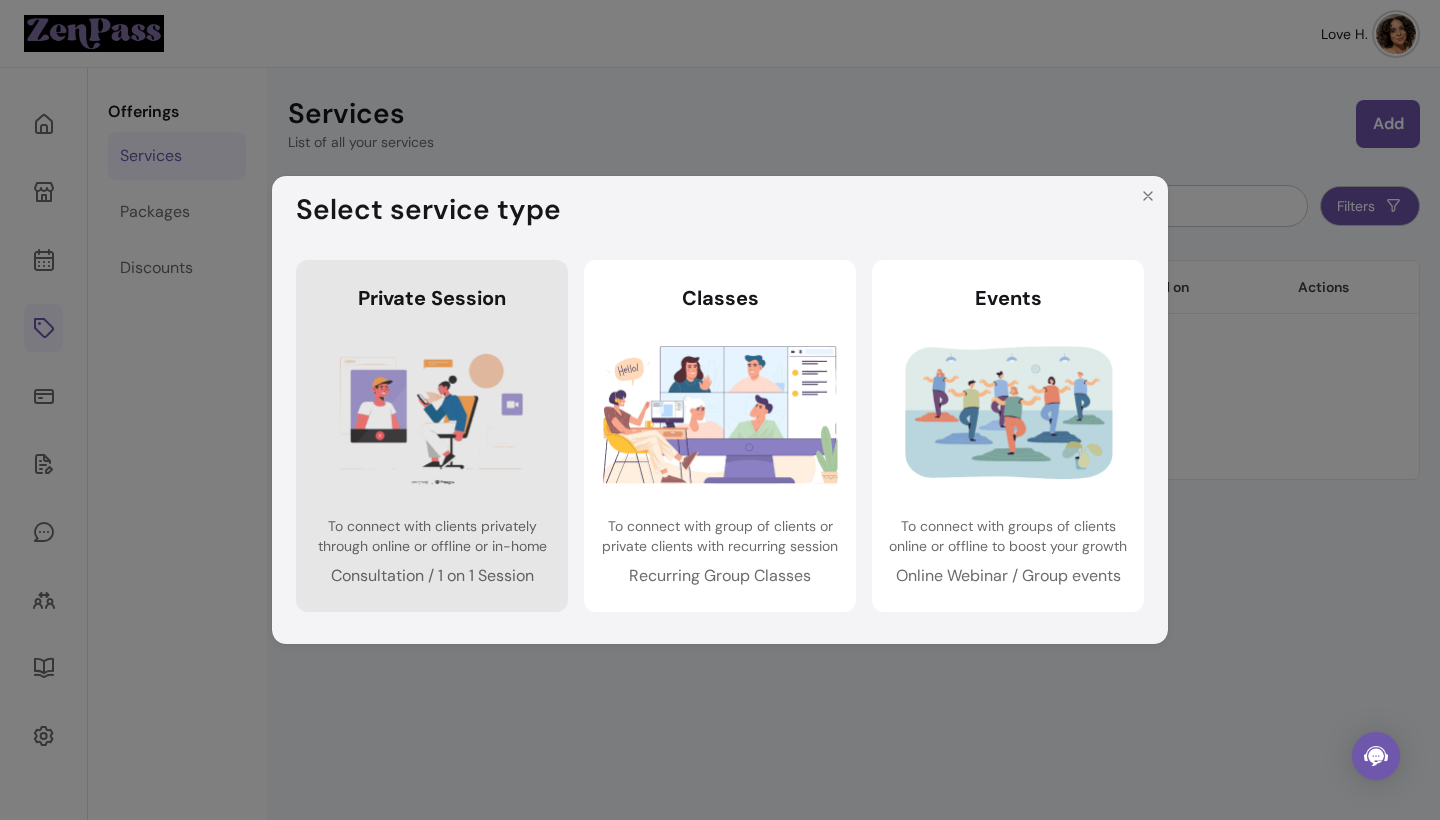 click at bounding box center [432, 414] 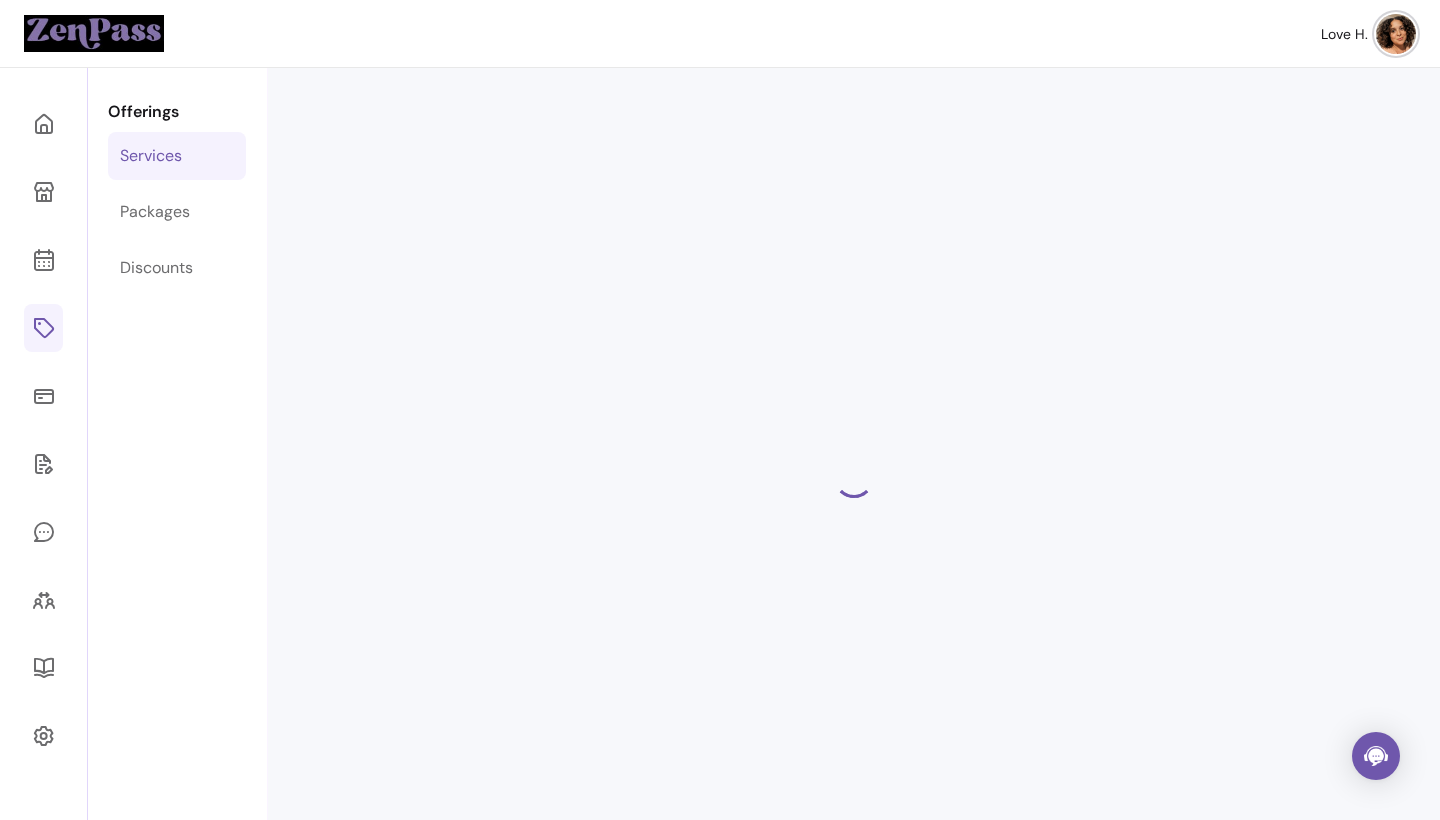 select on "***" 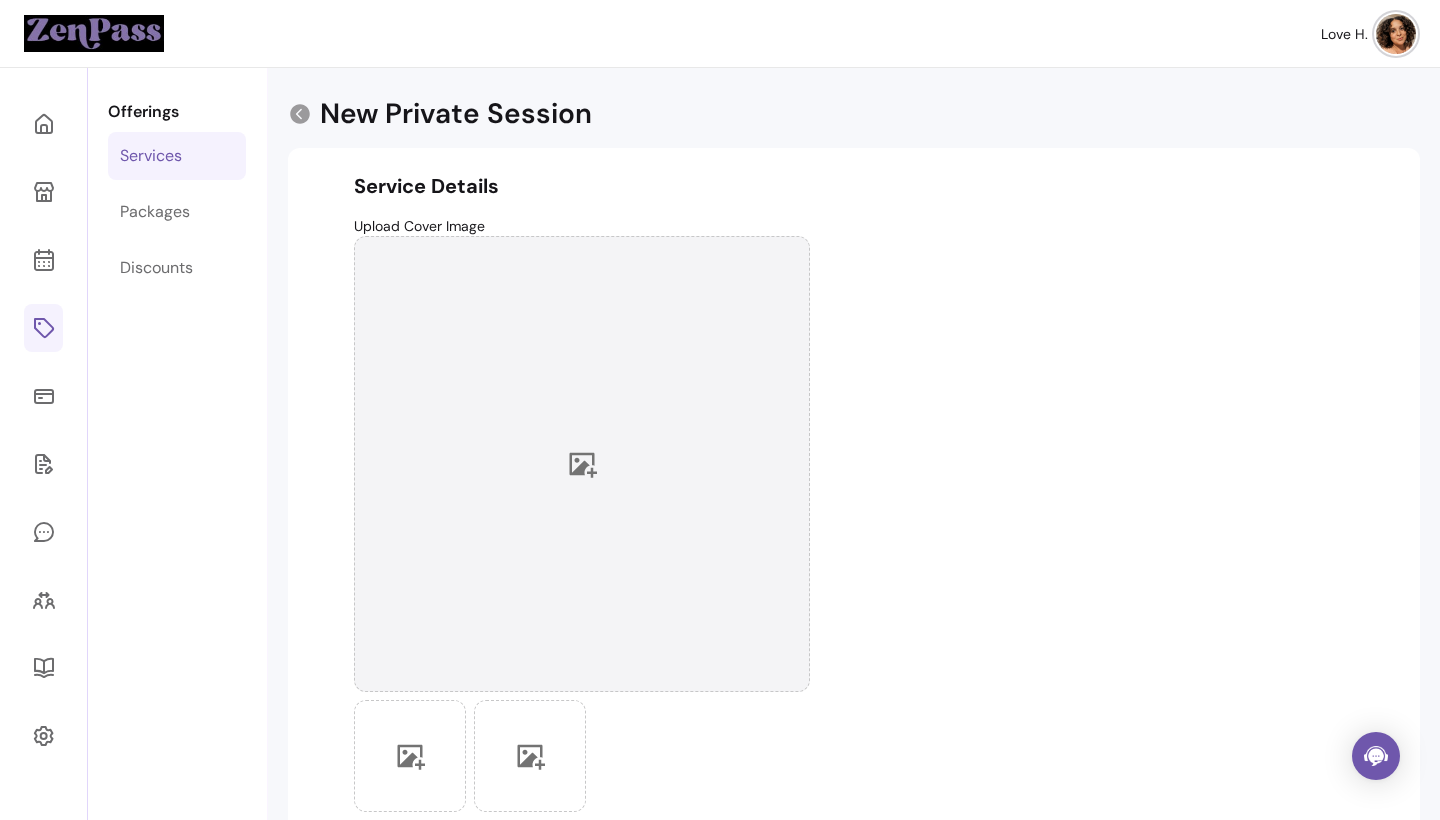 click 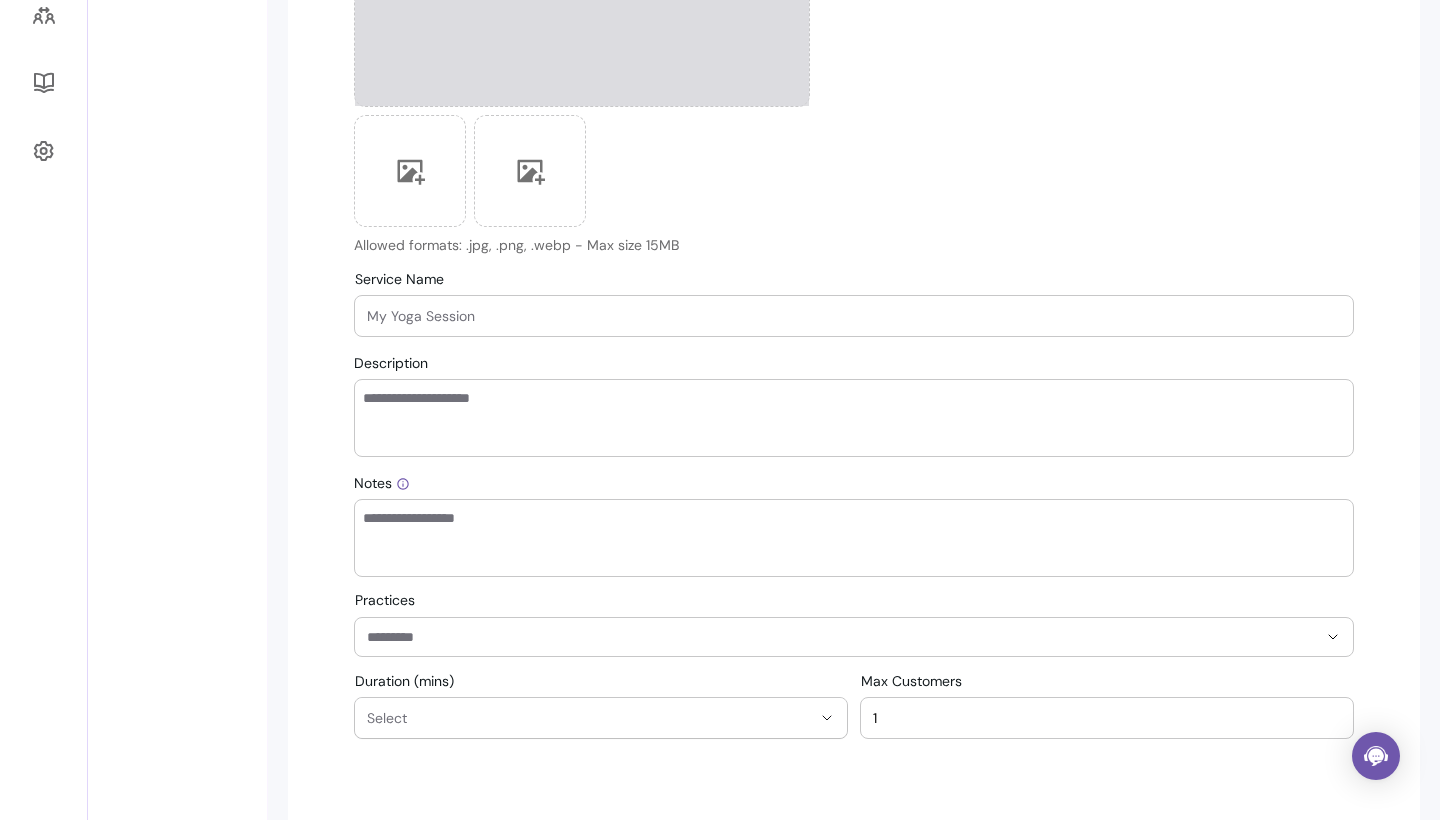 scroll, scrollTop: 592, scrollLeft: 0, axis: vertical 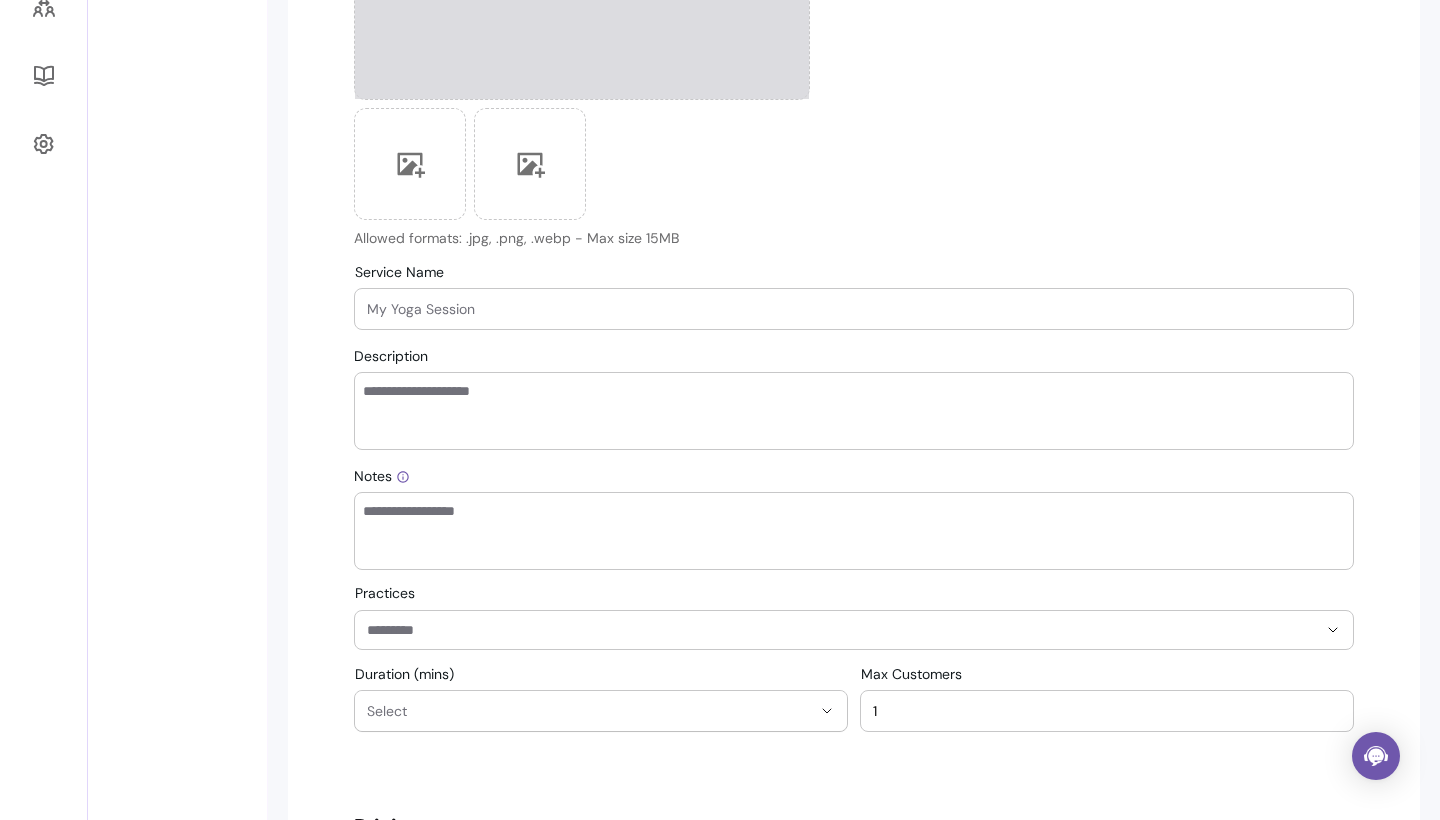 click on "Description" at bounding box center (854, 411) 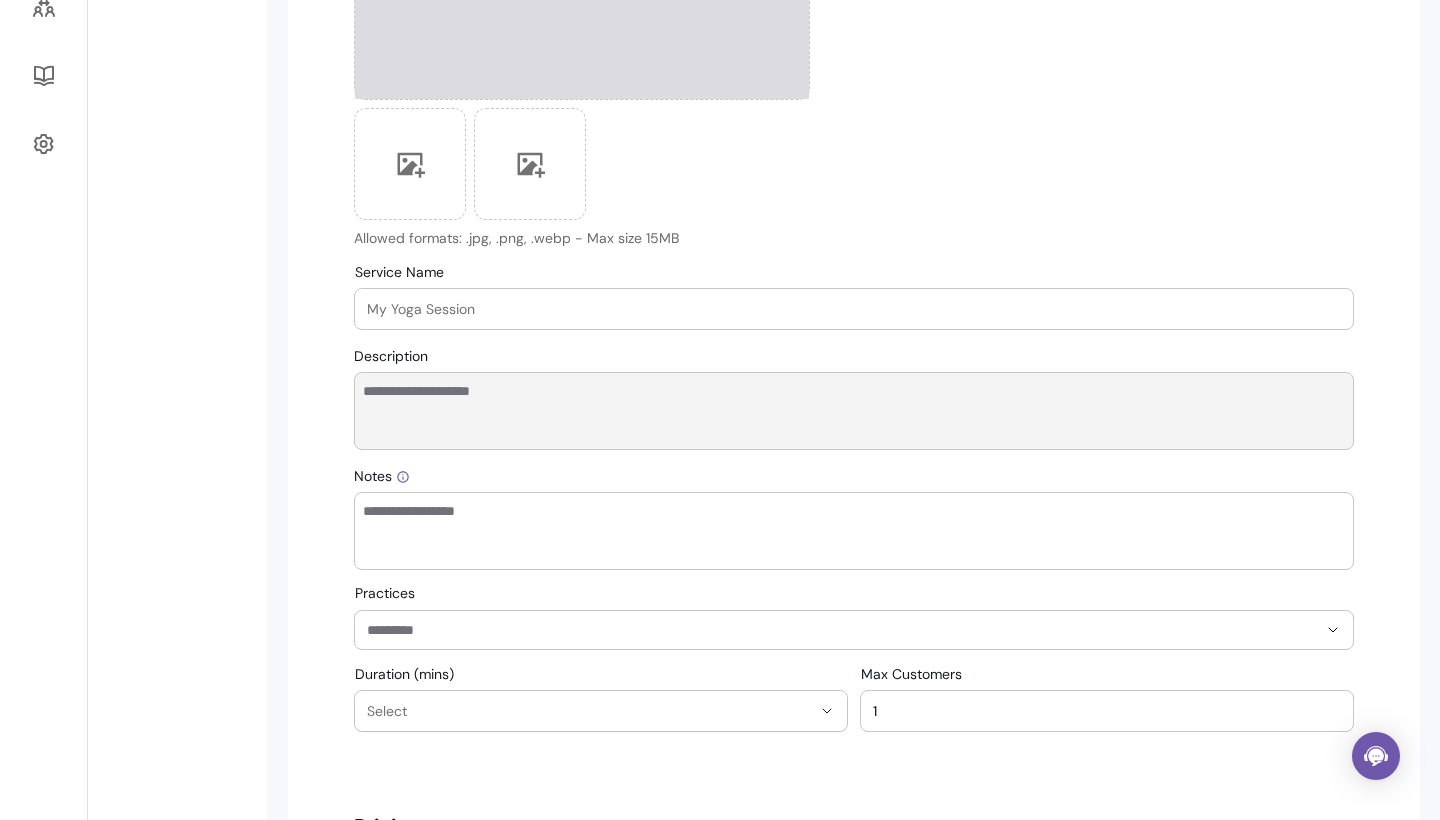 paste on "**********" 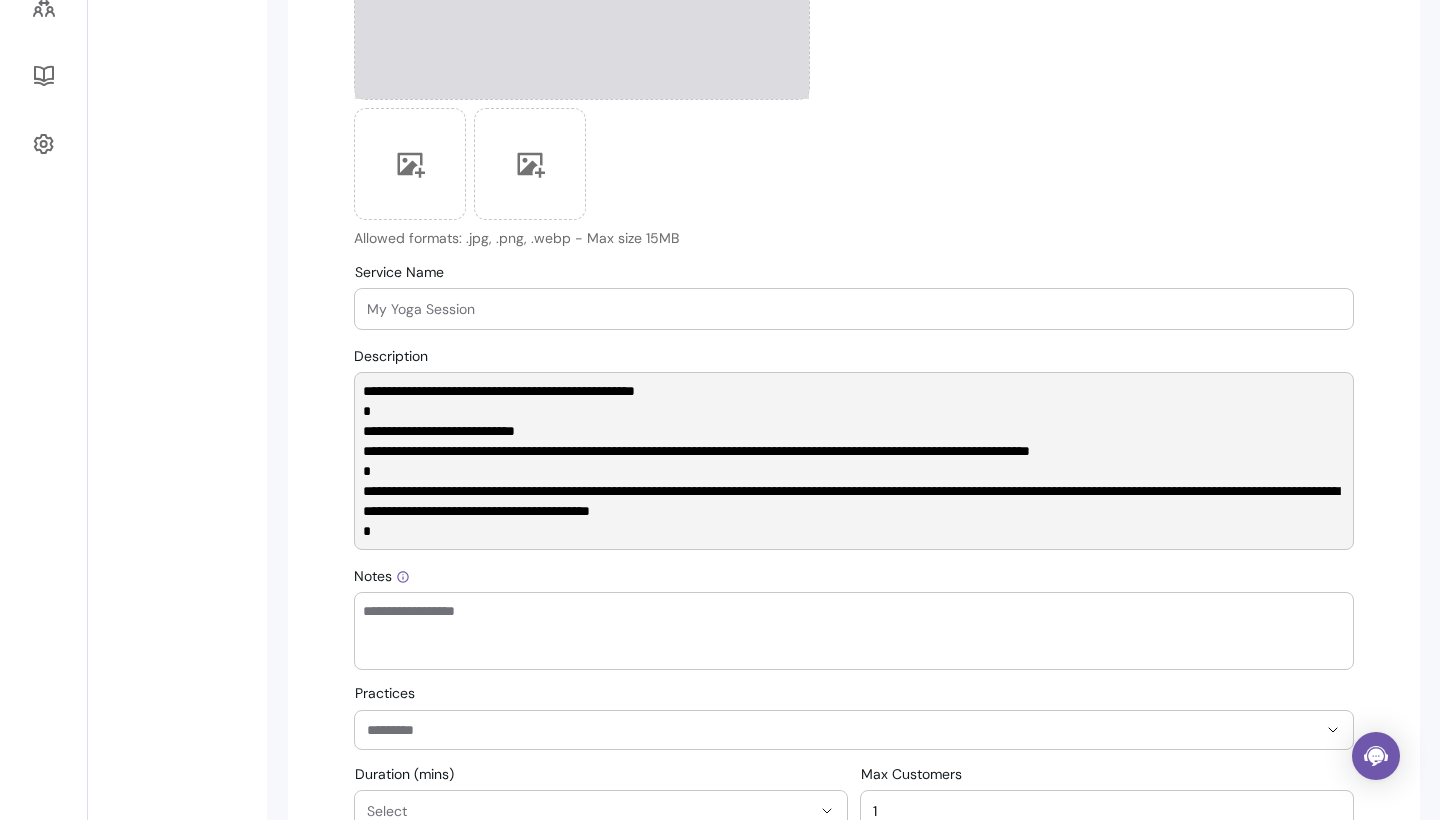 scroll, scrollTop: 0, scrollLeft: 0, axis: both 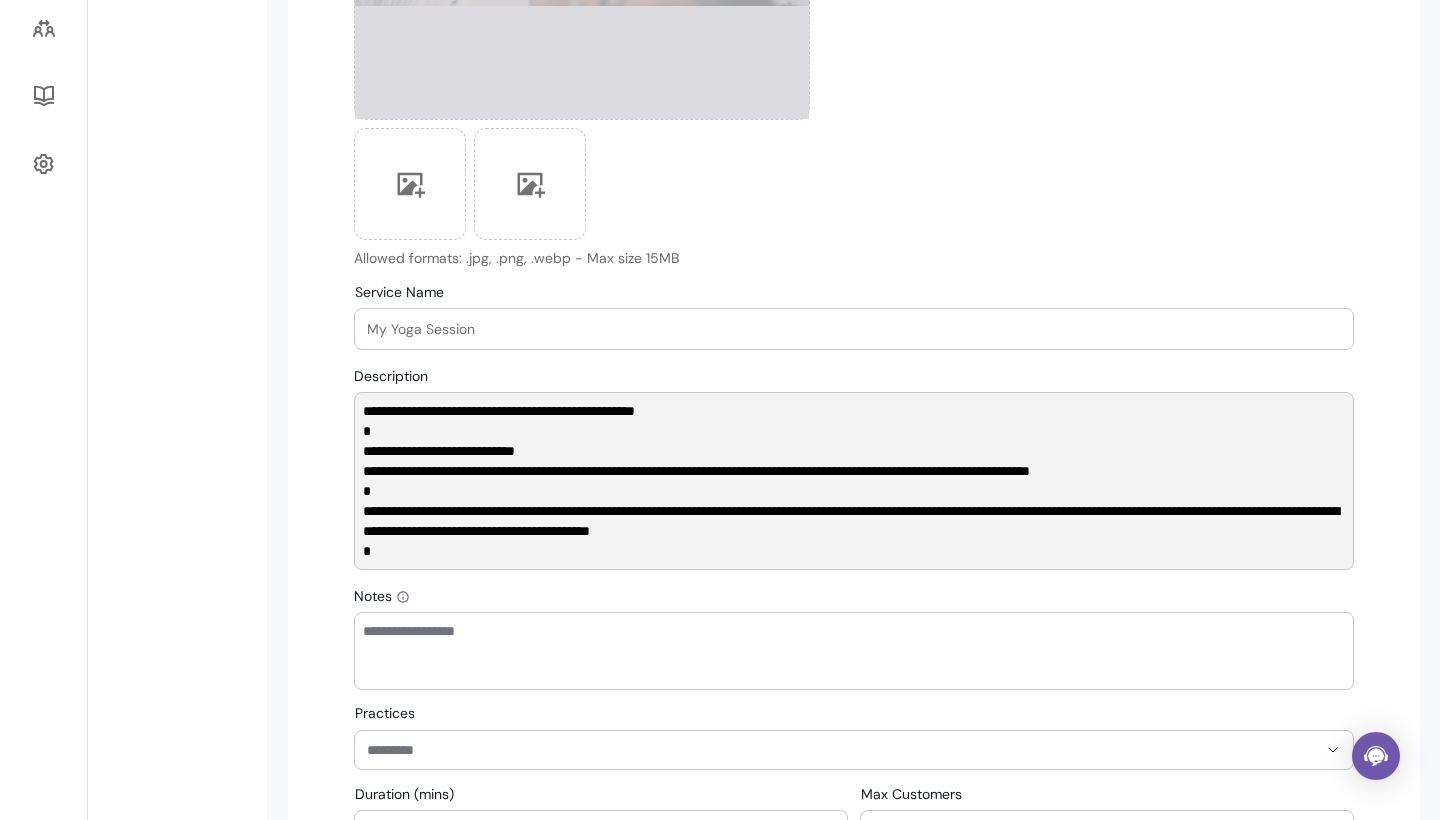 click on "**********" at bounding box center [854, 481] 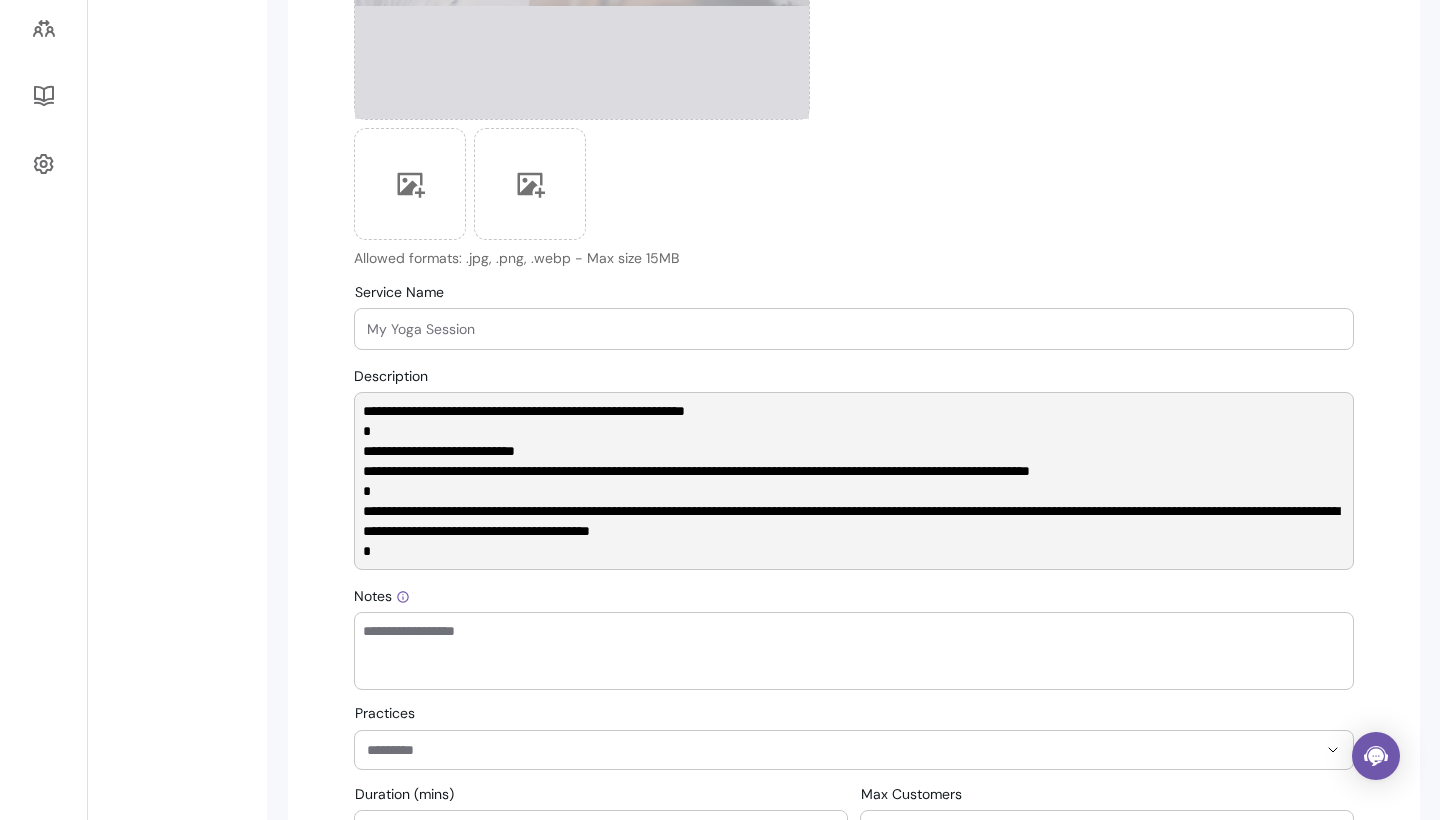 type on "**********" 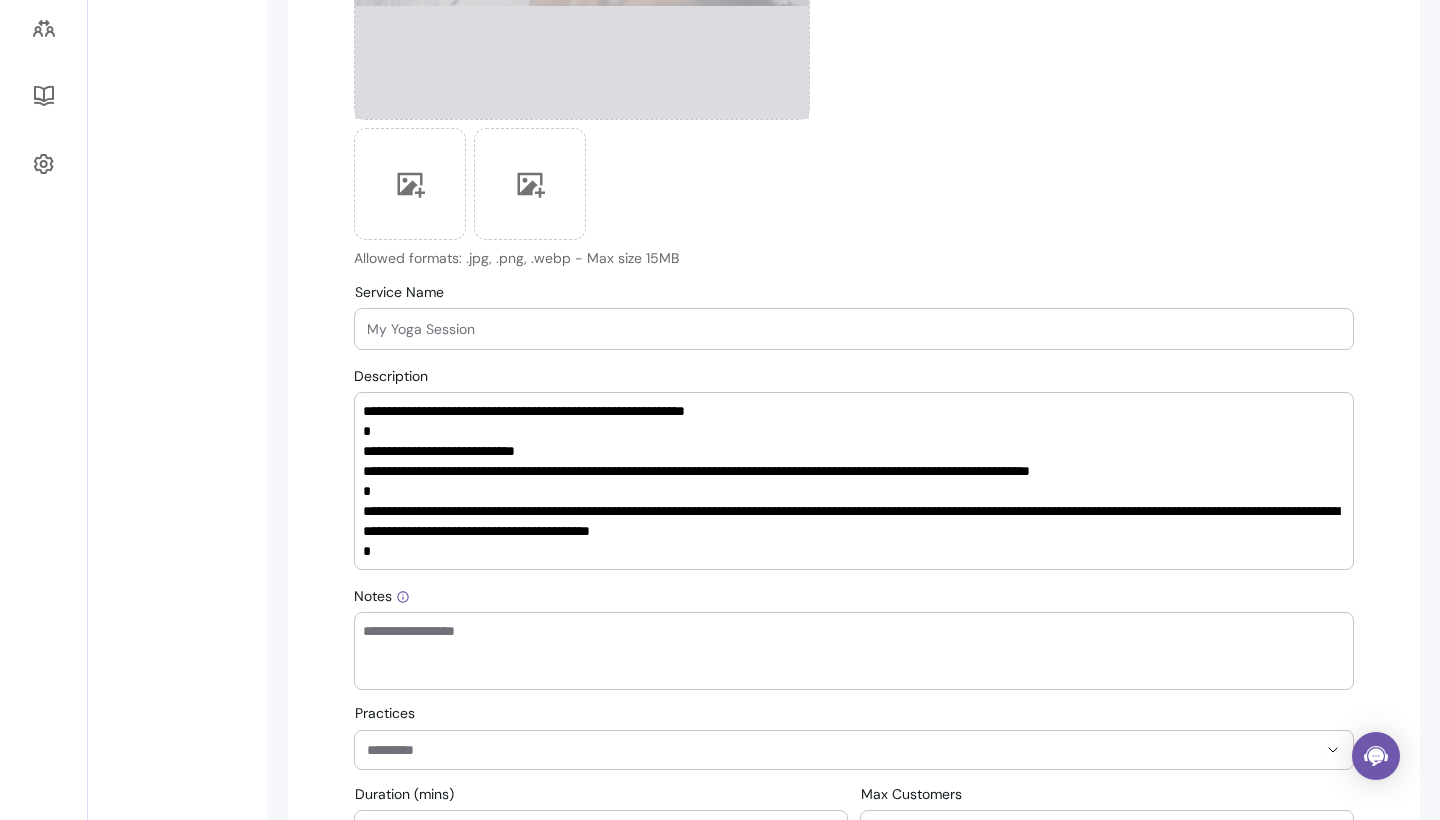 click on "Service Name" at bounding box center (854, 329) 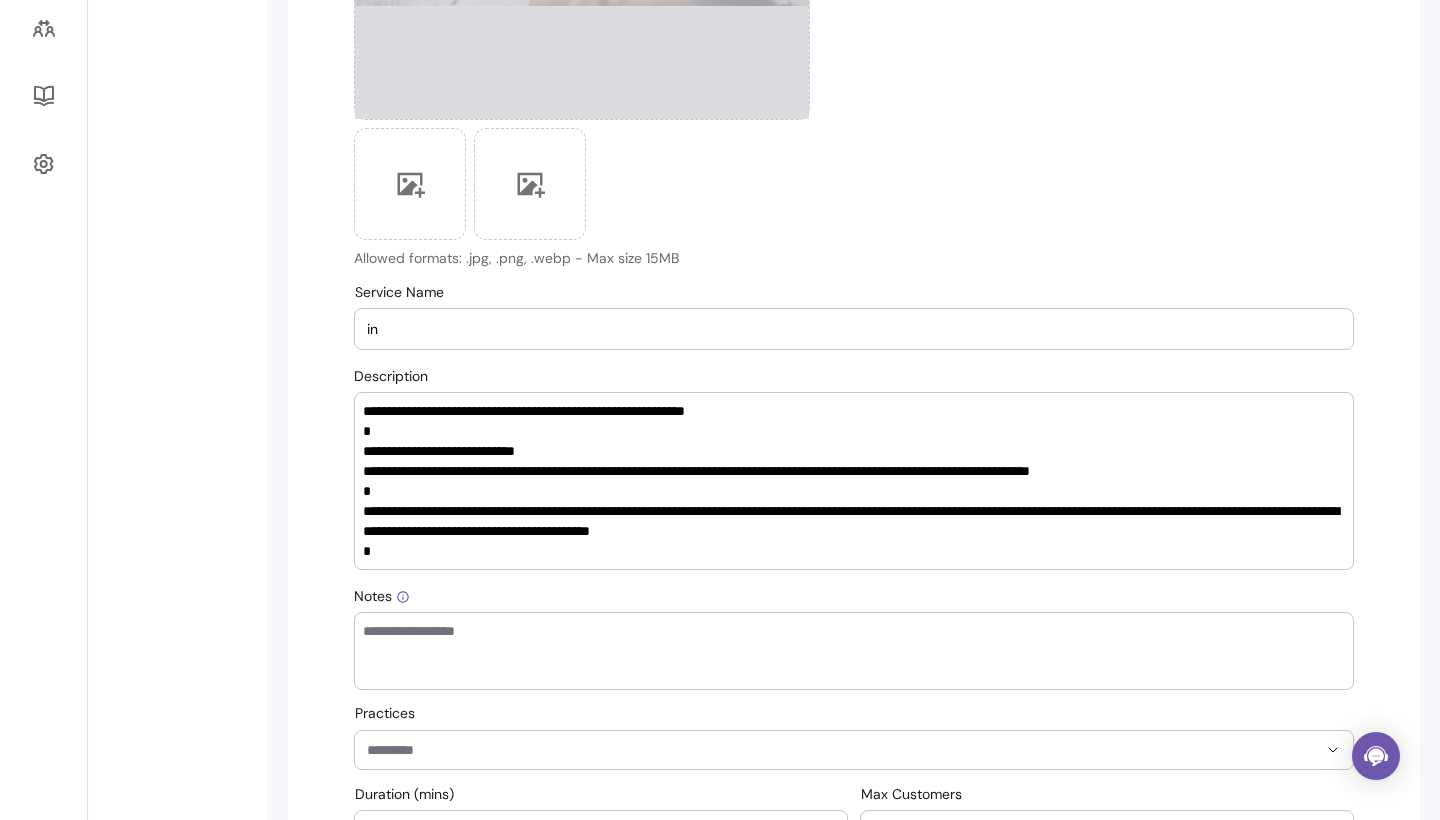 type on "i" 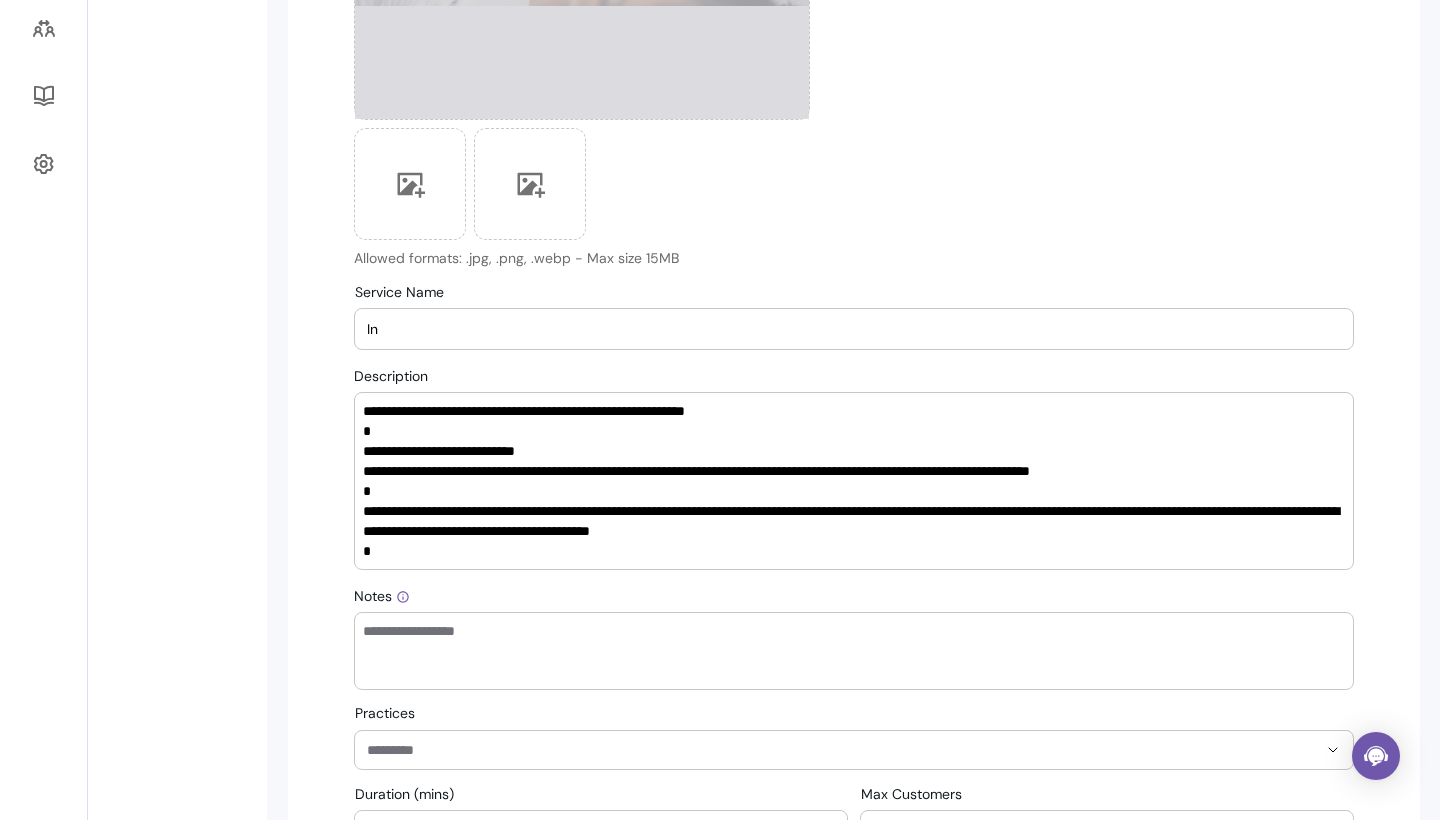 type on "I" 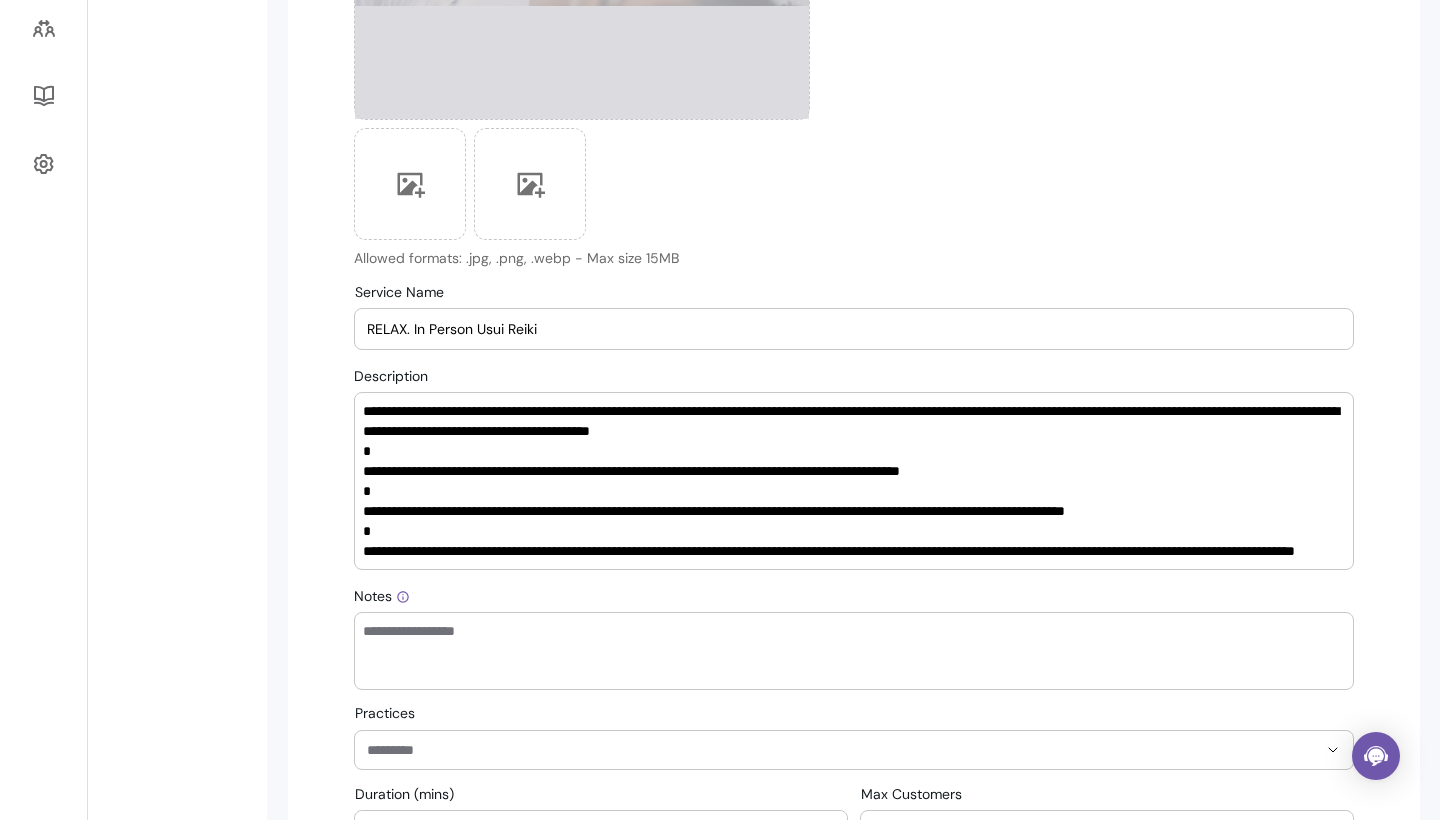 scroll, scrollTop: 120, scrollLeft: 0, axis: vertical 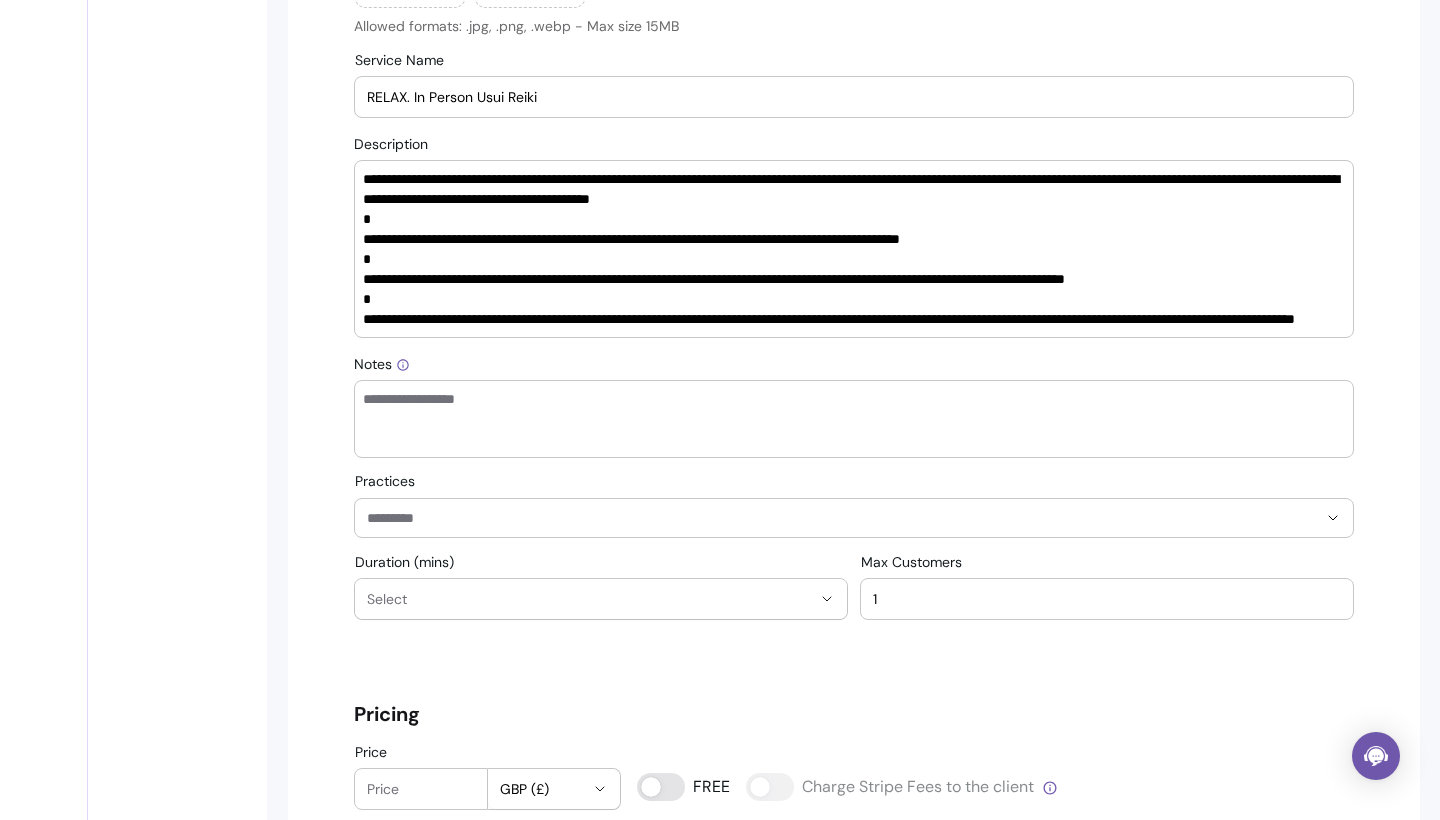 type on "RELAX. In Person Usui Reiki" 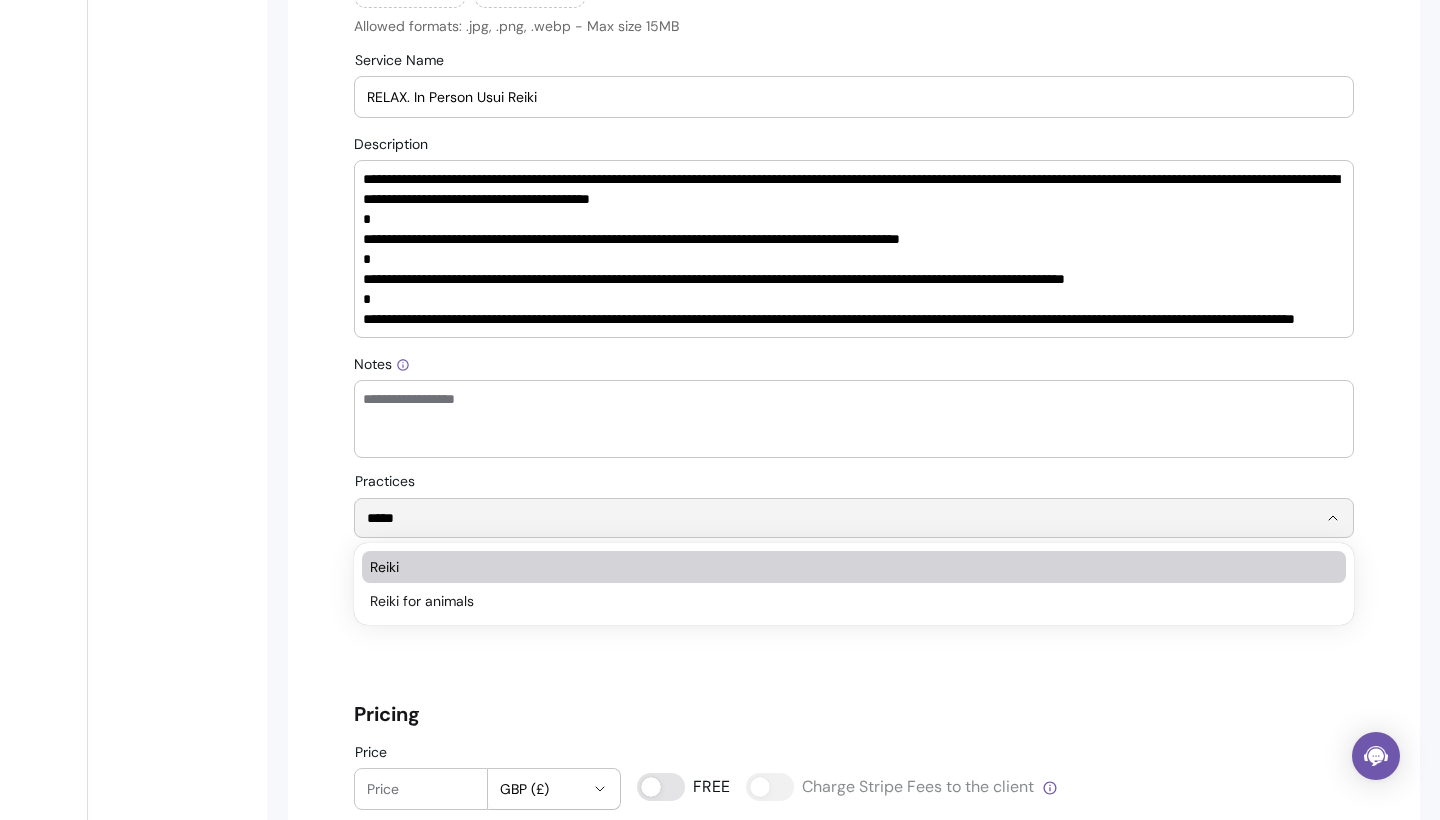 type on "*****" 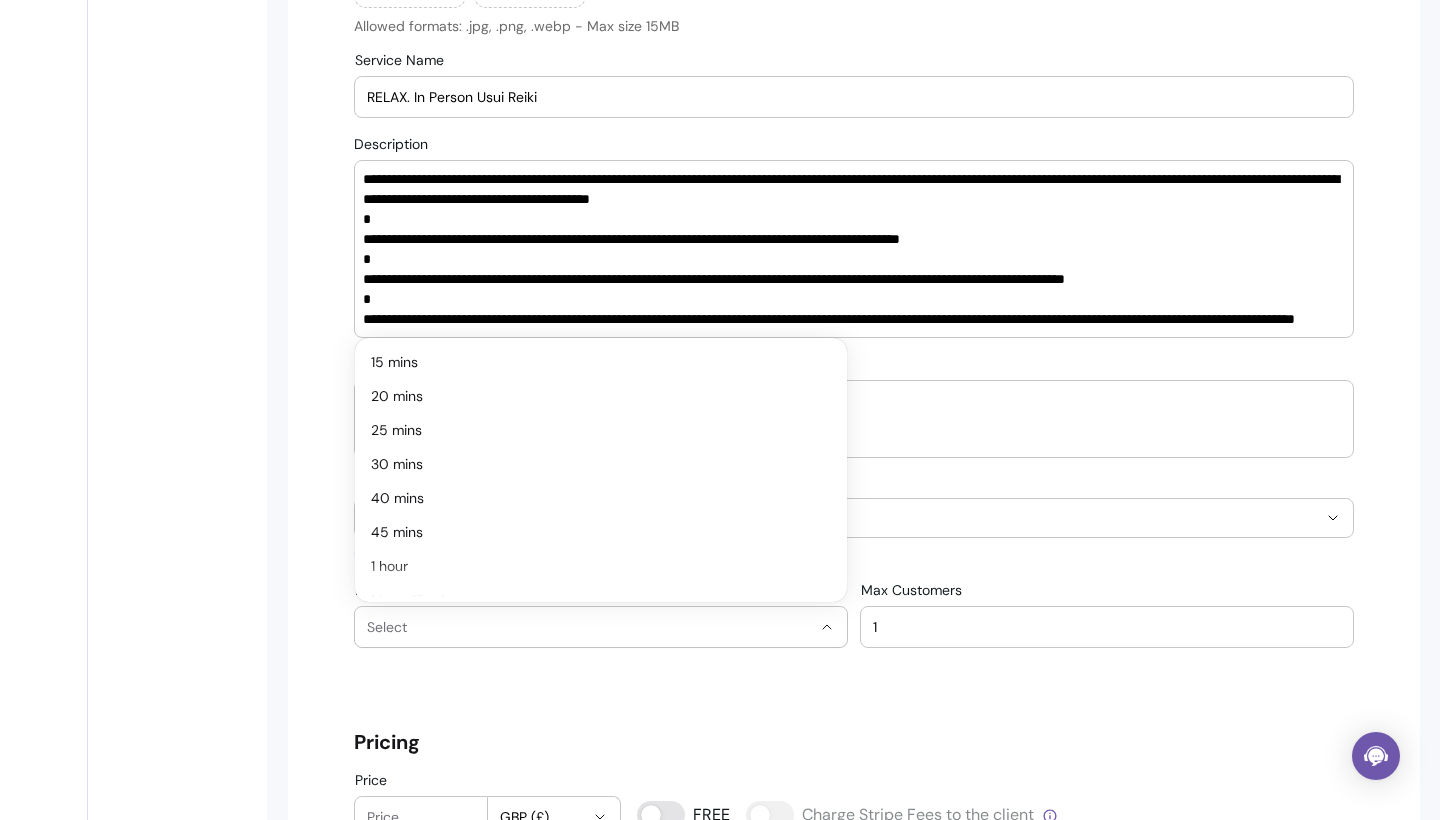 click on "Select" at bounding box center [589, 627] 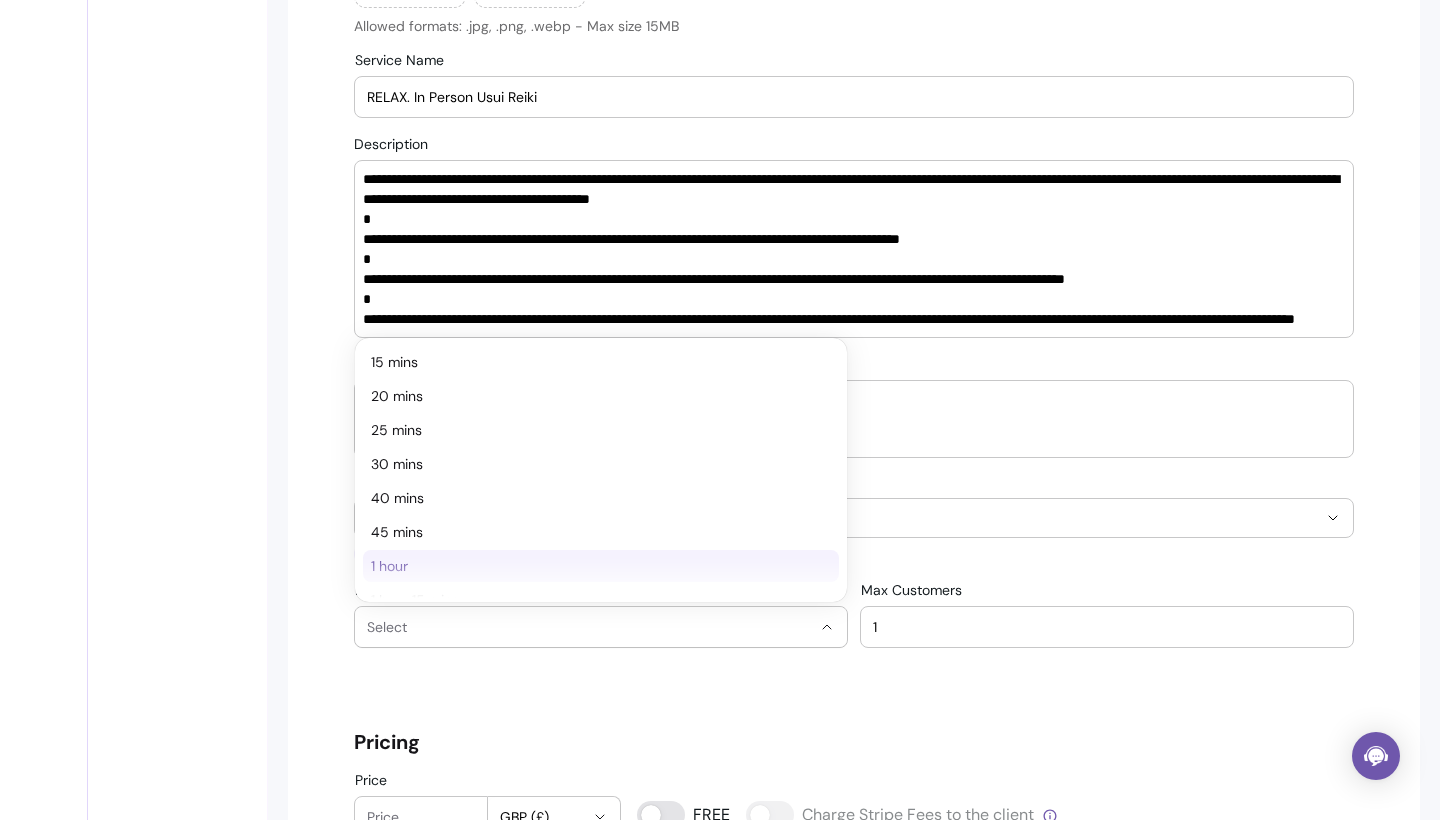 click on "1 hour" at bounding box center [591, 566] 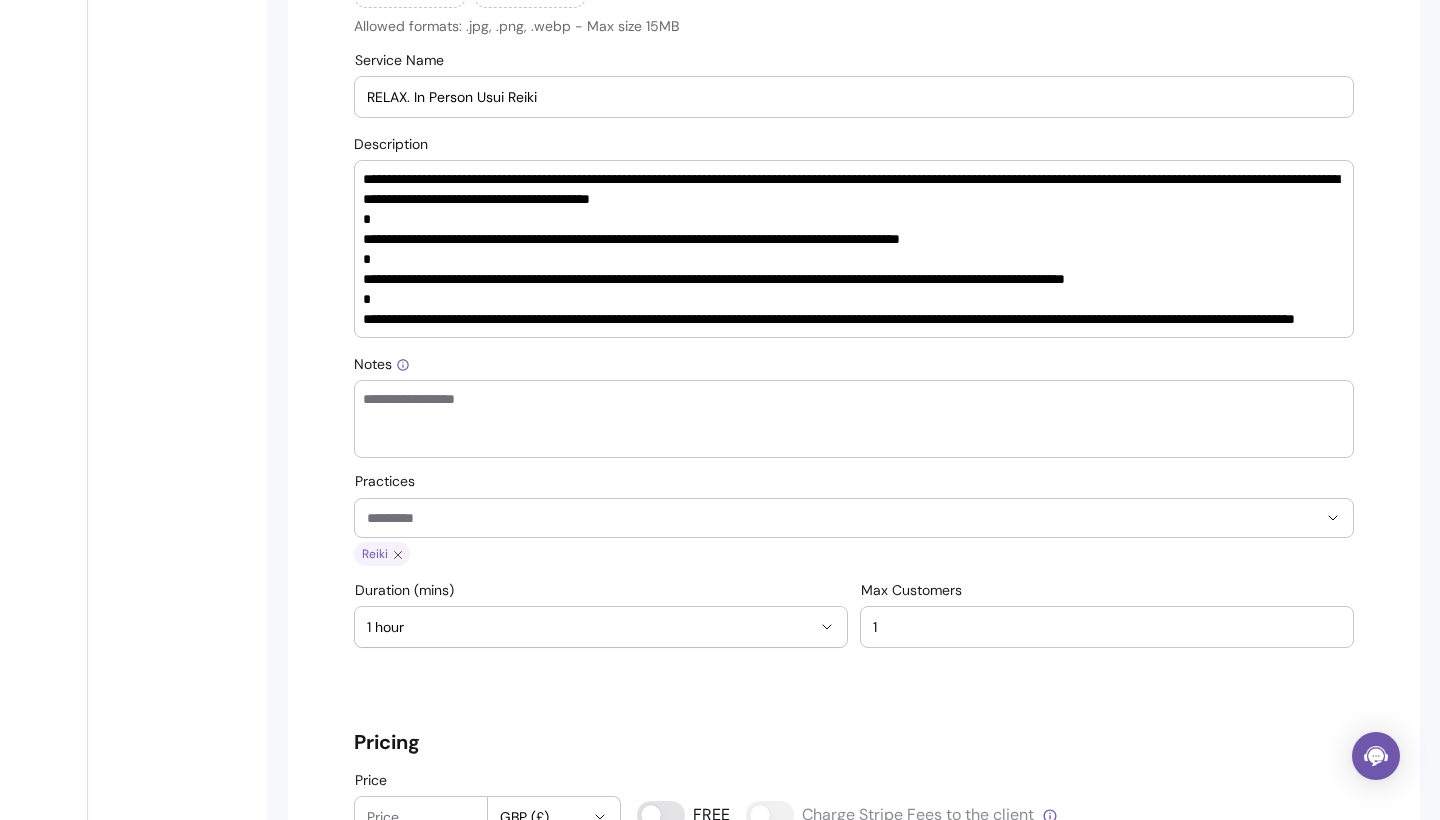 click on "1" at bounding box center [1107, 627] 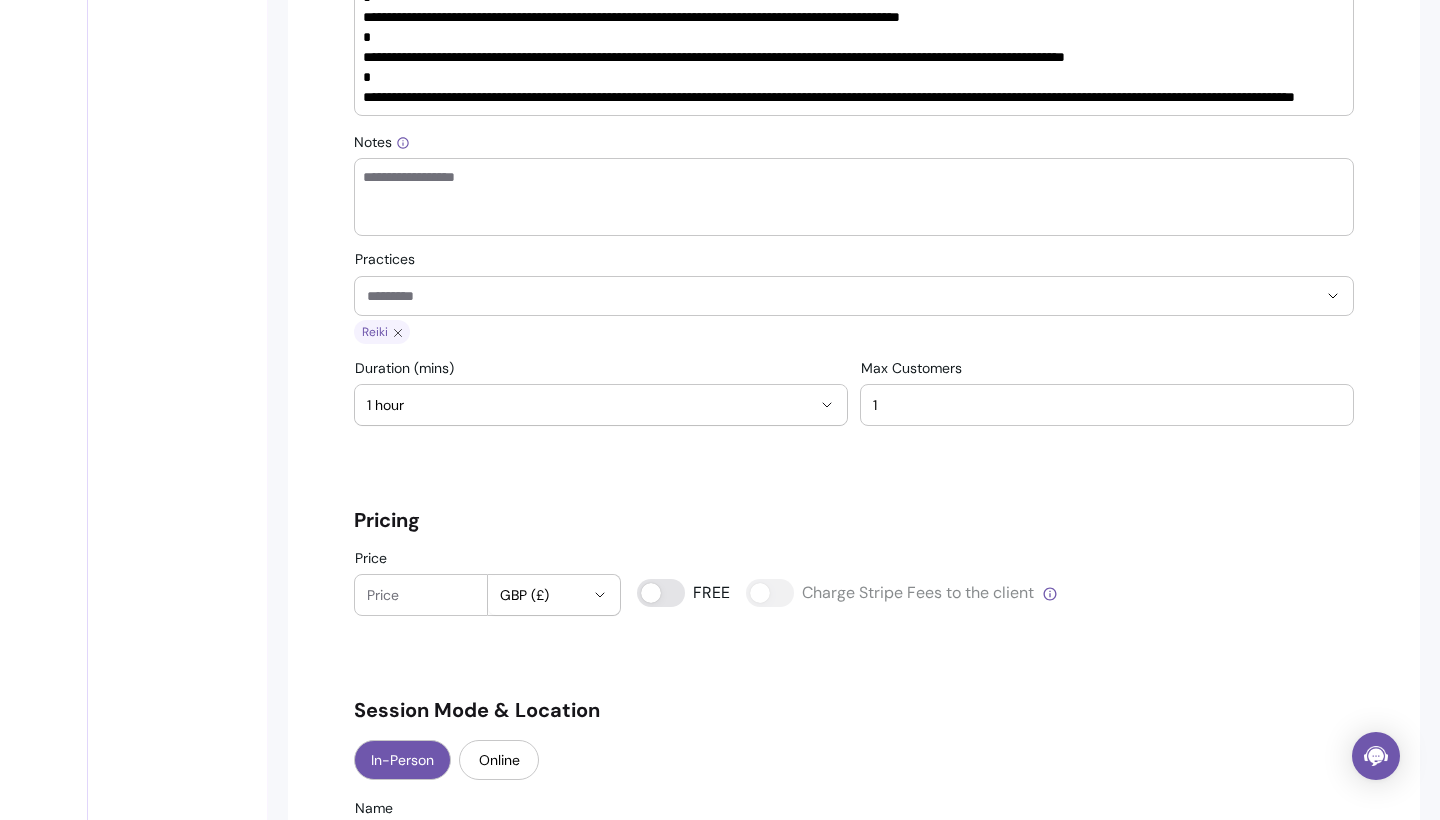 scroll, scrollTop: 1054, scrollLeft: 0, axis: vertical 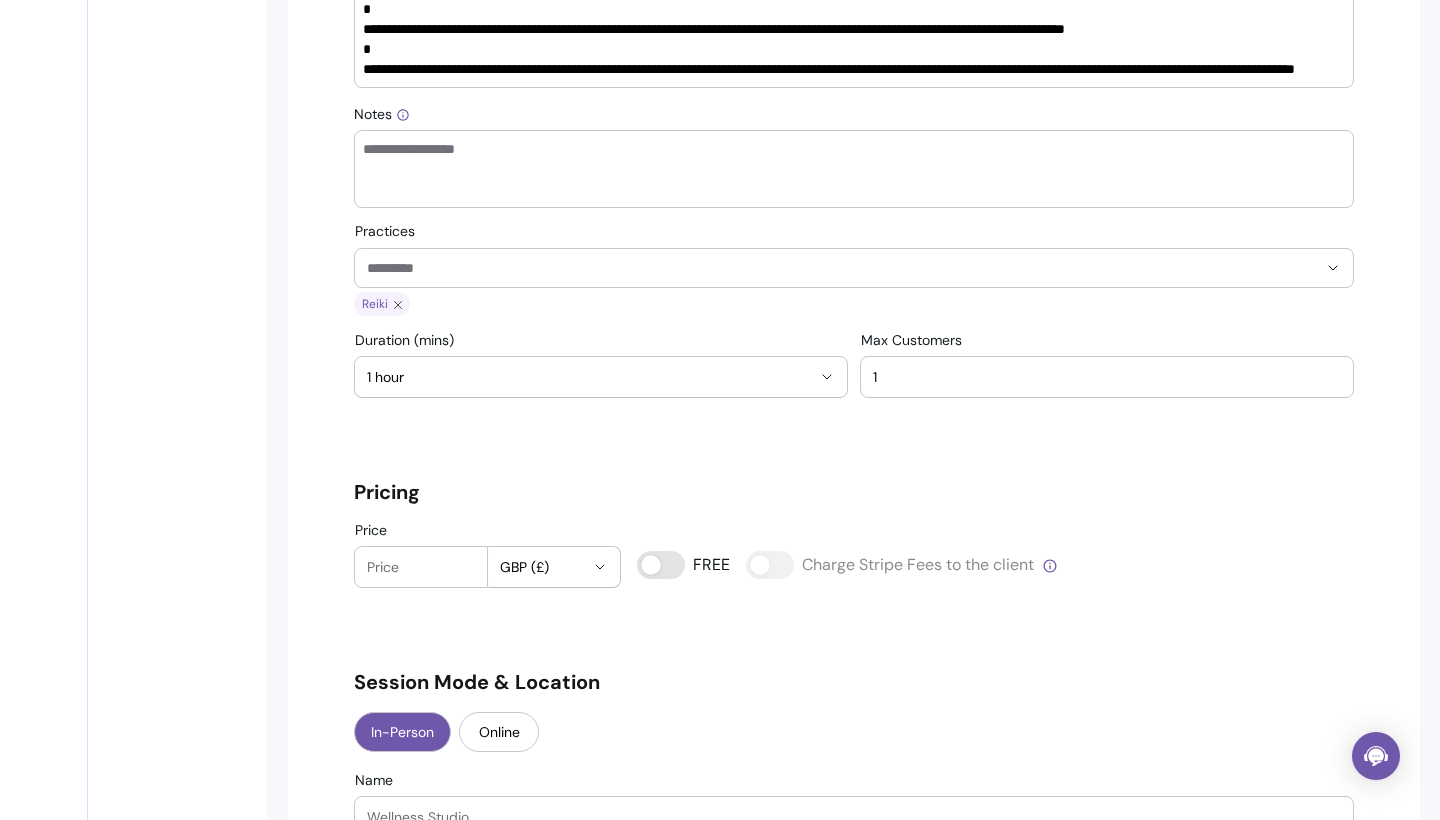 click on "Price" at bounding box center (421, 567) 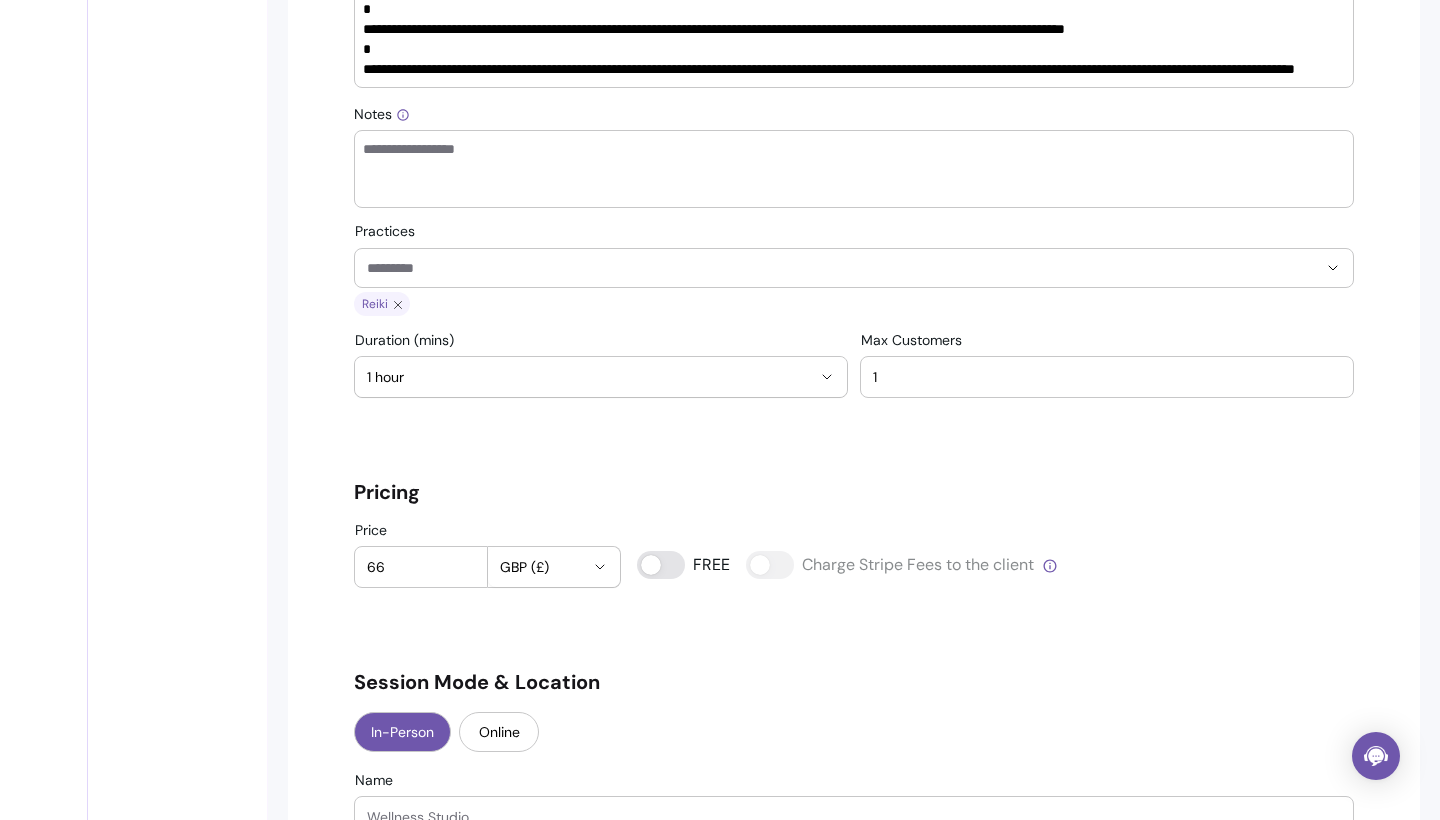 type on "66" 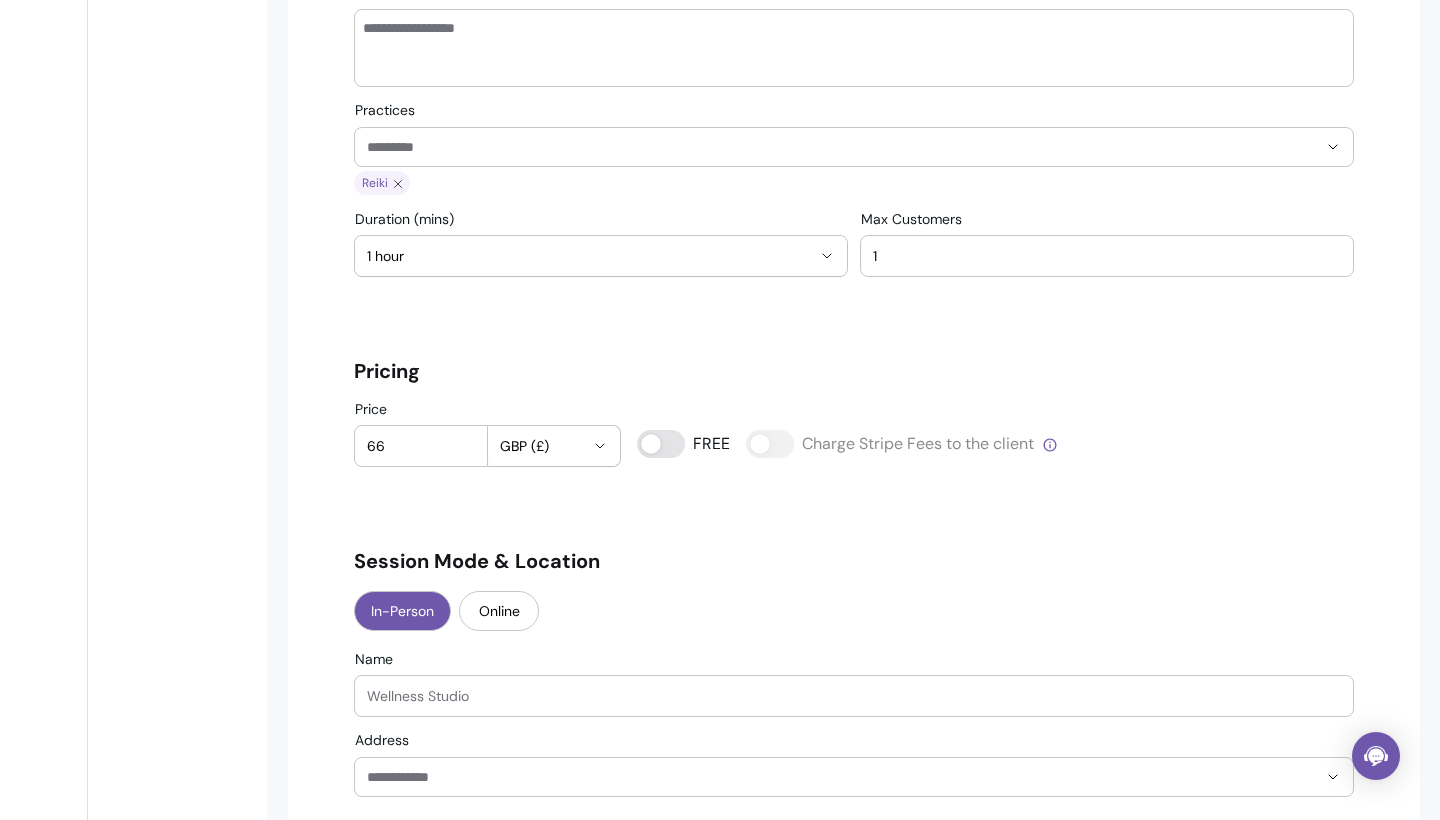 scroll, scrollTop: 1181, scrollLeft: 0, axis: vertical 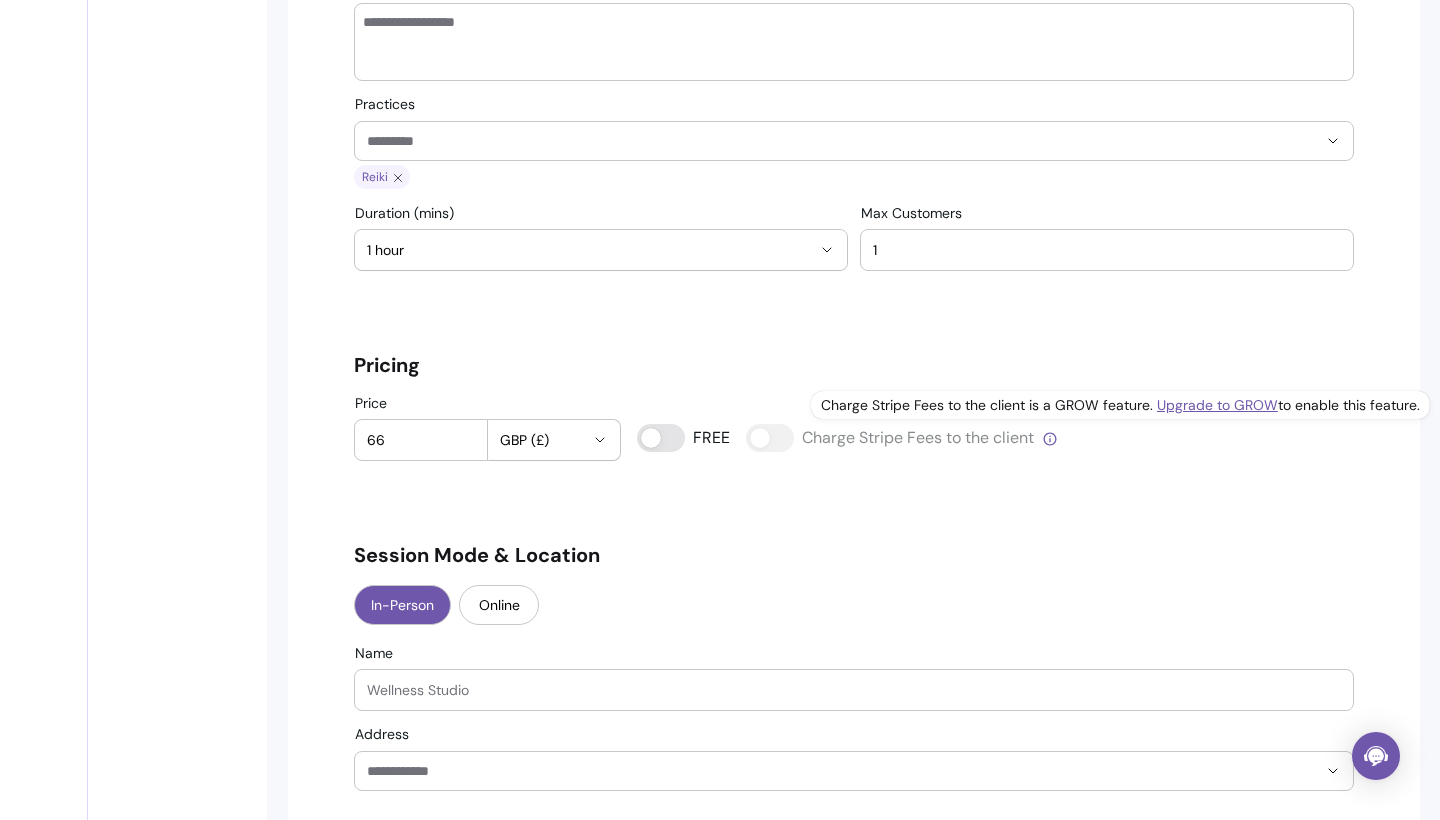 click 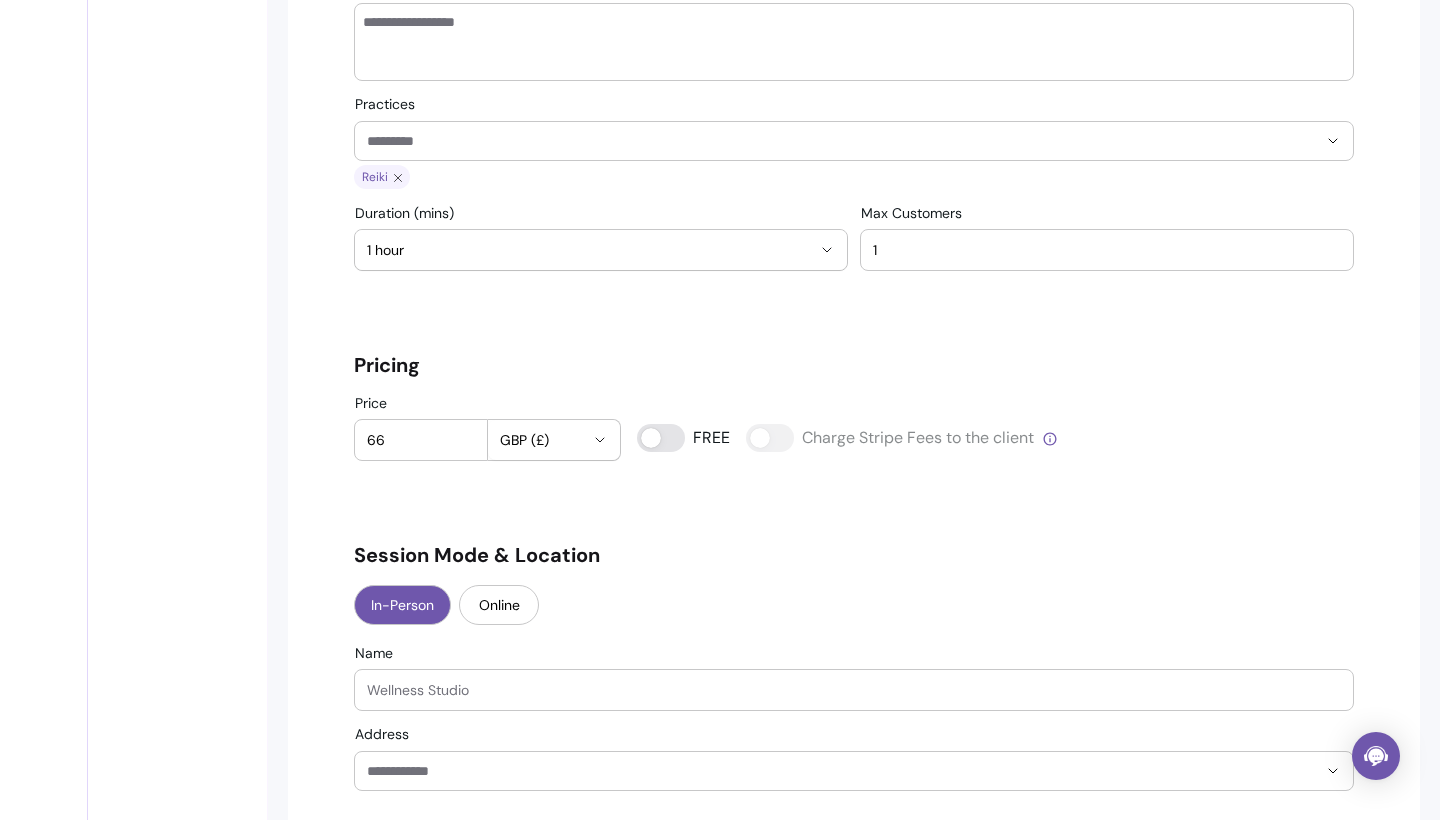 click 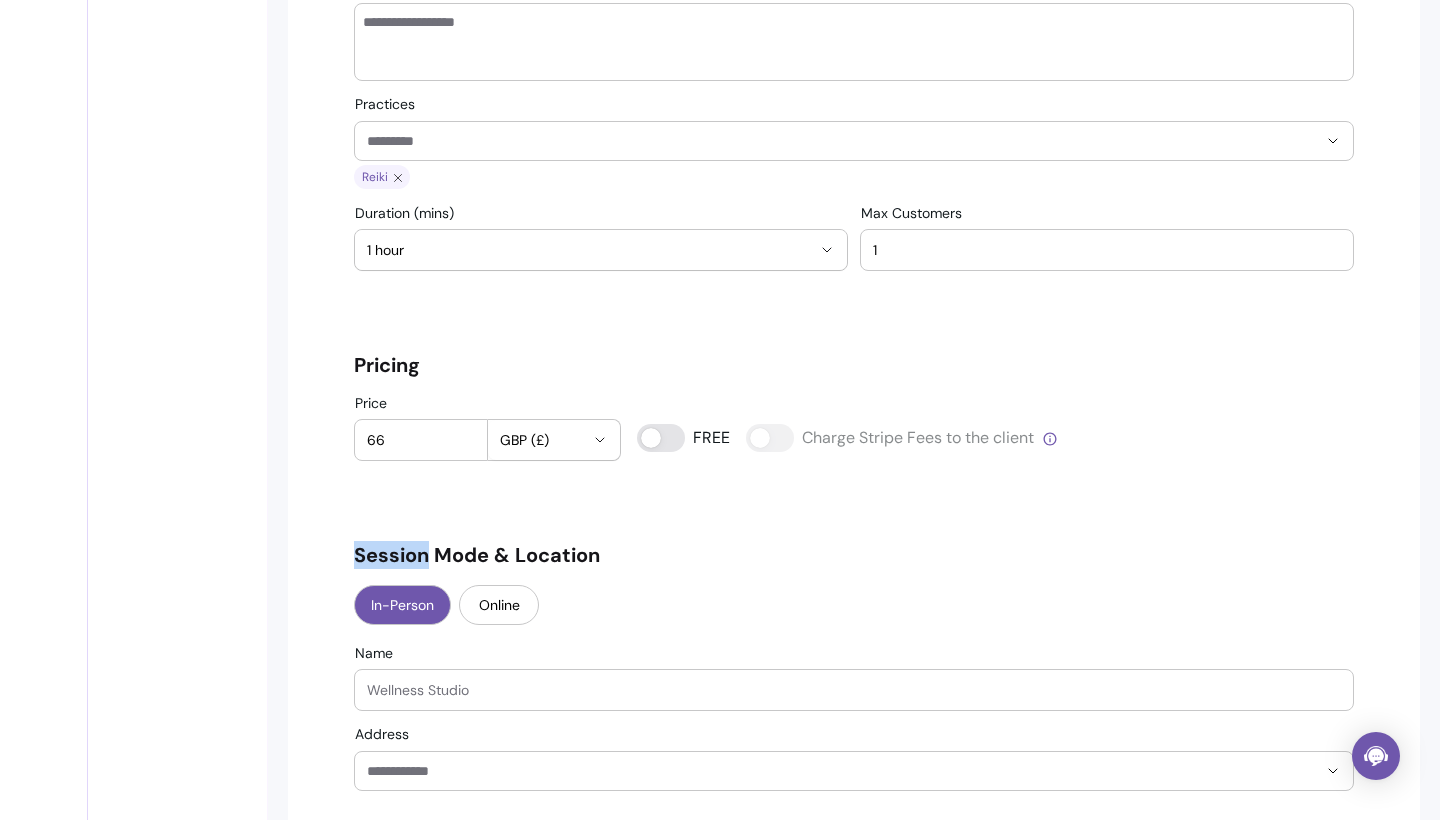 click 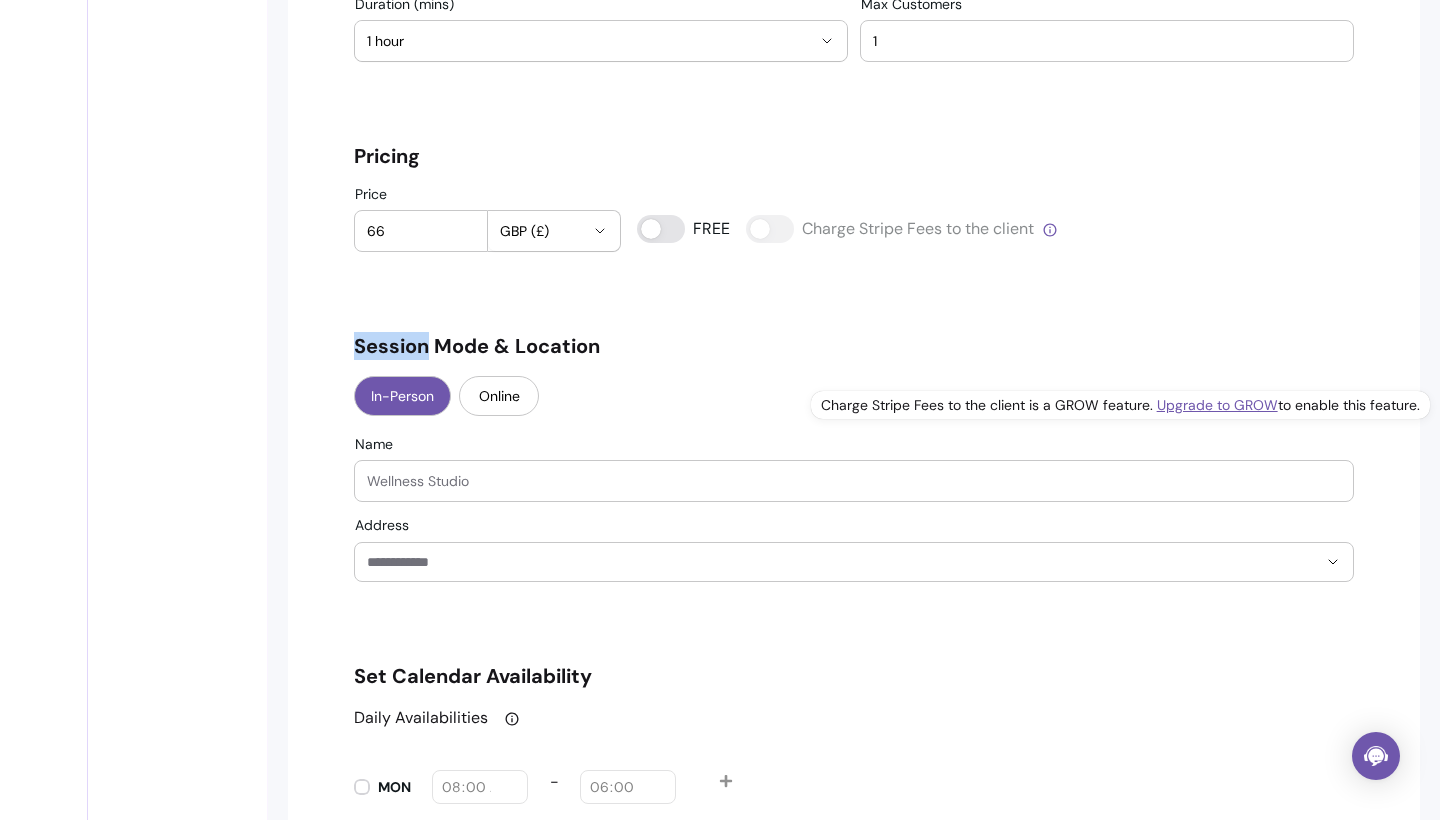 scroll, scrollTop: 1392, scrollLeft: 0, axis: vertical 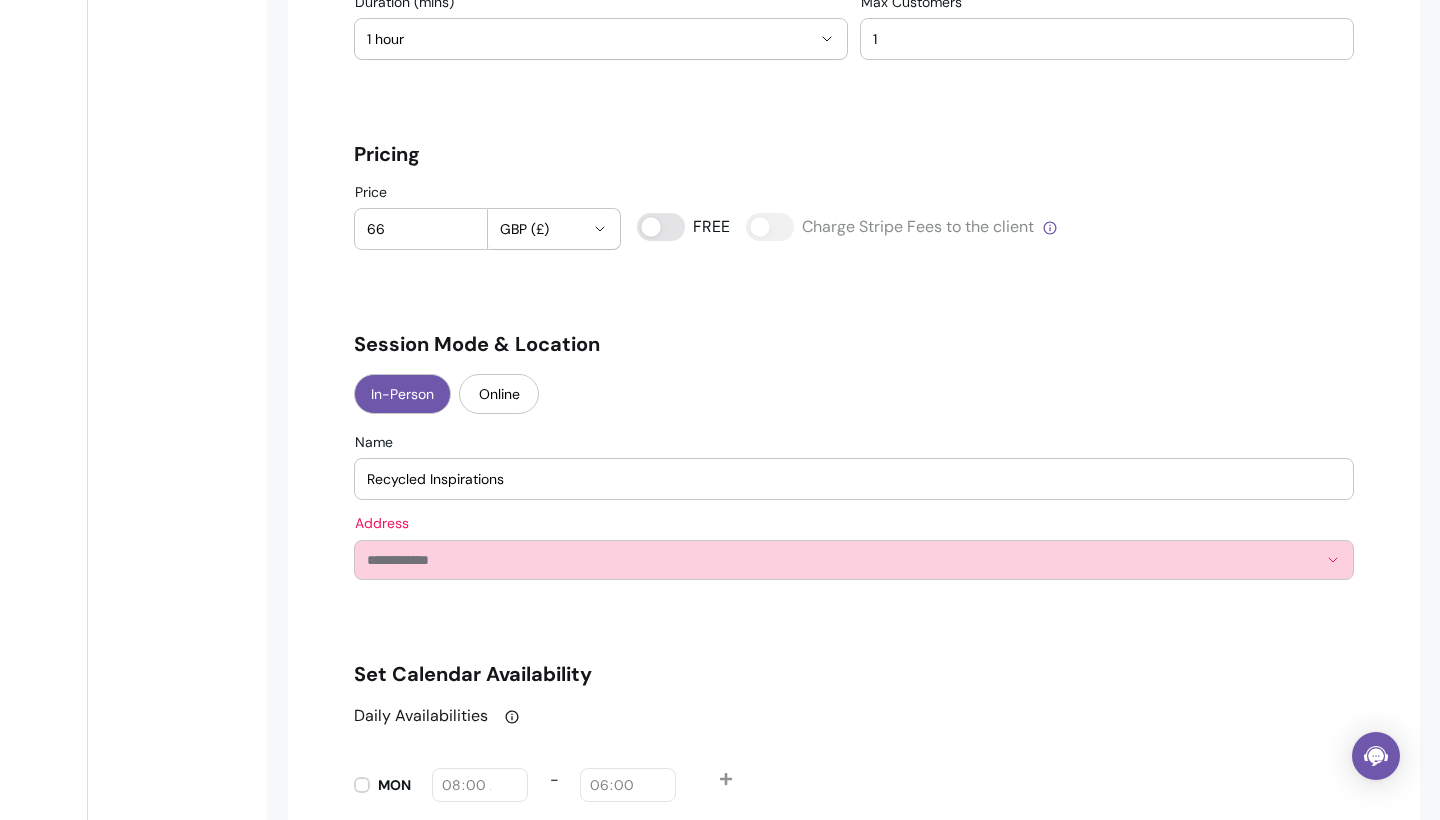 type on "Recycled Inspirations" 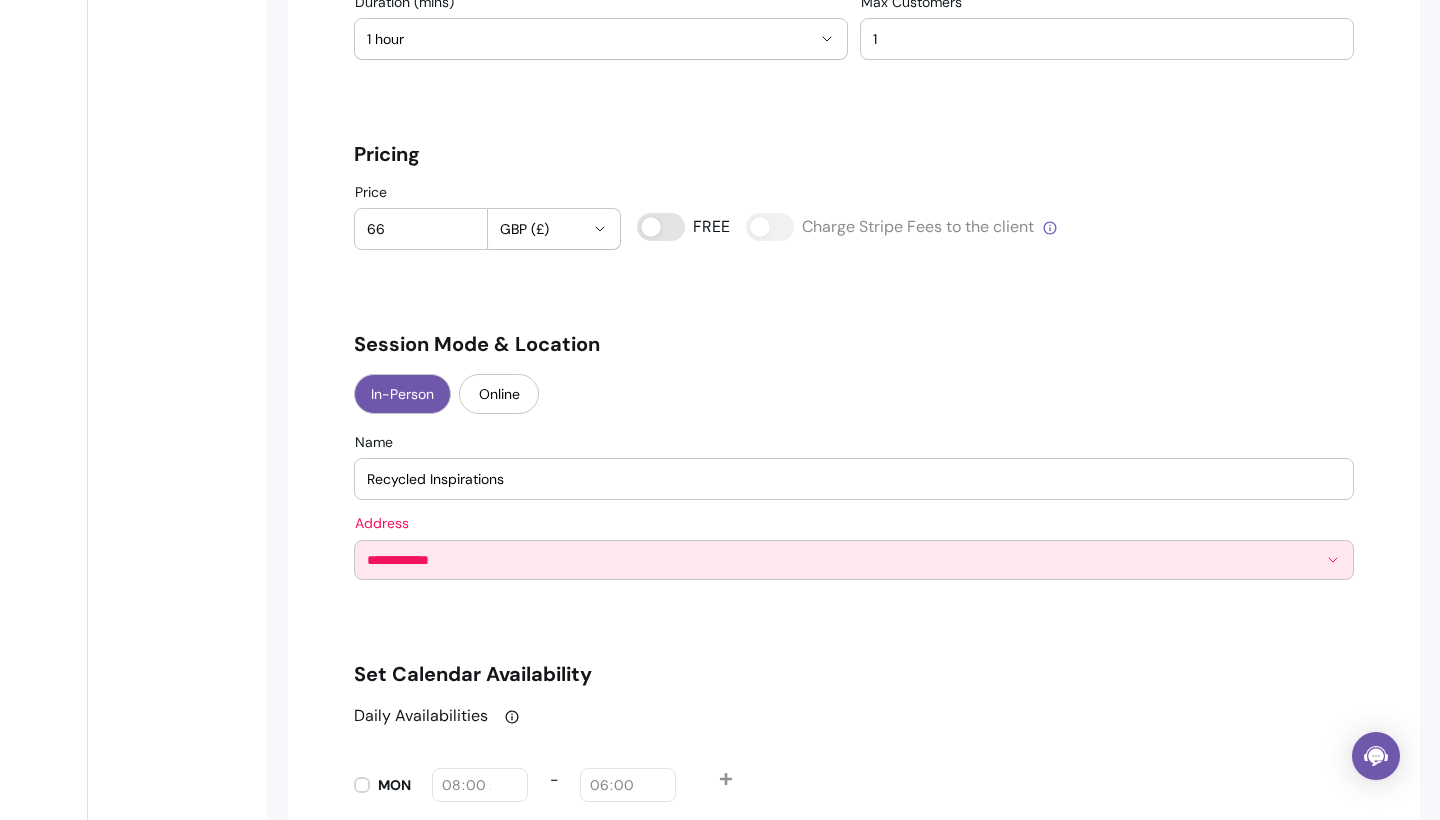 drag, startPoint x: 453, startPoint y: 547, endPoint x: 326, endPoint y: 556, distance: 127.3185 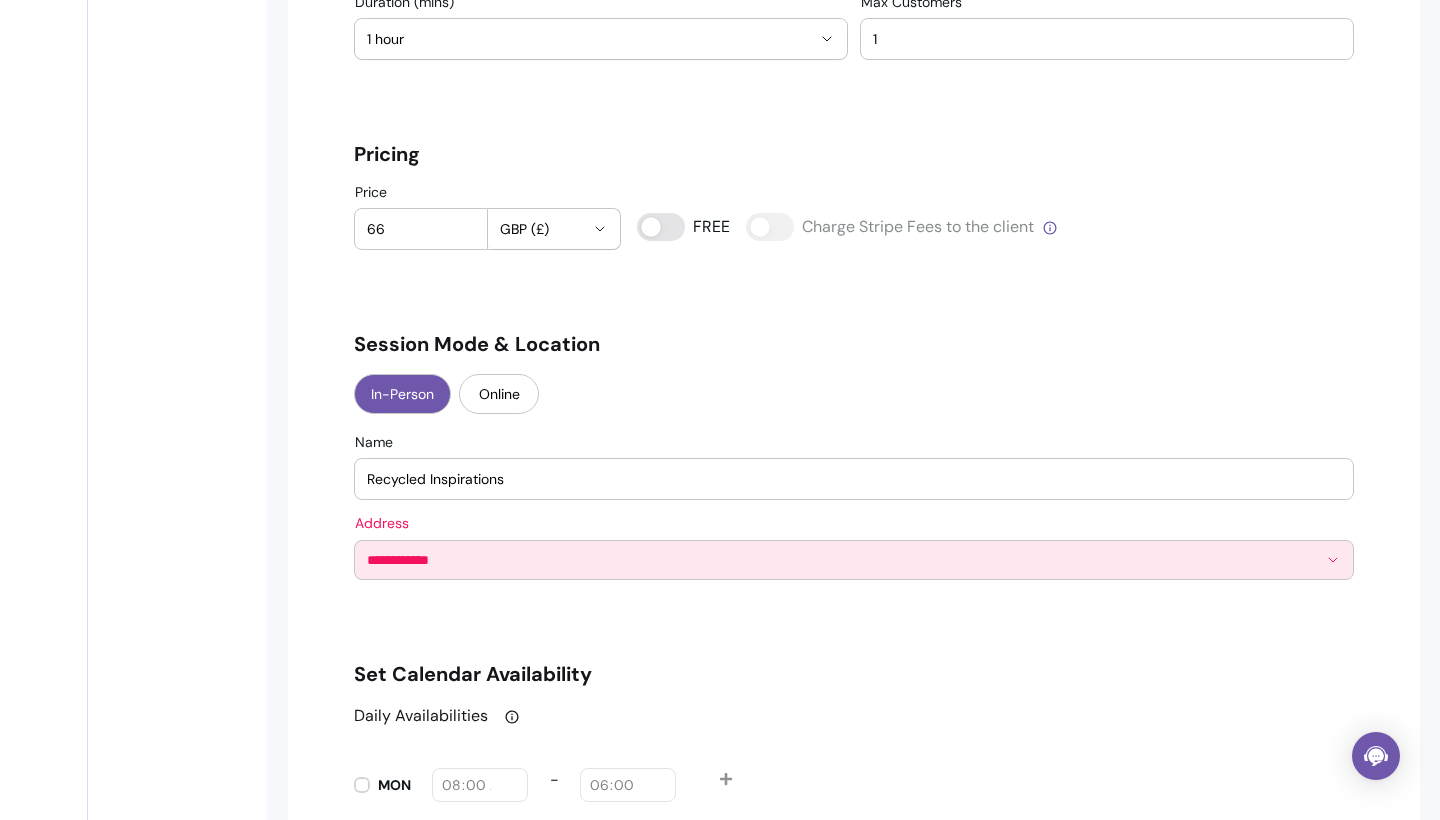 click on "**********" at bounding box center [854, 474] 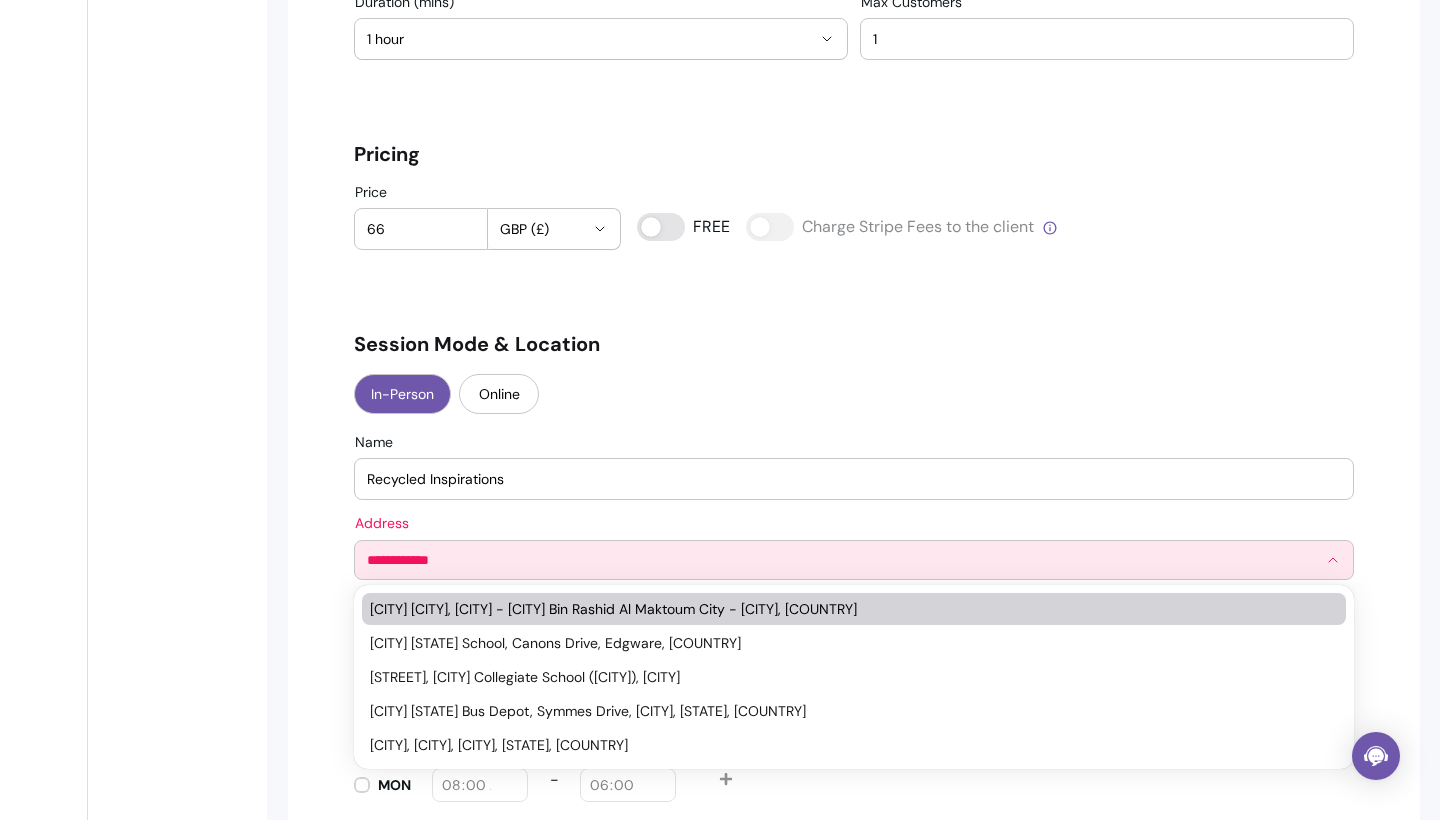 click on "**********" at bounding box center [842, 560] 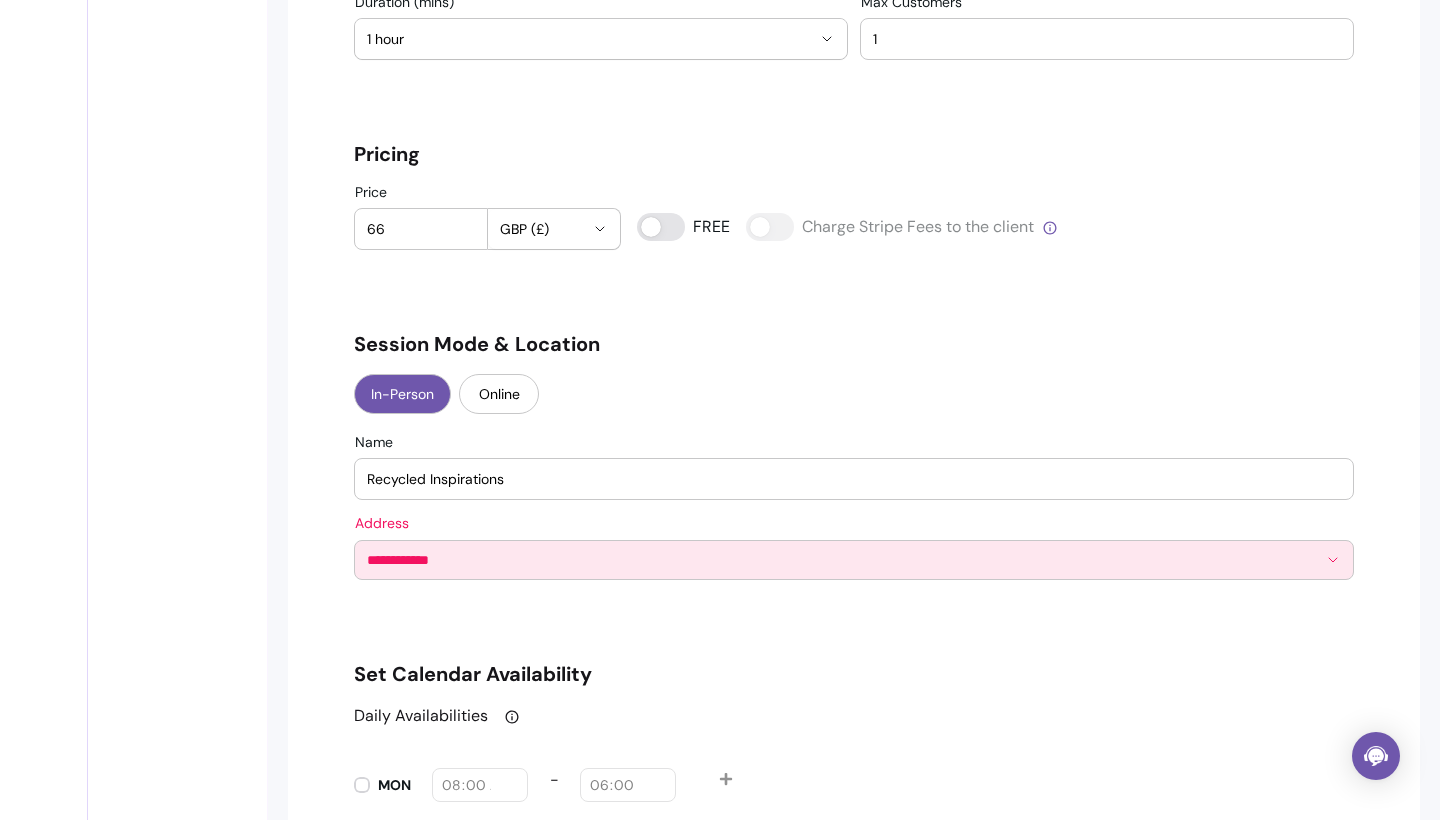 click on "**********" at bounding box center (842, 560) 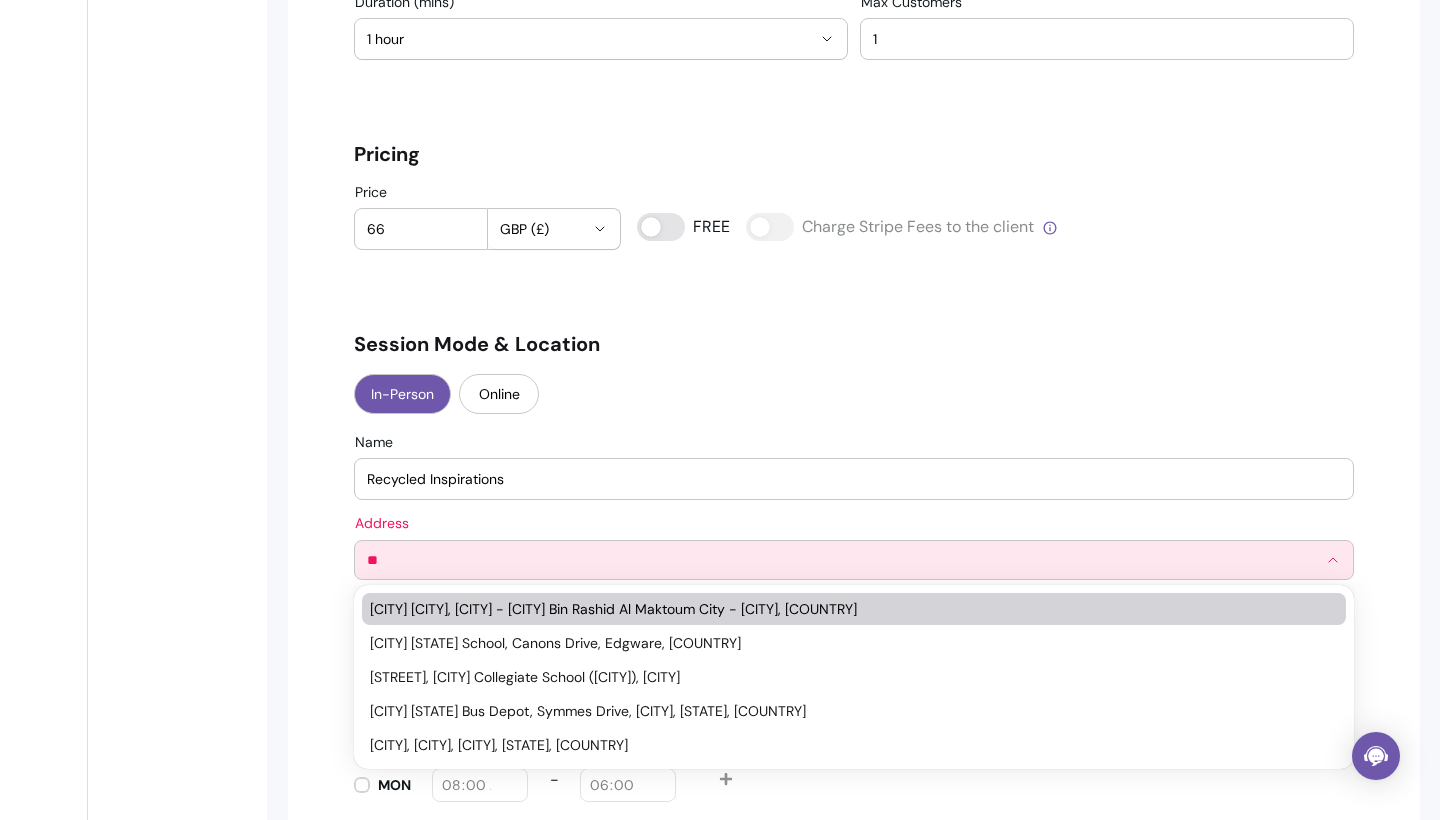 type on "*" 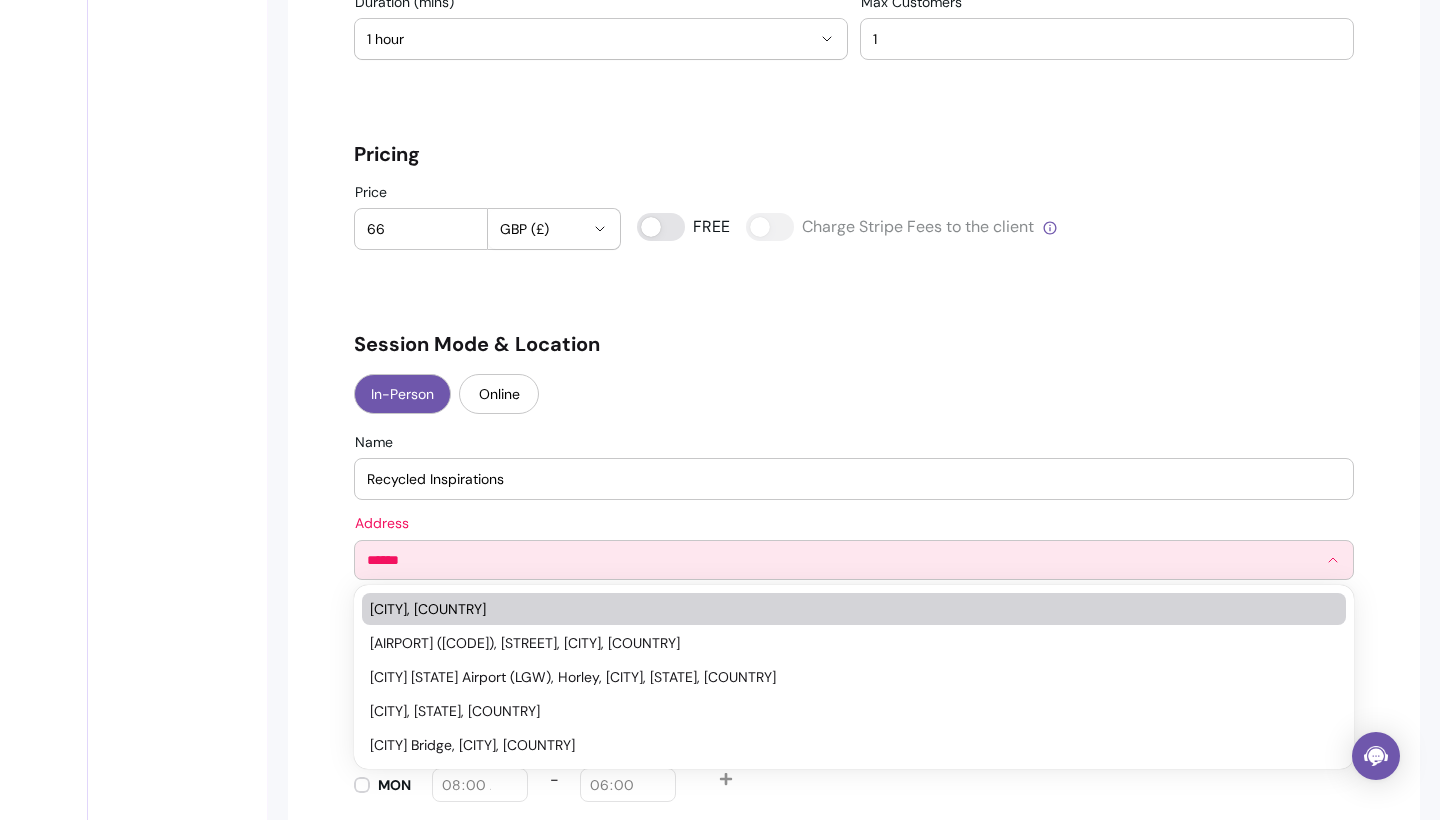 click on "[CITY], [COUNTRY]" at bounding box center (844, 609) 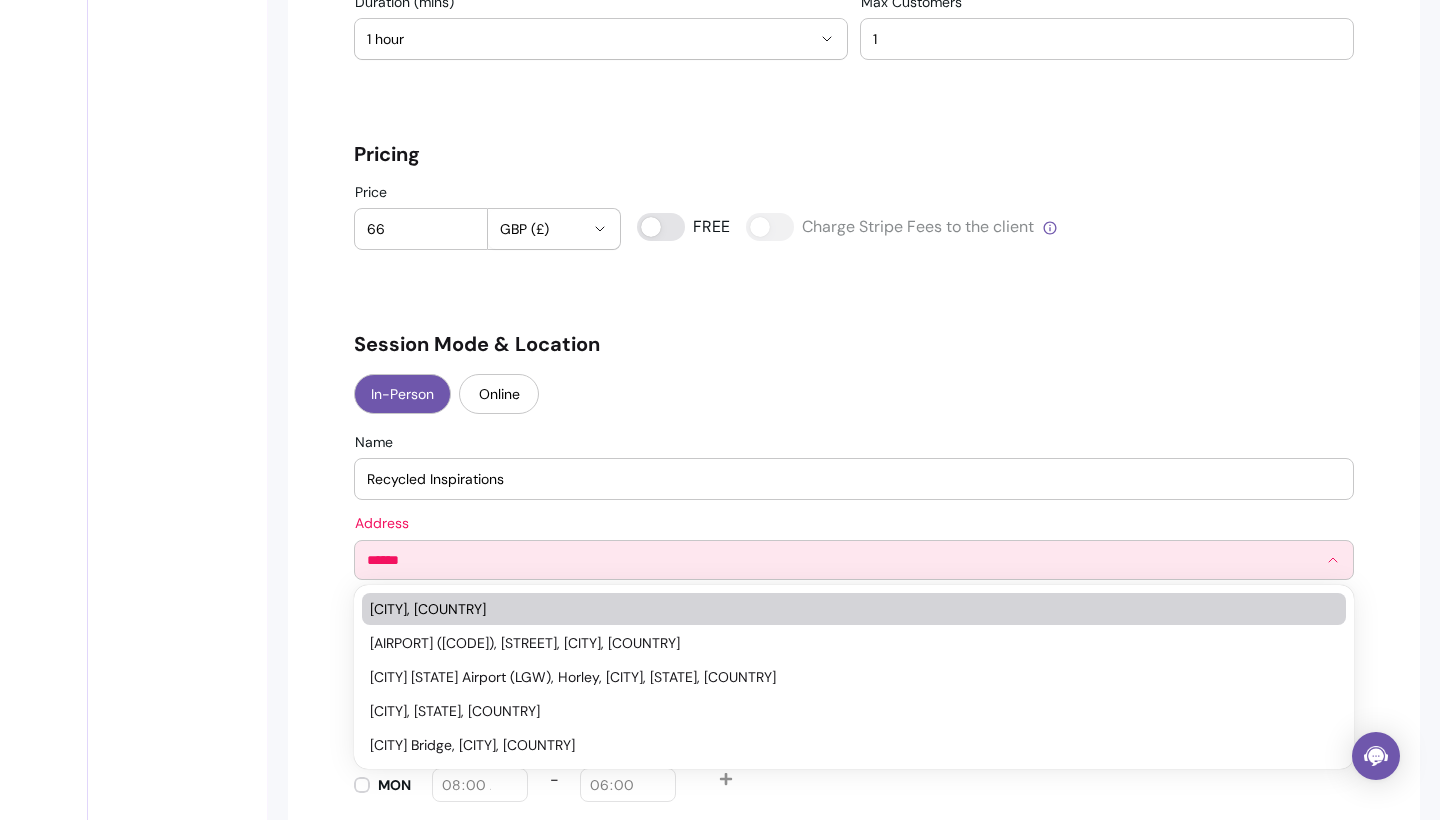 type on "**********" 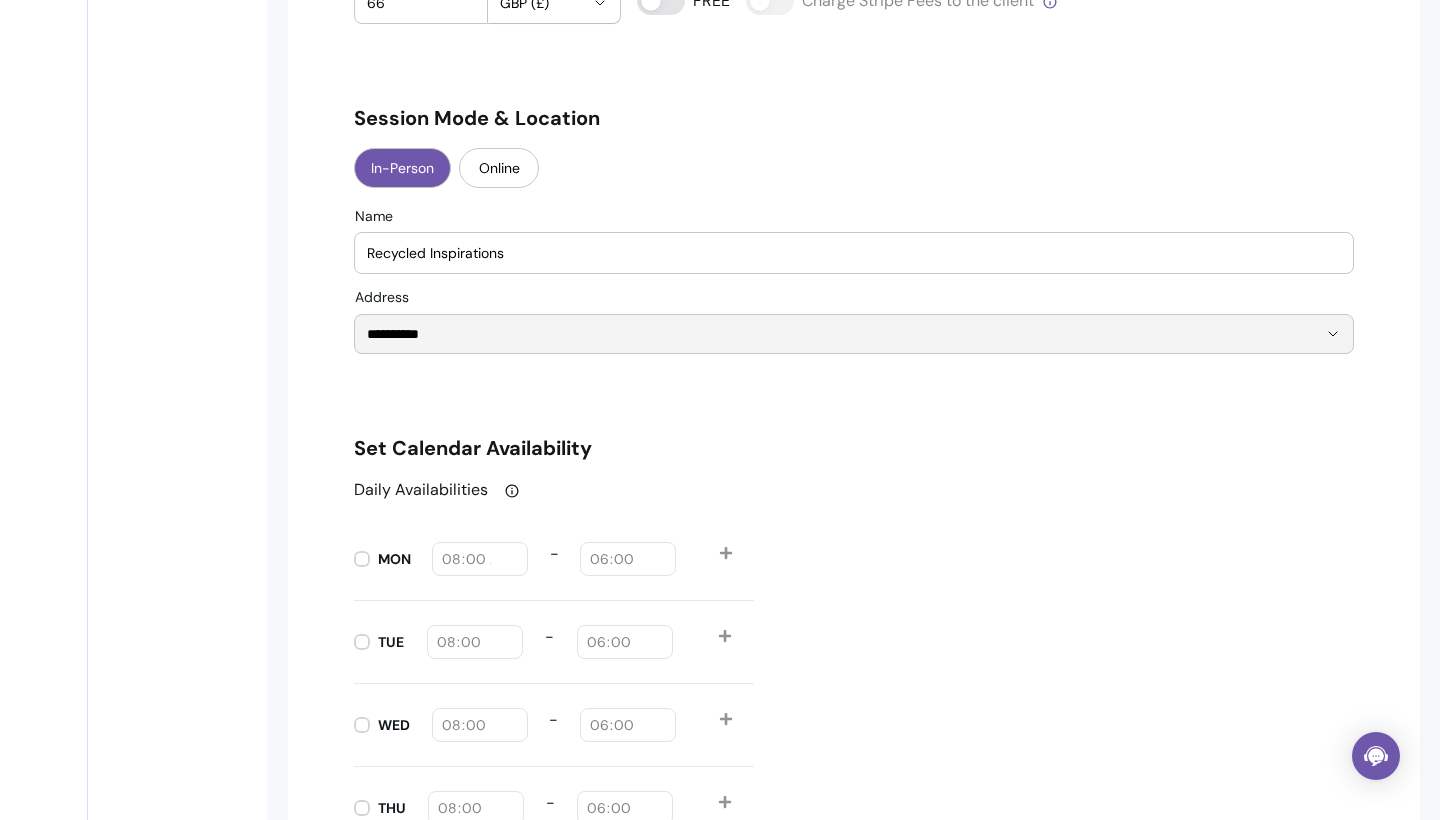 scroll, scrollTop: 1629, scrollLeft: 0, axis: vertical 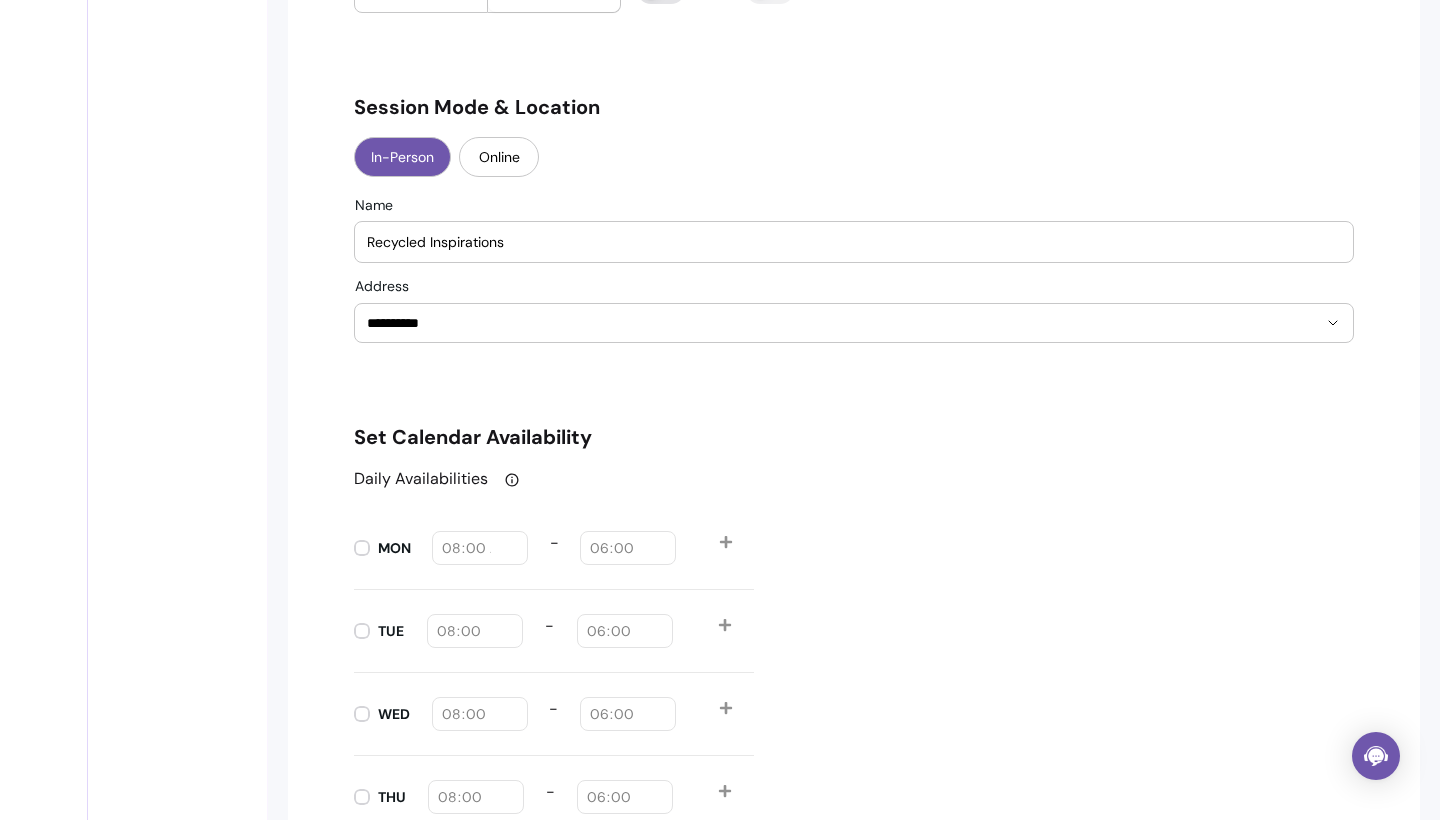 drag, startPoint x: 518, startPoint y: 239, endPoint x: 331, endPoint y: 237, distance: 187.0107 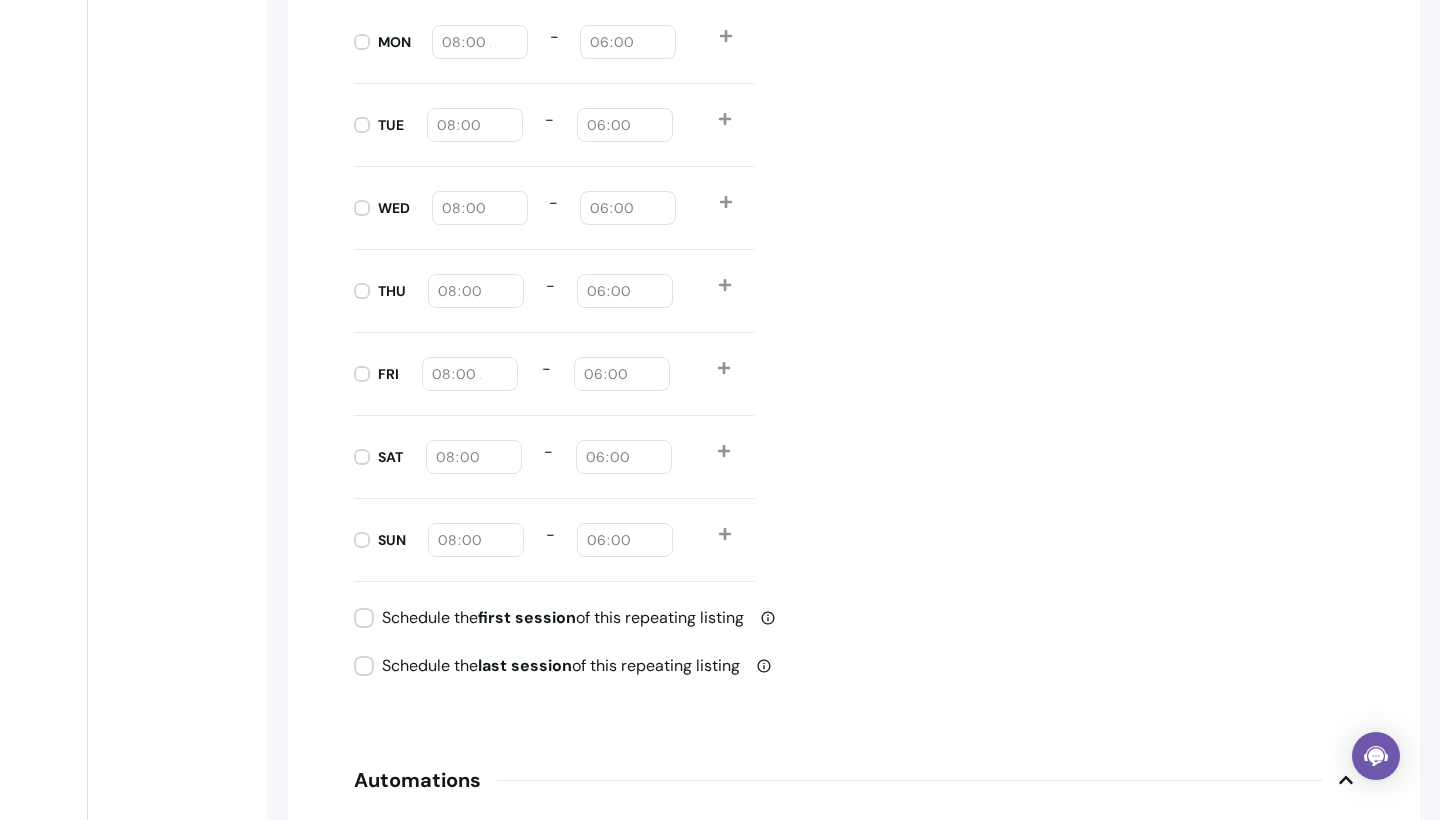 scroll, scrollTop: 2148, scrollLeft: 0, axis: vertical 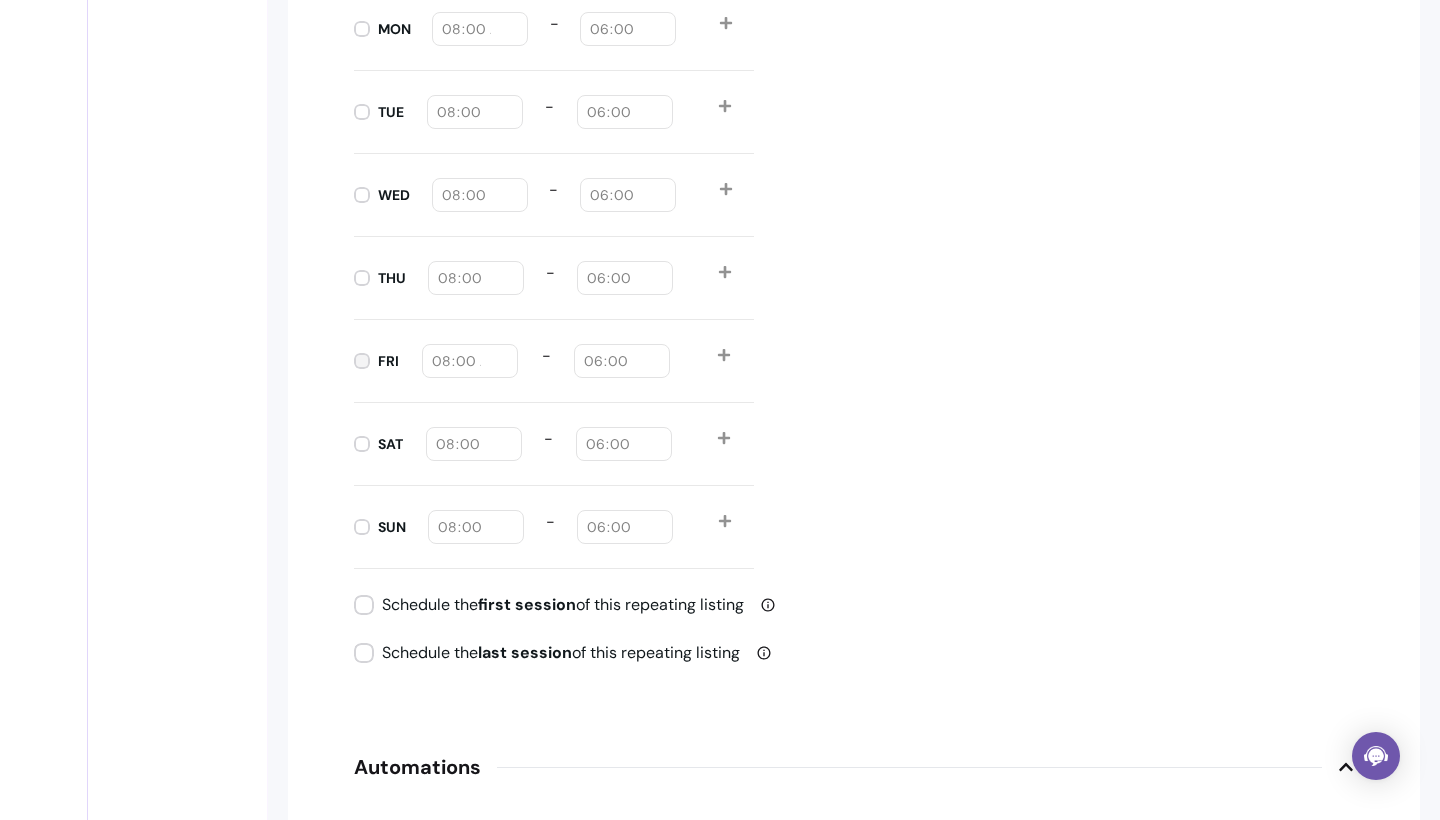 type on "My Studio" 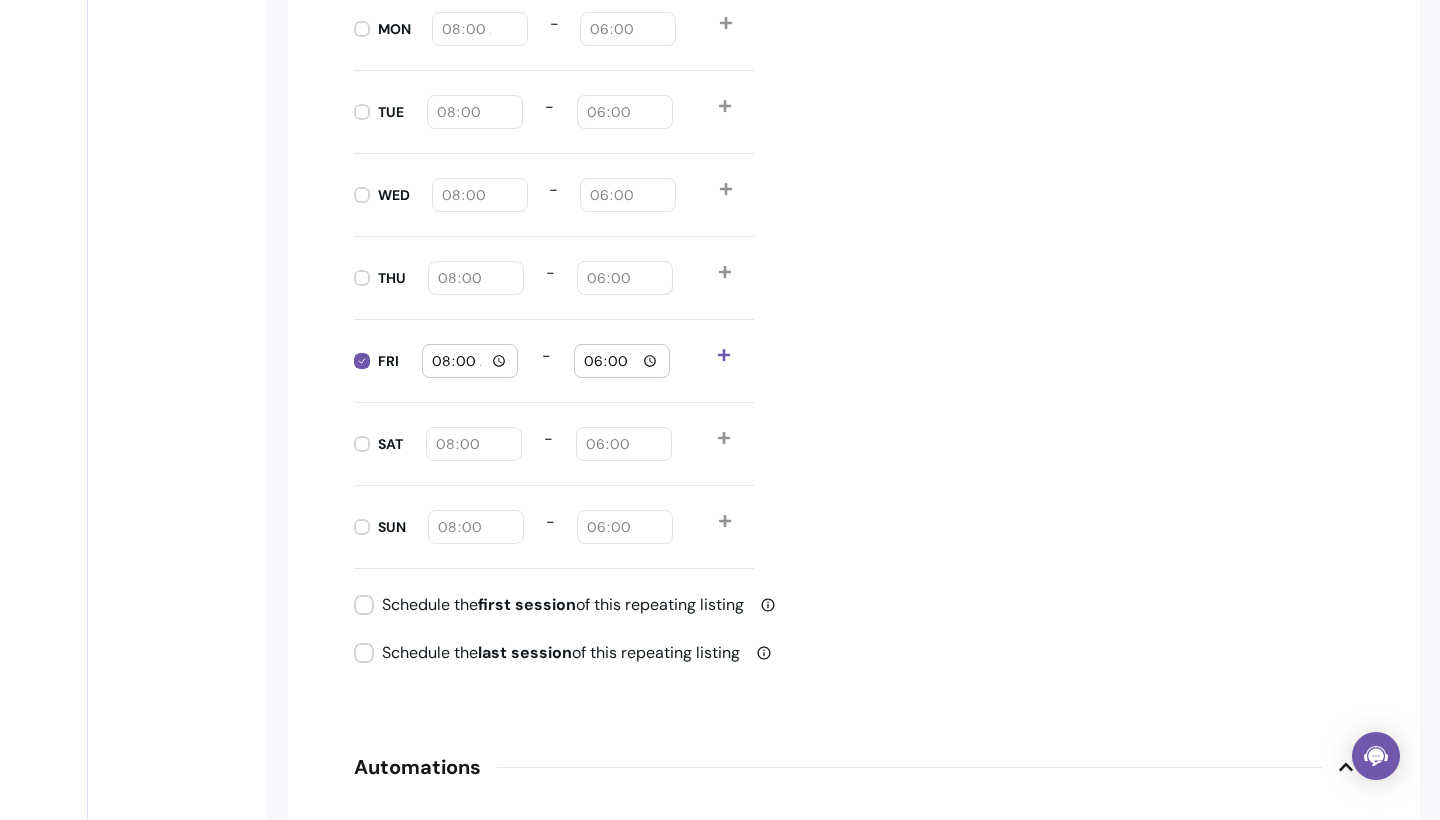 click on "08:00" at bounding box center (470, 361) 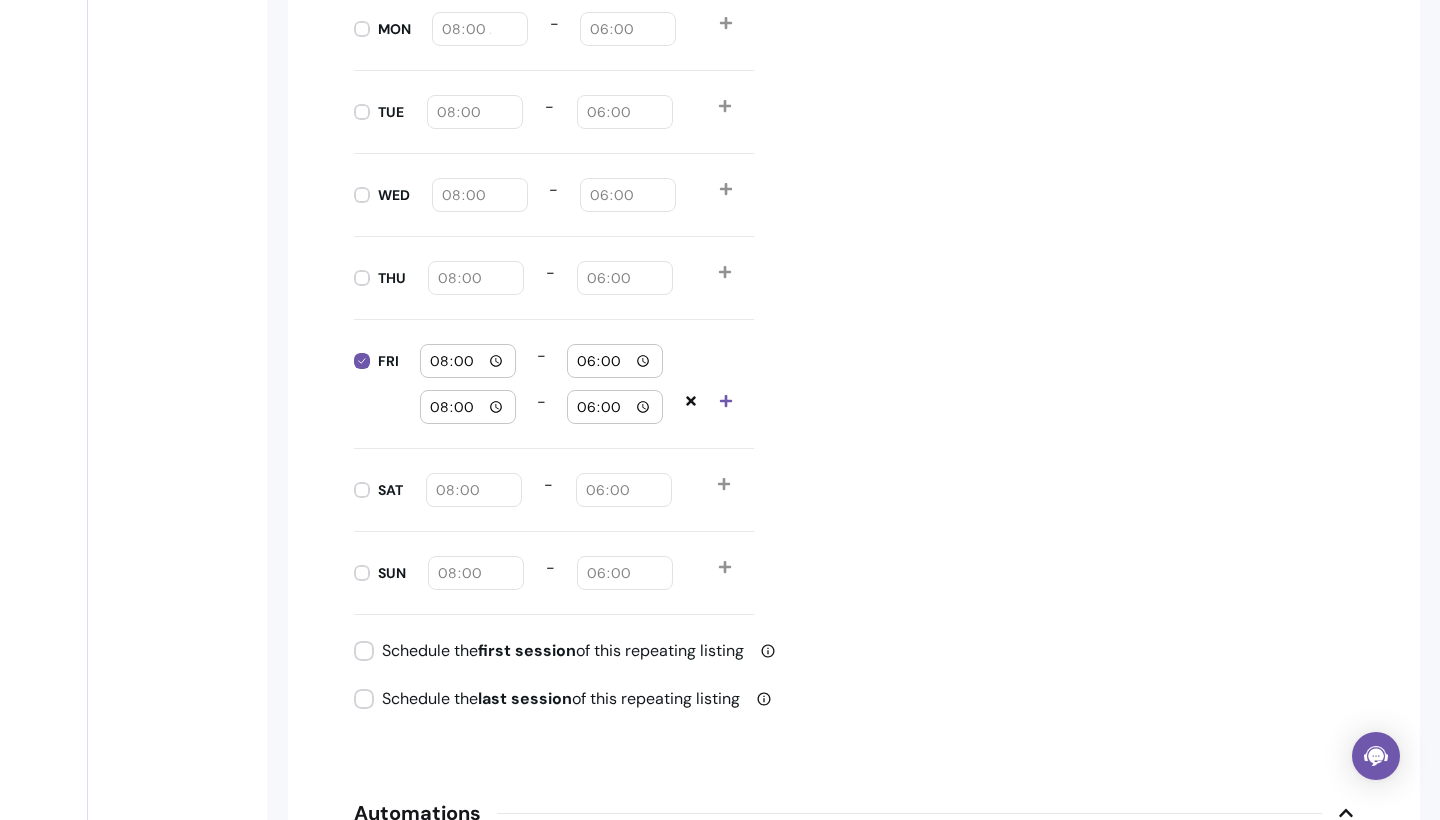 click on "08:00" at bounding box center (468, 361) 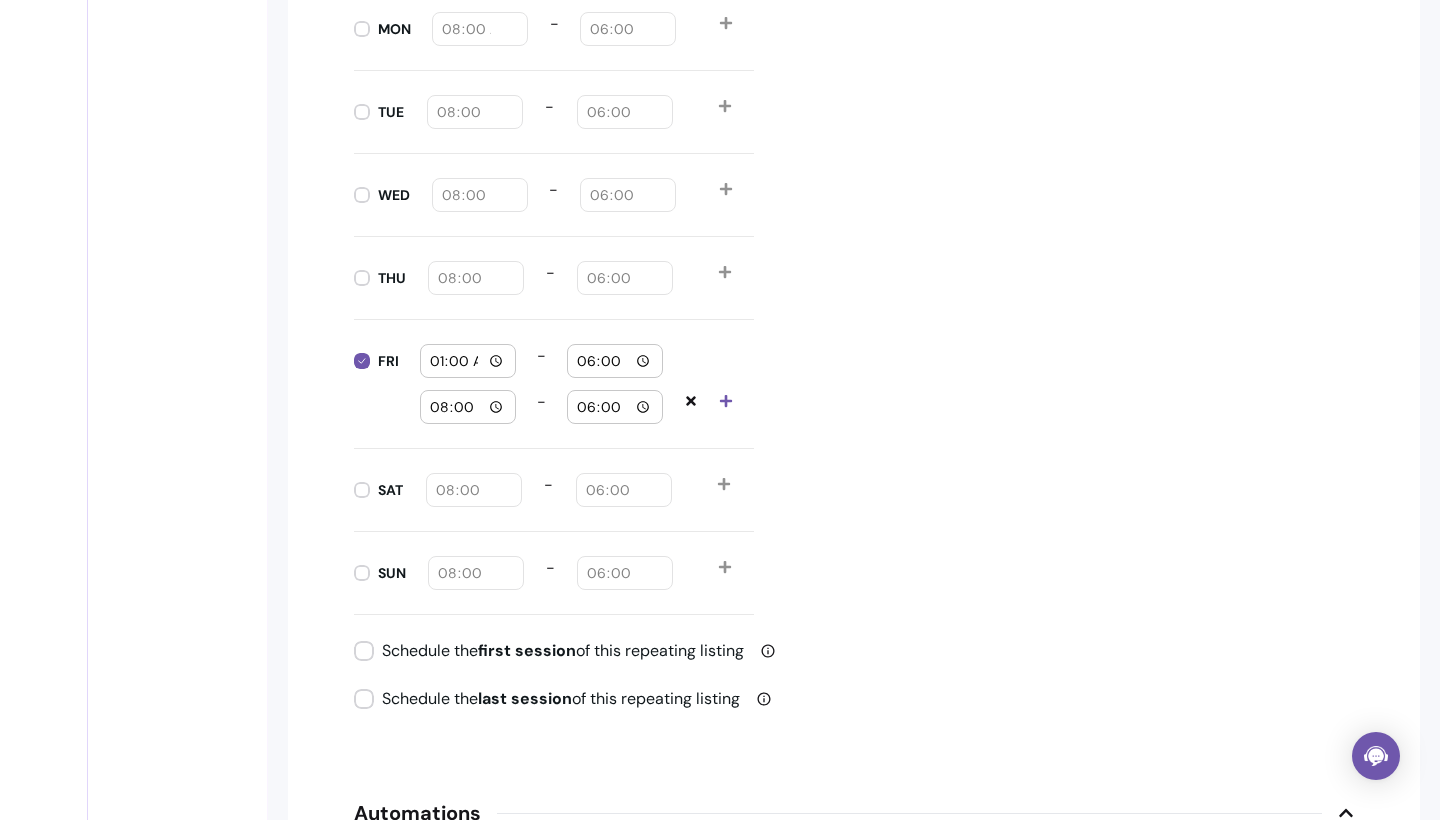 type on "12:00" 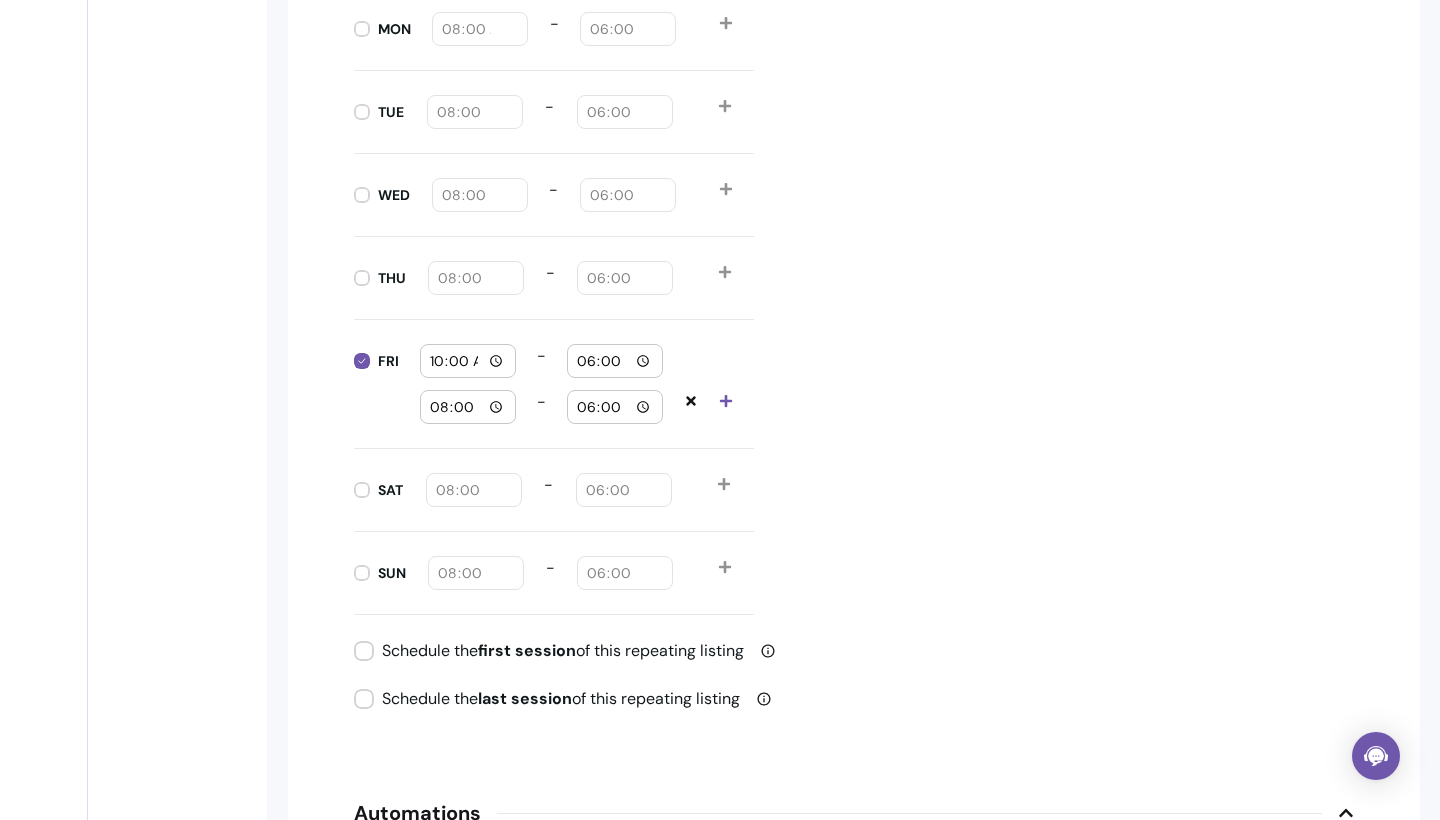 type on "10:00" 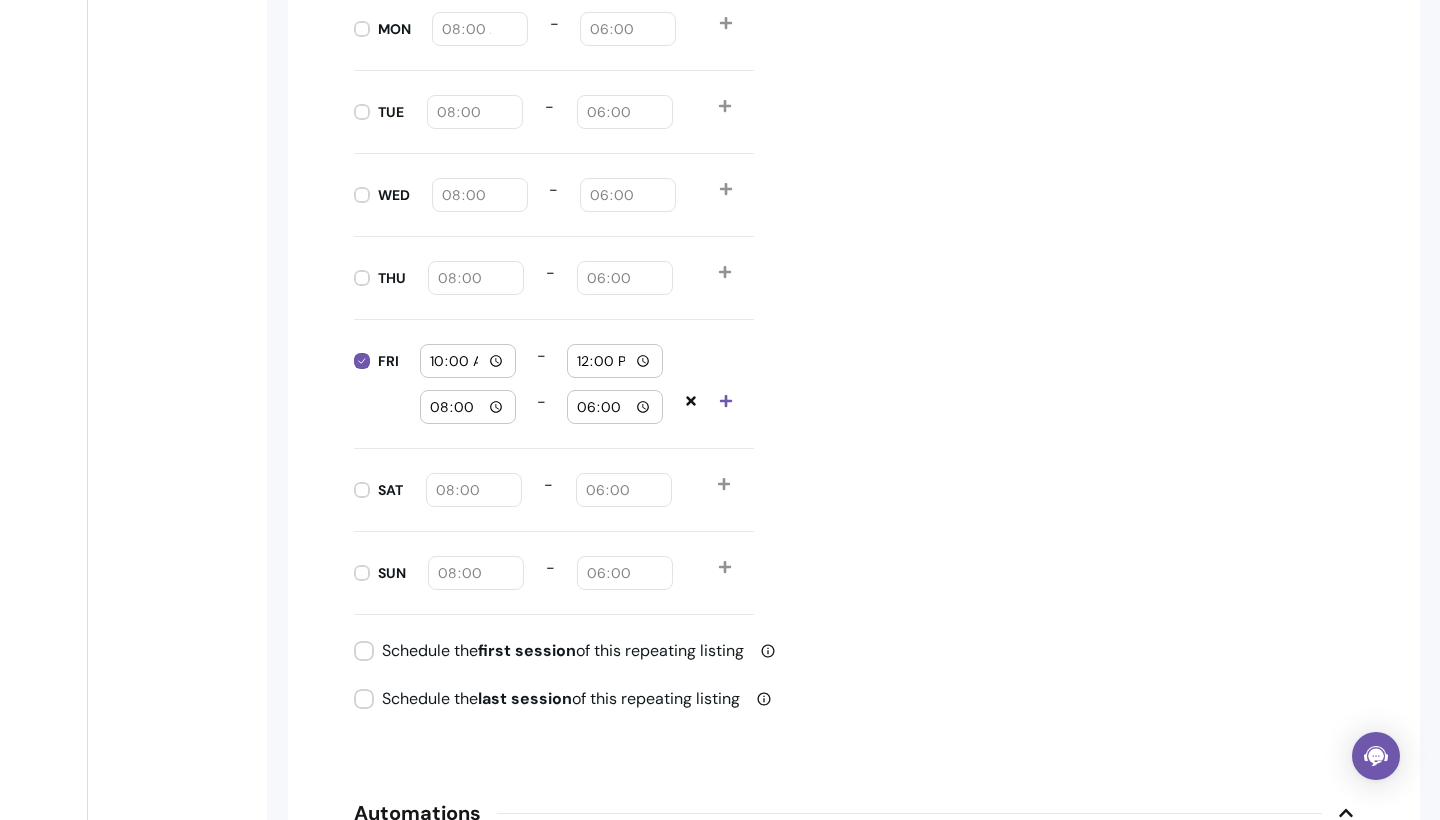 type on "12:00" 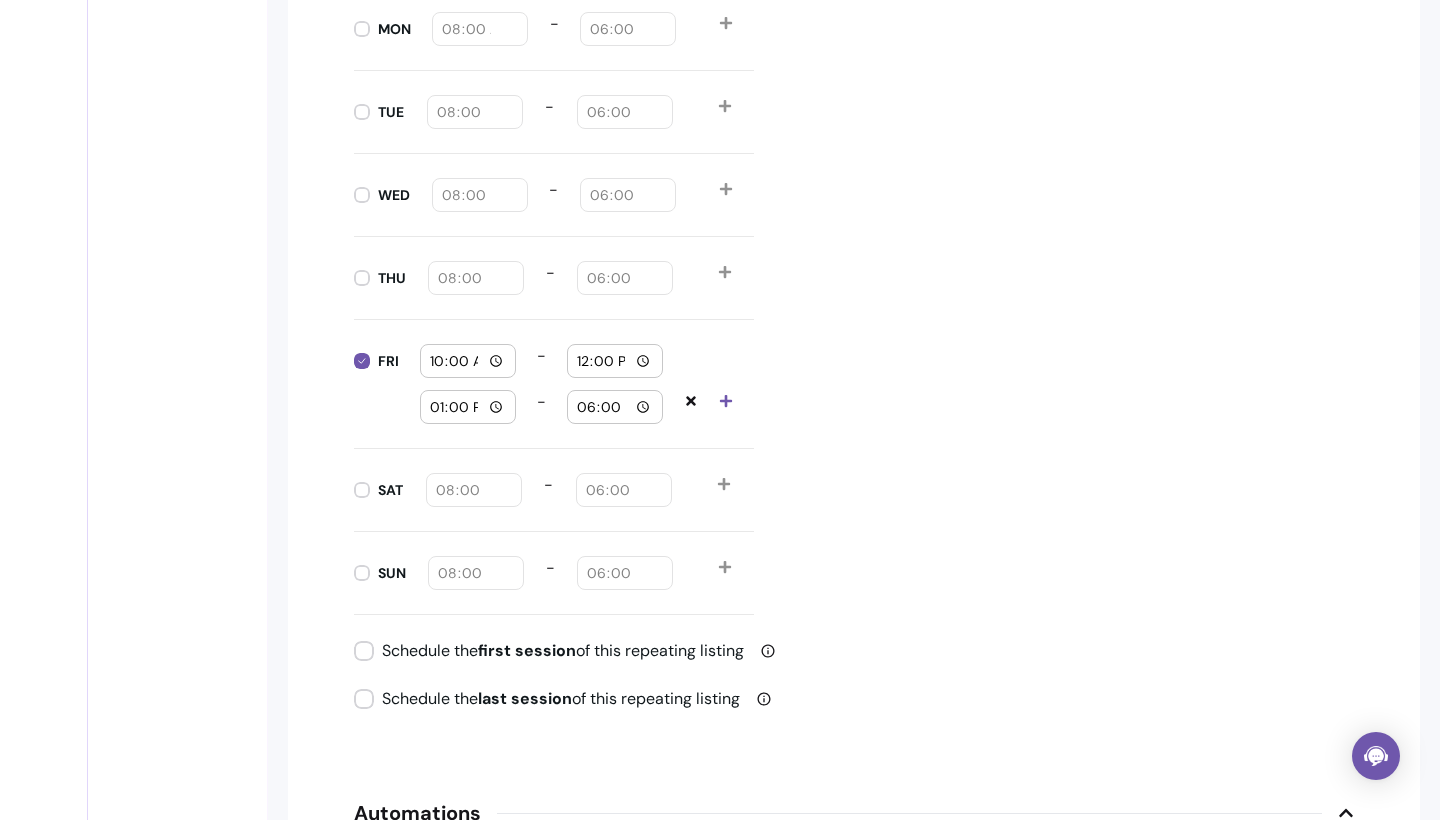 type on "13:00" 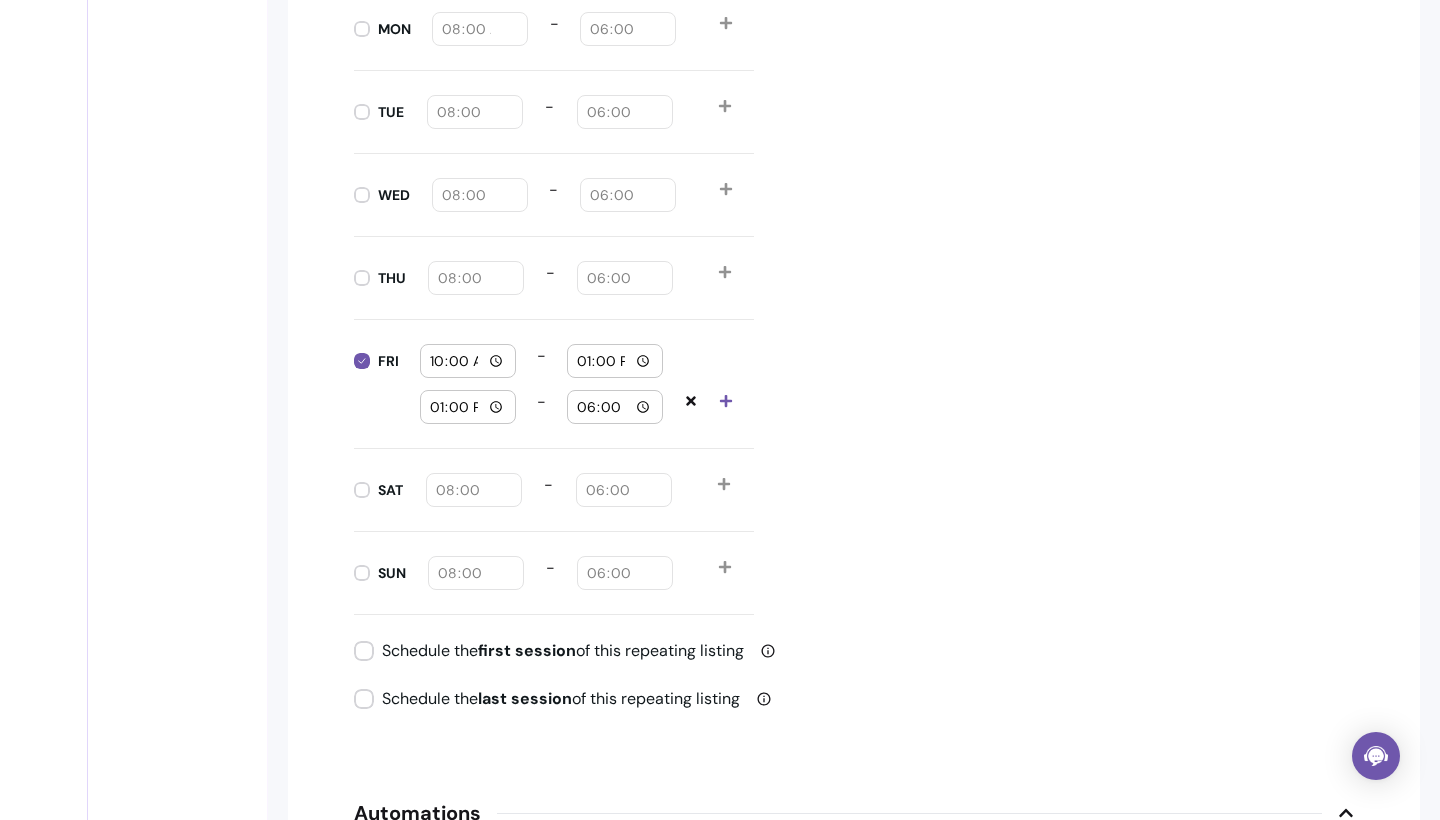 type on "13:00" 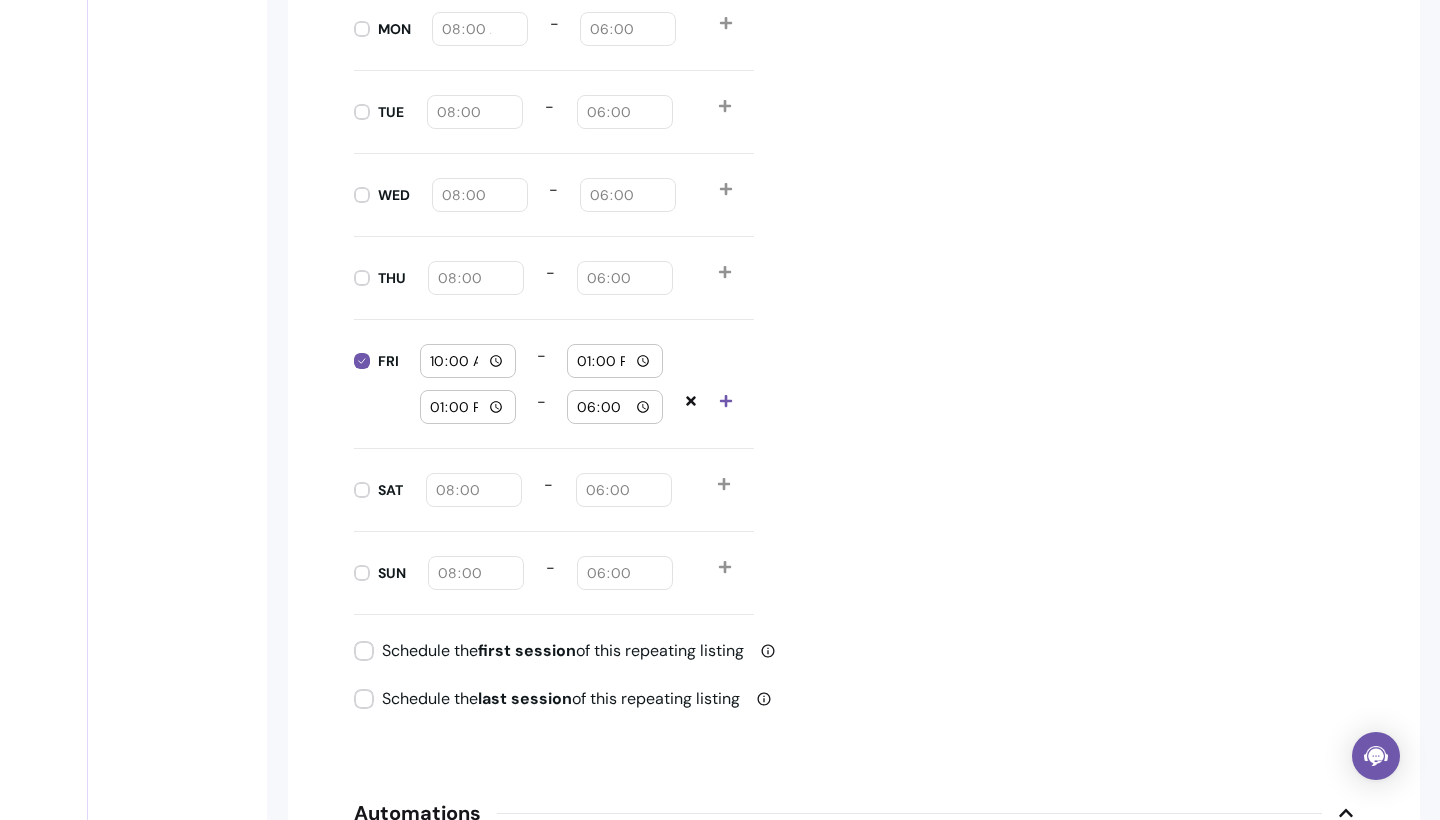 click on "13:00" at bounding box center [468, 407] 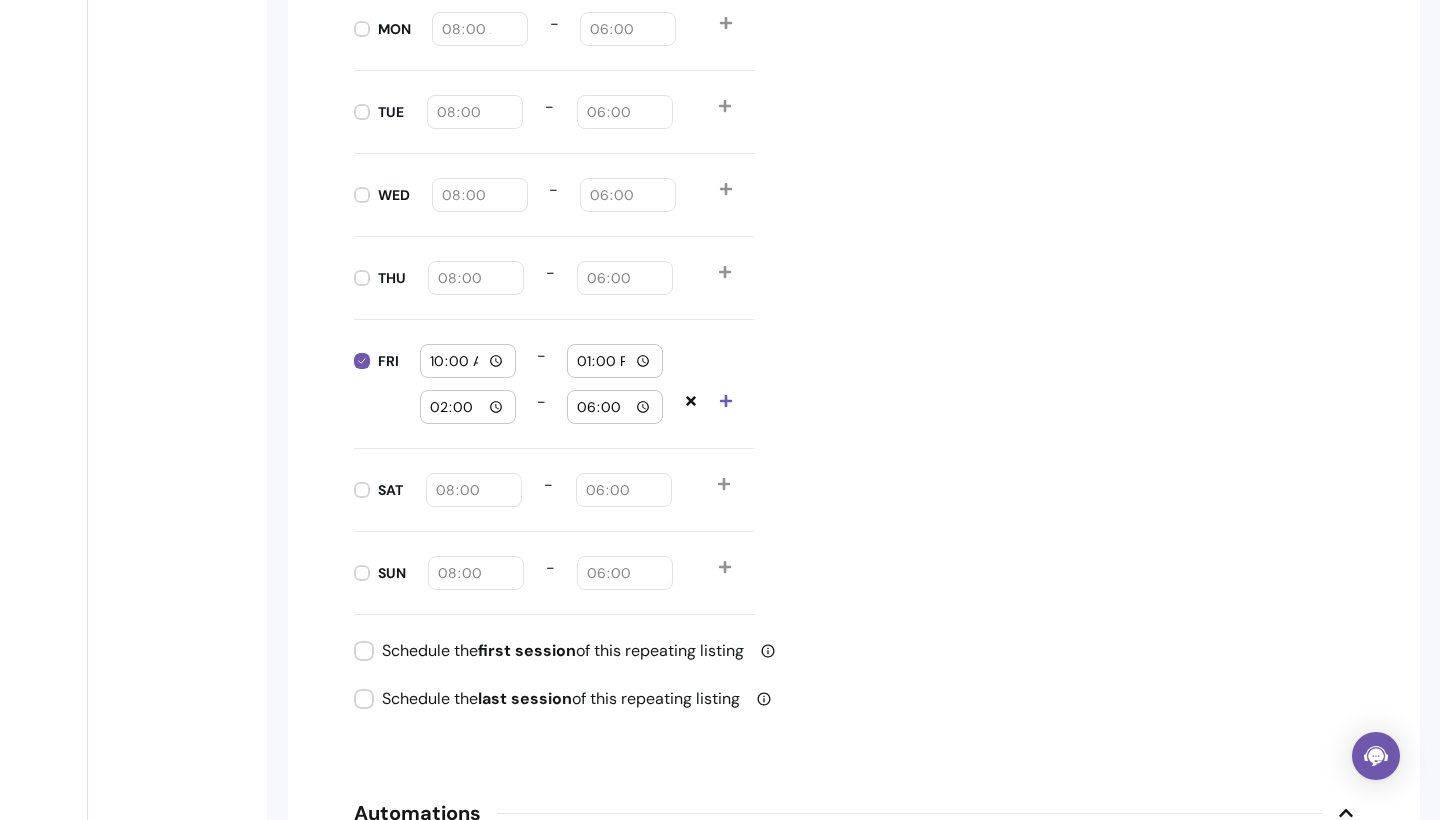 type on "14:00" 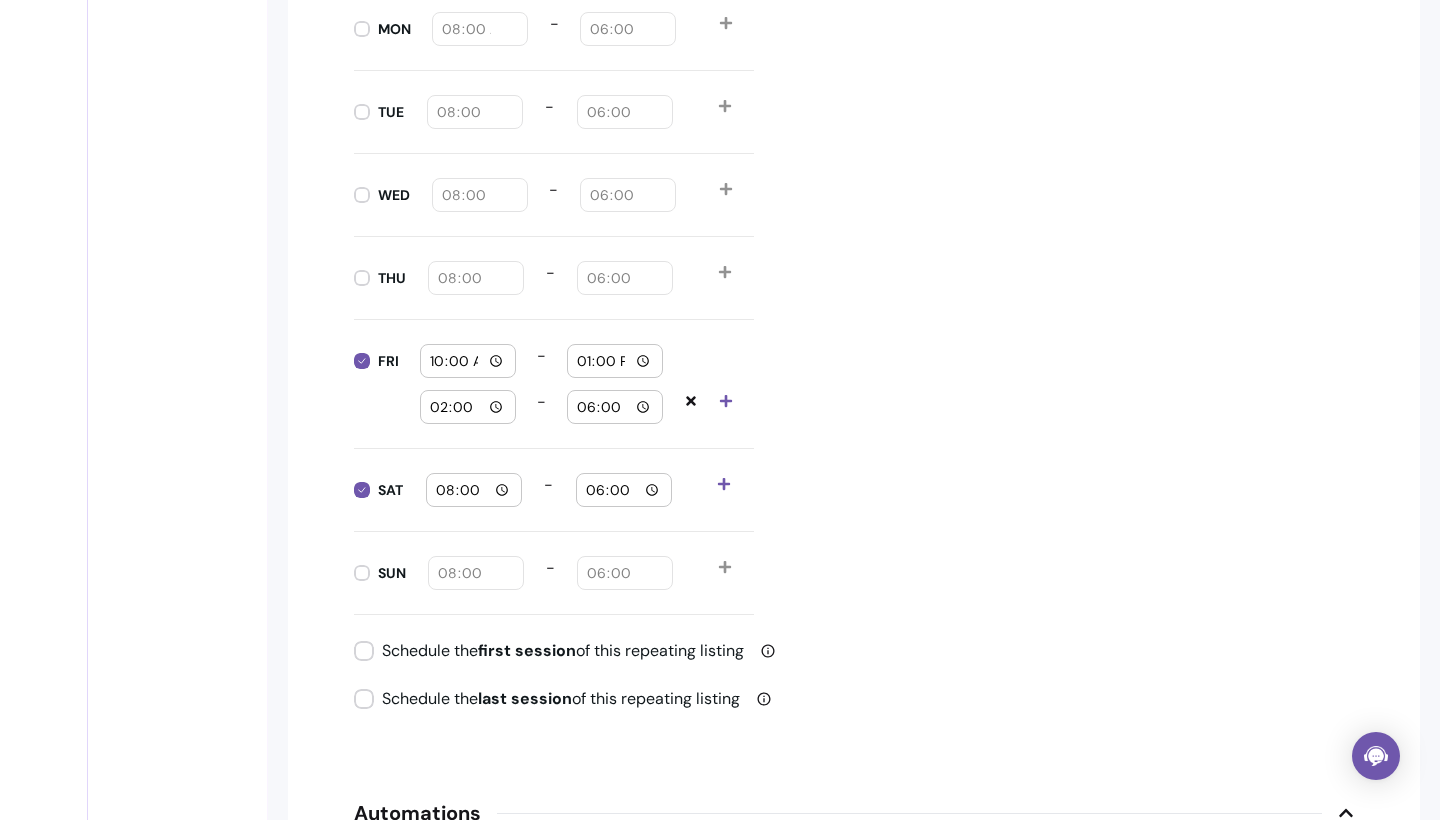 click at bounding box center [735, 490] 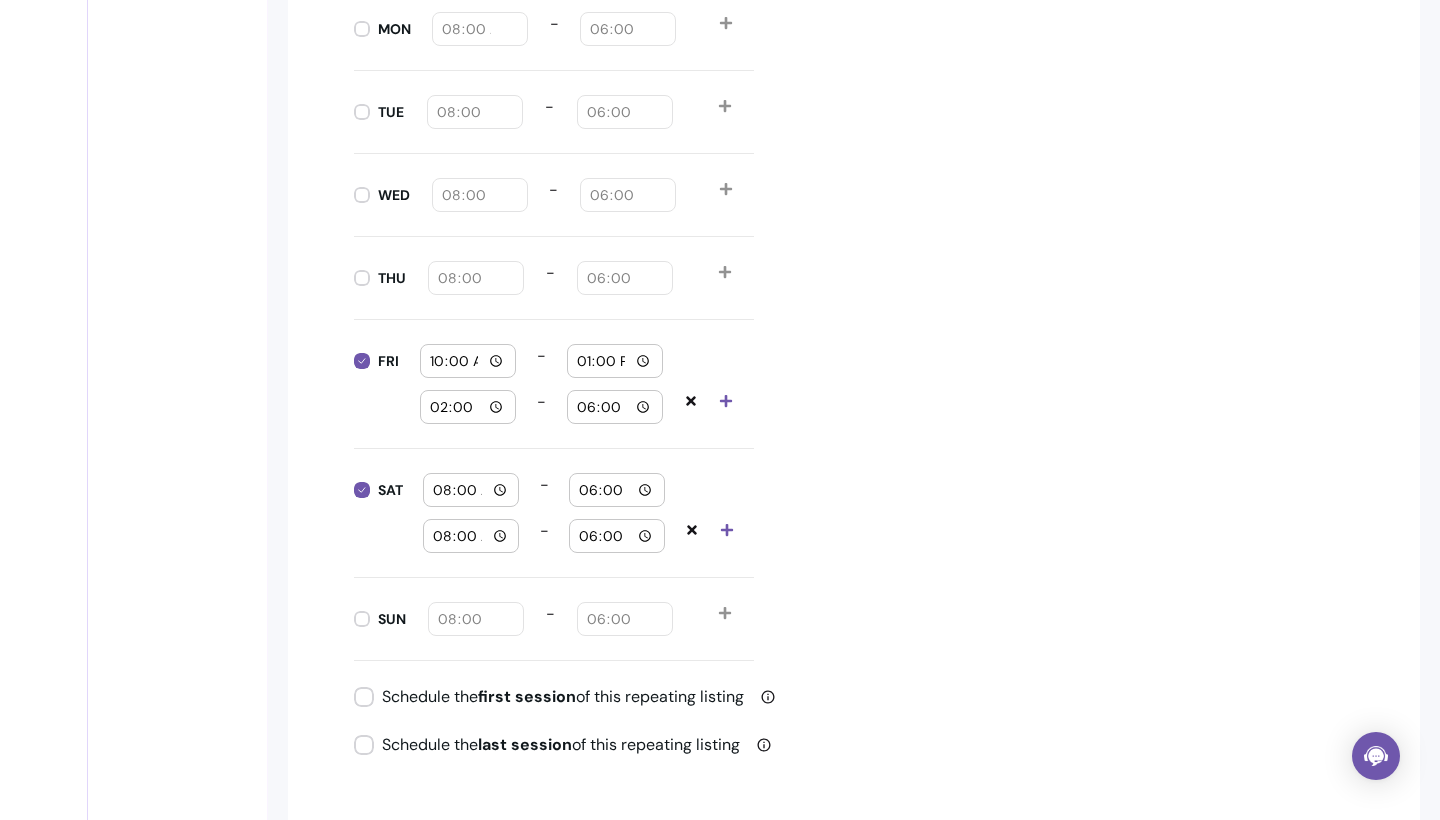 click on "08:00" at bounding box center (471, 490) 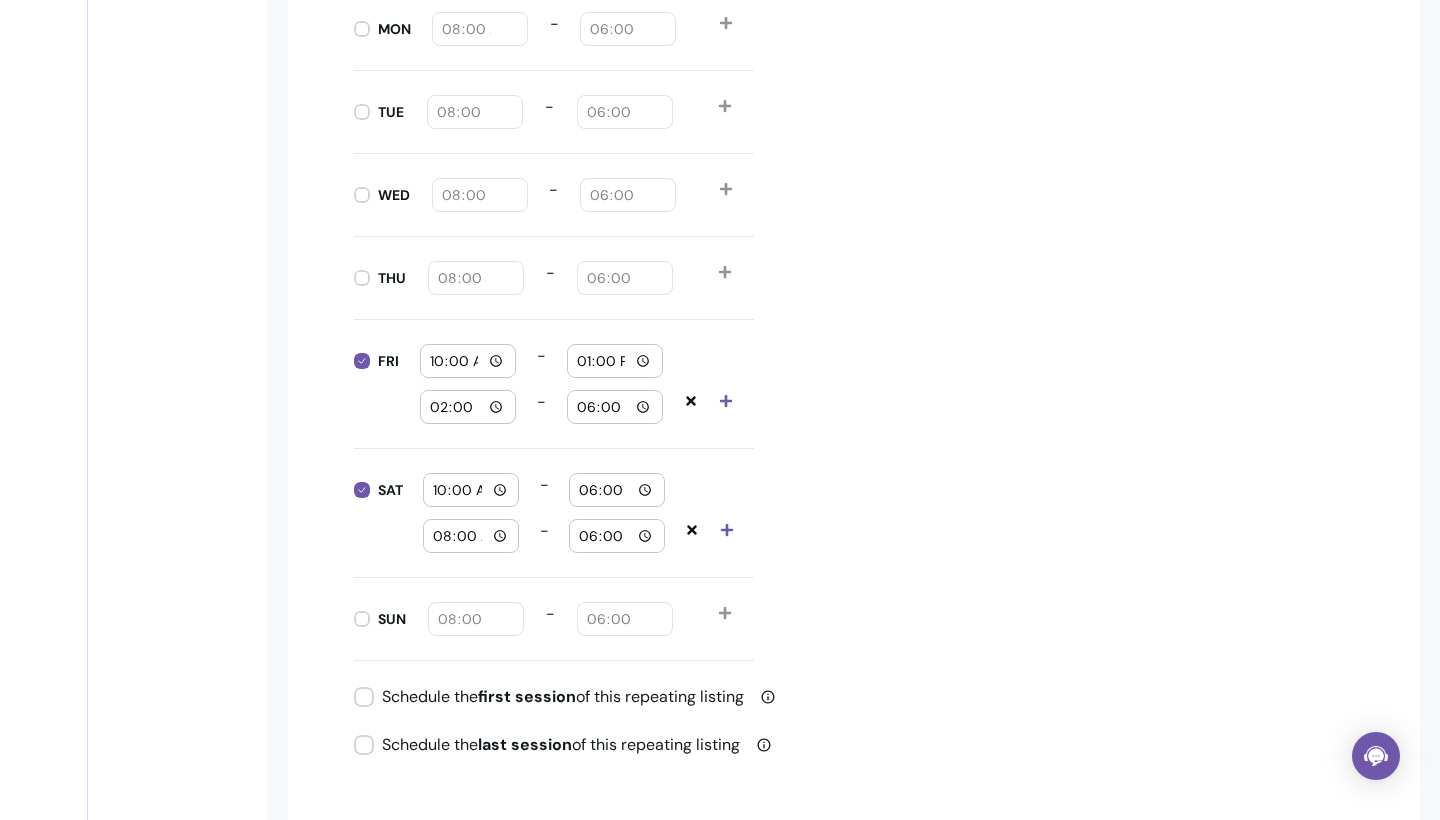 type on "10:00" 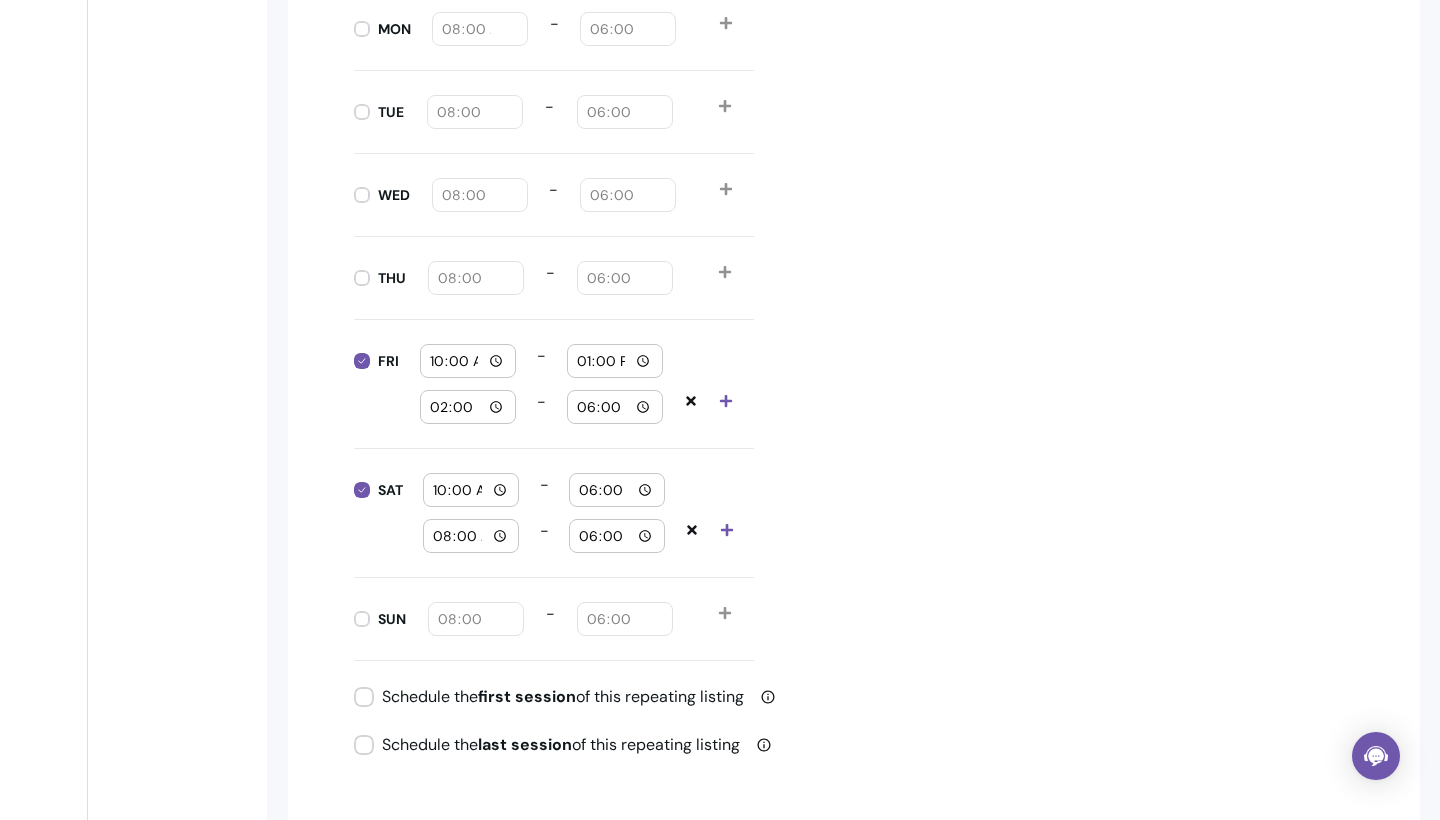 click on "18:00" at bounding box center [617, 490] 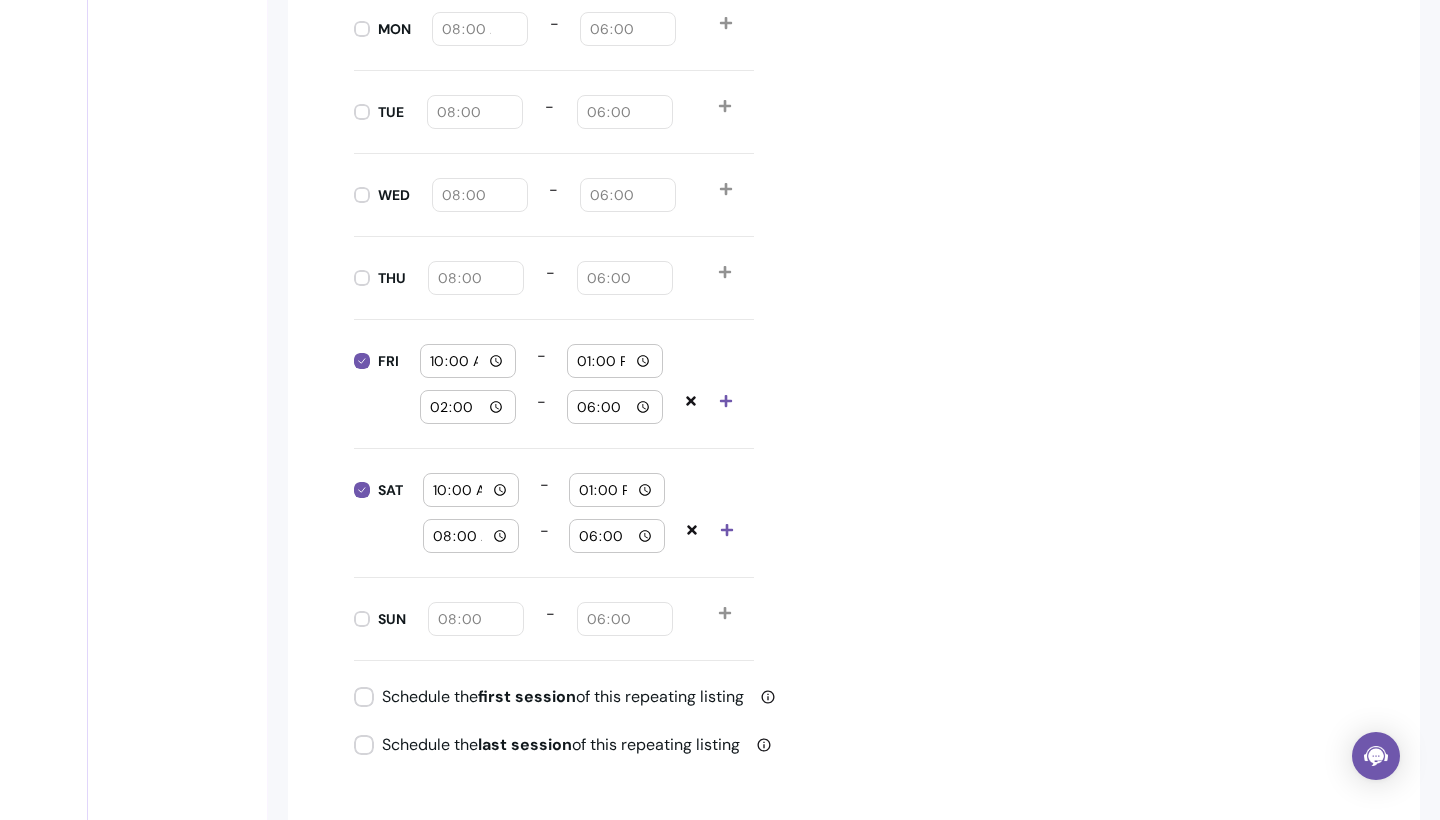 type on "13:00" 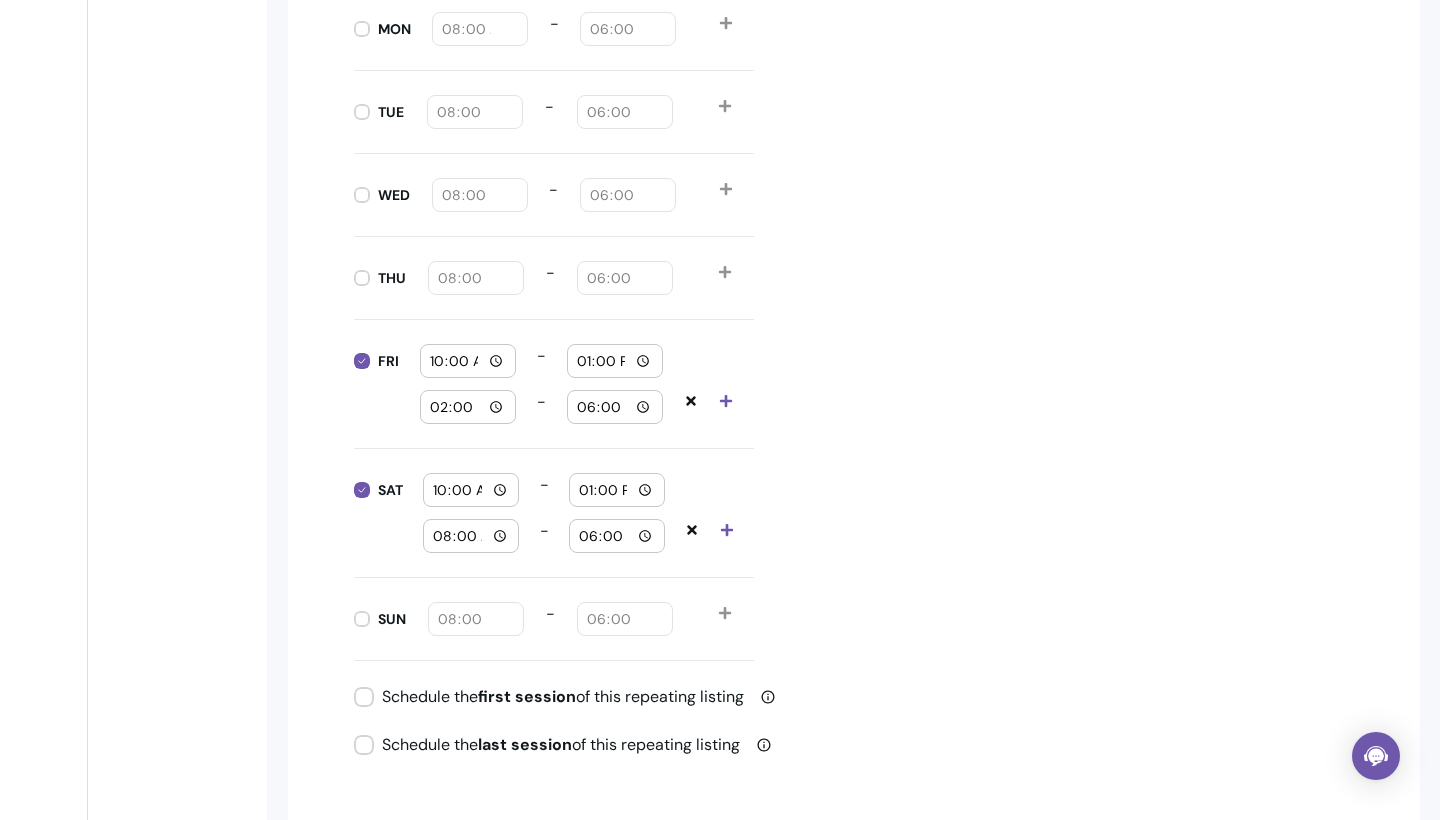 click on "08:00" at bounding box center [471, 536] 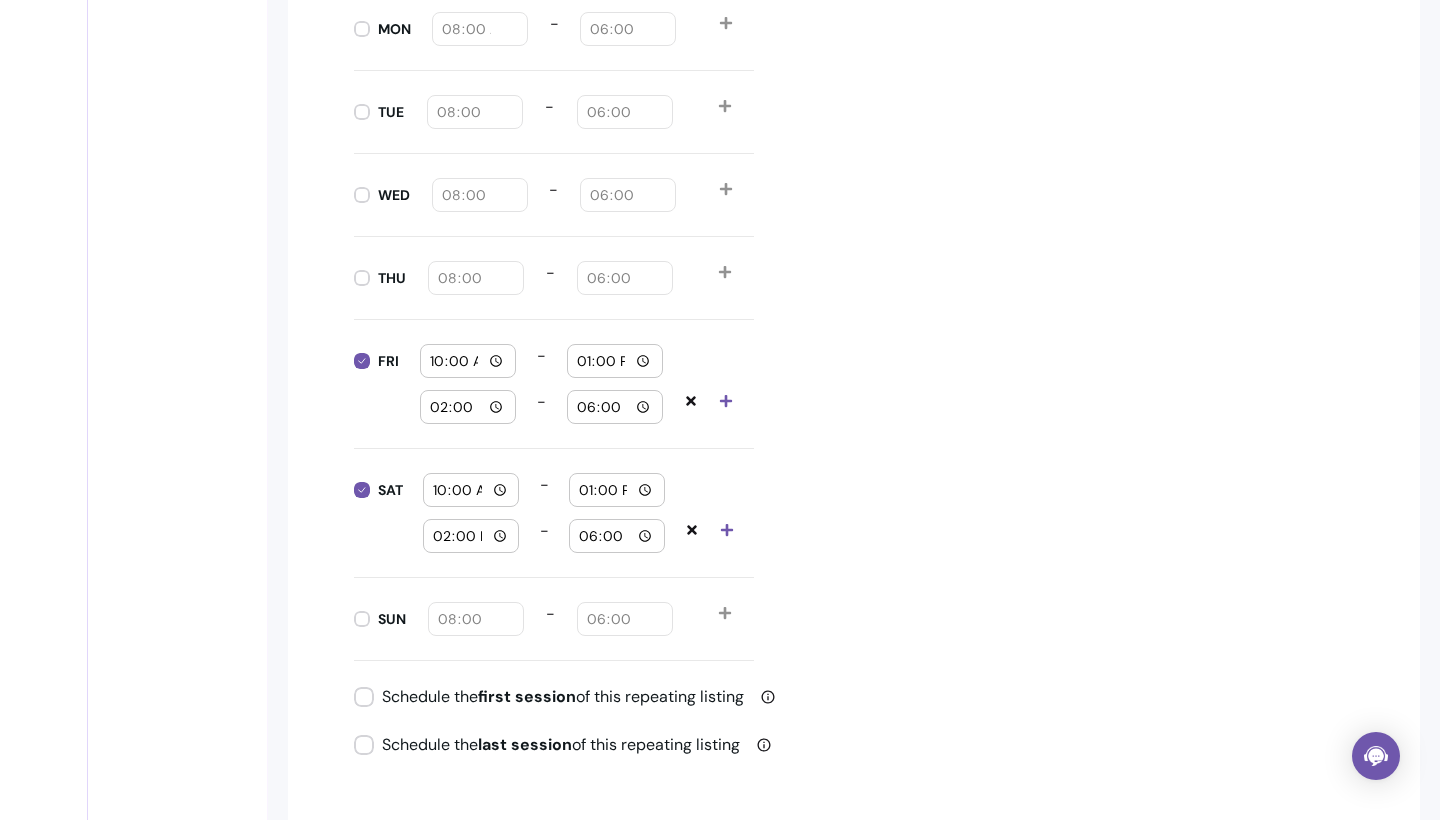 type on "14:00" 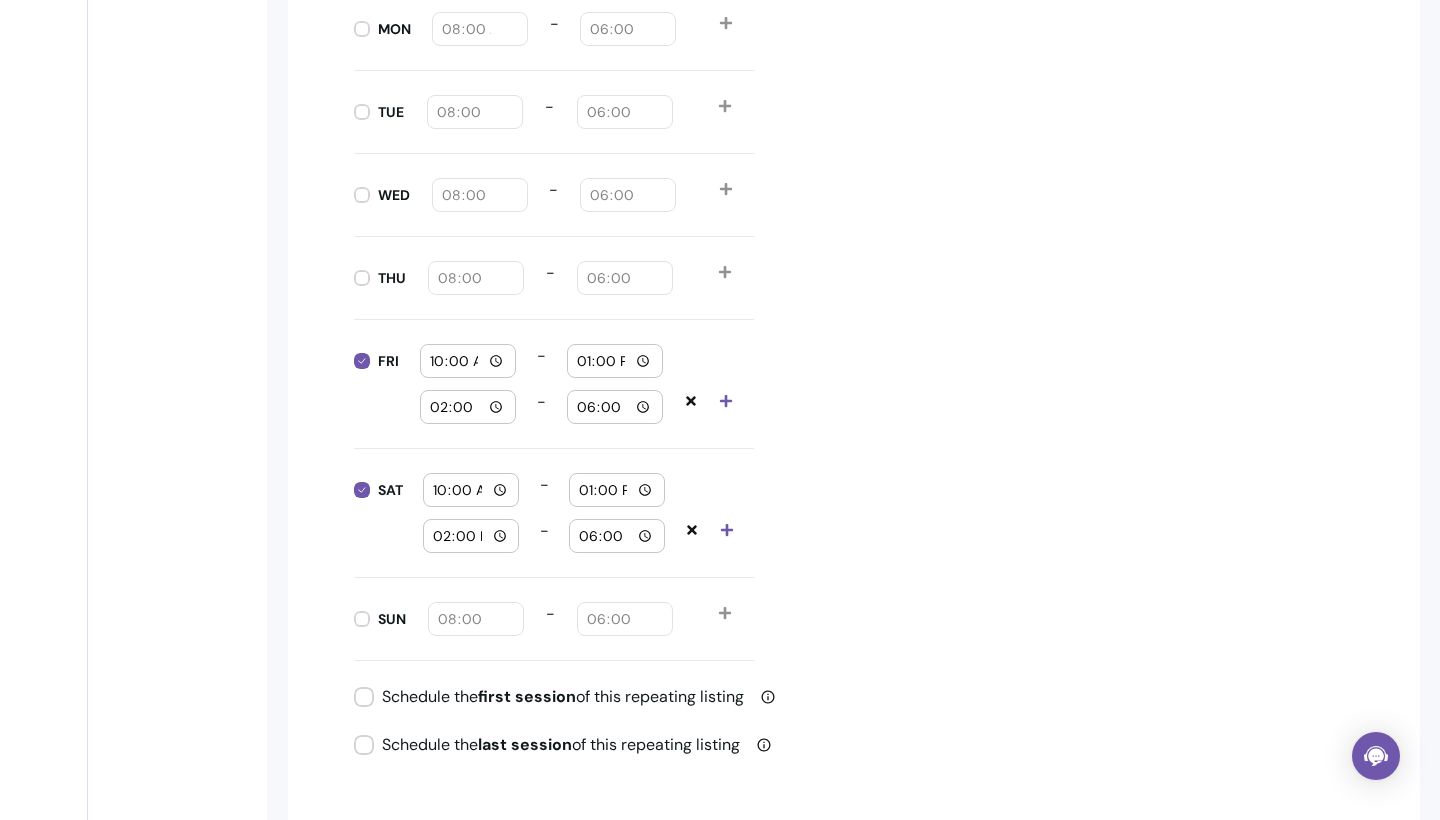 click on "18:00" at bounding box center (617, 536) 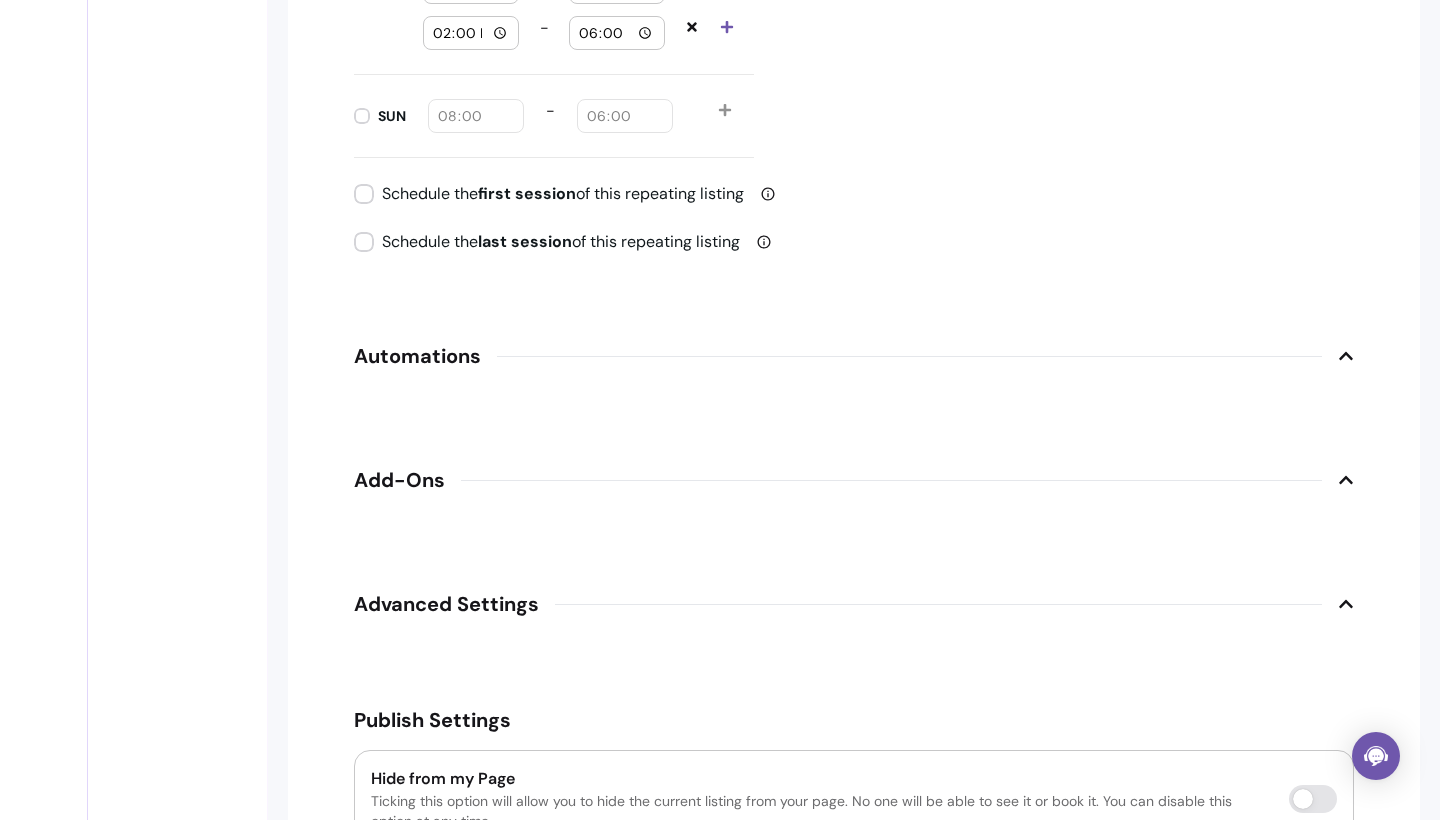 scroll, scrollTop: 2628, scrollLeft: 0, axis: vertical 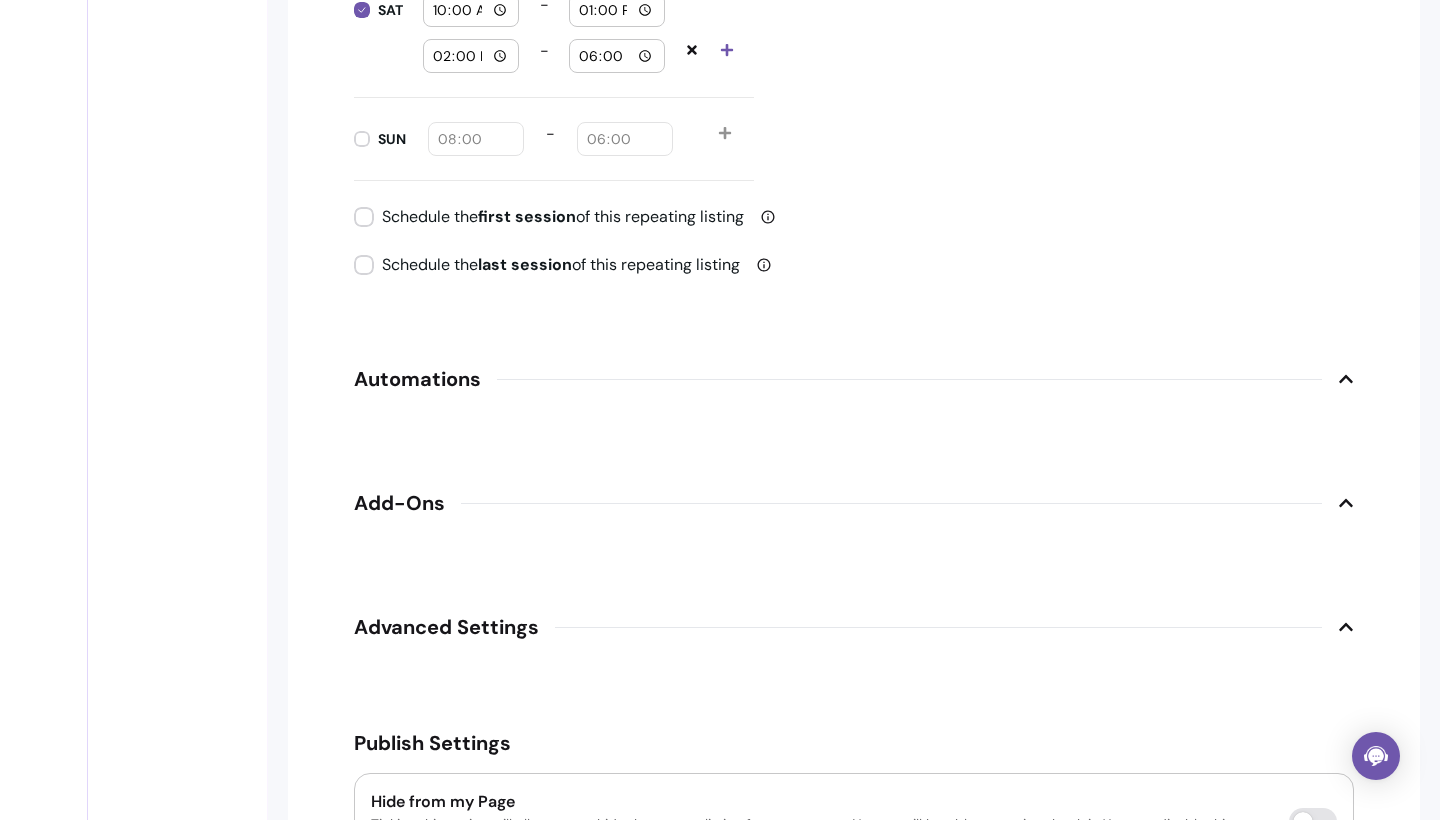 click 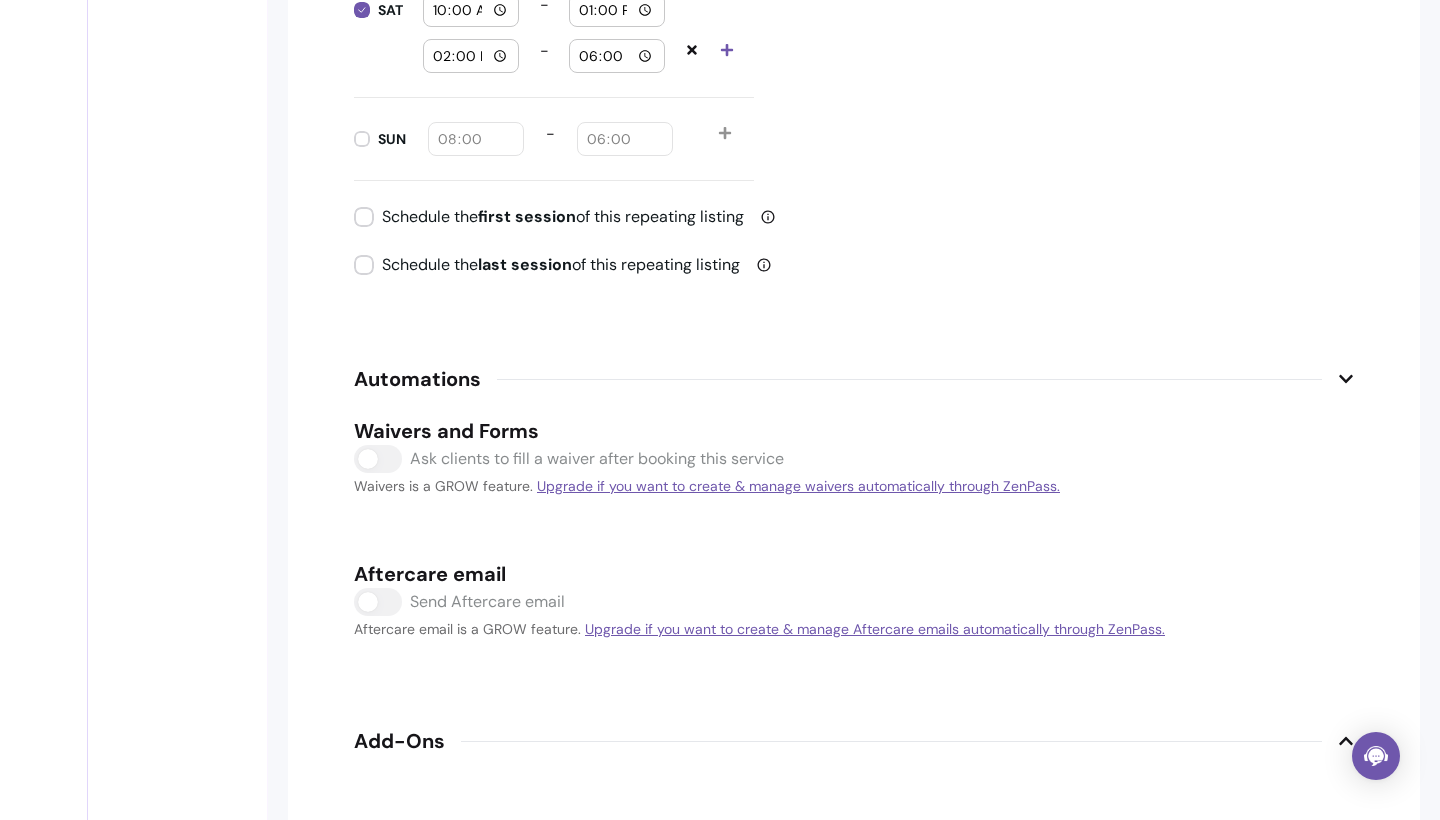 click on "Waivers and Forms Ask clients to fill a waiver after booking this service Waivers is a GROW feature. Upgrade if you want to create & manage waivers automatically through ZenPass. Aftercare email Send Aftercare email Aftercare email is a GROW feature. Upgrade if you want to create & manage Aftercare emails automatically through ZenPass." at bounding box center [854, 528] 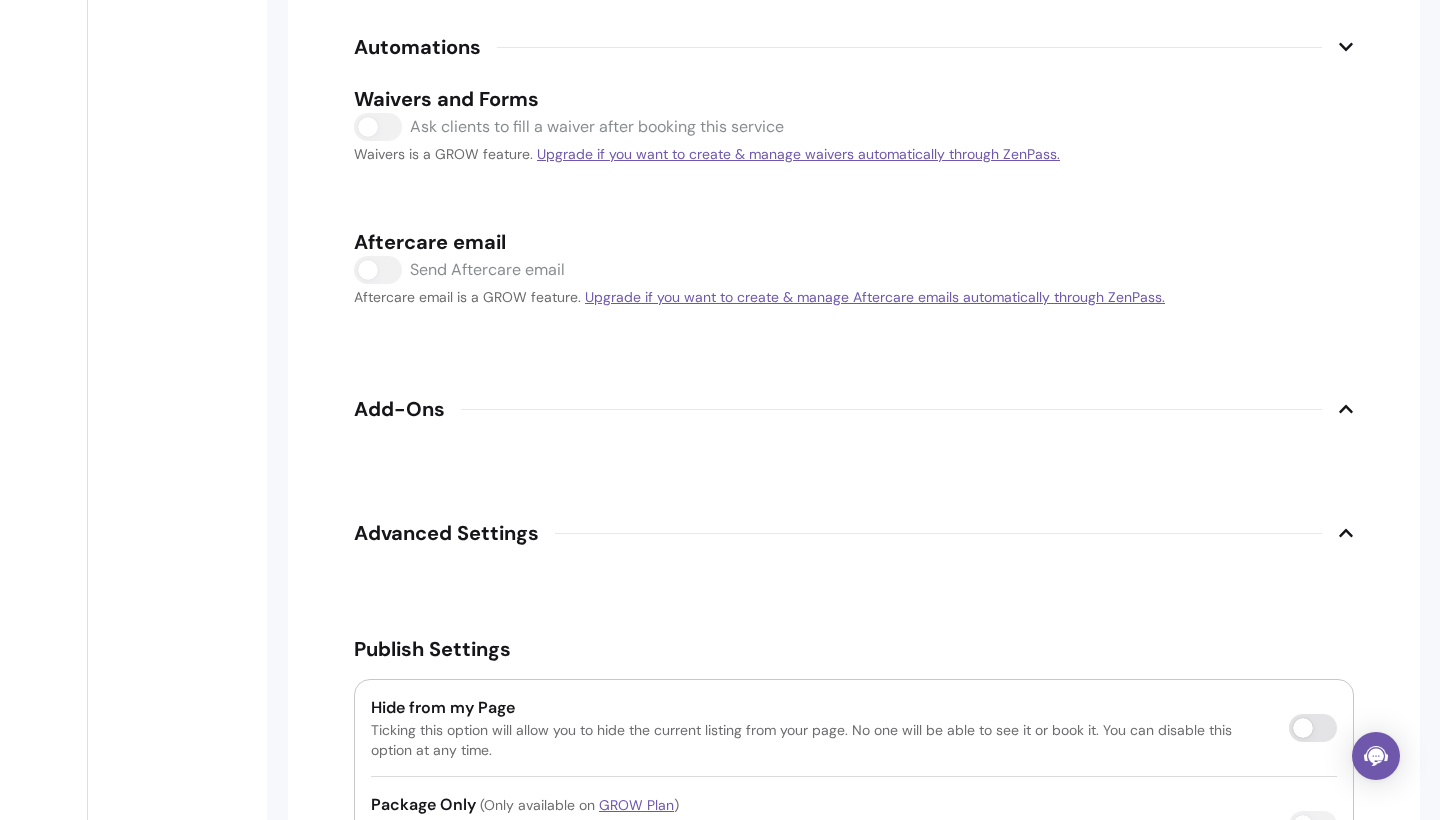 scroll, scrollTop: 2972, scrollLeft: 0, axis: vertical 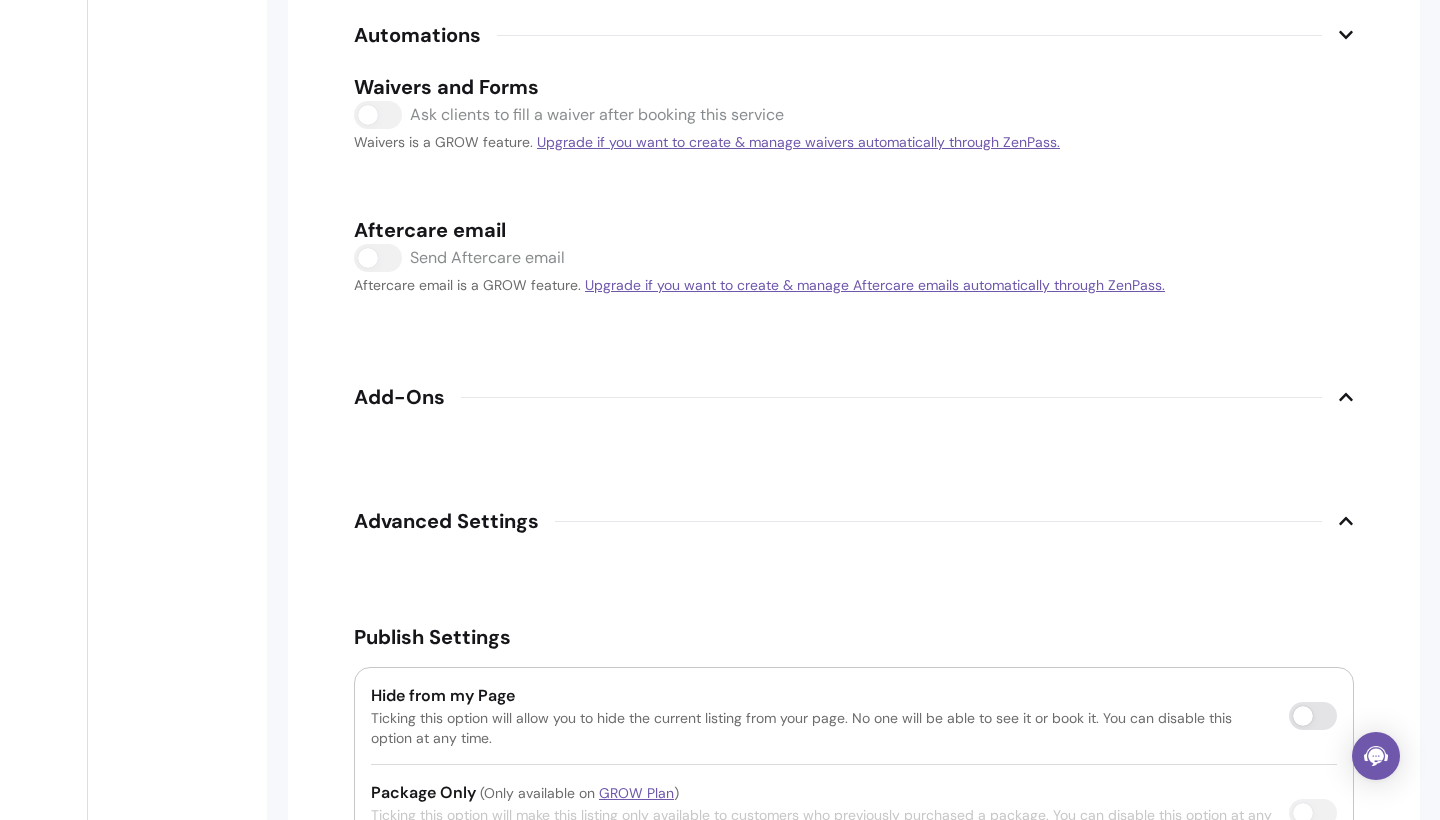 click on "Add-Ons" at bounding box center [854, 397] 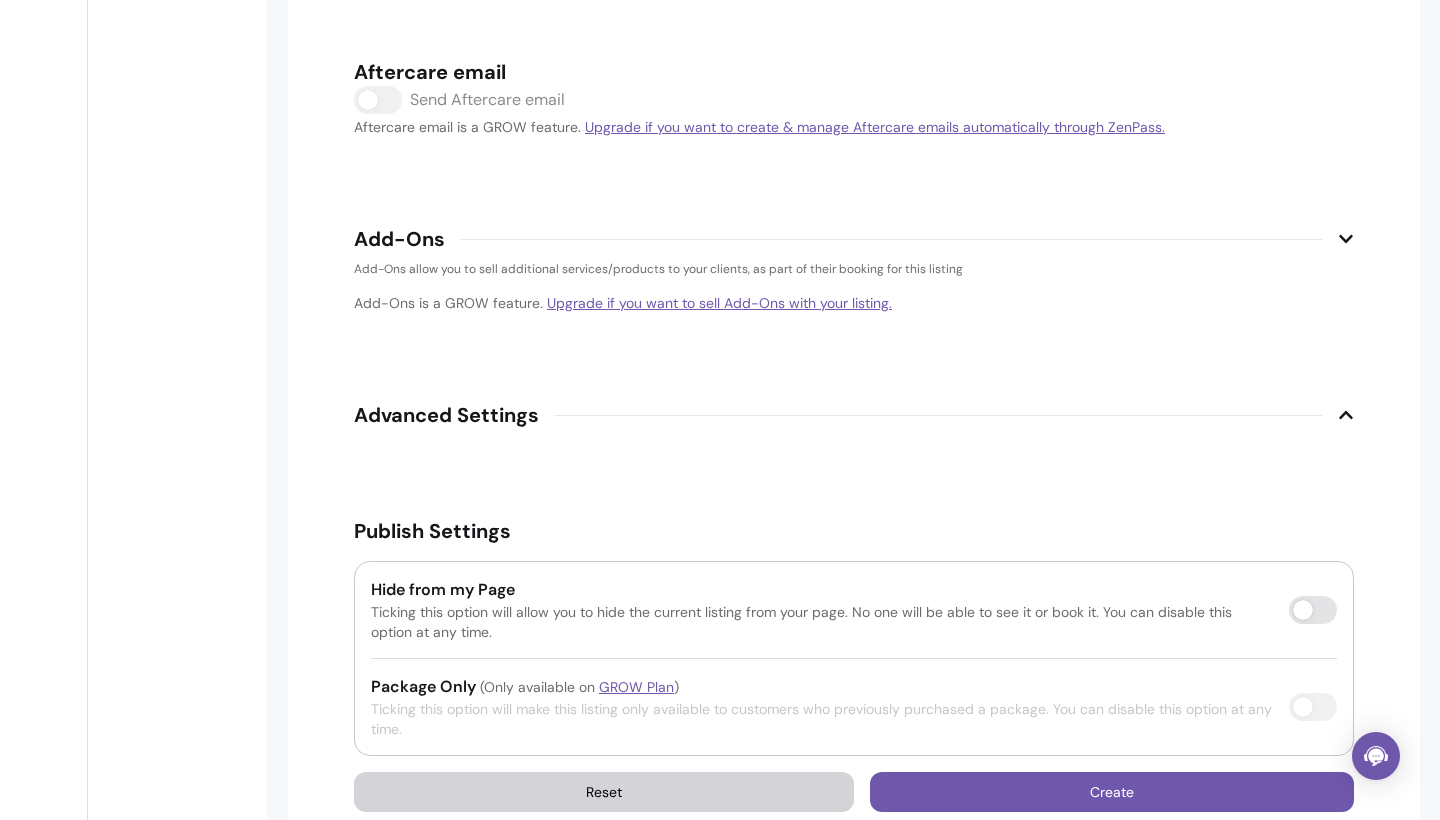 scroll, scrollTop: 3131, scrollLeft: 0, axis: vertical 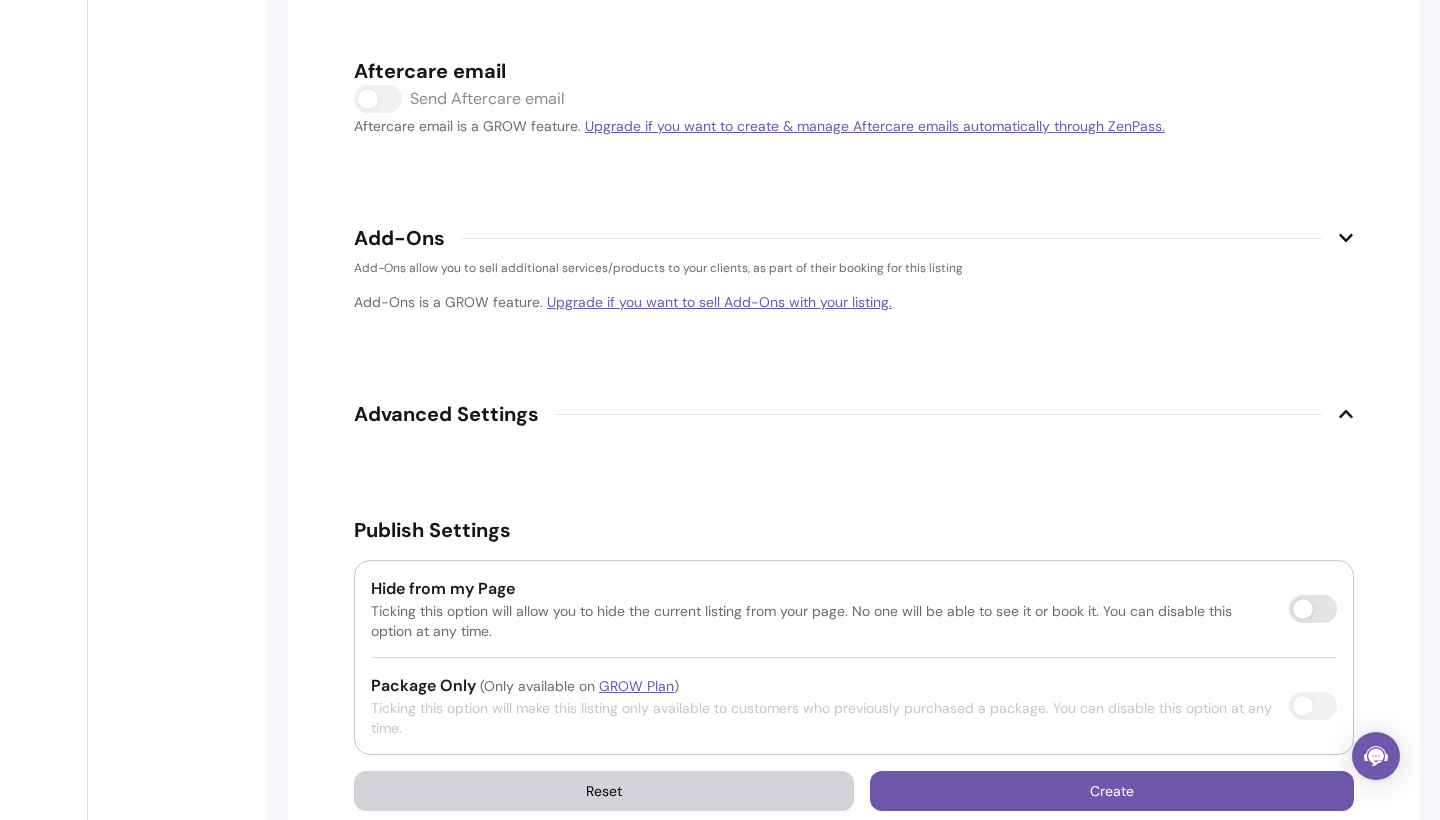 click on "Advanced Settings" at bounding box center (854, 414) 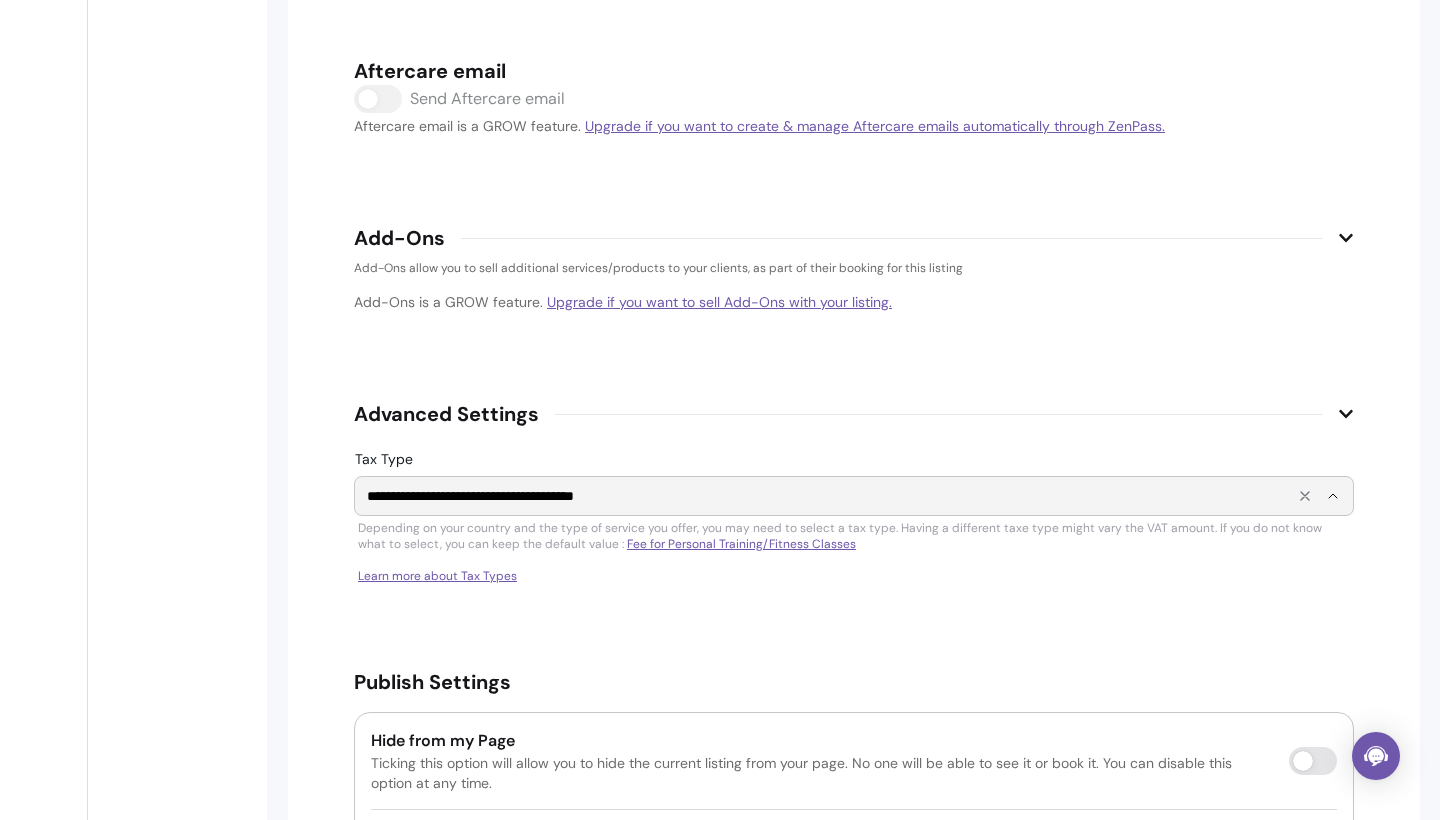 click on "**********" at bounding box center (826, 496) 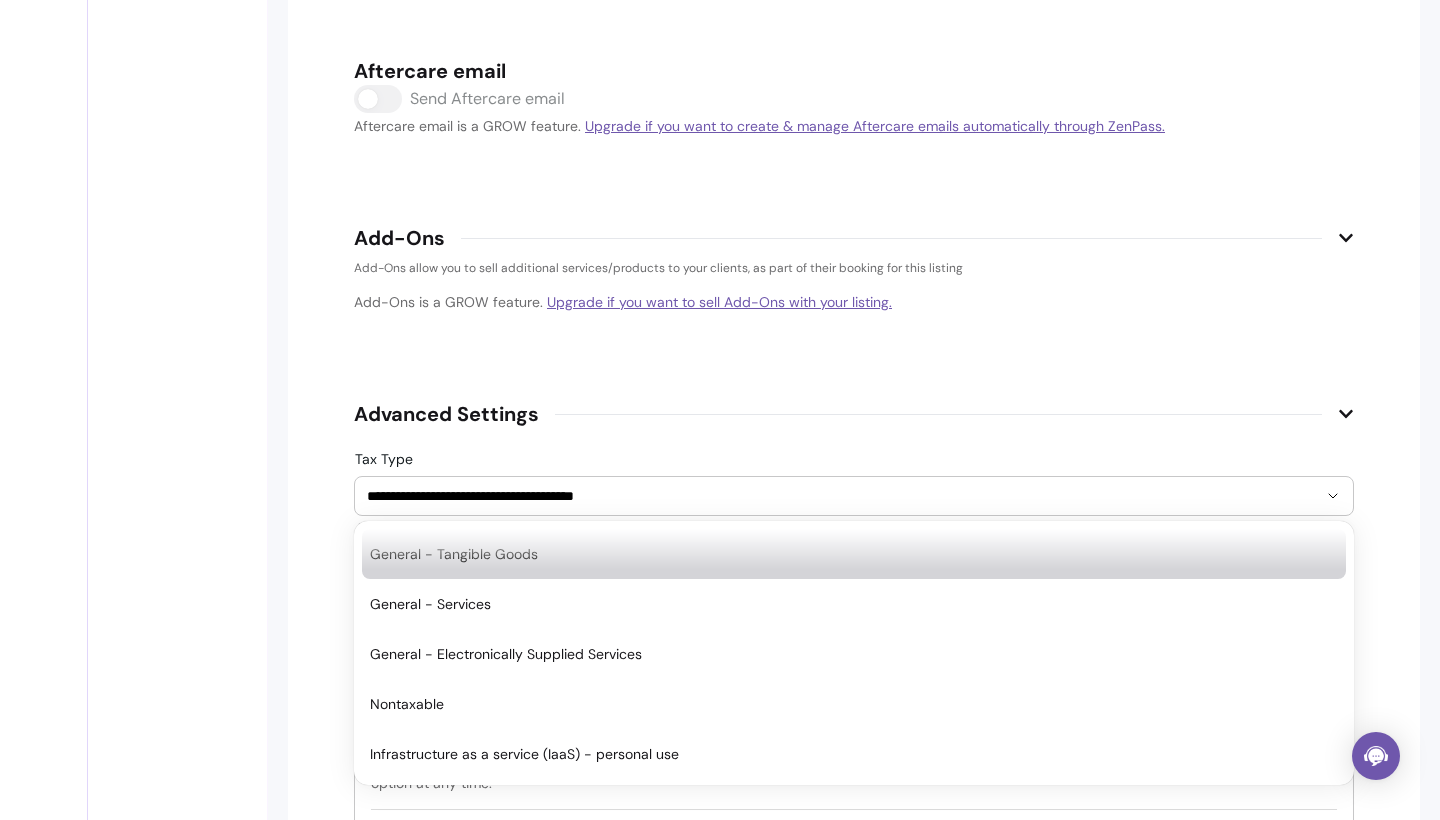 click on "**********" at bounding box center [854, -998] 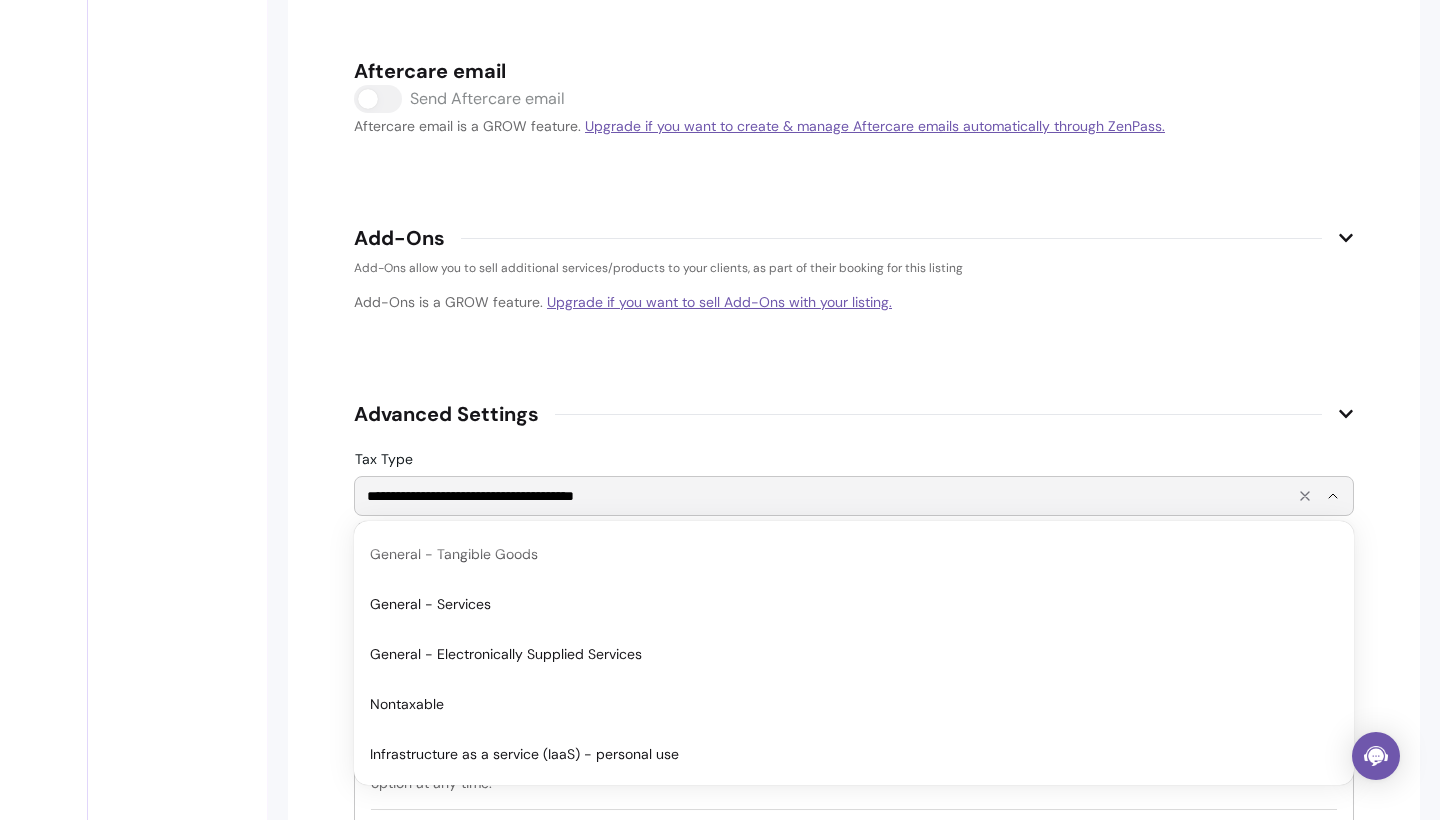click on "**********" at bounding box center (826, 496) 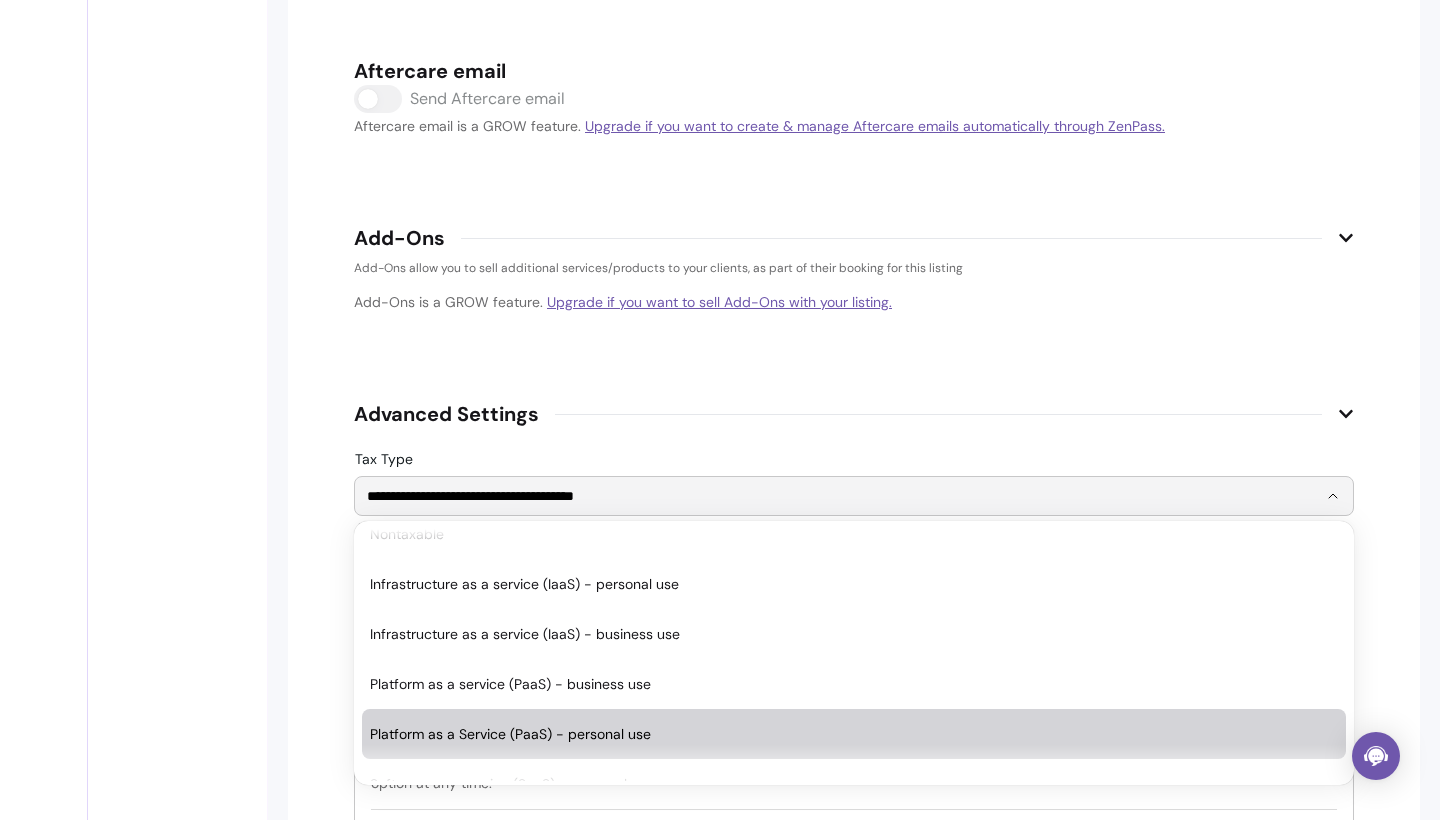 scroll, scrollTop: 168, scrollLeft: 0, axis: vertical 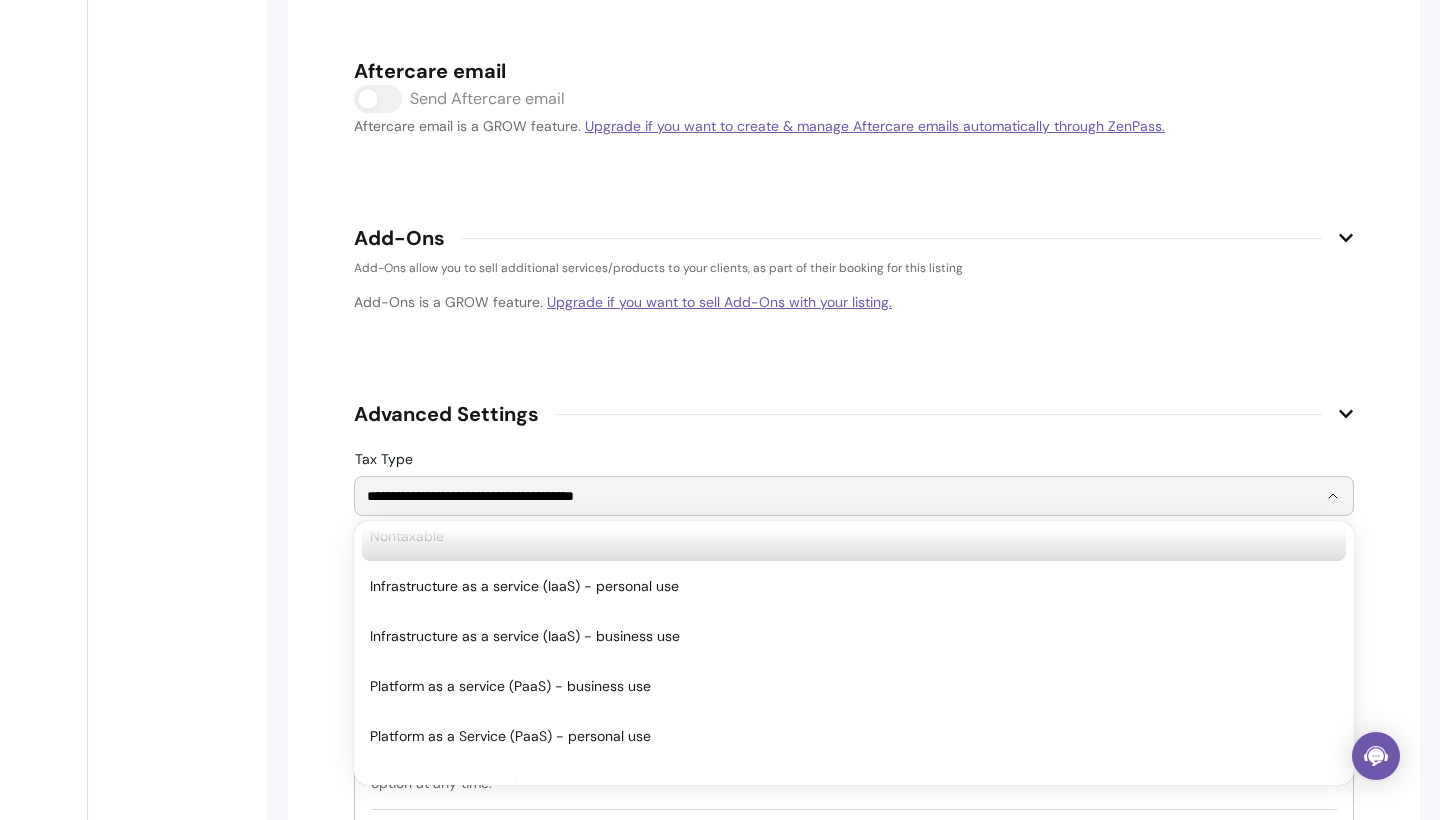 click on "Nontaxable" at bounding box center [844, 536] 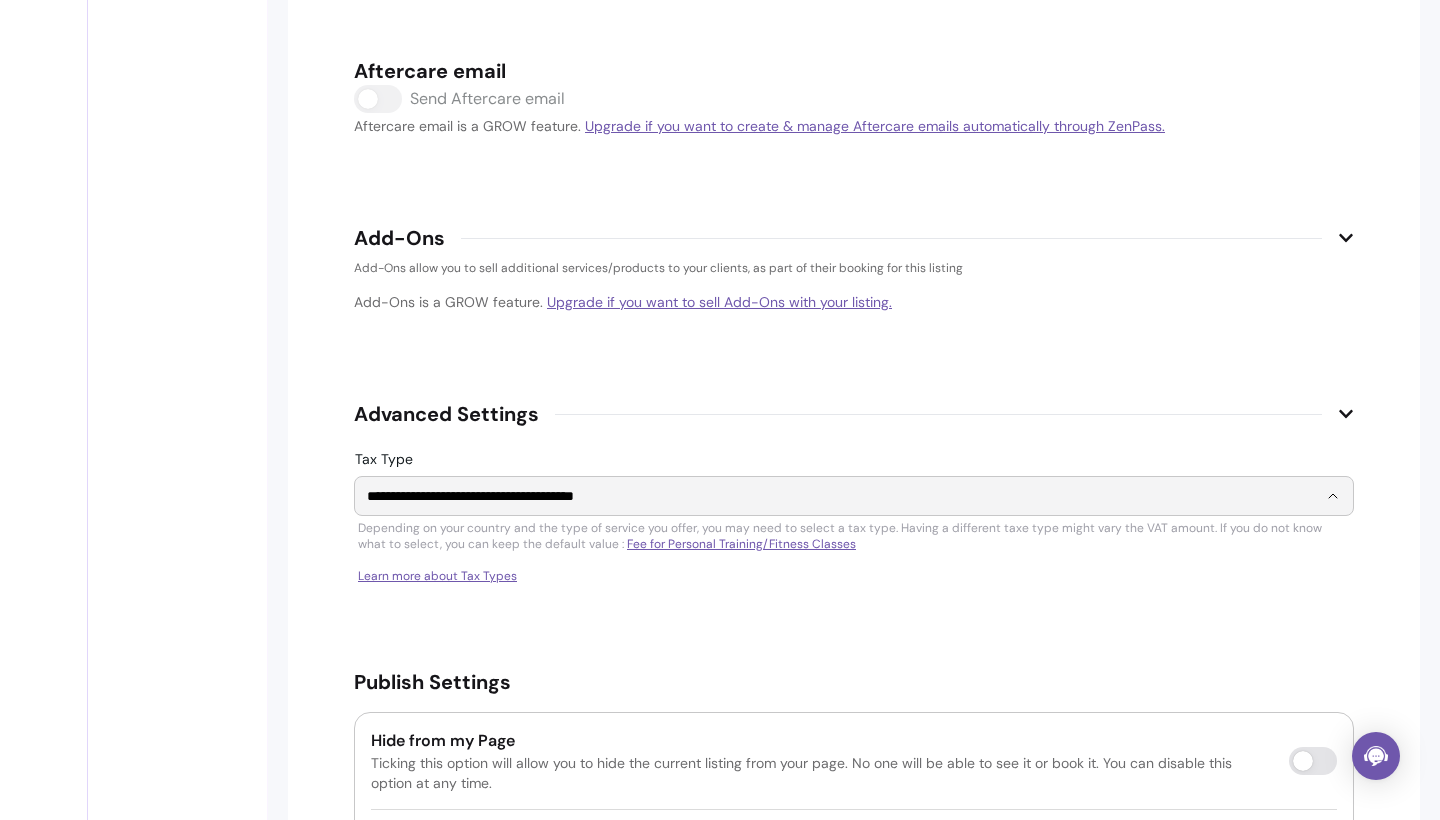 type on "**********" 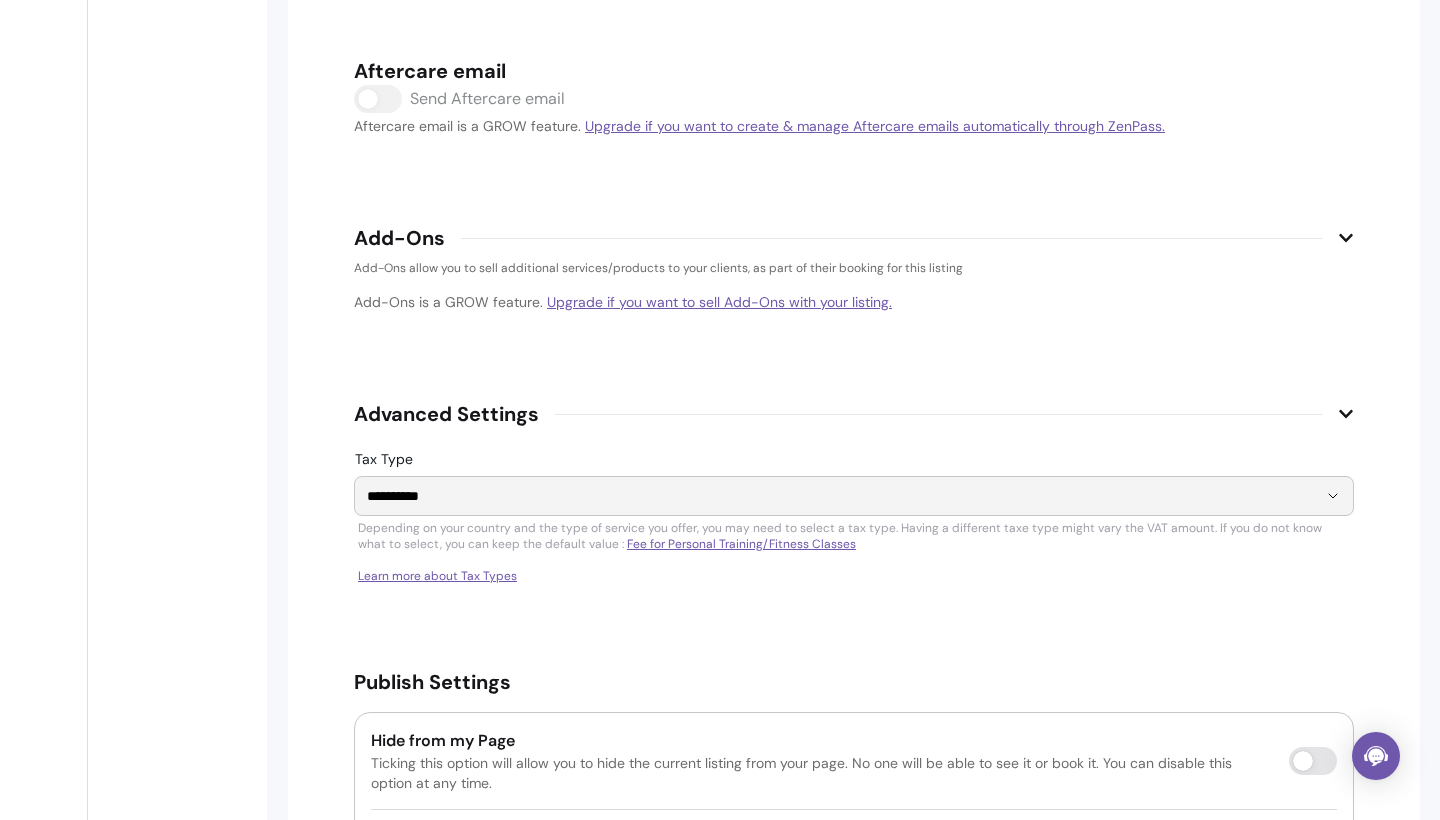click on "Advanced Settings" at bounding box center [854, 414] 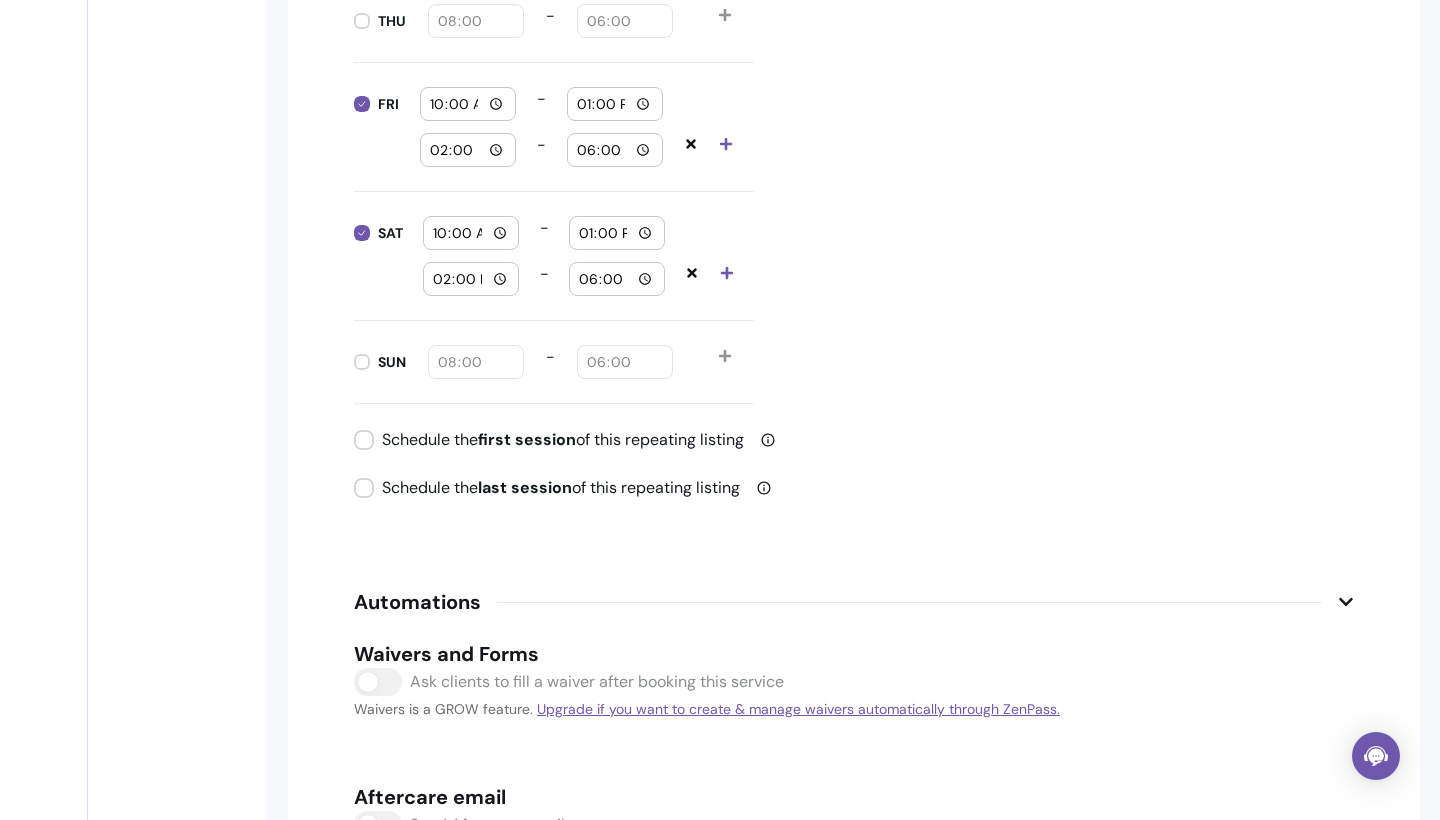 scroll, scrollTop: 2414, scrollLeft: 0, axis: vertical 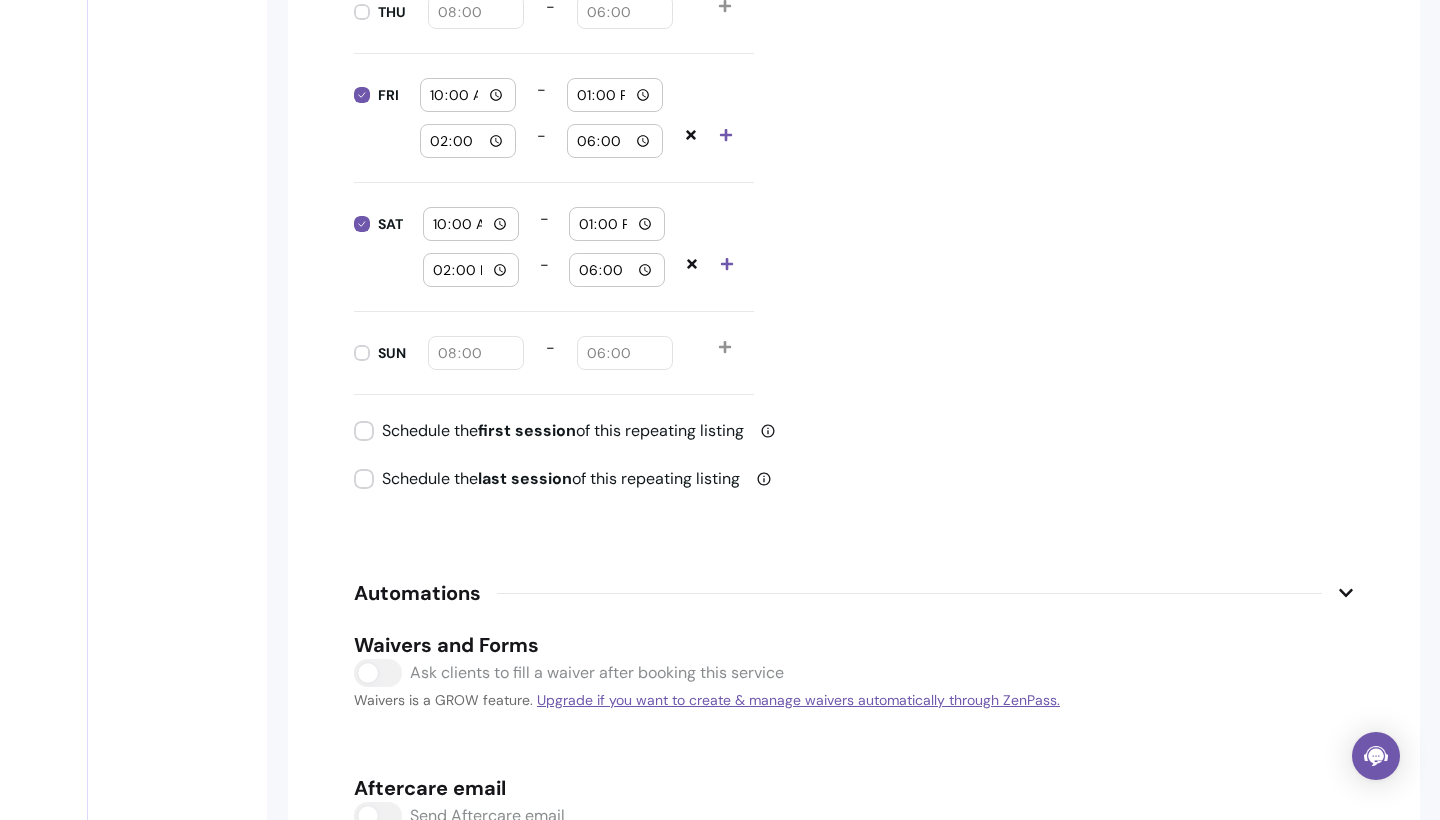 click 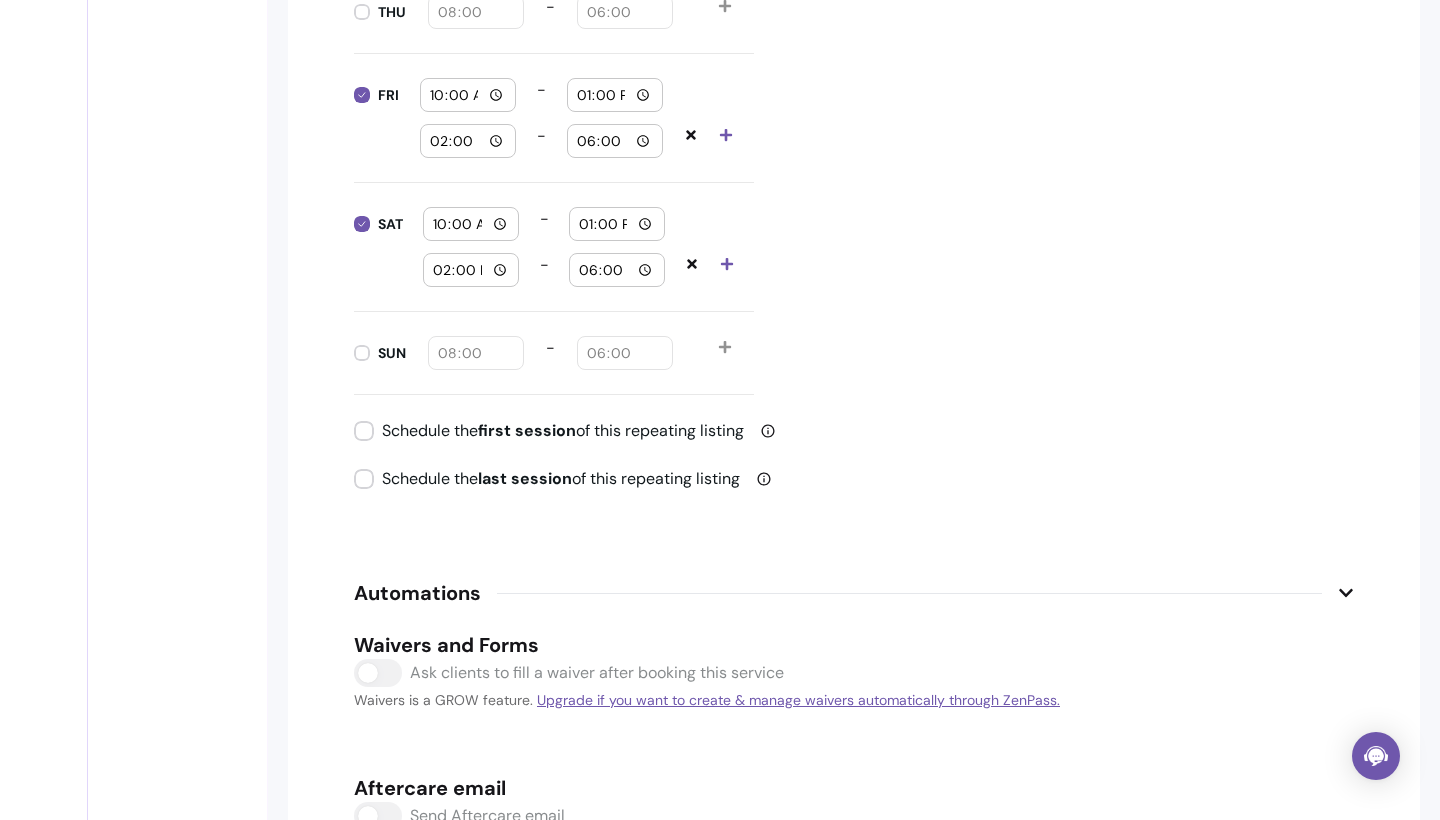 click 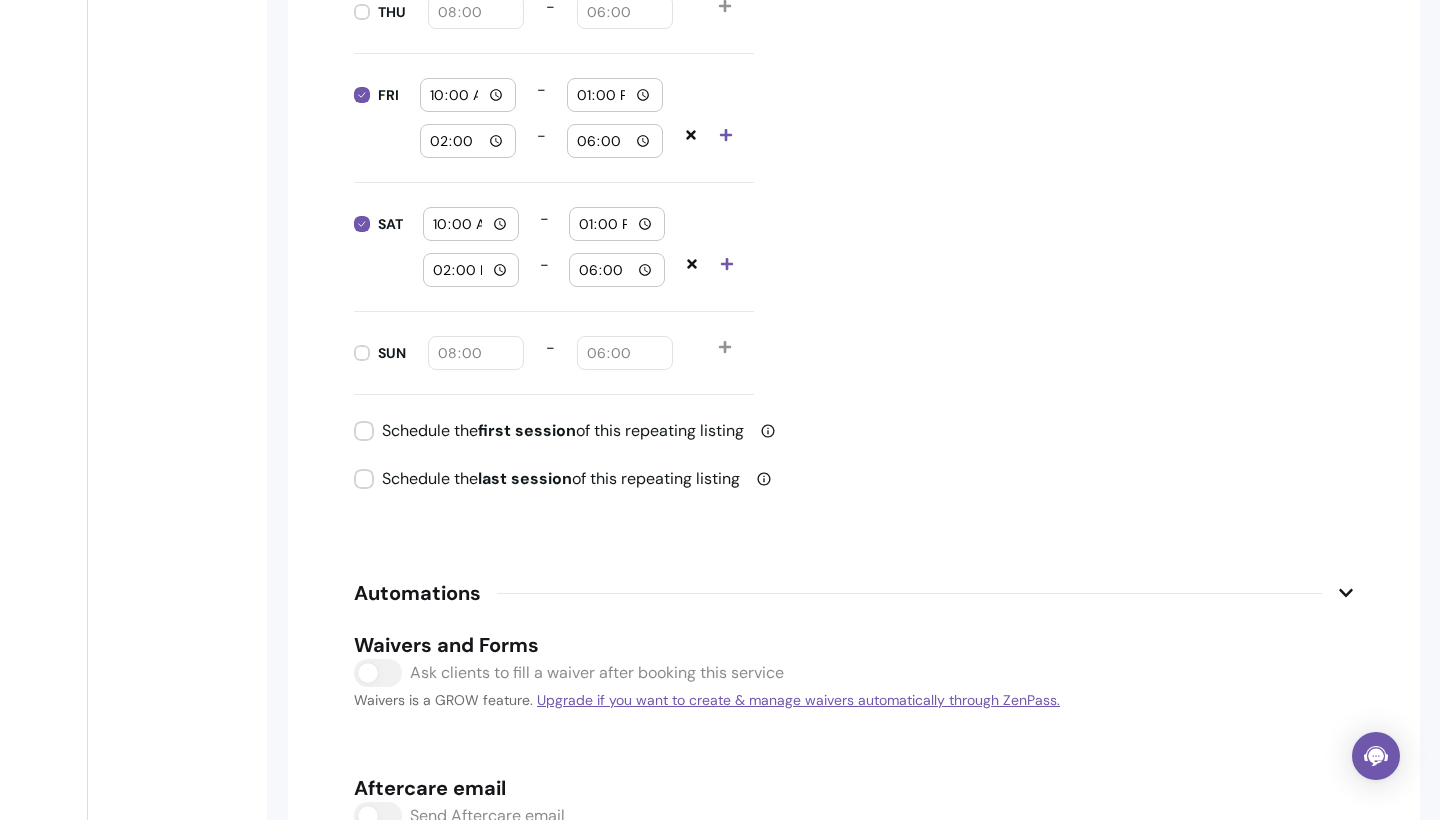click 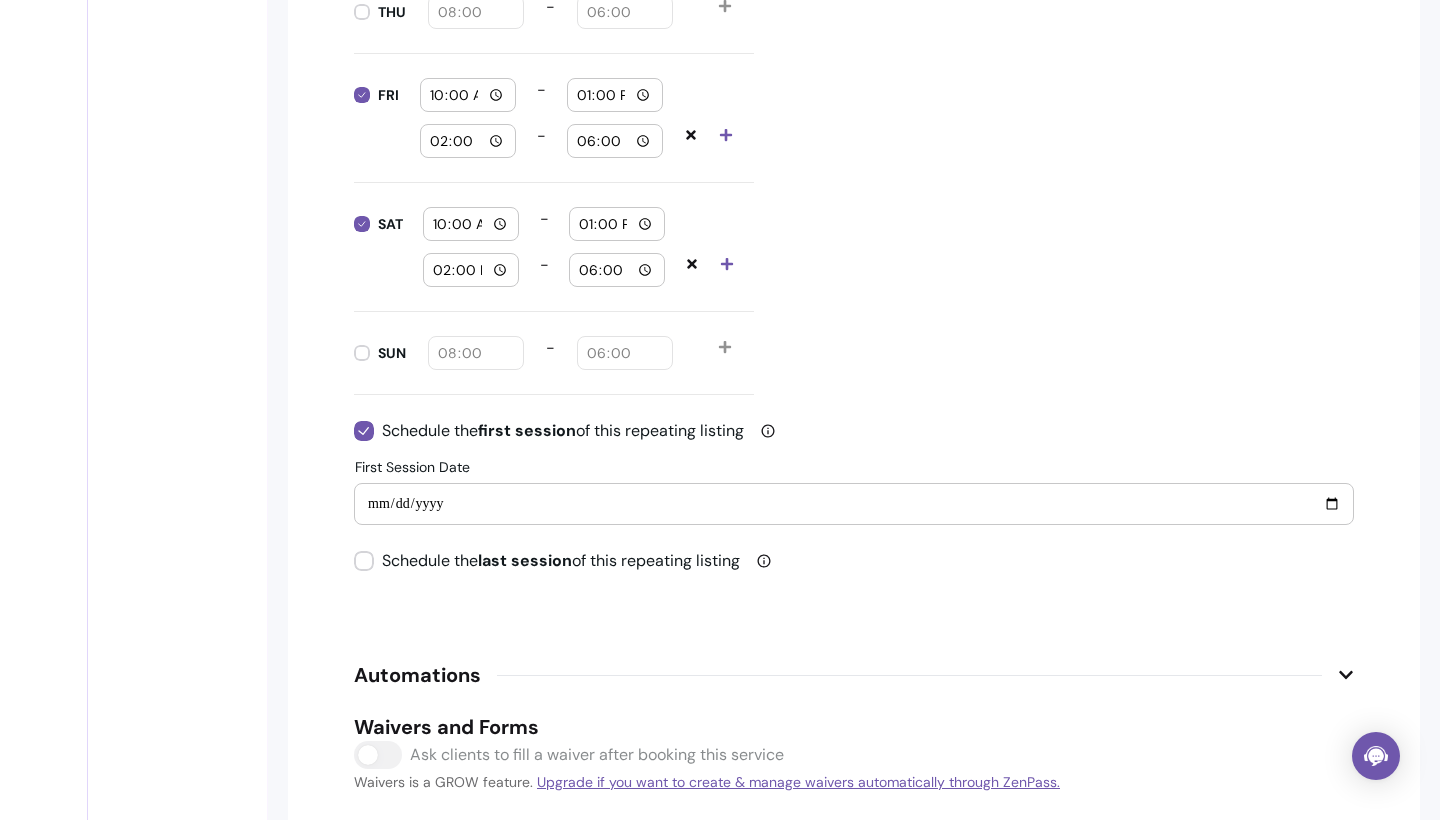 click 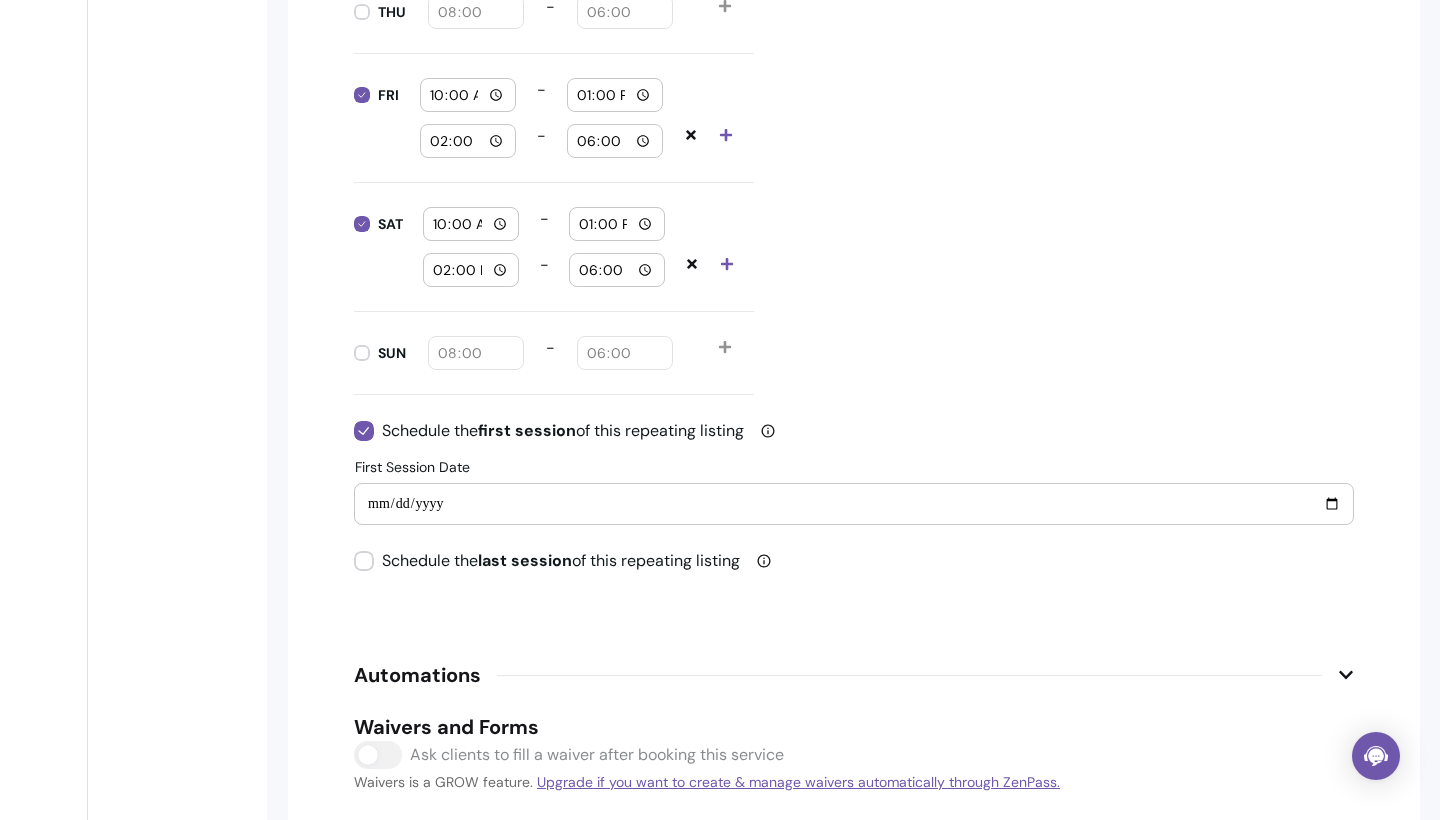 type on "**********" 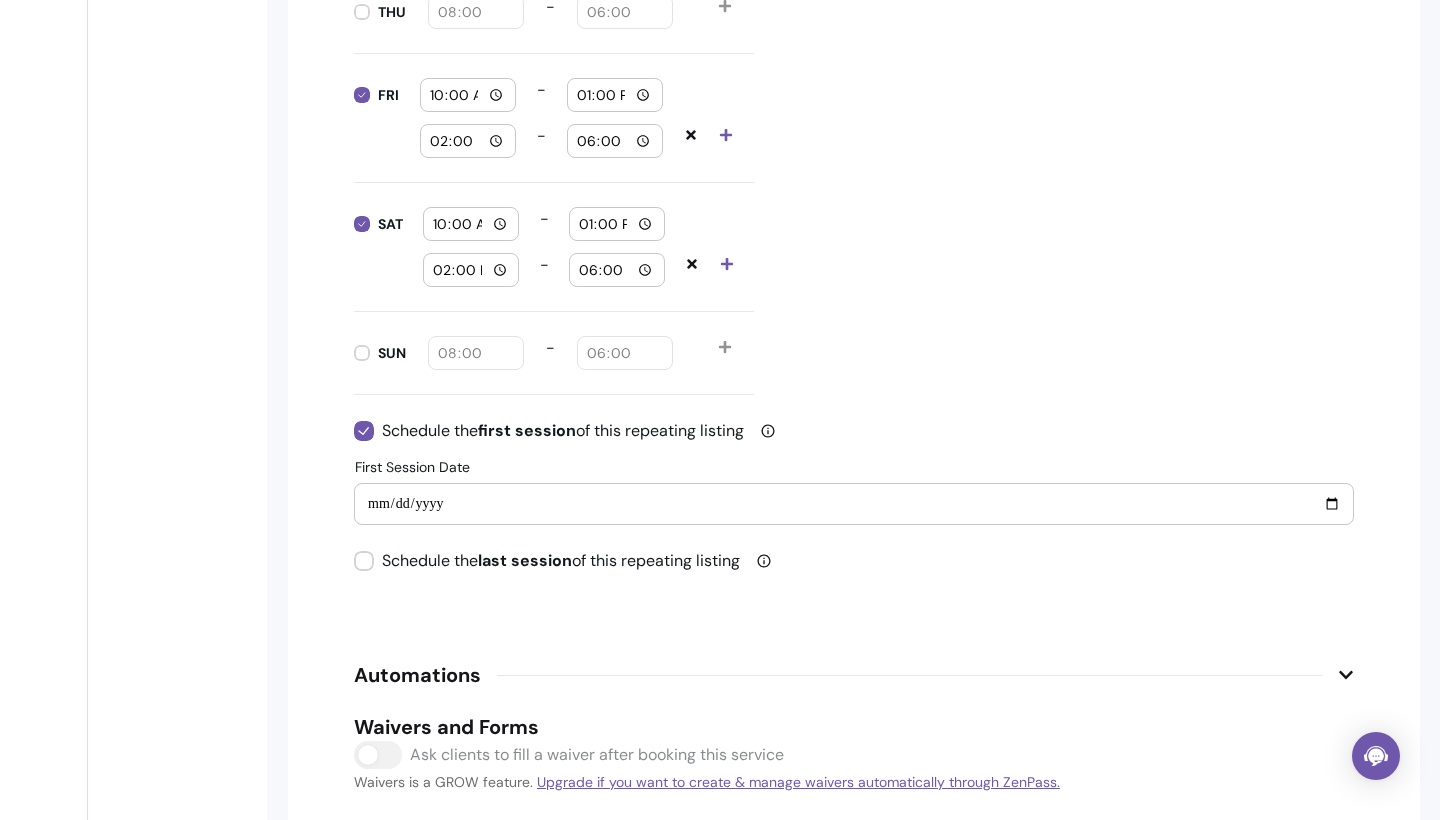 click on "**********" at bounding box center [854, -316] 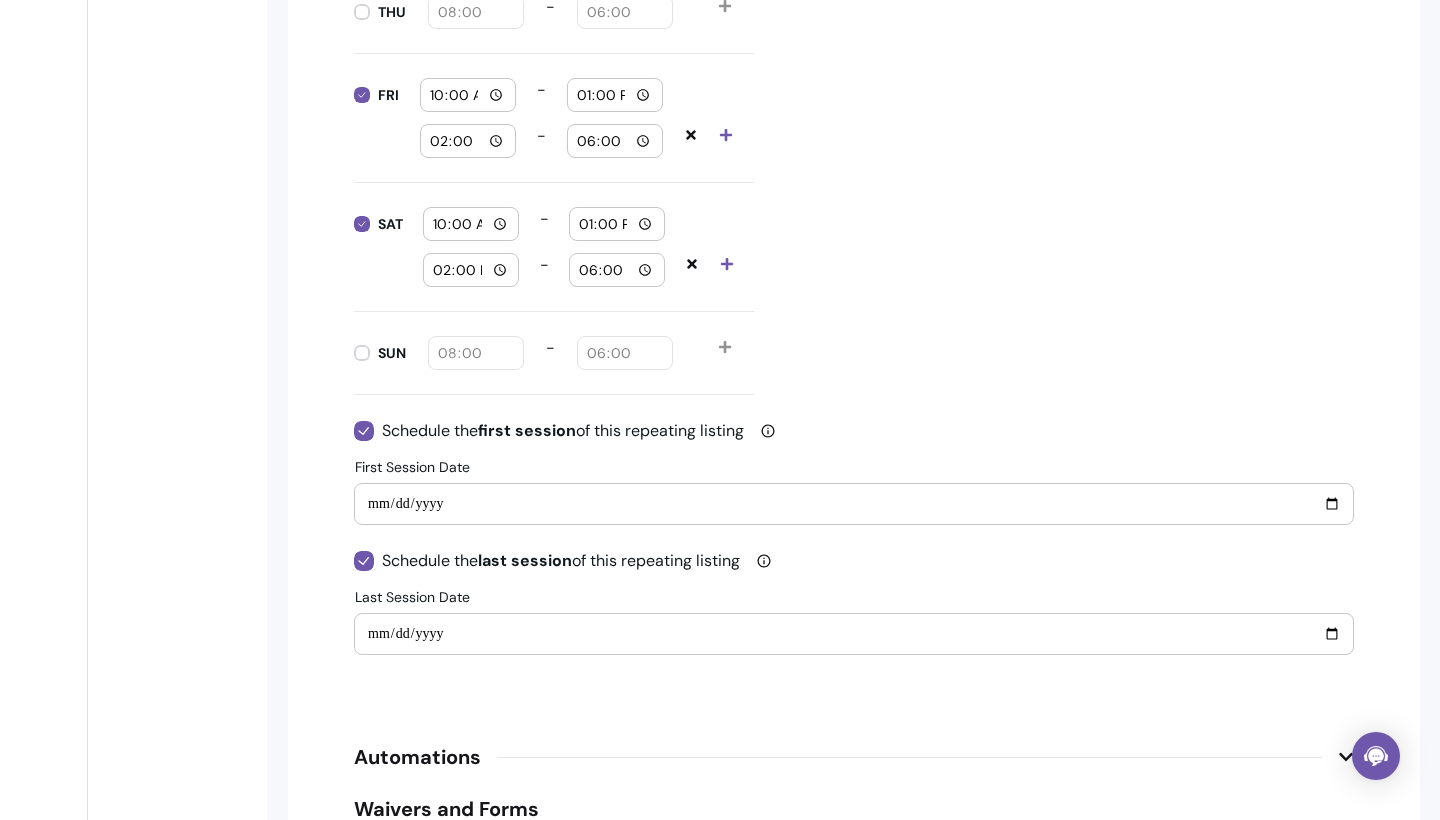 click on "**********" at bounding box center (854, 634) 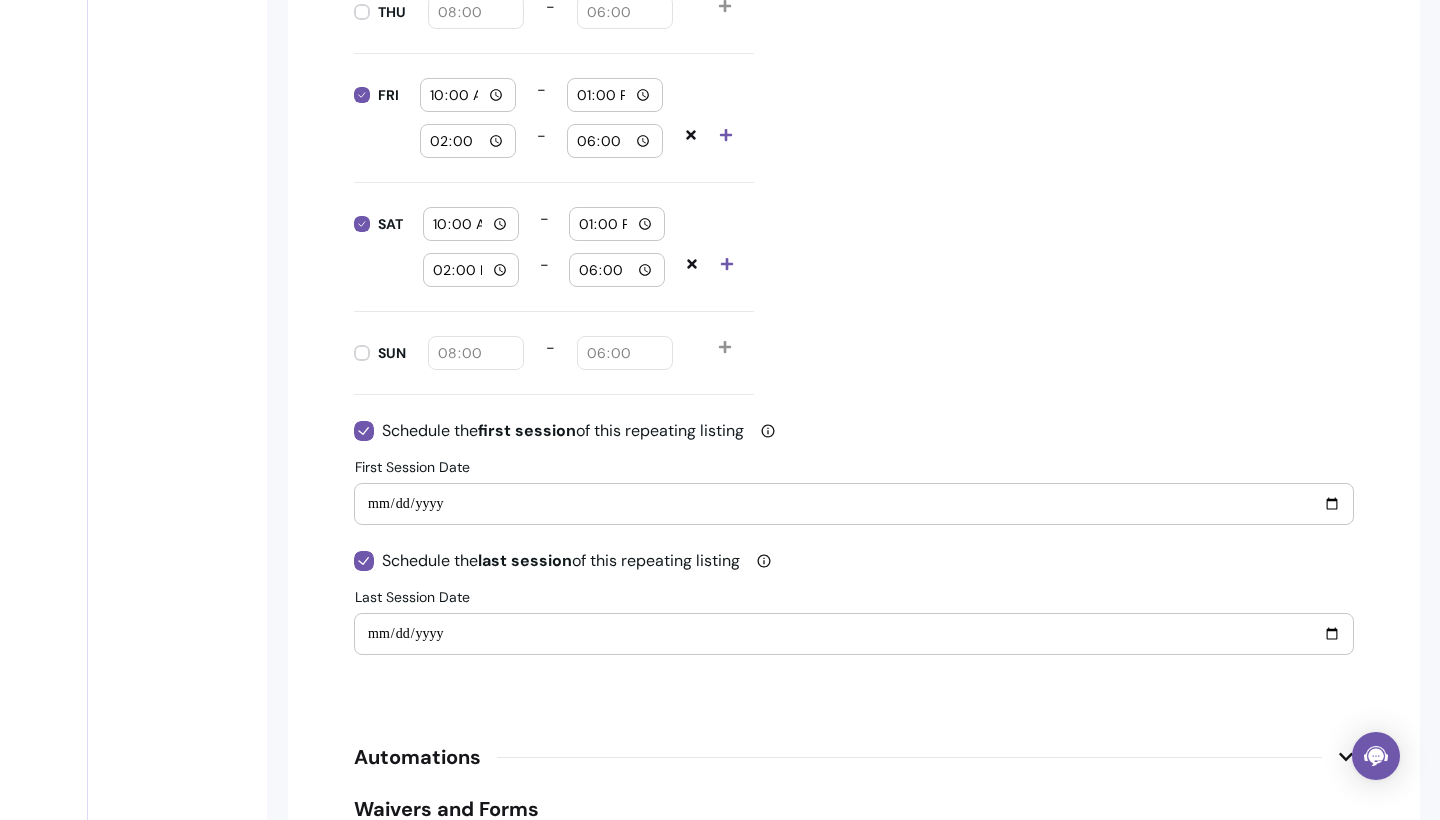 type on "**********" 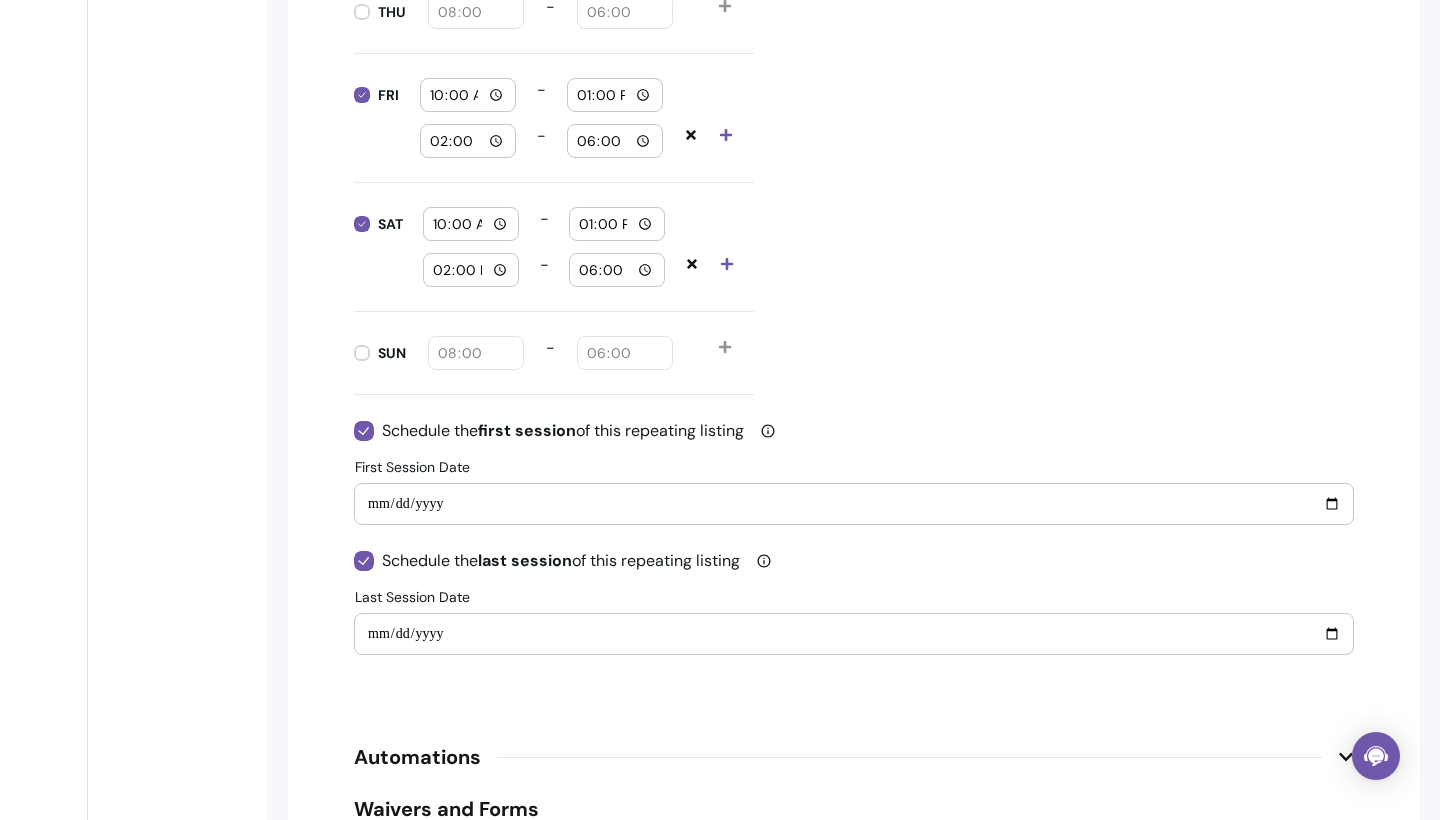 click on "**********" at bounding box center [854, -275] 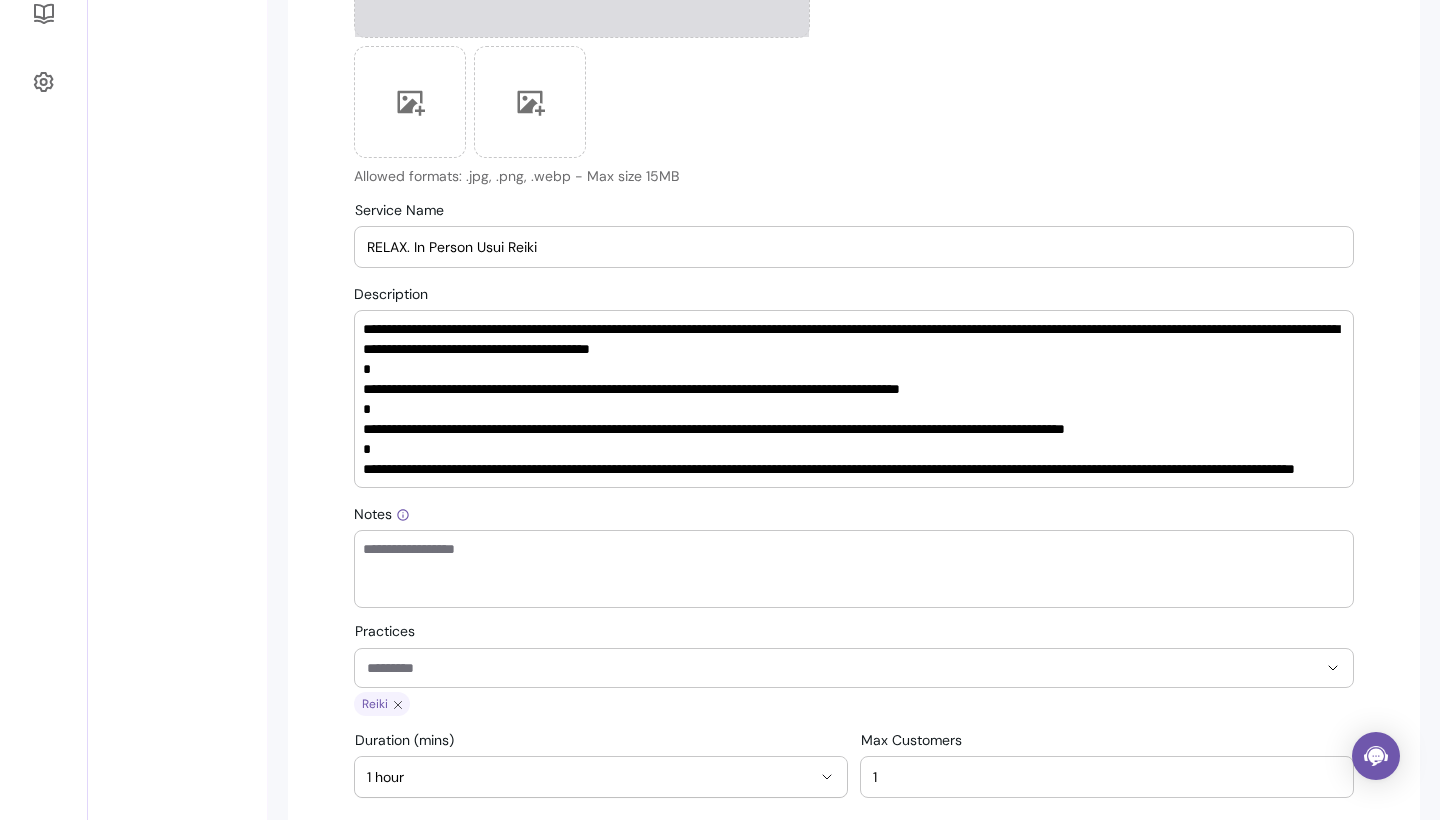 scroll, scrollTop: 670, scrollLeft: 0, axis: vertical 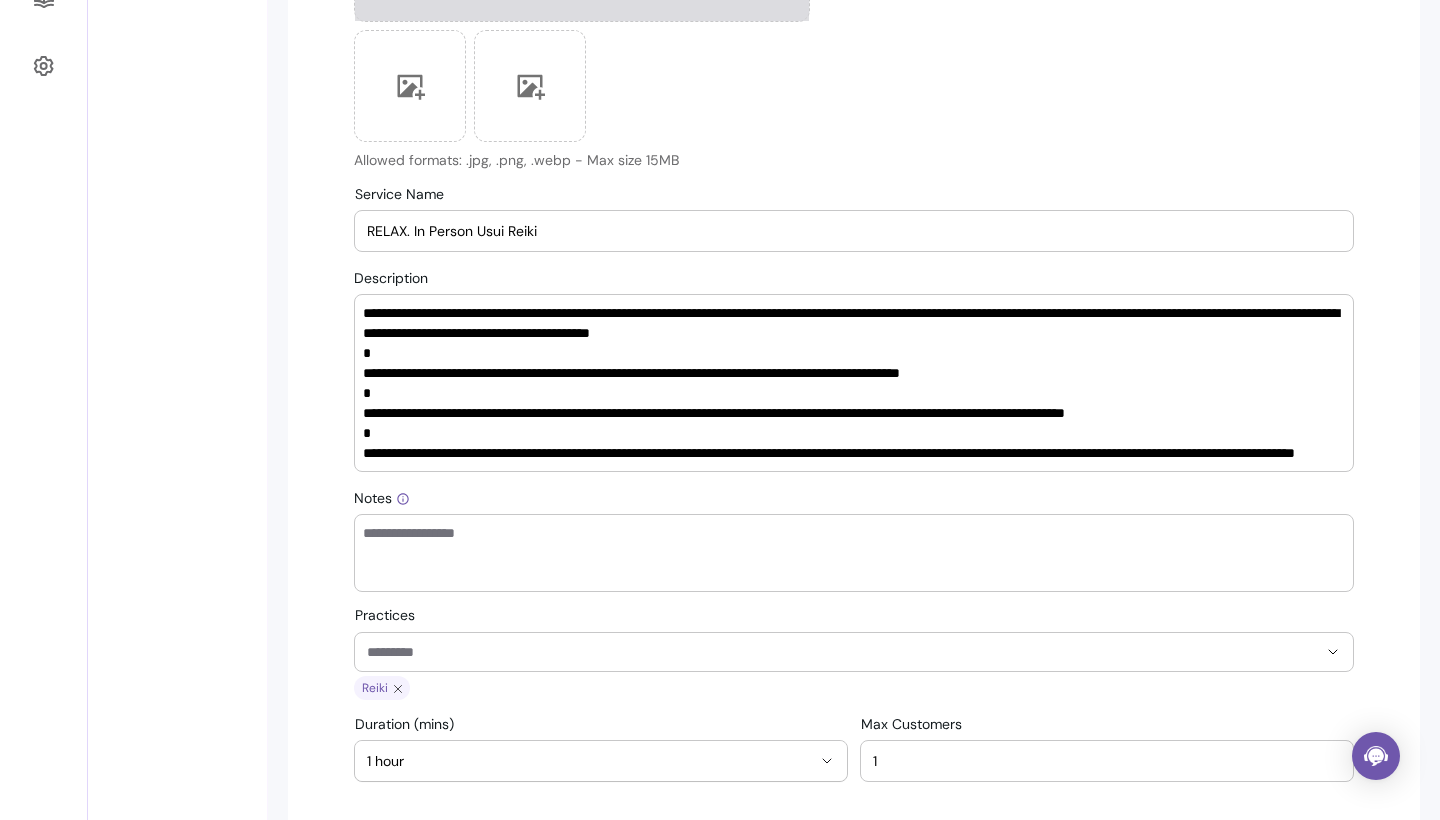 click on "RELAX. In Person Usui Reiki" at bounding box center (854, 231) 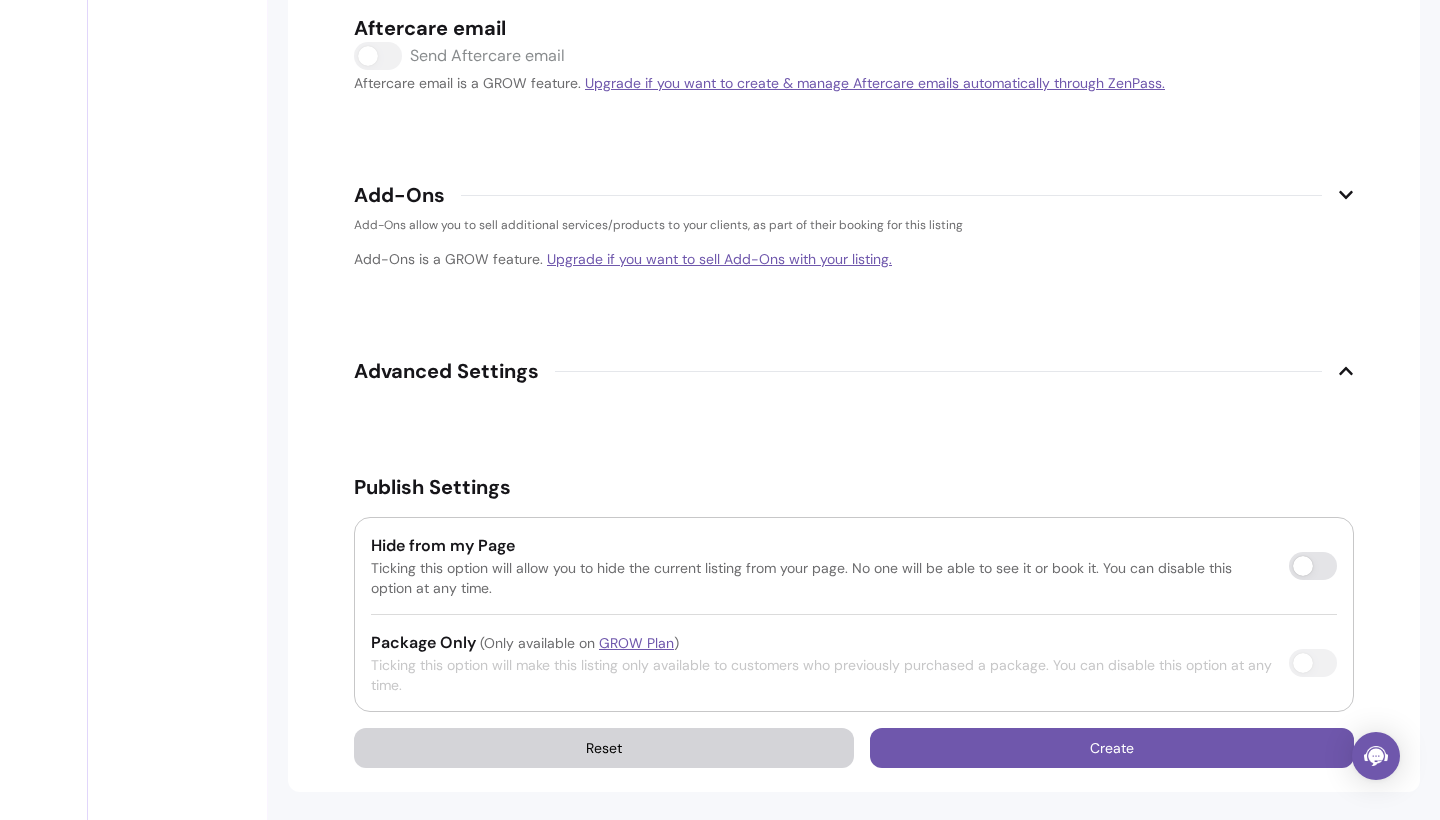 scroll, scrollTop: 3338, scrollLeft: 0, axis: vertical 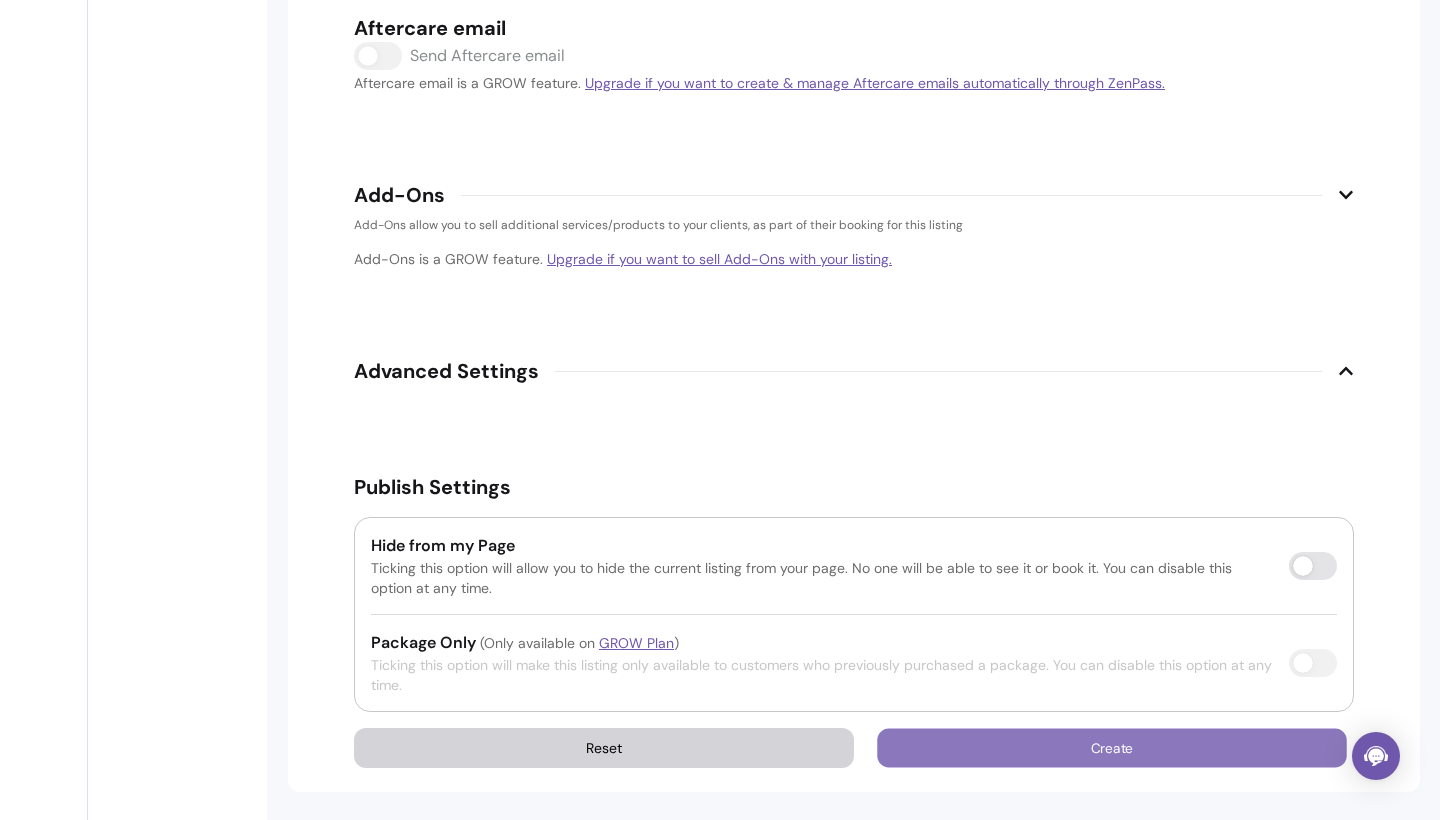 click on "Create" at bounding box center [1112, 748] 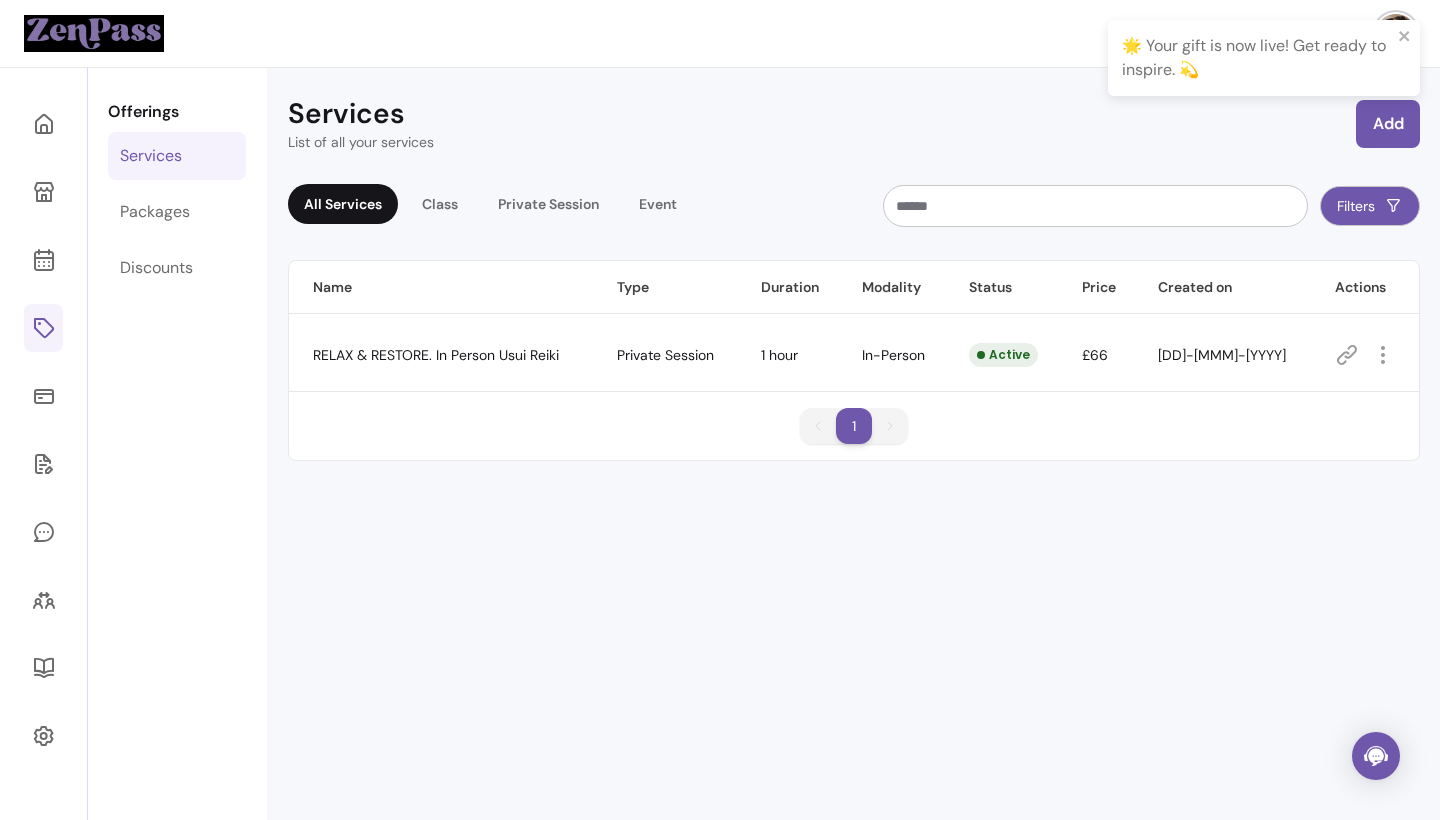 scroll, scrollTop: 0, scrollLeft: 0, axis: both 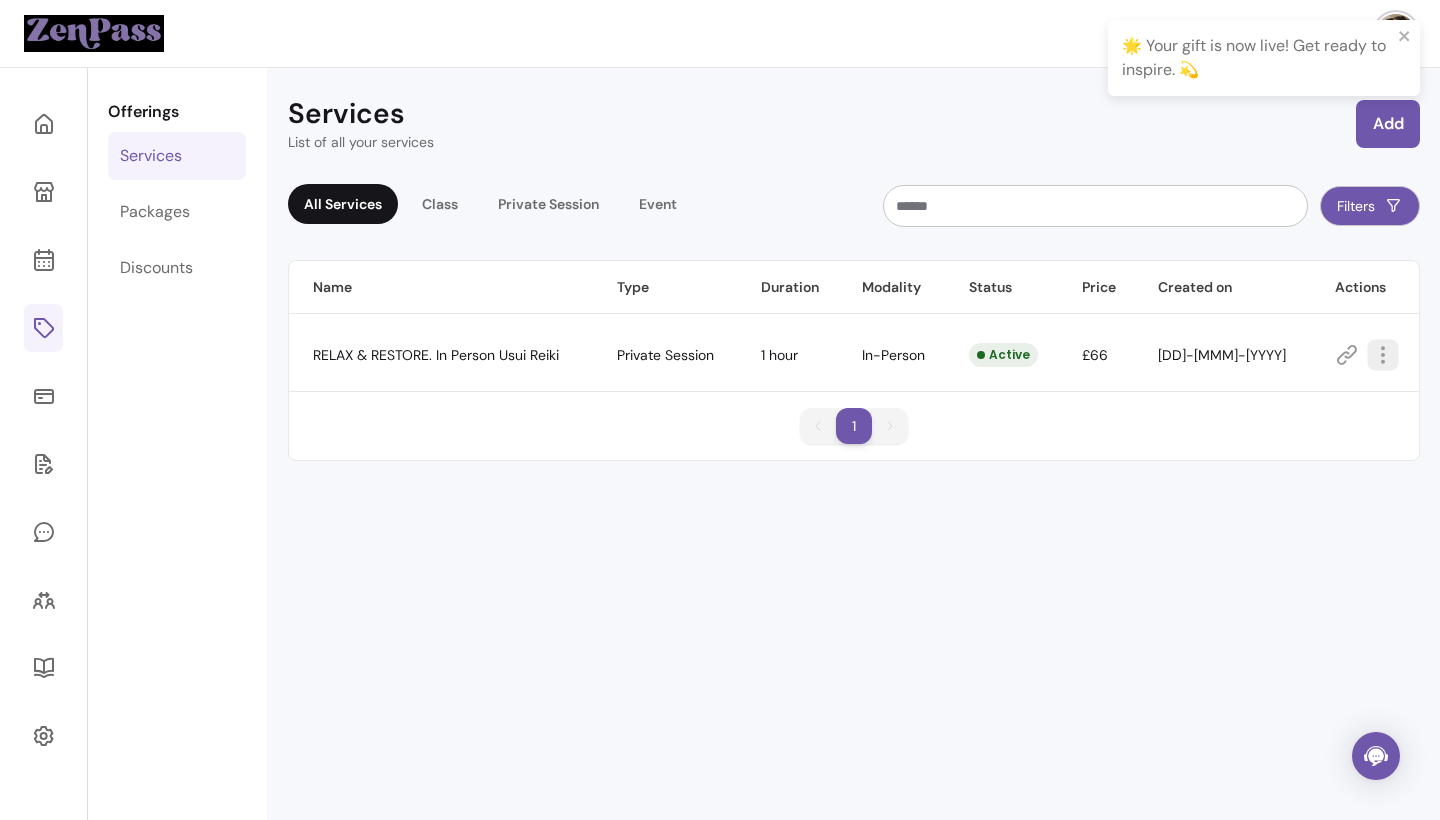click 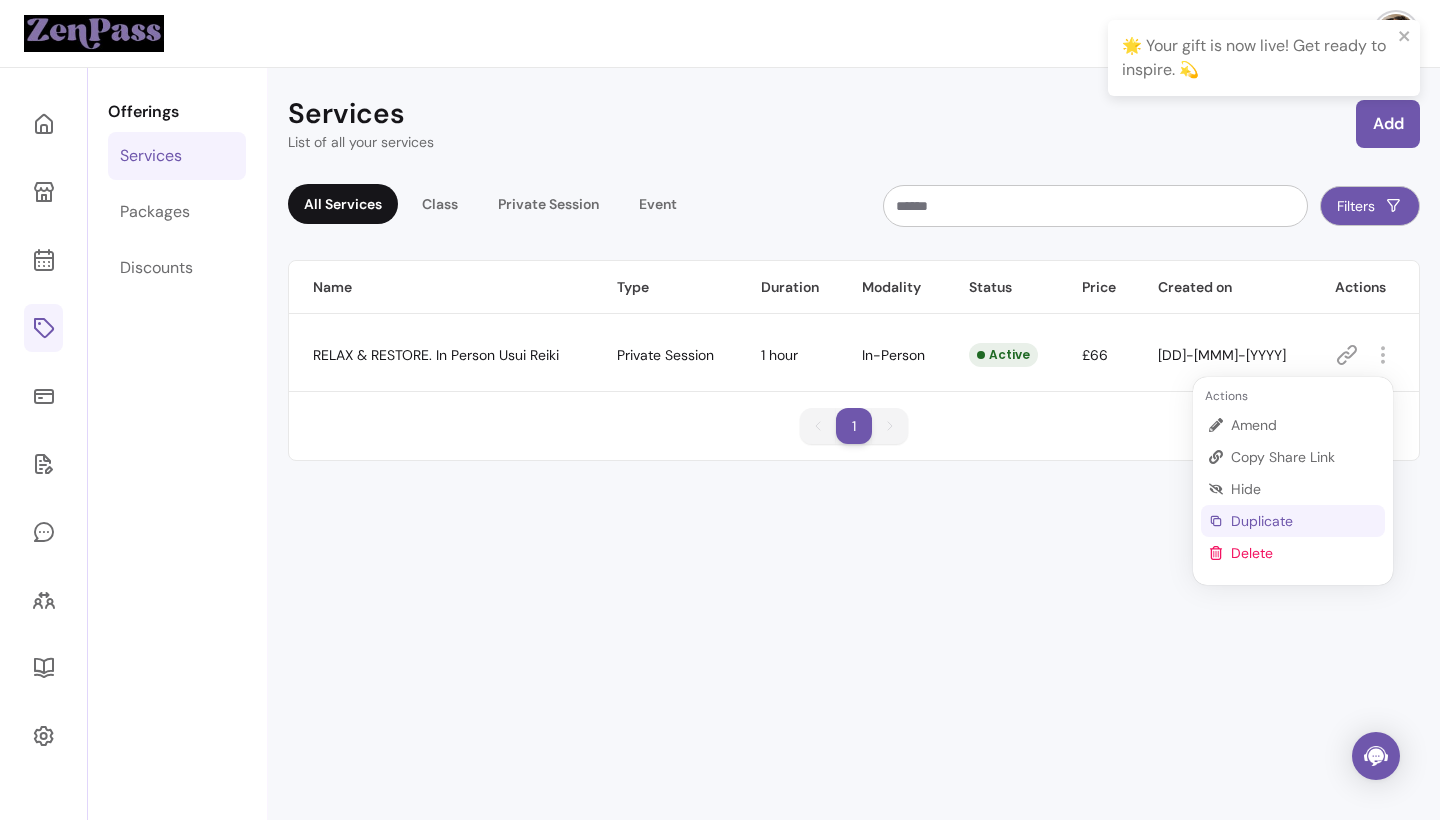 click on "Duplicate" at bounding box center (1304, 521) 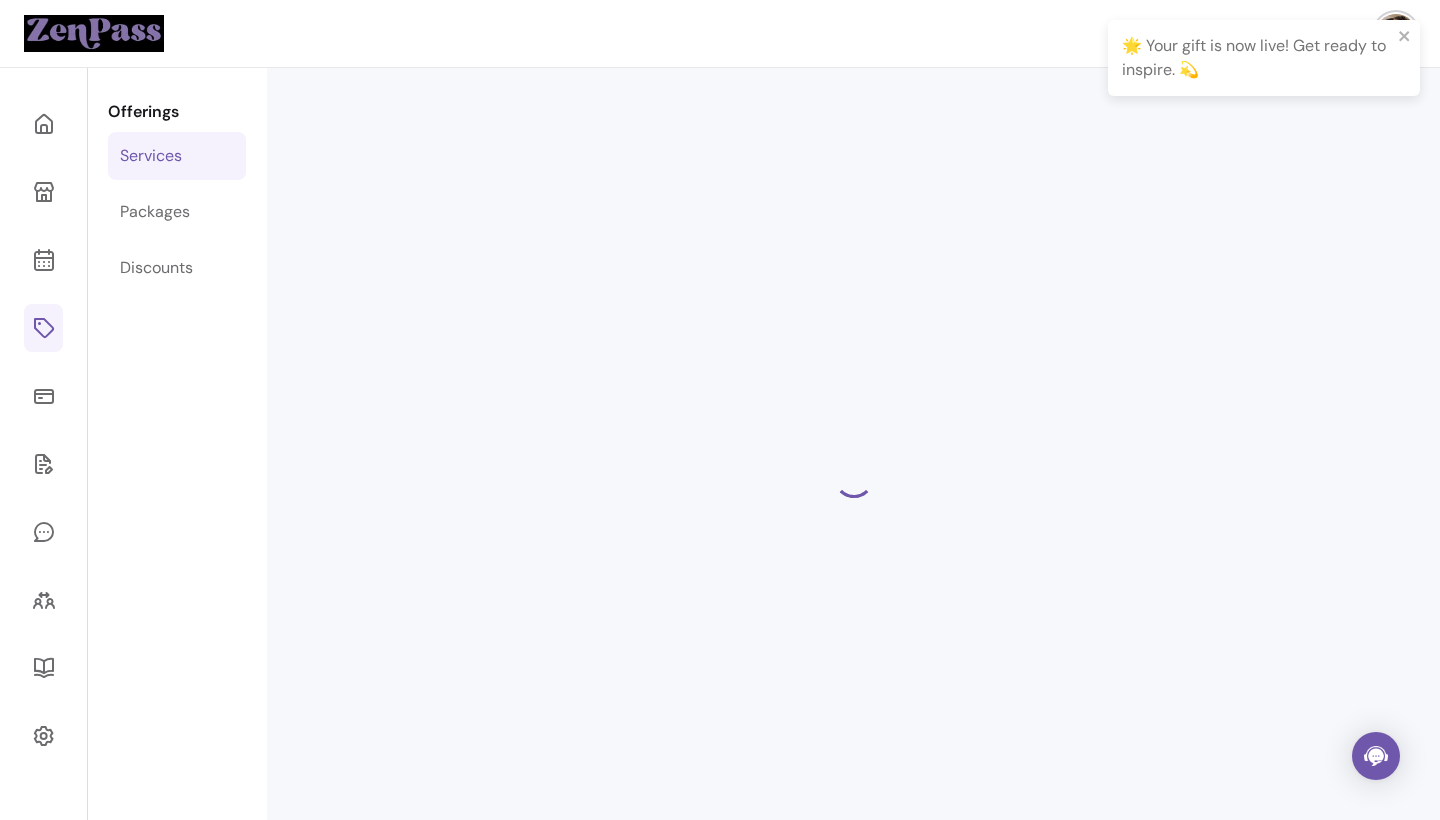 select on "**" 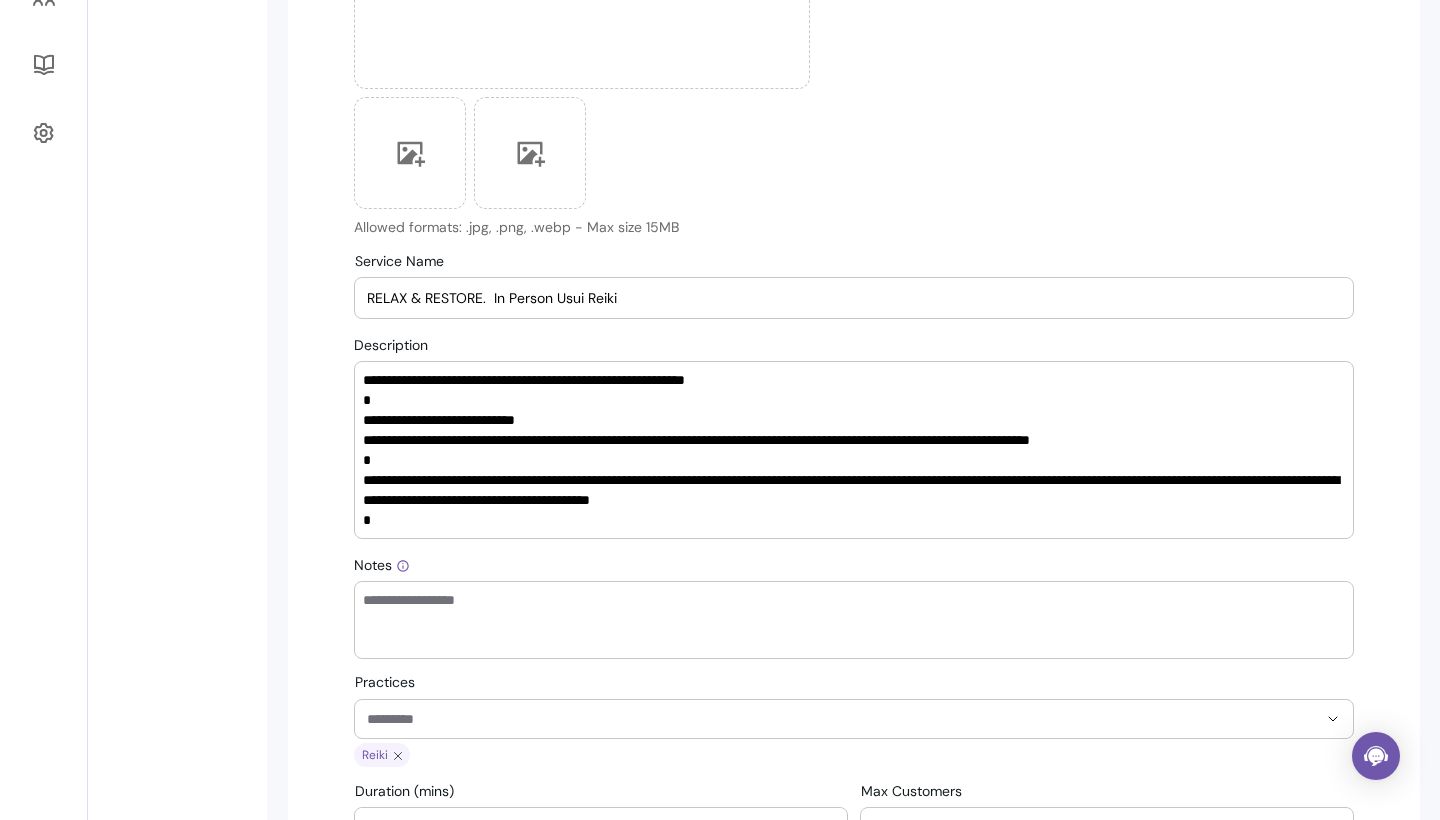 scroll, scrollTop: 606, scrollLeft: 0, axis: vertical 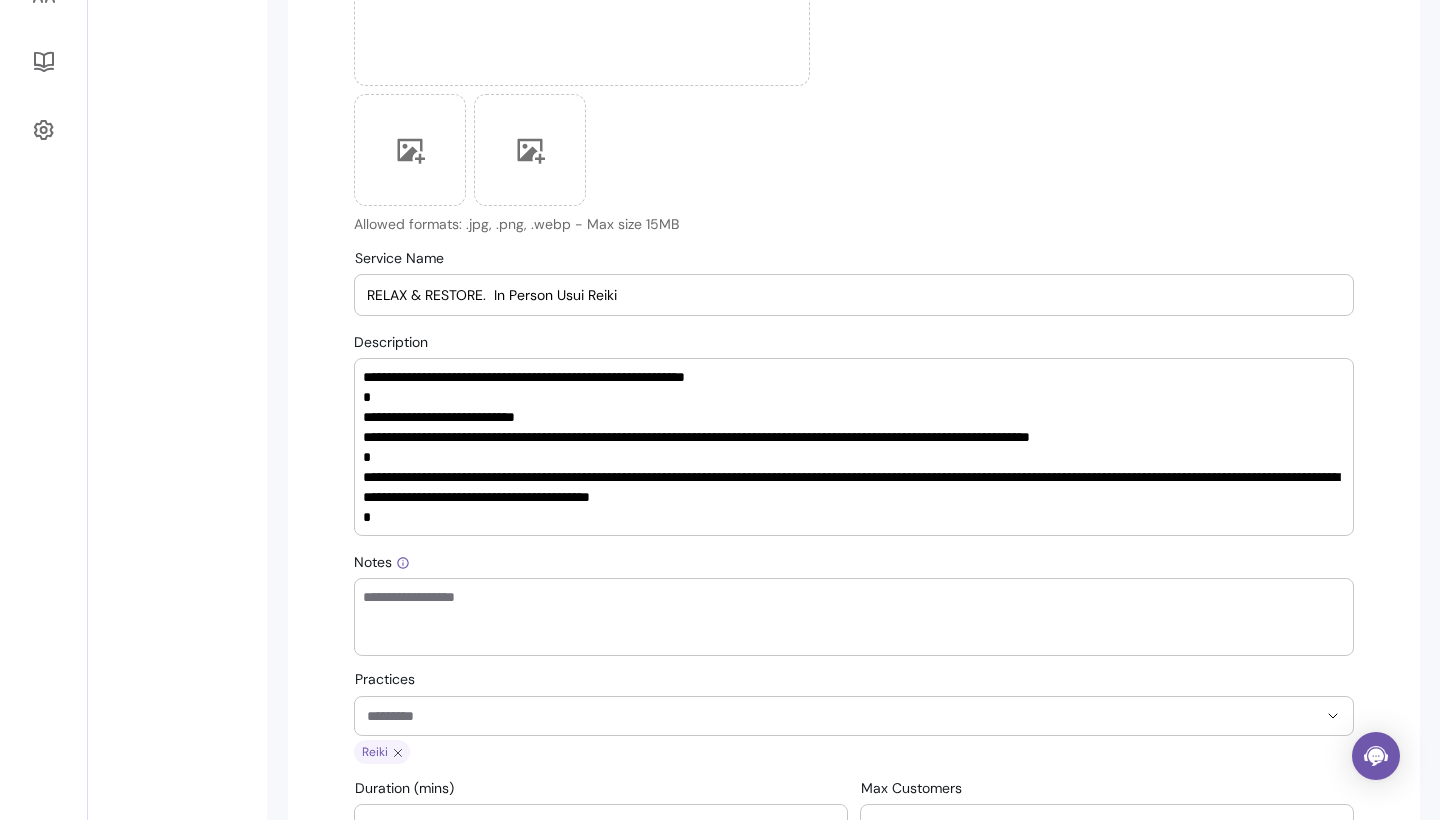click on "RELAX & RESTORE.  In Person Usui Reiki" at bounding box center [854, 295] 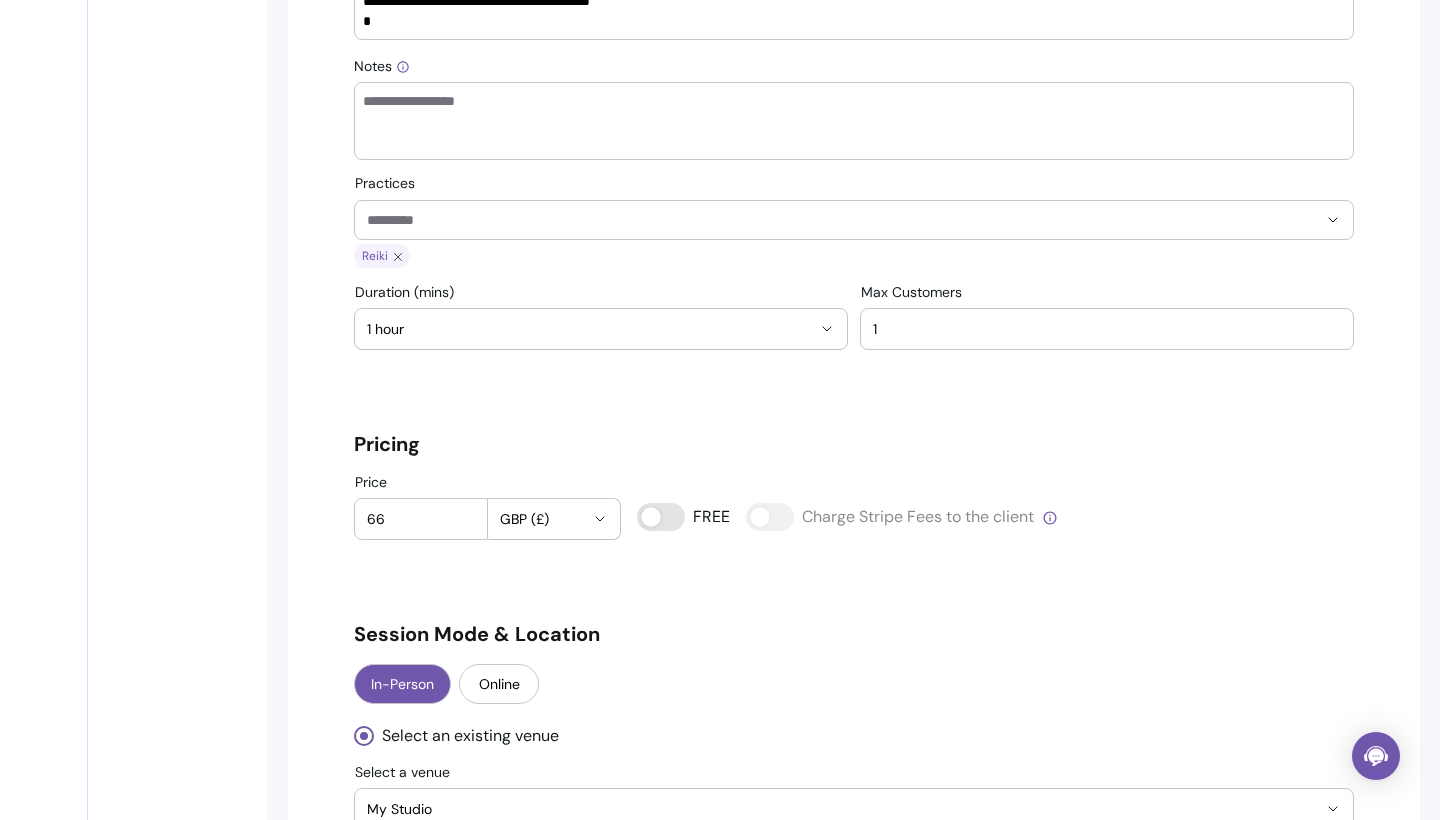 scroll, scrollTop: 1109, scrollLeft: 0, axis: vertical 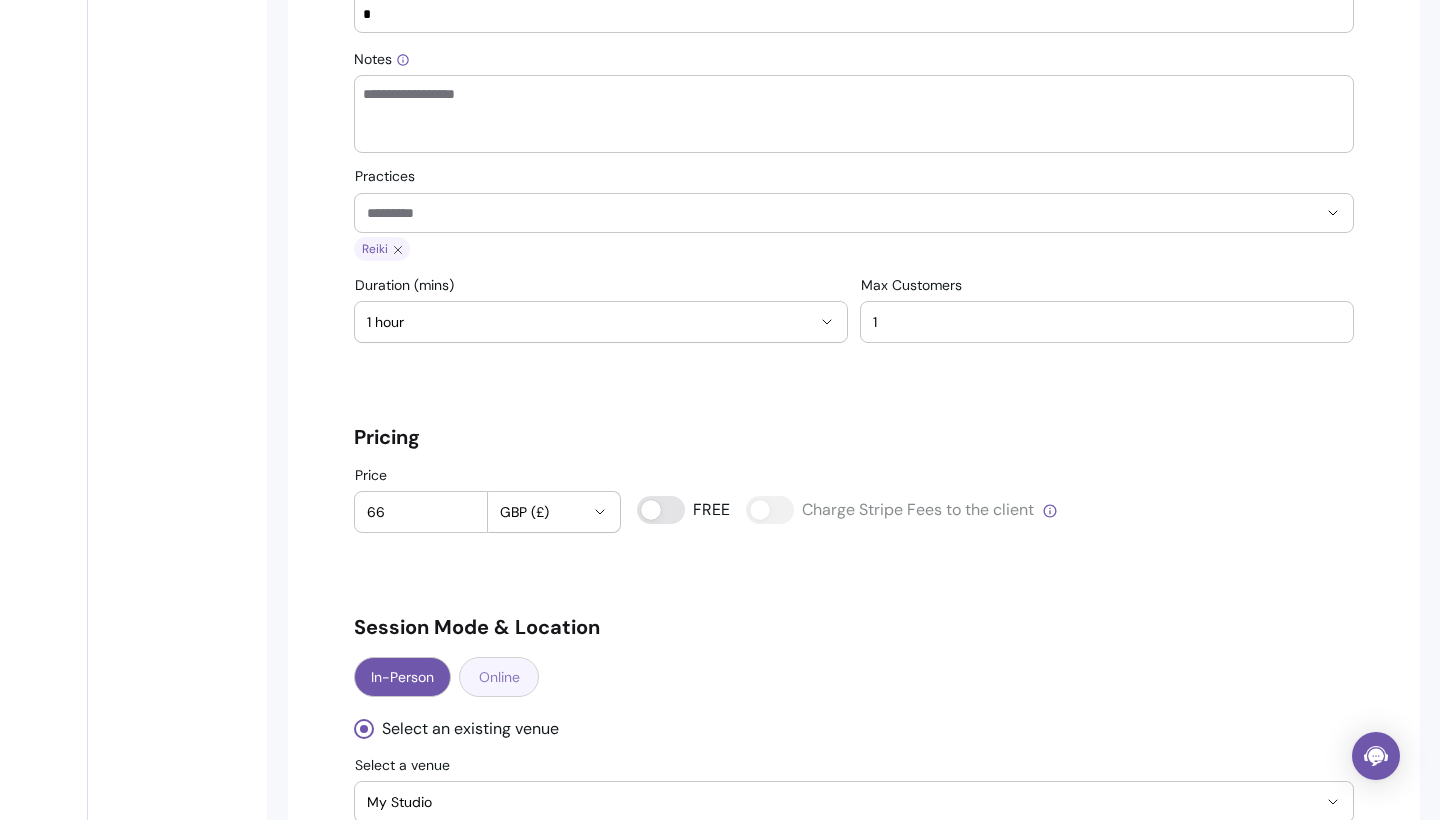 type on "RELAX & RESTORE.  ONLINE Usui Reiki" 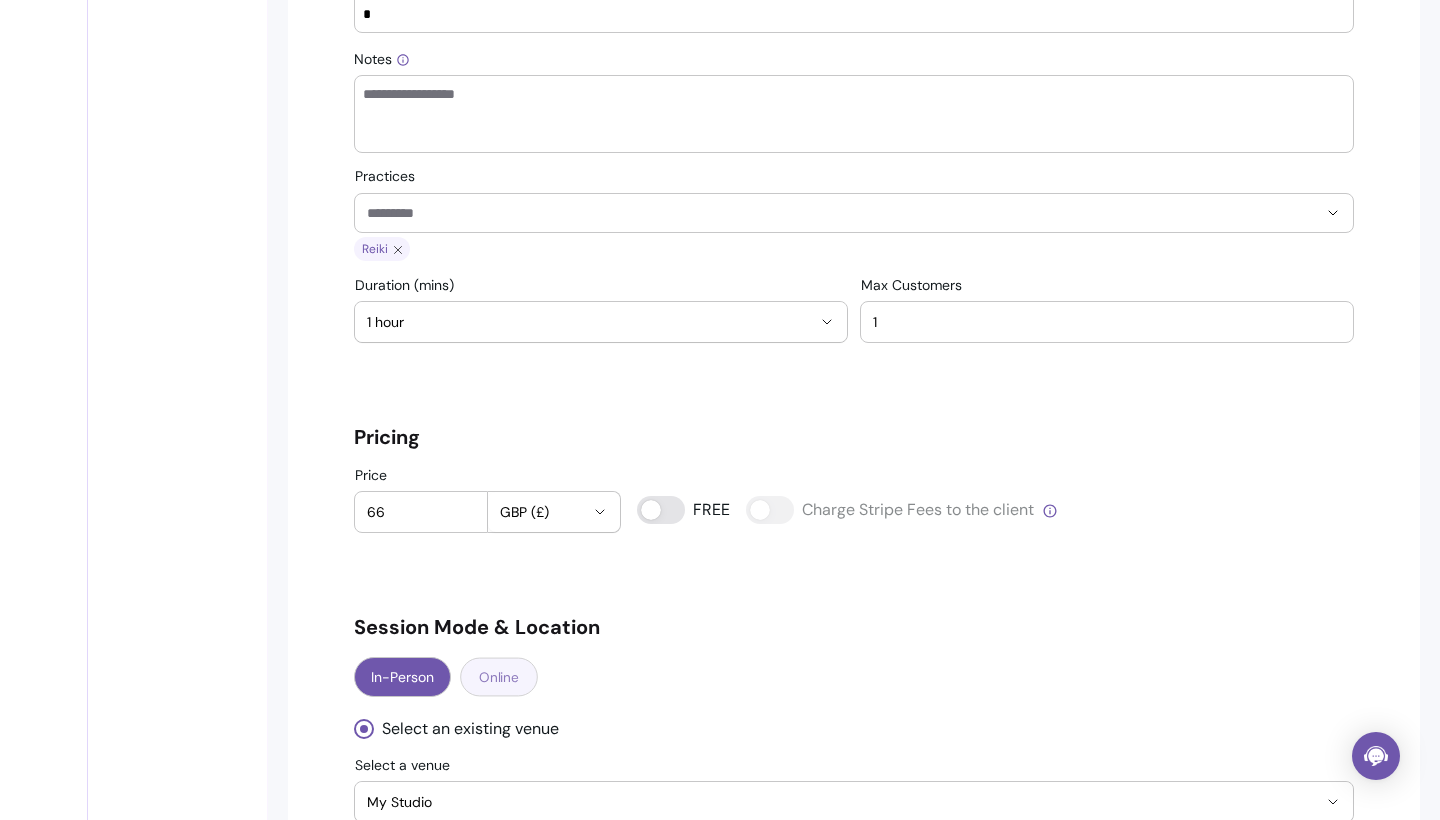 click on "Online" at bounding box center [499, 677] 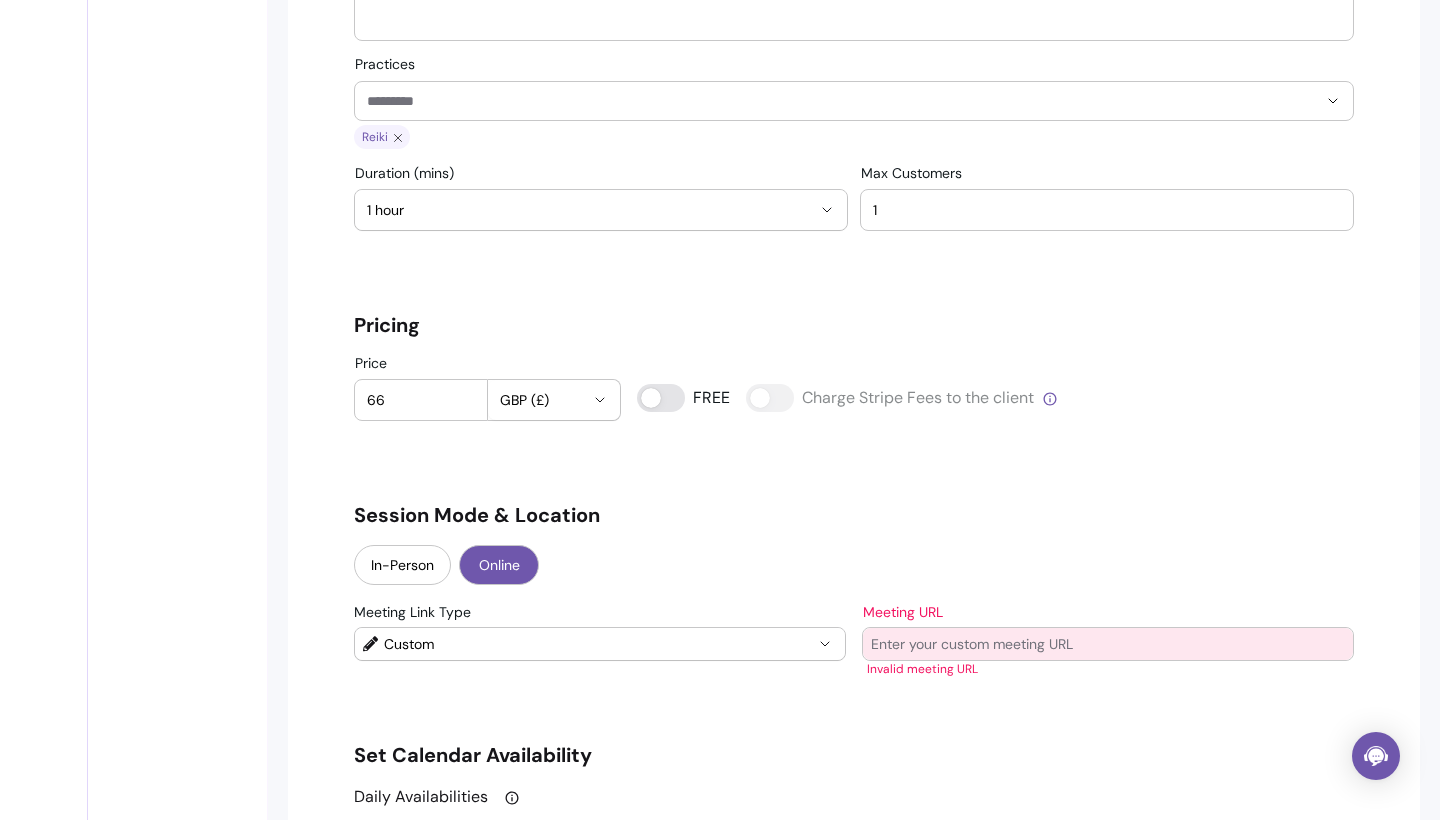scroll, scrollTop: 1327, scrollLeft: 0, axis: vertical 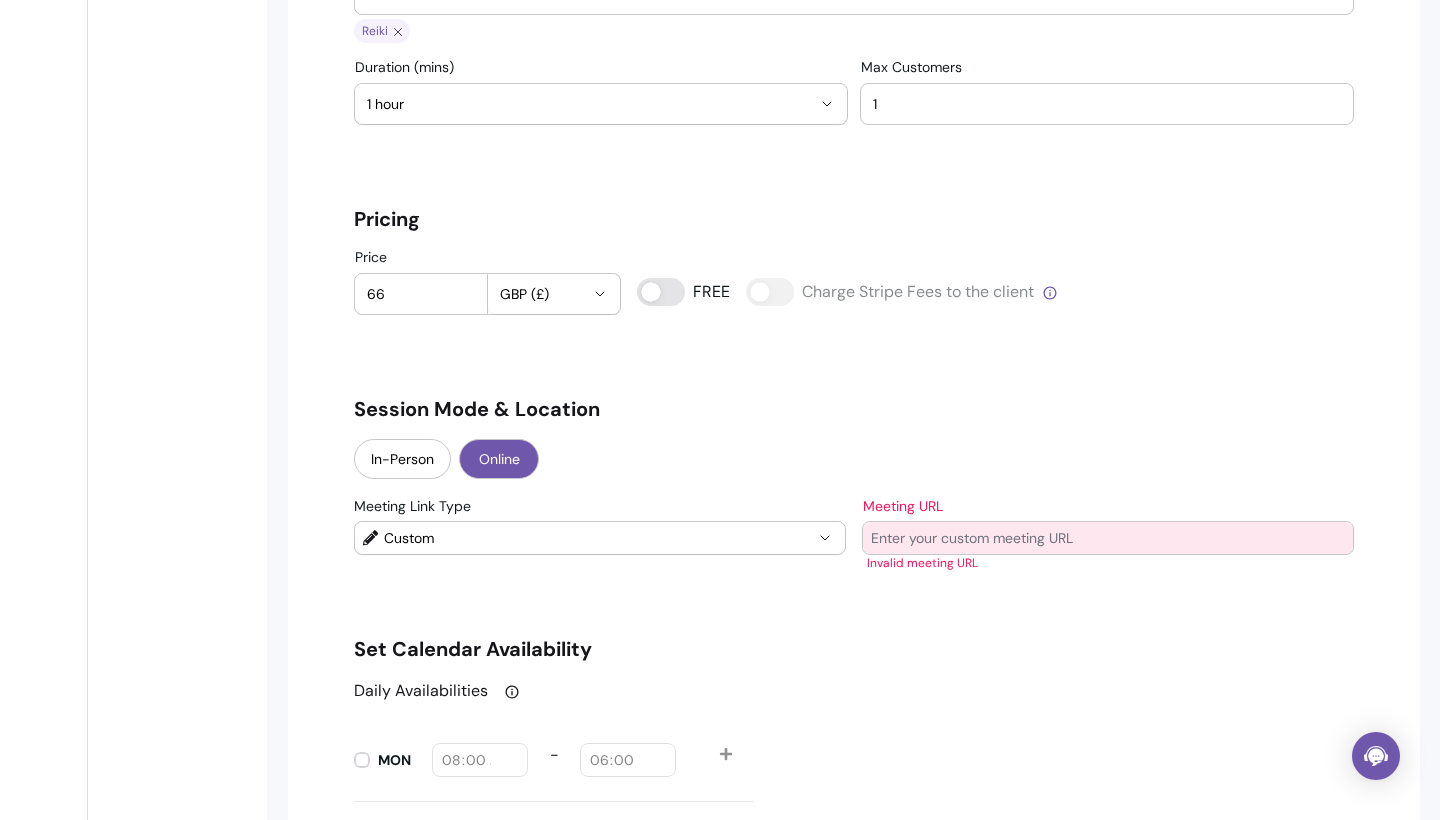 click on "**********" at bounding box center [854, 527] 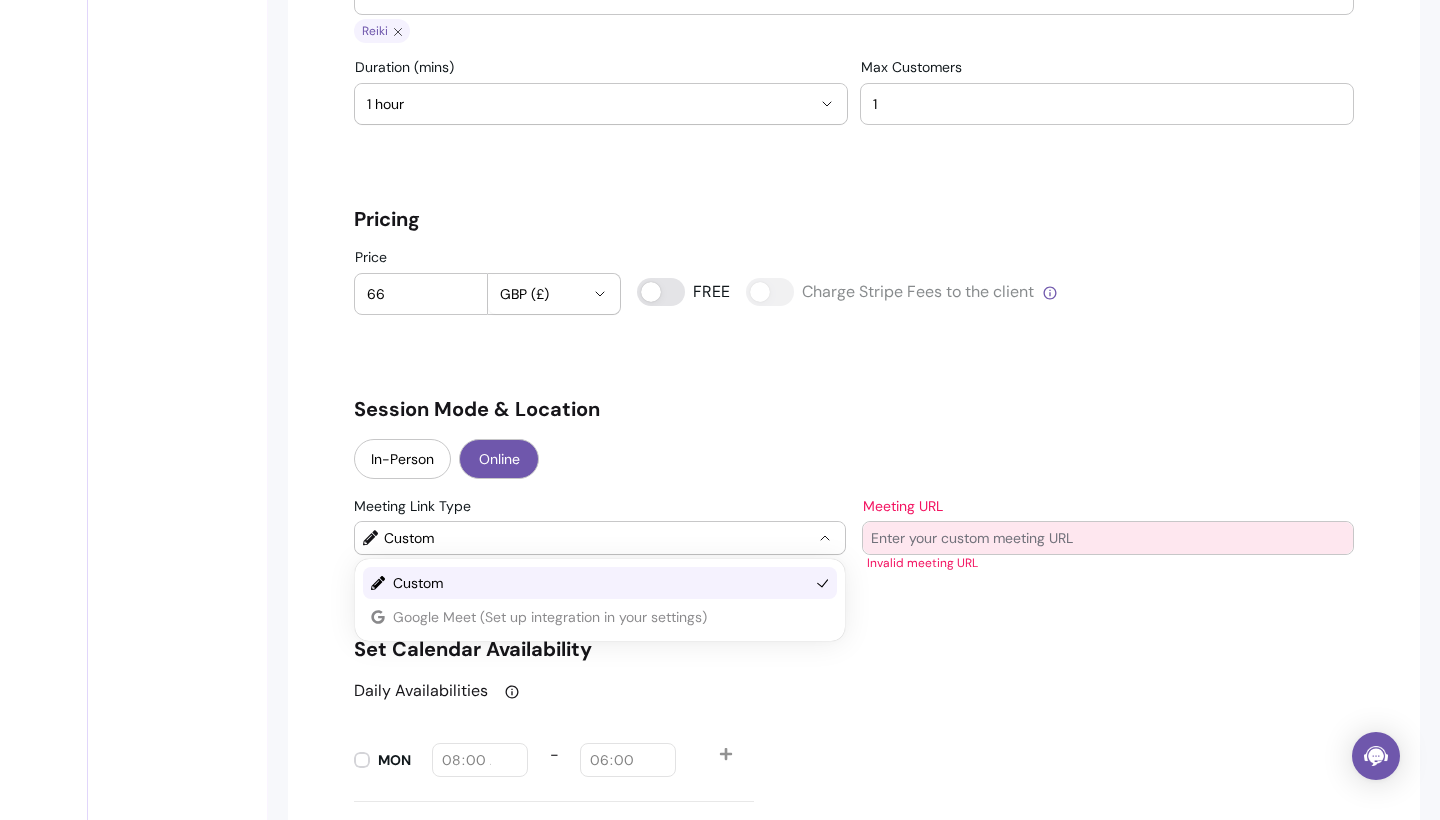 click on "Custom Google Meet (Set up integration in your settings)" at bounding box center (600, 600) 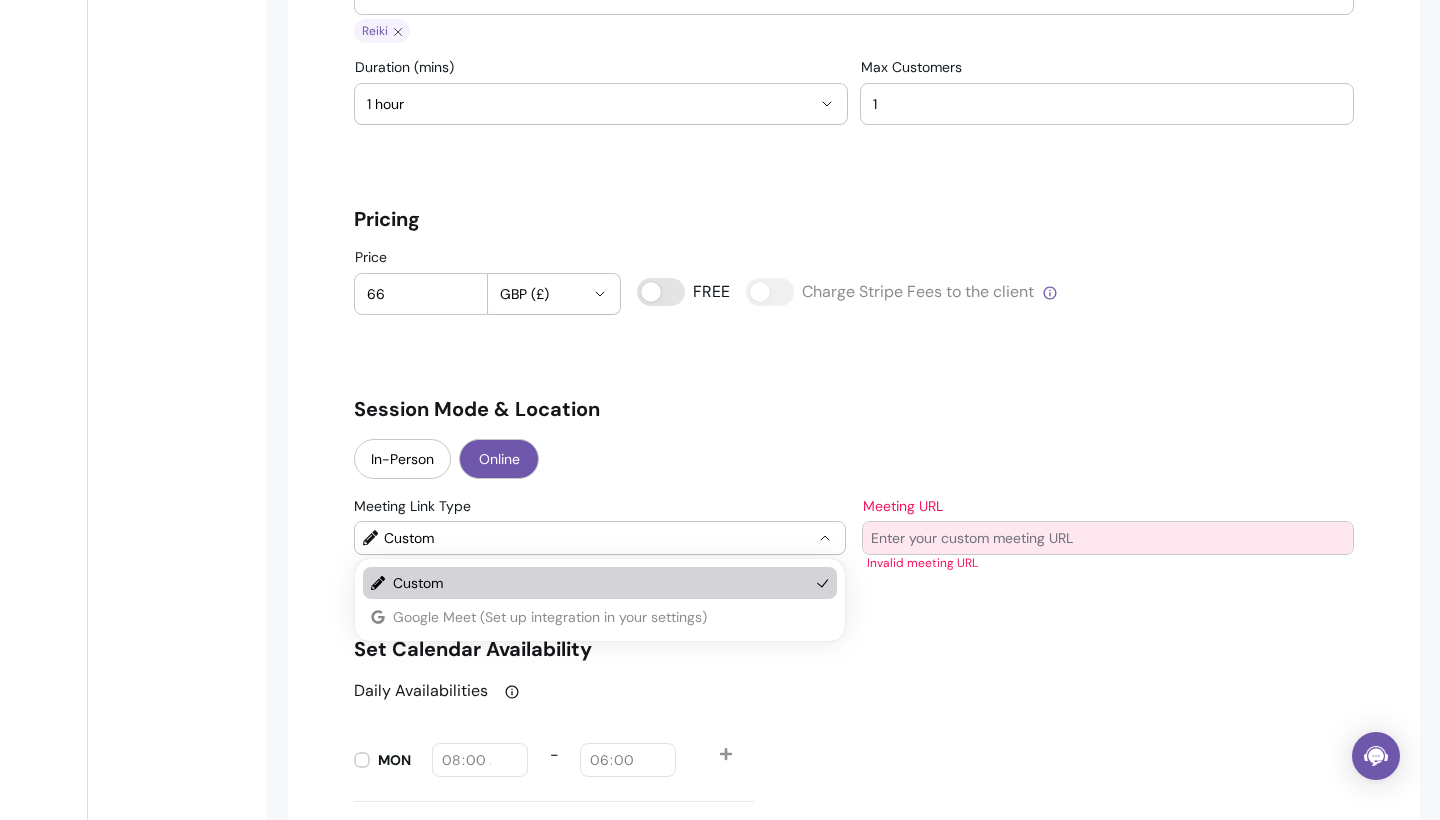 click on "Custom" at bounding box center (601, 583) 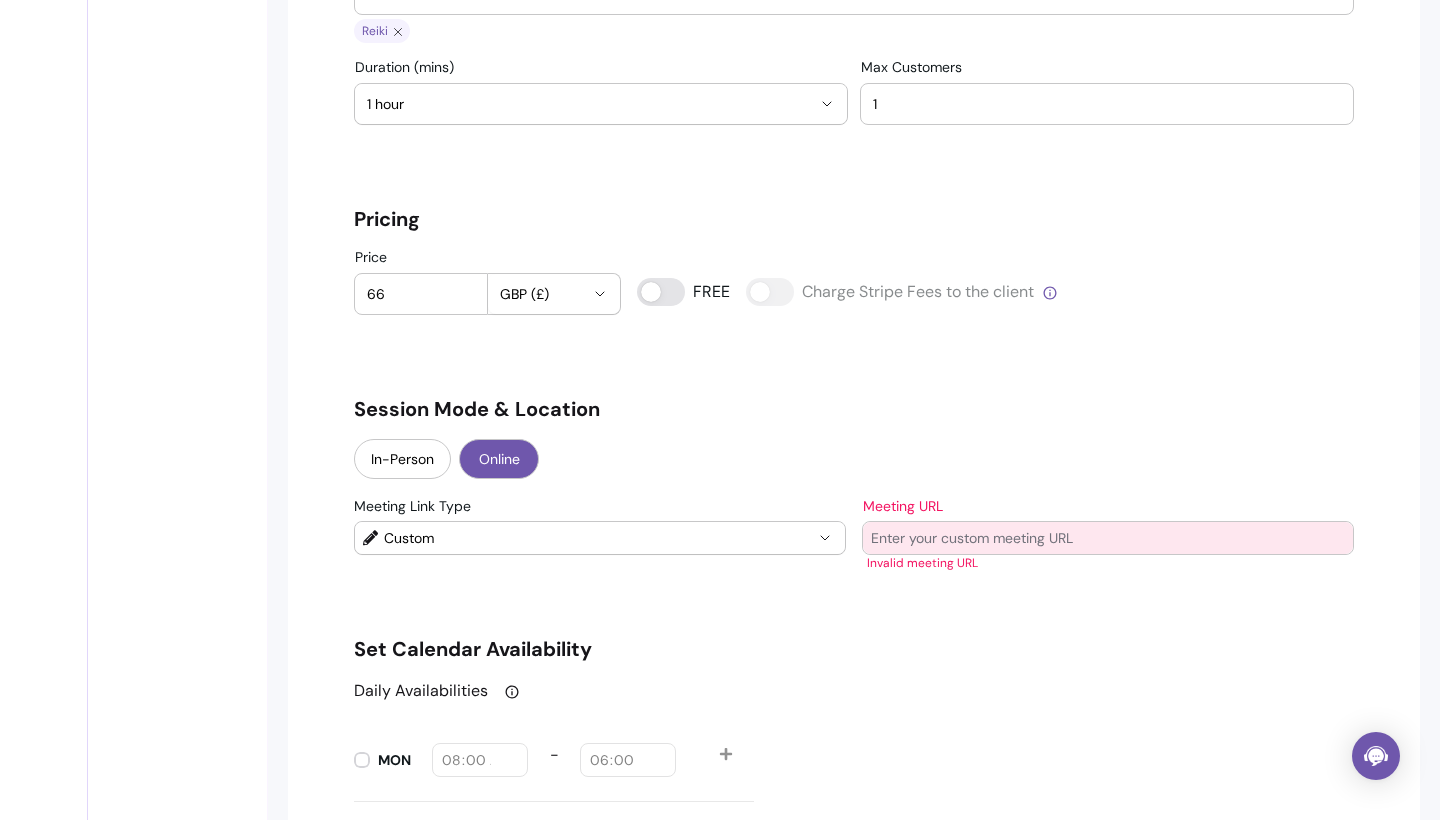 click on "Meeting URL" at bounding box center [1108, 538] 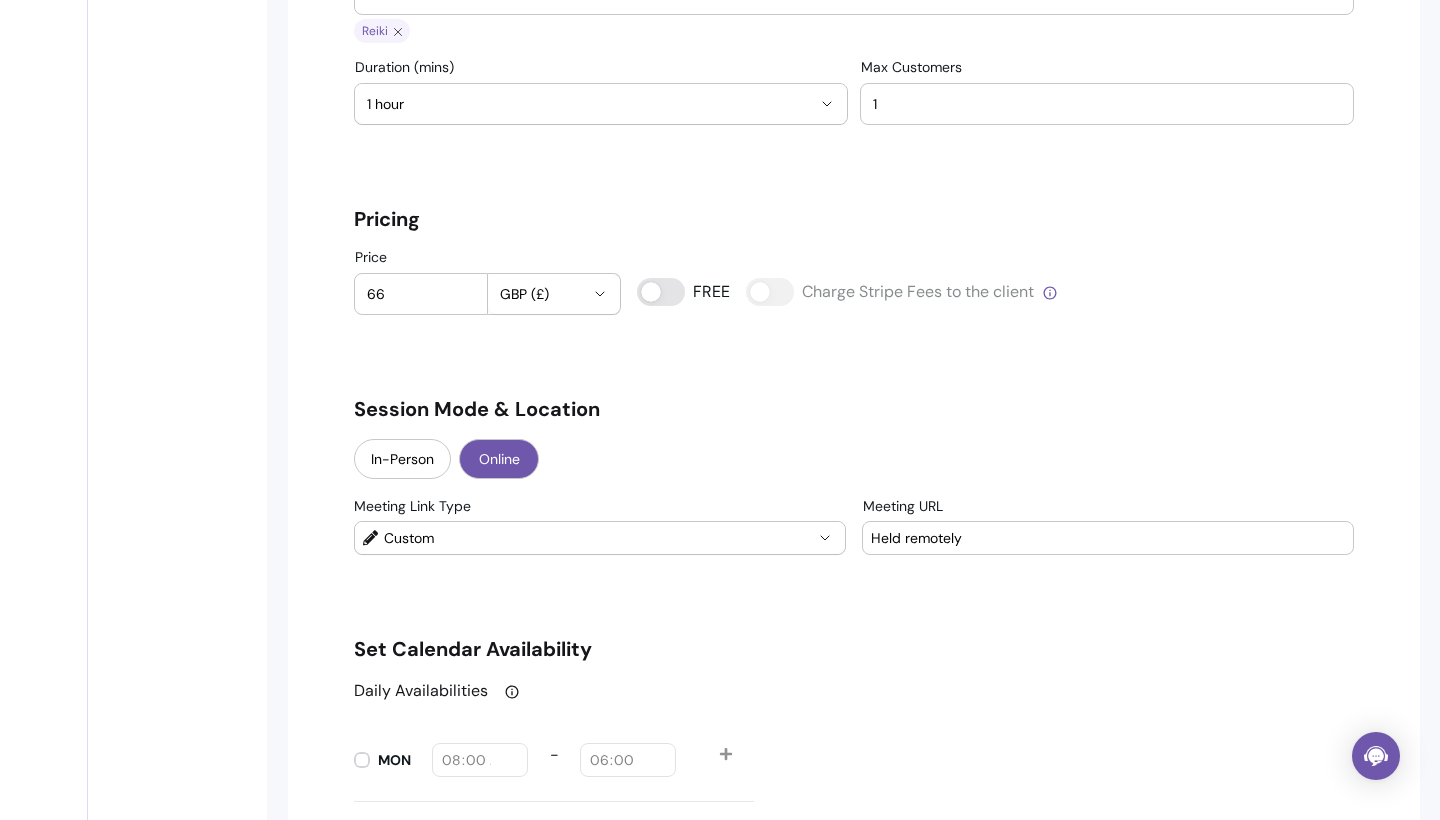 type on "Held remotely" 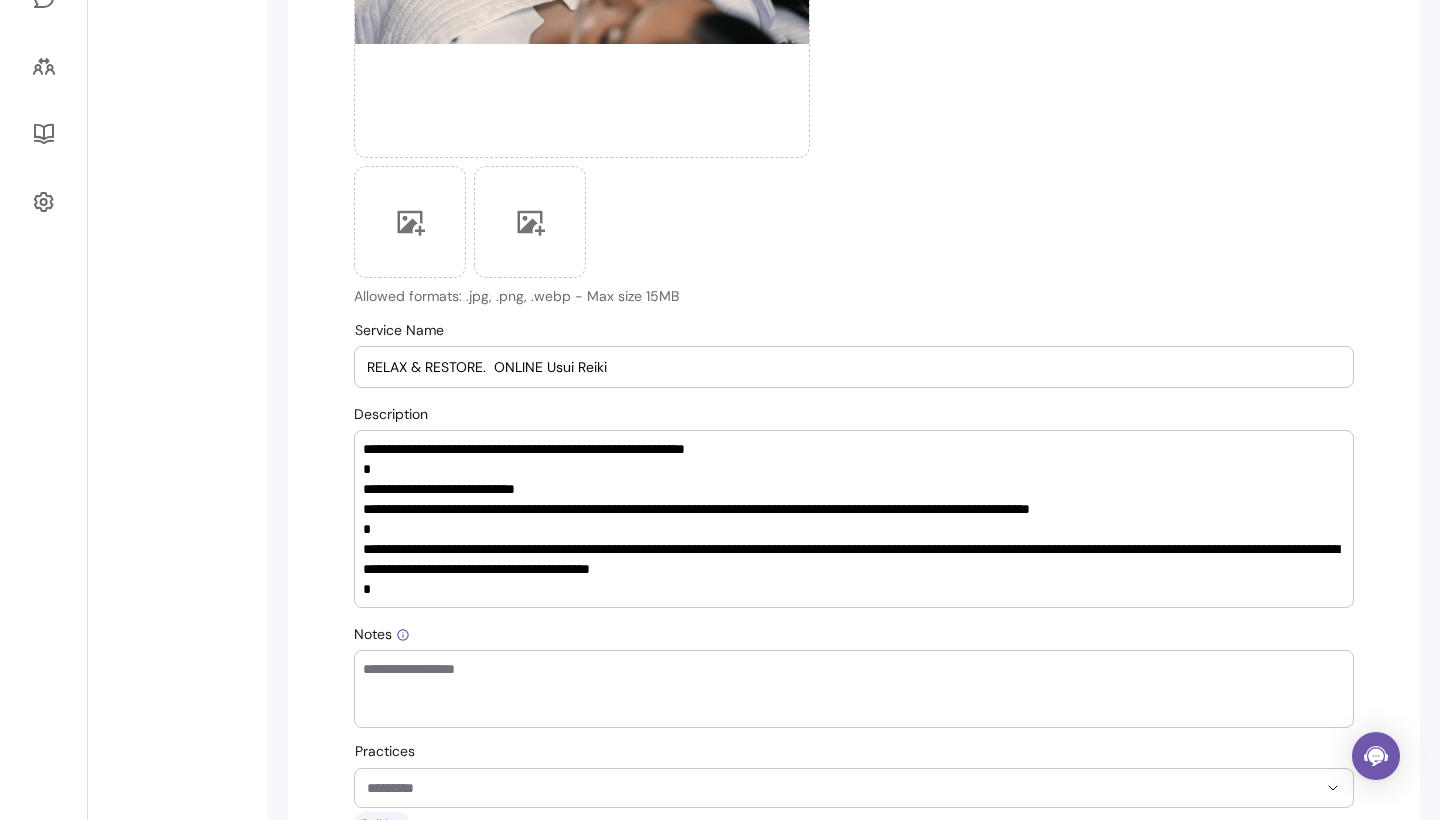 scroll, scrollTop: 537, scrollLeft: 0, axis: vertical 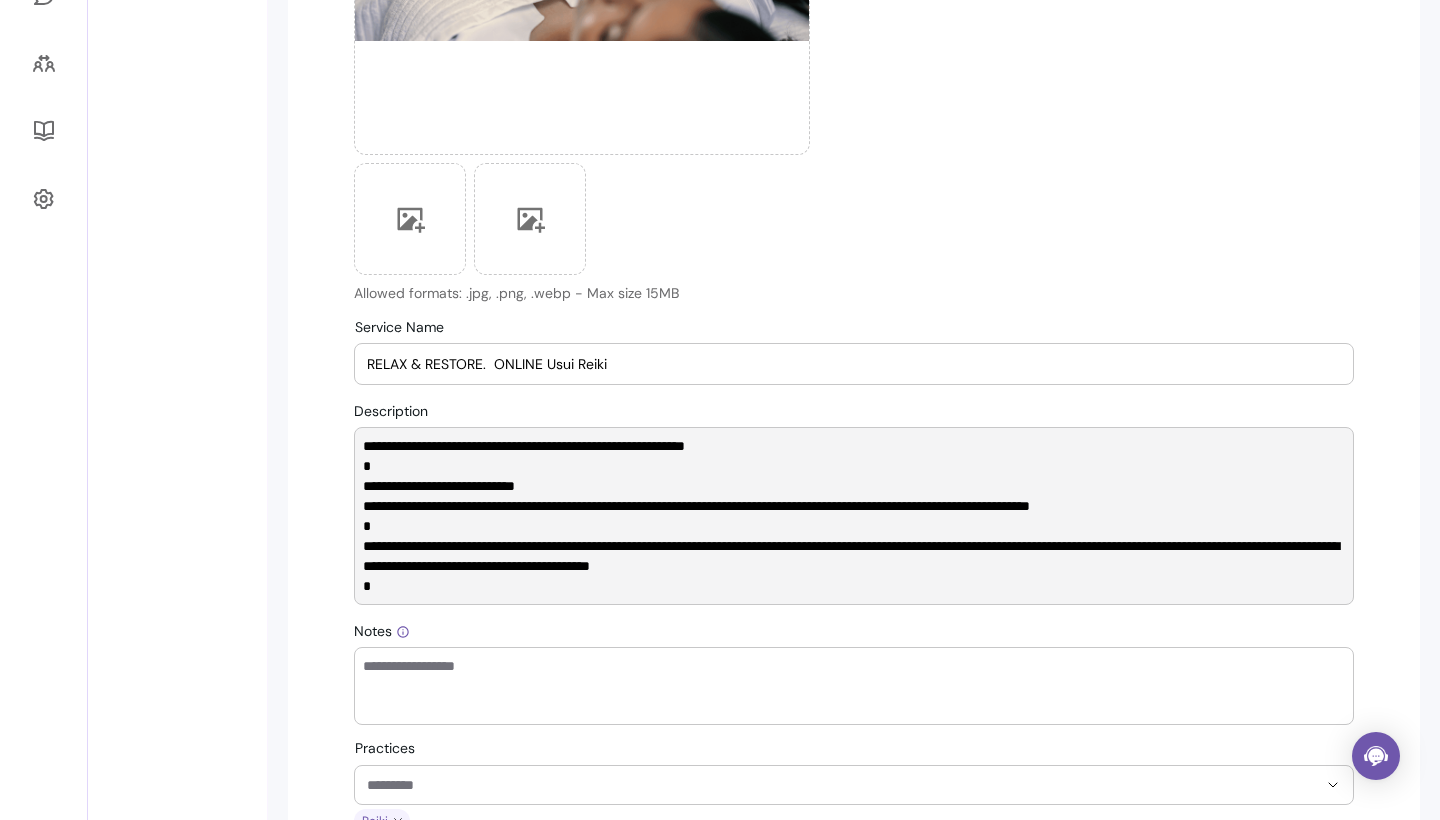 click on "**********" at bounding box center [854, 516] 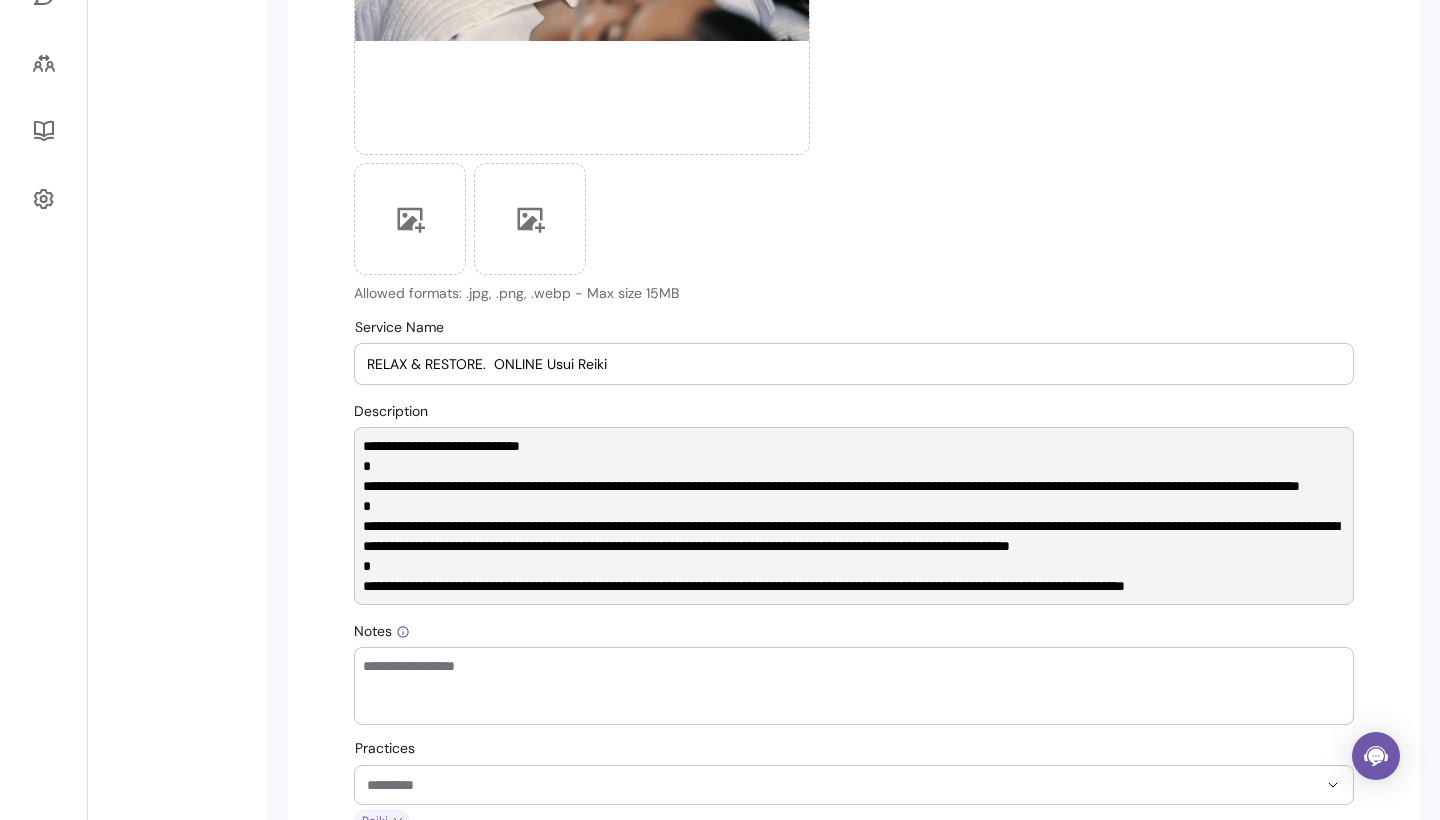 scroll, scrollTop: 100, scrollLeft: 0, axis: vertical 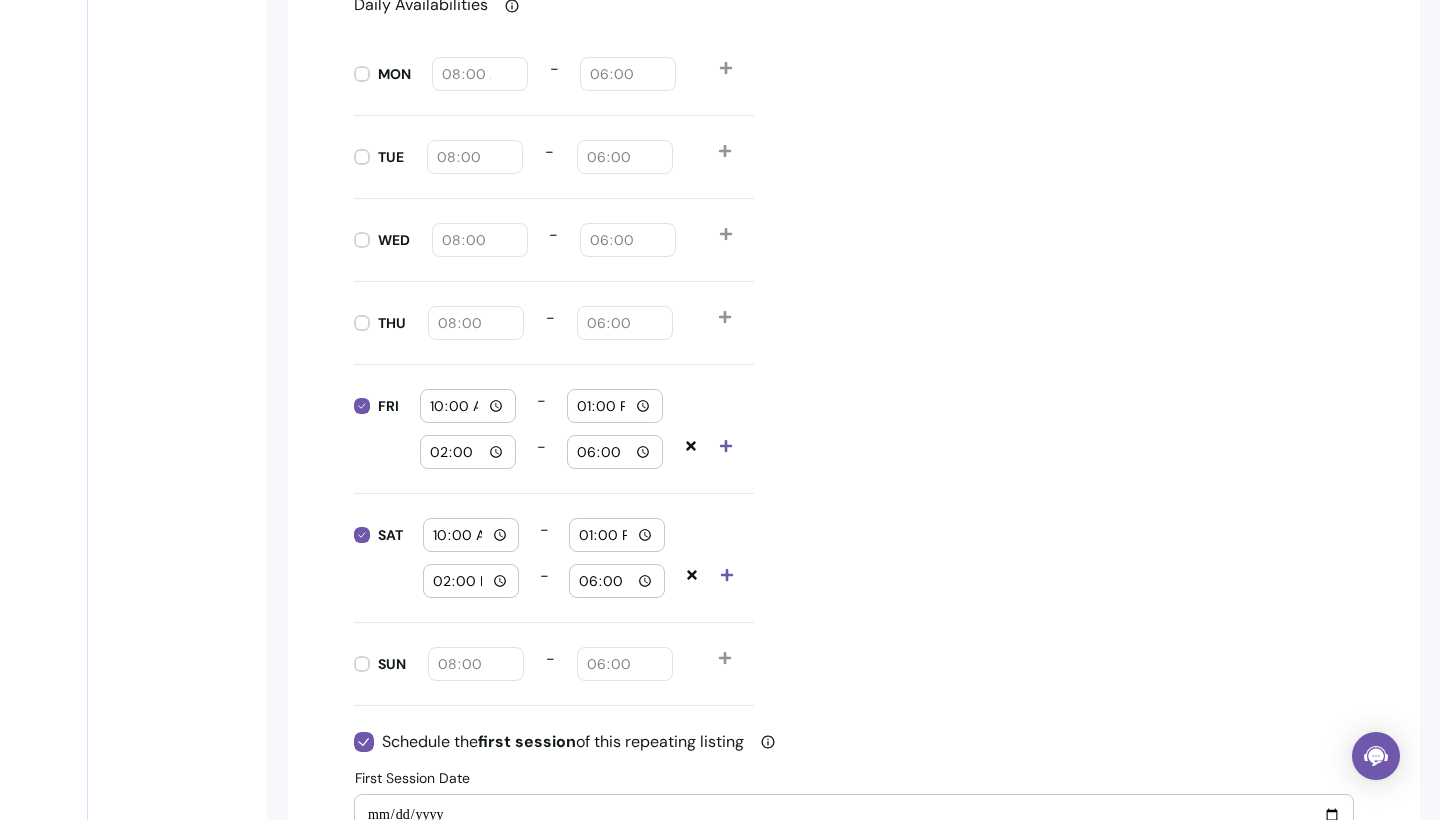 type on "**********" 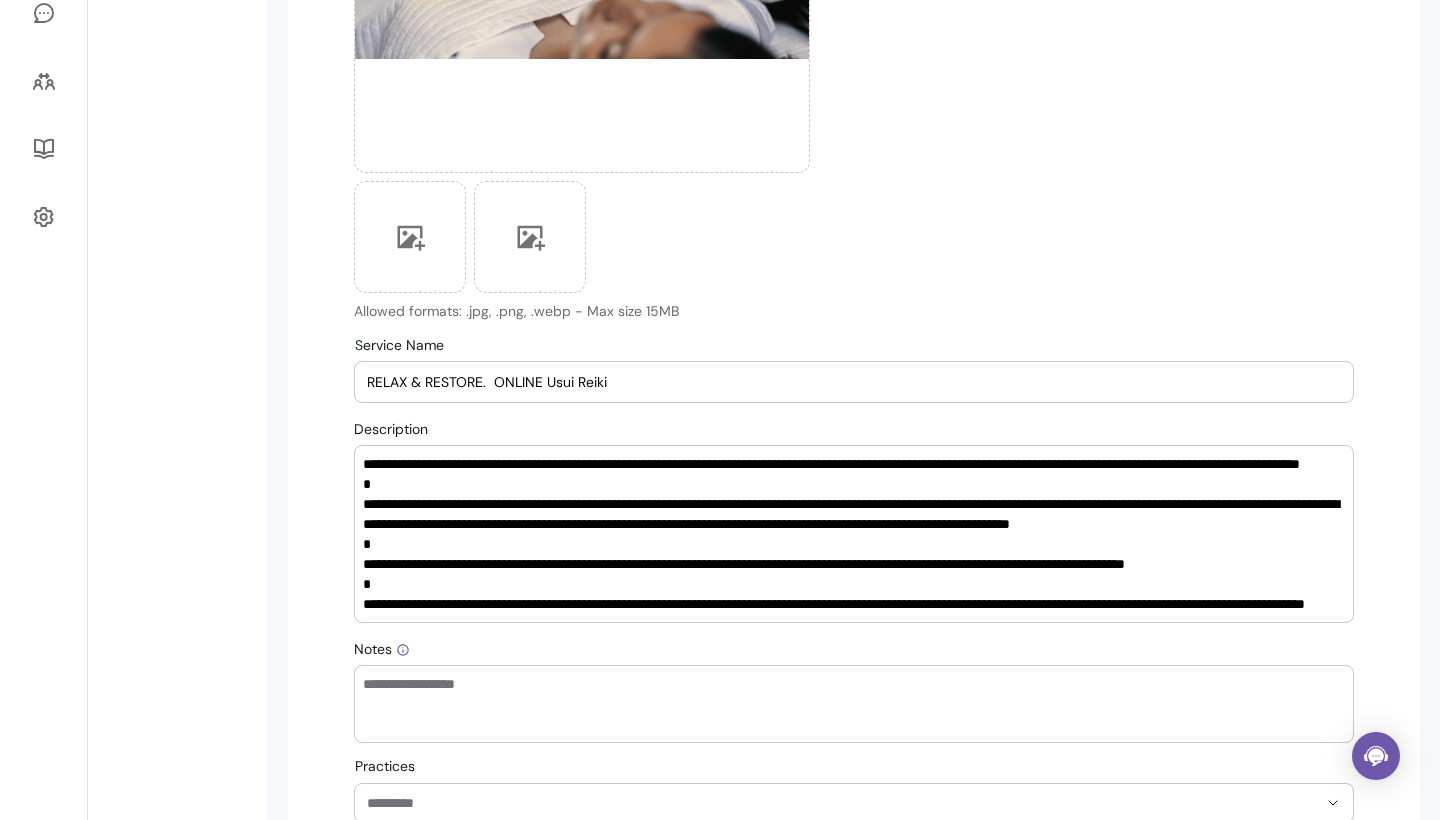 scroll, scrollTop: 525, scrollLeft: 0, axis: vertical 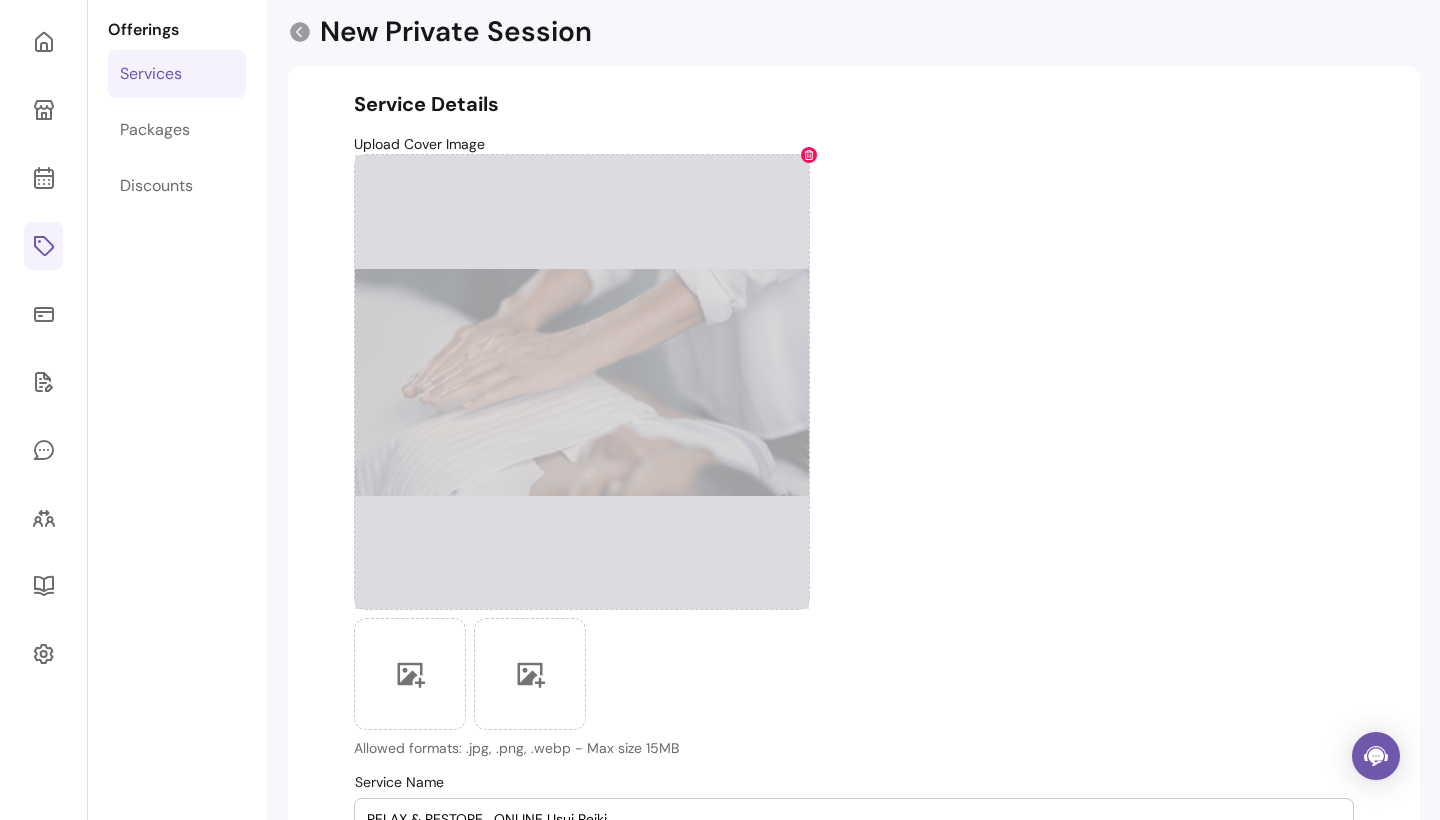 click at bounding box center [582, 382] 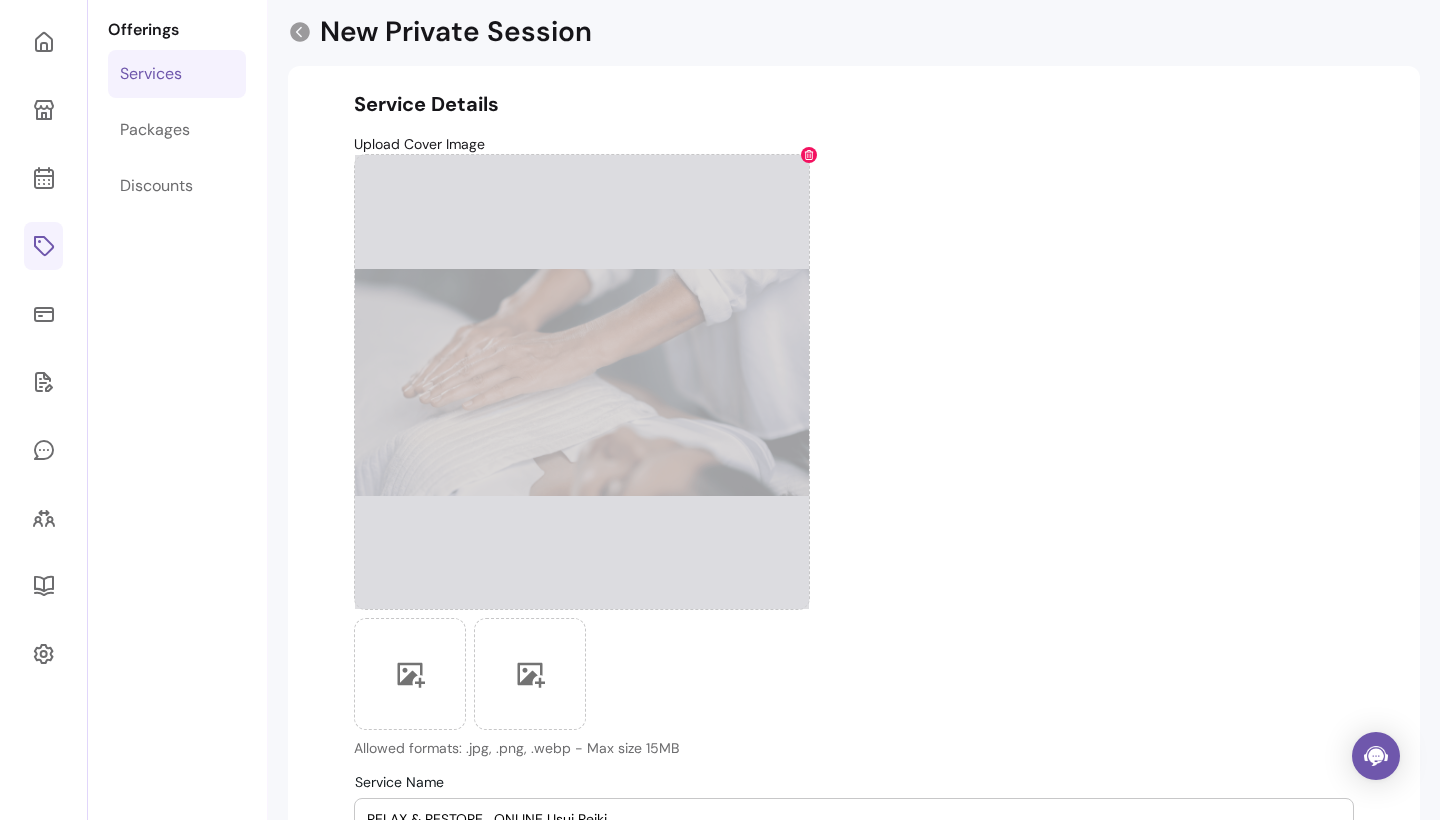 click at bounding box center (809, 155) 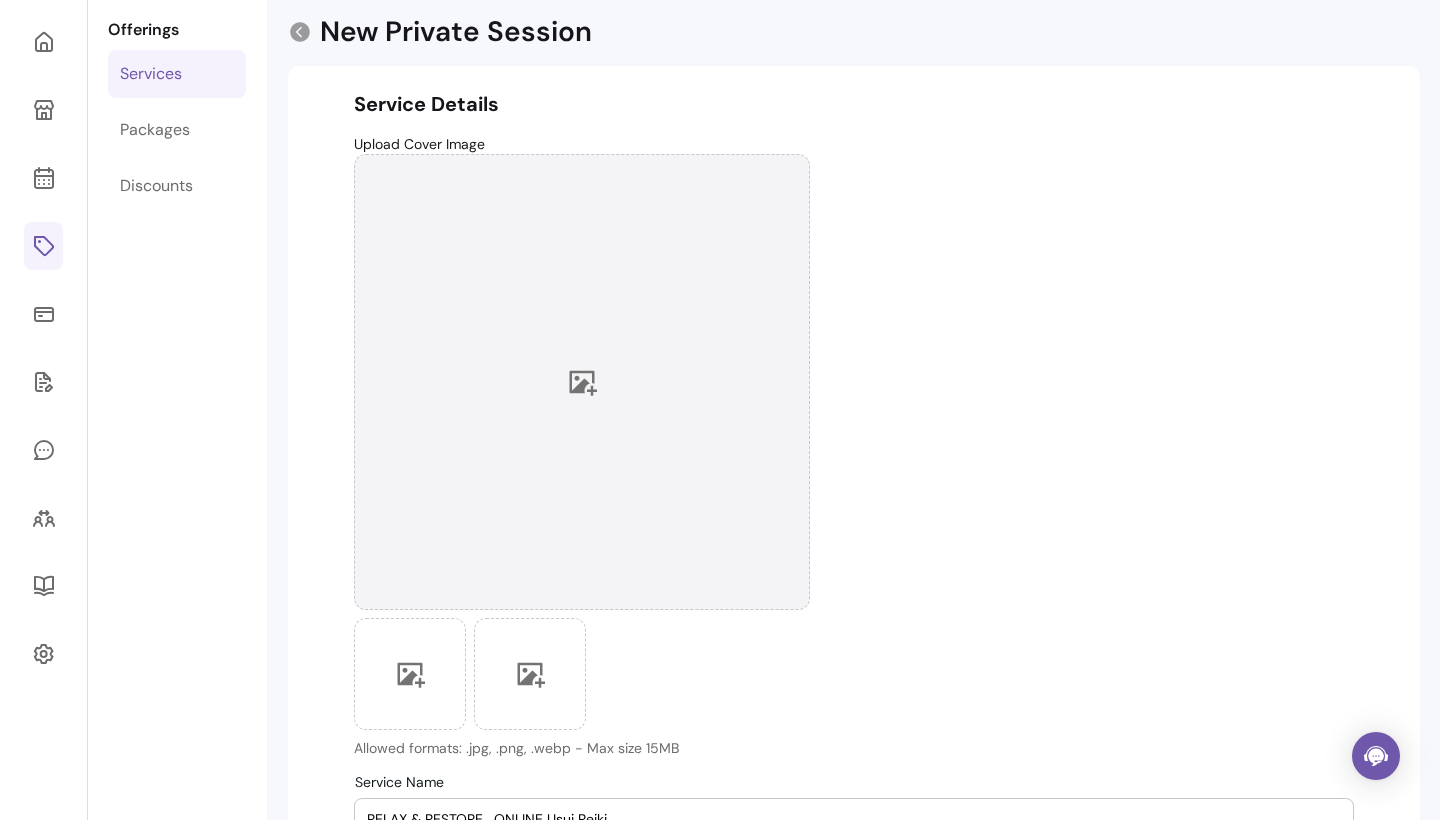 click 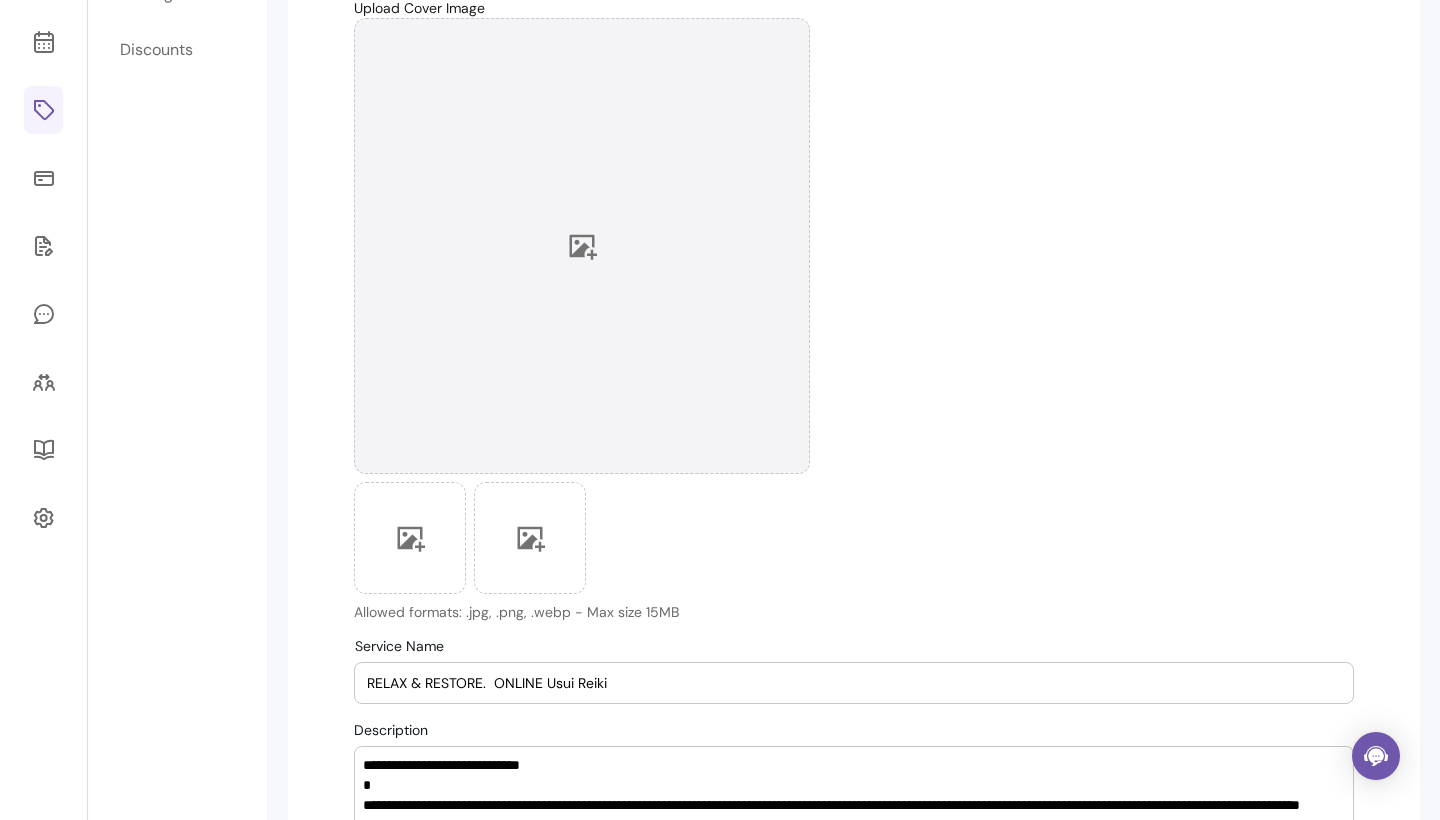 scroll, scrollTop: 238, scrollLeft: 0, axis: vertical 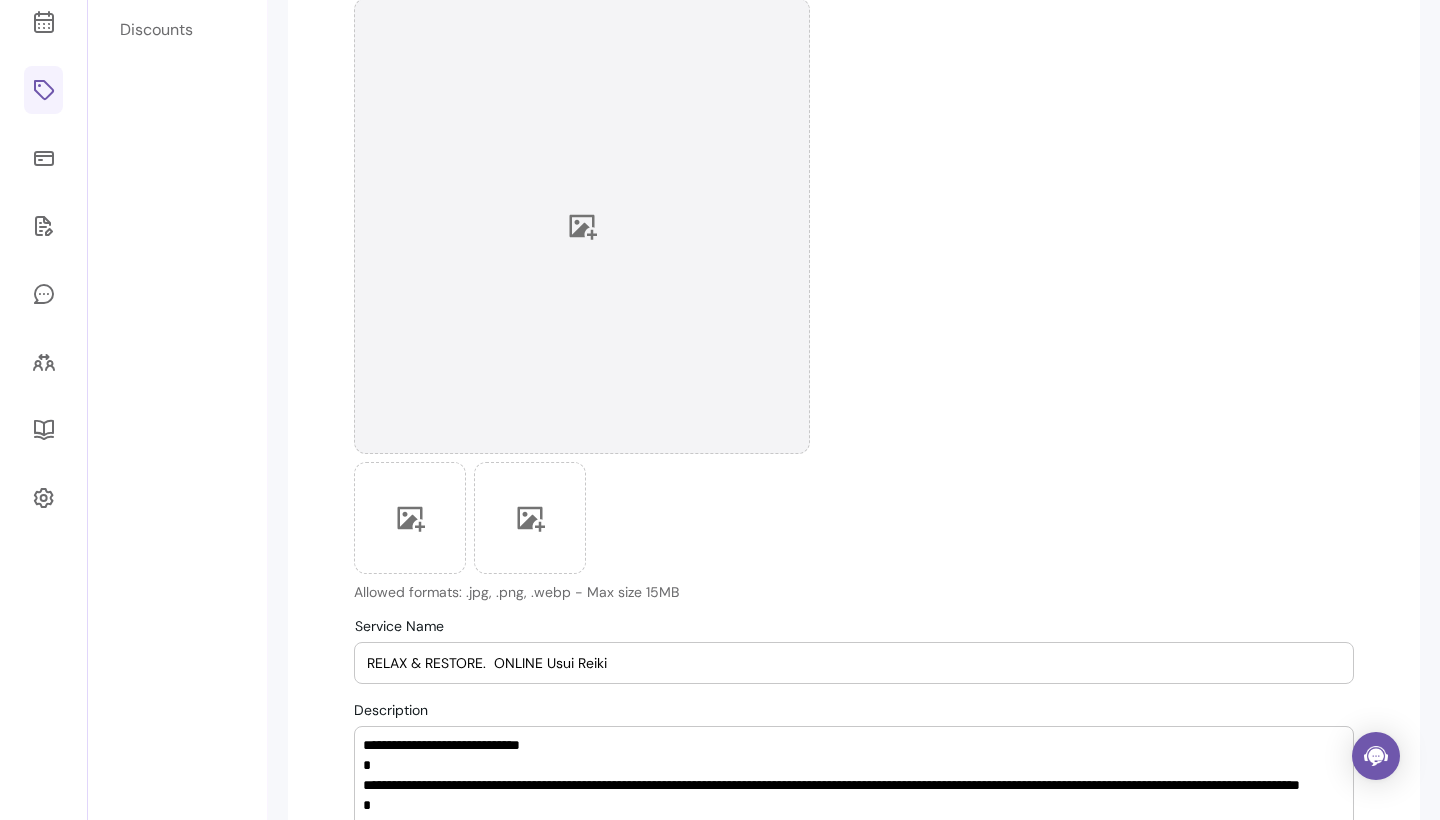 click 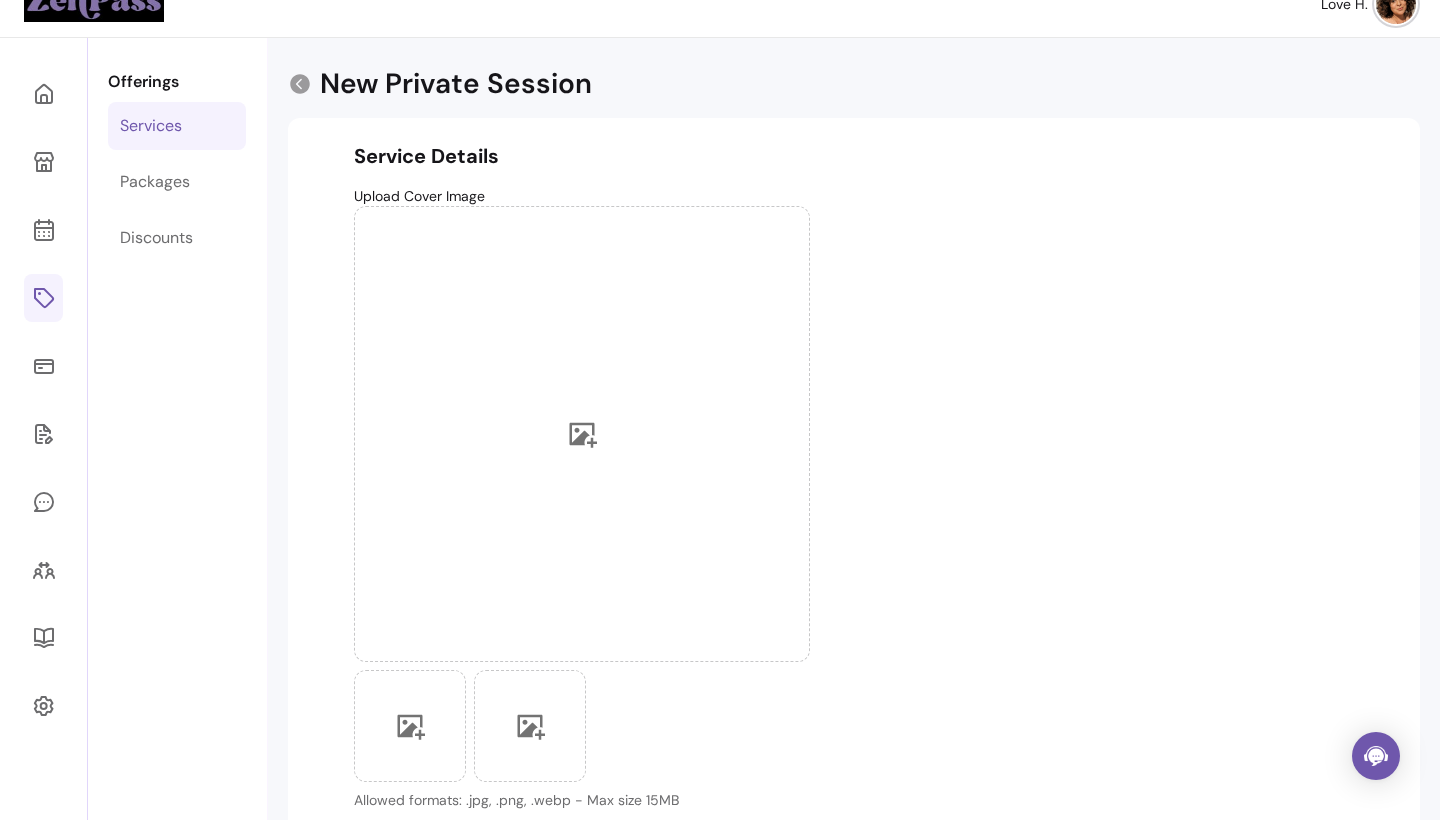 scroll, scrollTop: 32, scrollLeft: 0, axis: vertical 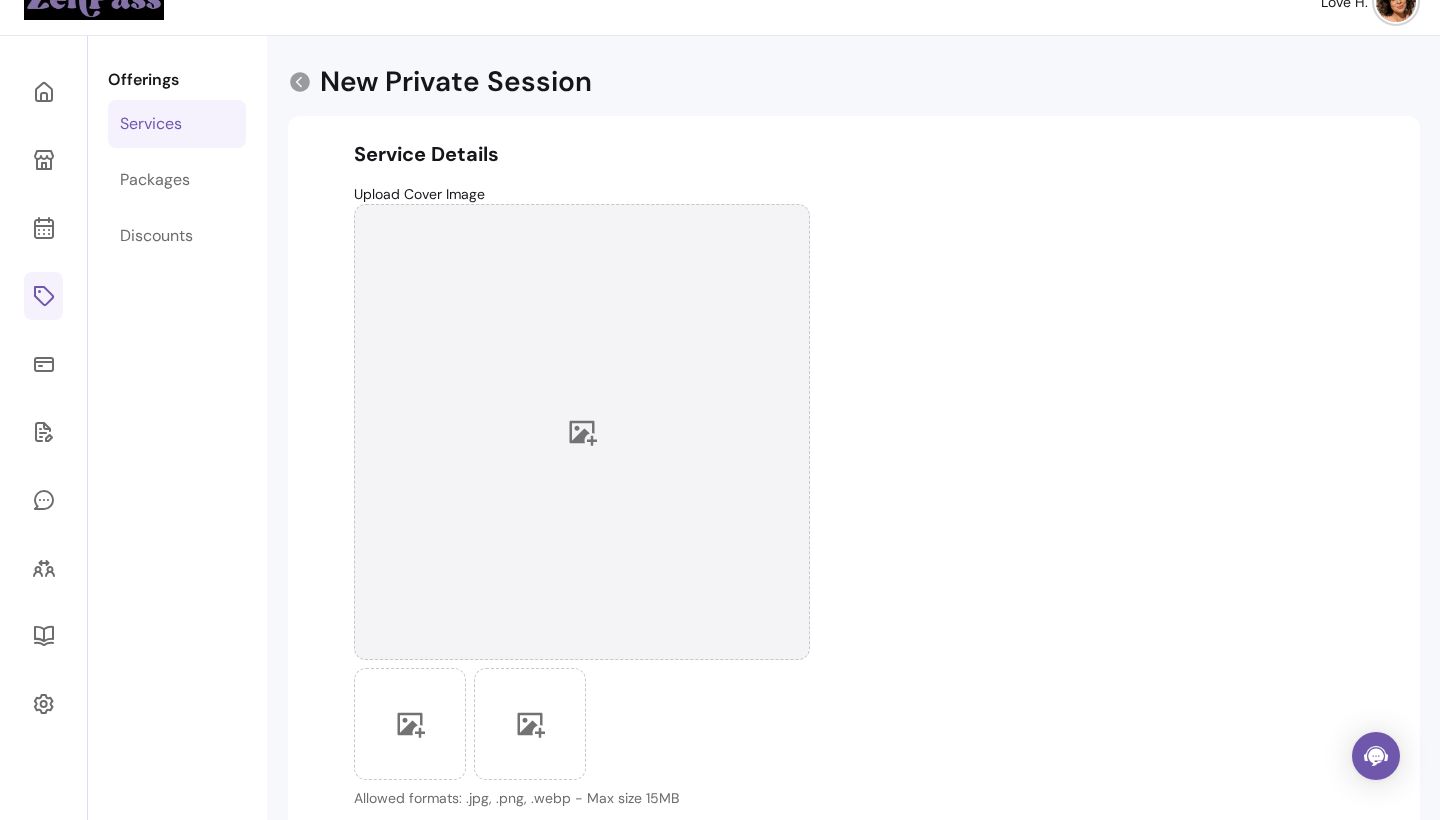 click 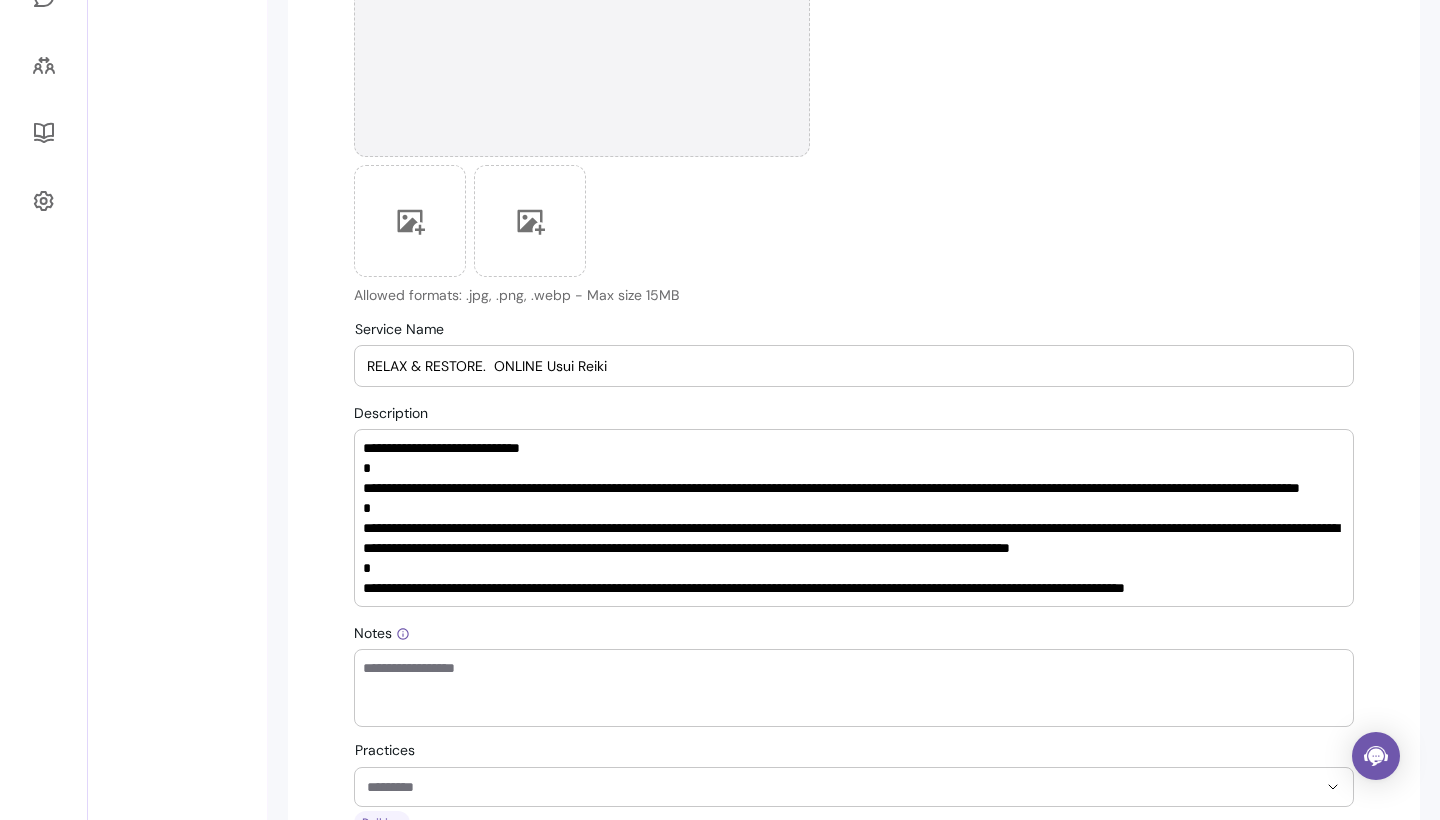 scroll, scrollTop: 536, scrollLeft: 0, axis: vertical 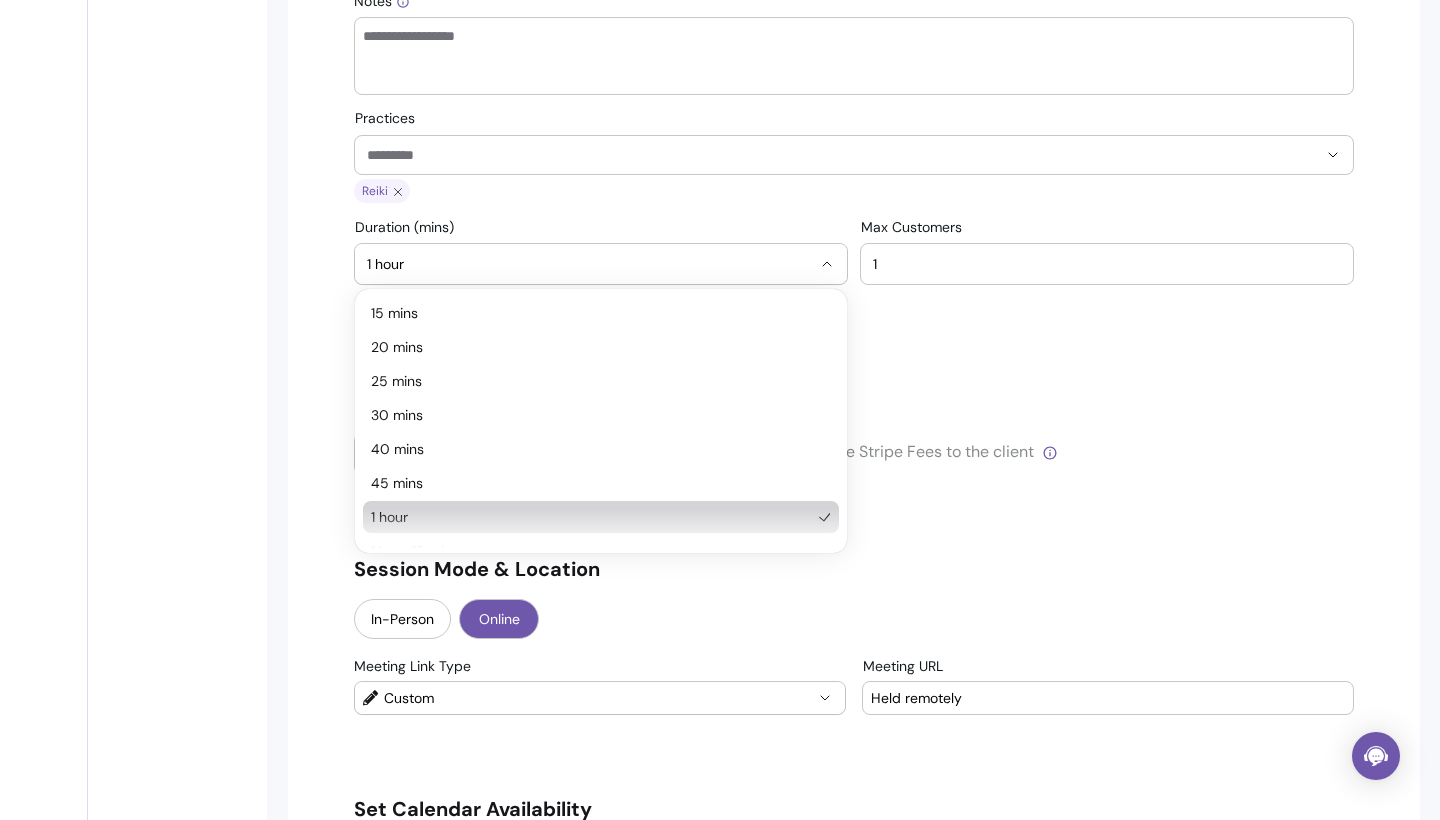click 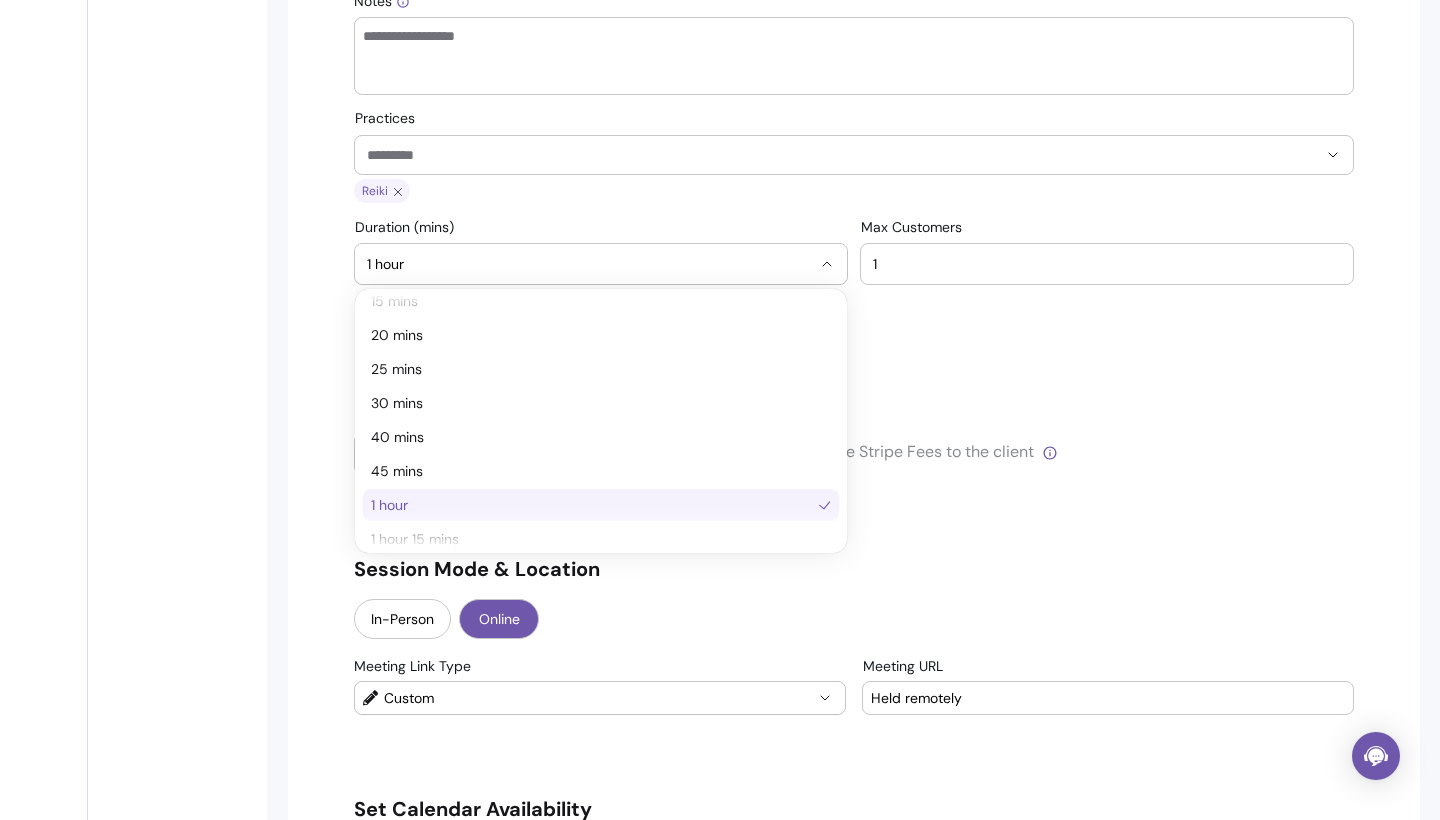 scroll, scrollTop: 3, scrollLeft: 0, axis: vertical 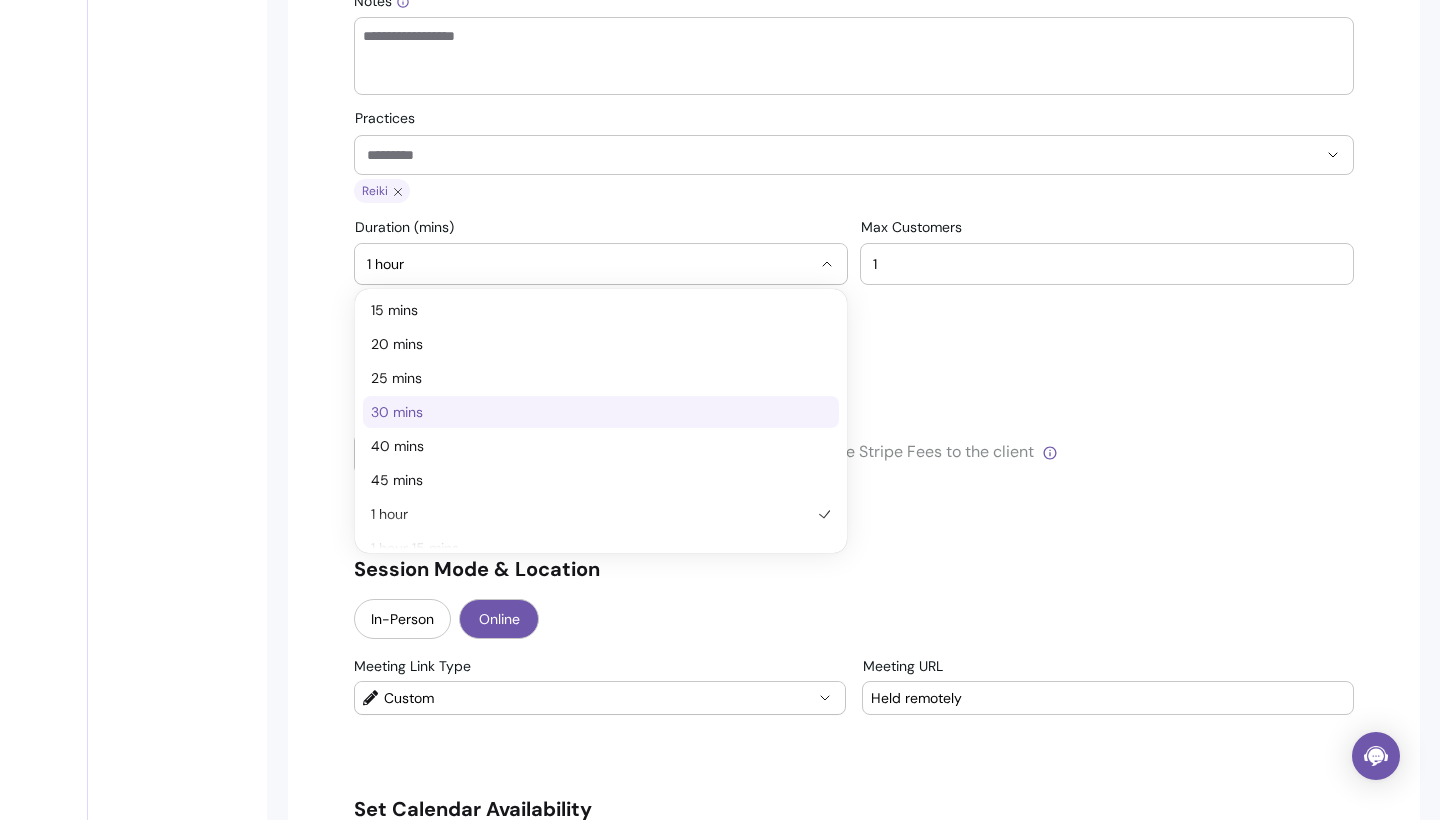 click on "30 mins" at bounding box center [591, 412] 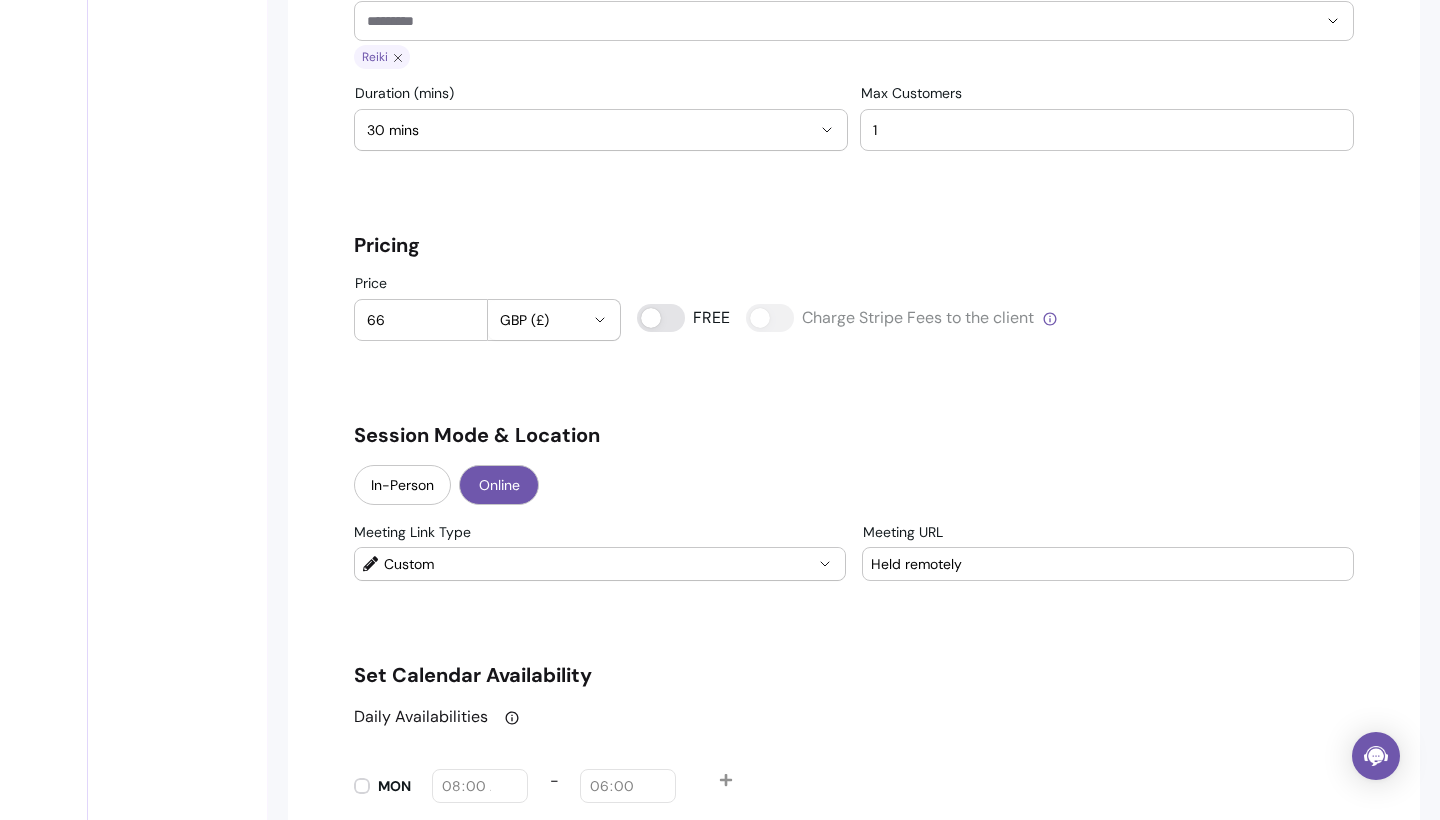 scroll, scrollTop: 1289, scrollLeft: 0, axis: vertical 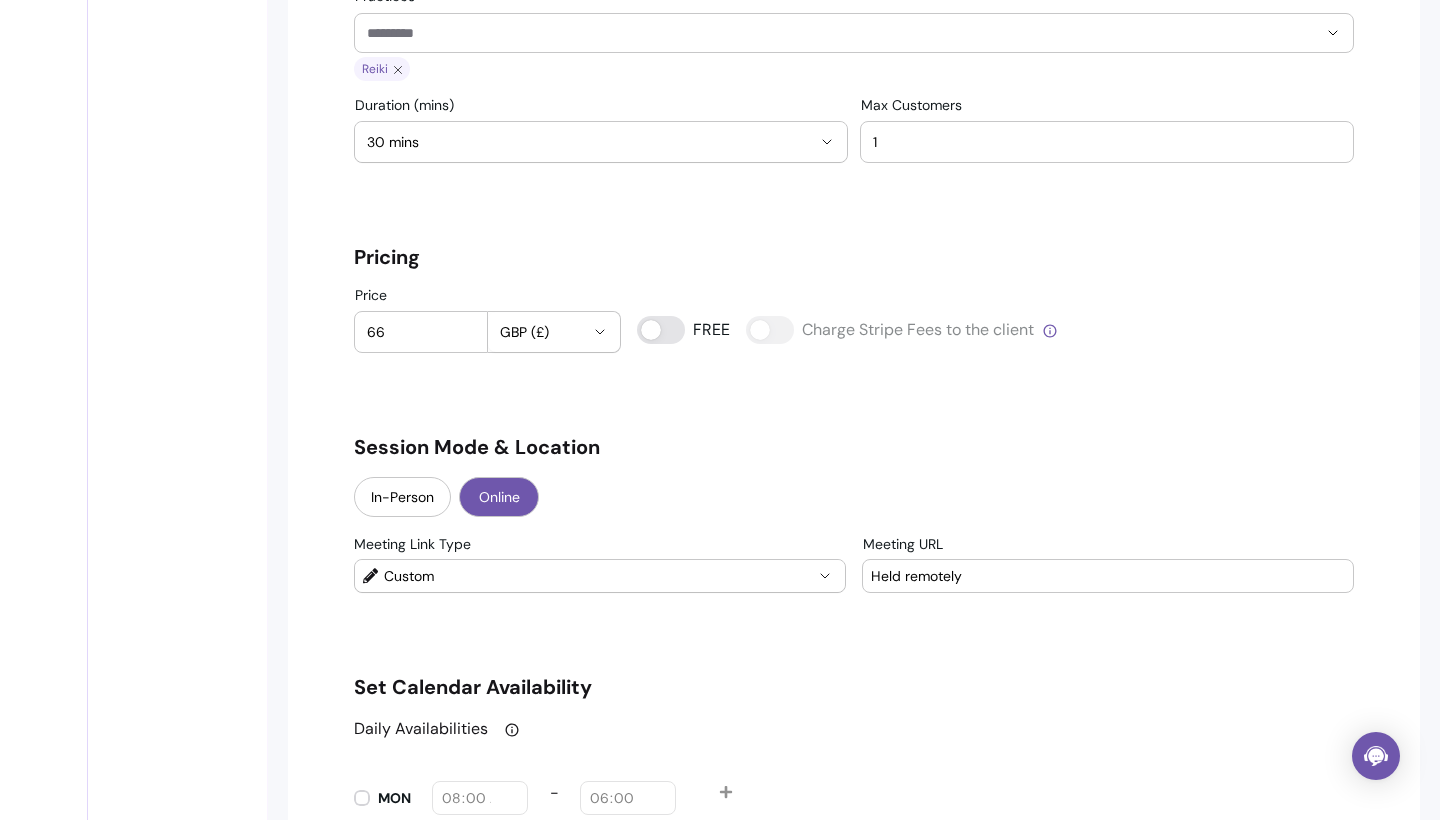 click on "66" at bounding box center (421, 332) 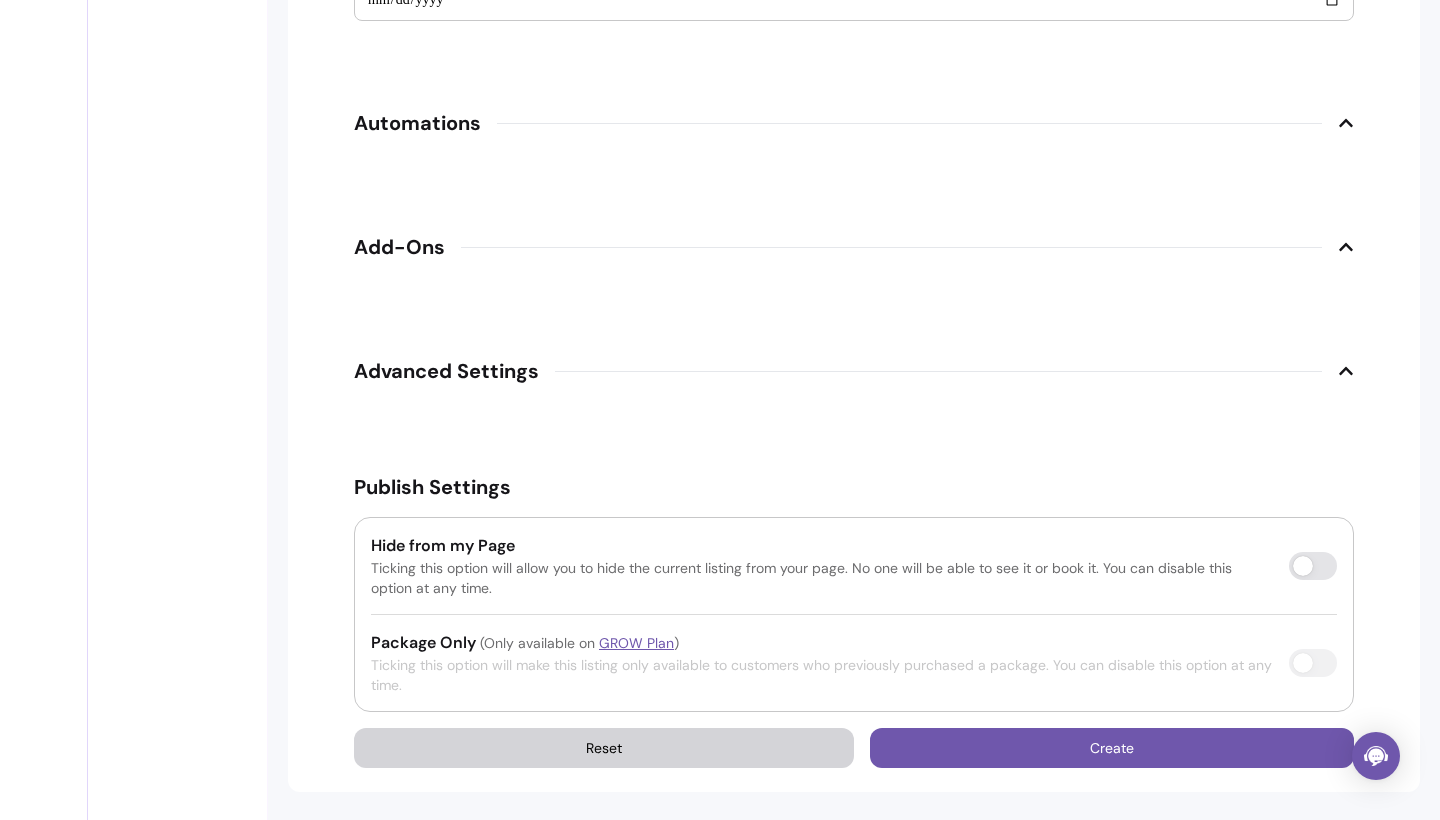 scroll, scrollTop: 2958, scrollLeft: 0, axis: vertical 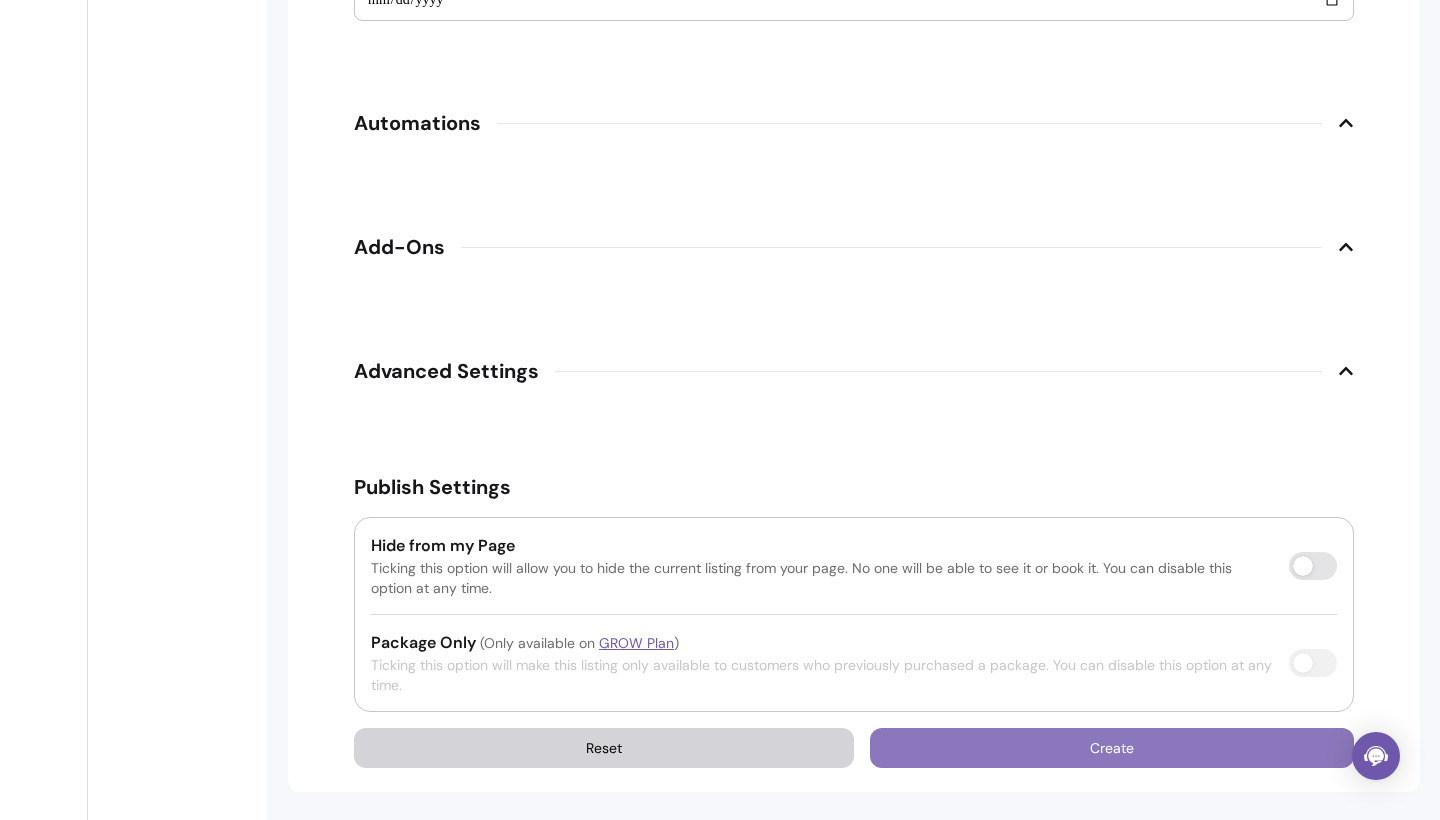 type on "33" 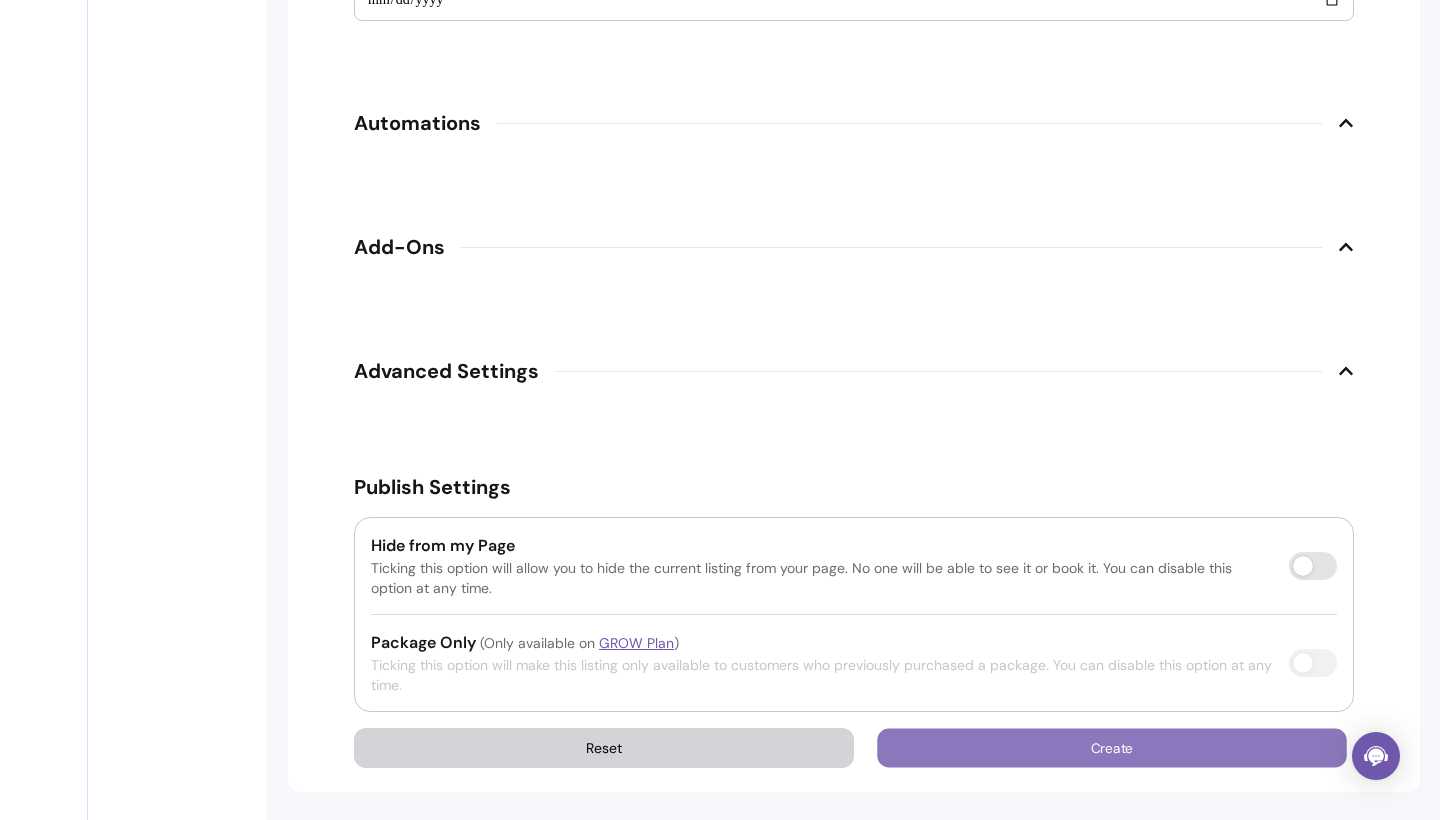 click on "Create" at bounding box center [1112, 748] 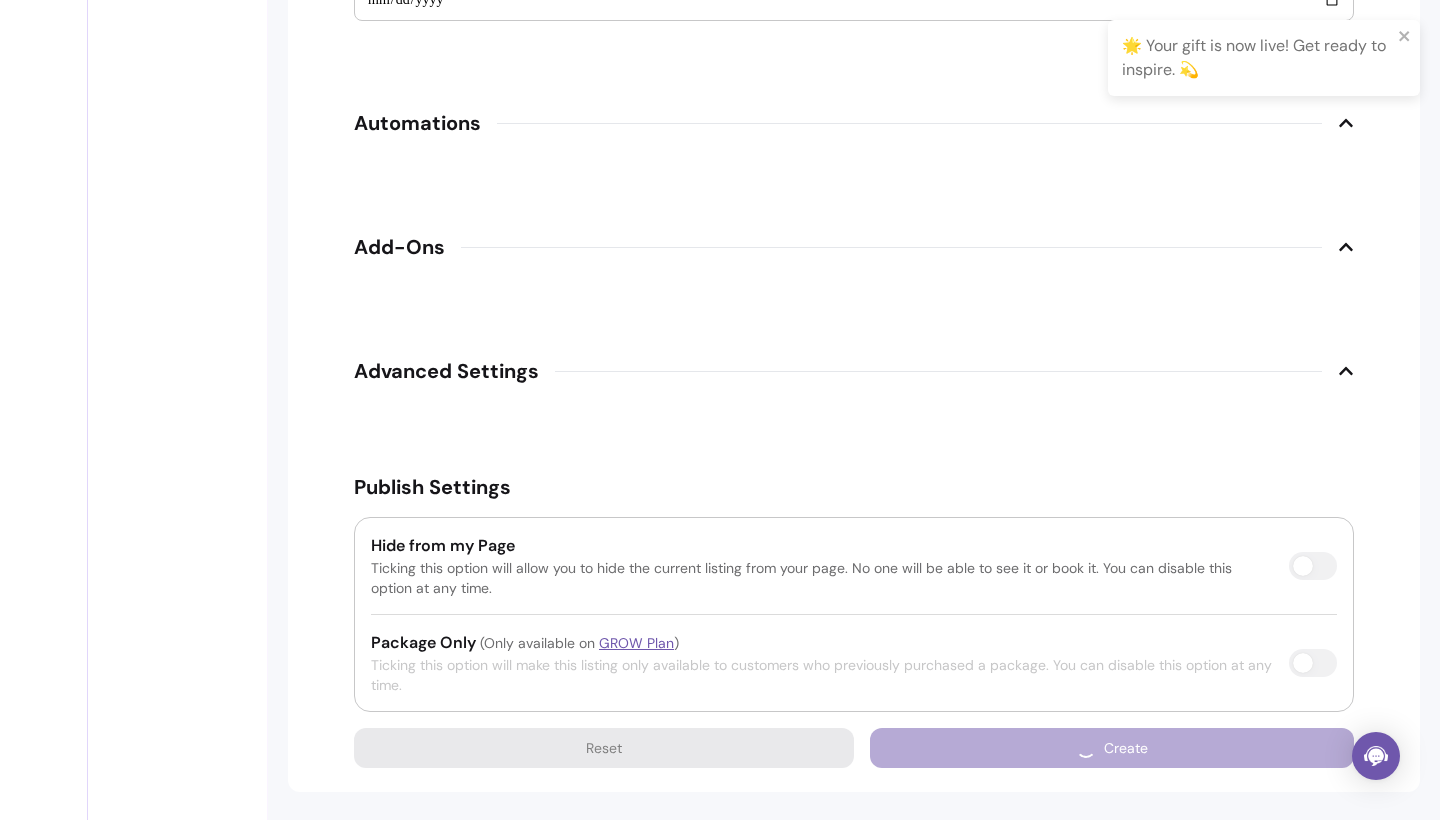 scroll, scrollTop: 68, scrollLeft: 0, axis: vertical 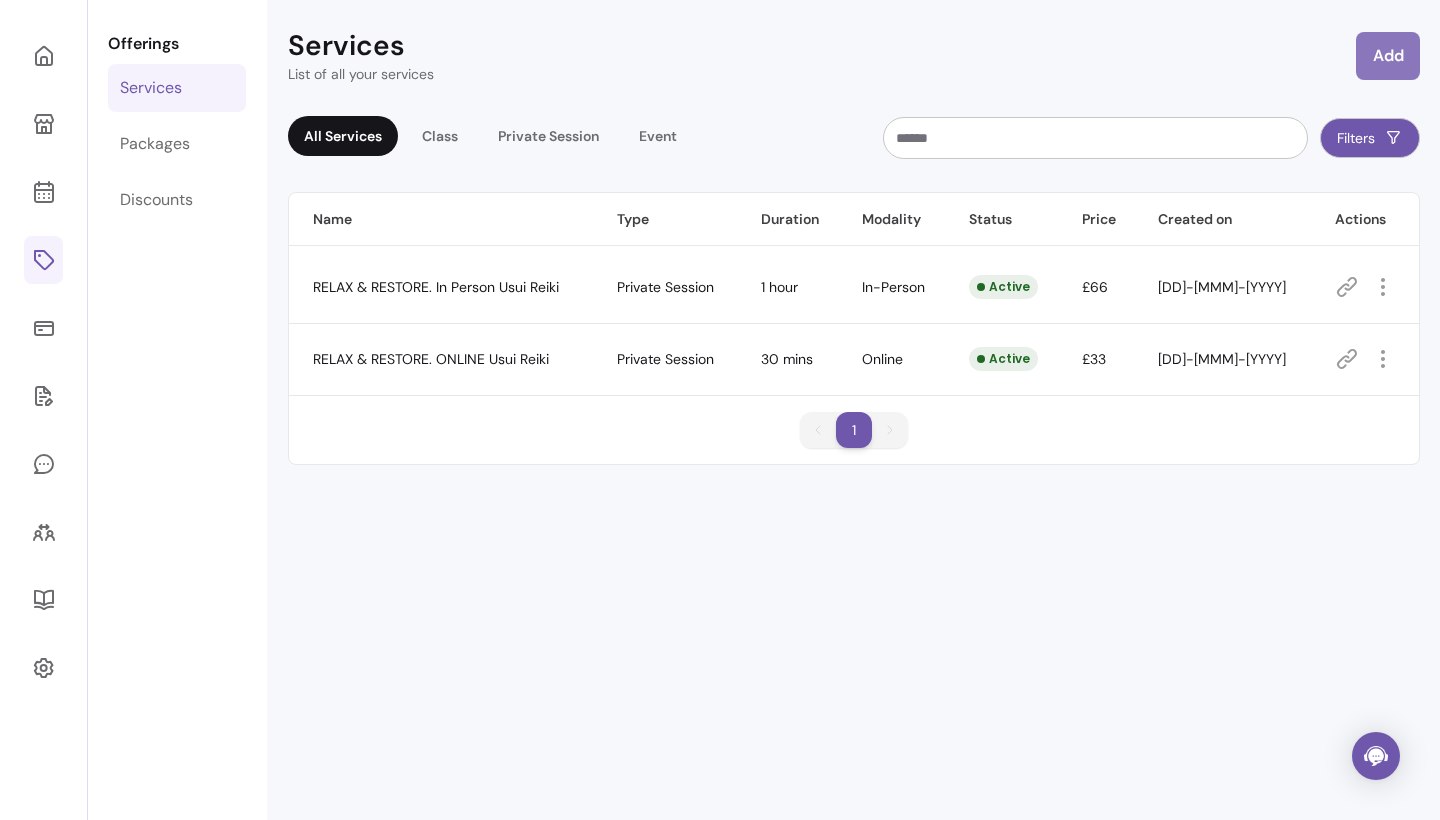 click on "Add" at bounding box center [1388, 56] 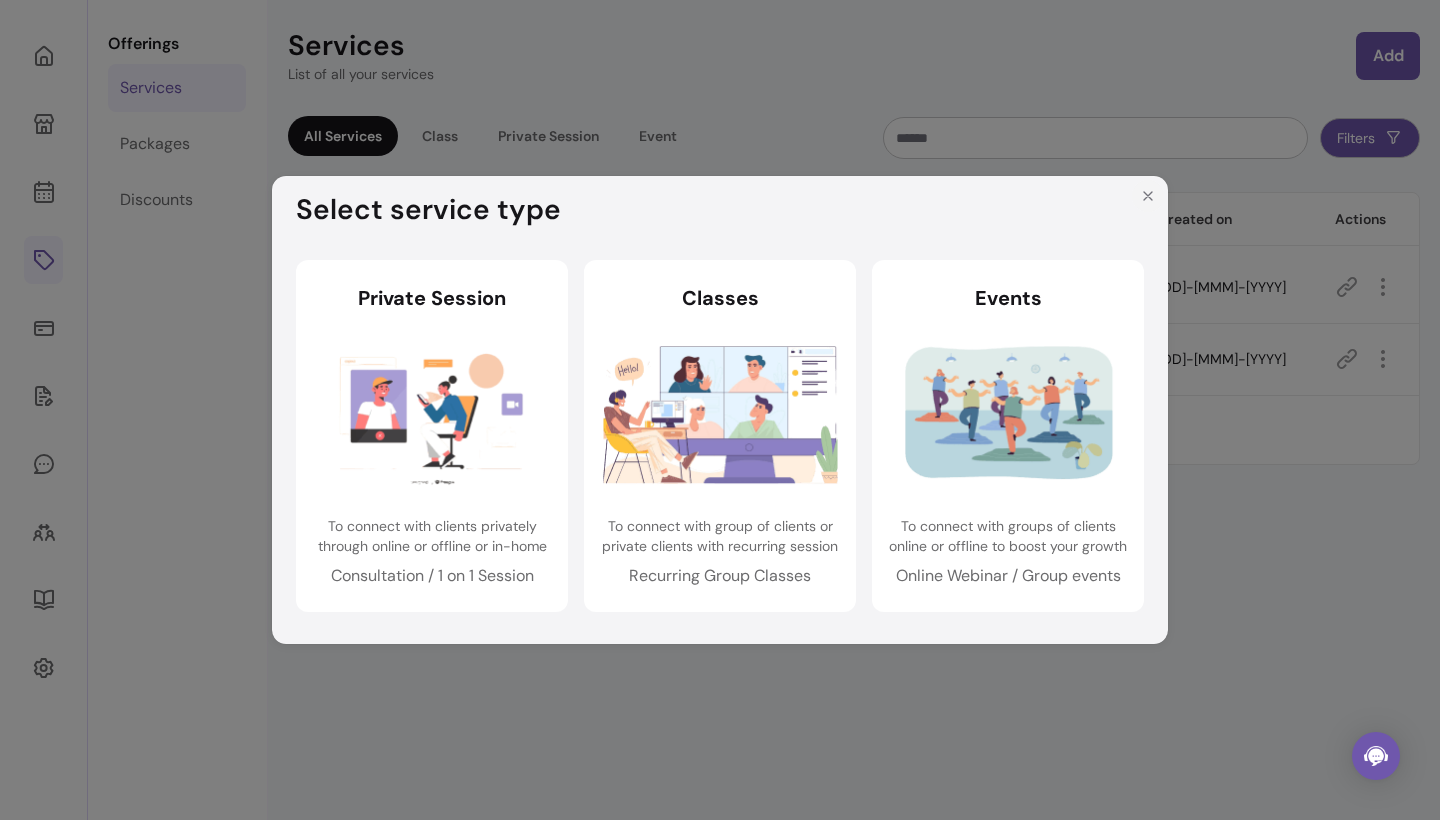 click at bounding box center (1148, 196) 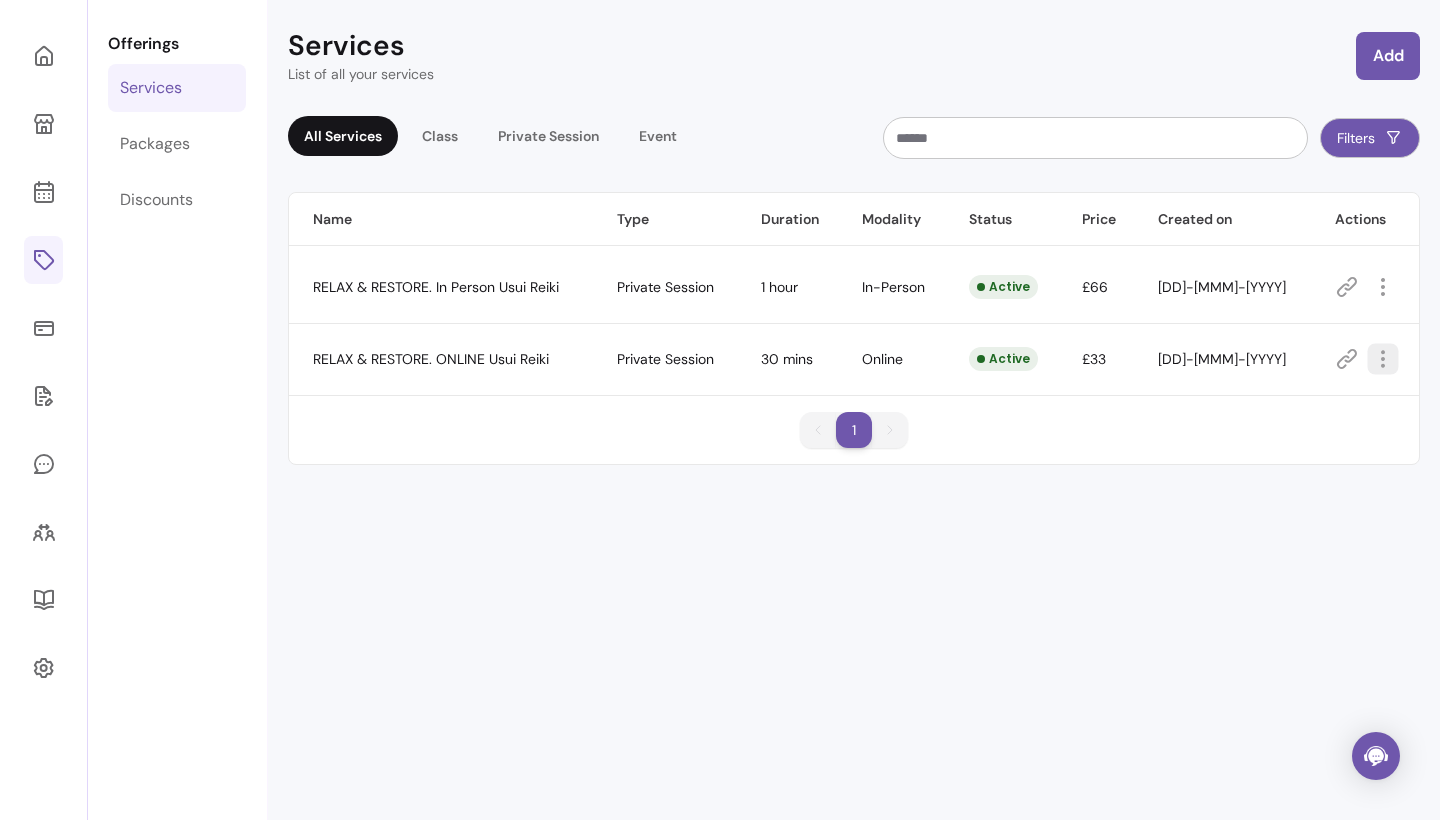 click 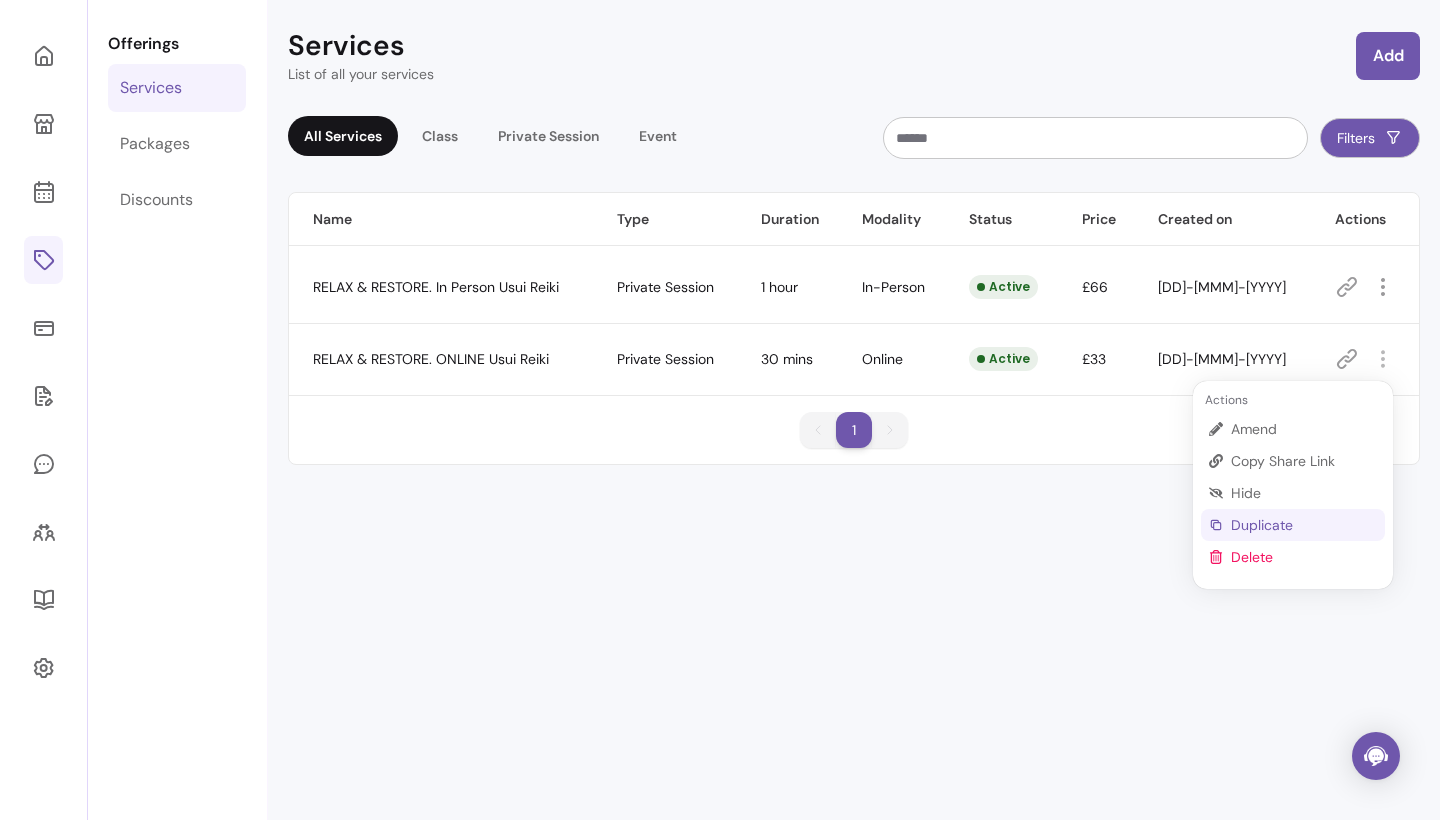 click on "Duplicate" at bounding box center (1304, 525) 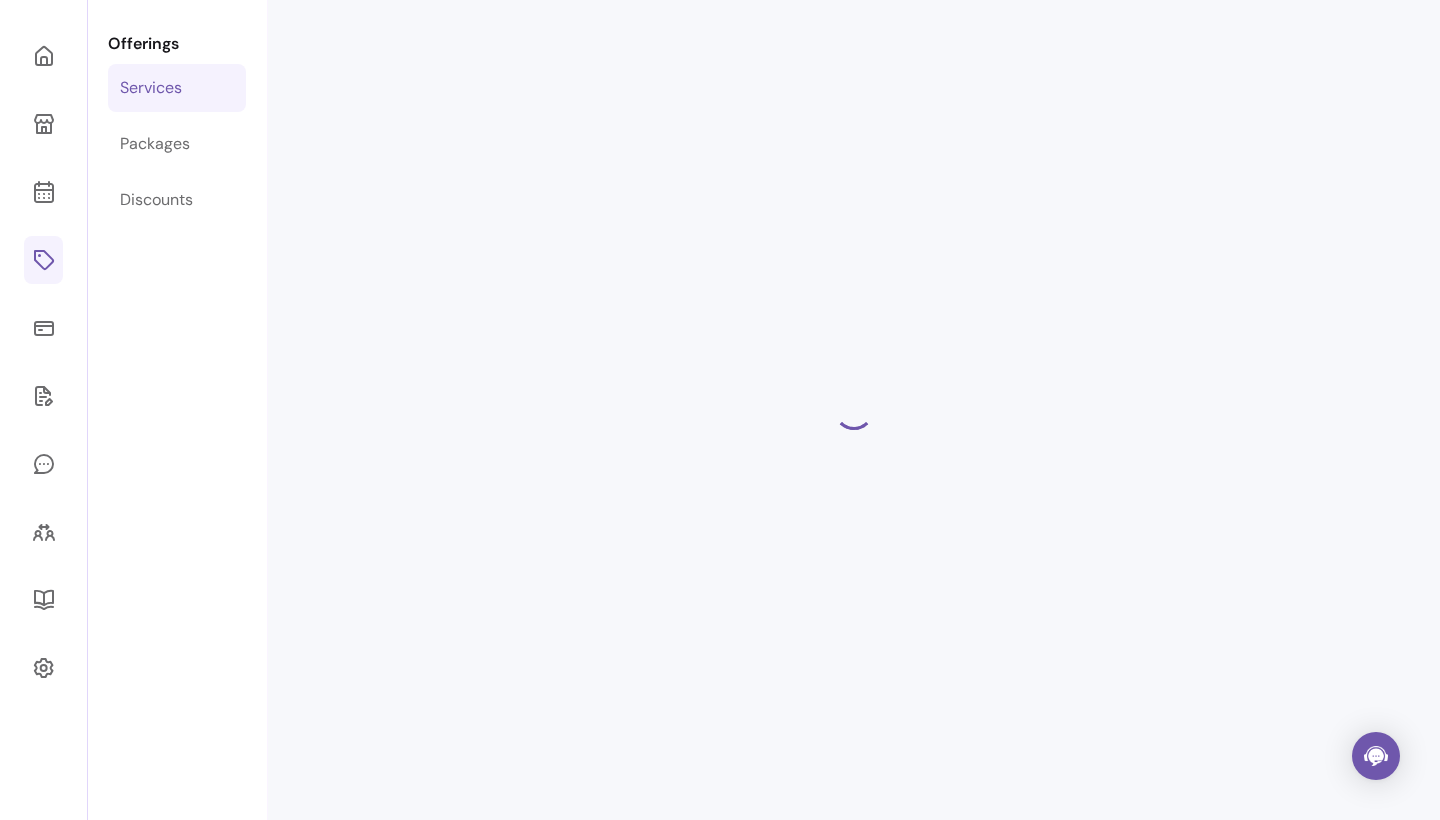select on "**" 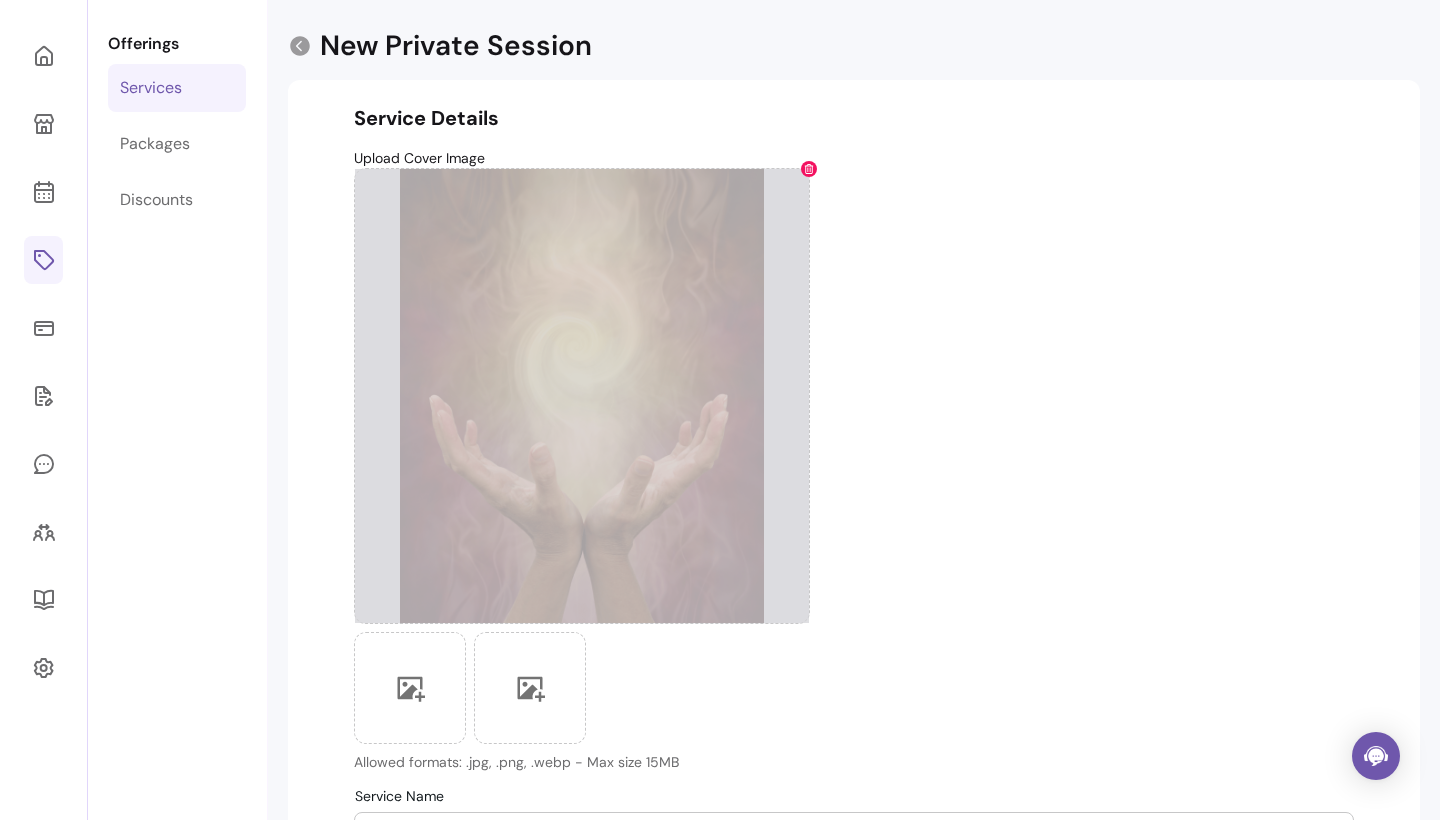 click at bounding box center (809, 169) 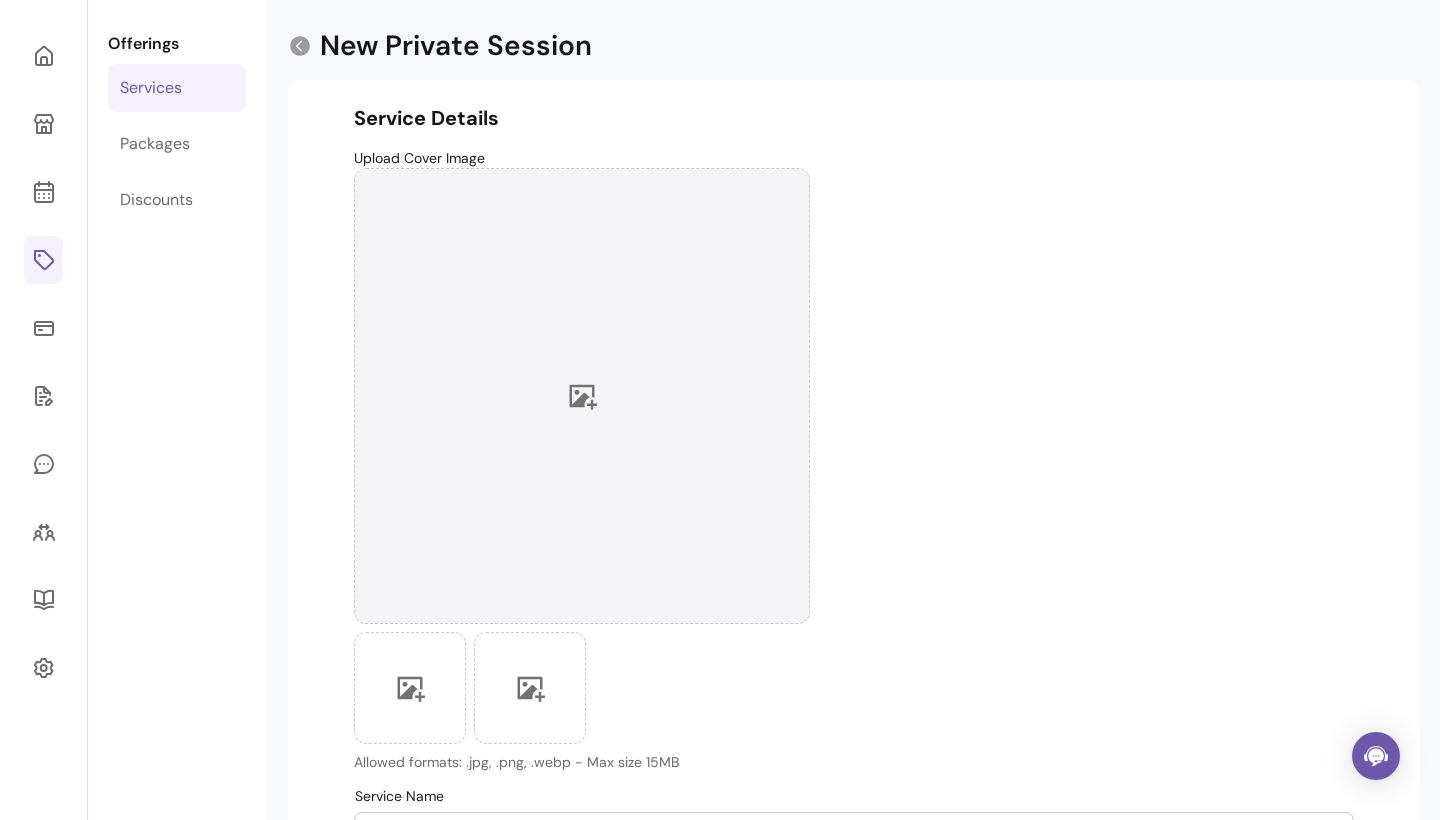click at bounding box center [582, 396] 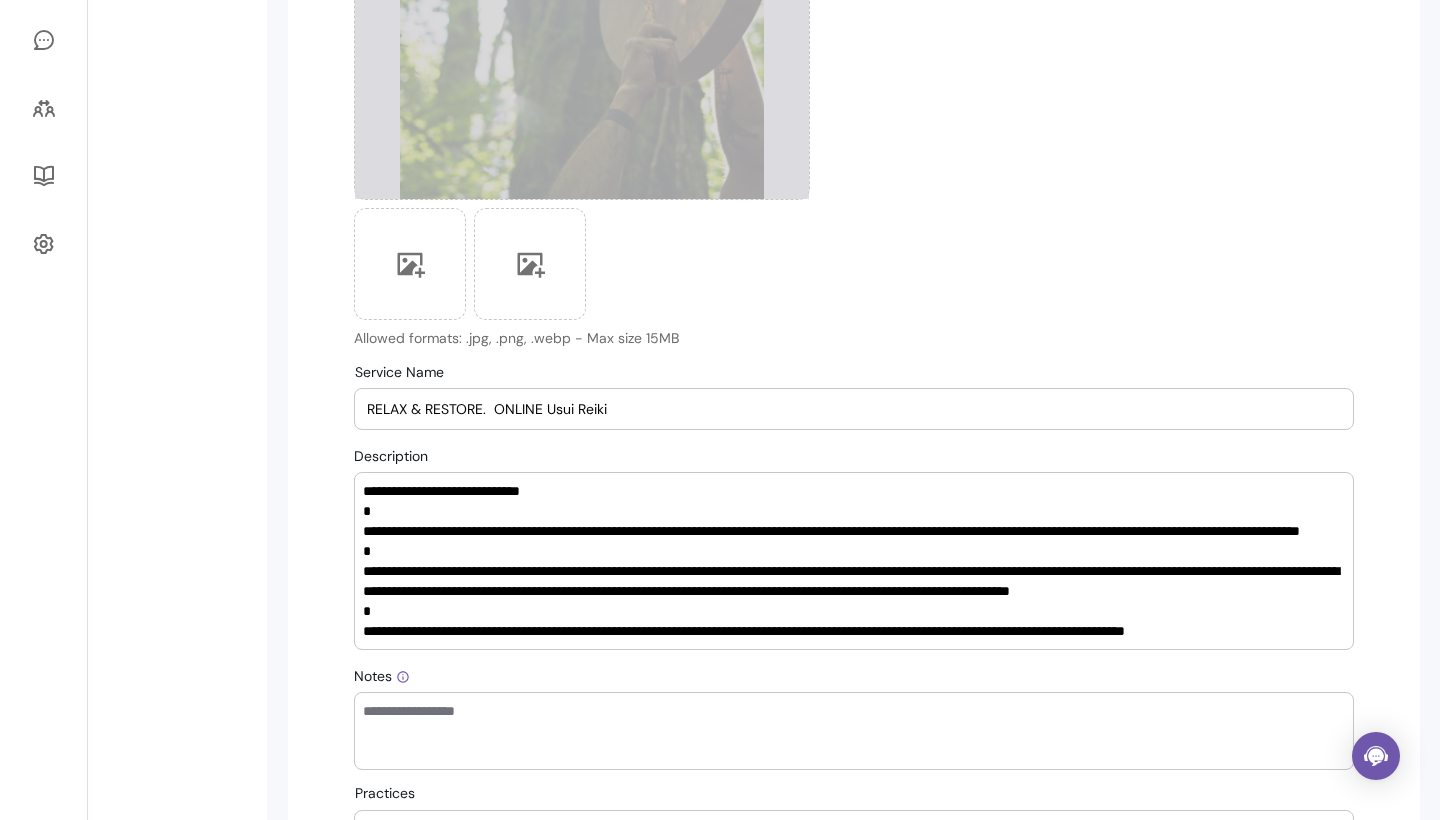 scroll, scrollTop: 496, scrollLeft: 0, axis: vertical 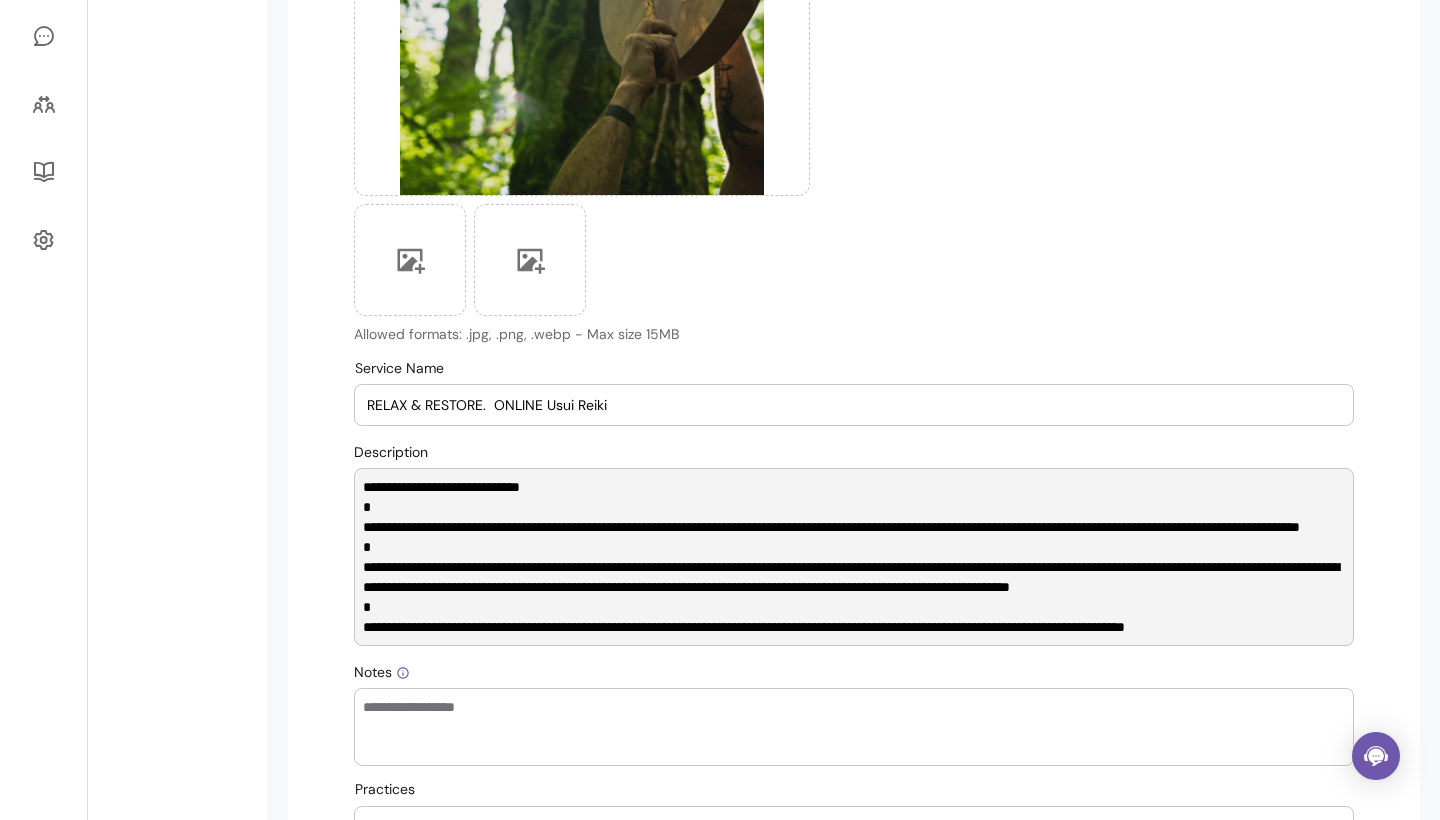 click on "**********" at bounding box center [854, 557] 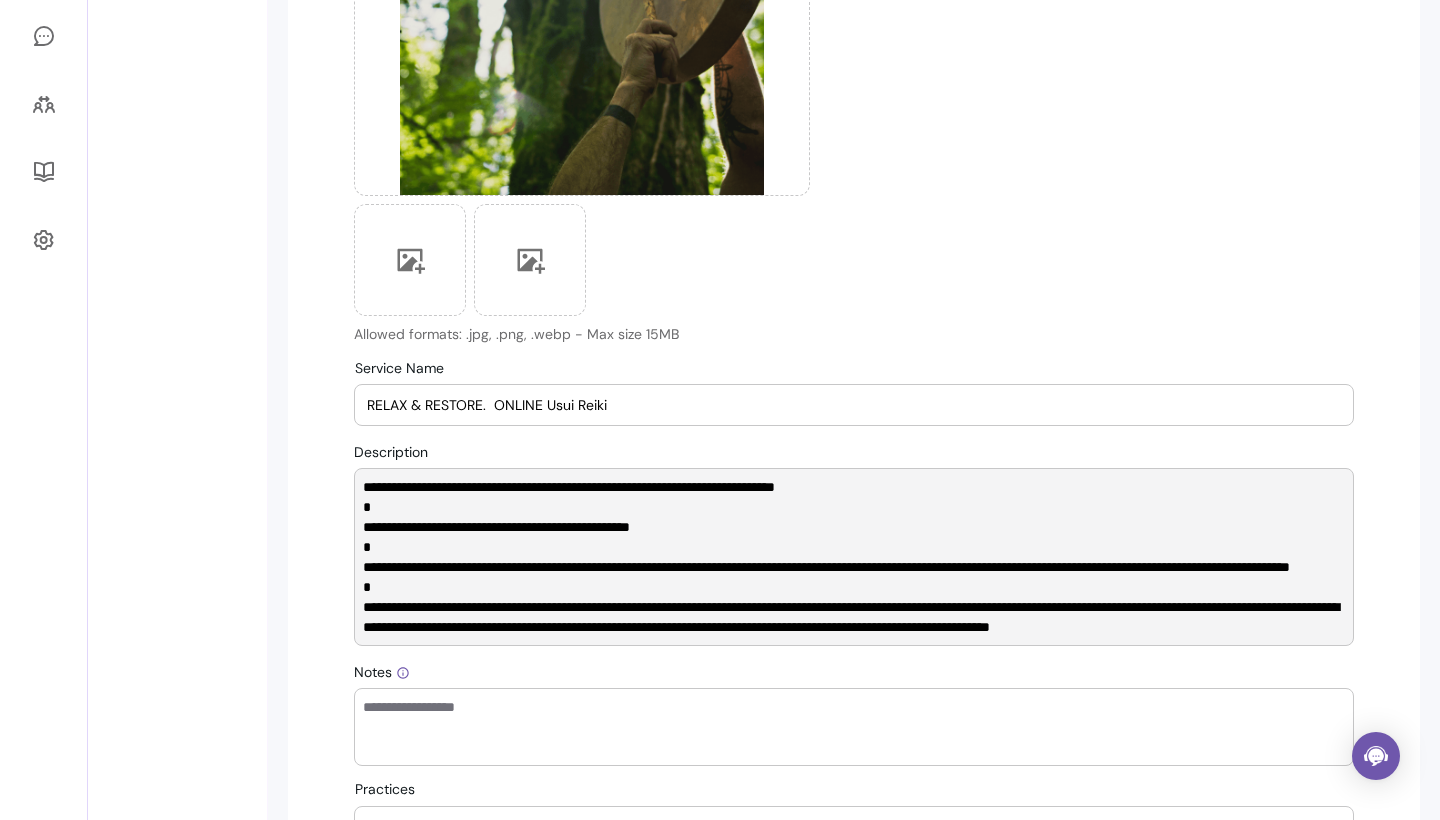 scroll, scrollTop: 169, scrollLeft: 0, axis: vertical 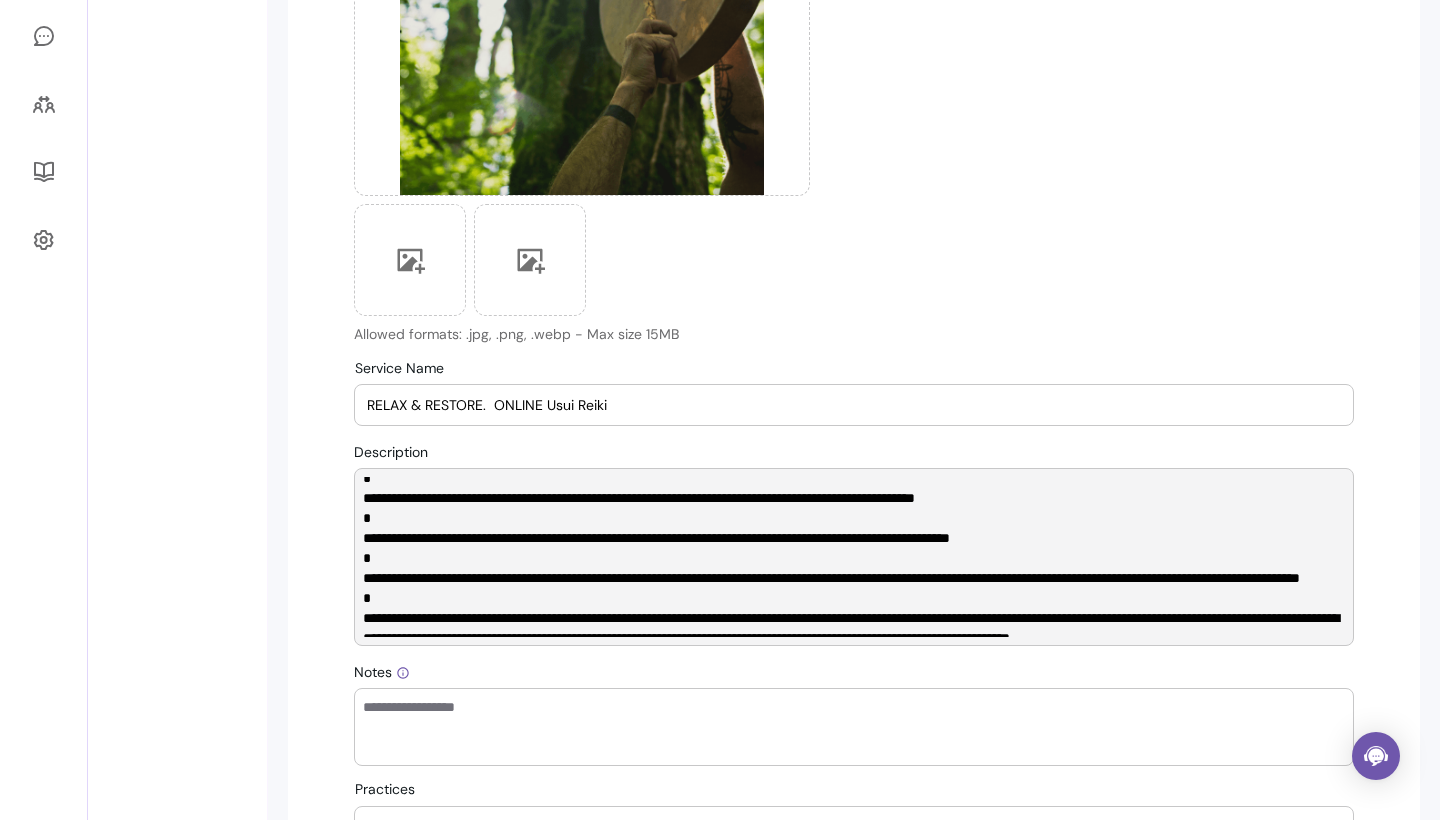 paste on "**********" 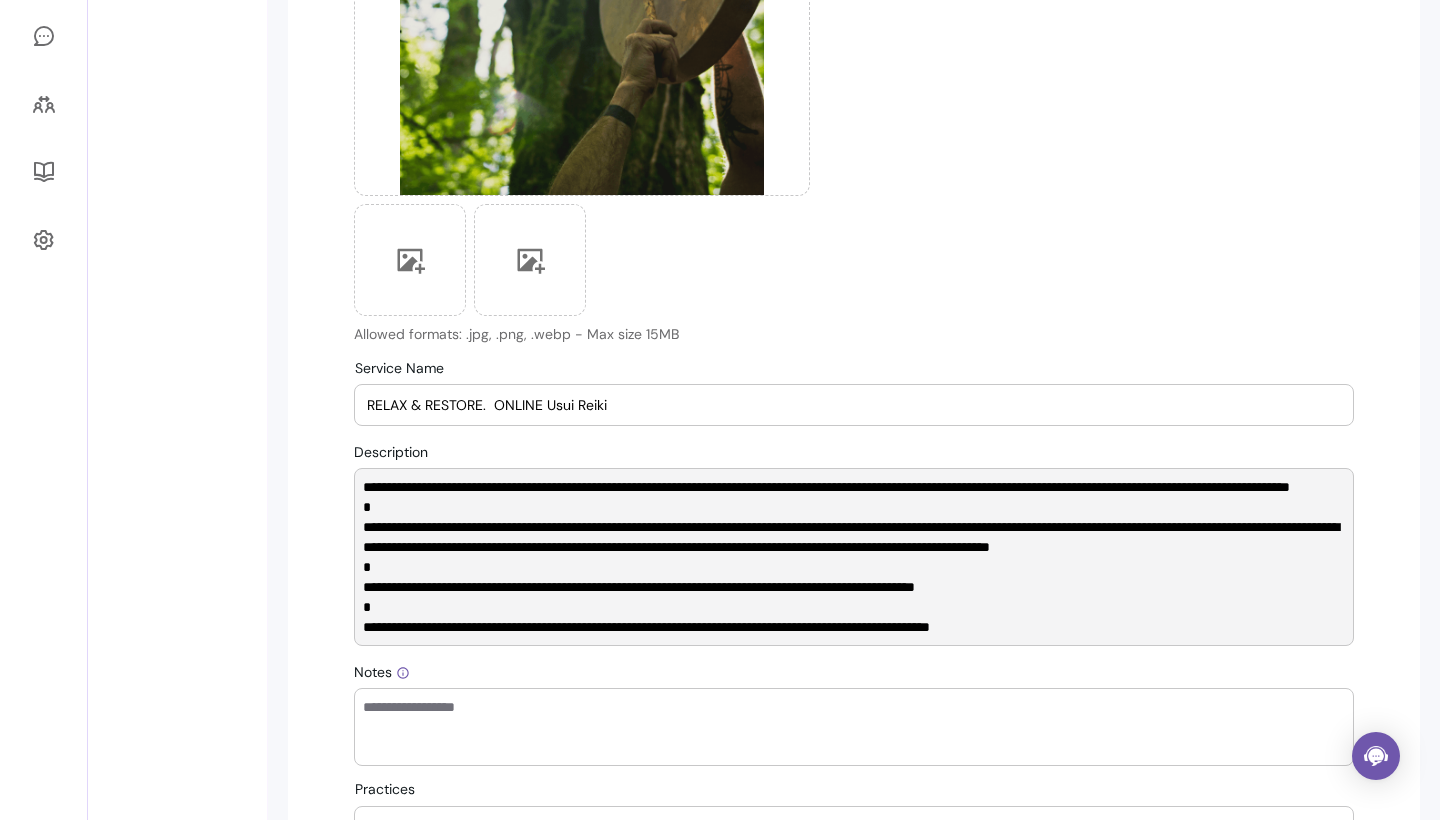 scroll, scrollTop: 100, scrollLeft: 0, axis: vertical 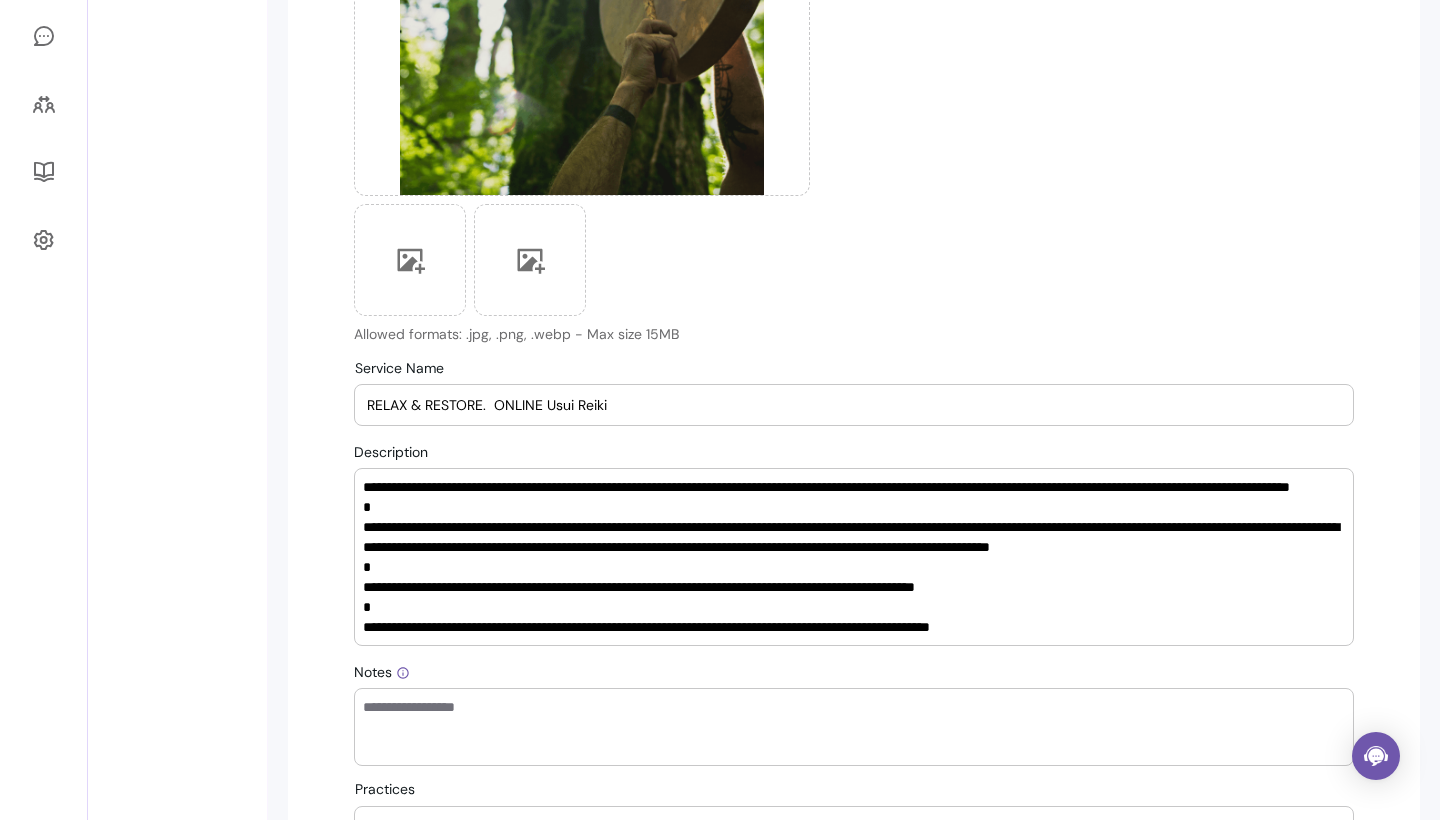drag, startPoint x: 485, startPoint y: 406, endPoint x: 357, endPoint y: 405, distance: 128.0039 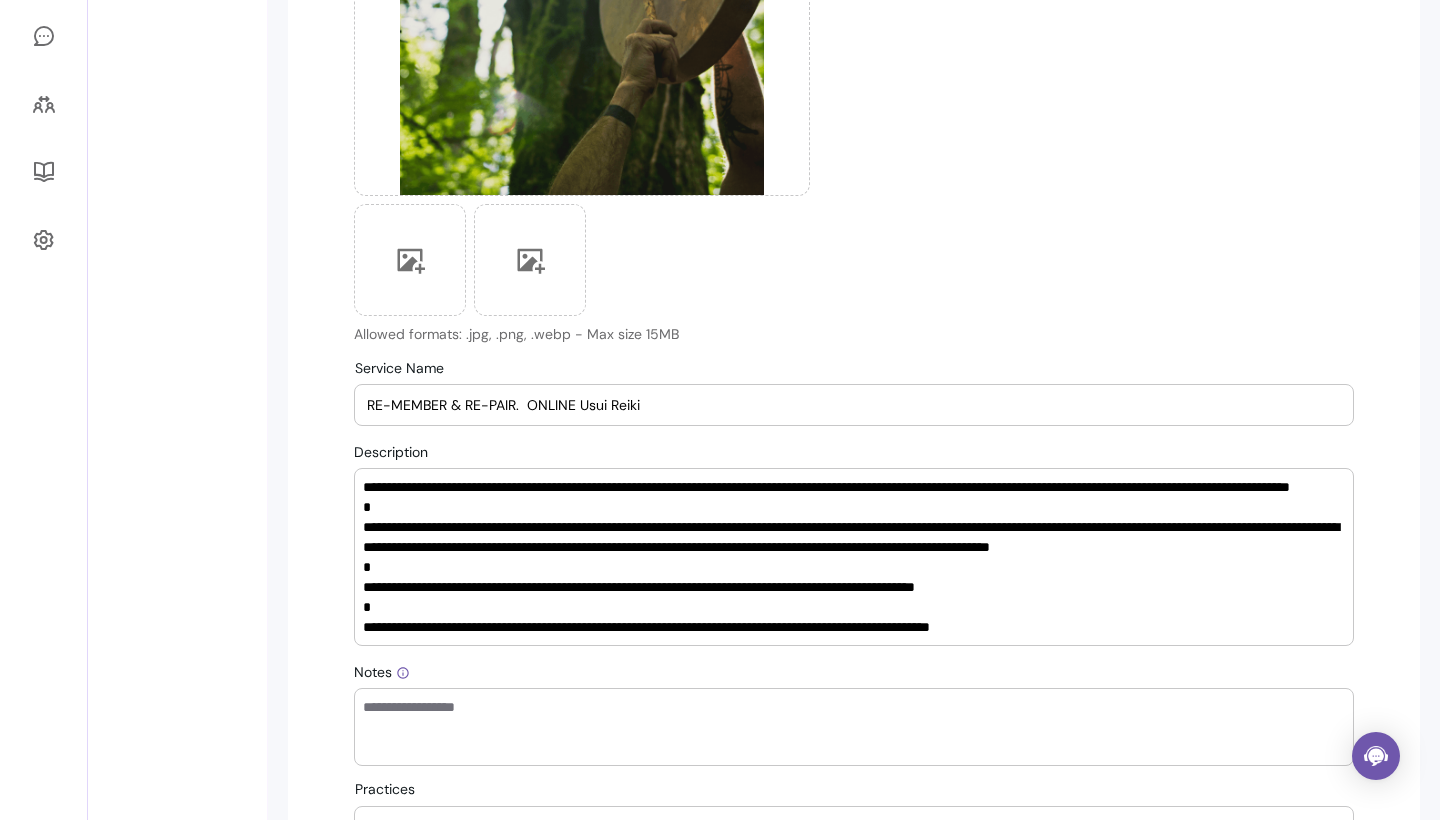 scroll, scrollTop: 100, scrollLeft: 0, axis: vertical 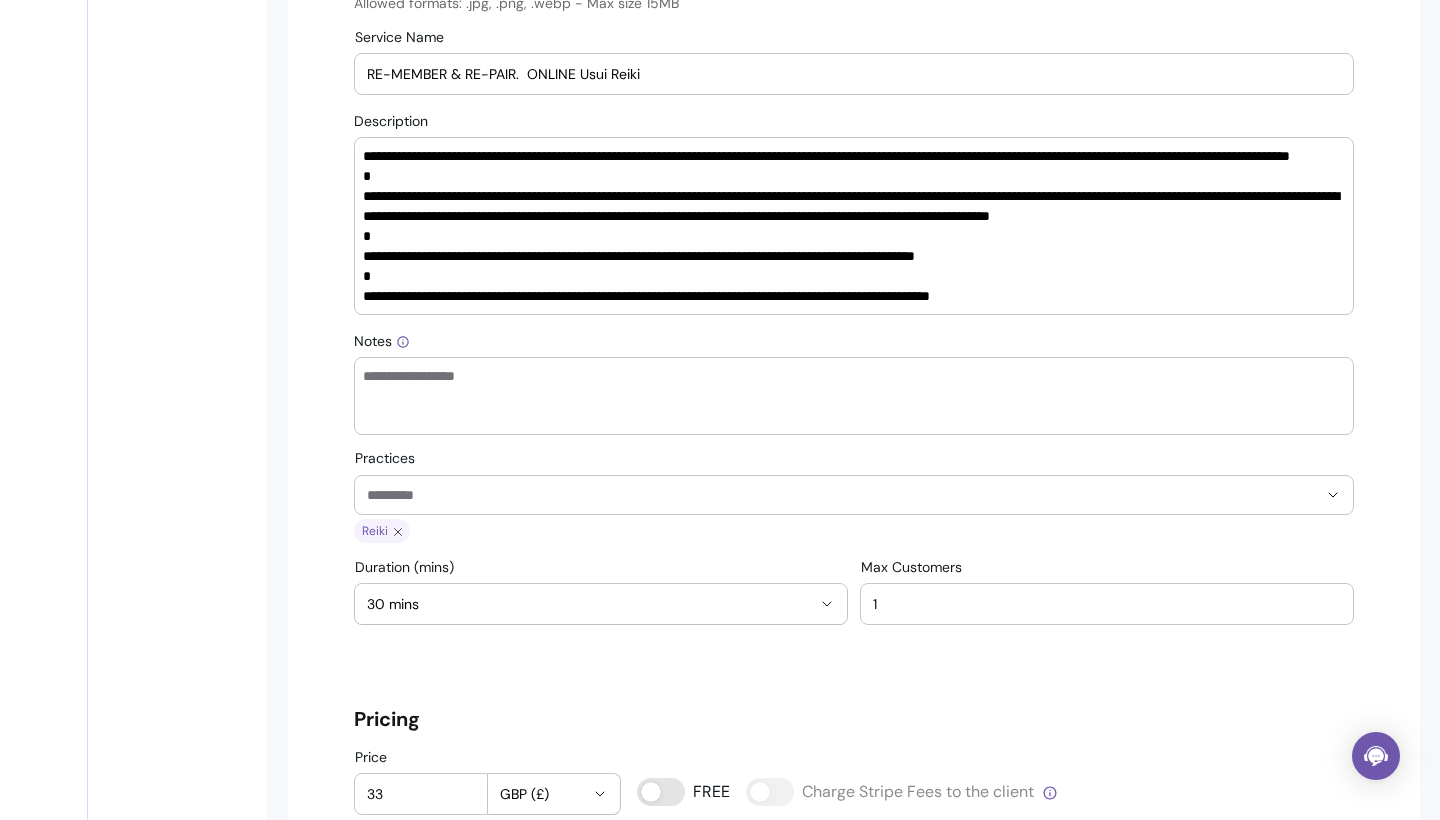 type on "RE-MEMBER & RE-PAIR.  ONLINE Usui Reiki" 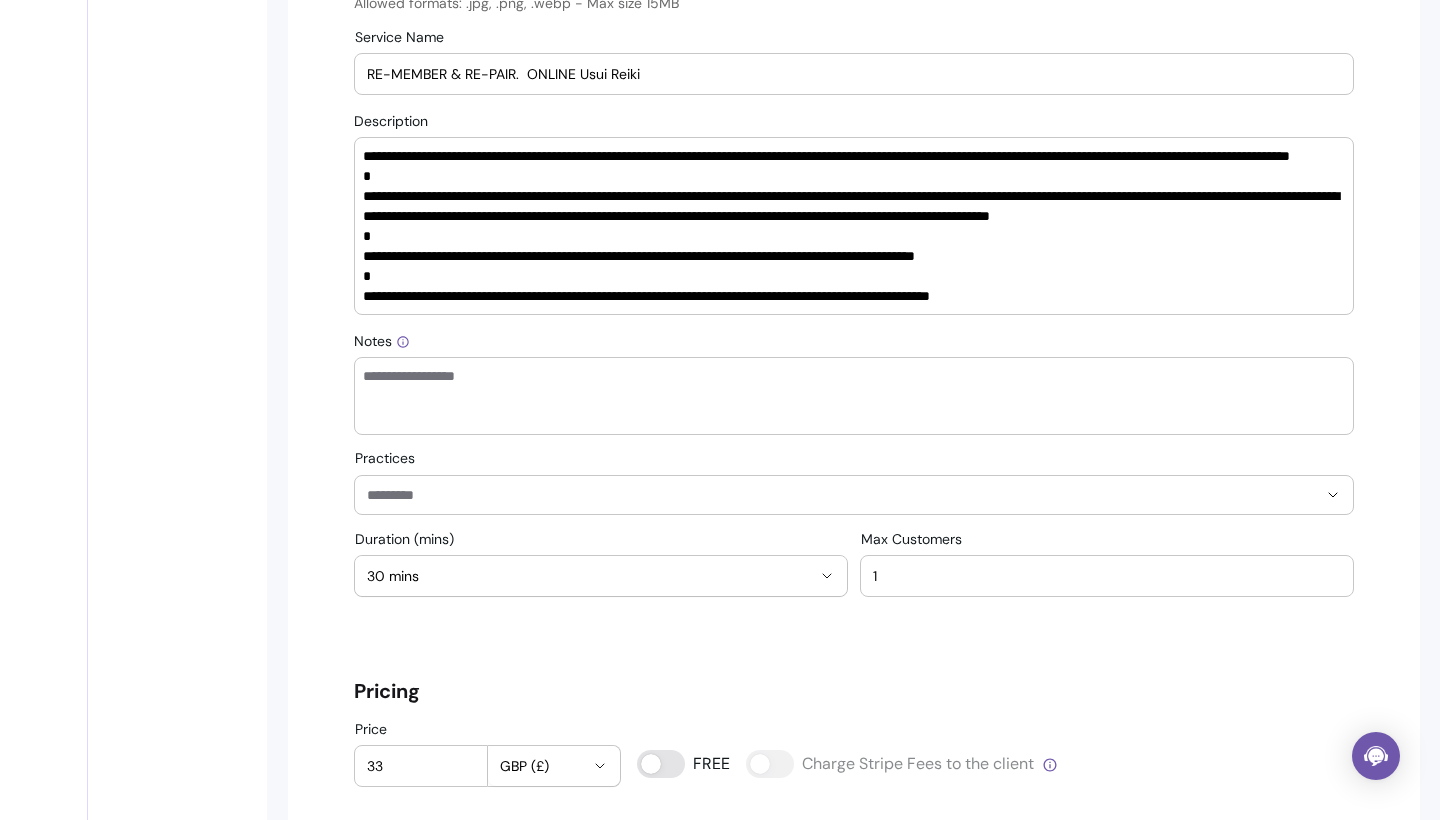 click at bounding box center (854, 495) 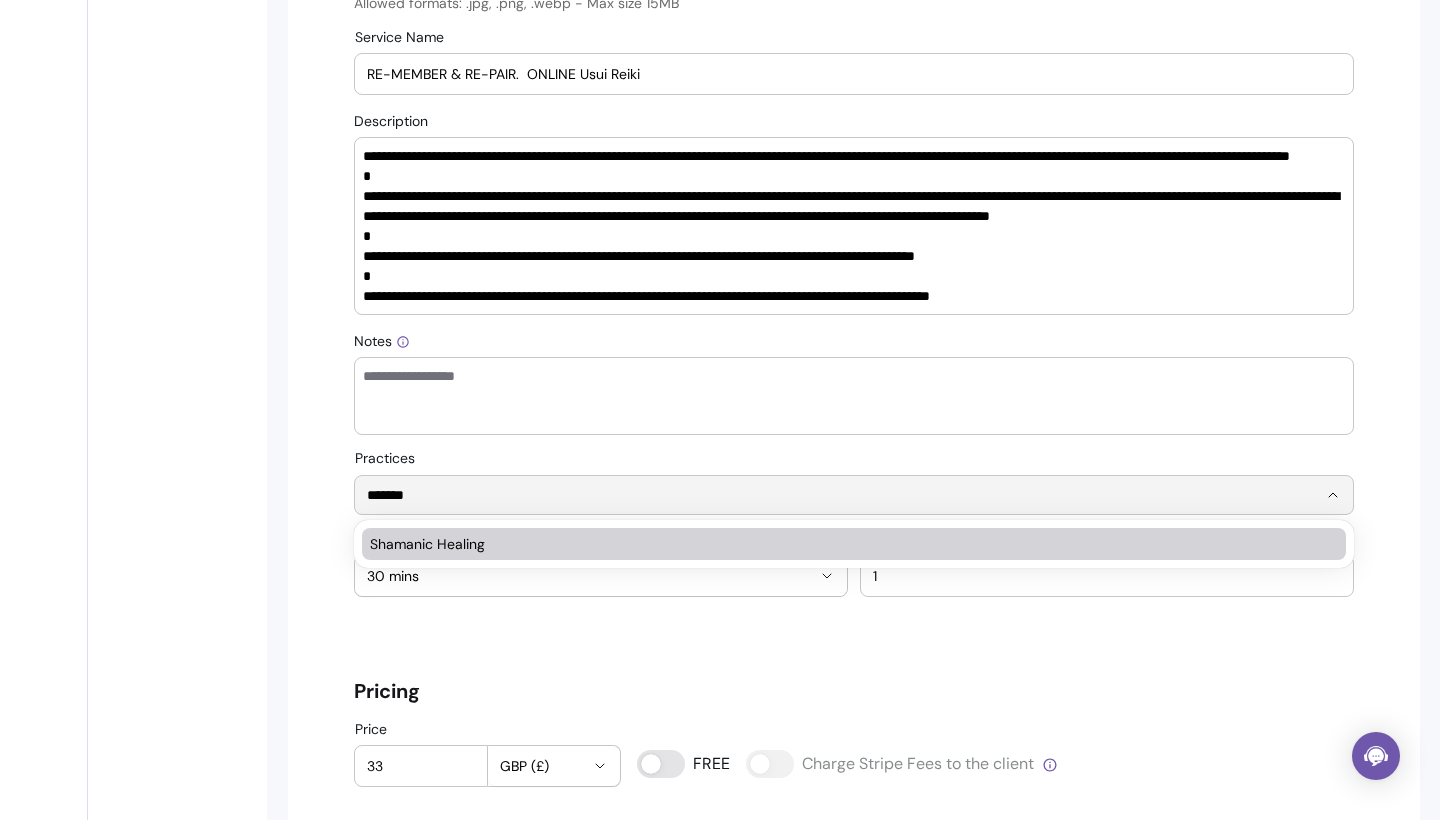 type on "*******" 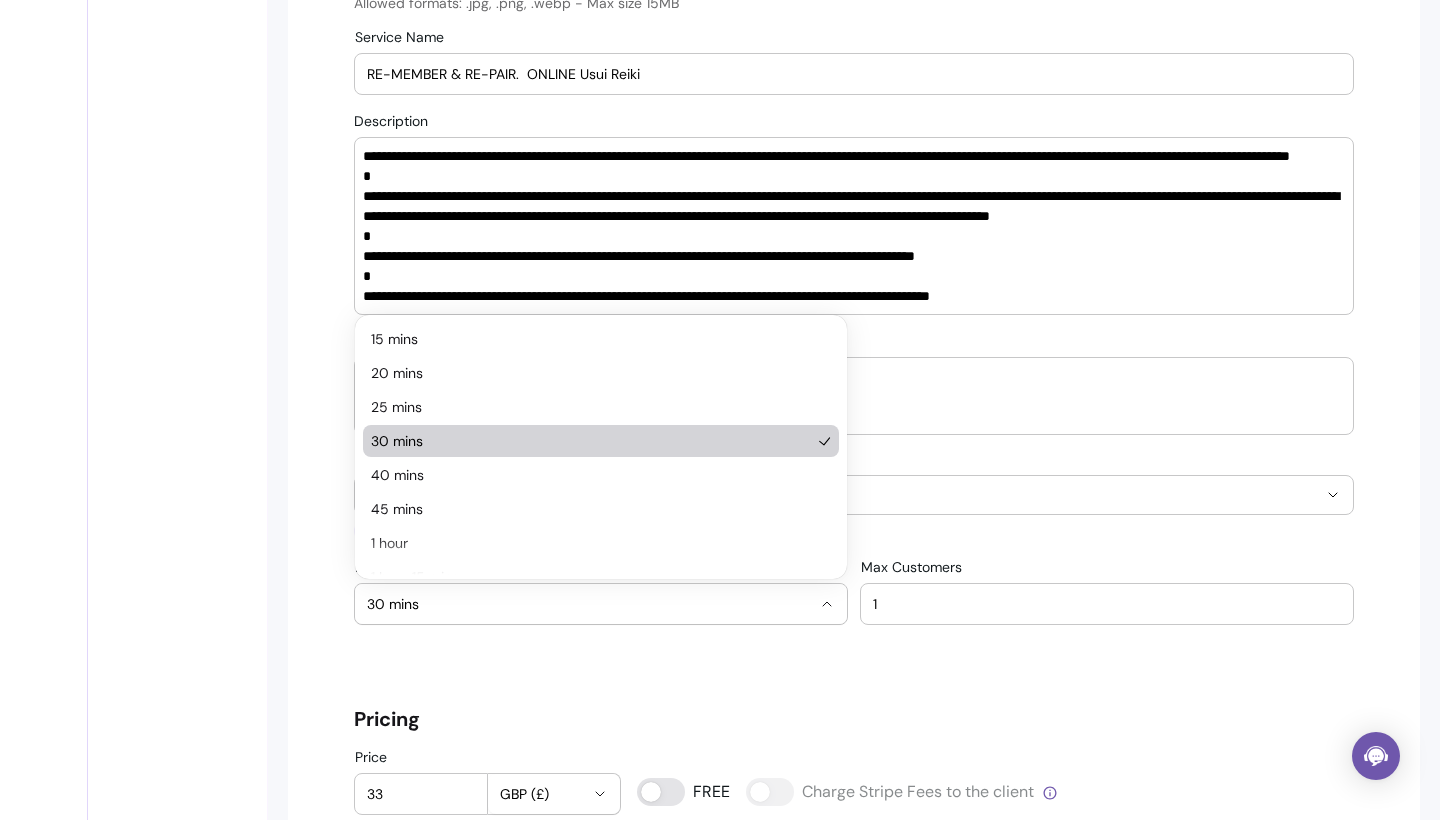 click on "30 mins" at bounding box center (589, 604) 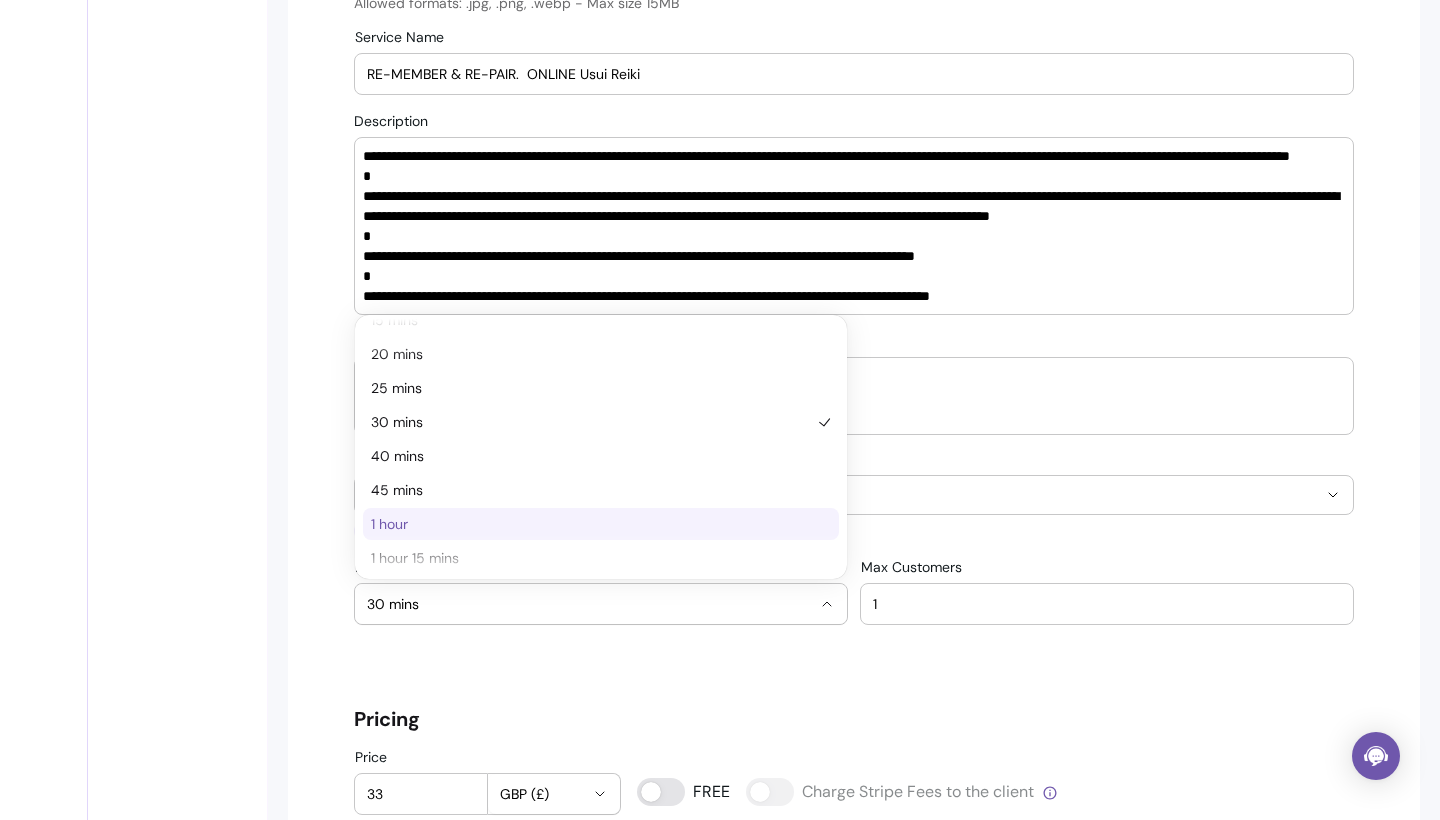 click on "1 hour" at bounding box center [591, 524] 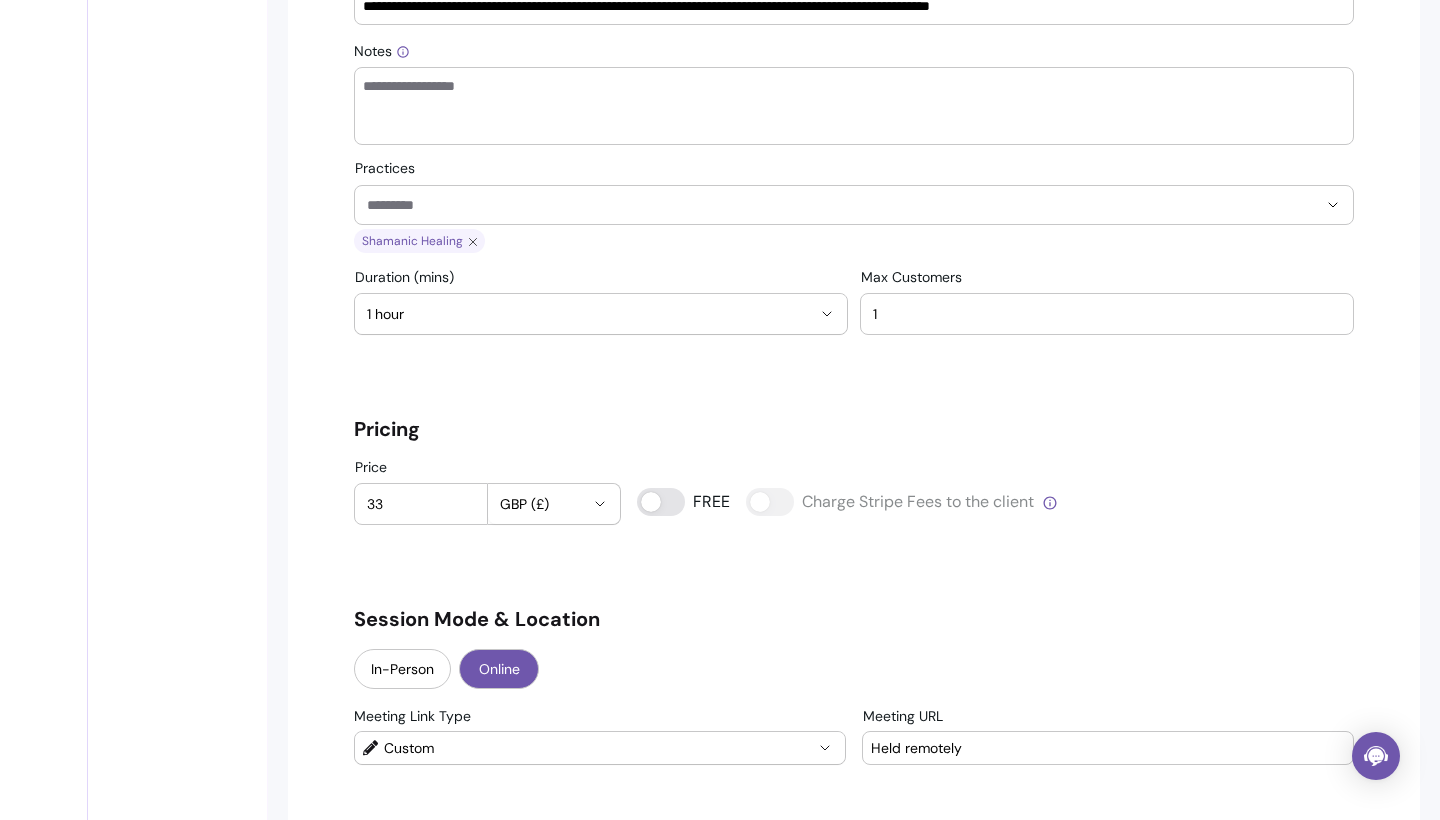 scroll, scrollTop: 1138, scrollLeft: 0, axis: vertical 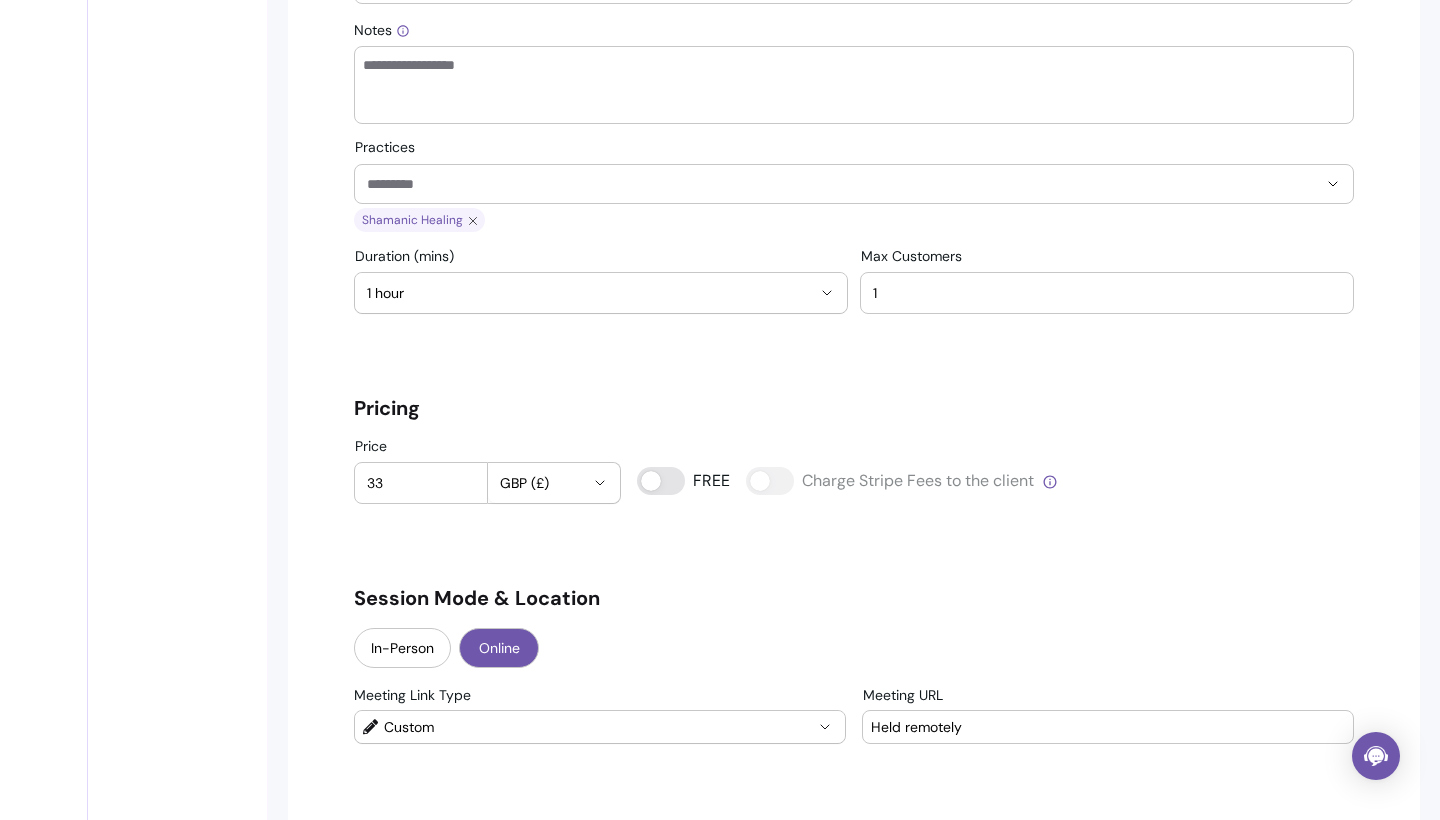 click on "33" at bounding box center (421, 483) 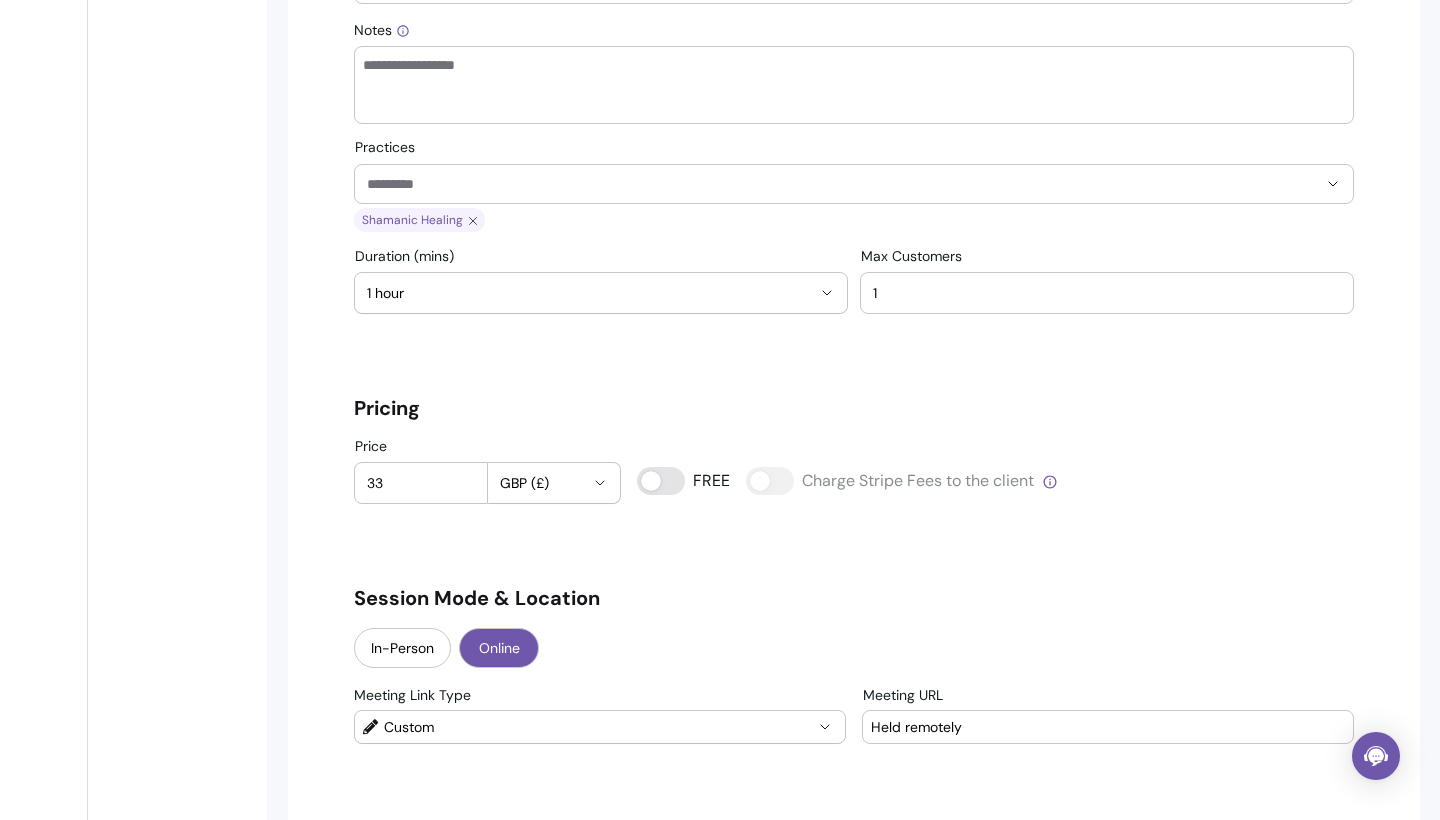 type on "3" 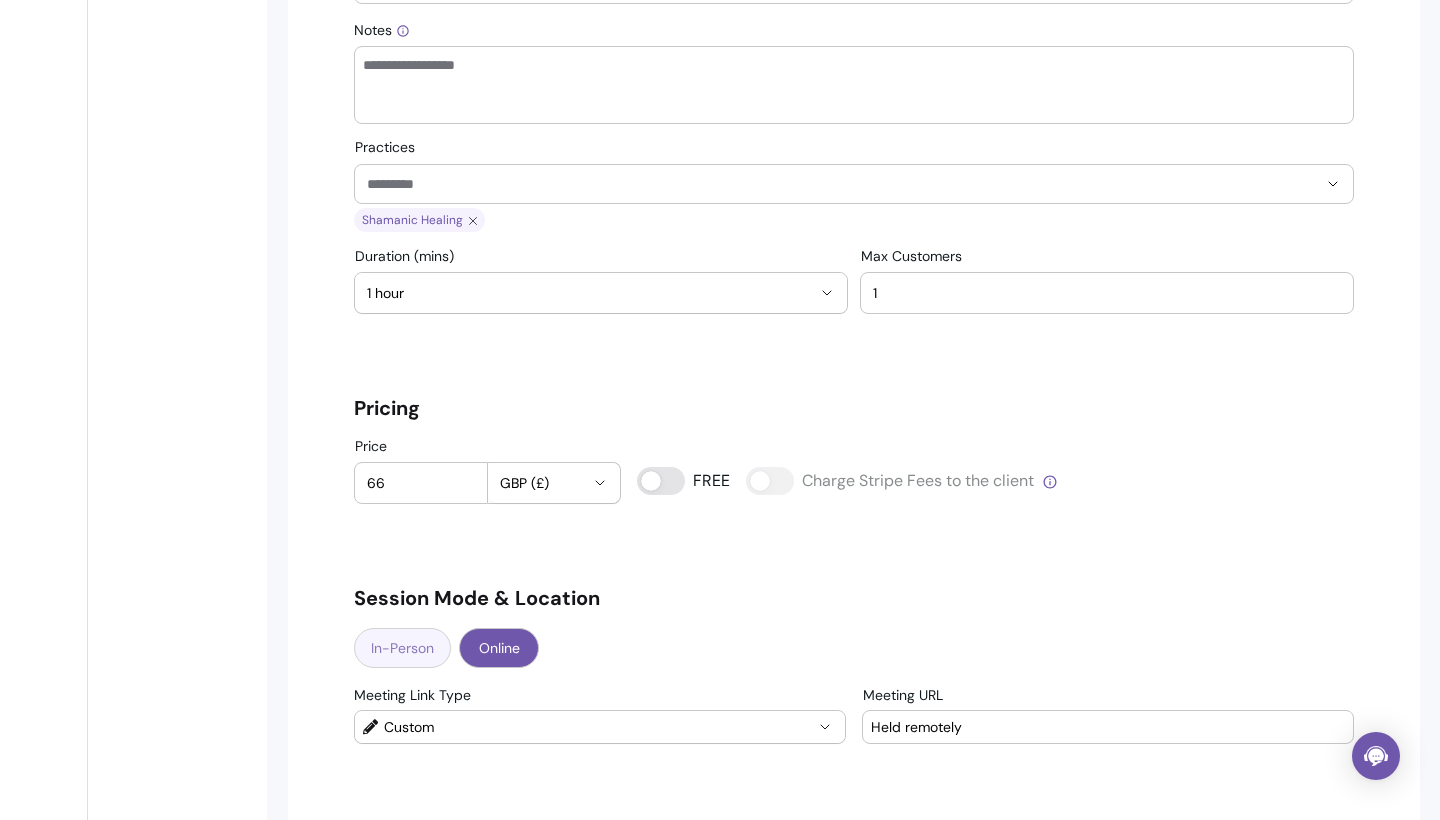 type on "66" 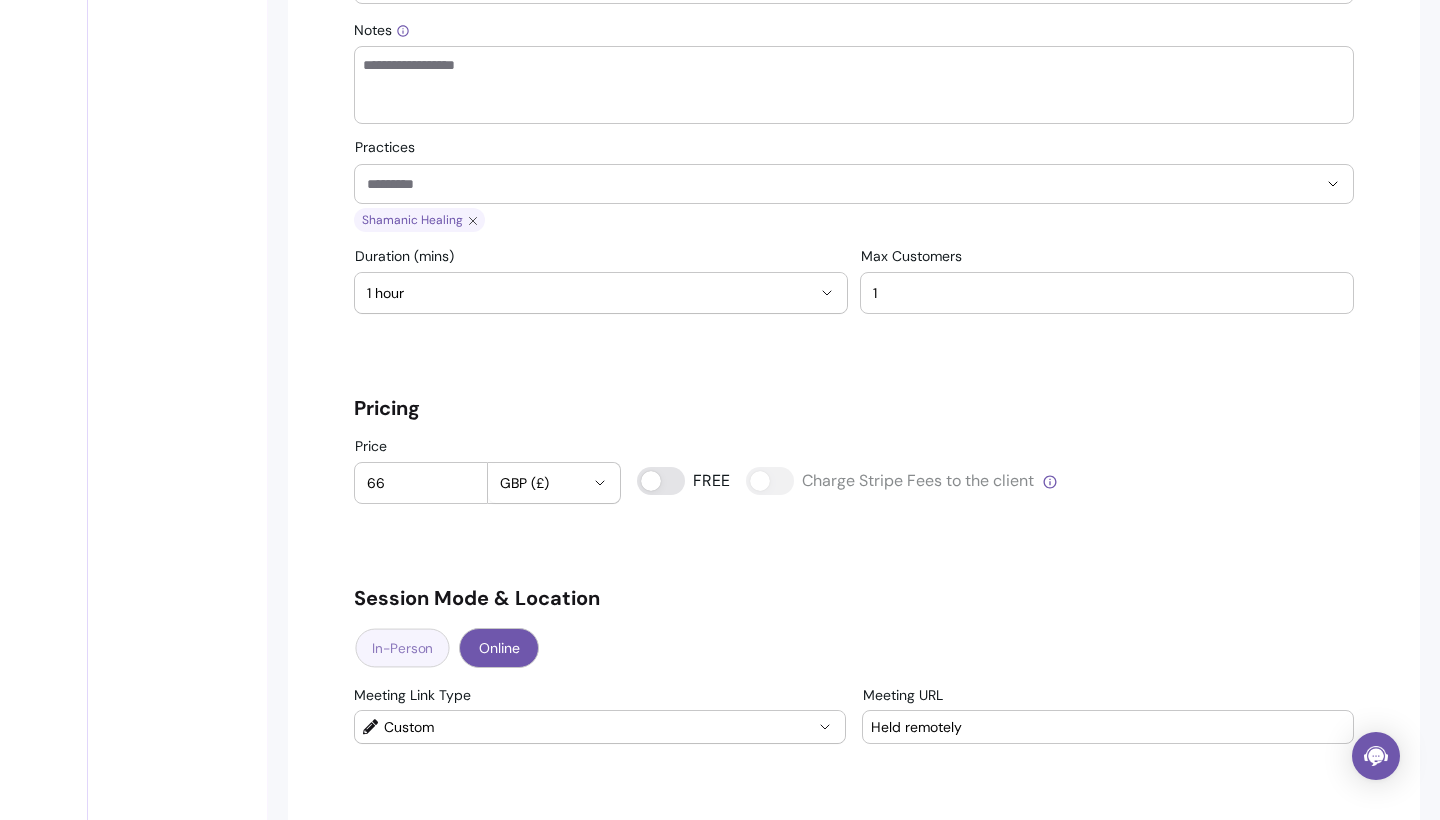 click on "In-Person" at bounding box center [402, 648] 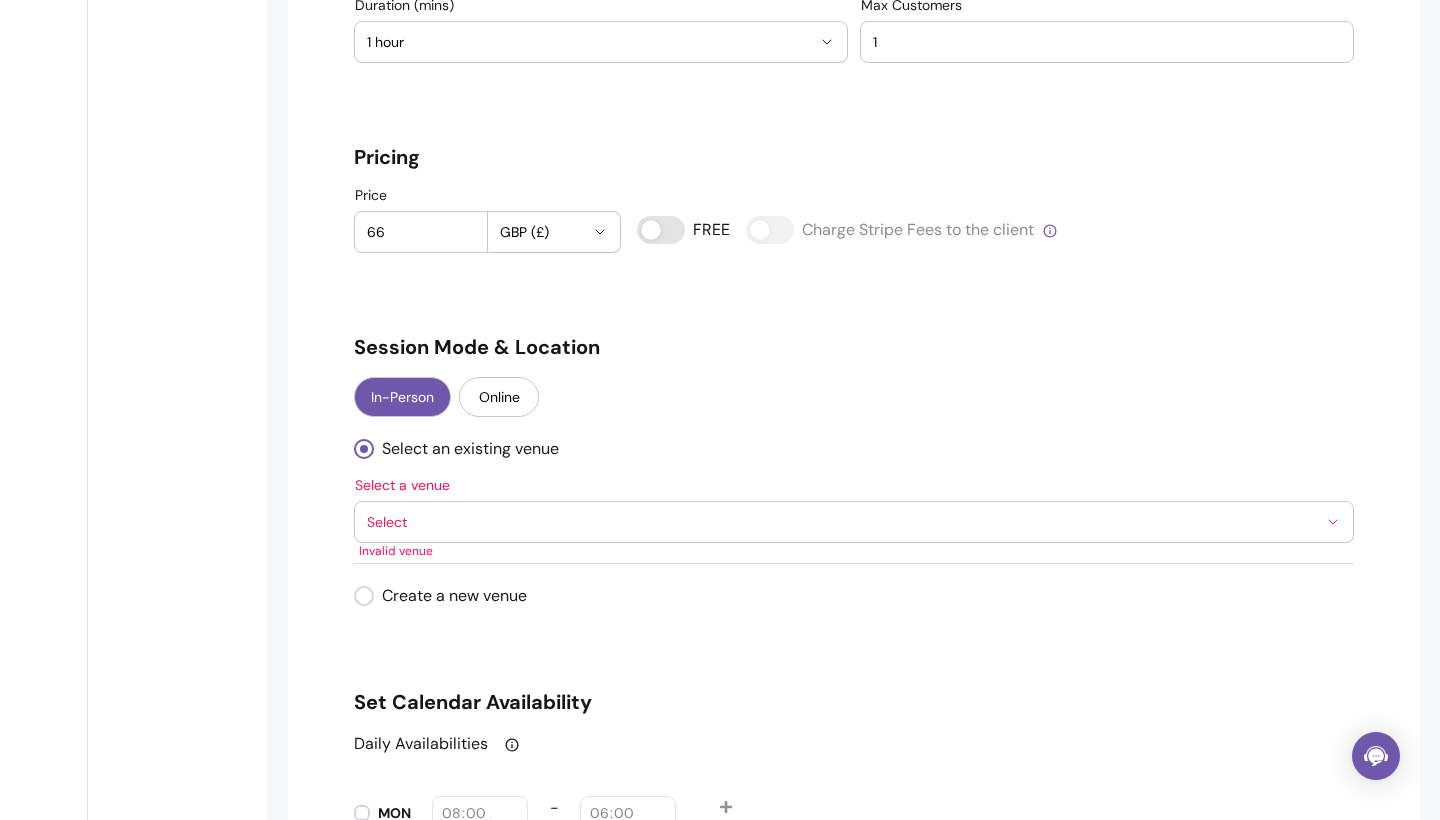 scroll, scrollTop: 1391, scrollLeft: 0, axis: vertical 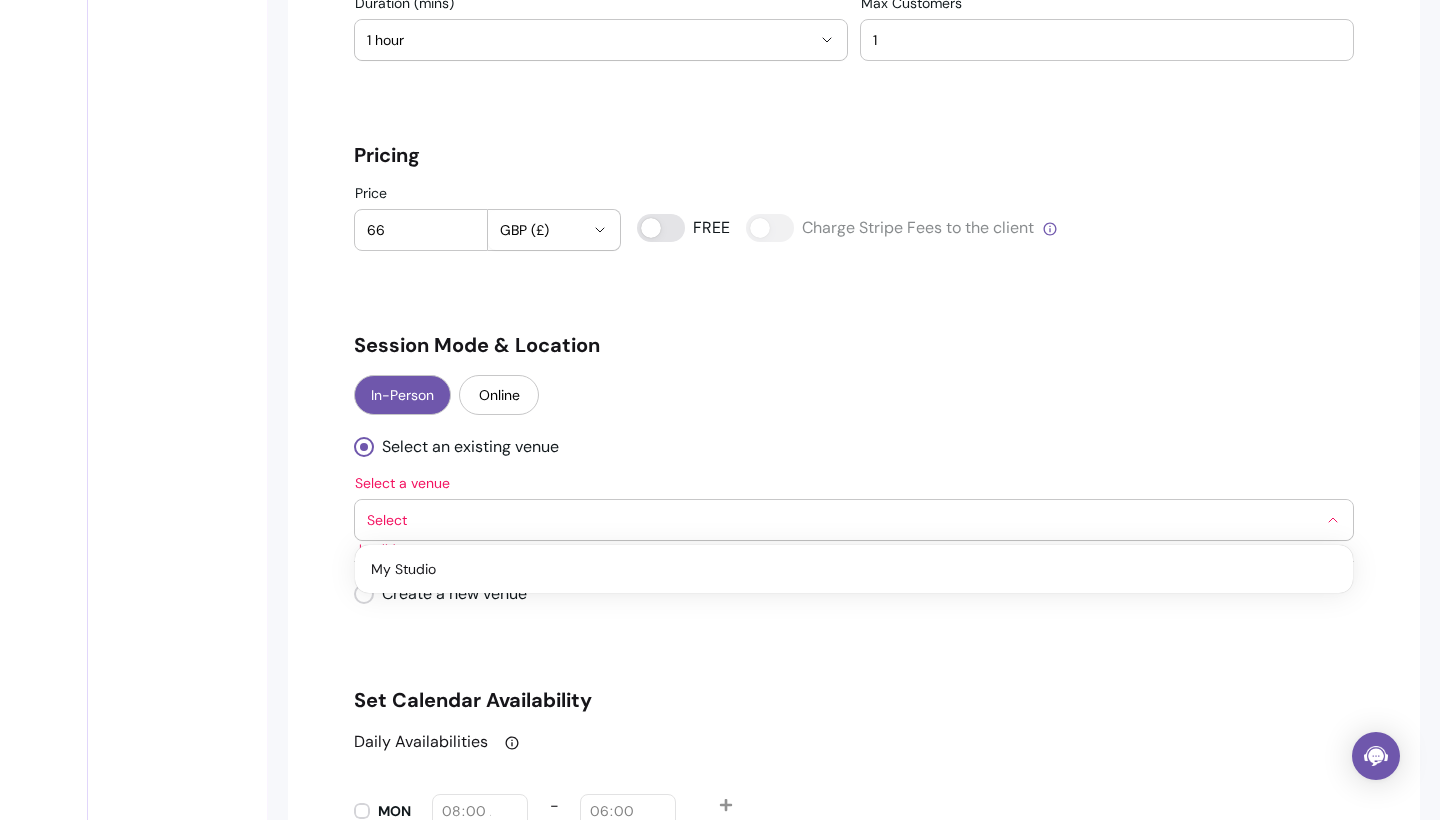 click on "Select" at bounding box center (842, 520) 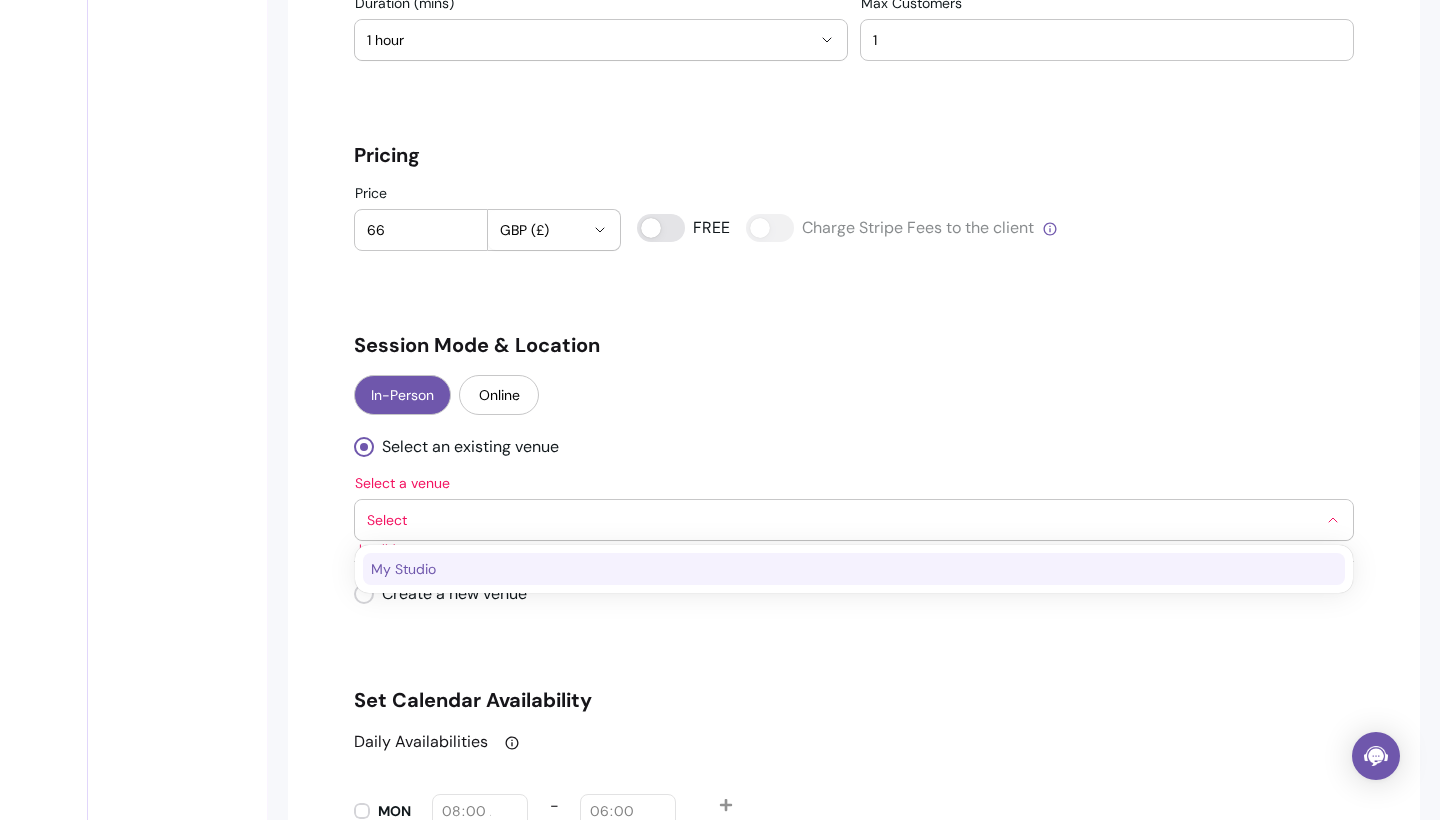 click on "My Studio" at bounding box center [844, 569] 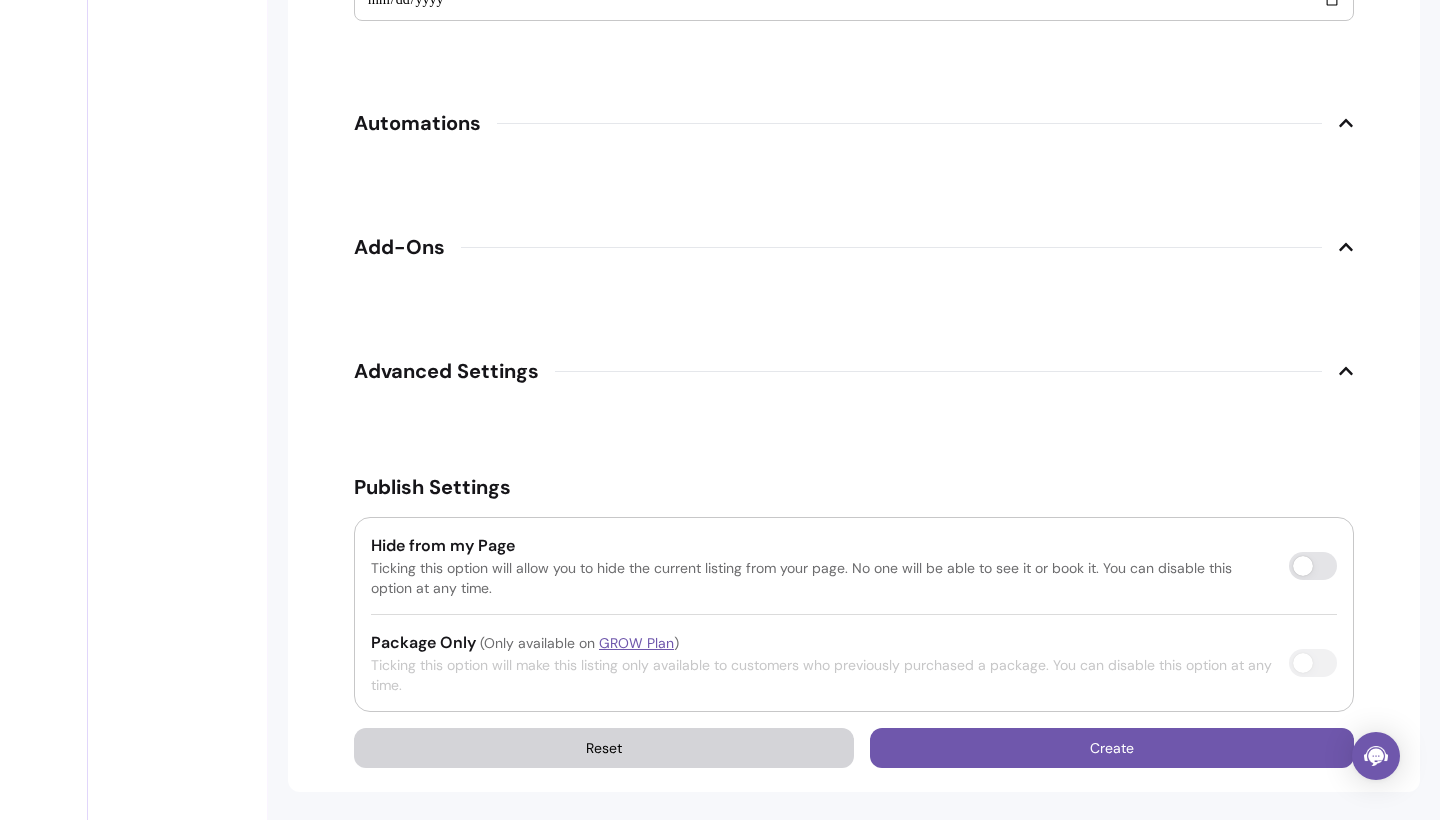 scroll, scrollTop: 3073, scrollLeft: 0, axis: vertical 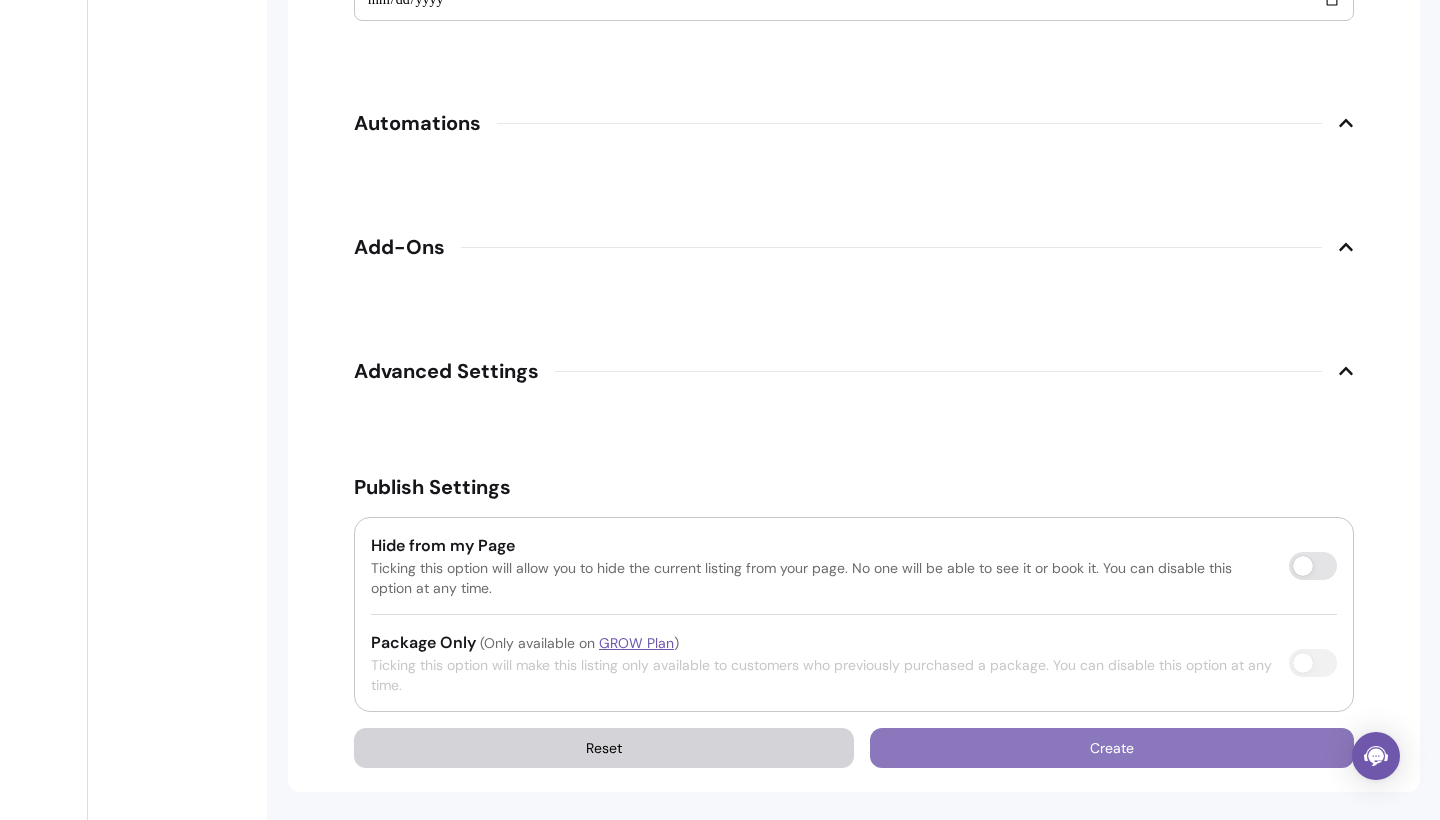 click on "Create" at bounding box center (1112, 748) 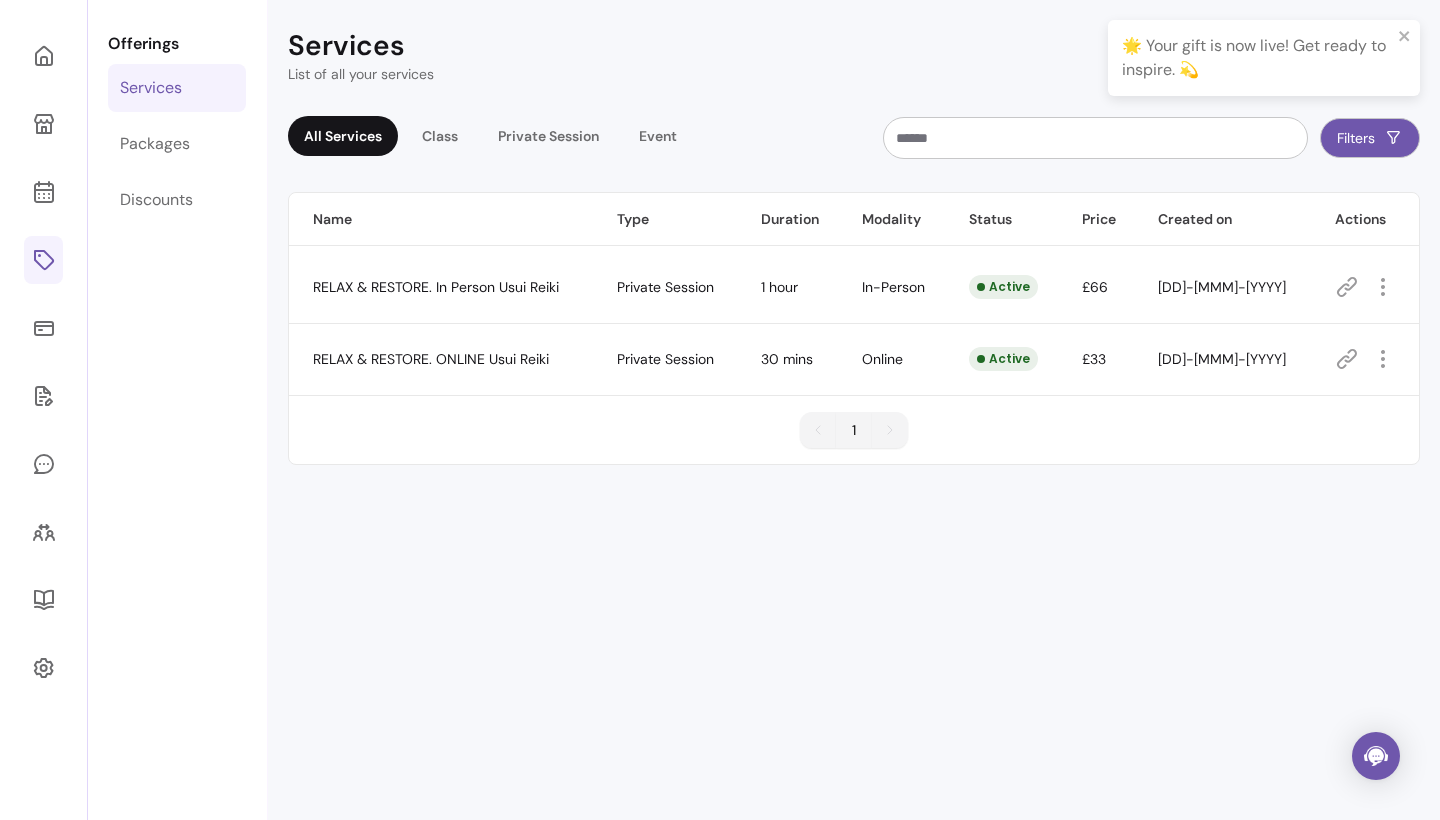 scroll, scrollTop: 68, scrollLeft: 0, axis: vertical 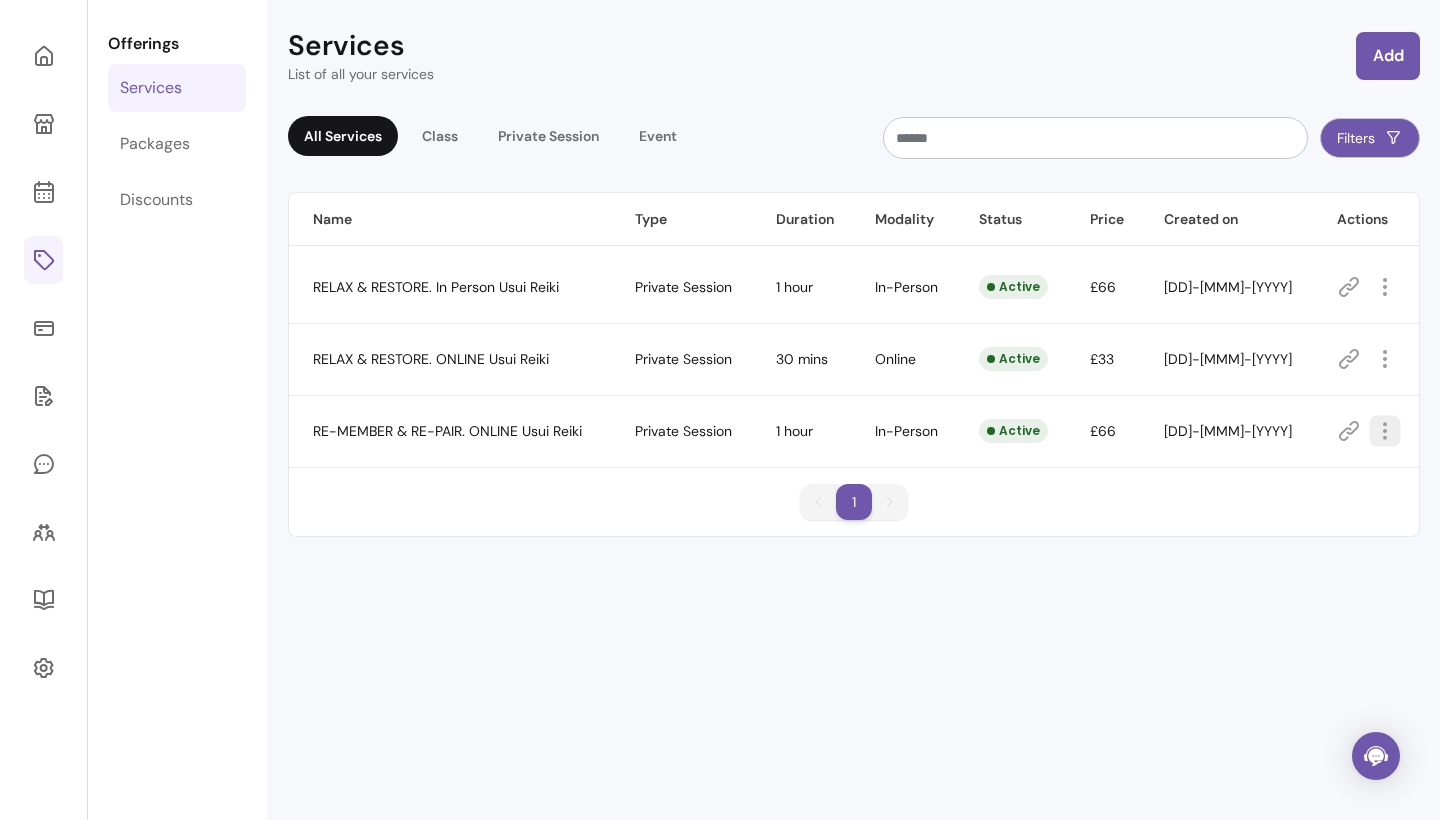 click 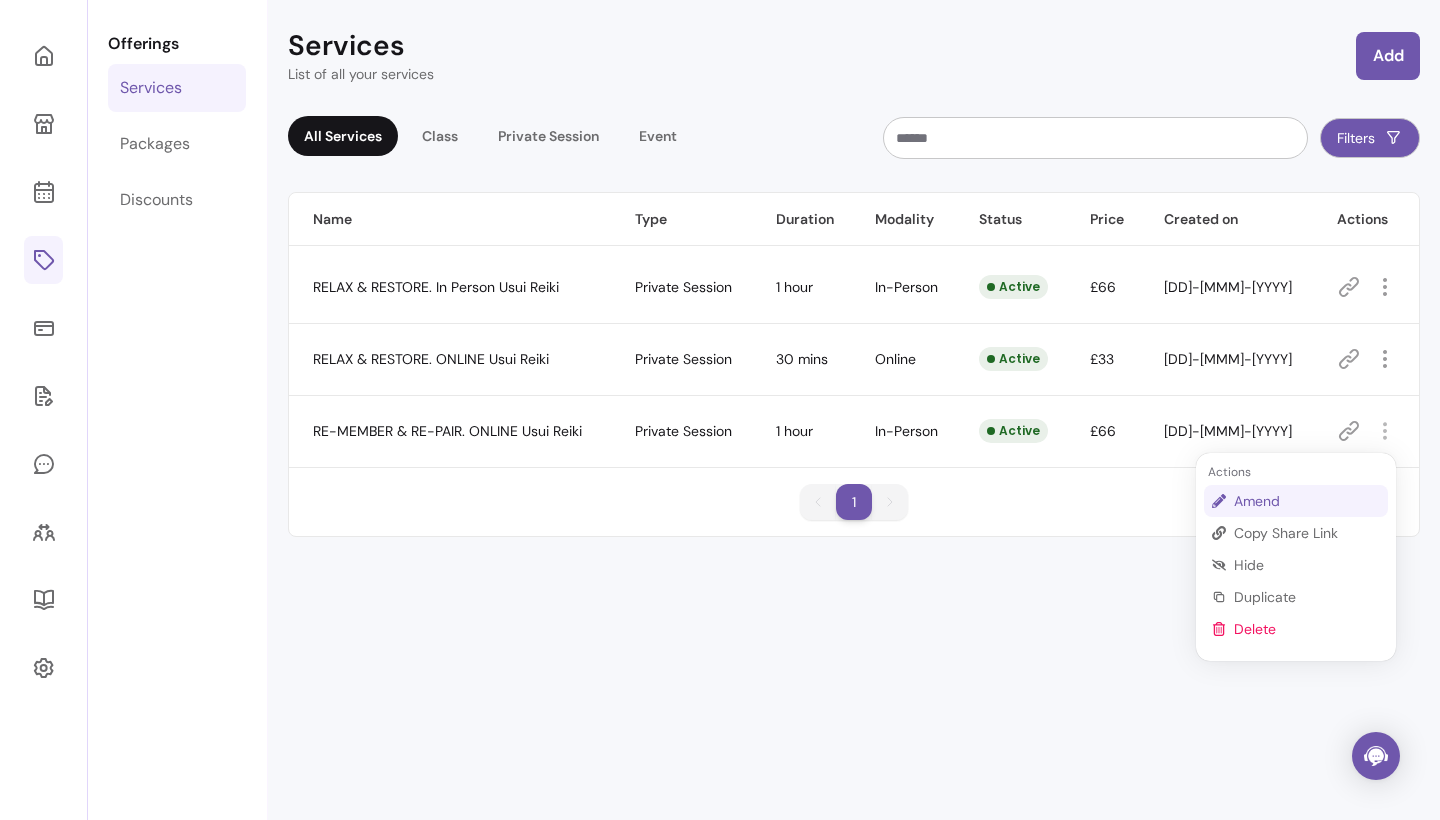 click on "Amend" at bounding box center [1307, 501] 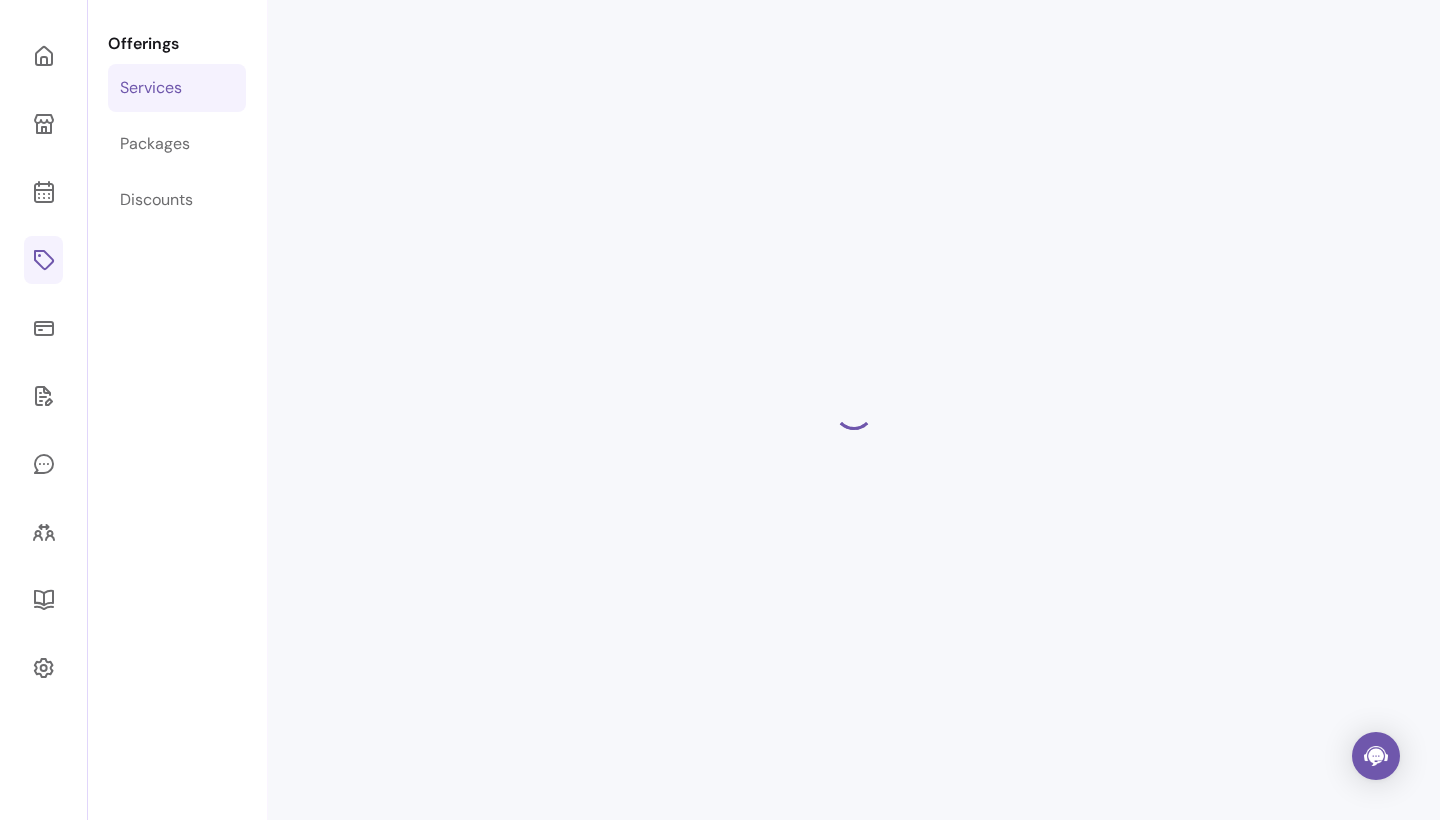 select on "**" 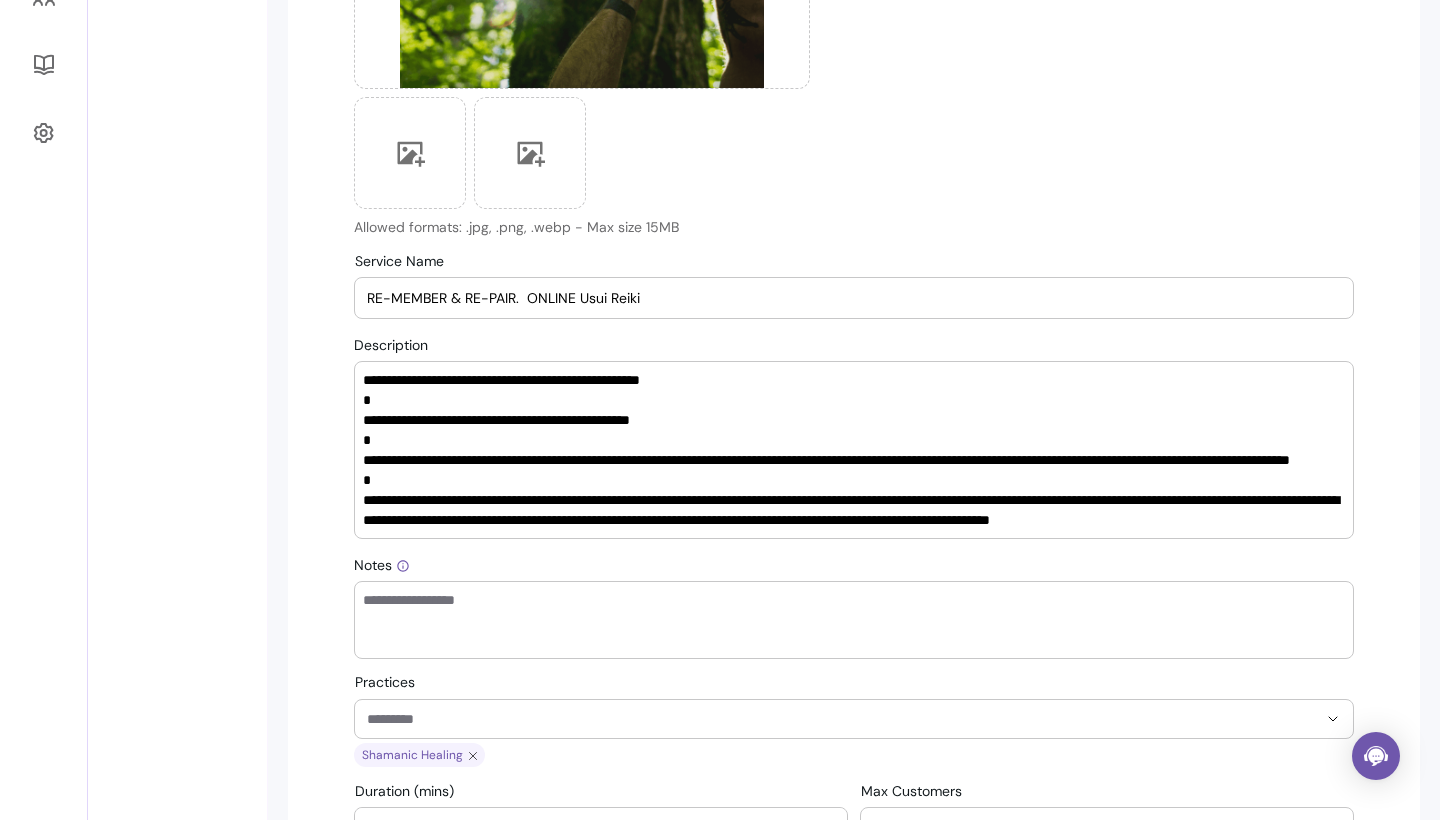 scroll, scrollTop: 604, scrollLeft: 0, axis: vertical 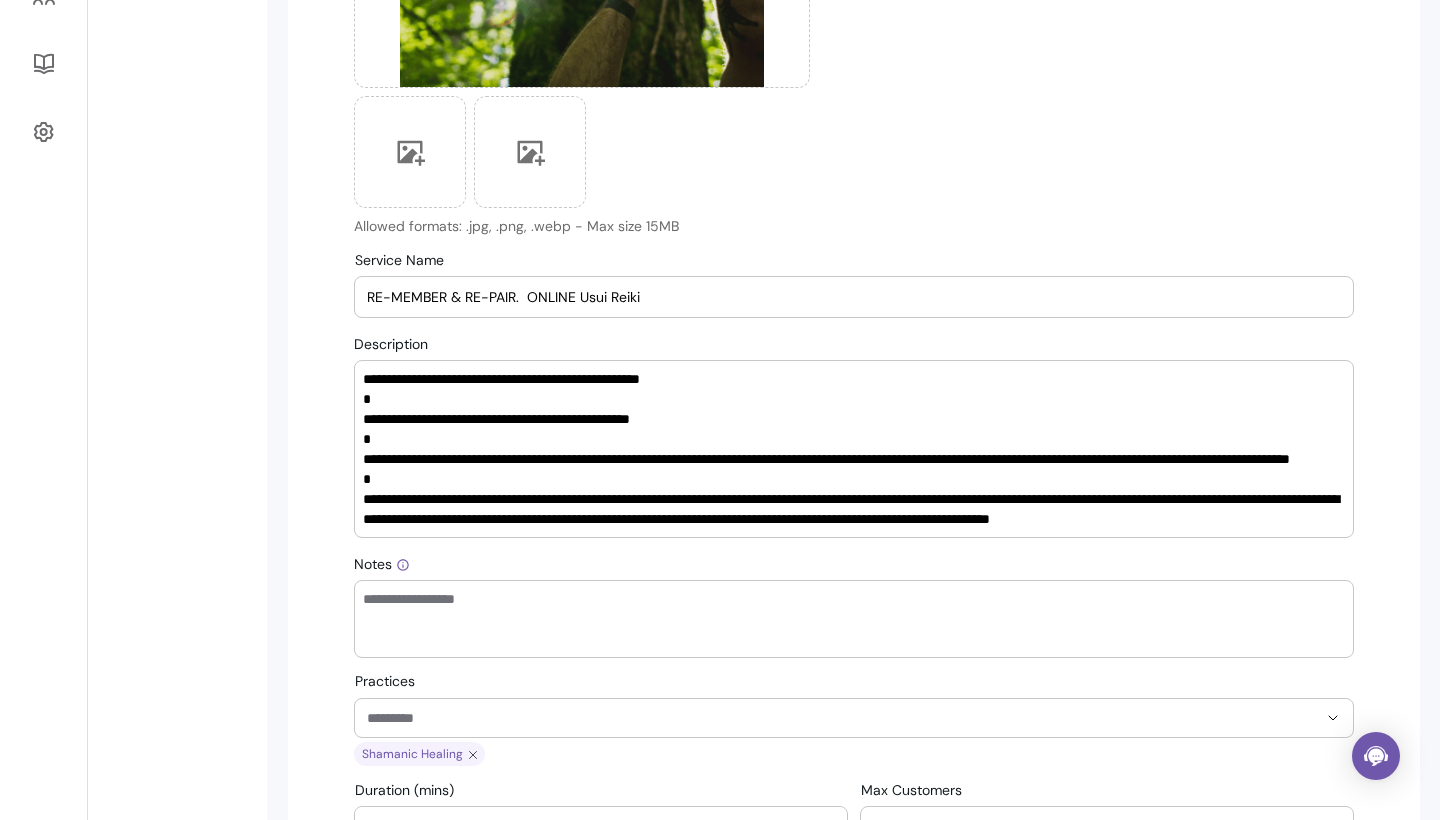 drag, startPoint x: 642, startPoint y: 292, endPoint x: 533, endPoint y: 296, distance: 109.07337 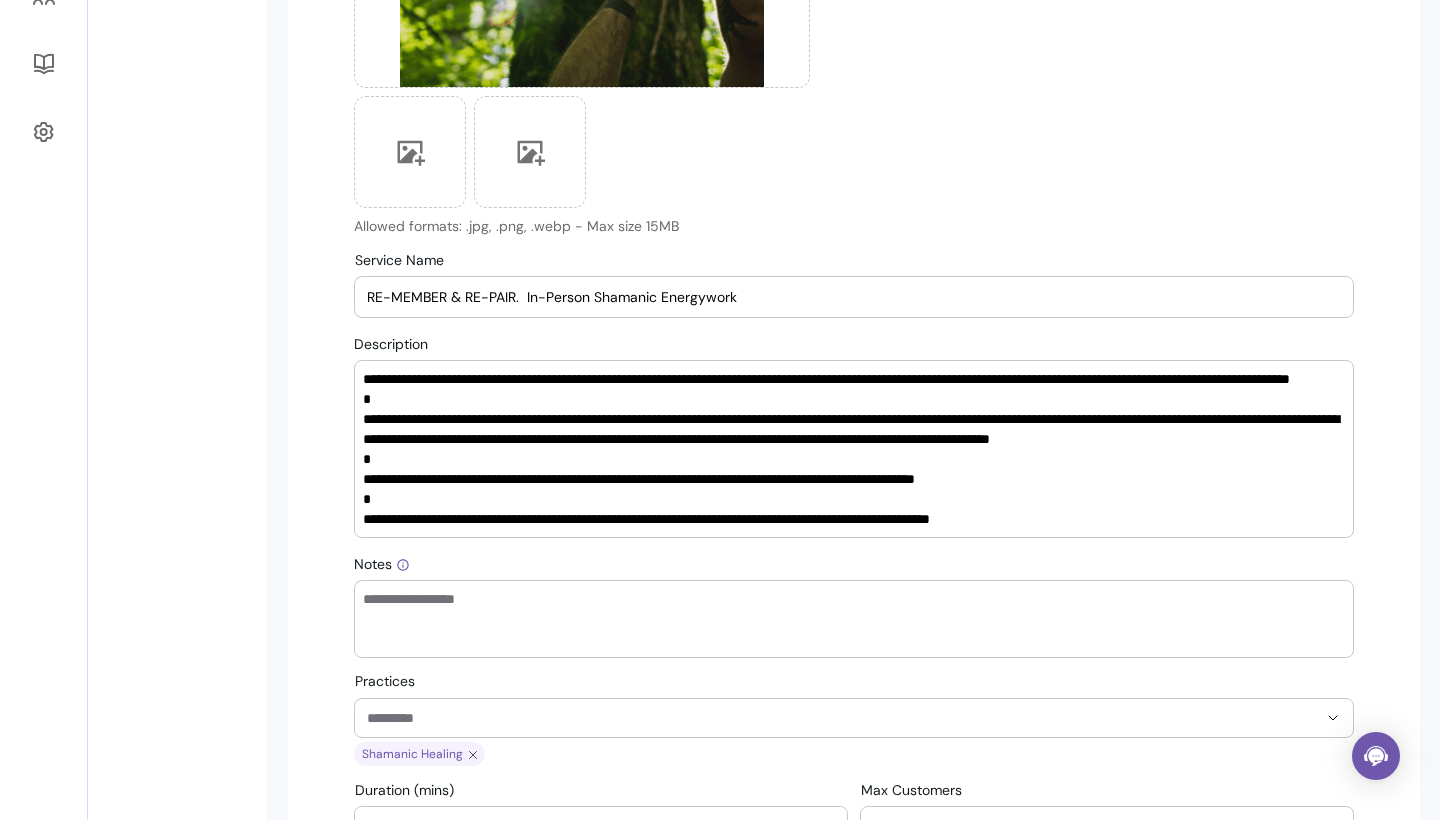 scroll, scrollTop: 100, scrollLeft: 0, axis: vertical 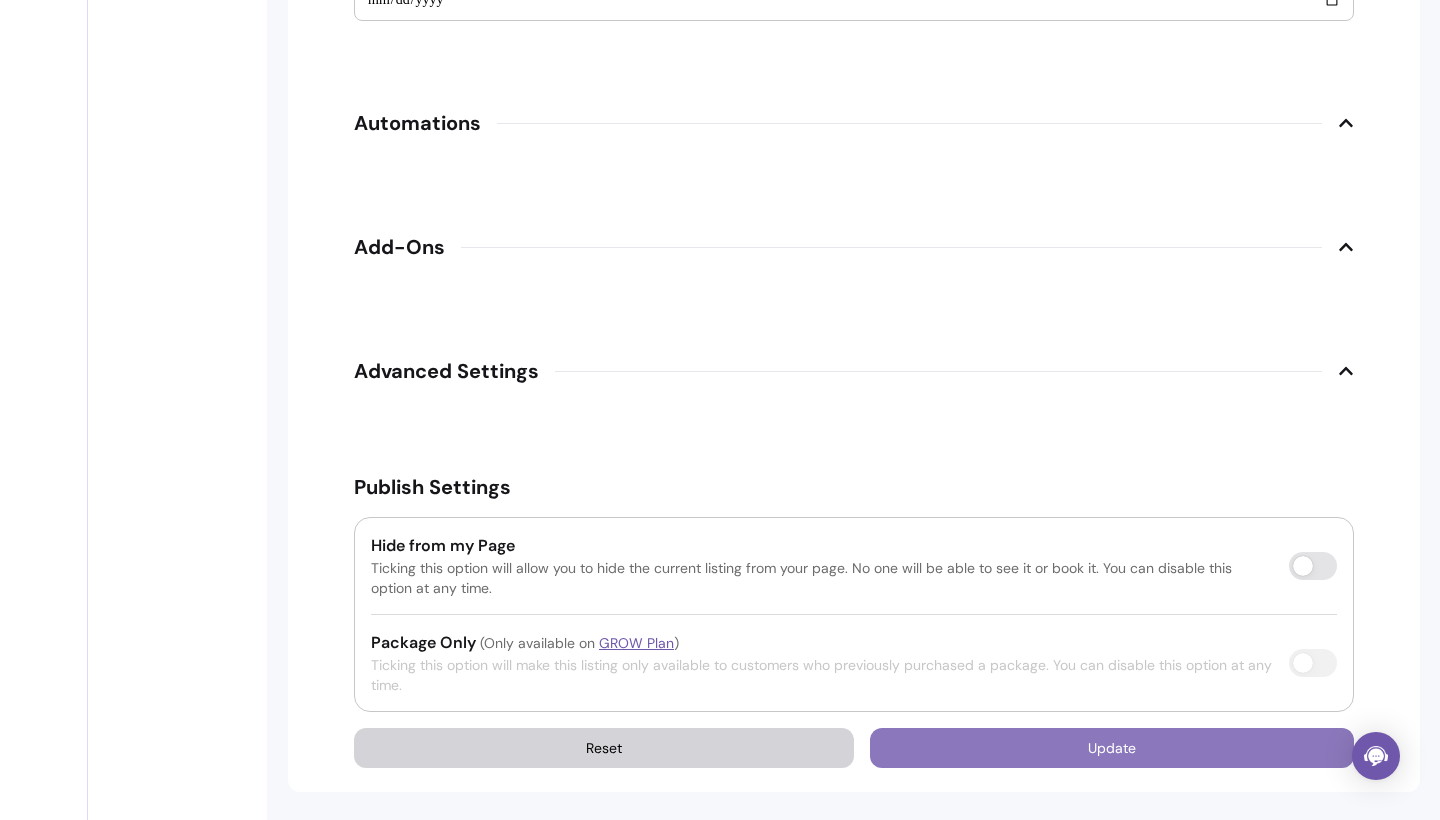 type on "RE-MEMBER & RE-PAIR.  In-Person Shamanic Energywork" 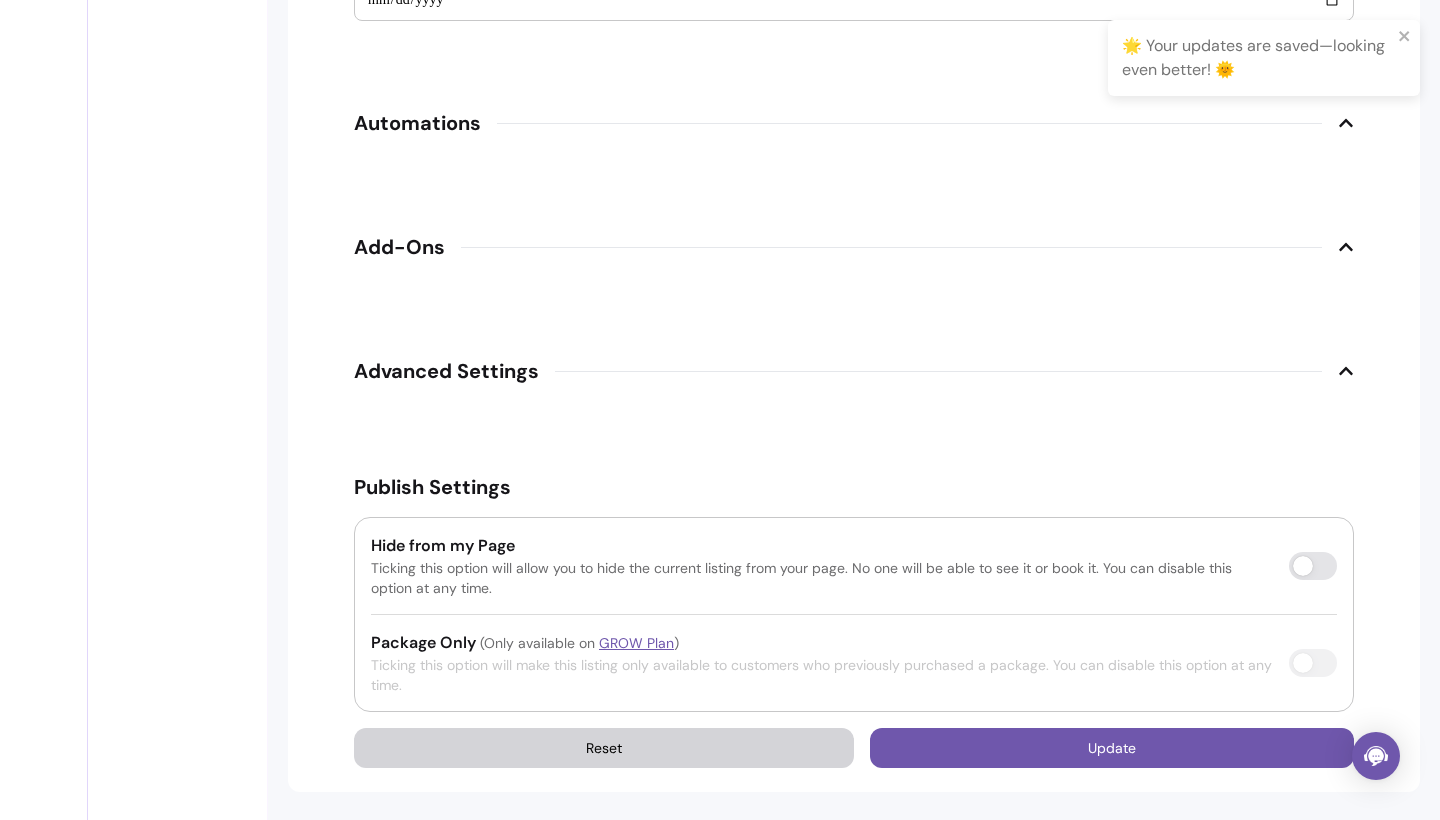 scroll, scrollTop: 68, scrollLeft: 0, axis: vertical 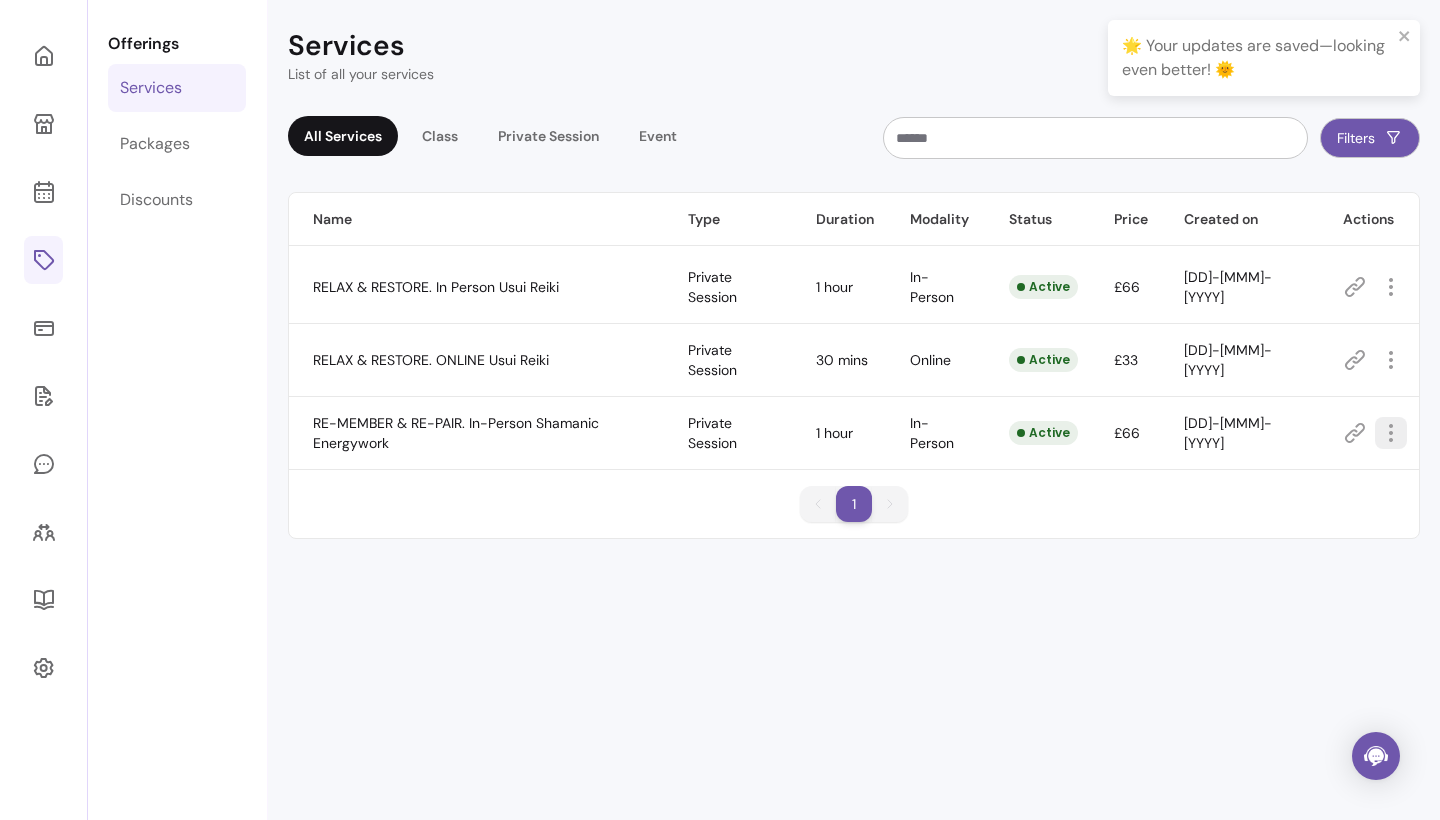 click 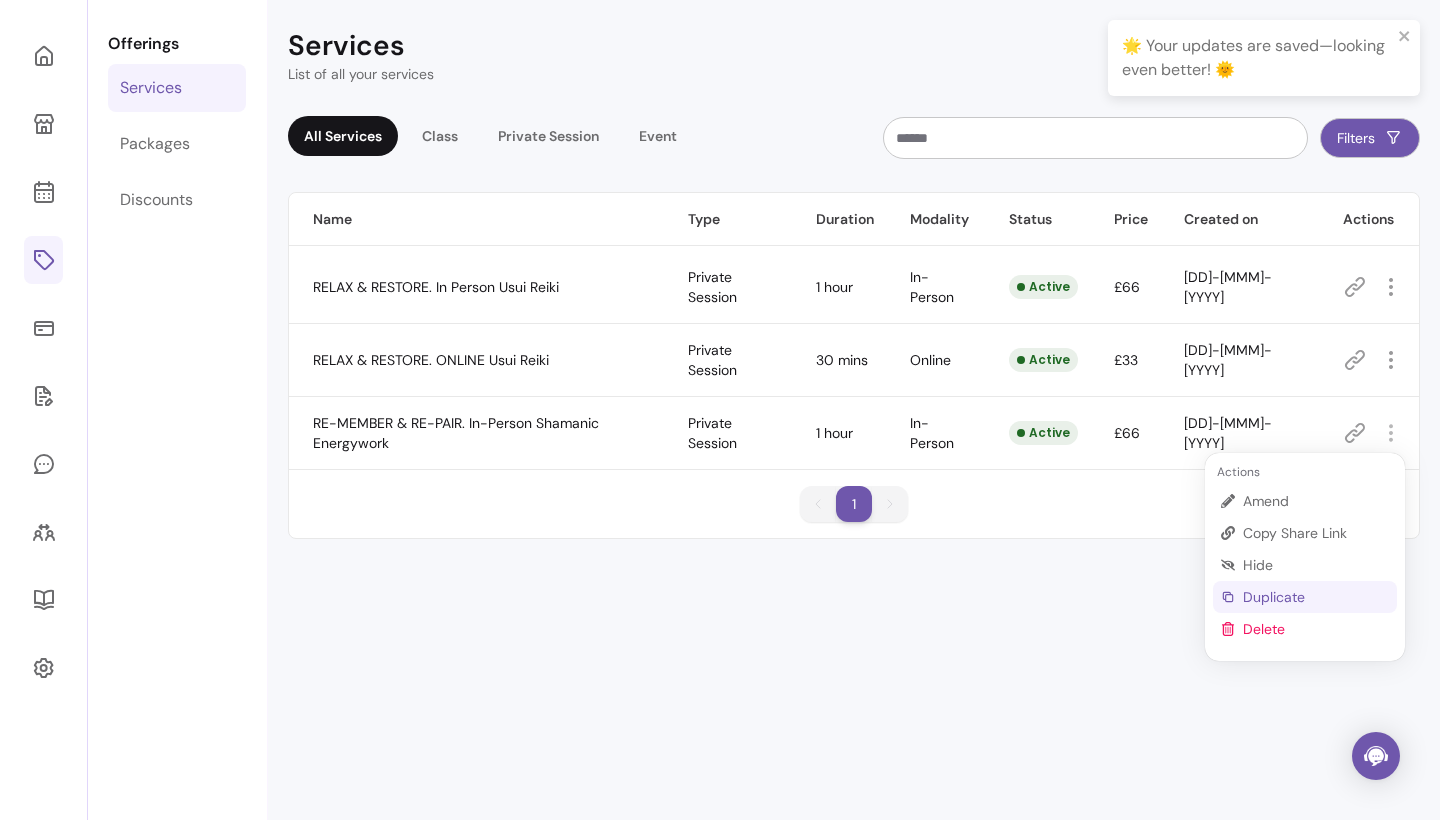 click on "Duplicate" at bounding box center (1316, 597) 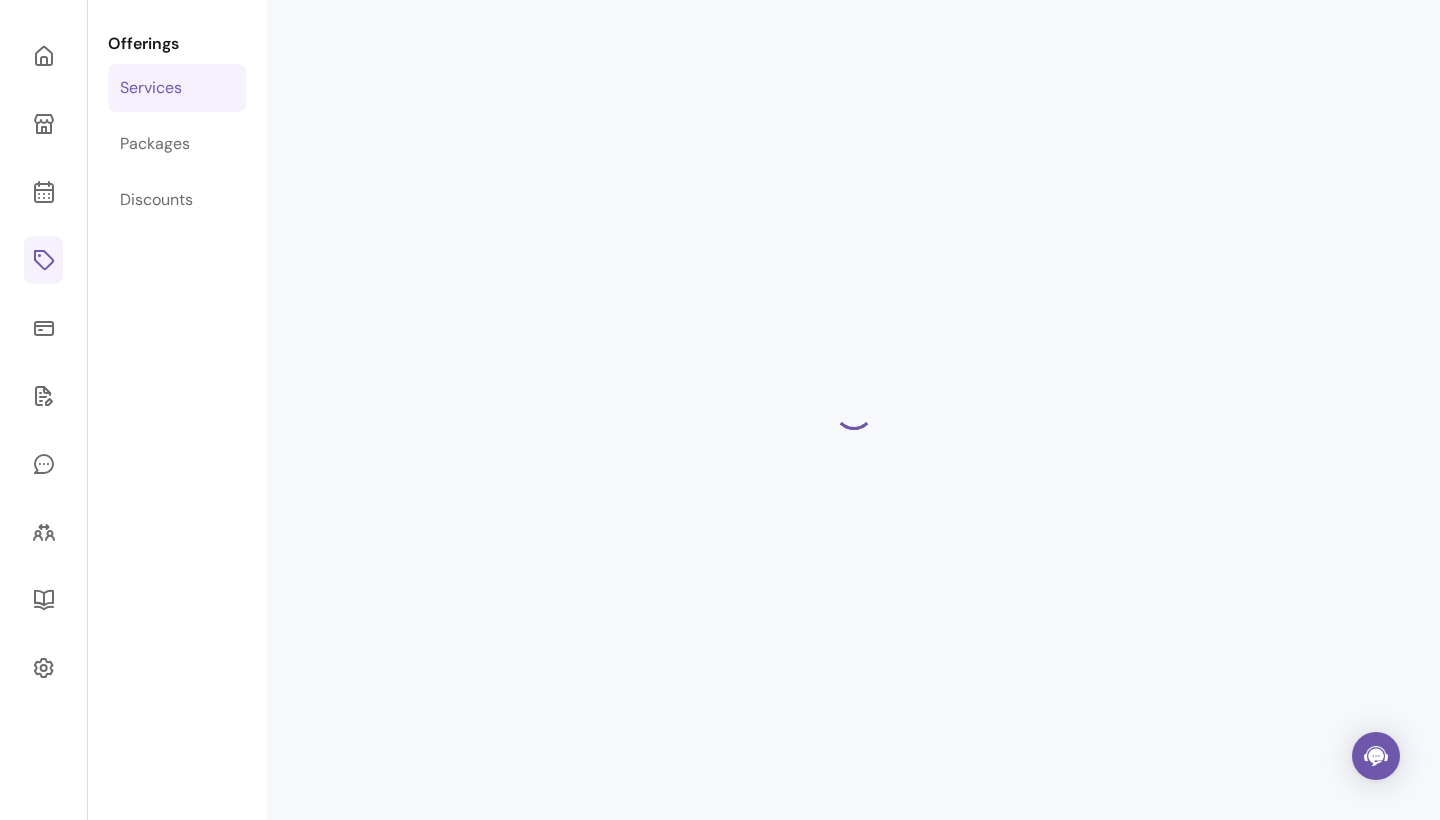 select on "**" 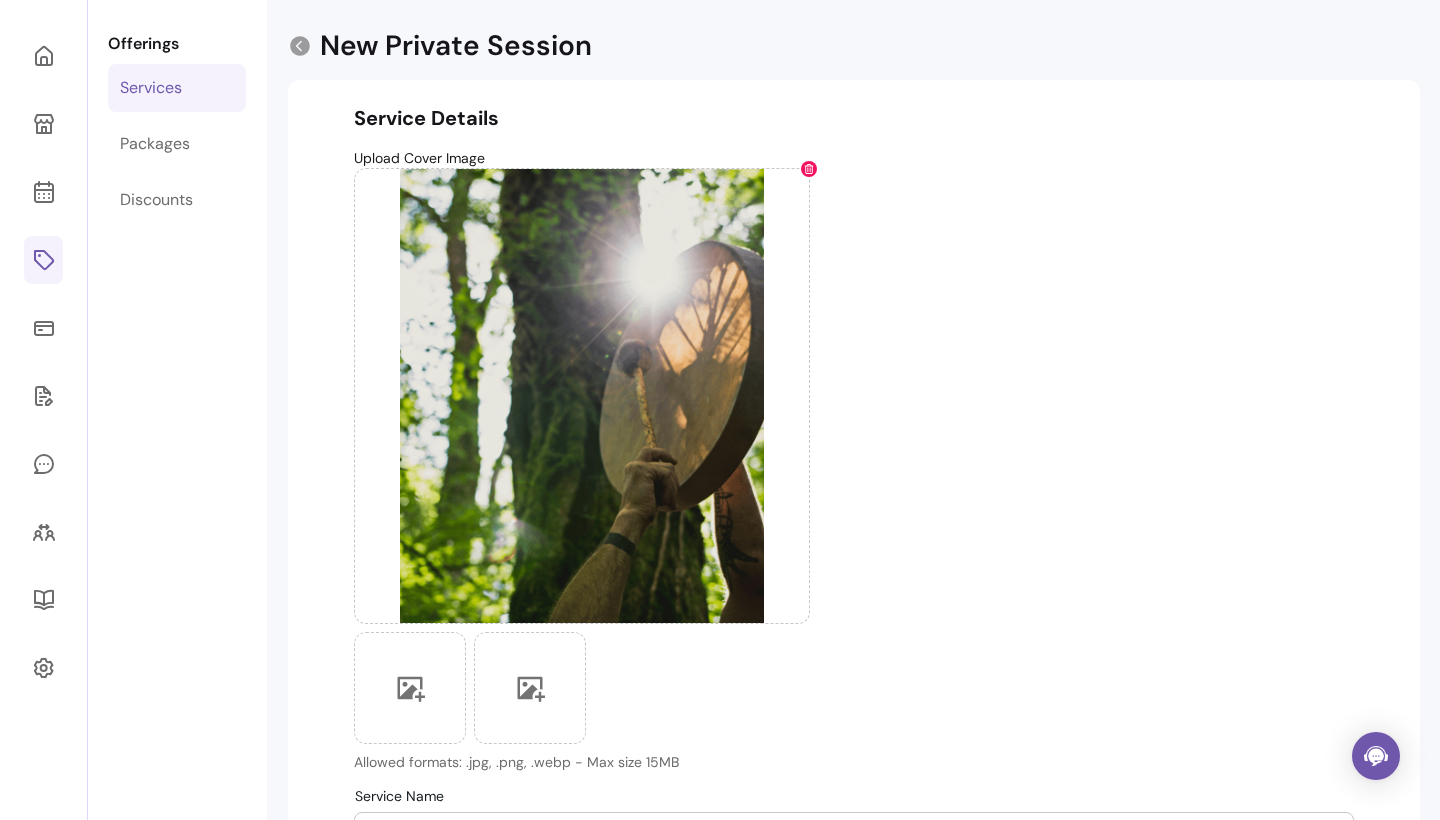 click on "Upload Cover Image" at bounding box center [854, 158] 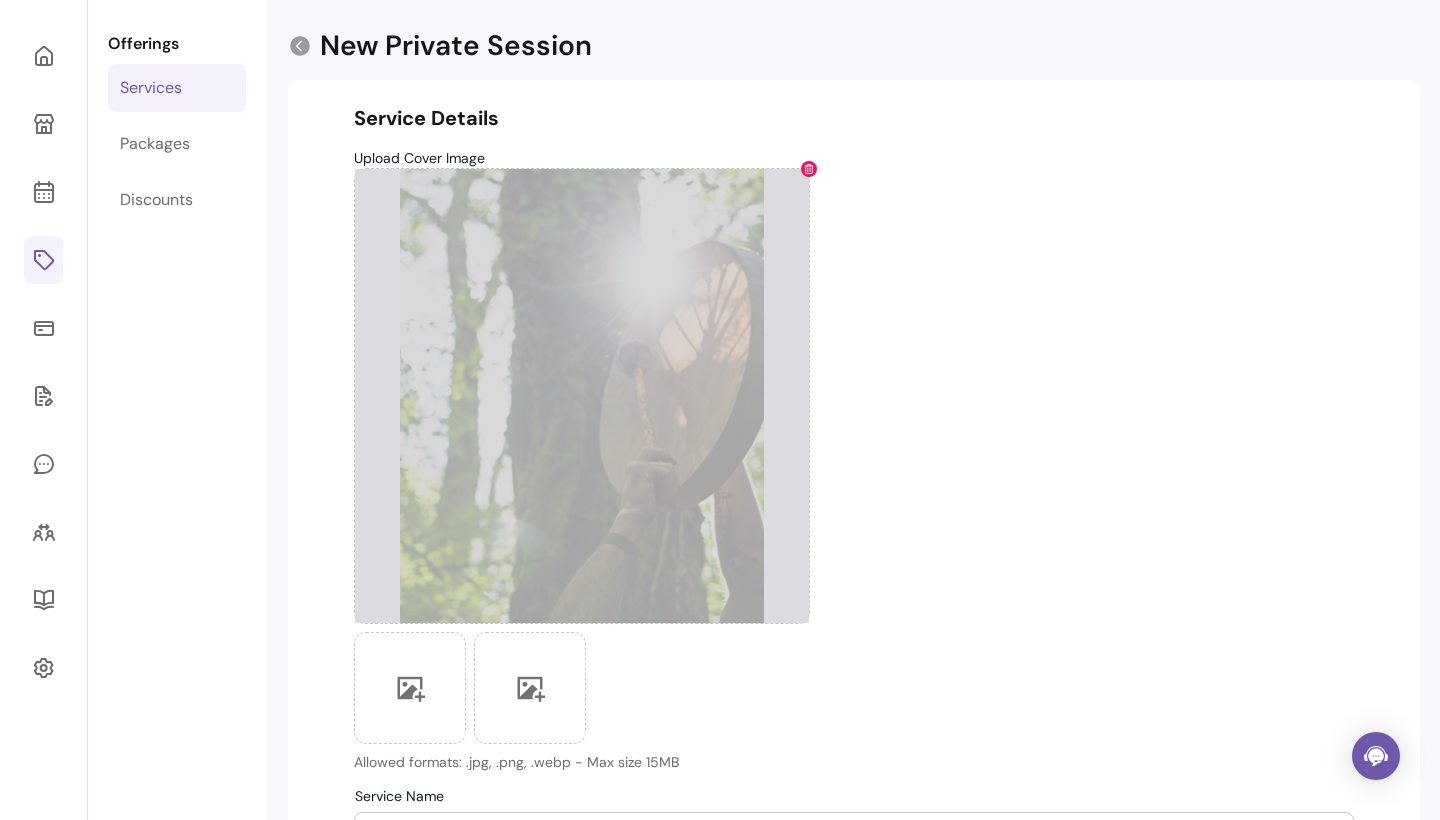 click at bounding box center [809, 169] 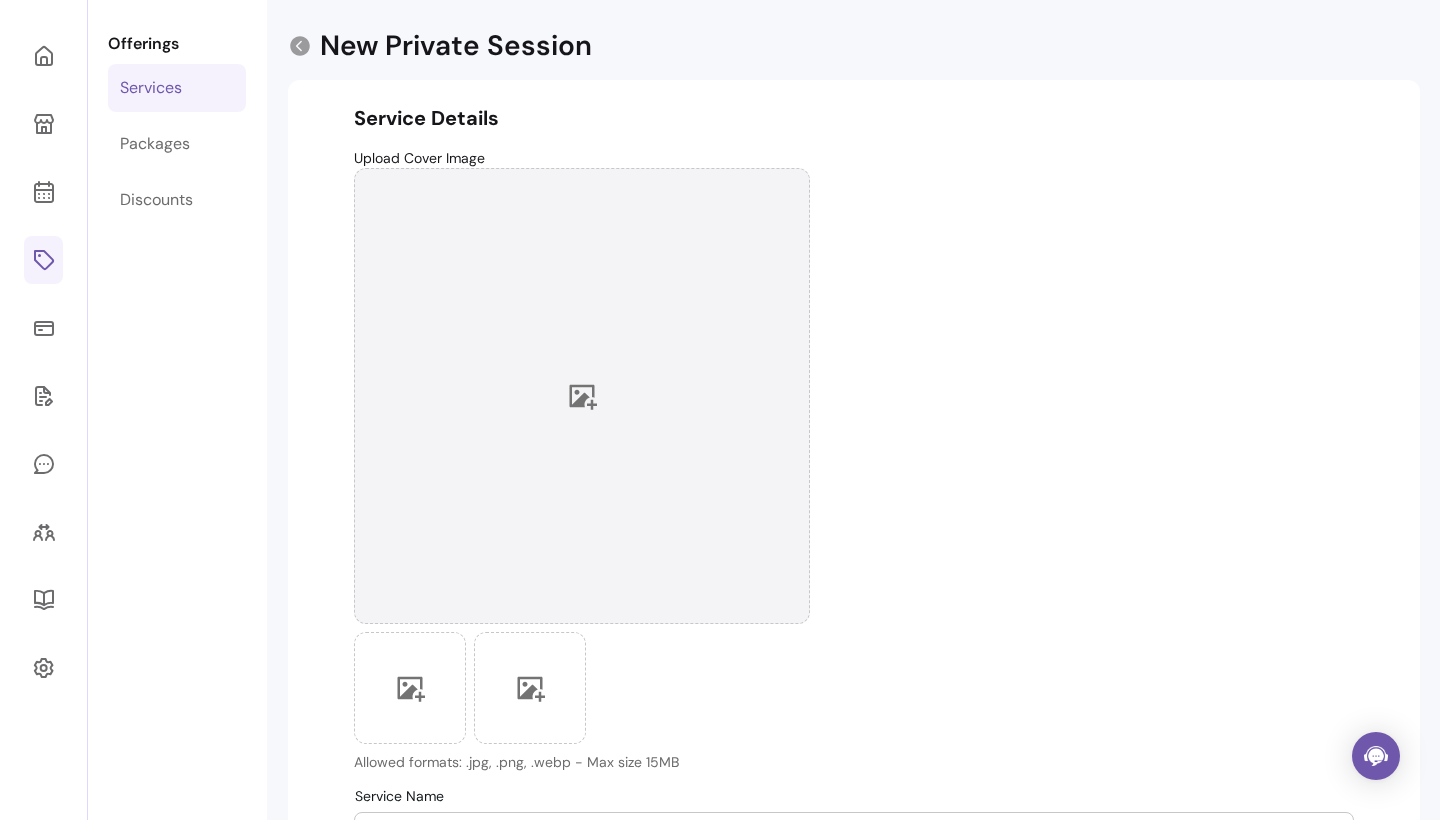 click 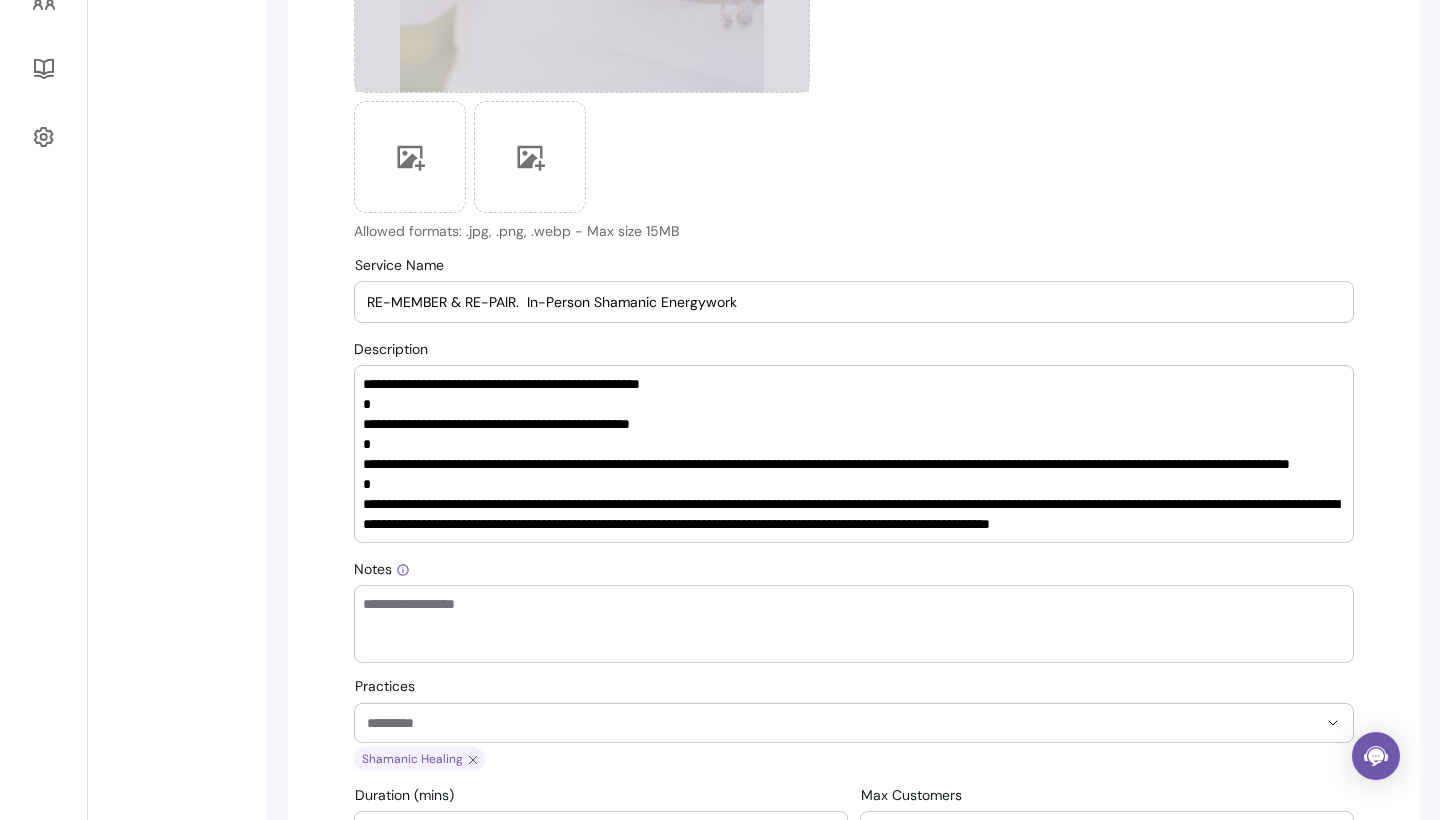 scroll, scrollTop: 612, scrollLeft: 0, axis: vertical 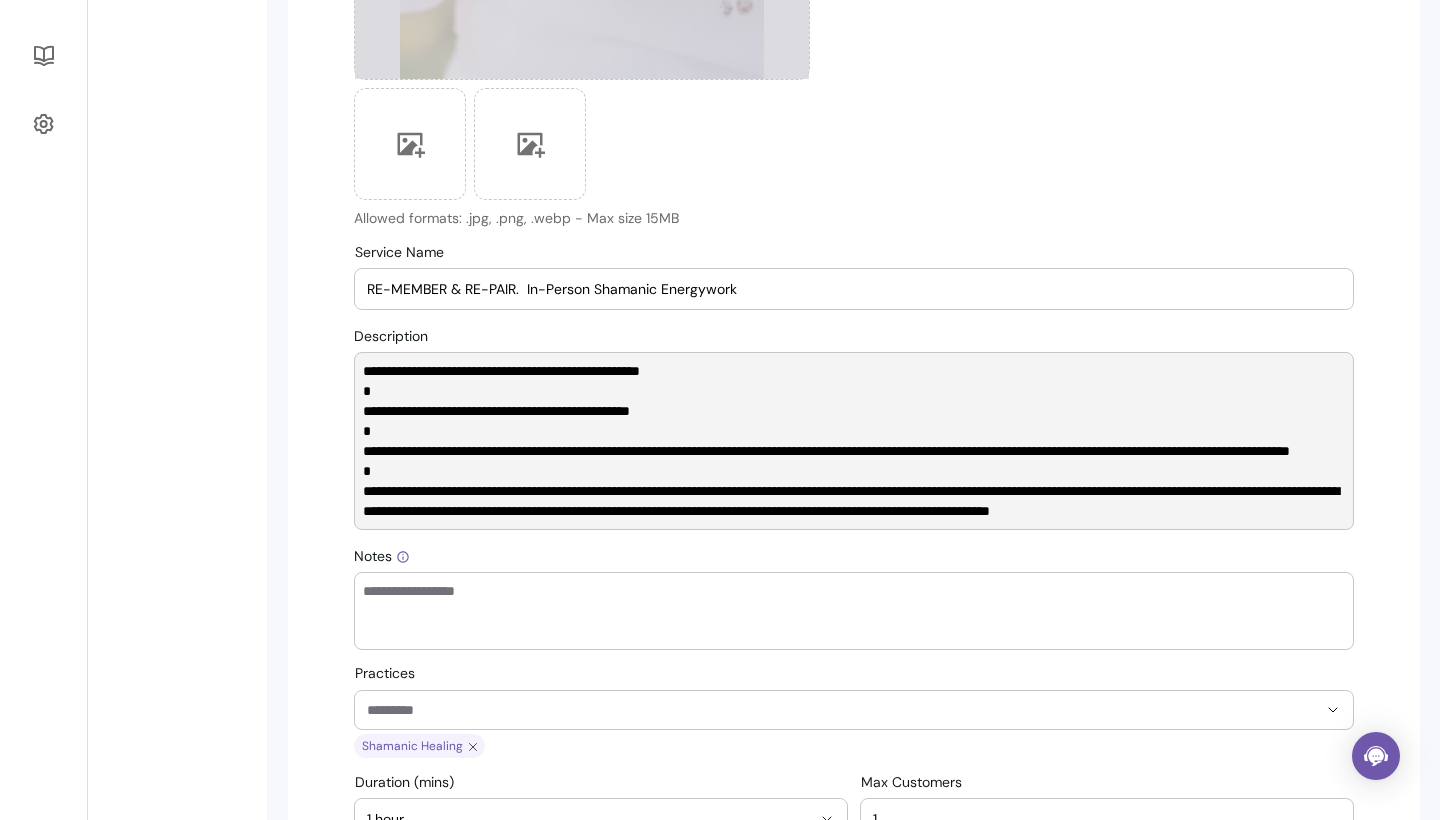 click on "**********" at bounding box center [854, 441] 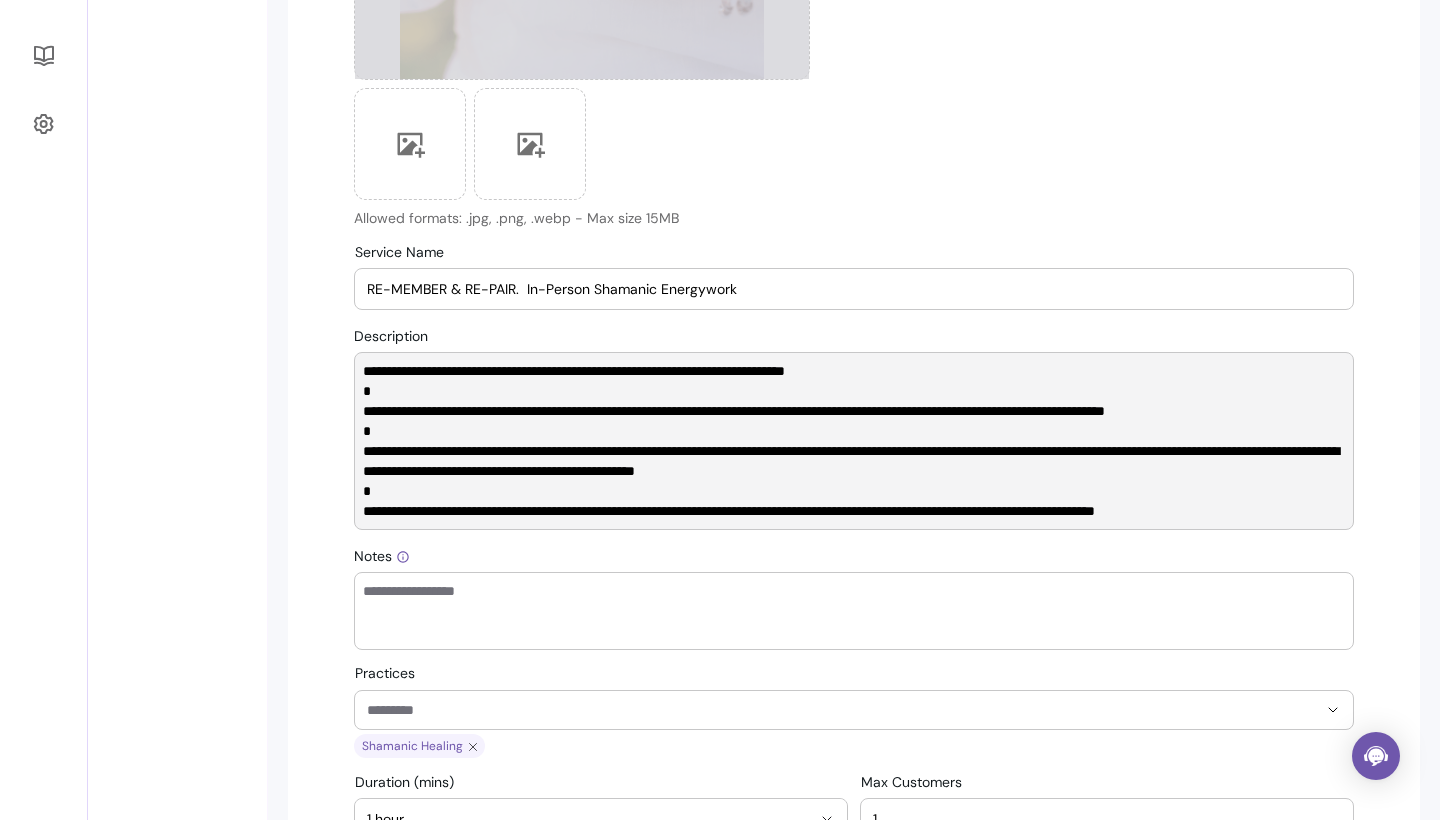 scroll, scrollTop: 80, scrollLeft: 0, axis: vertical 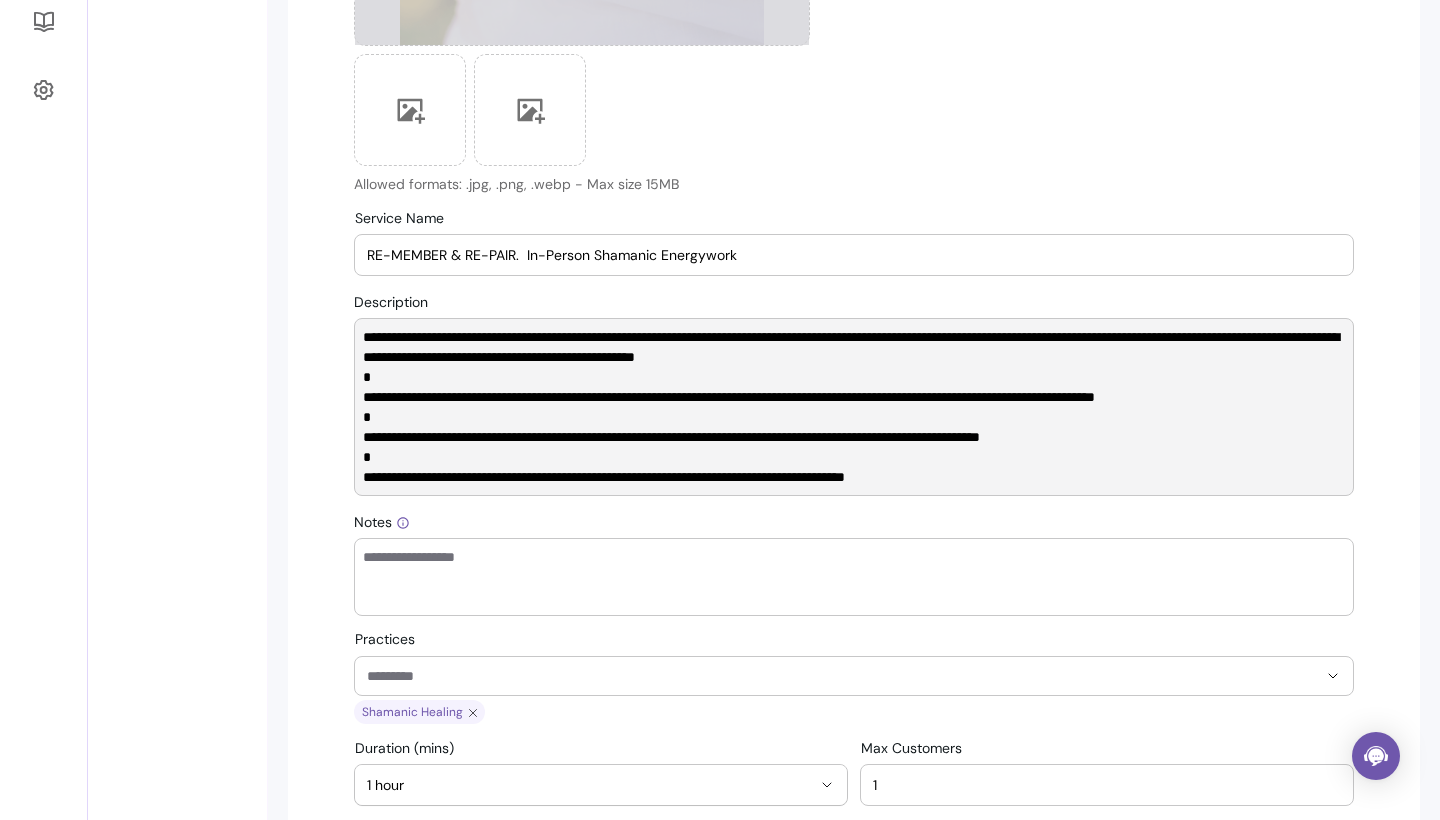 click on "**********" at bounding box center [854, 407] 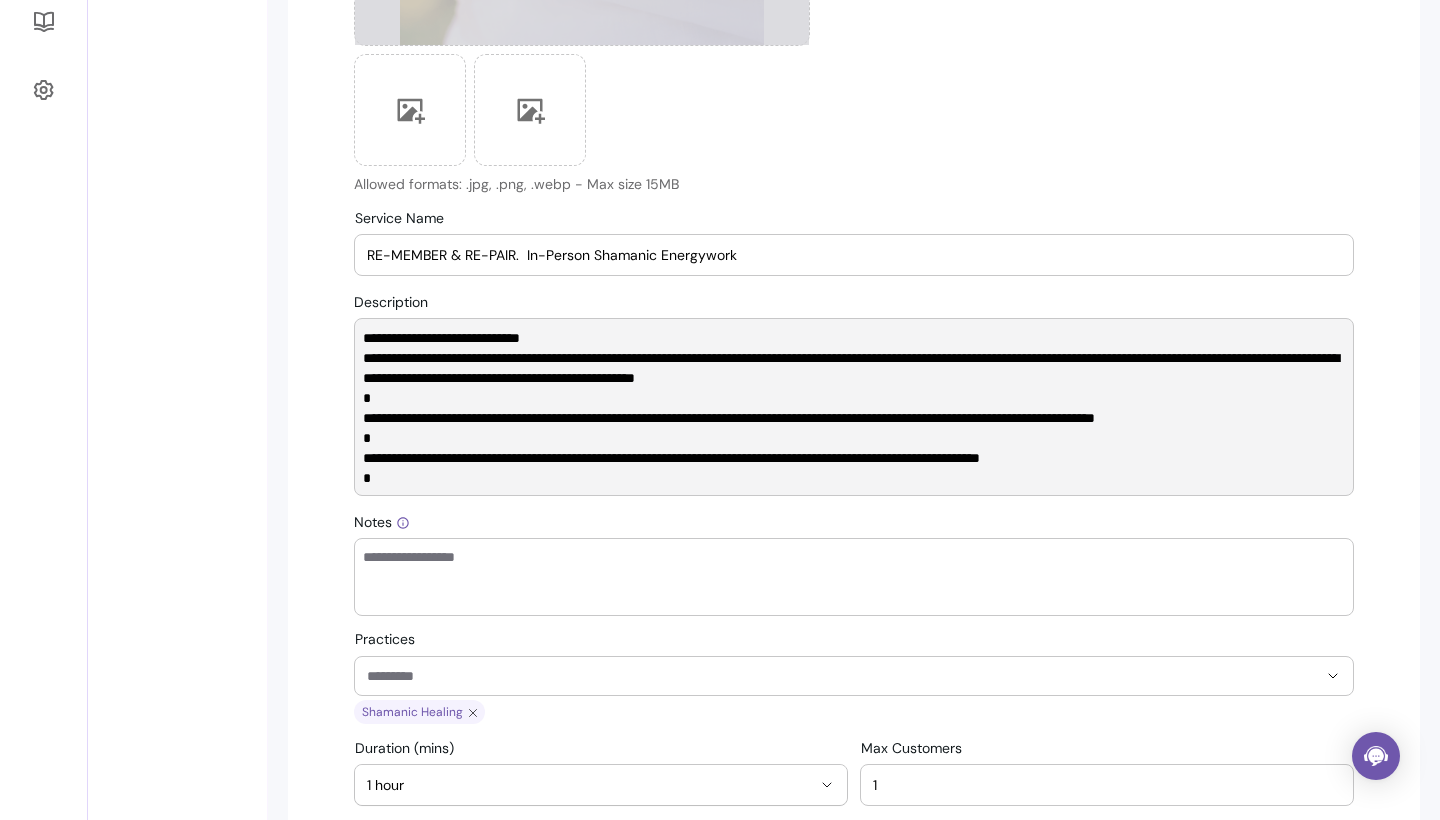 scroll, scrollTop: 0, scrollLeft: 0, axis: both 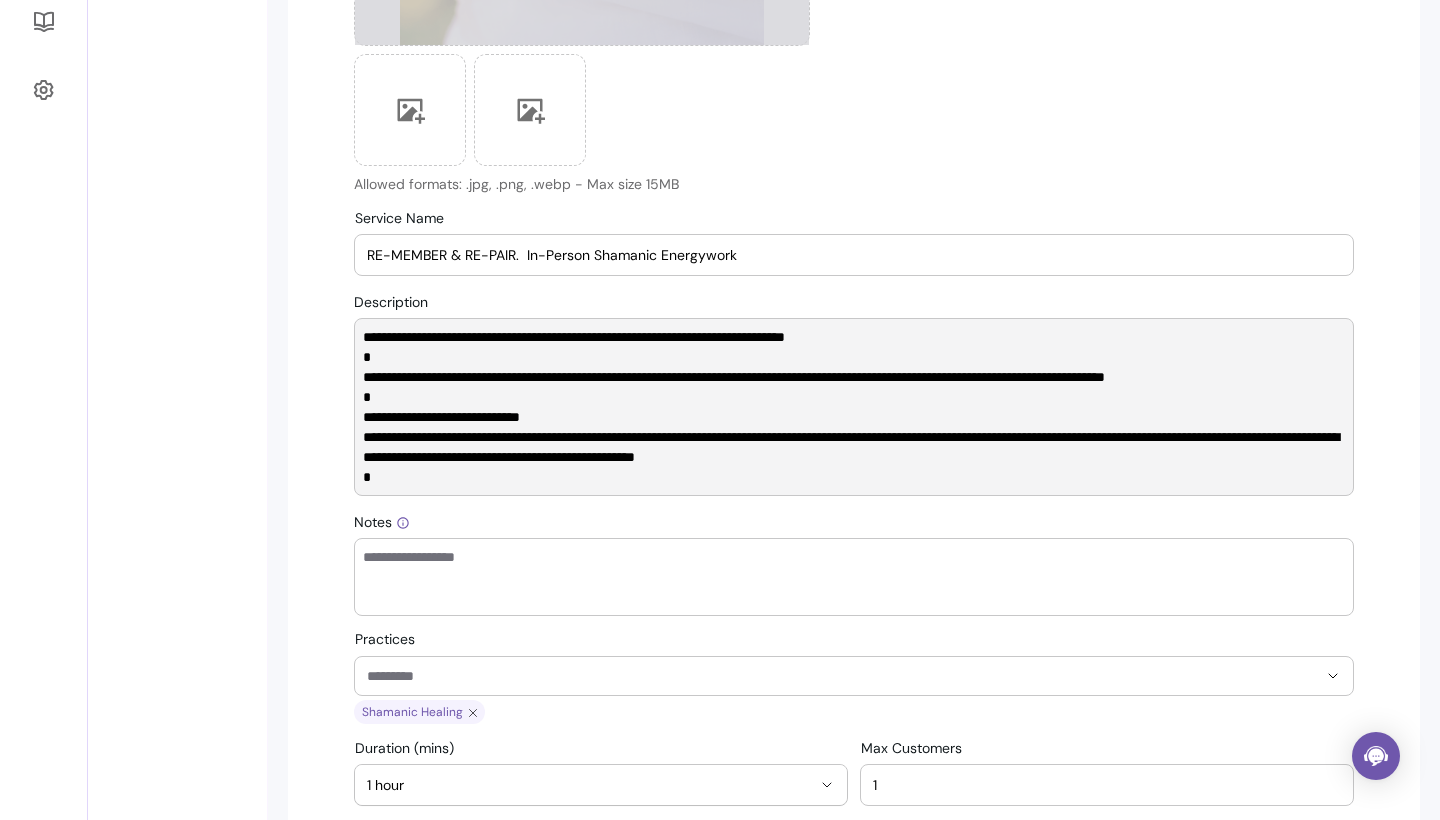 type on "**********" 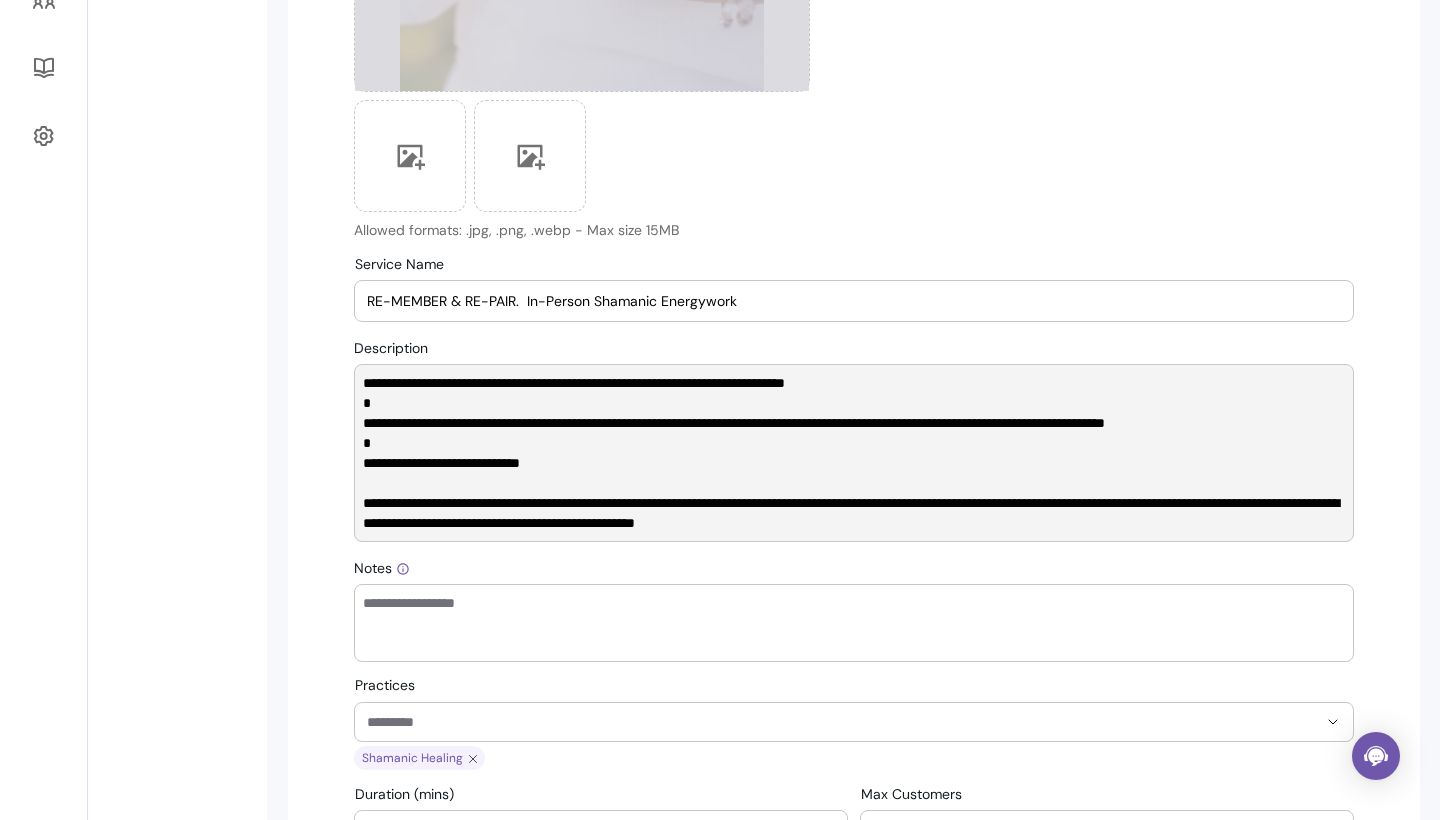 scroll, scrollTop: 620, scrollLeft: 0, axis: vertical 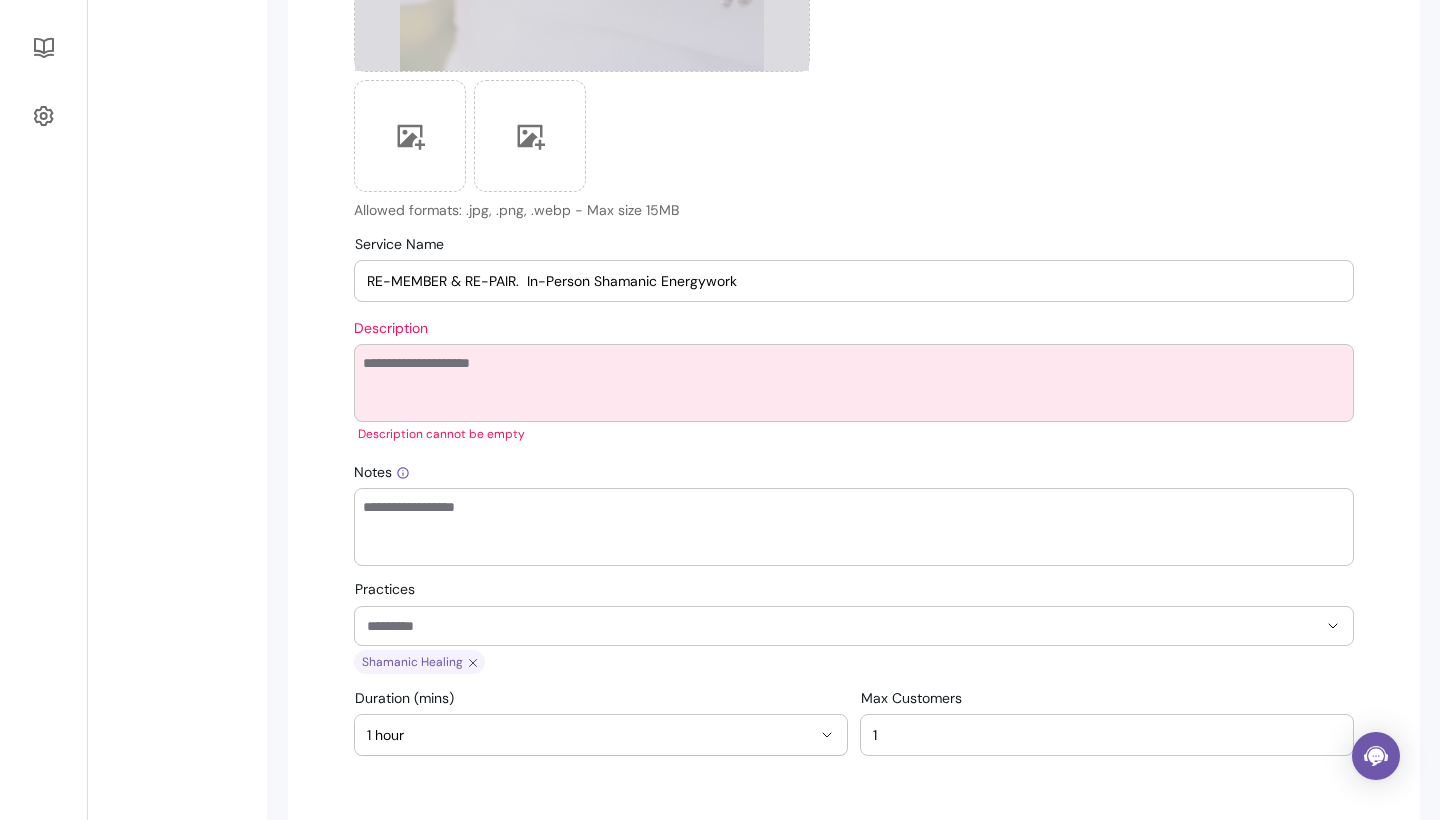 paste on "**********" 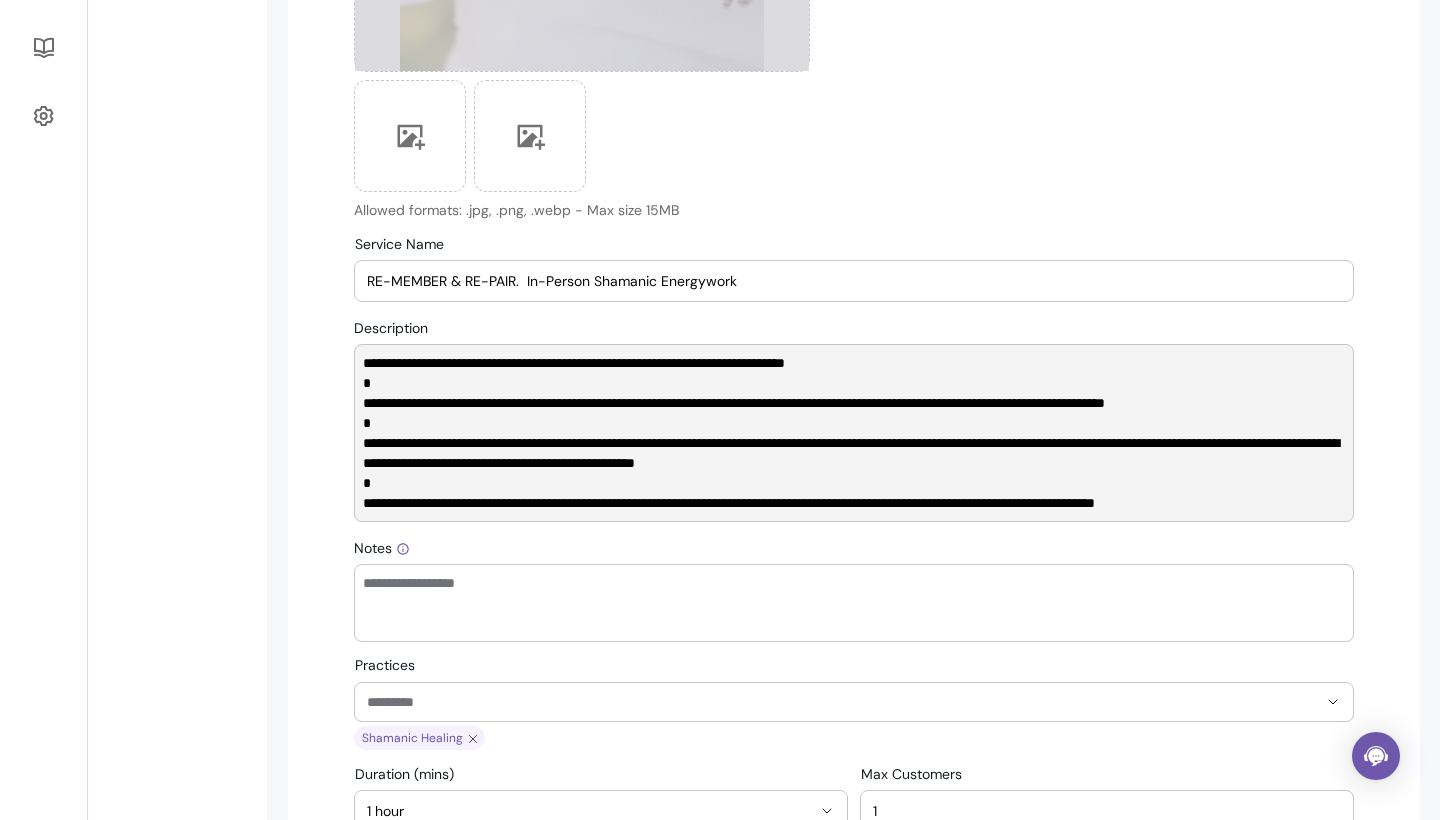 scroll, scrollTop: 0, scrollLeft: 0, axis: both 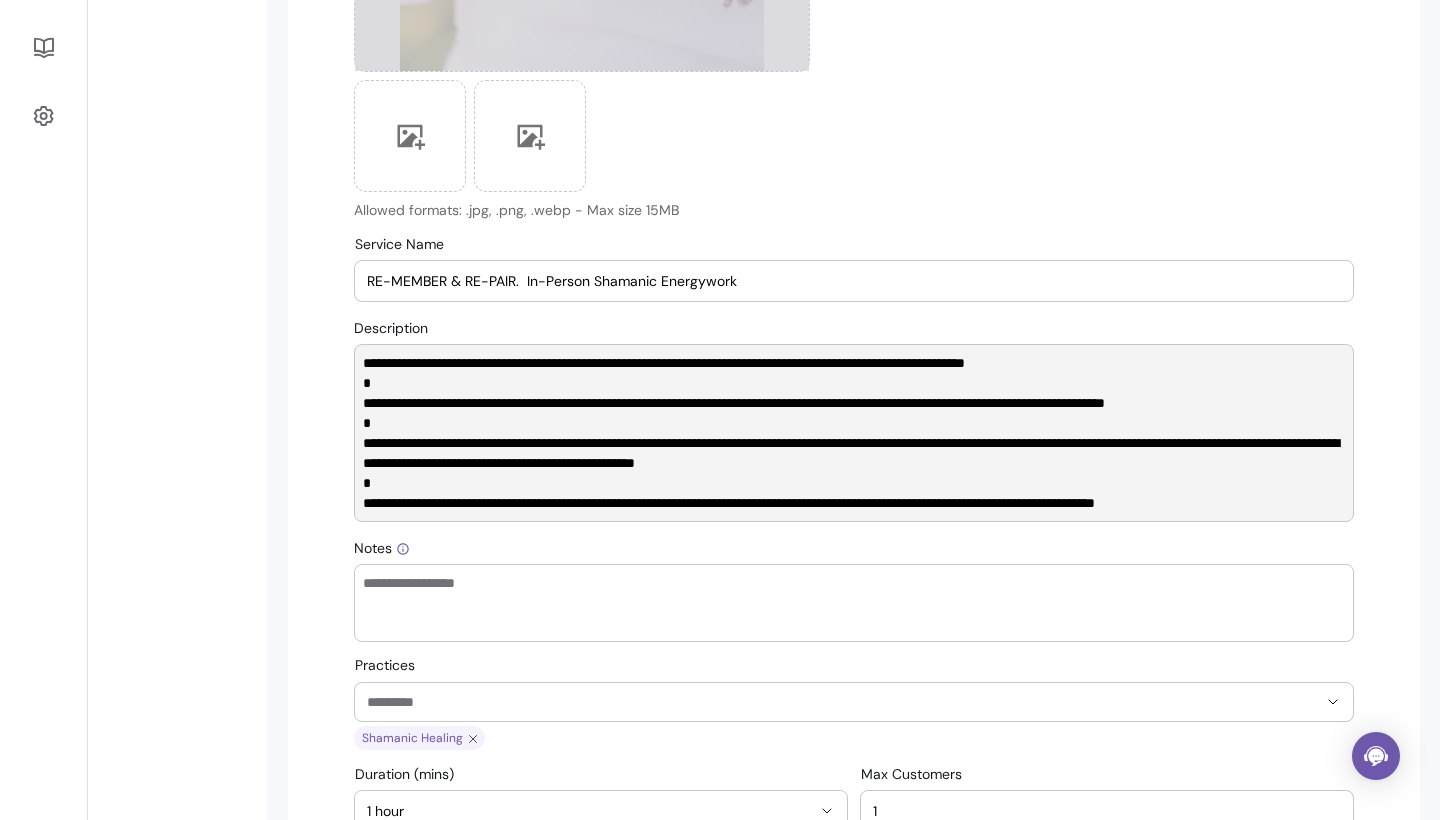type on "**********" 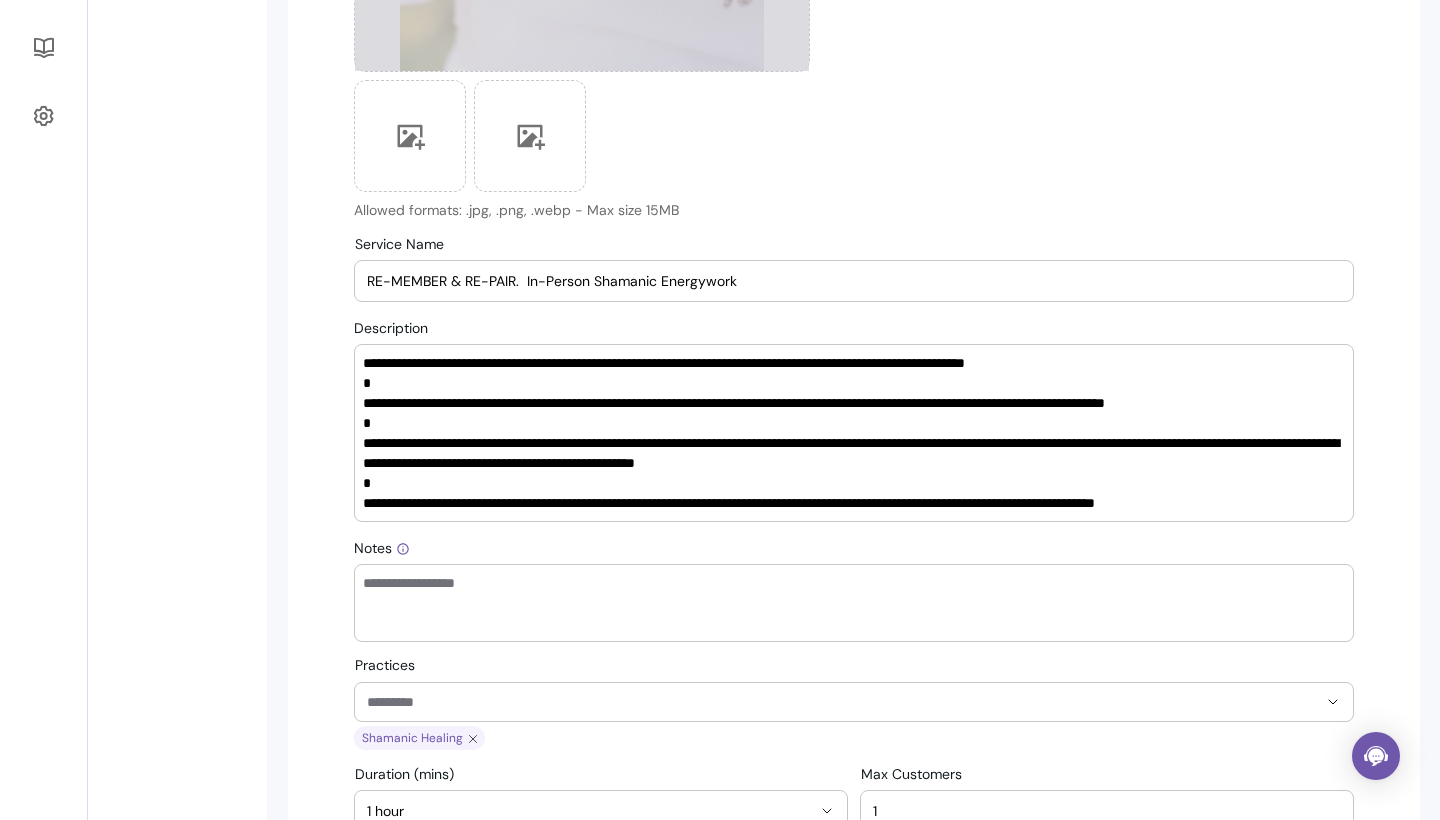 drag, startPoint x: 517, startPoint y: 286, endPoint x: 354, endPoint y: 287, distance: 163.00307 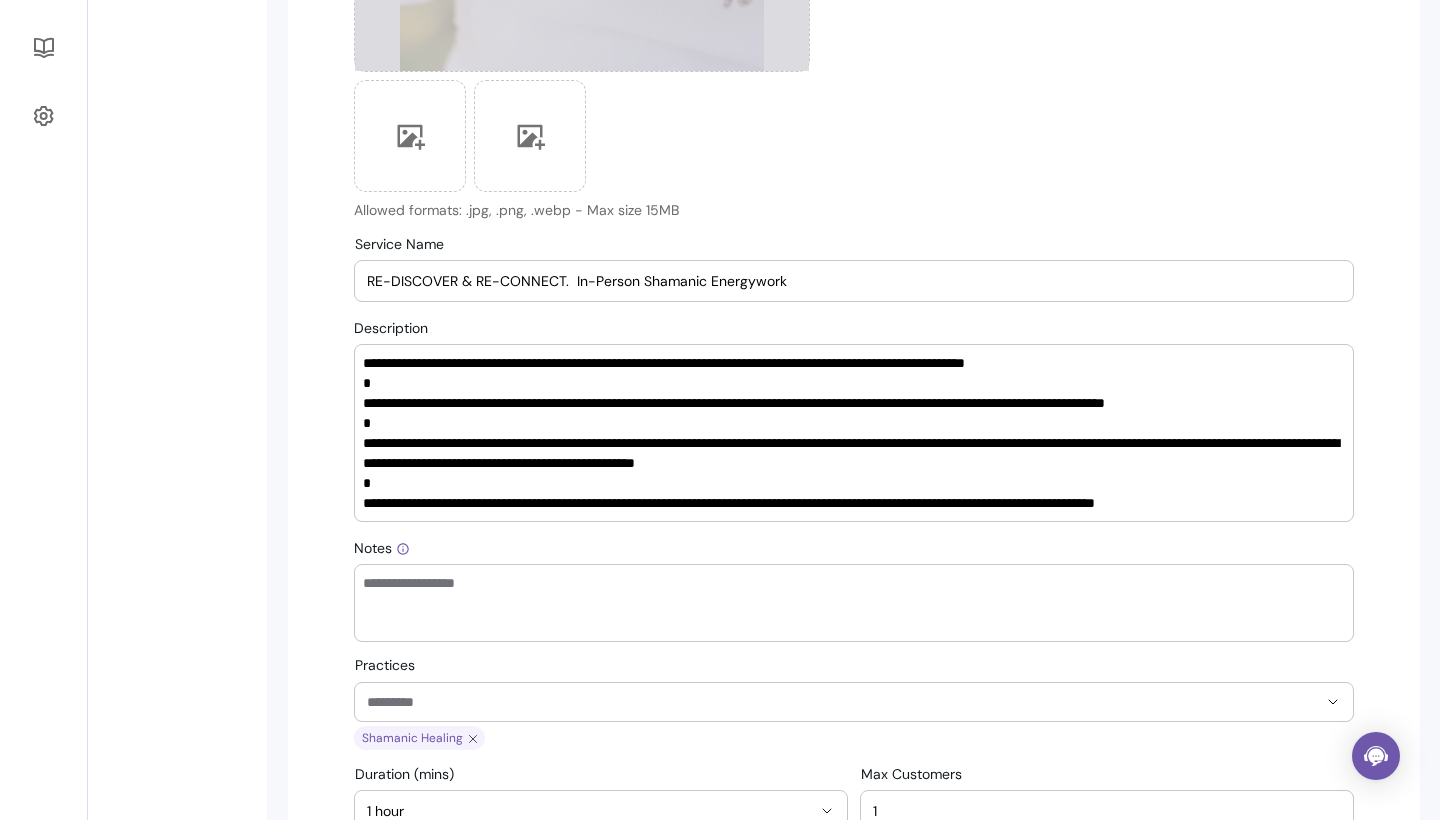 drag, startPoint x: 790, startPoint y: 278, endPoint x: 577, endPoint y: 281, distance: 213.02112 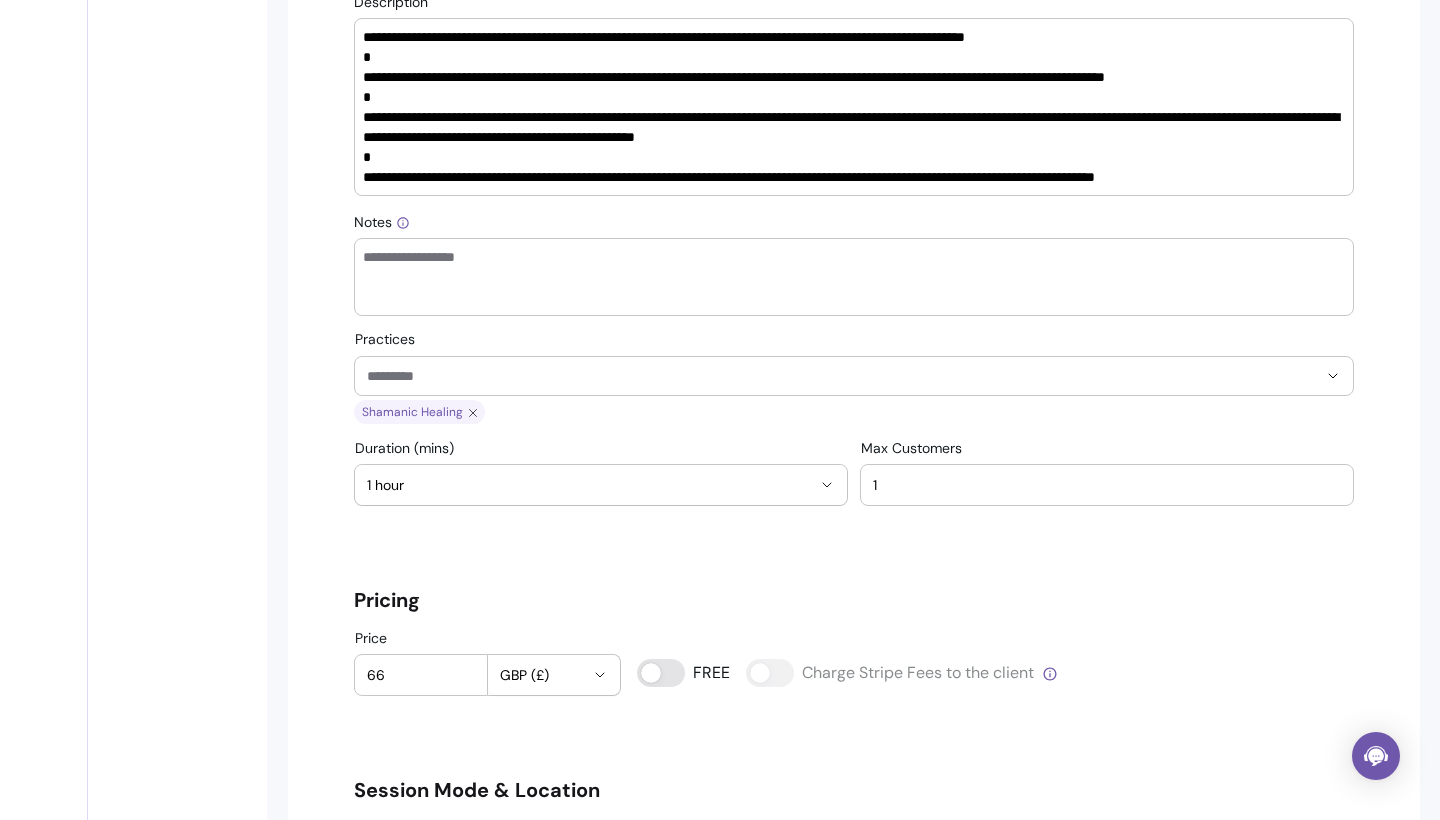 scroll, scrollTop: 969, scrollLeft: 0, axis: vertical 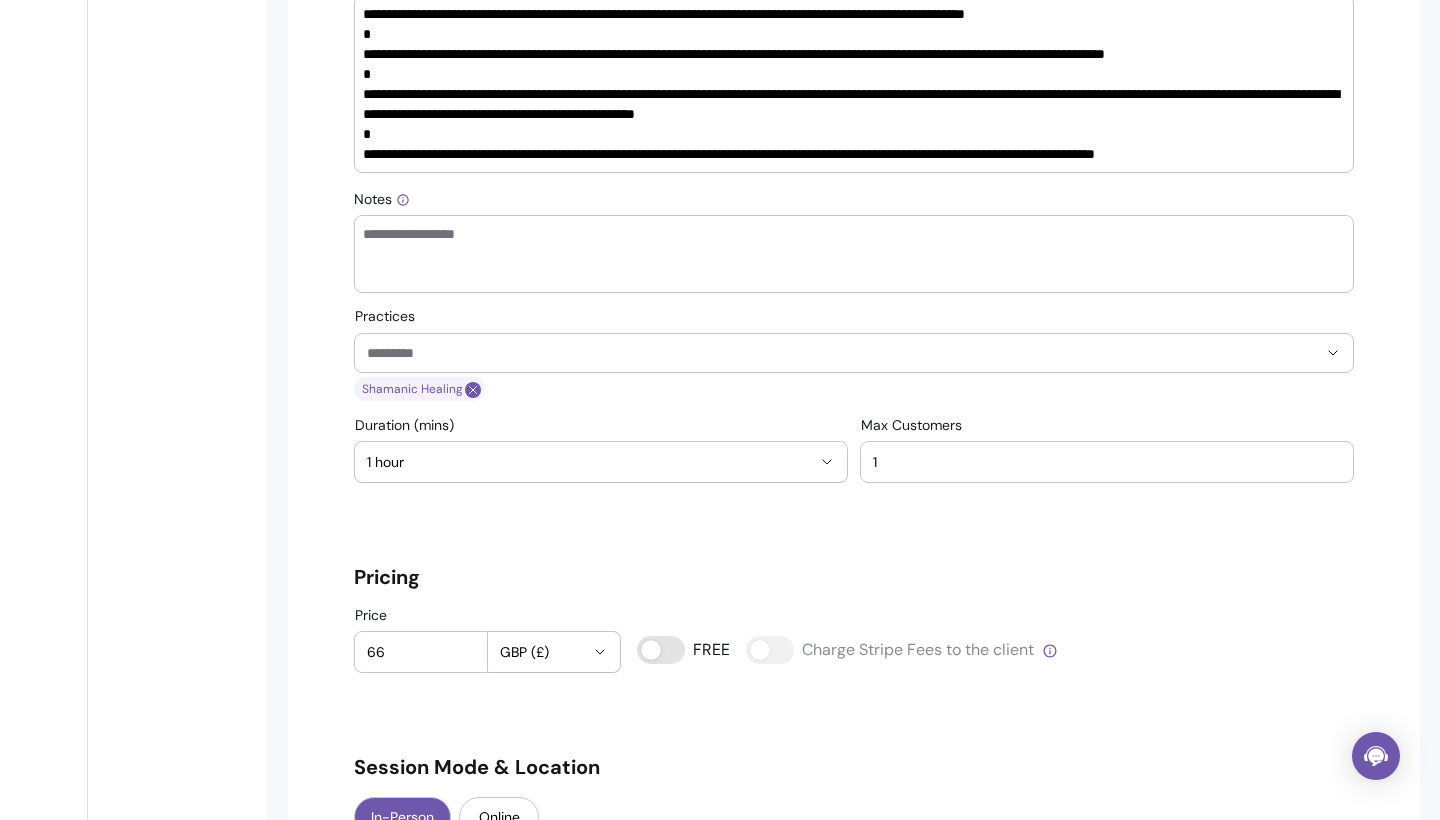 type on "RE-DISCOVER & RE-CONNECT. Online Holistic Spiritual Coaching" 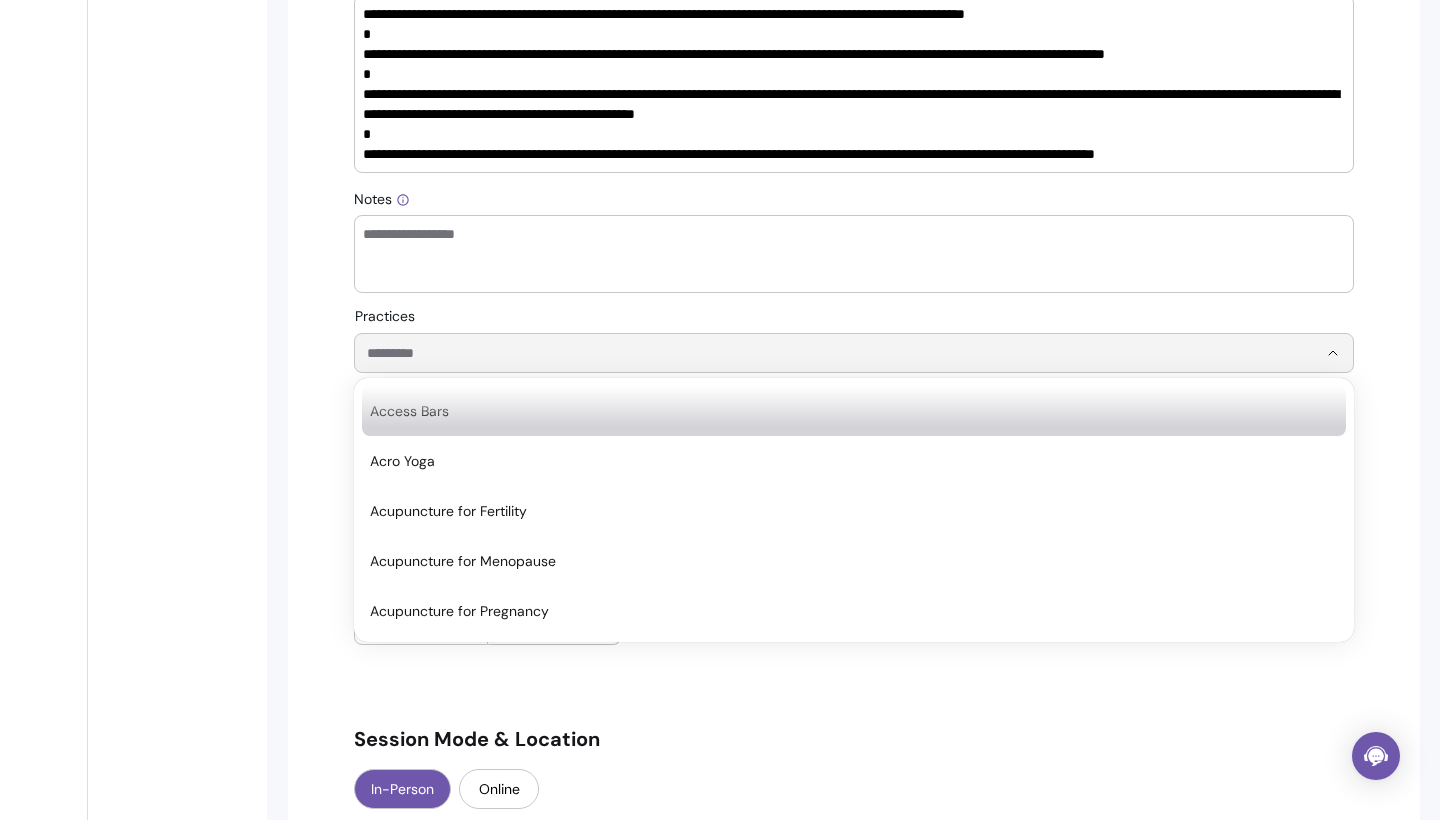 click on "Practices" at bounding box center (826, 353) 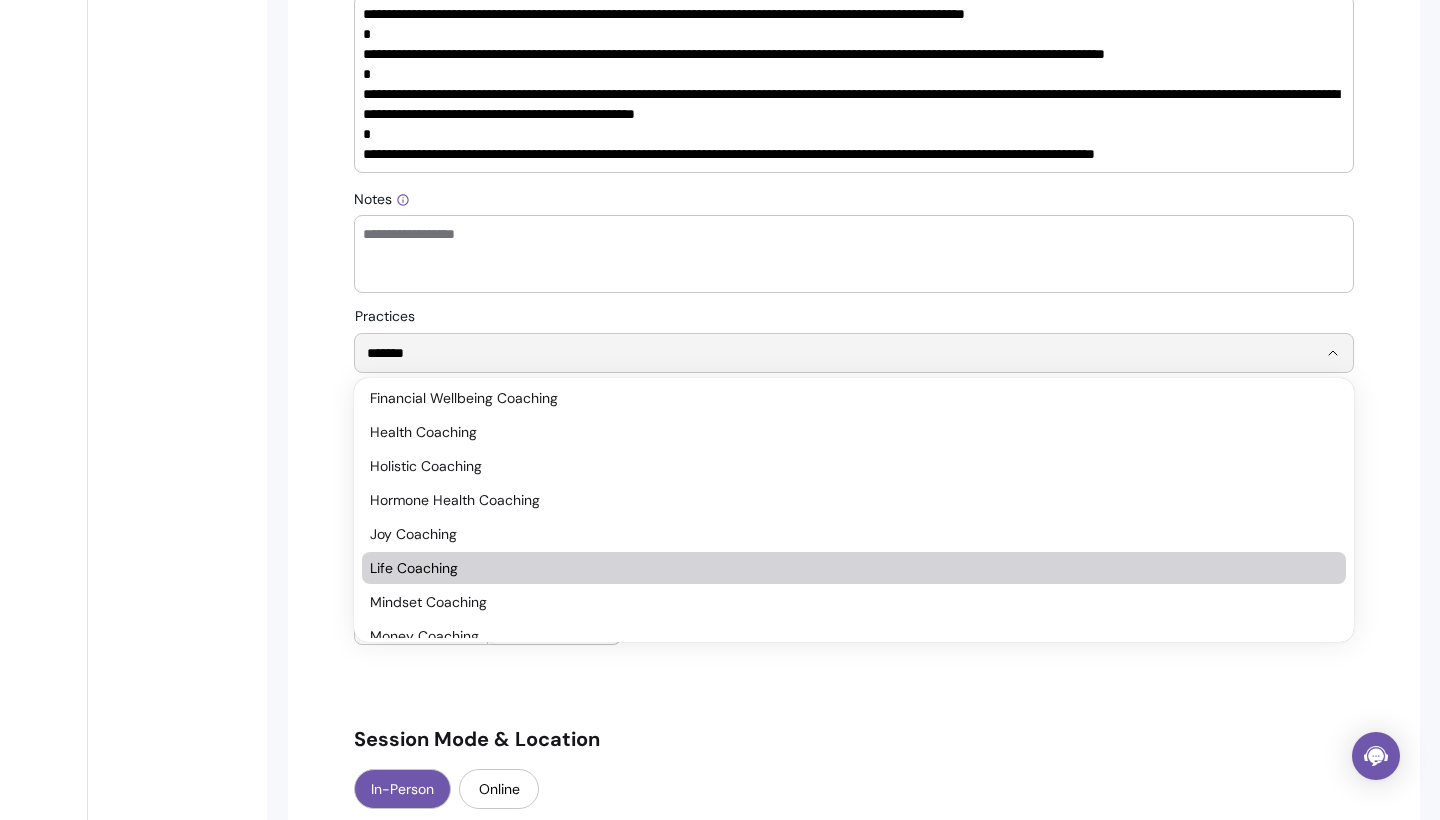 scroll, scrollTop: 66, scrollLeft: 0, axis: vertical 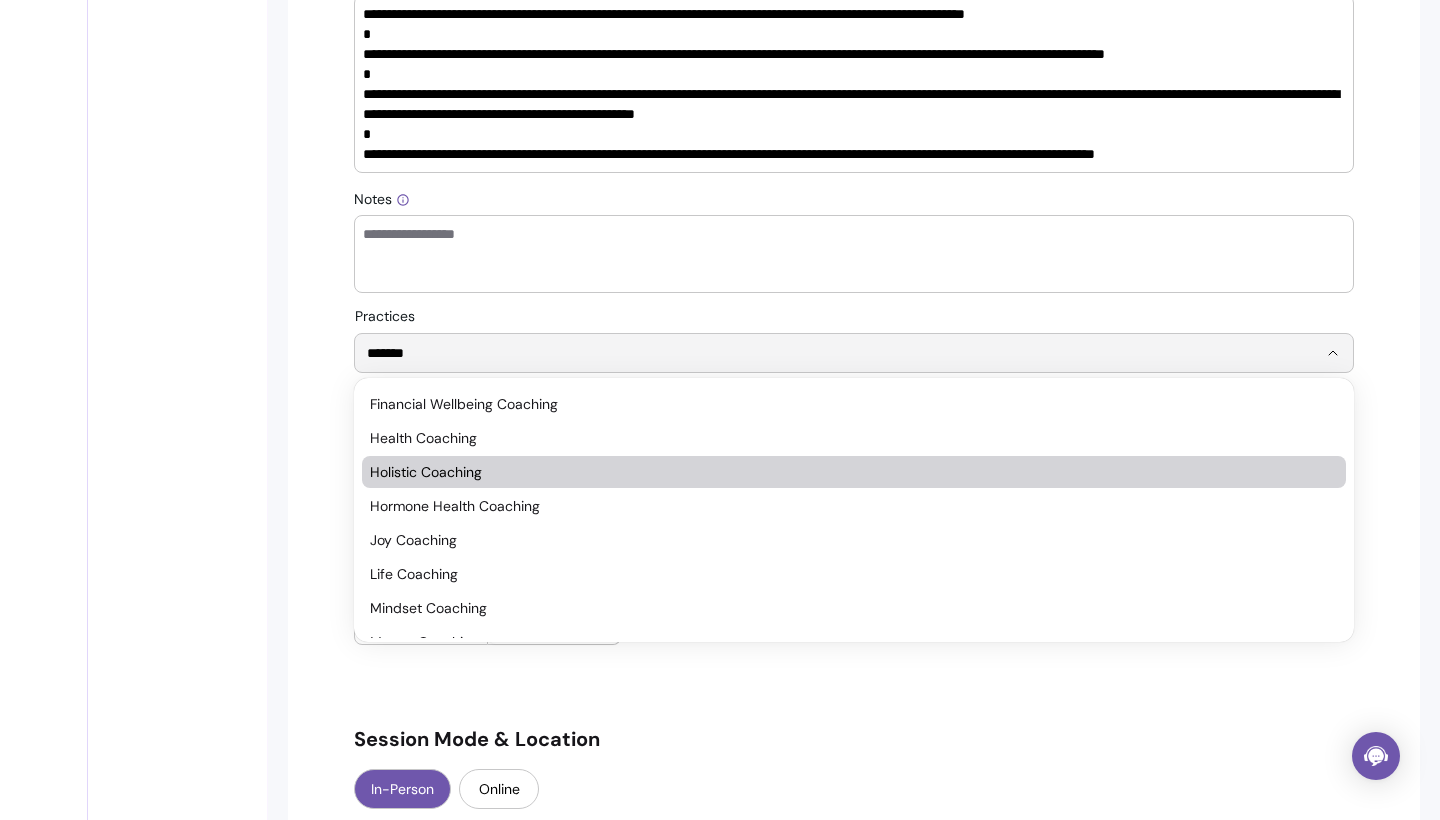 type on "*******" 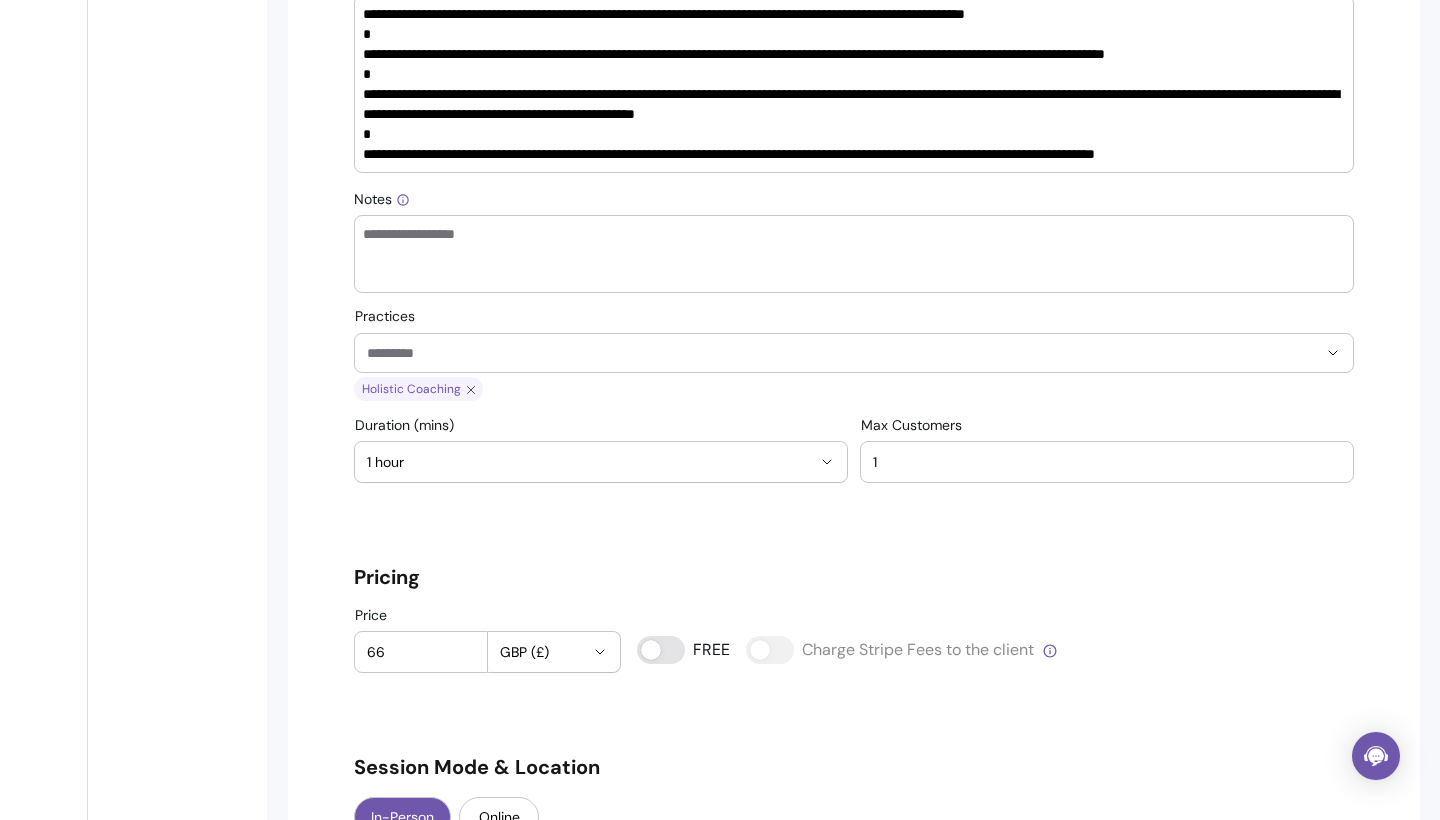 click on "**********" at bounding box center (854, 1037) 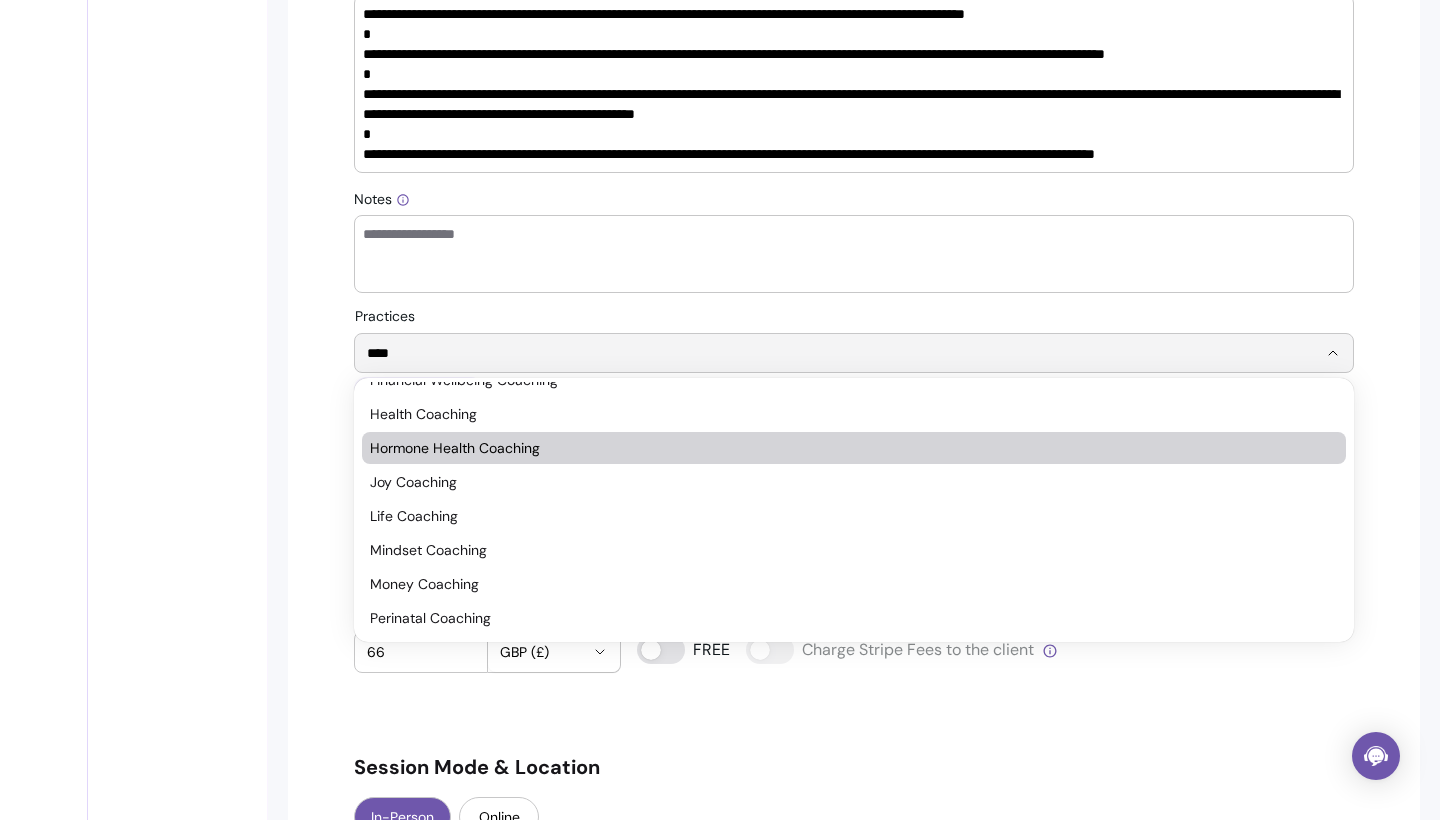 scroll, scrollTop: 124, scrollLeft: 0, axis: vertical 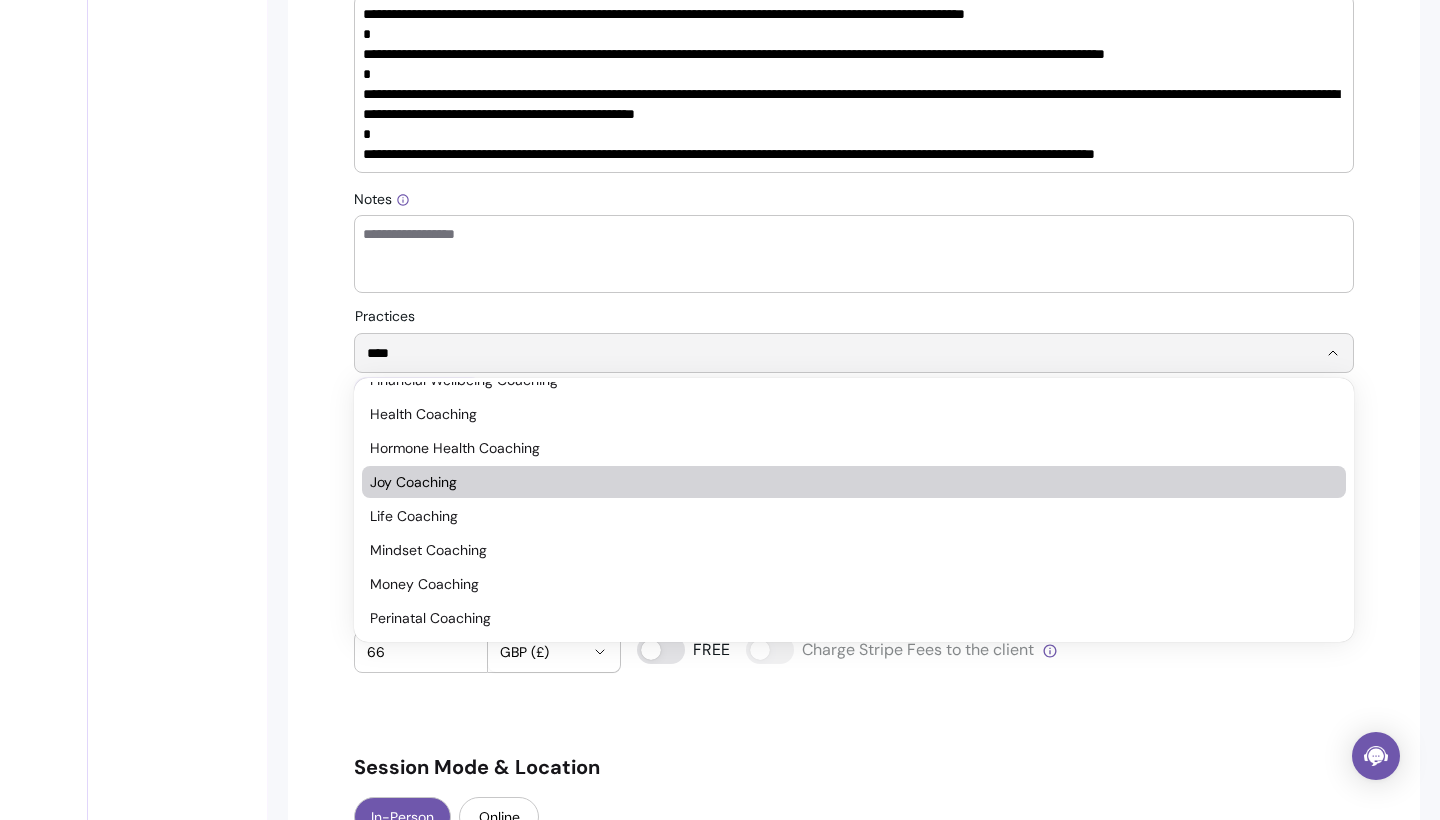 type on "****" 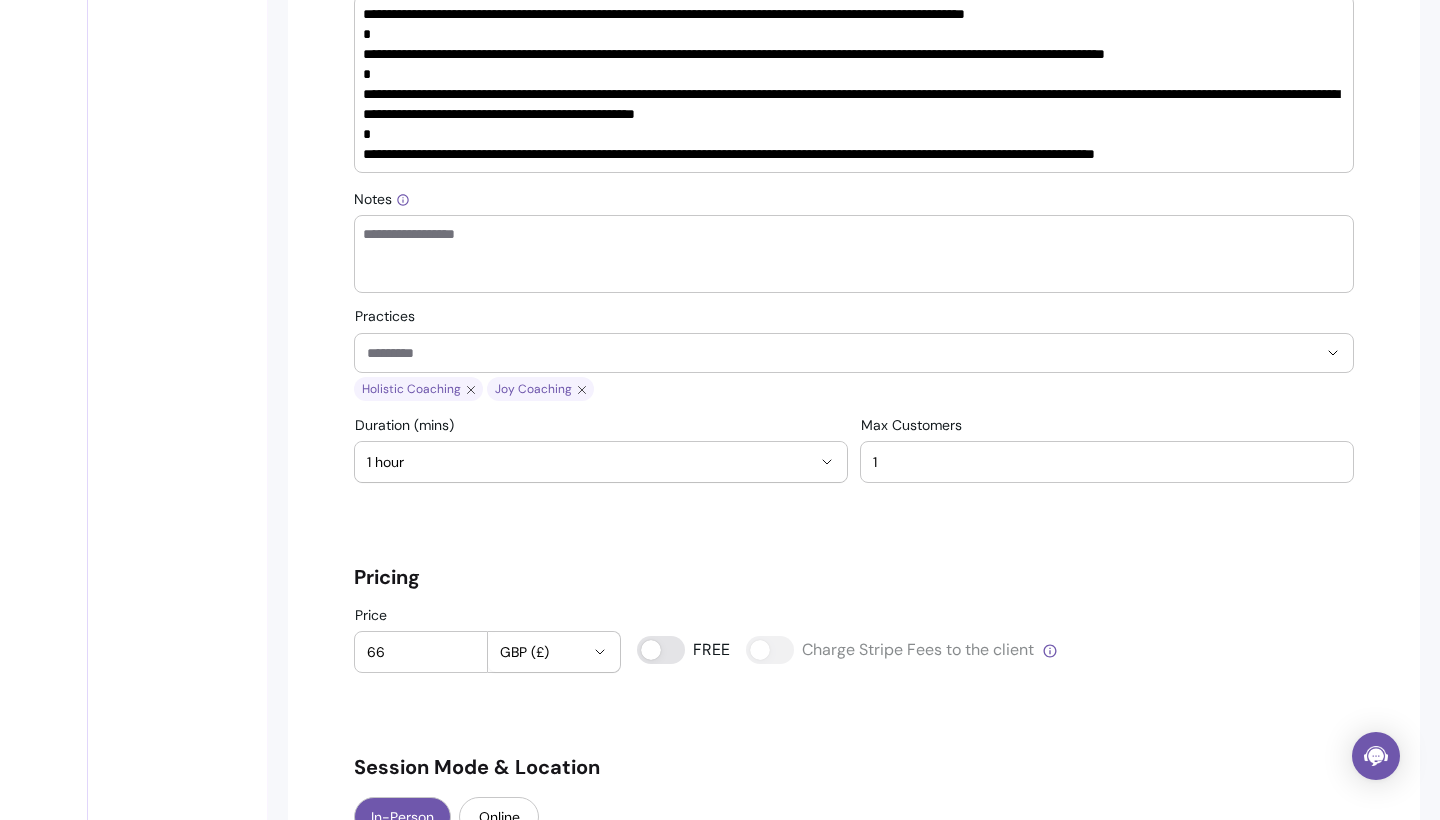 click on "Practices" at bounding box center (826, 353) 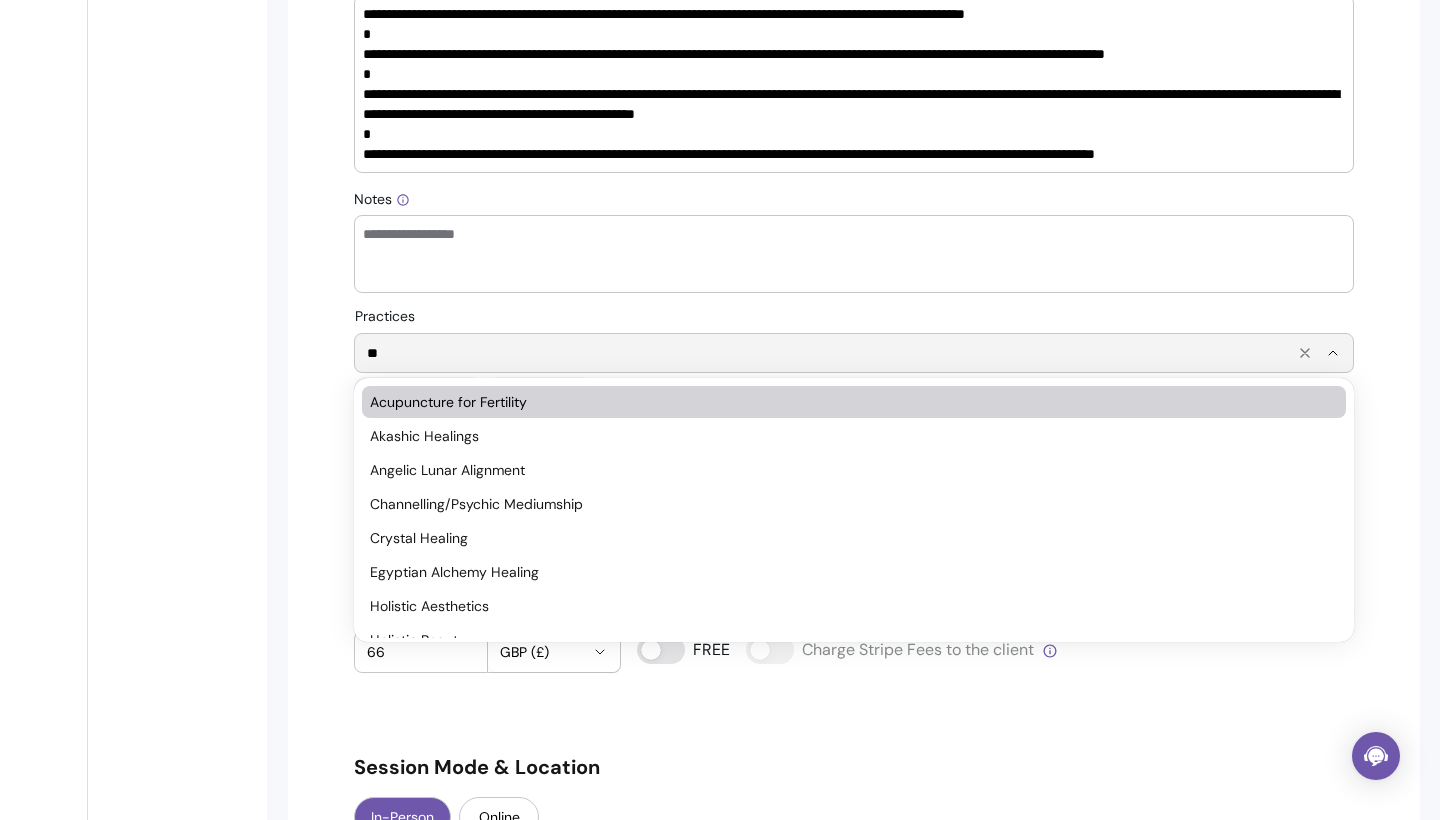 type on "*" 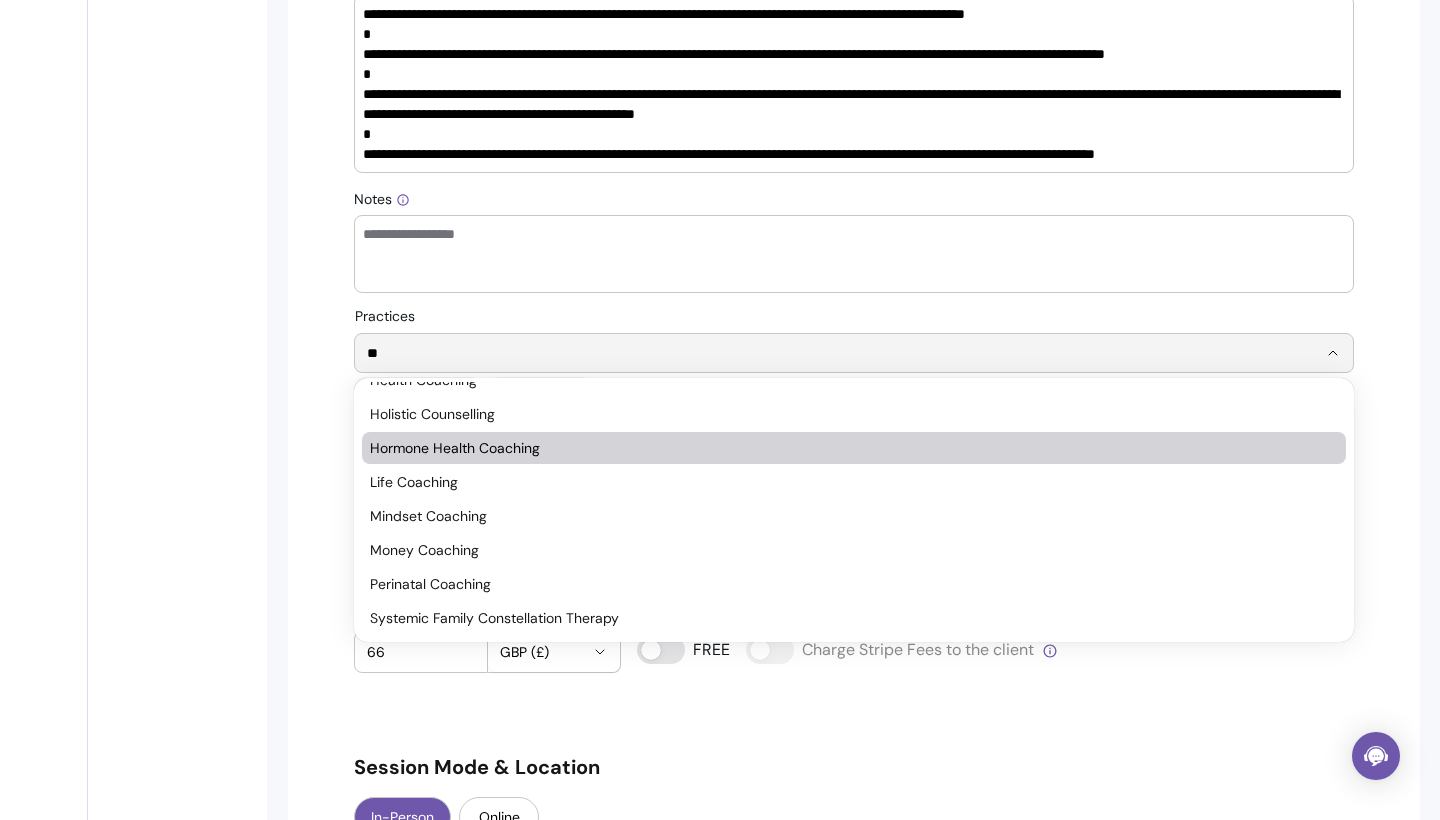 scroll, scrollTop: 226, scrollLeft: 0, axis: vertical 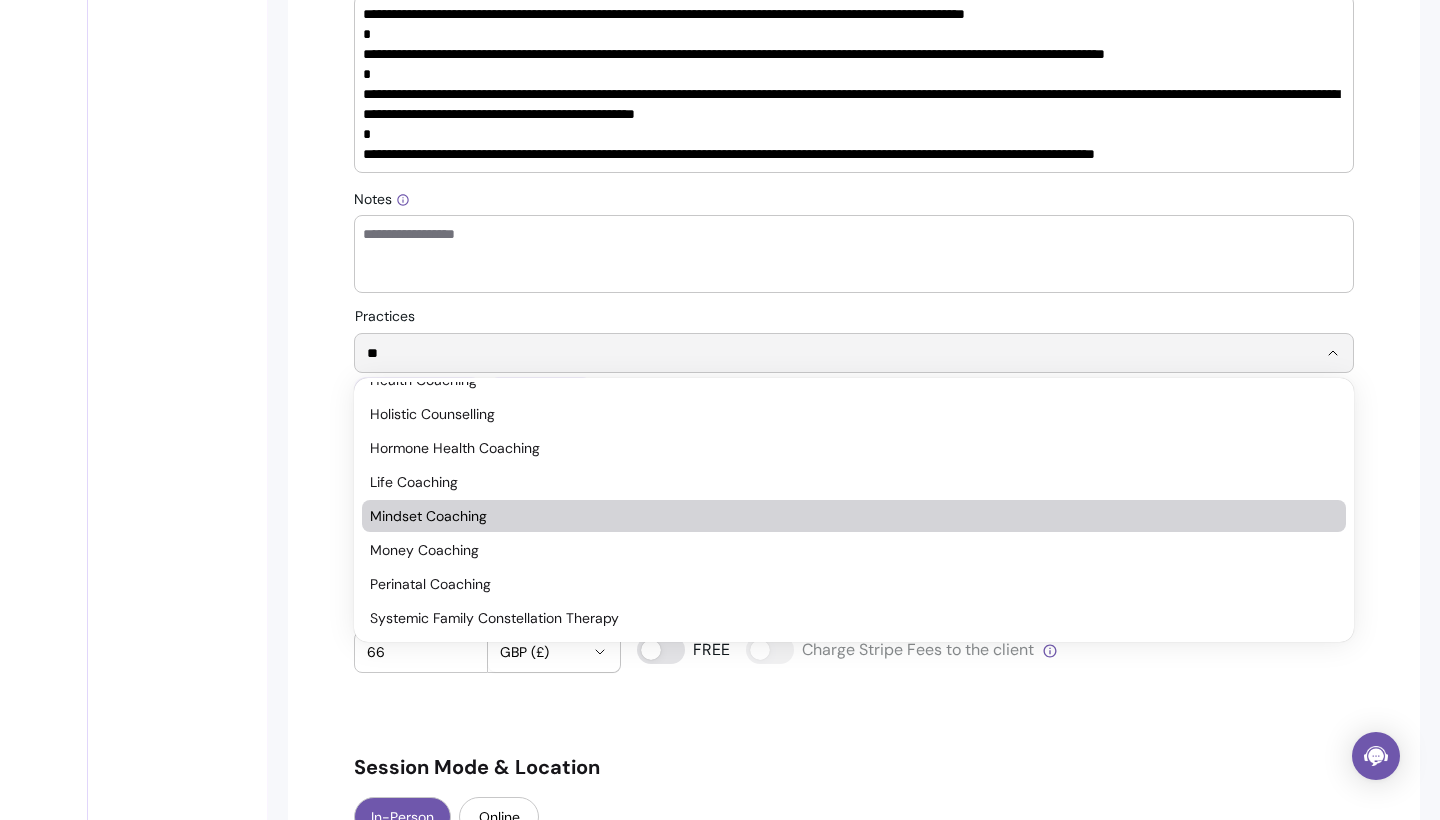 type on "**" 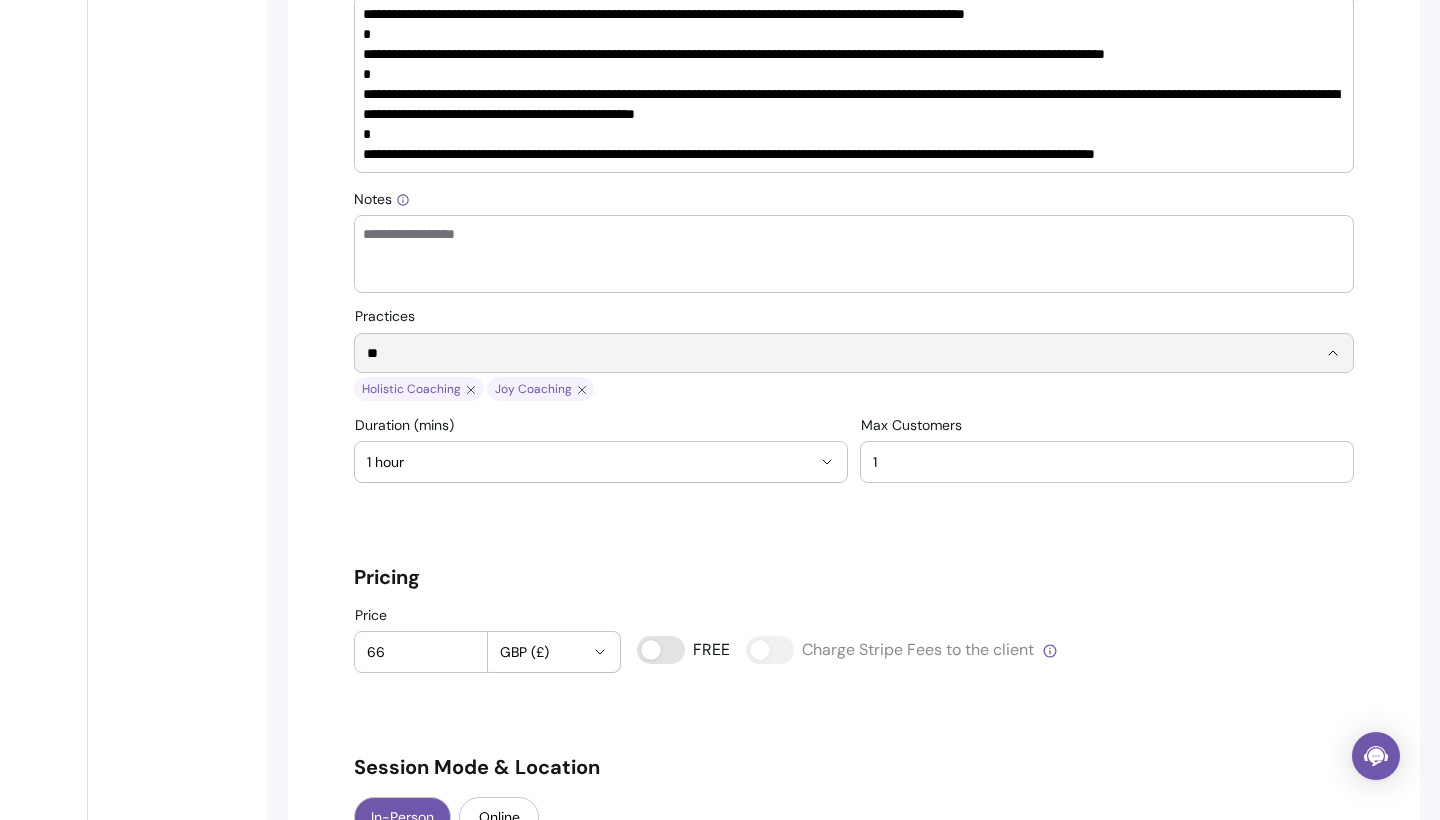 type 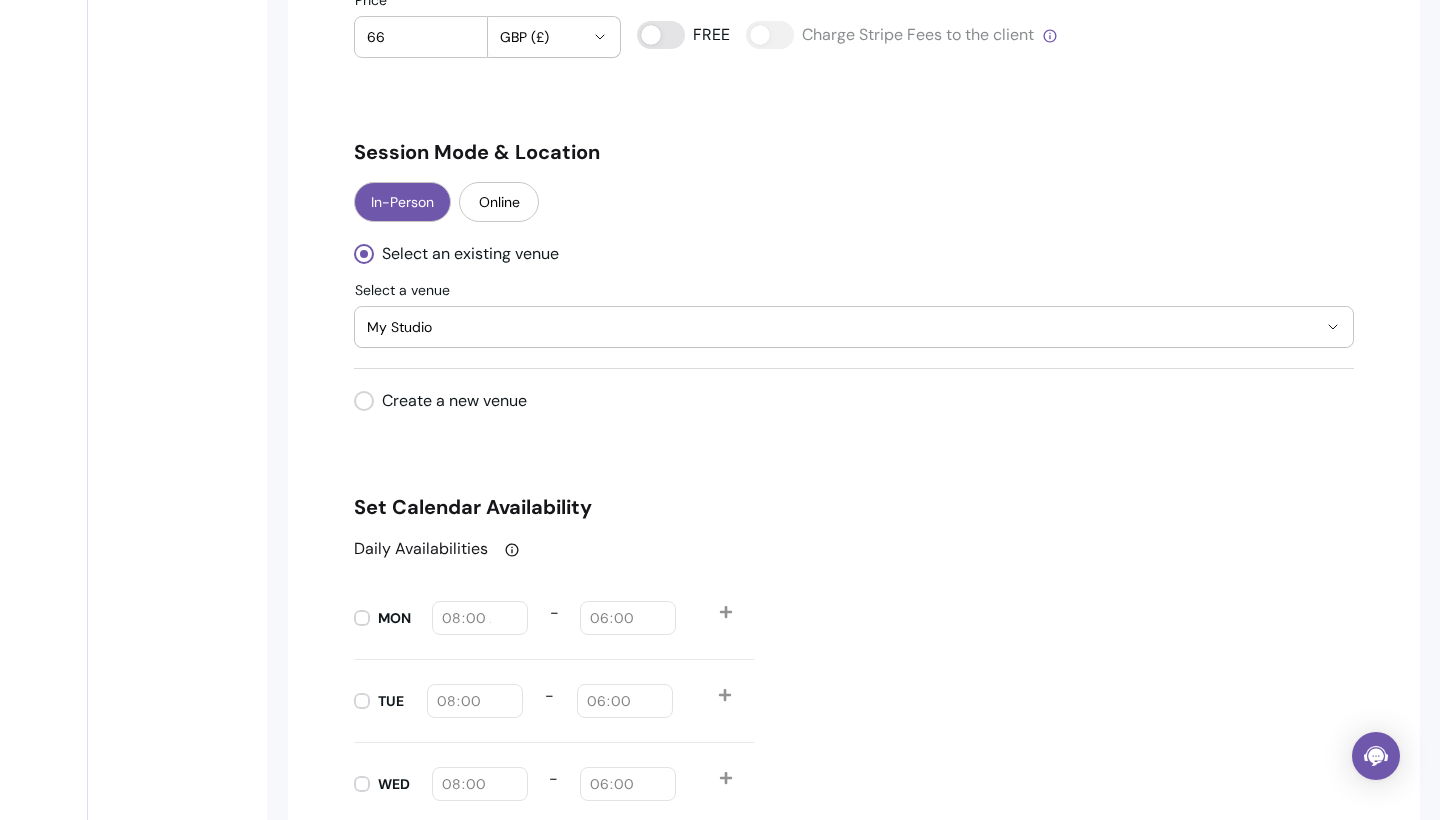 scroll, scrollTop: 1539, scrollLeft: 0, axis: vertical 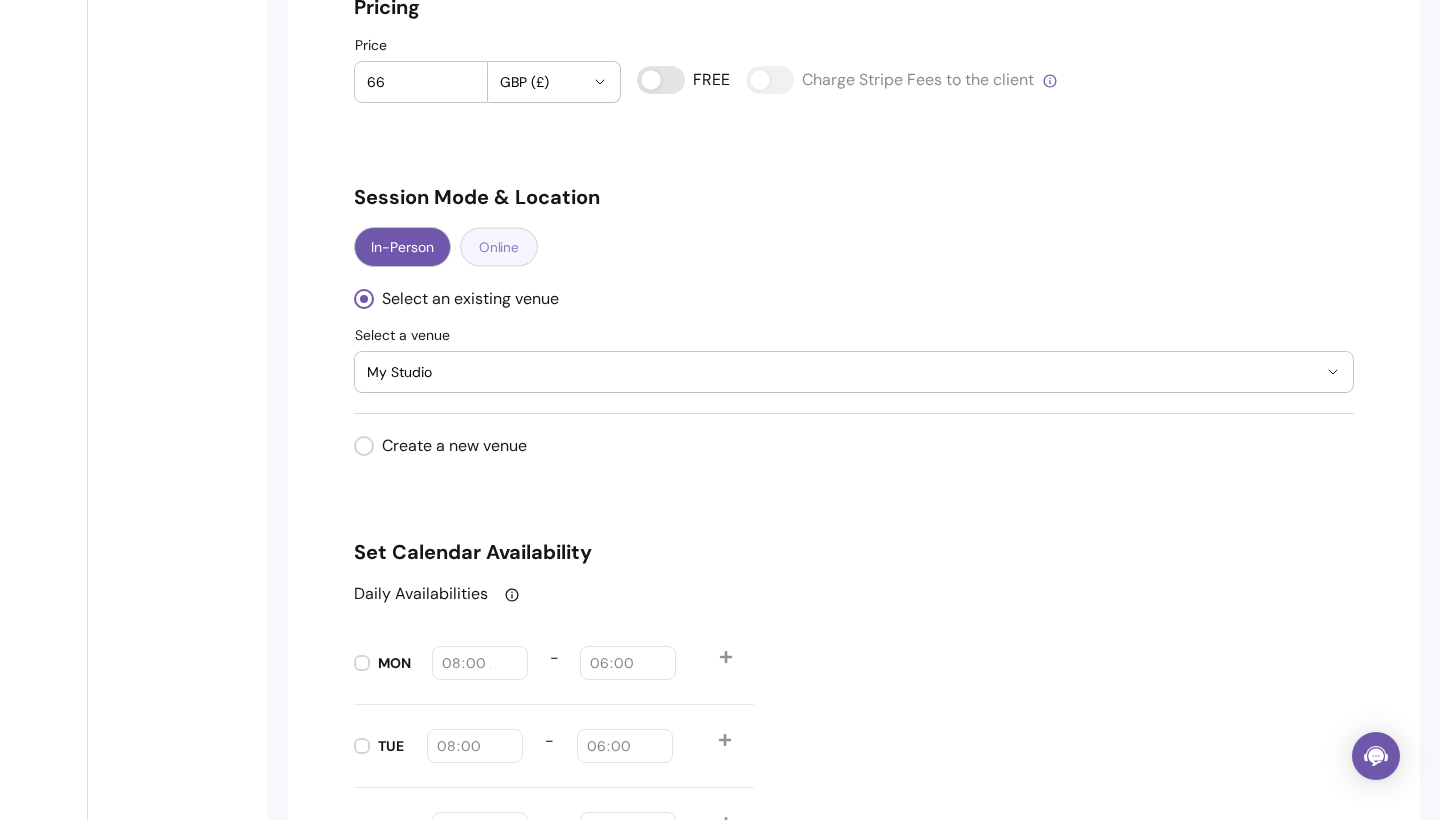 click on "Online" at bounding box center (499, 247) 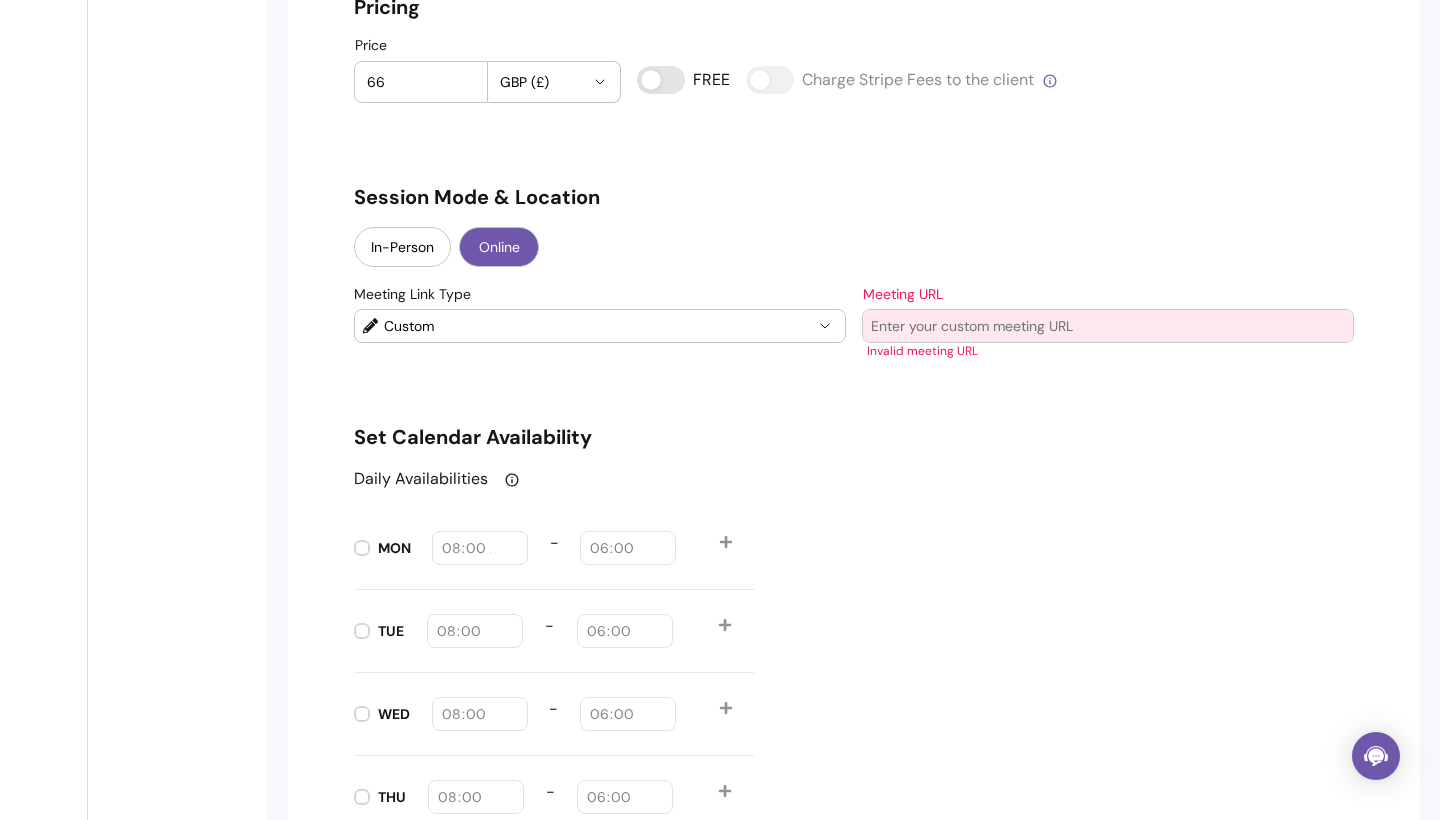 click on "Meeting URL" at bounding box center (1108, 326) 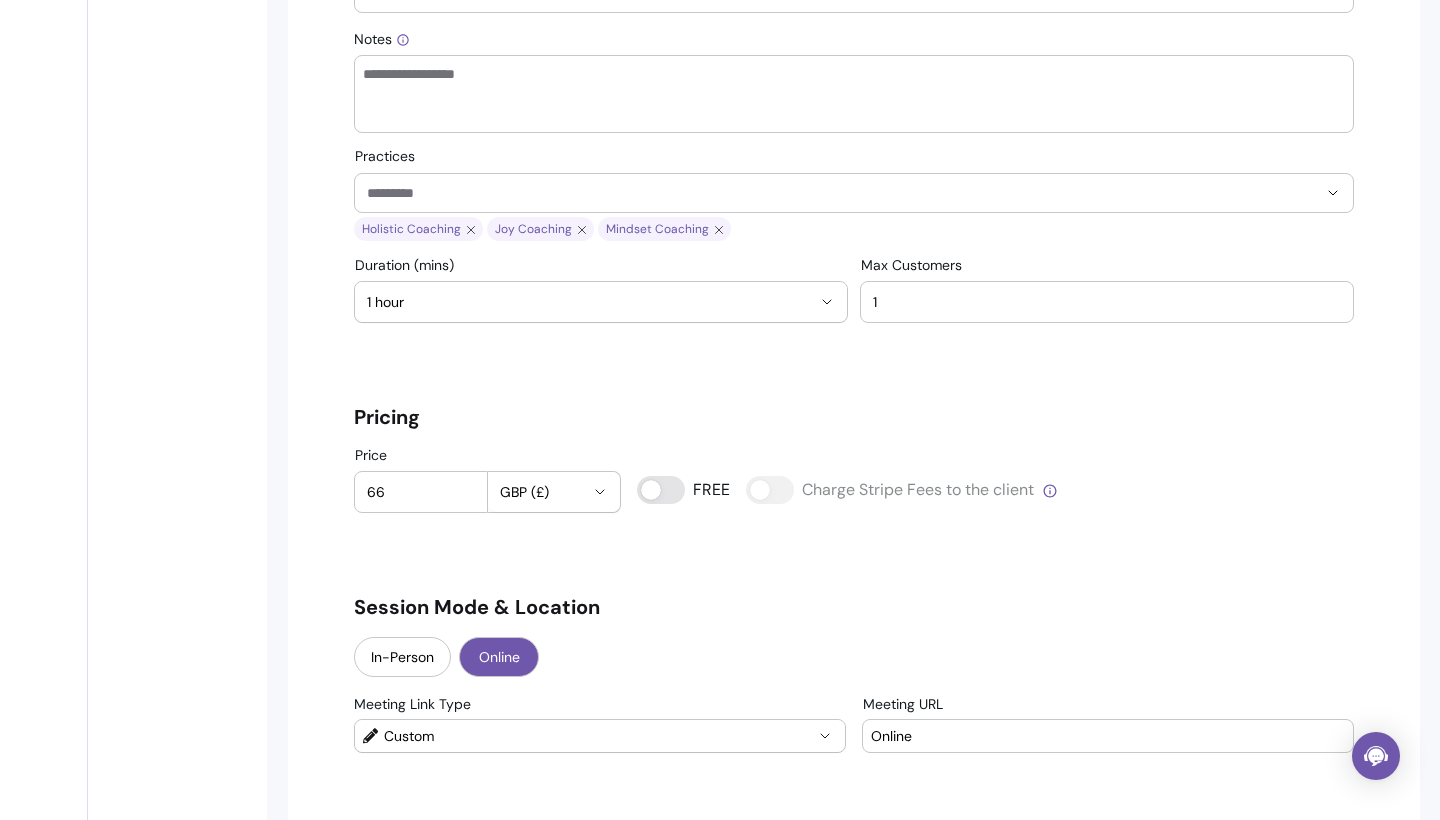 scroll, scrollTop: 1150, scrollLeft: 0, axis: vertical 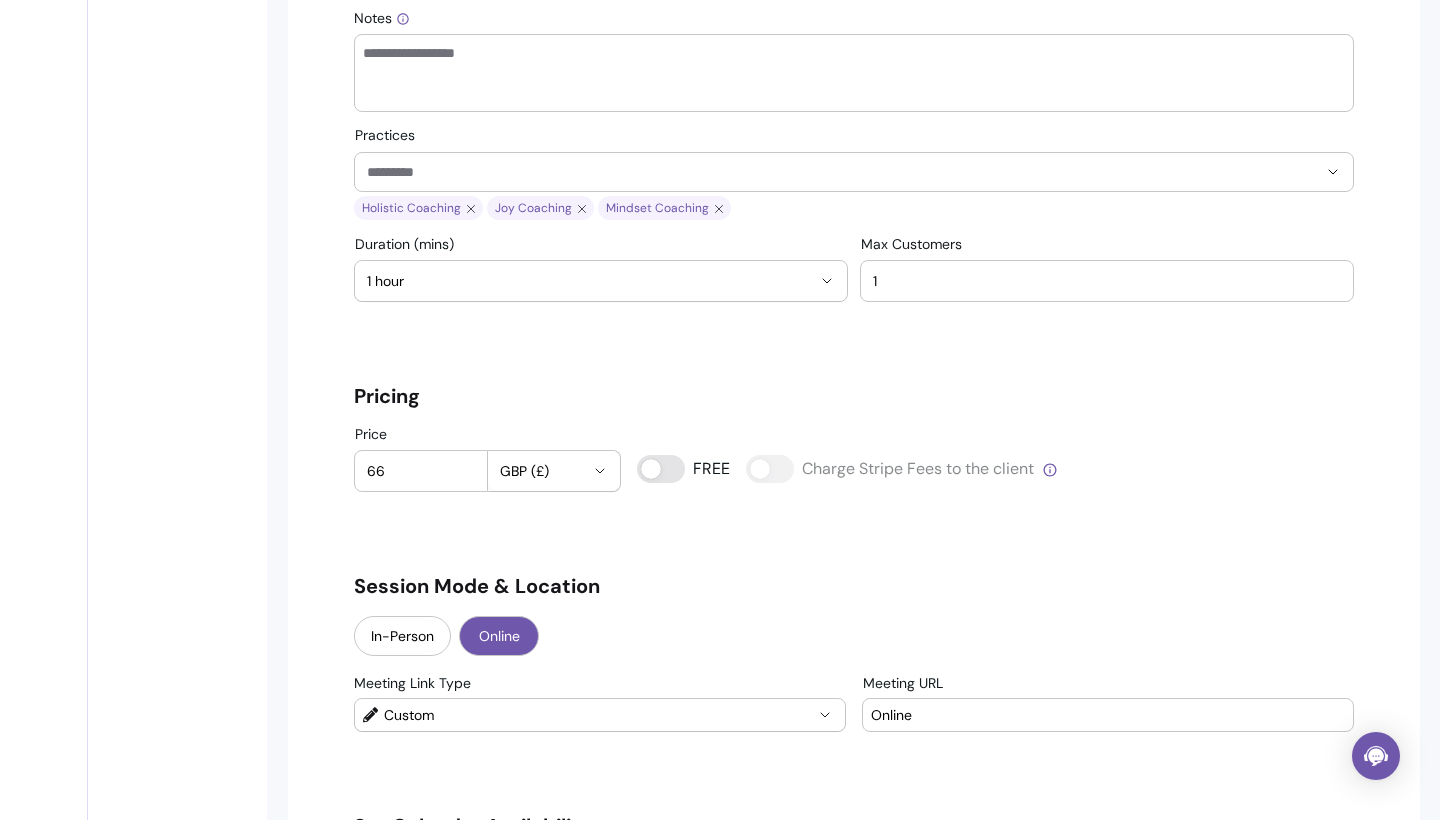 type on "Online" 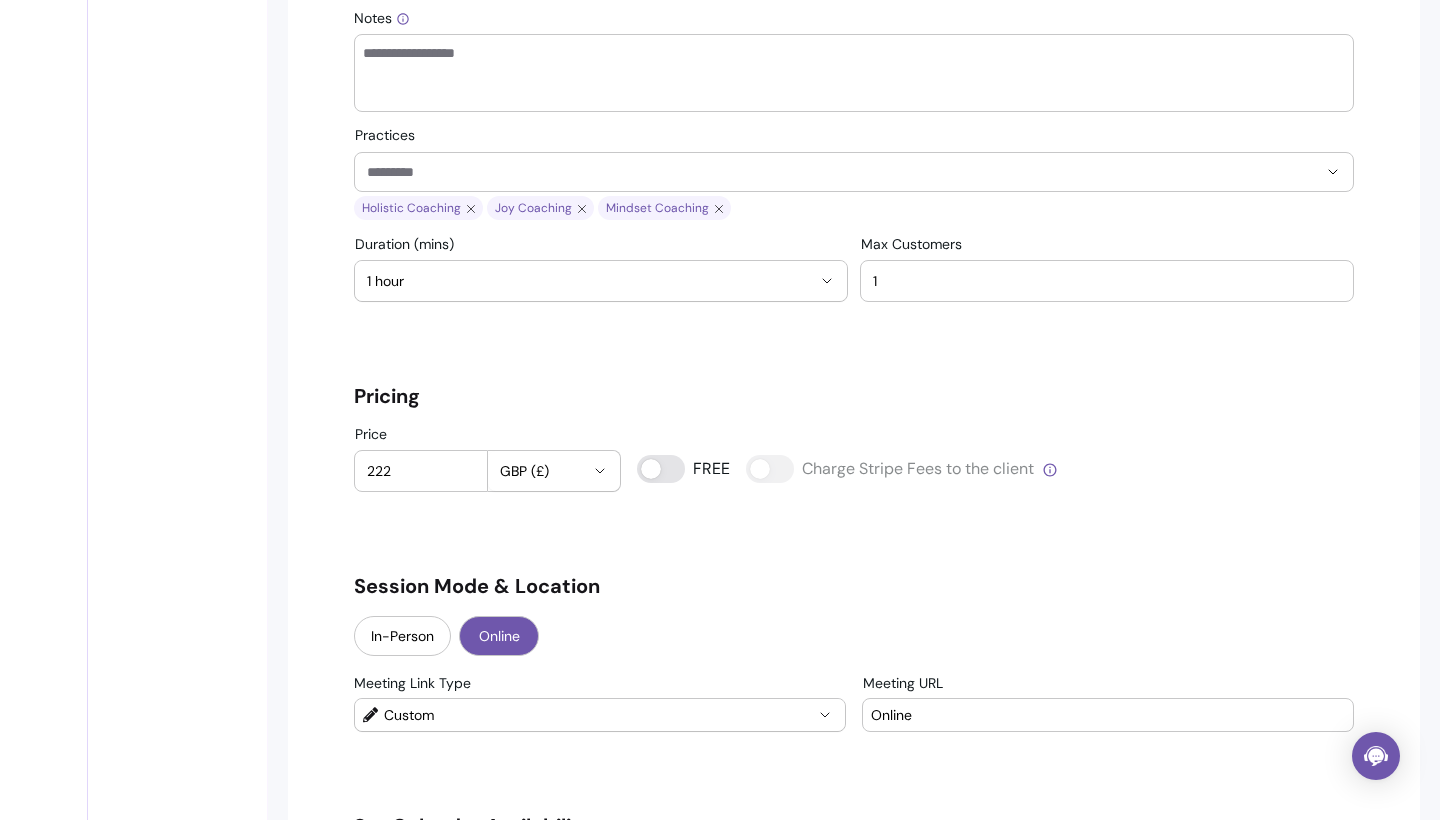 type on "222" 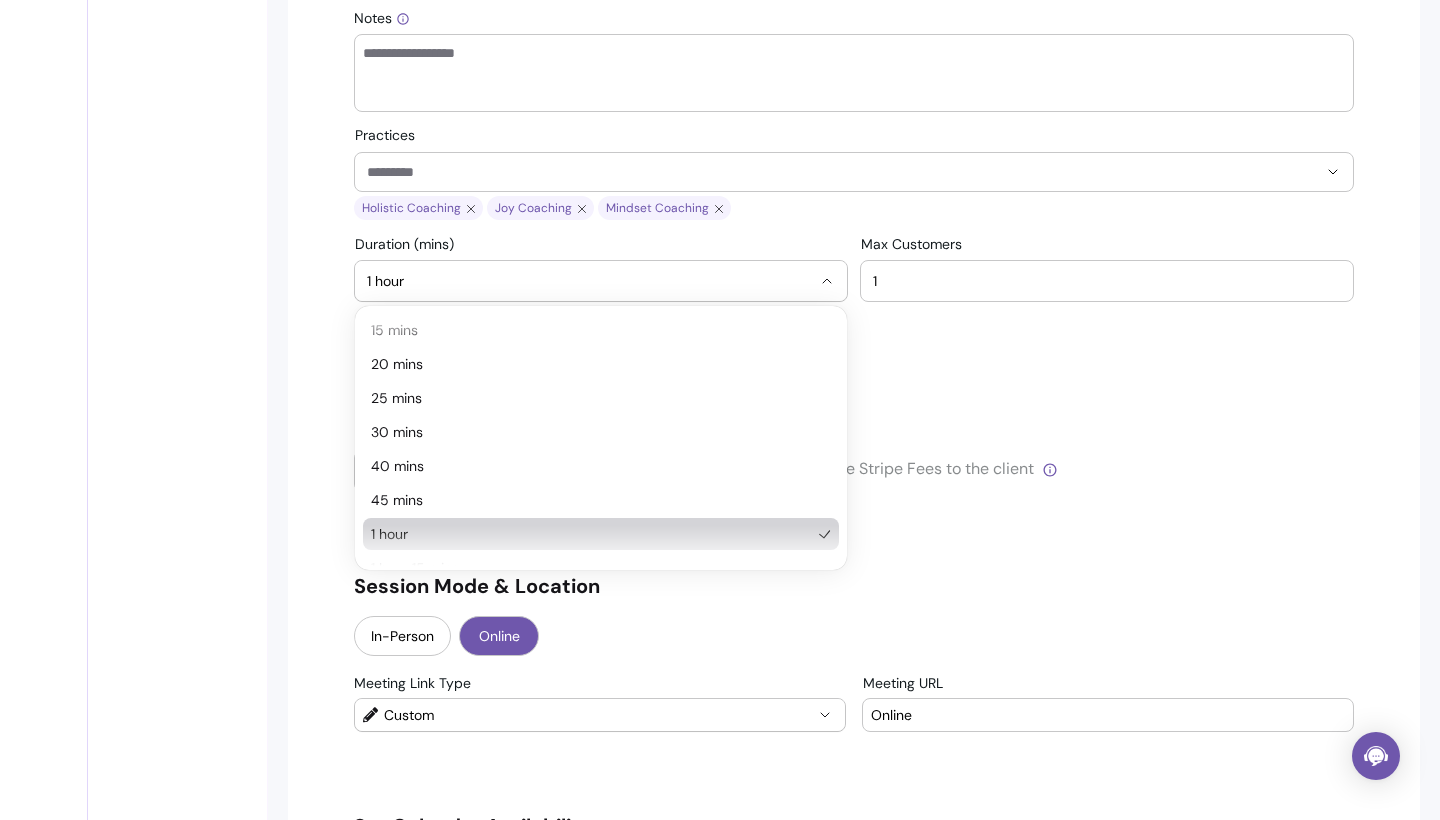 scroll, scrollTop: 121, scrollLeft: 0, axis: vertical 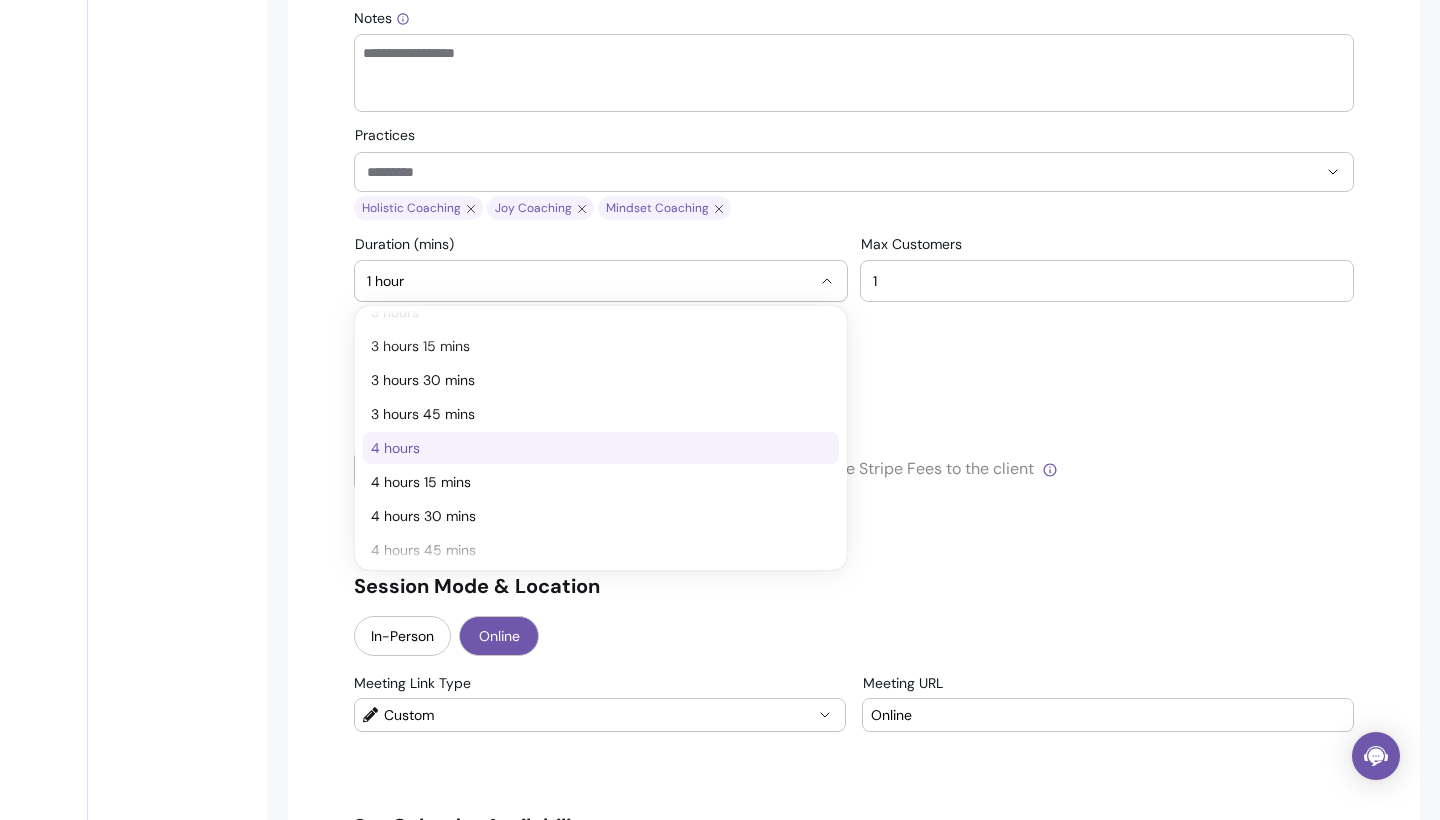 click on "4 hours" at bounding box center (591, 448) 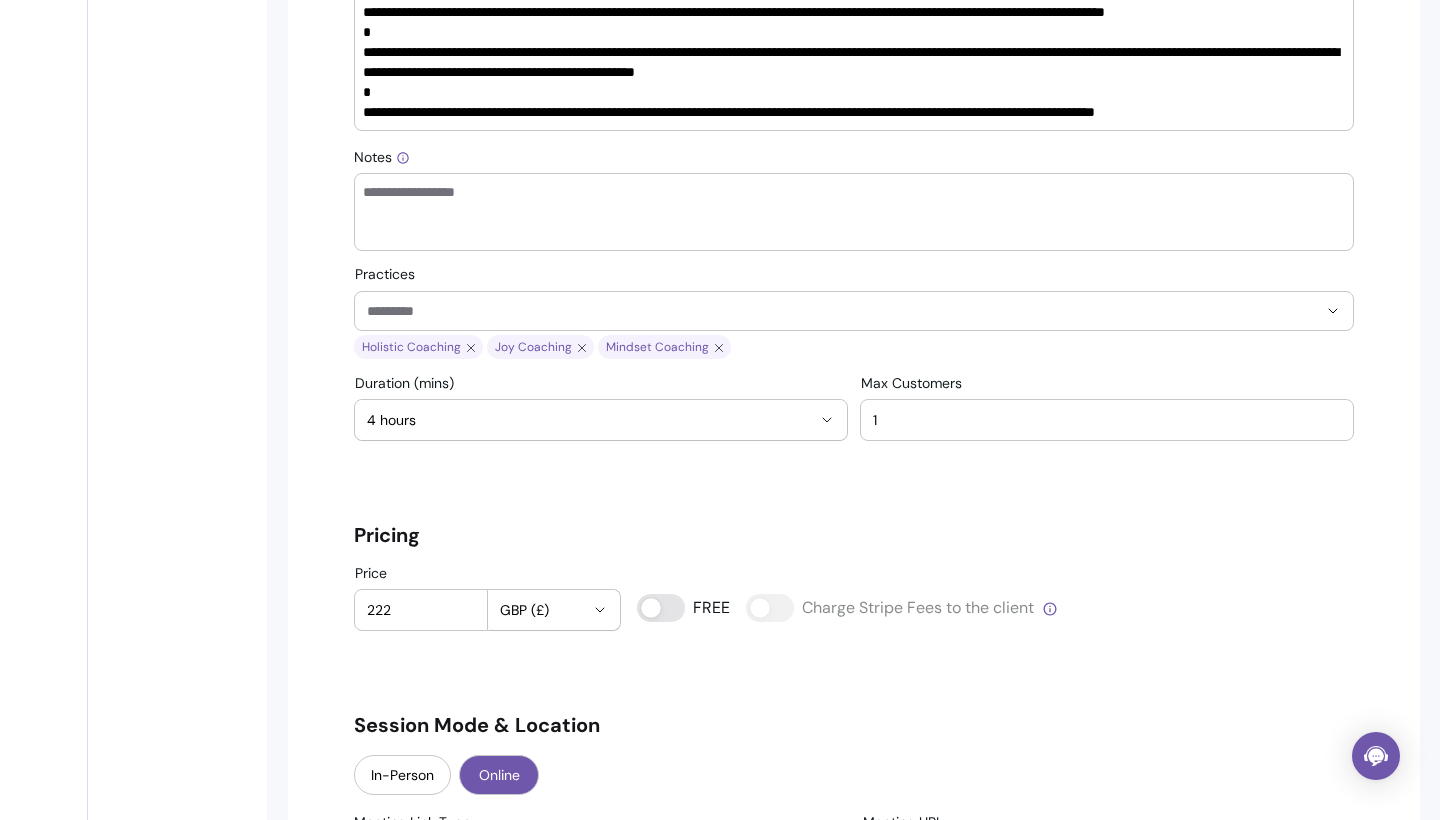 scroll, scrollTop: 1004, scrollLeft: 0, axis: vertical 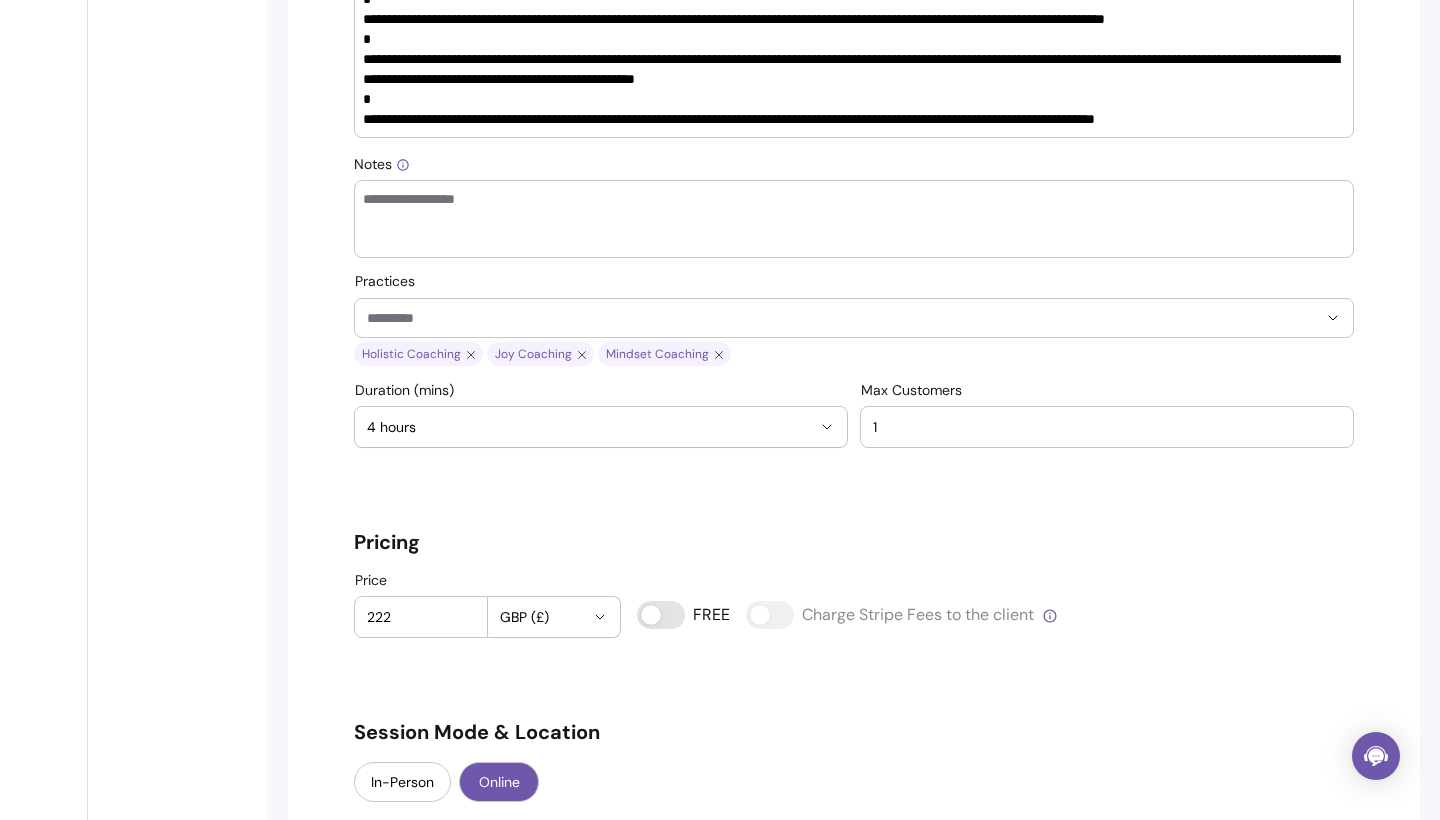 click on "Notes" at bounding box center [854, 219] 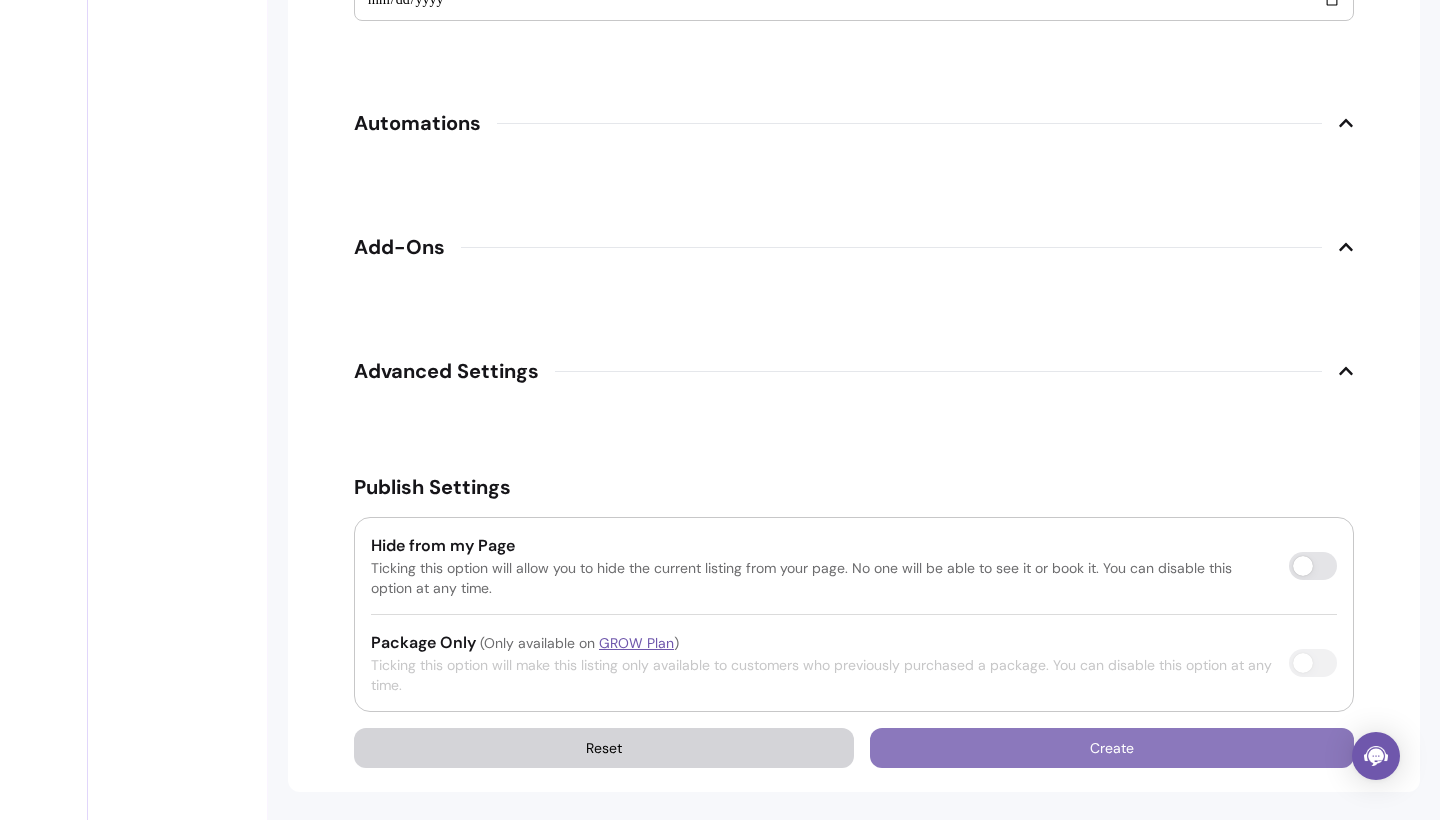 scroll, scrollTop: 2958, scrollLeft: 0, axis: vertical 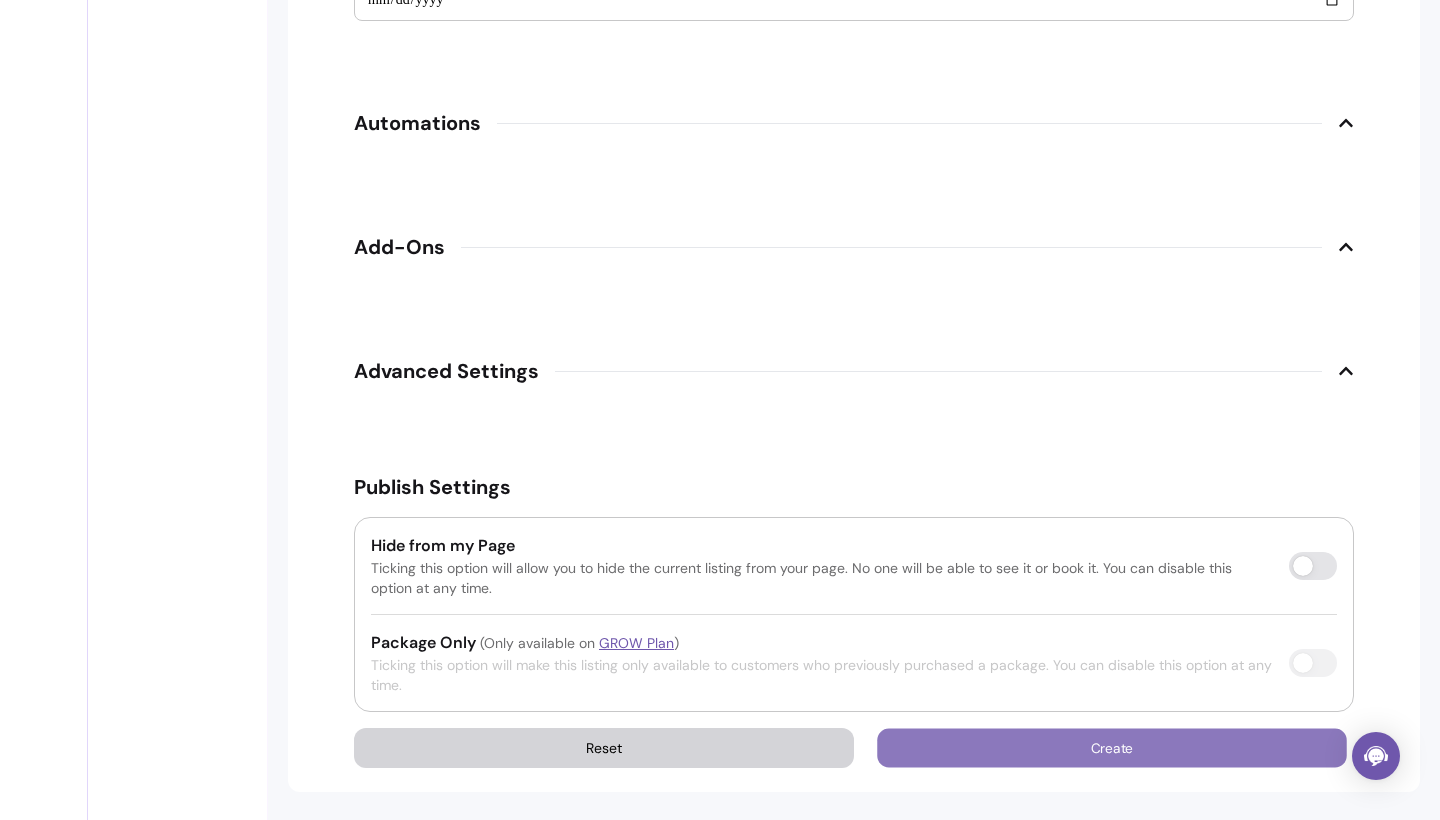 click on "Create" at bounding box center [1112, 748] 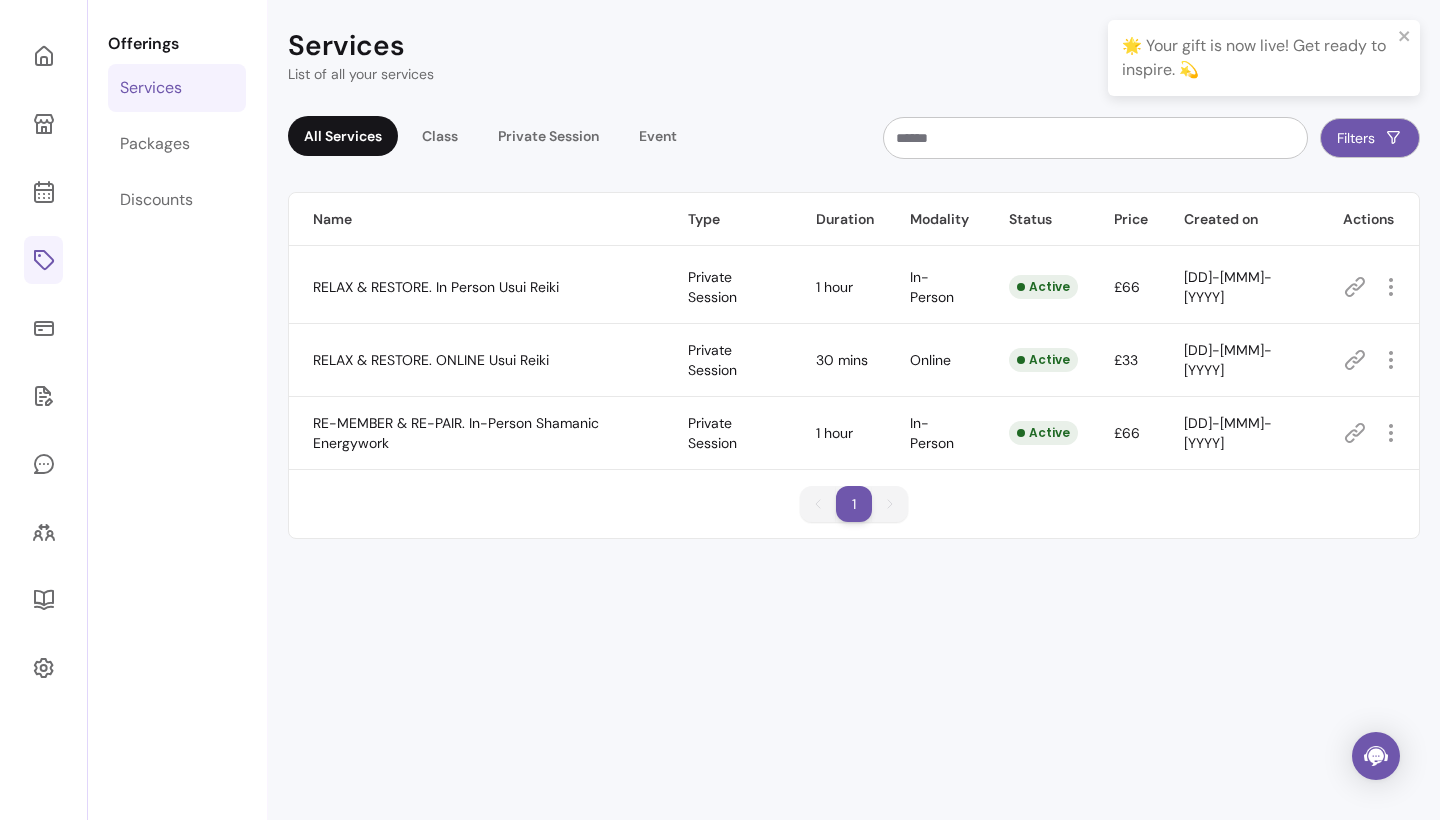 scroll, scrollTop: 68, scrollLeft: 0, axis: vertical 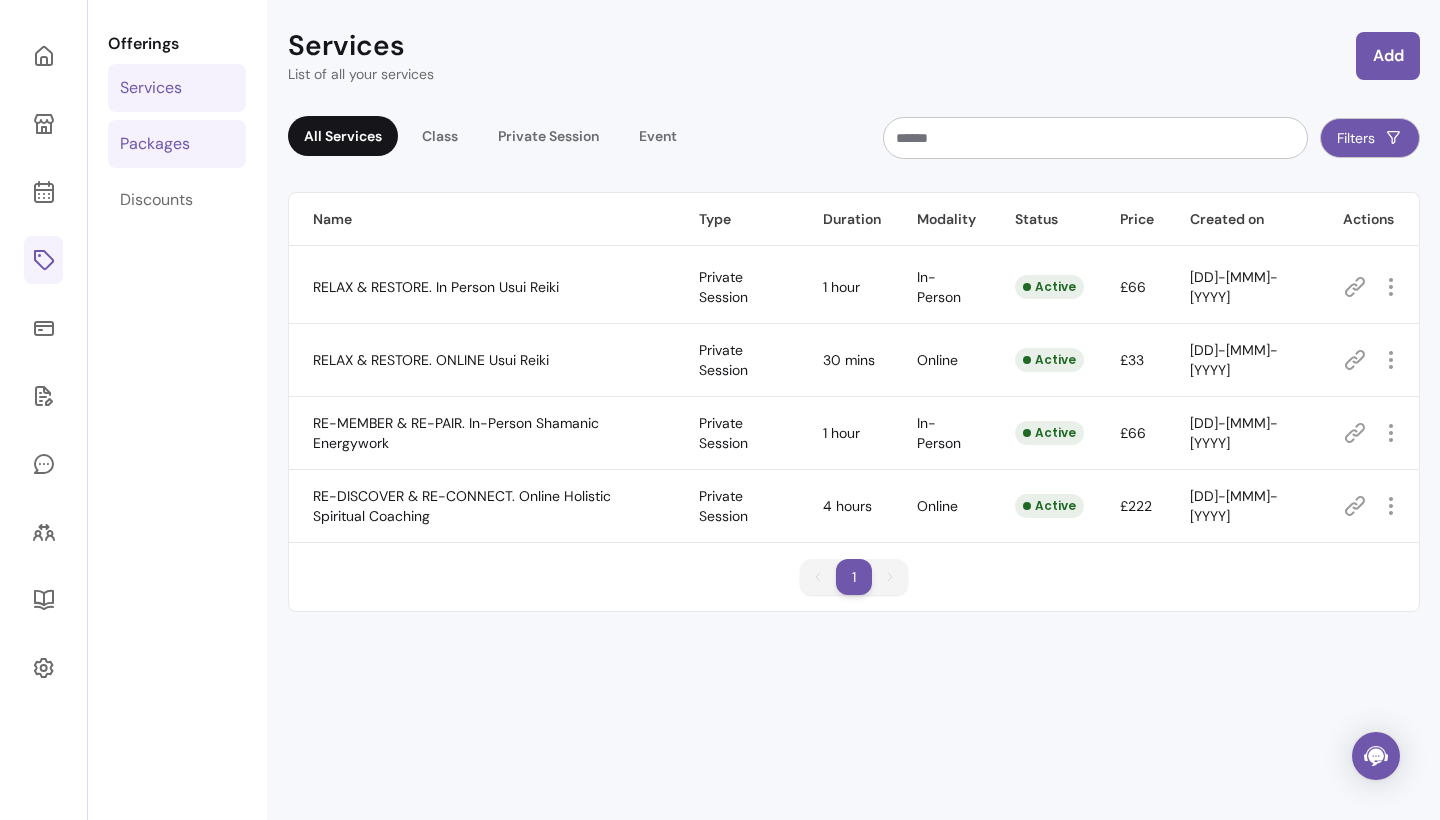 click on "Packages" at bounding box center [177, 144] 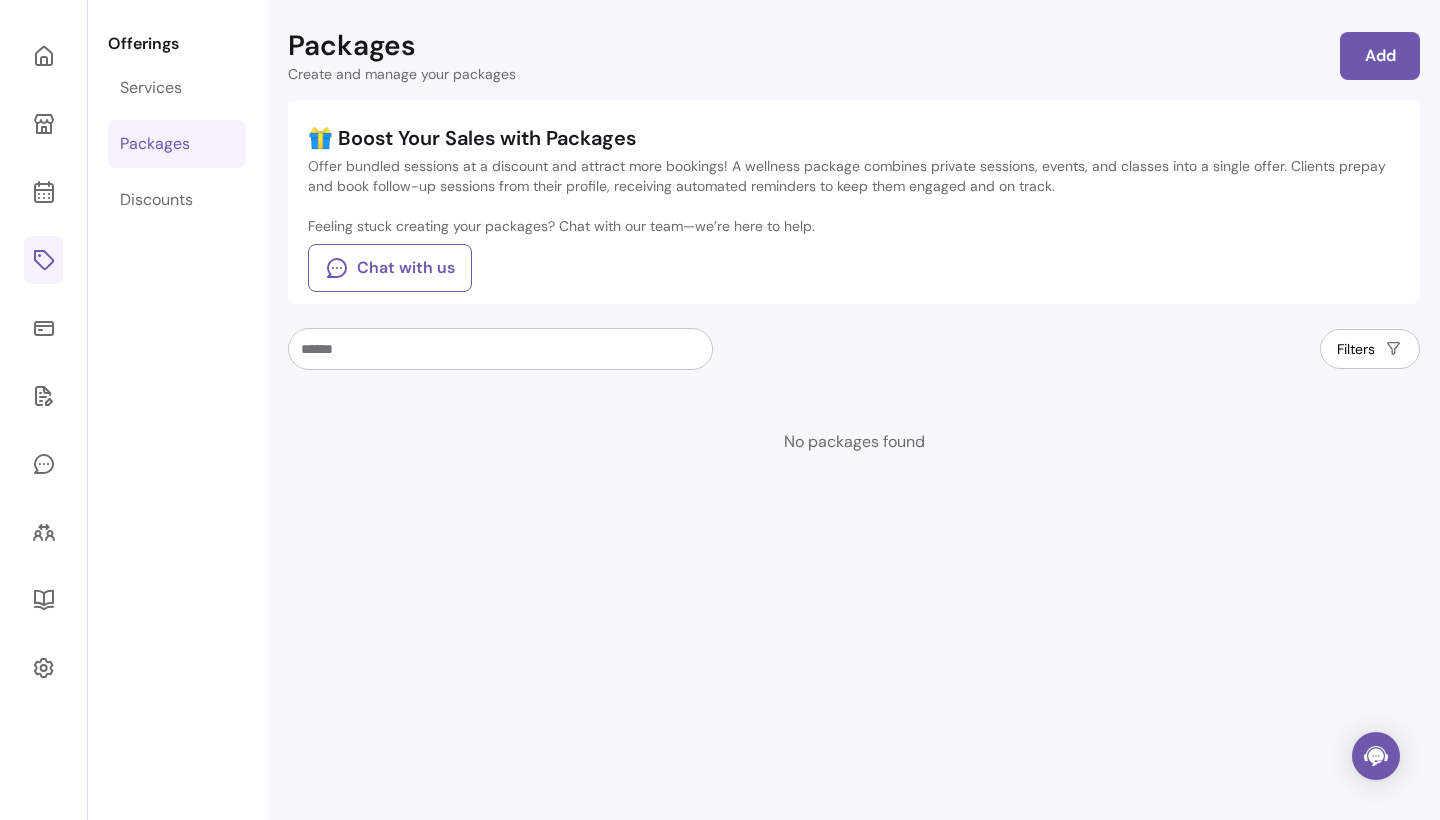 click on "Offer bundled sessions at a discount and attract more bookings! A wellness package combines private sessions, events, and classes into a single offer. Clients prepay and book follow-up sessions from their profile, receiving automated reminders to keep them engaged and on track." at bounding box center [854, 176] 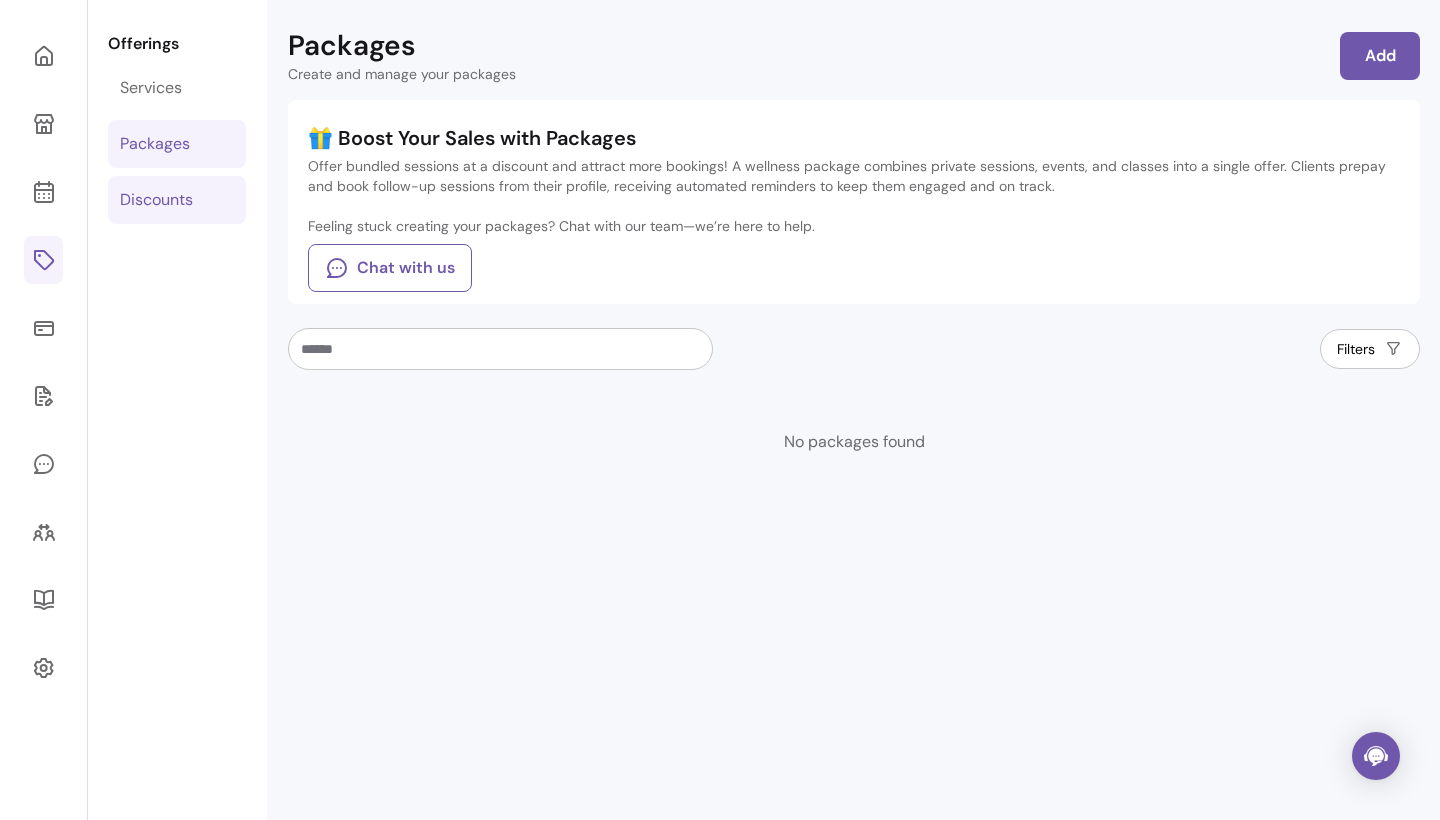 click on "Discounts" at bounding box center (177, 200) 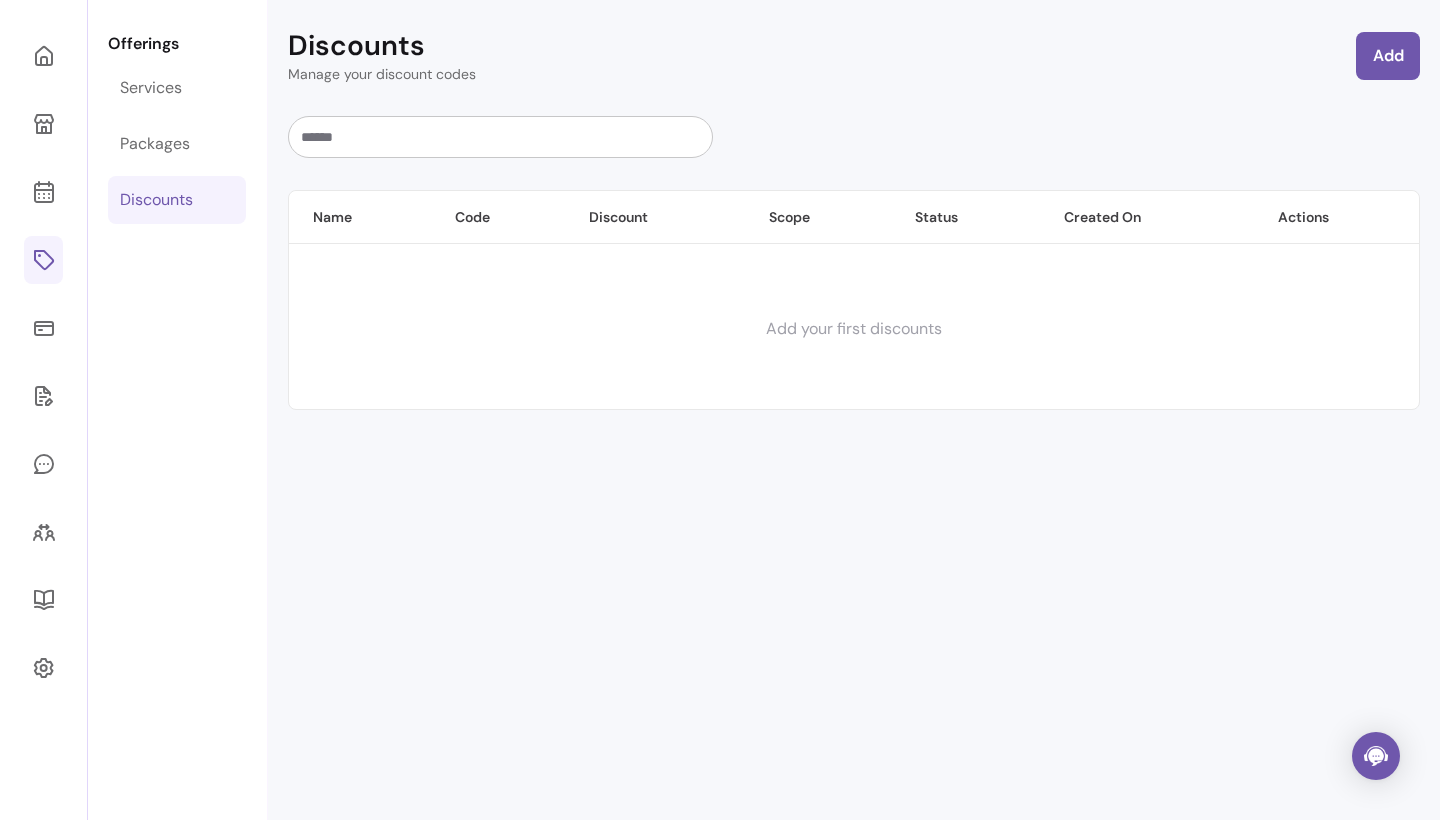 click on "Discounts Manage your discount codes Add Name Code Discount Scope Status Created On Actions Add your first discounts" at bounding box center [854, 410] 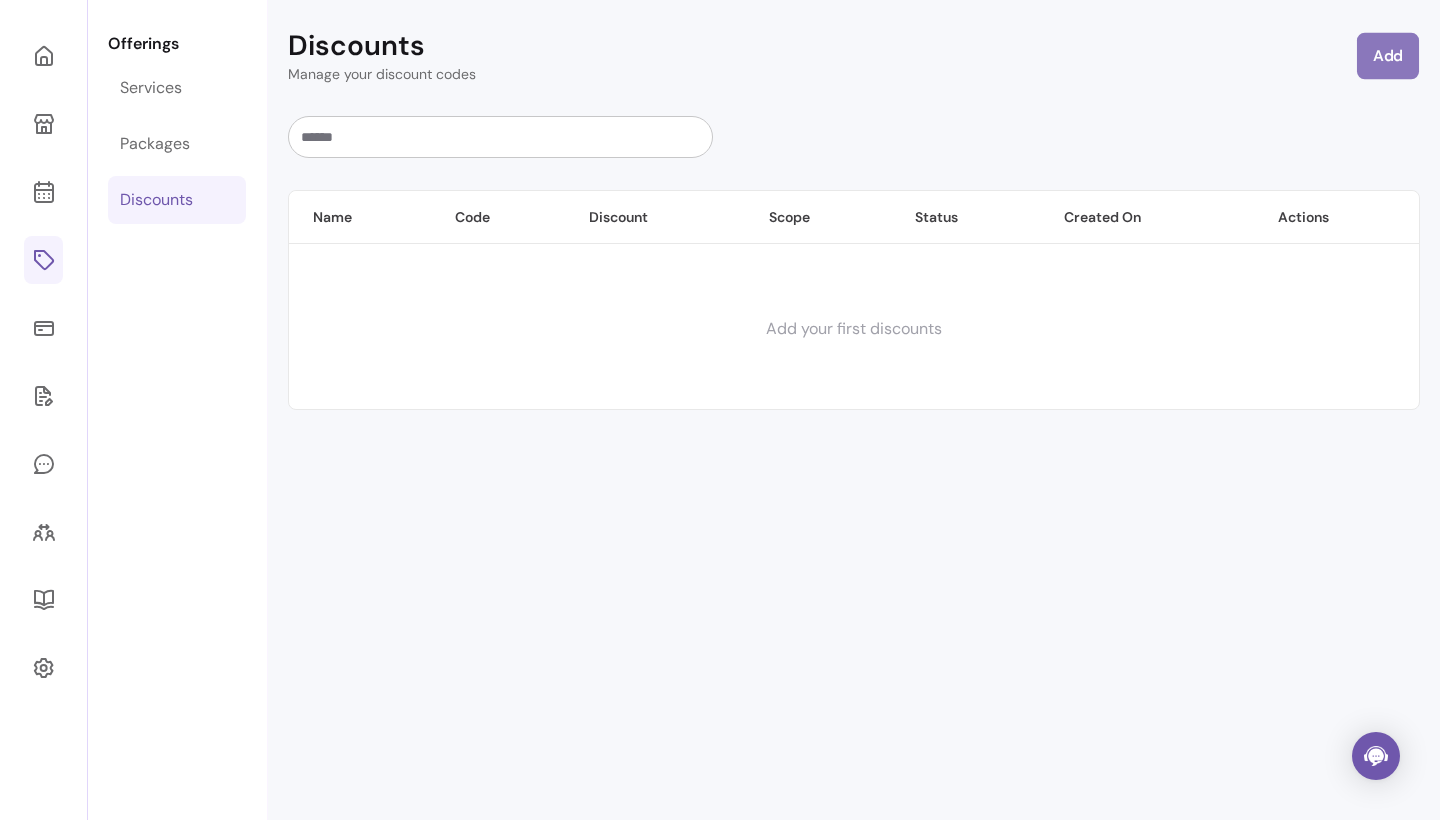 click on "Add" at bounding box center (1388, 56) 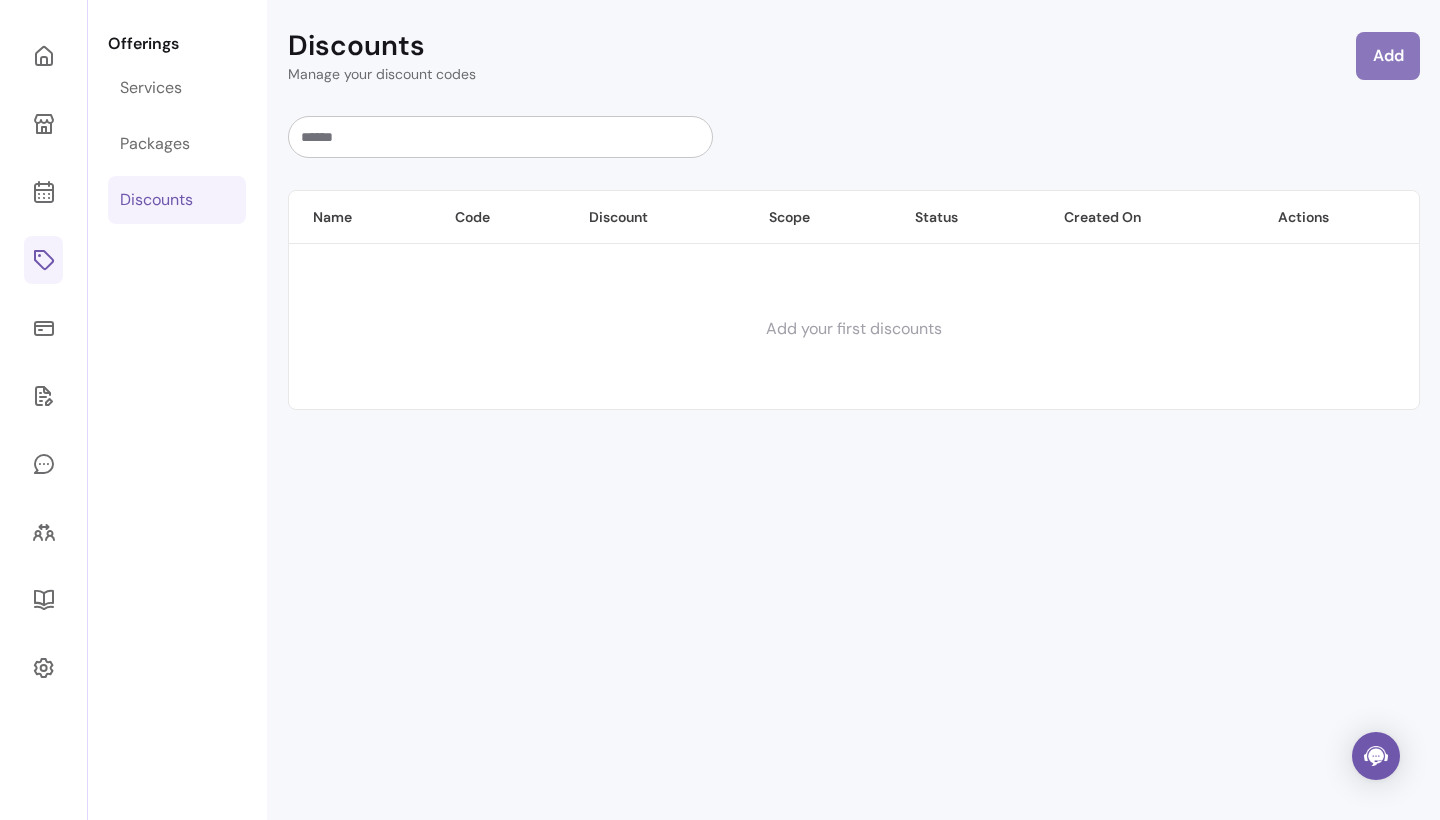 select on "****" 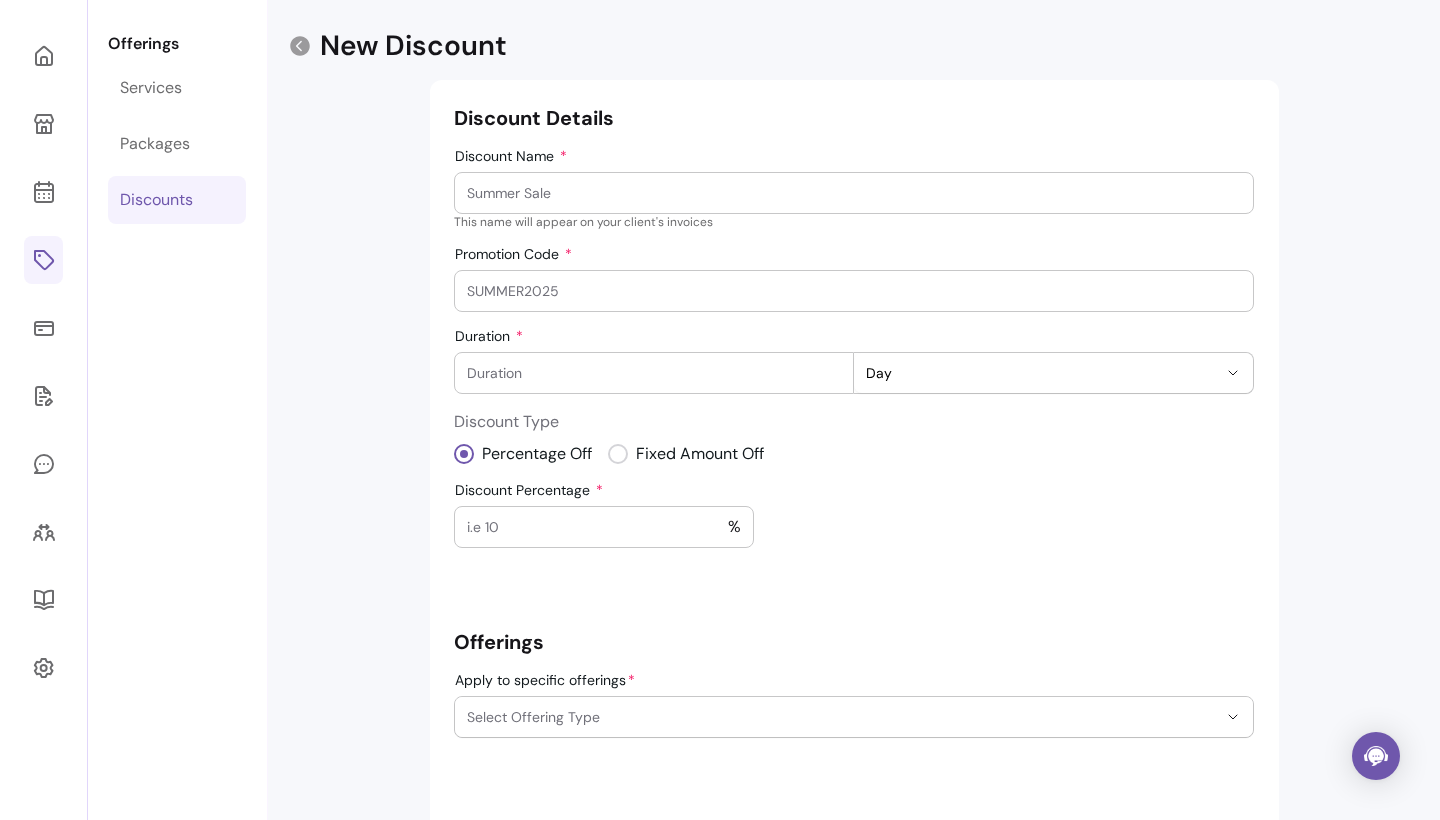 click at bounding box center [854, 193] 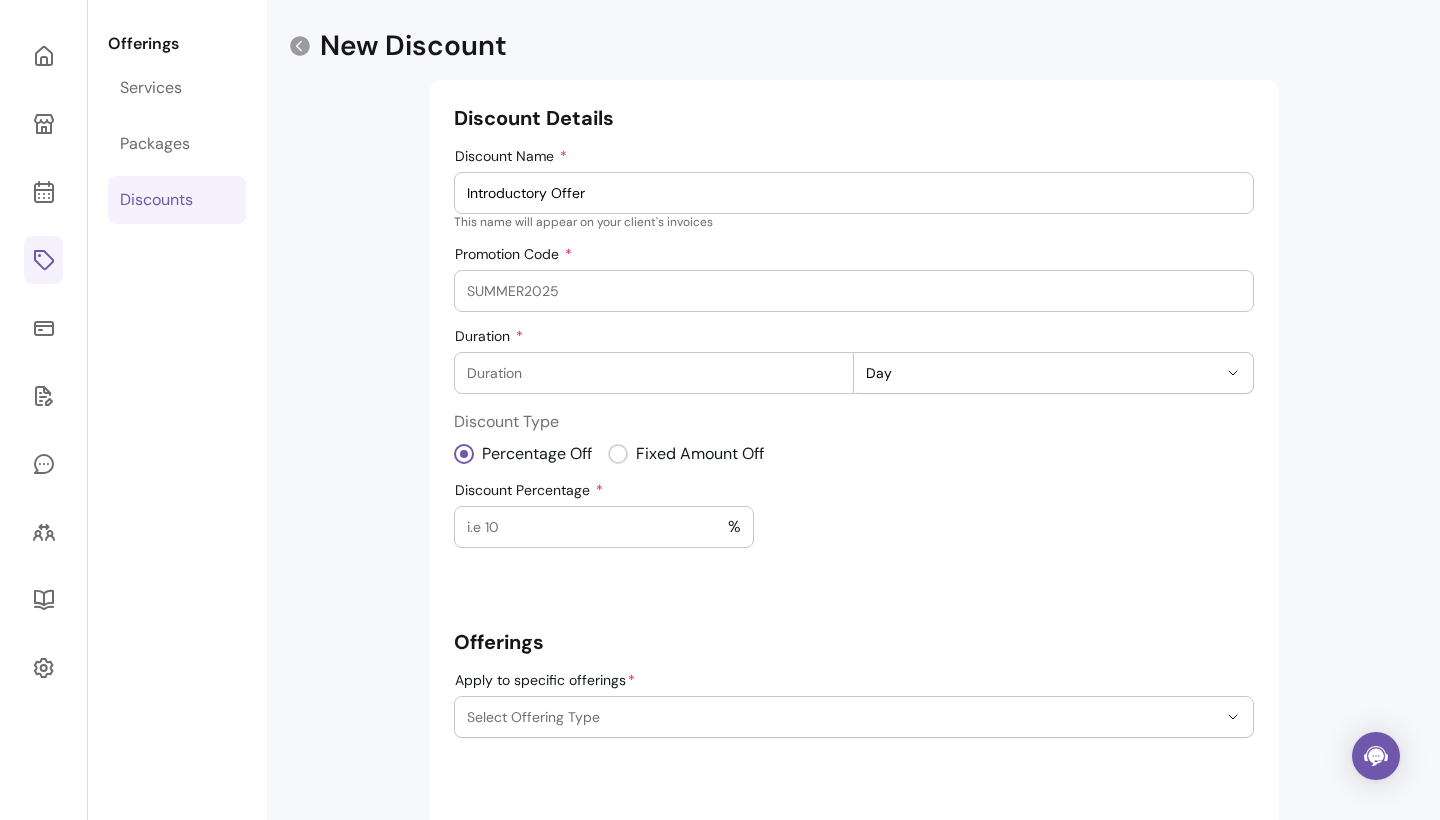 type on "Introductory Offer" 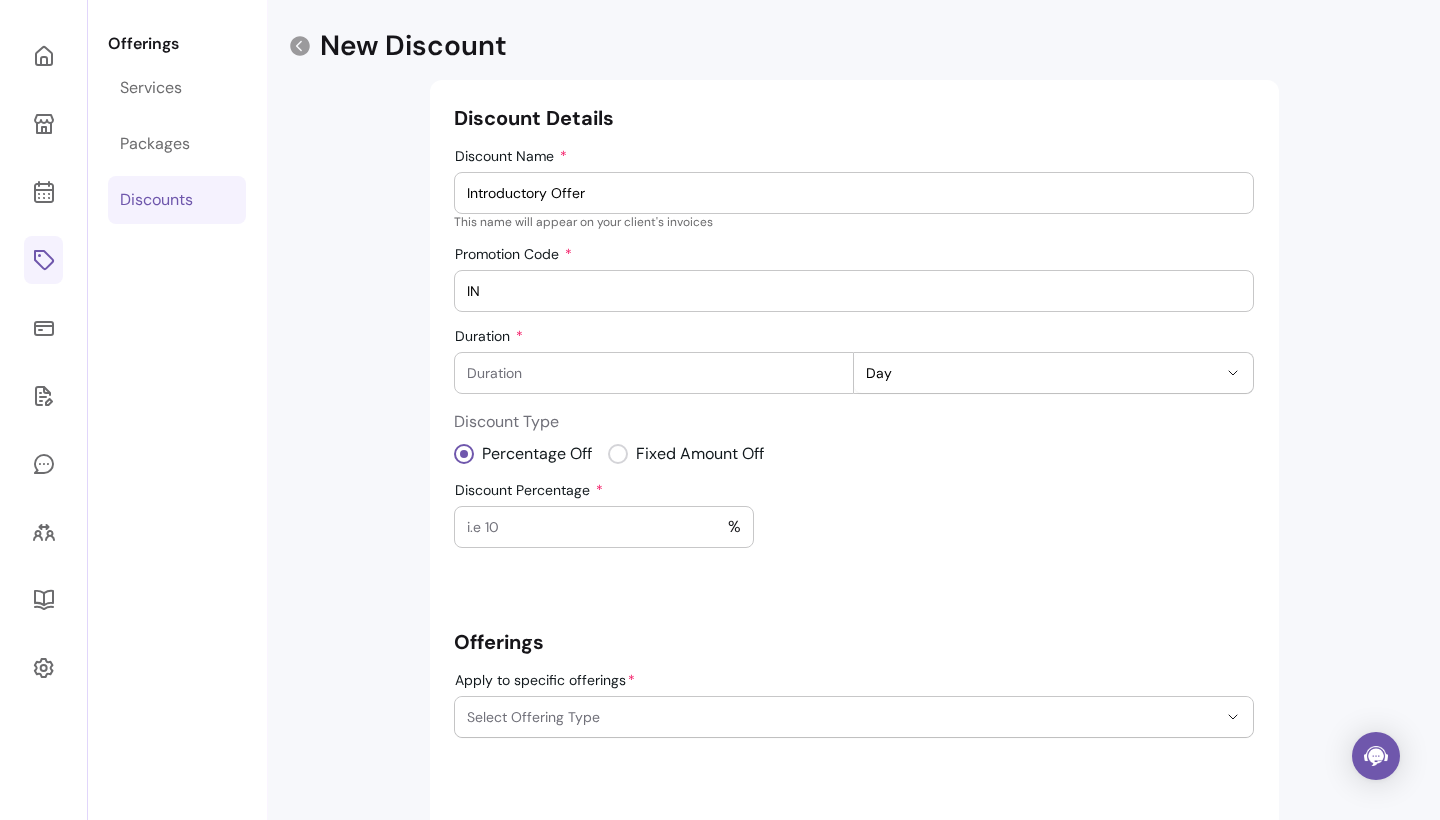 type on "I" 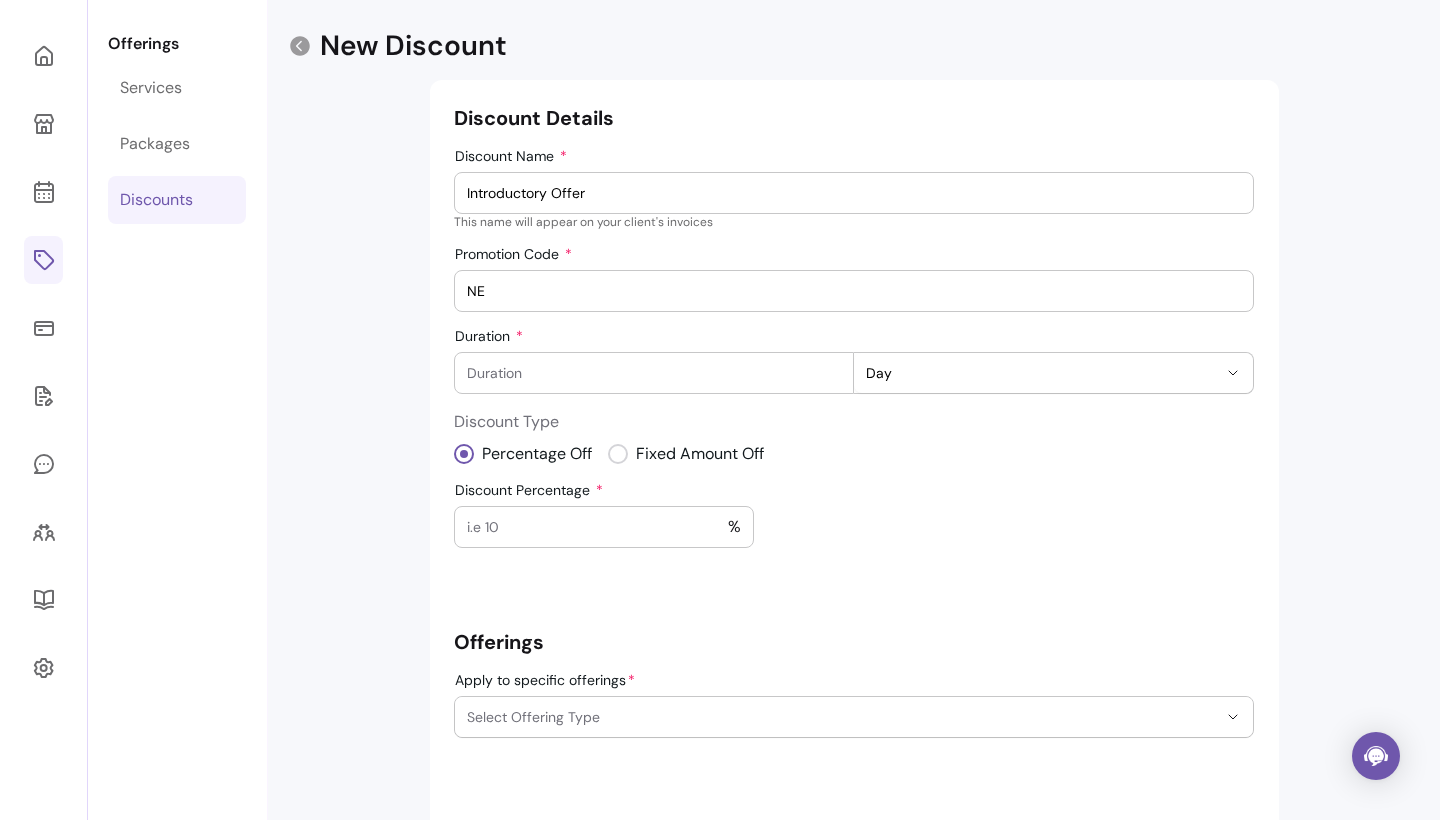 type on "N" 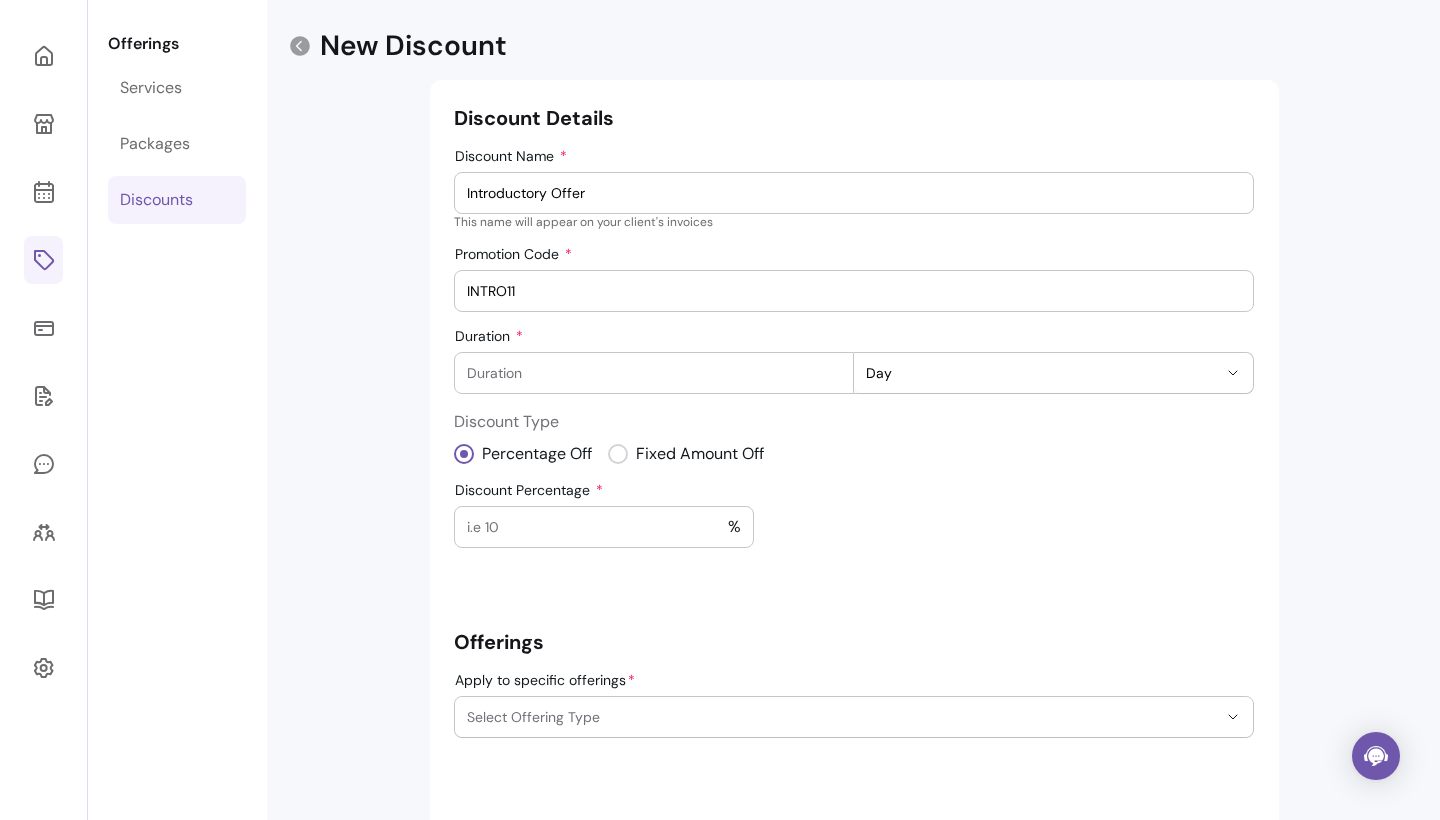 type on "INTRO11" 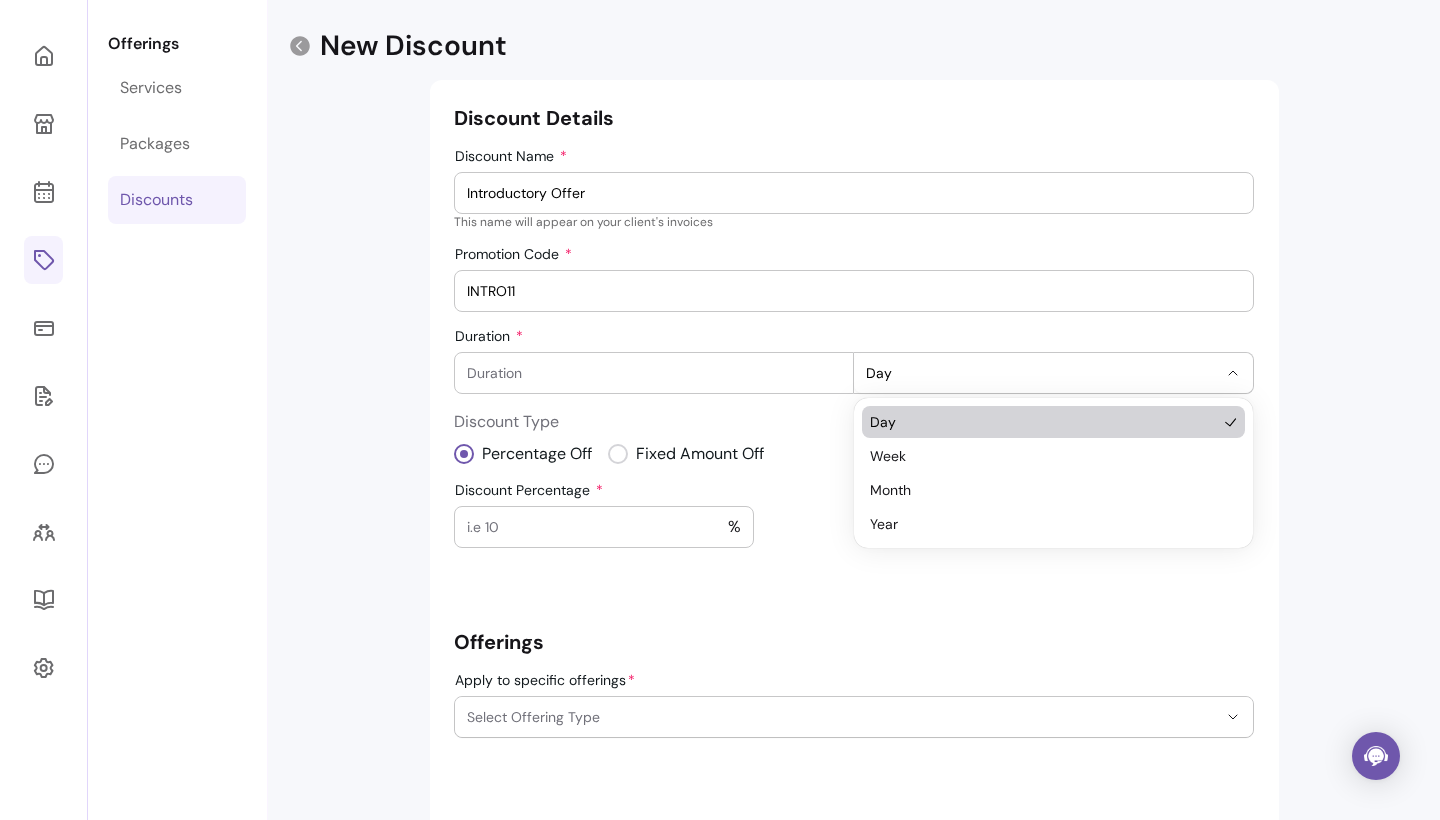 click on "Day" at bounding box center [1041, 373] 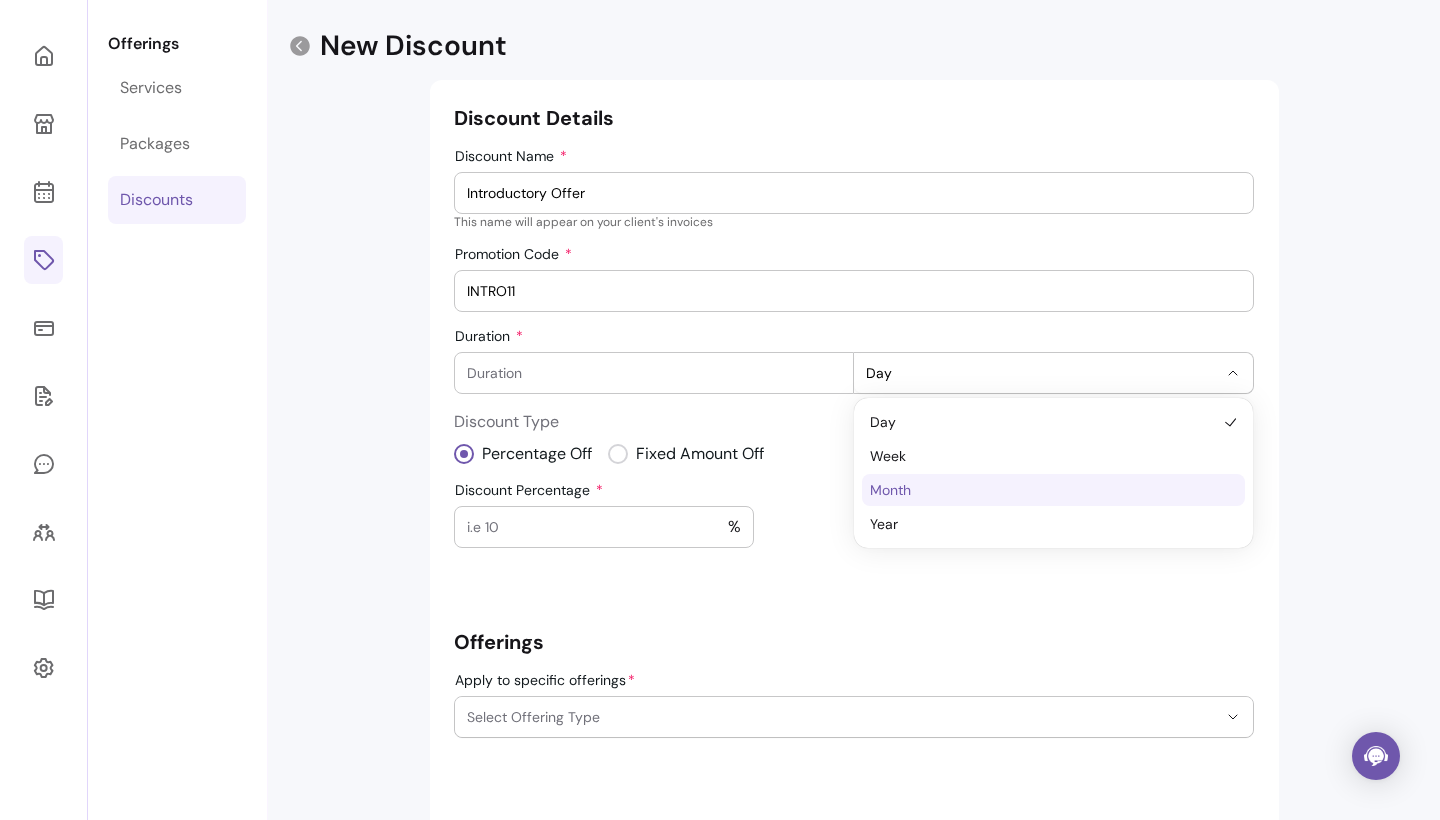 click on "Month" at bounding box center [1043, 490] 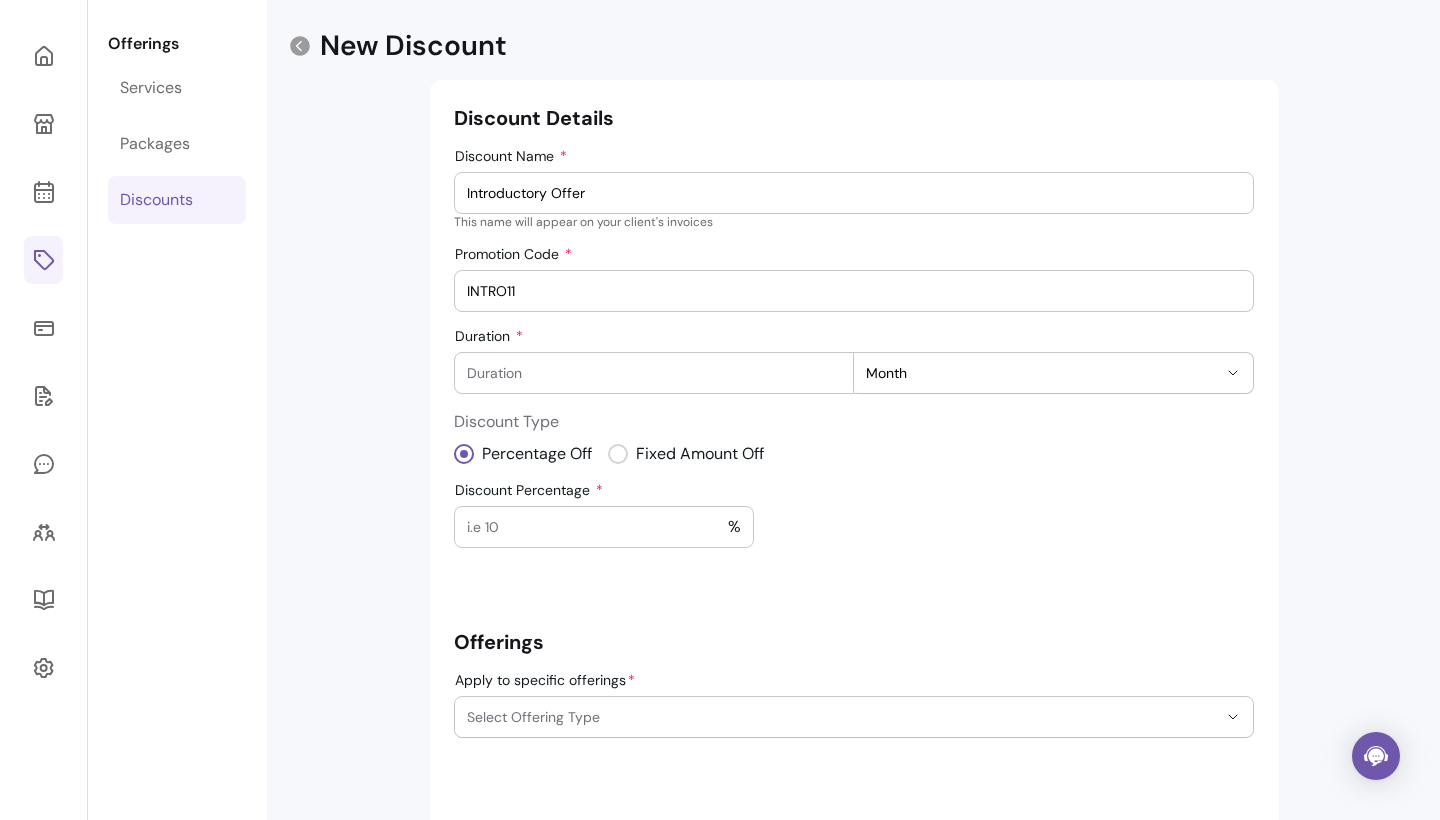 click on "Duration" at bounding box center [654, 373] 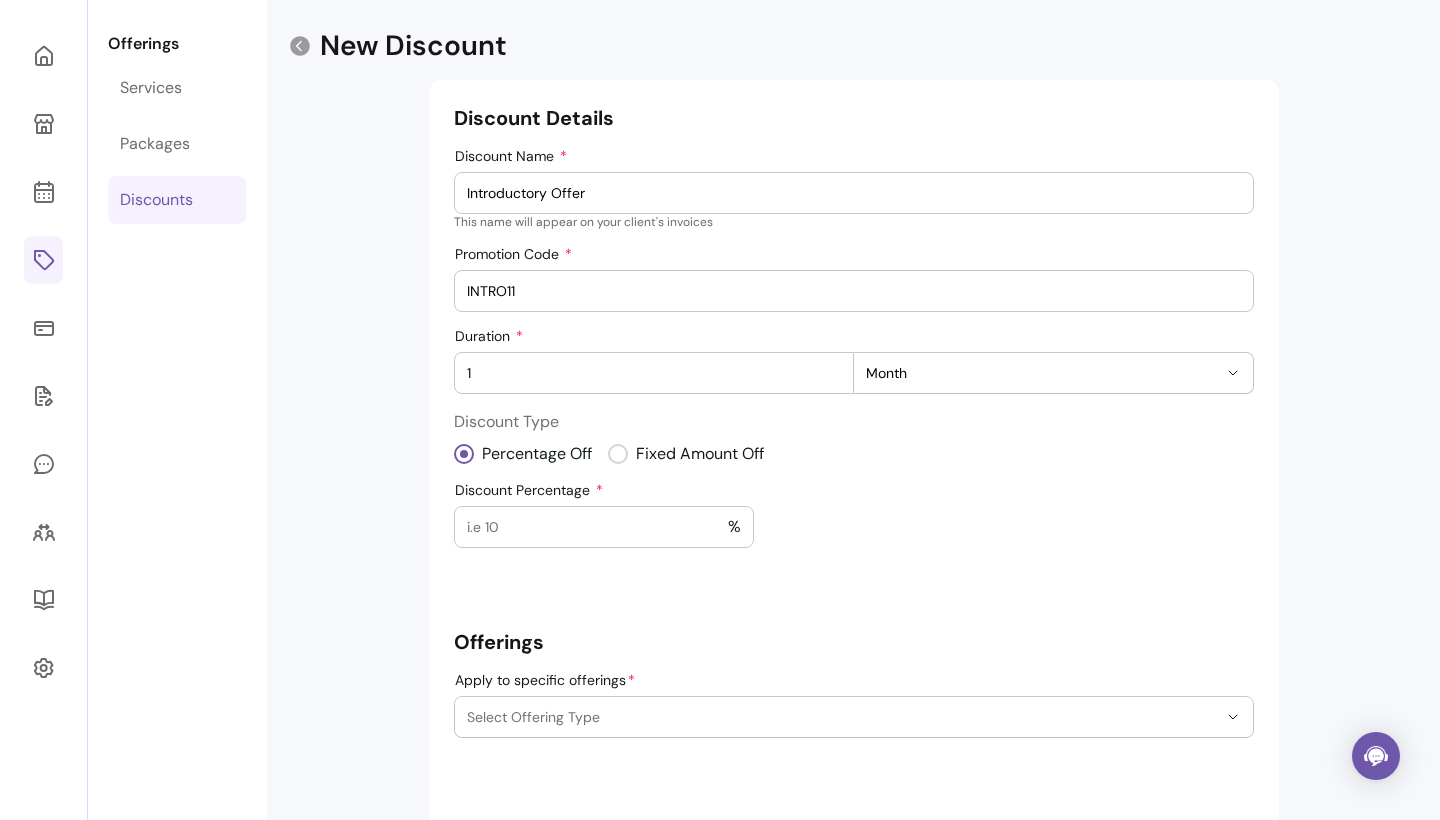 type on "1" 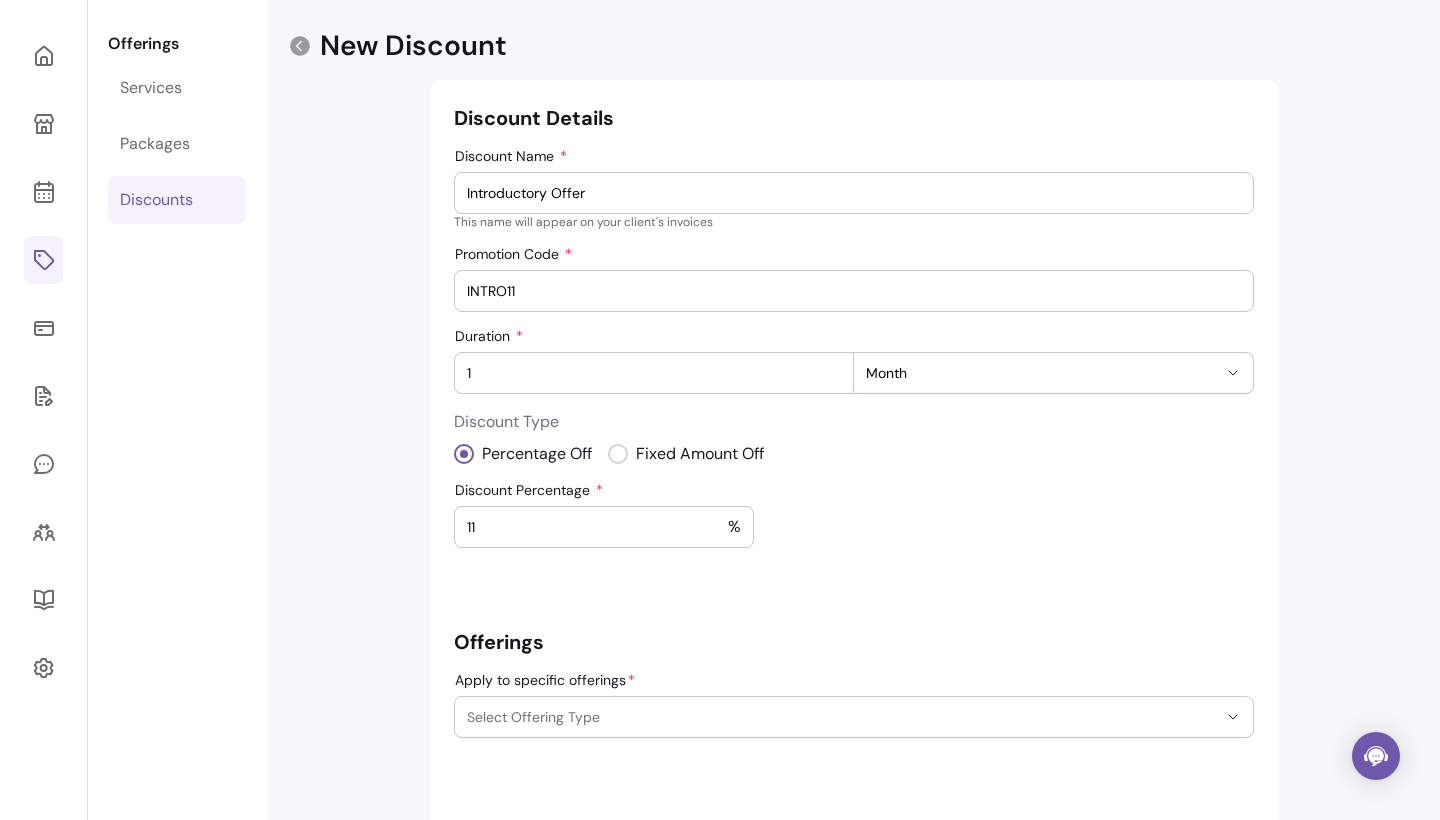 type on "11" 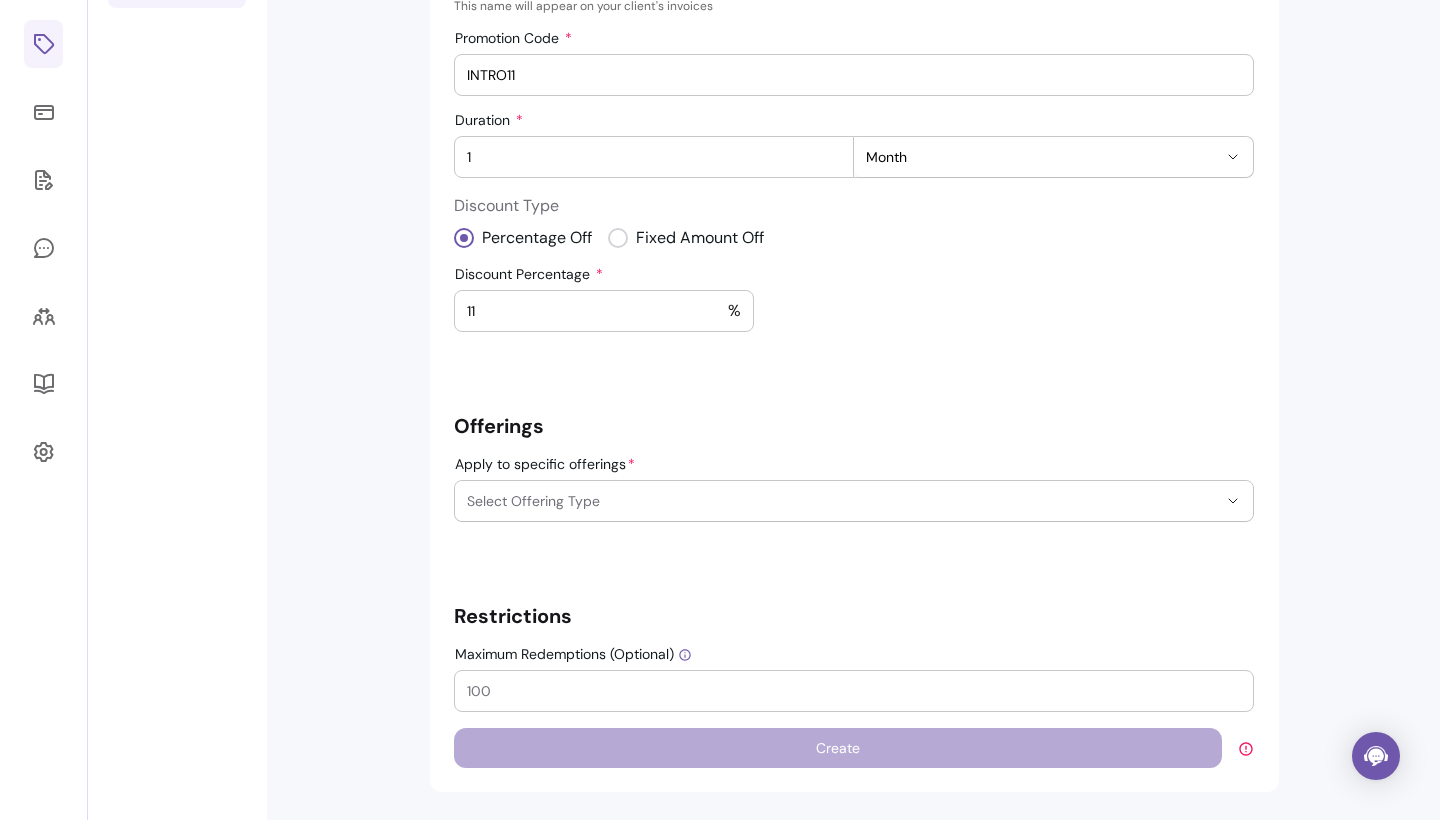 scroll, scrollTop: 284, scrollLeft: 0, axis: vertical 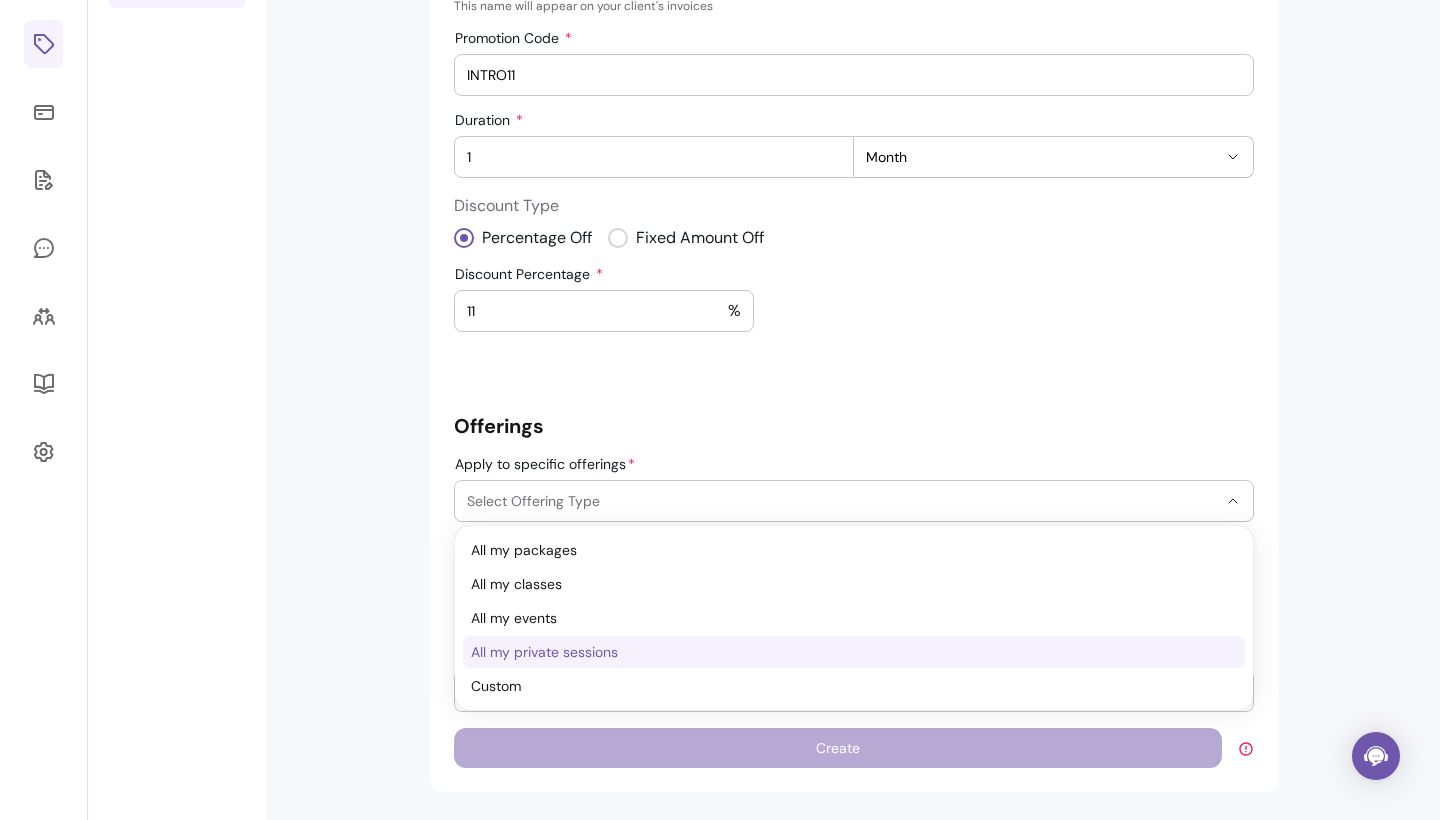 click on "All my private sessions" at bounding box center [844, 652] 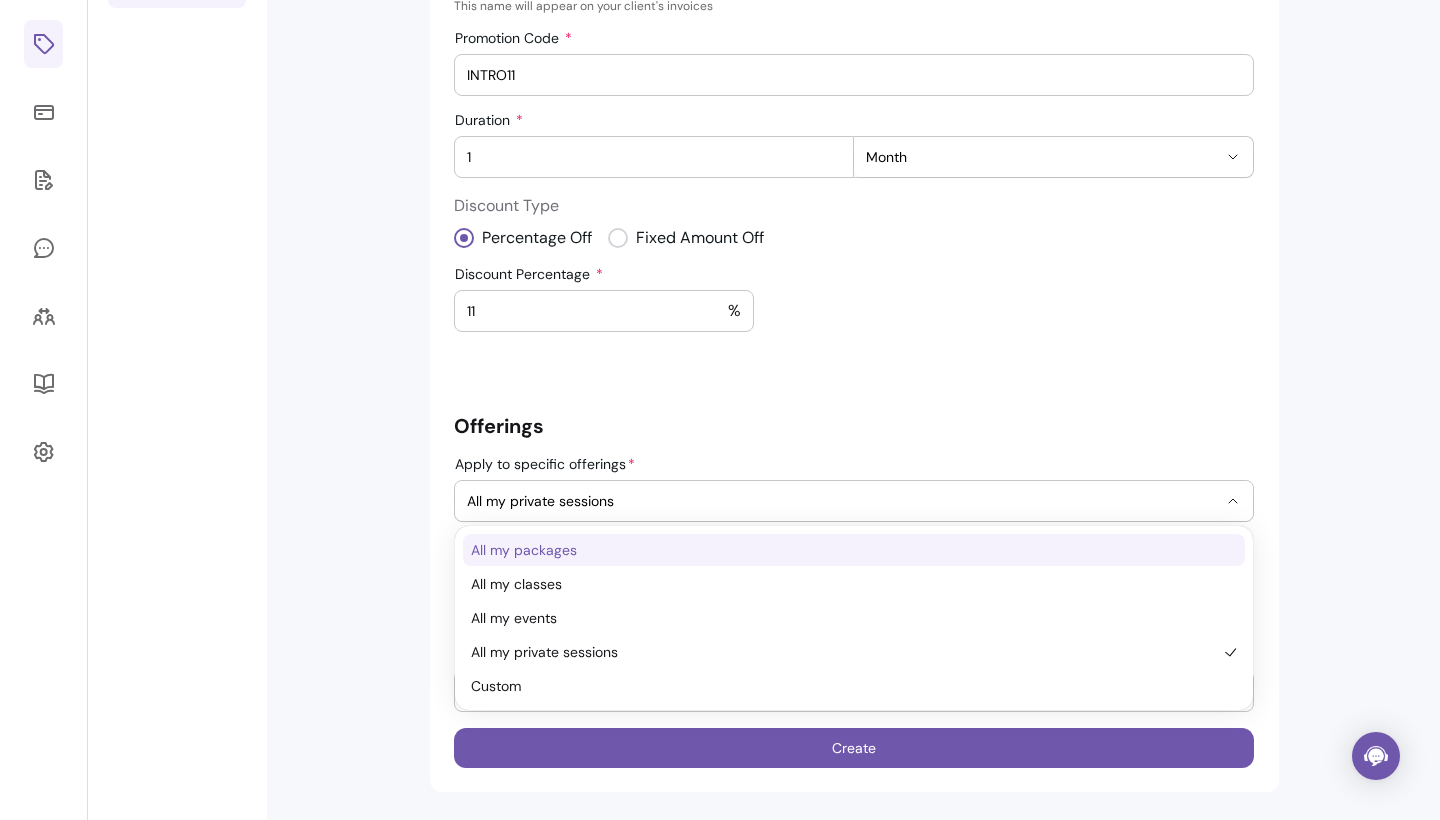 click on "All my packages" at bounding box center [844, 550] 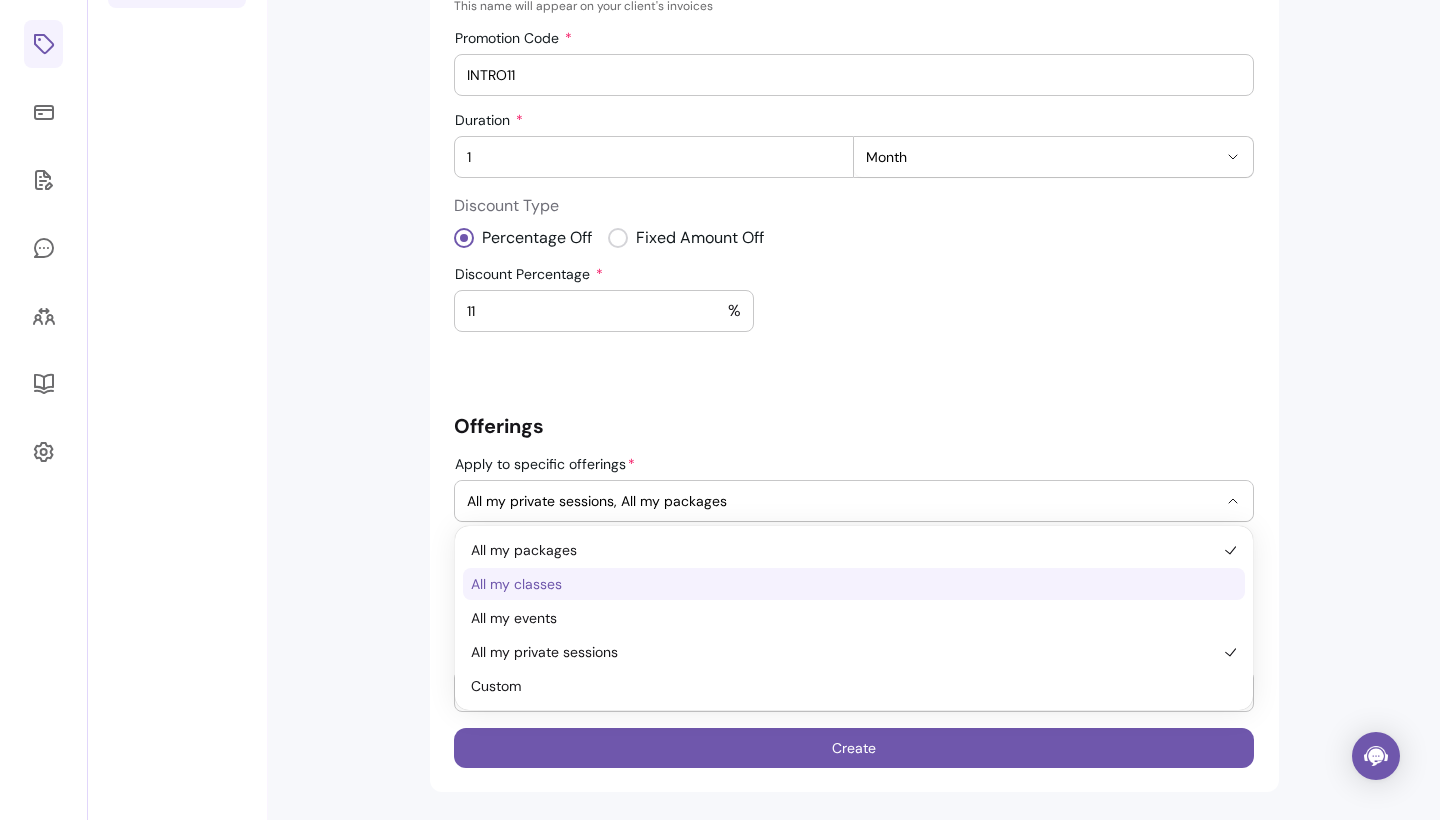 click on "All my classes" at bounding box center [854, 584] 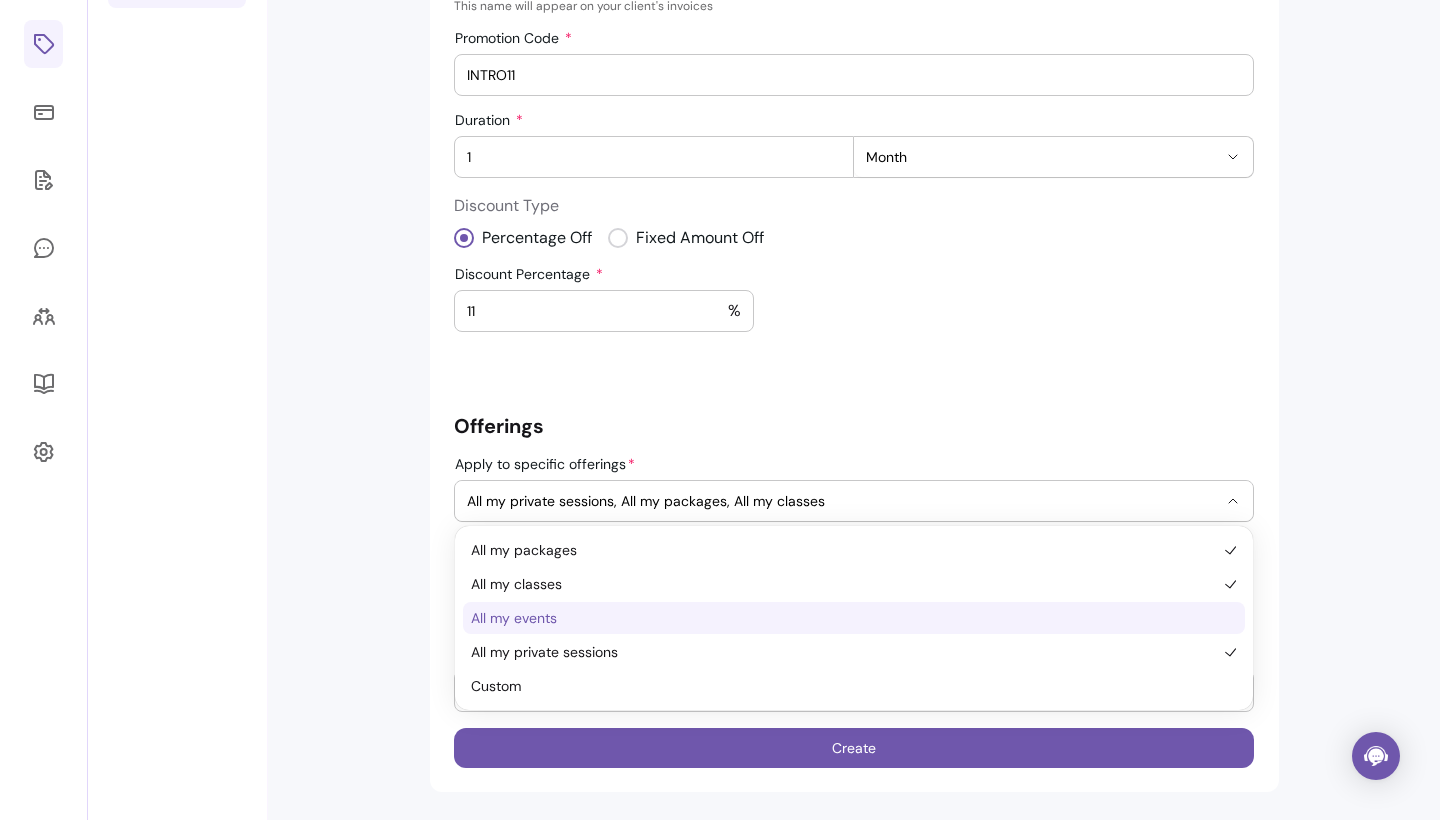 click on "All my events" at bounding box center (844, 618) 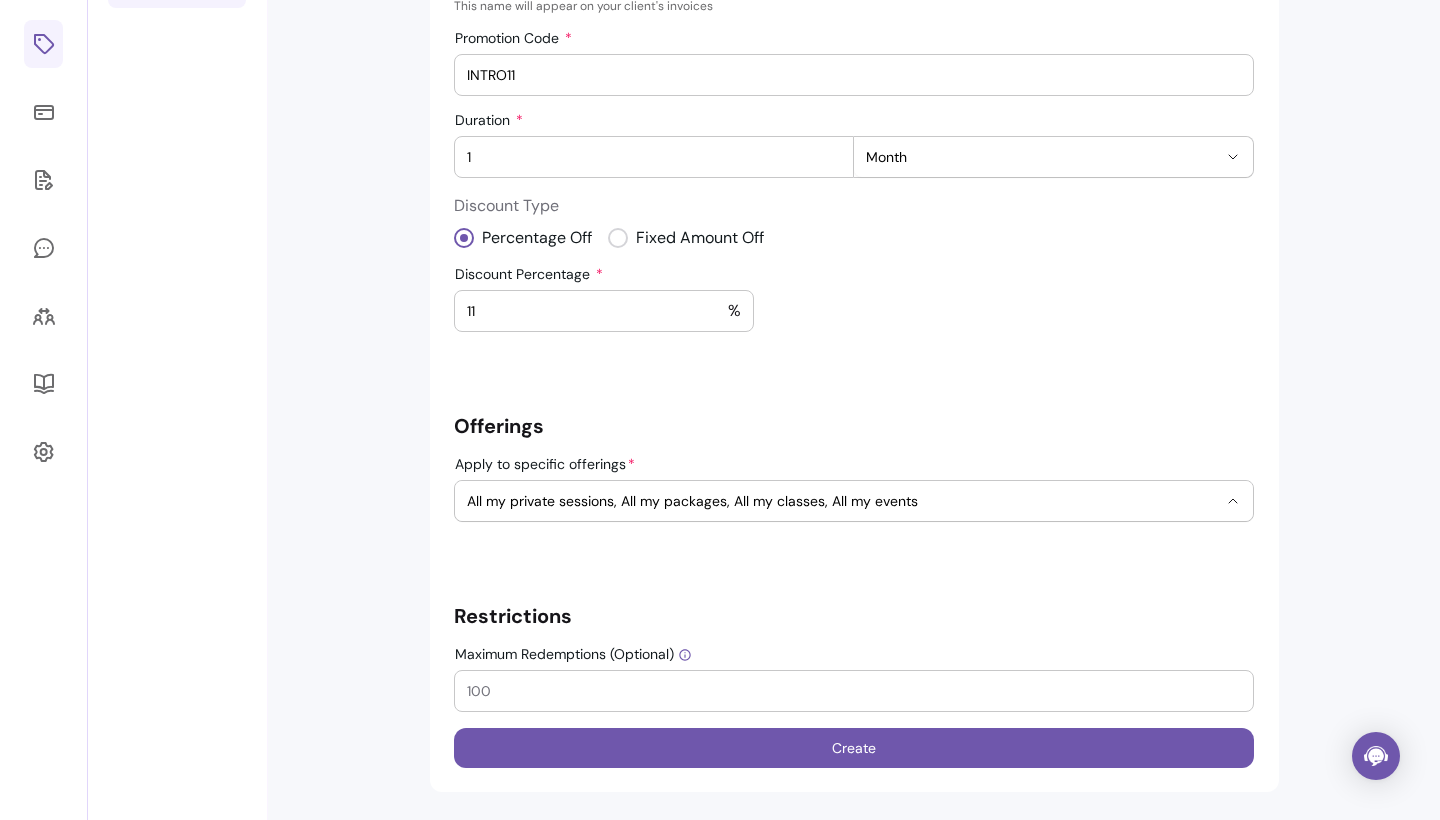 click on "**********" at bounding box center [854, 328] 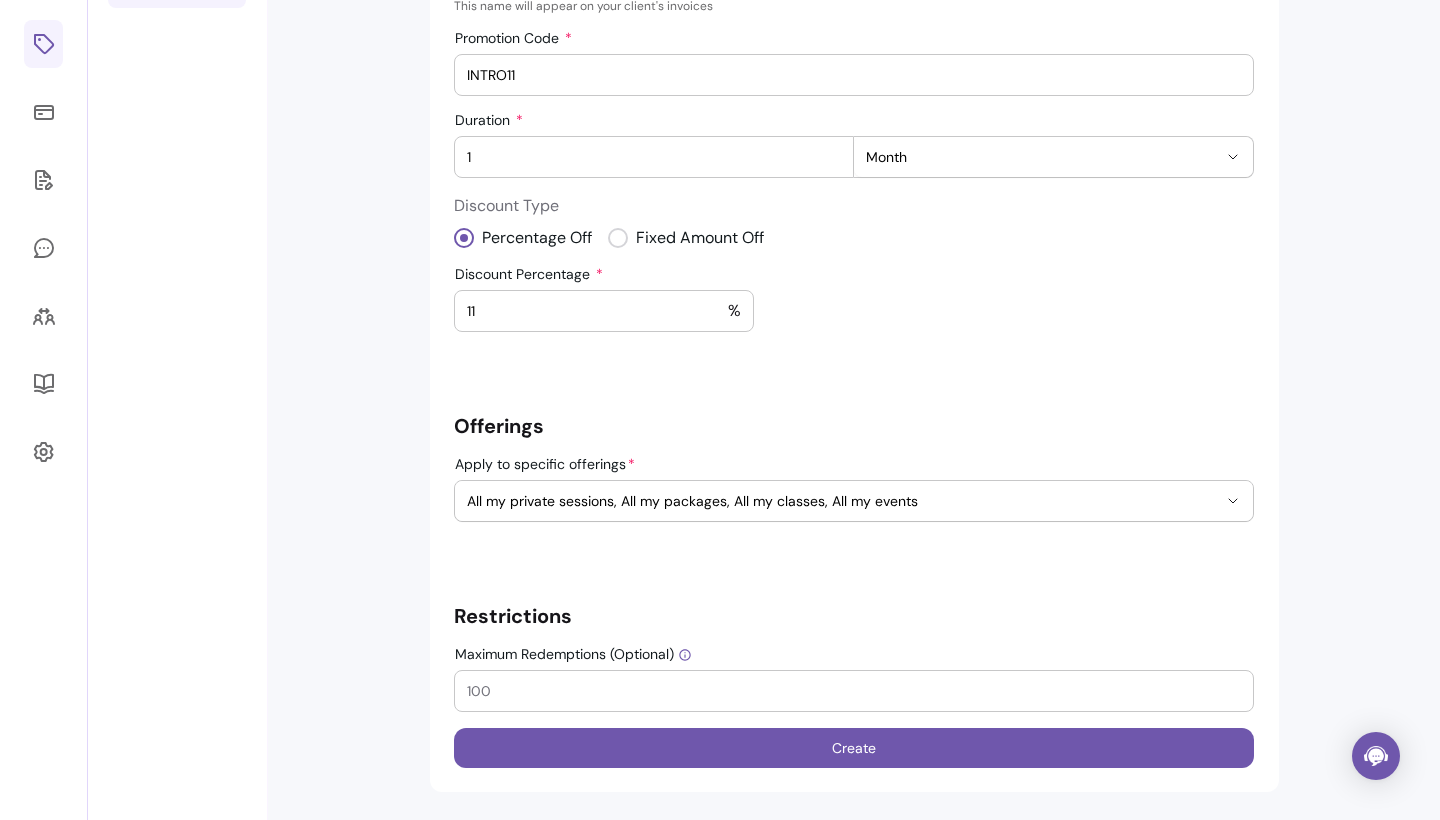 click on "Maximum Redemptions (Optional)" at bounding box center [854, 691] 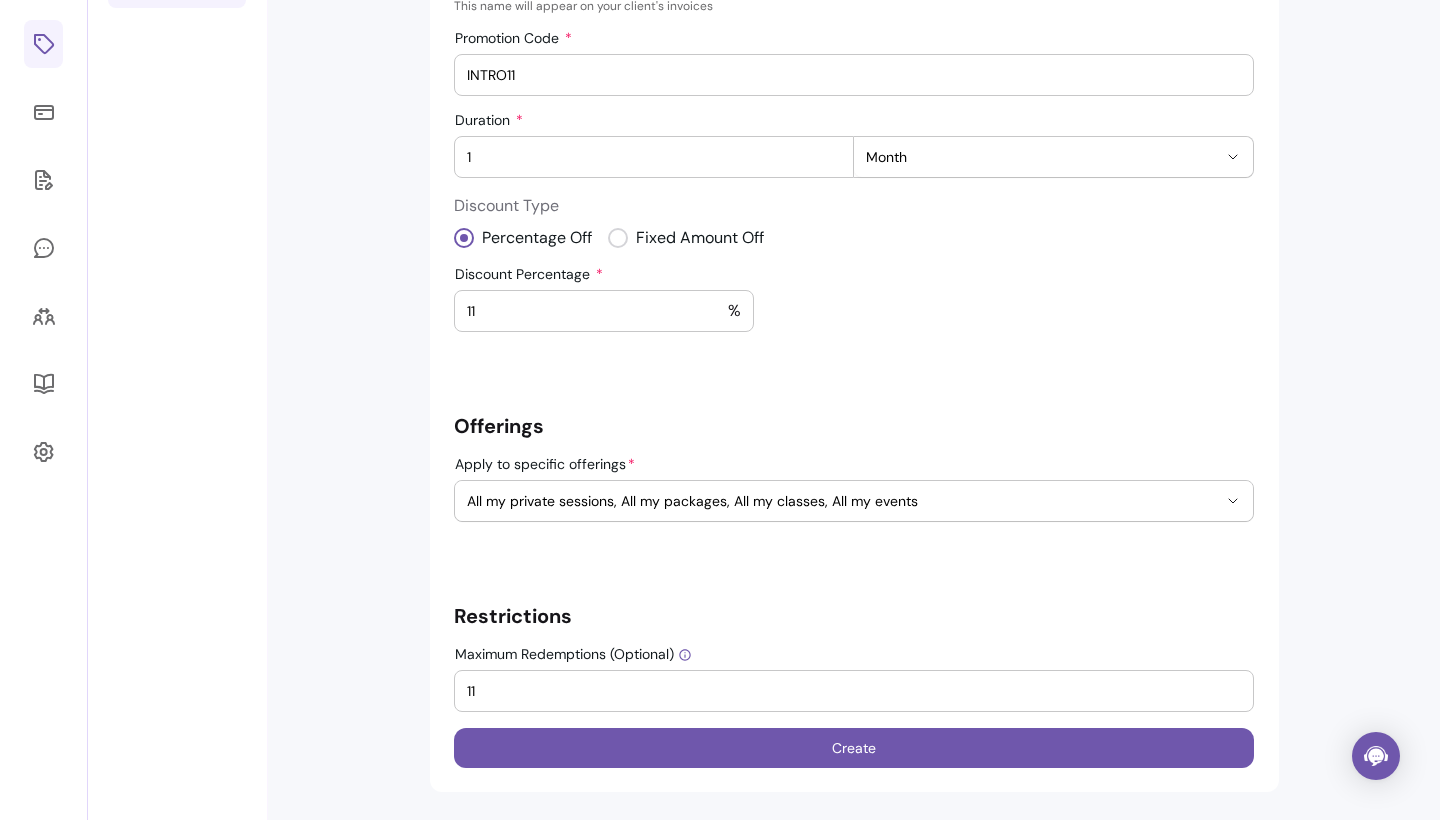 type on "1" 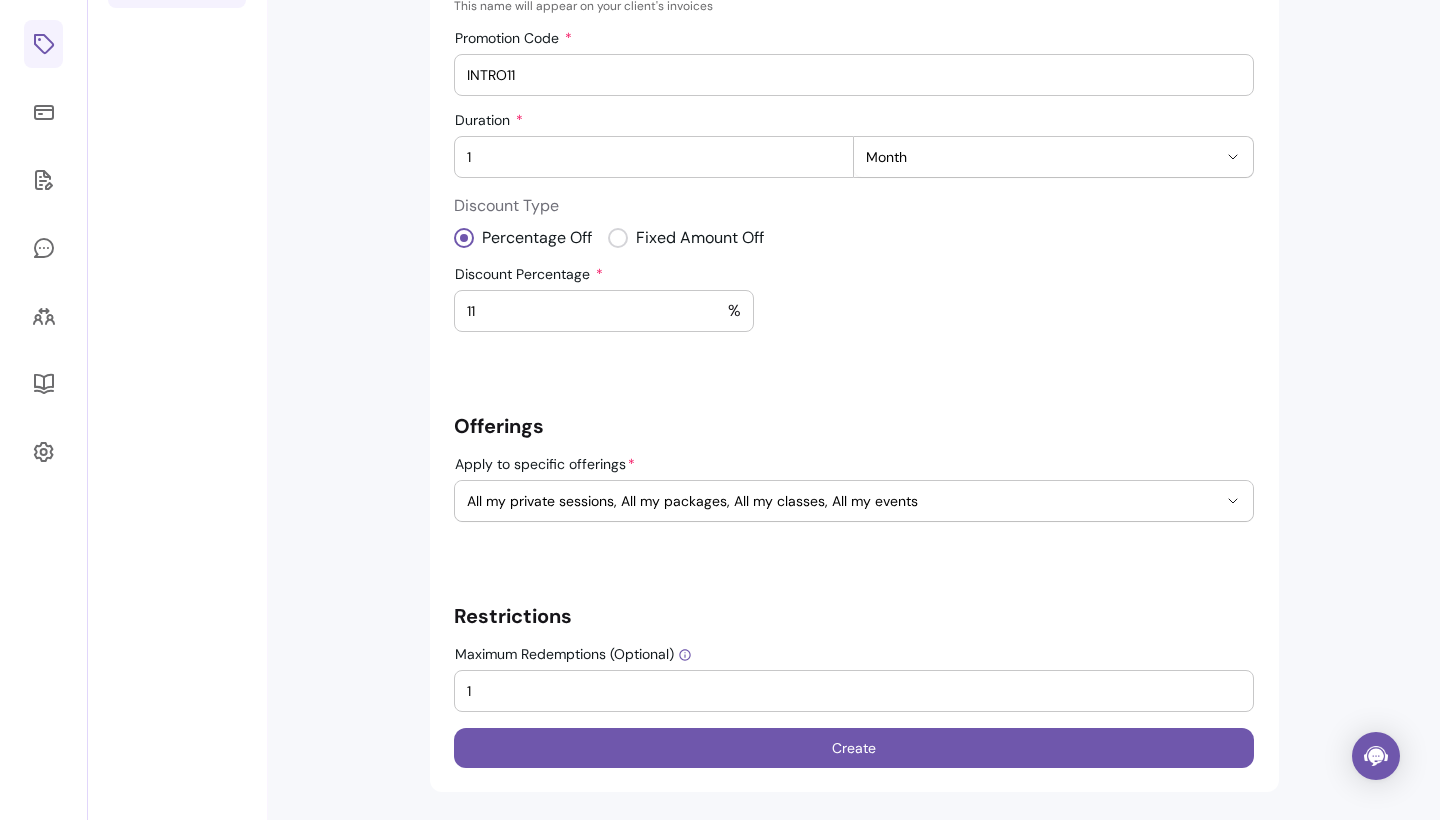 type 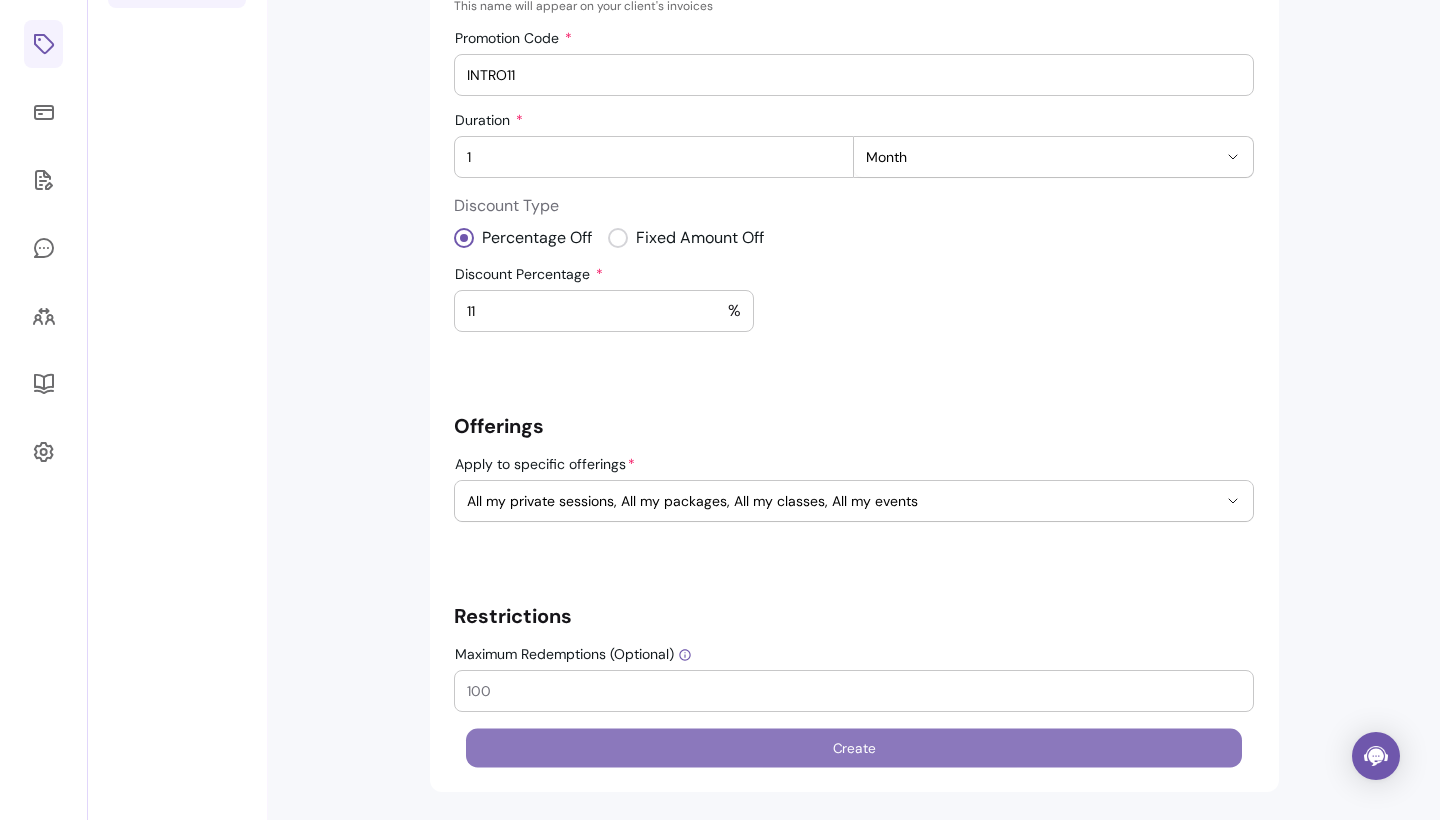 click on "Create" at bounding box center [854, 748] 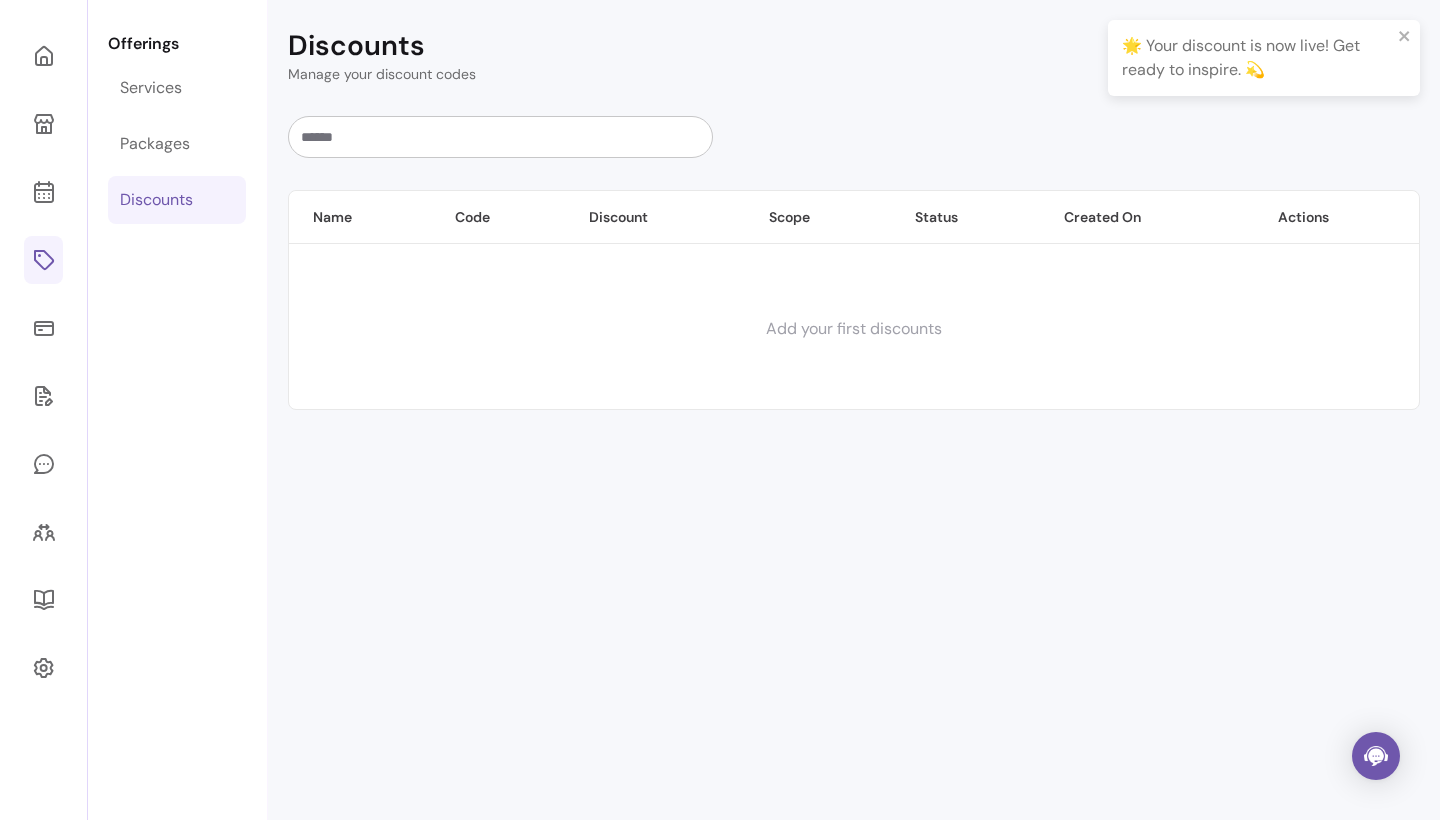 scroll, scrollTop: 68, scrollLeft: 0, axis: vertical 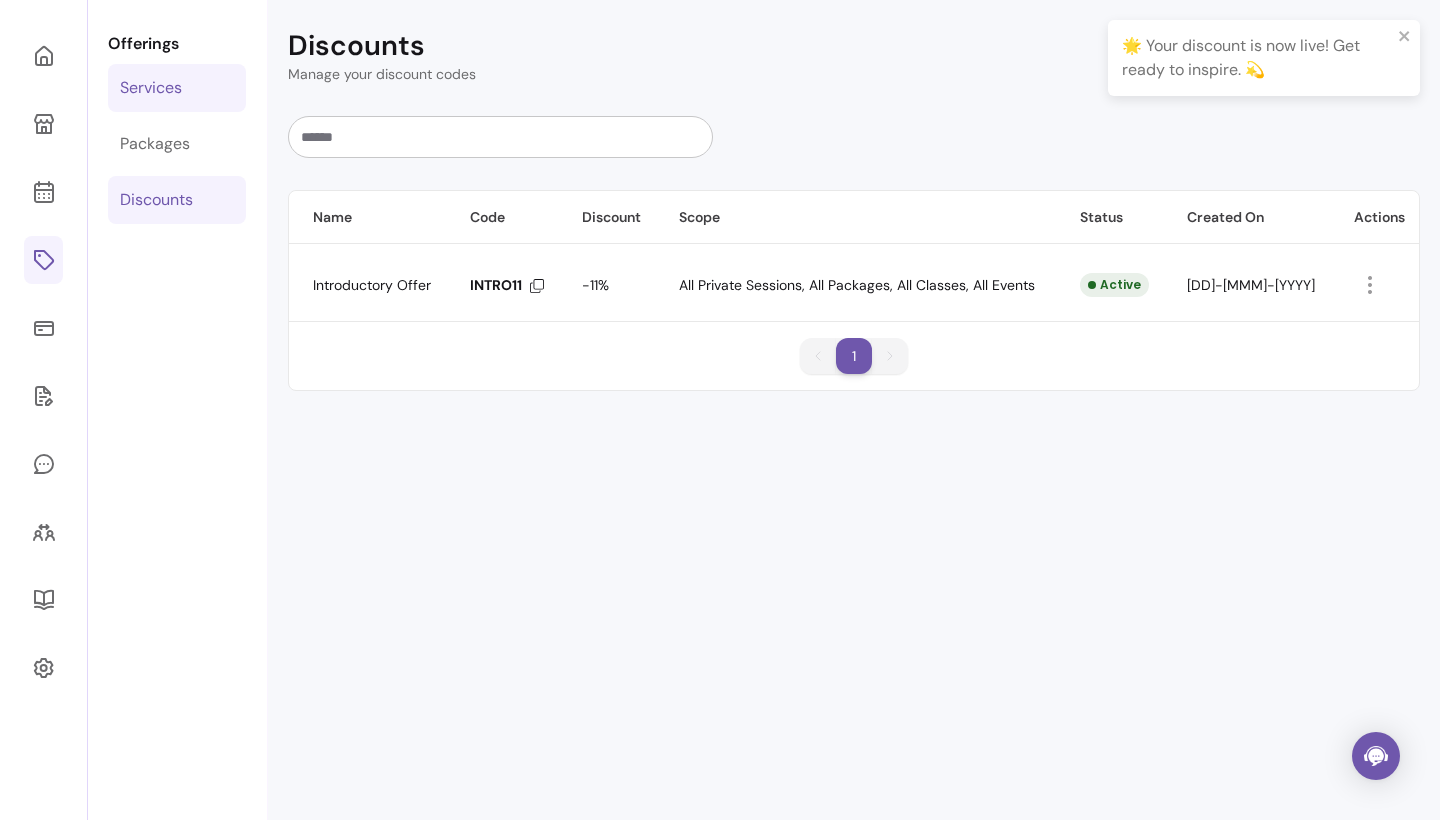 click on "Services" at bounding box center (177, 88) 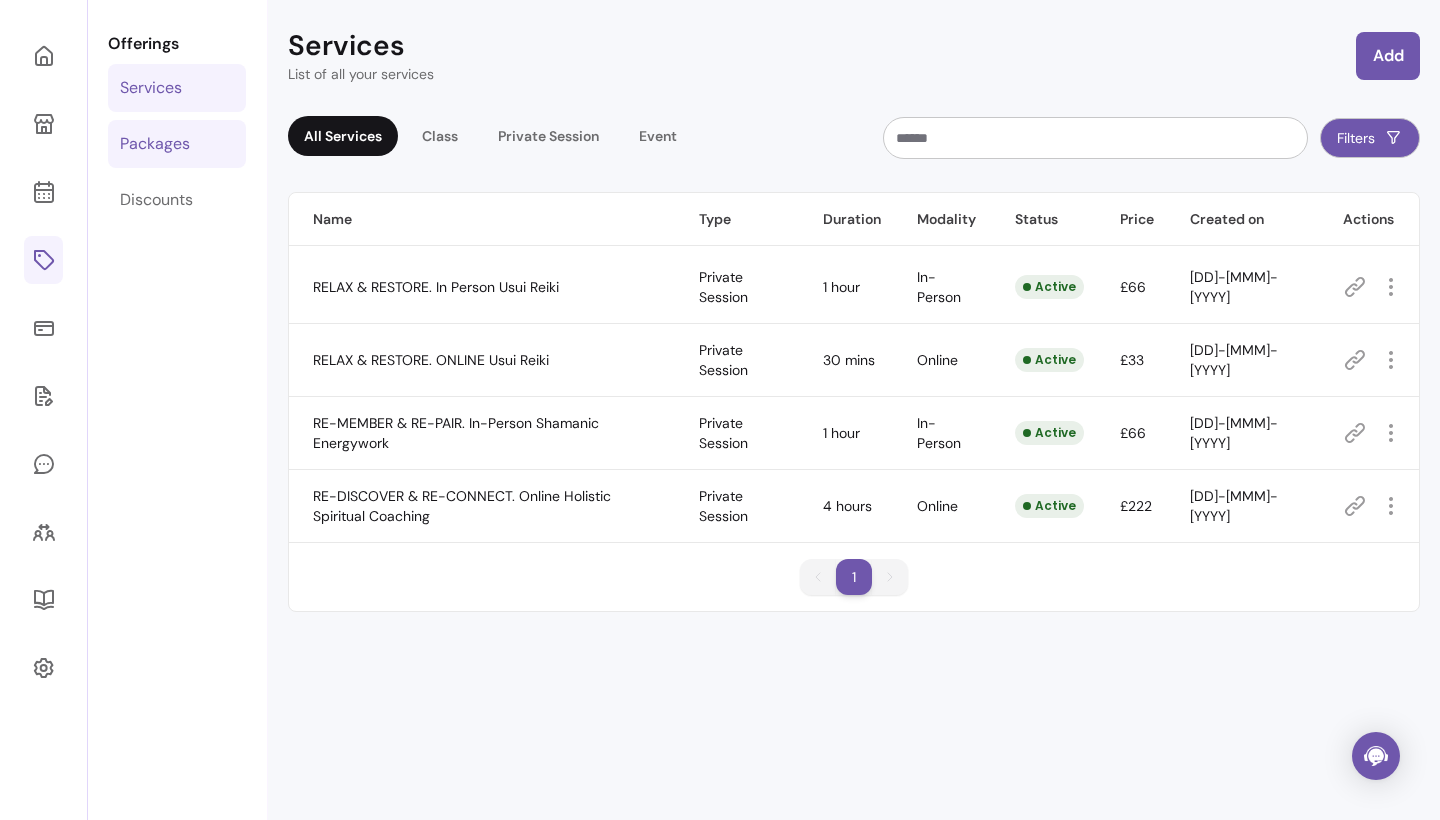 click on "Packages" at bounding box center (155, 144) 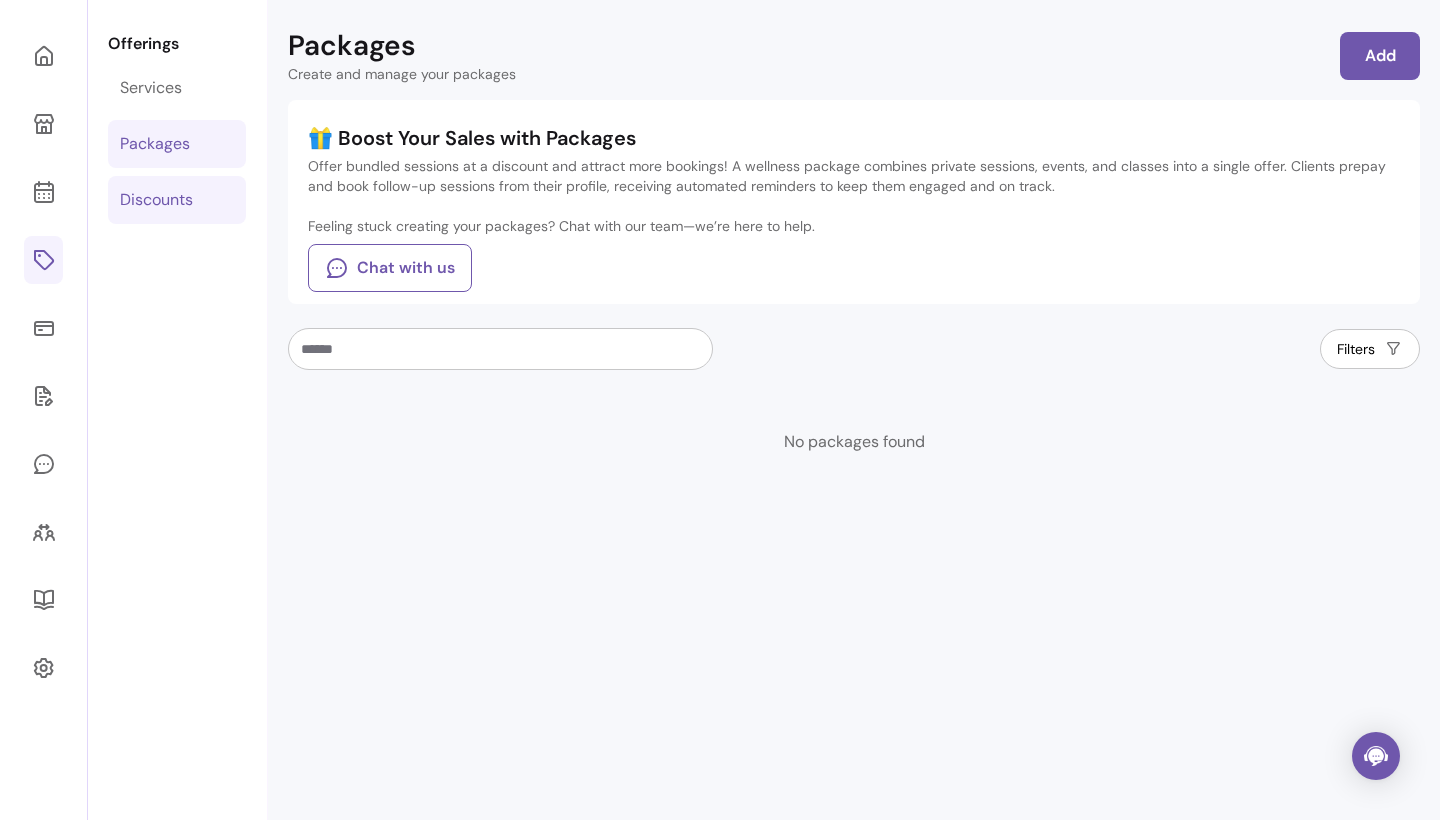 click on "Discounts" at bounding box center [156, 200] 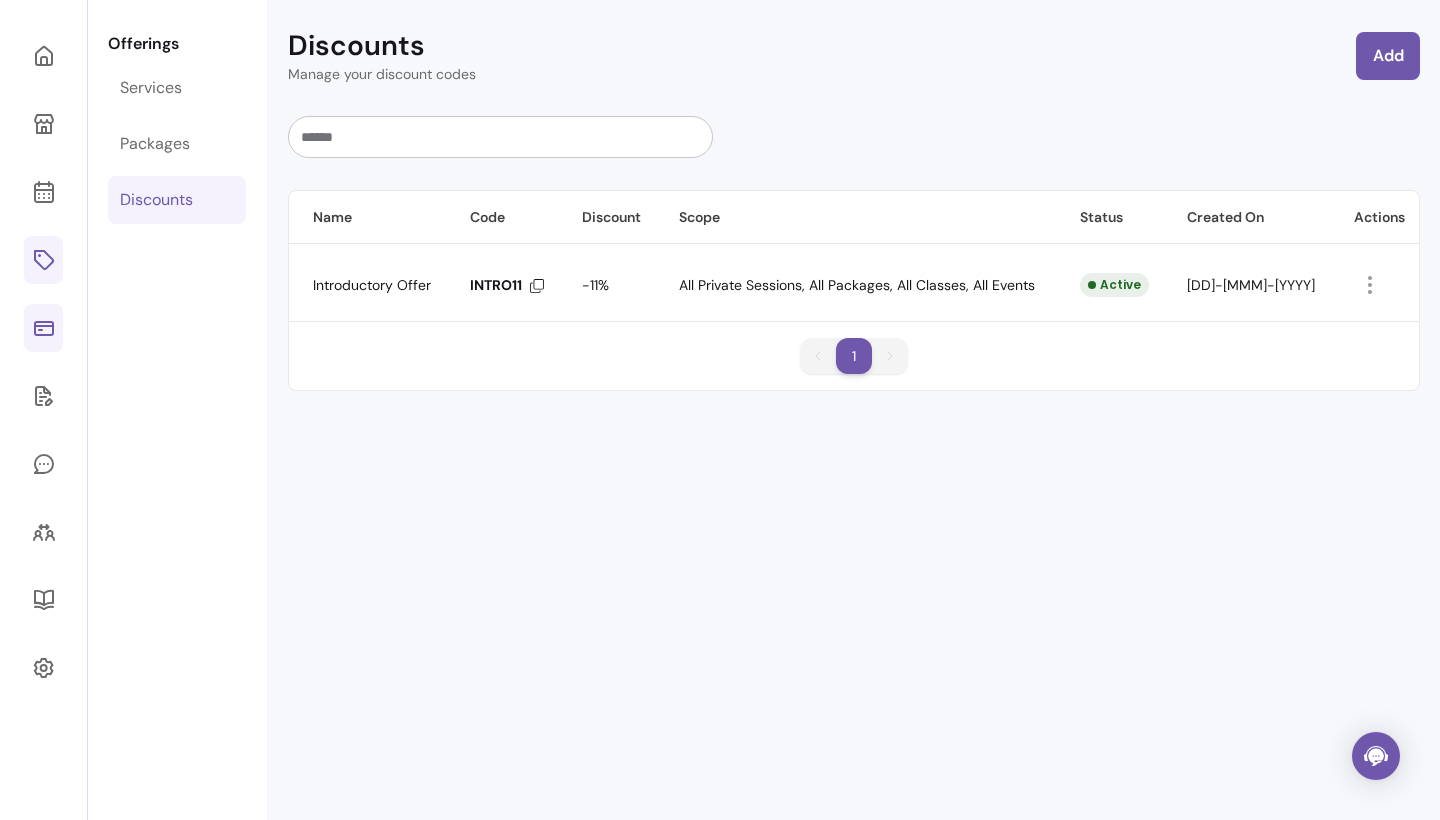 click at bounding box center [43, 328] 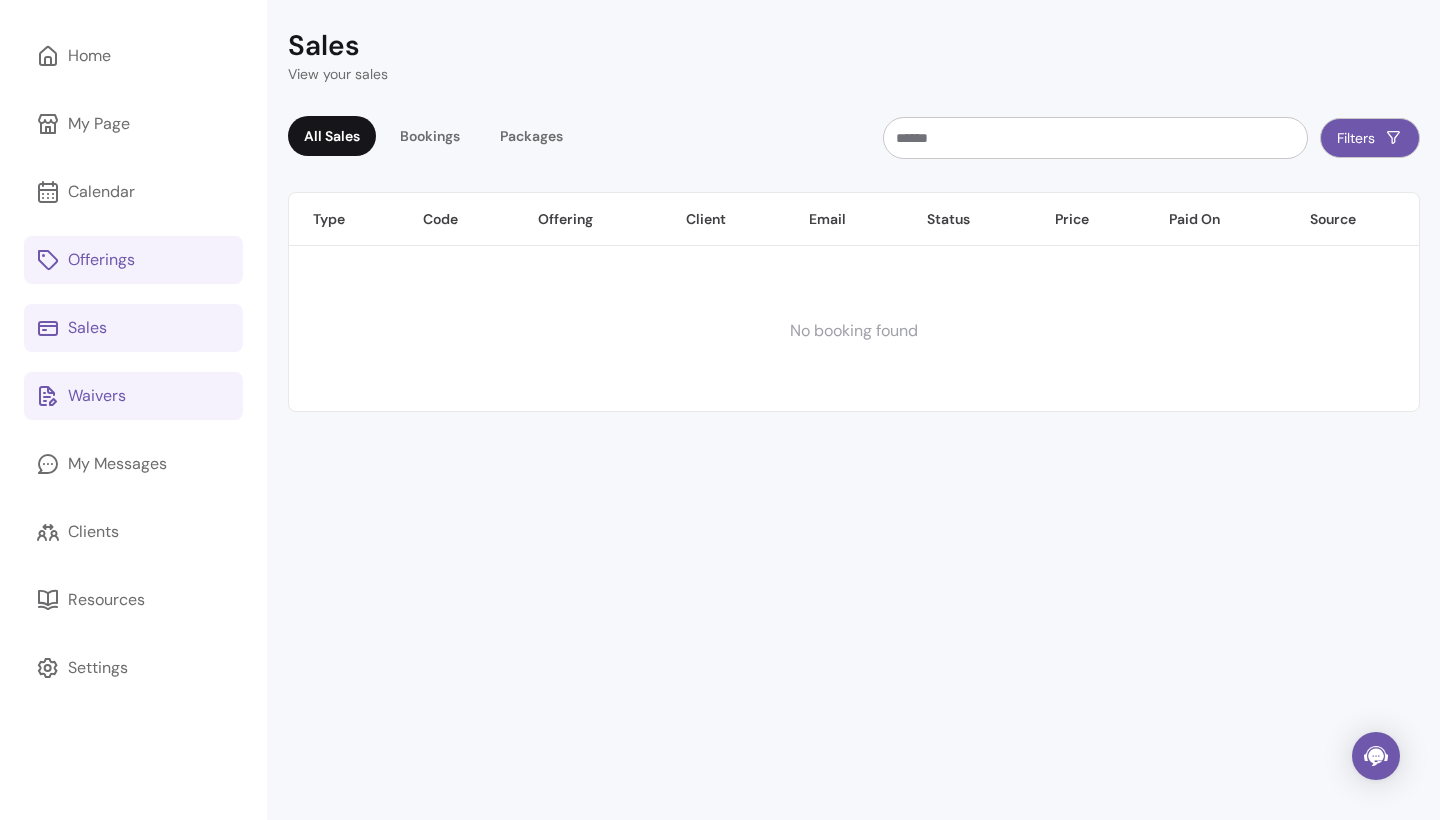 click on "Waivers" at bounding box center (97, 396) 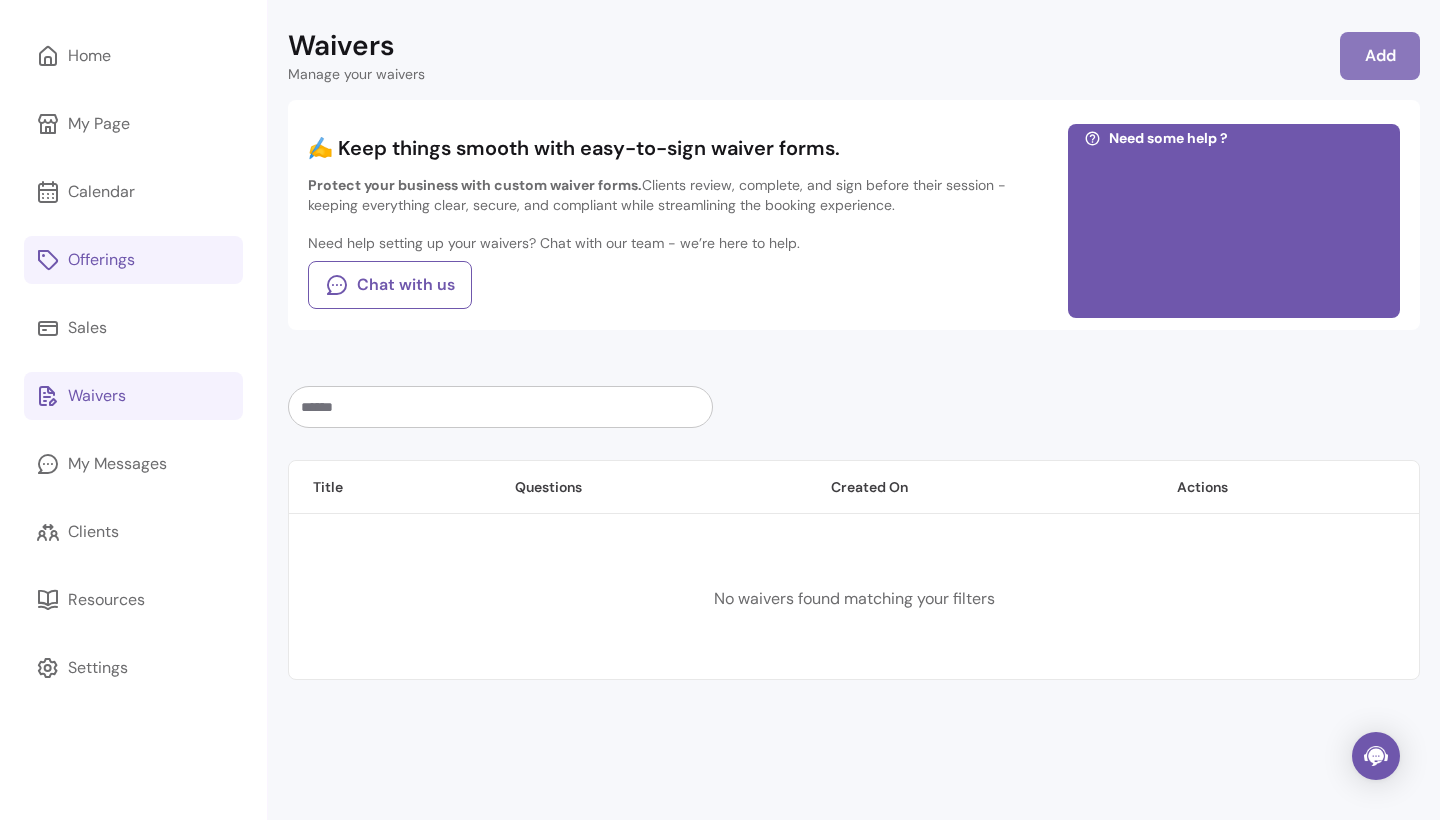 click on "Add" at bounding box center (1380, 56) 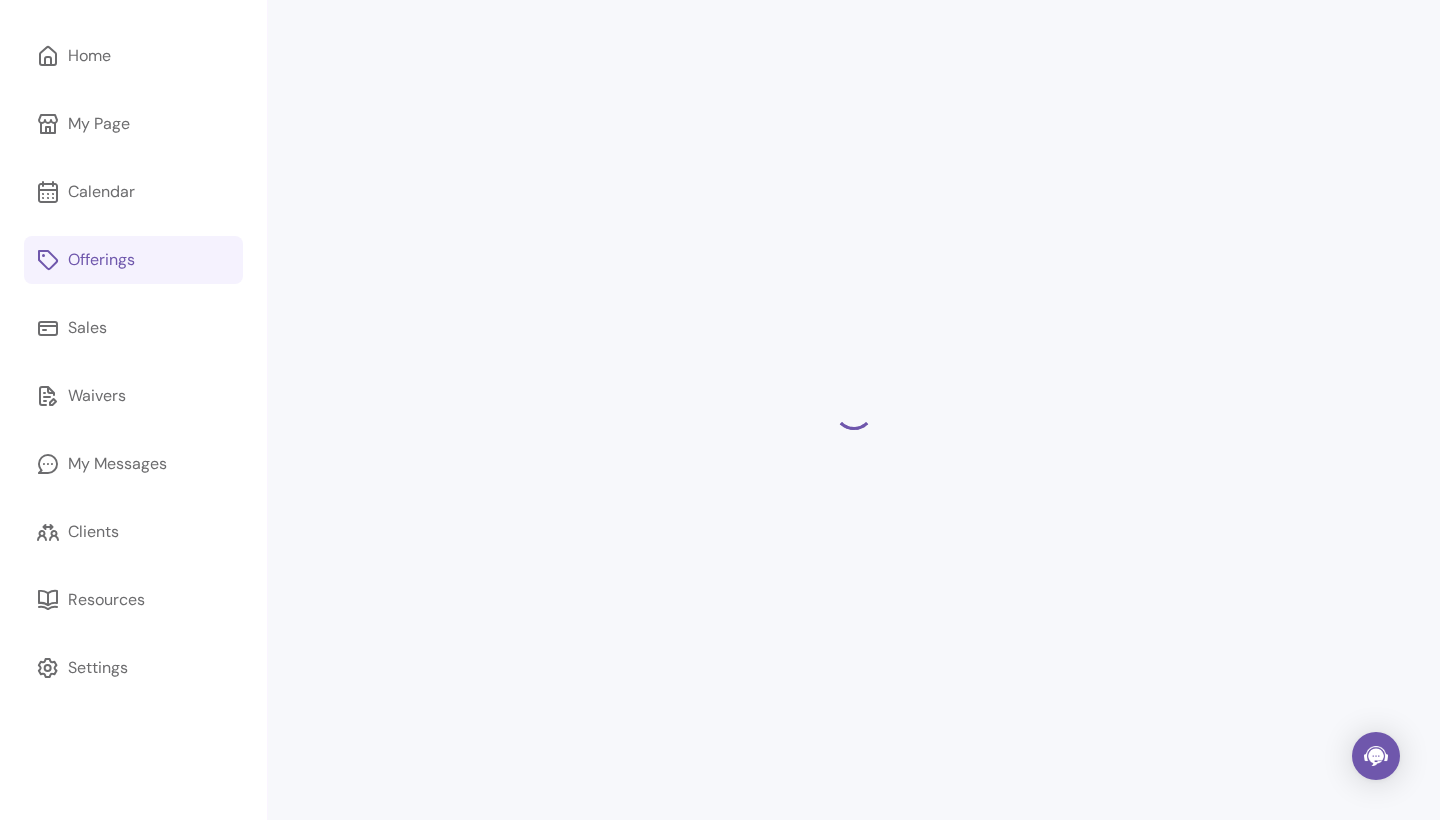 select on "*" 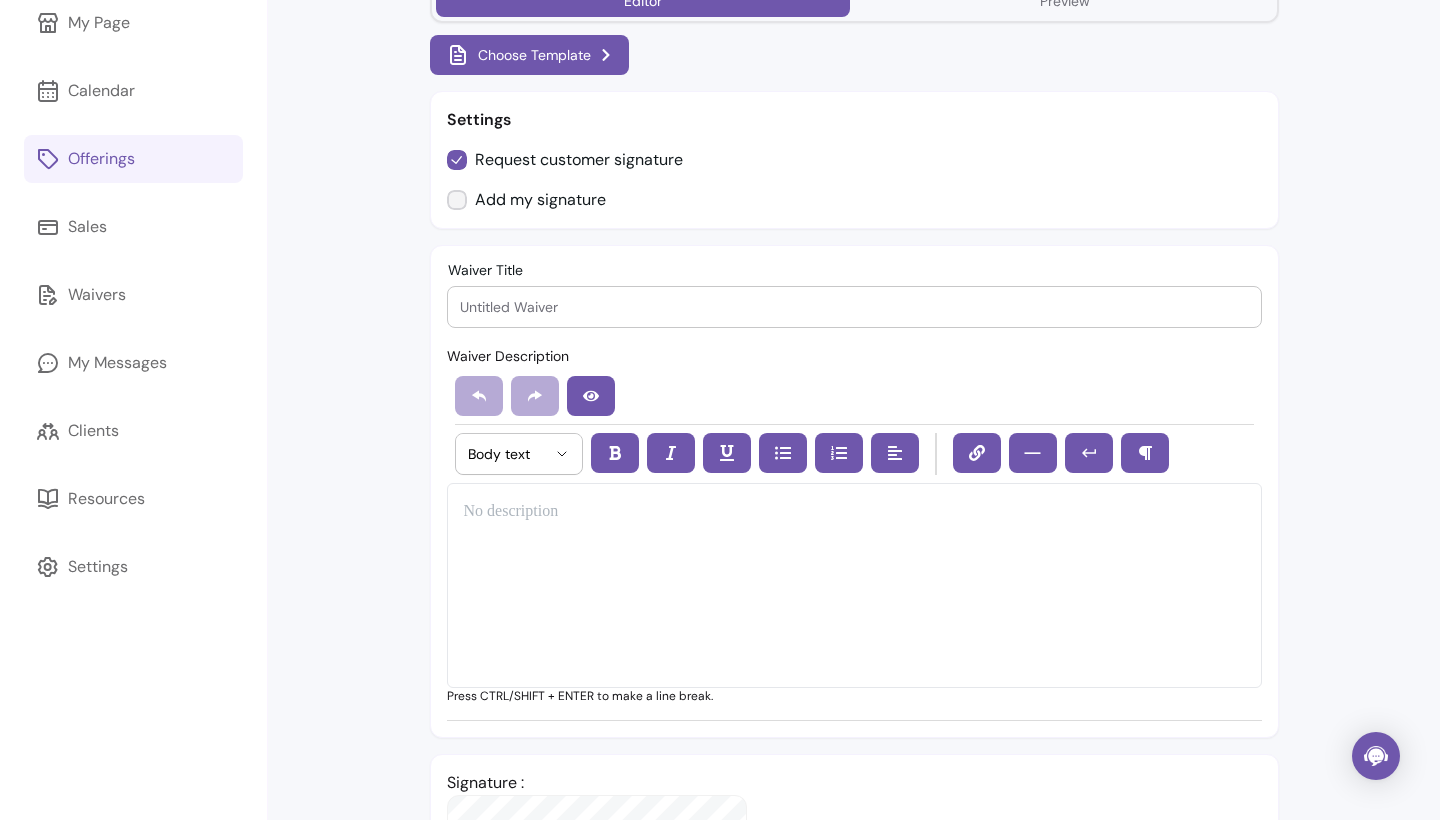 scroll, scrollTop: 193, scrollLeft: 0, axis: vertical 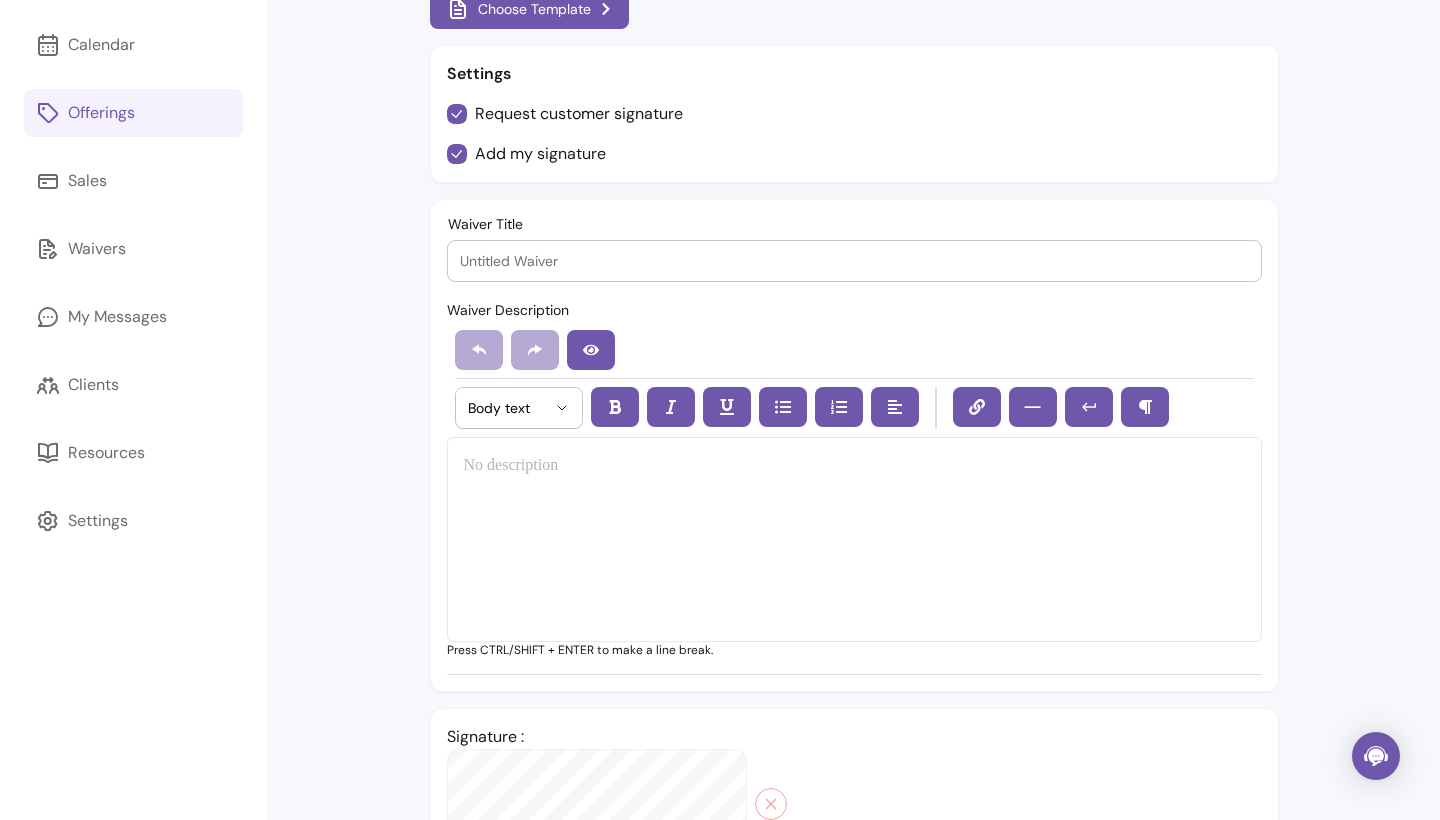 click at bounding box center [854, 261] 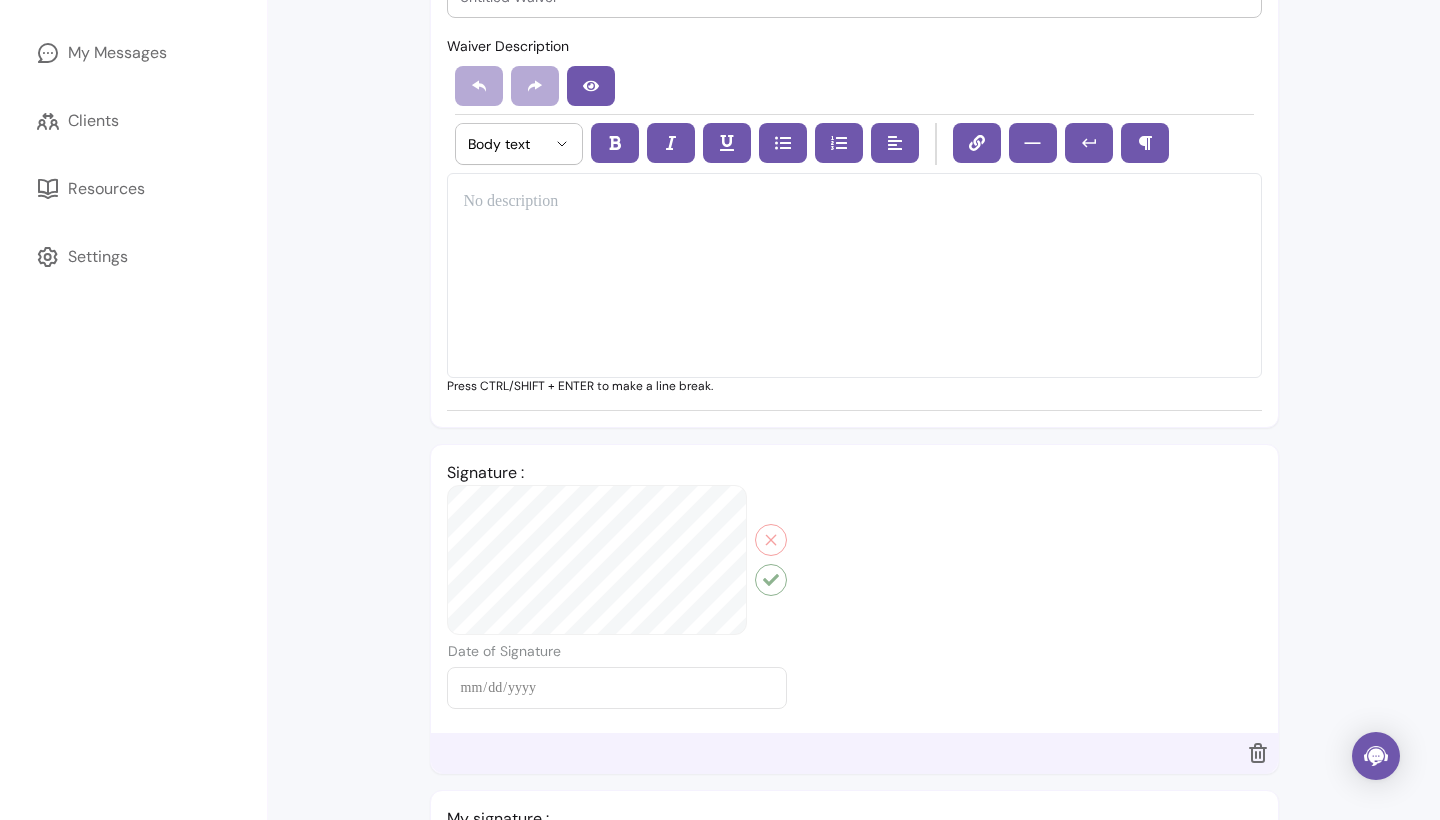 scroll, scrollTop: 494, scrollLeft: 0, axis: vertical 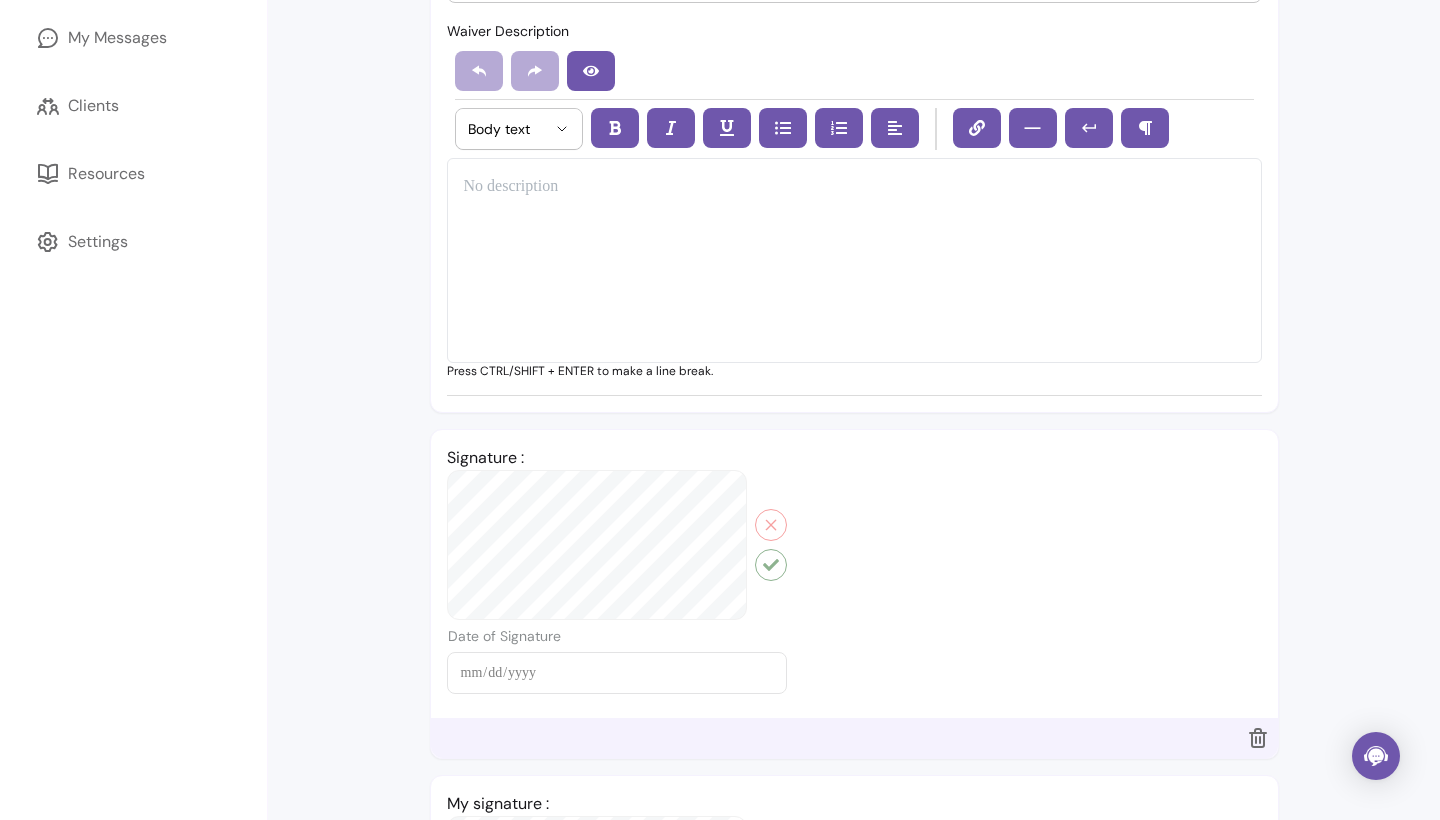 click at bounding box center [617, 582] 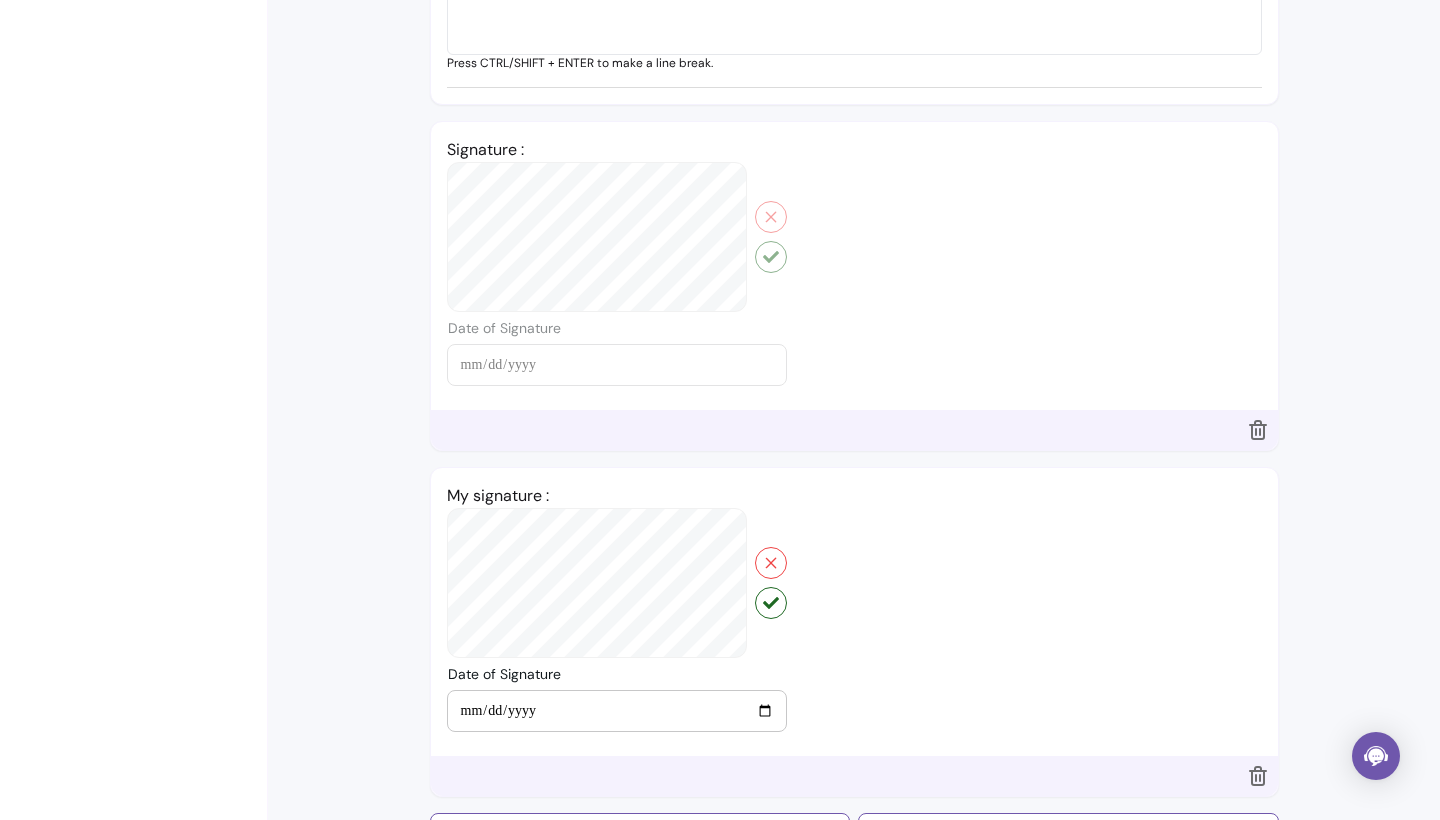 scroll, scrollTop: 811, scrollLeft: 0, axis: vertical 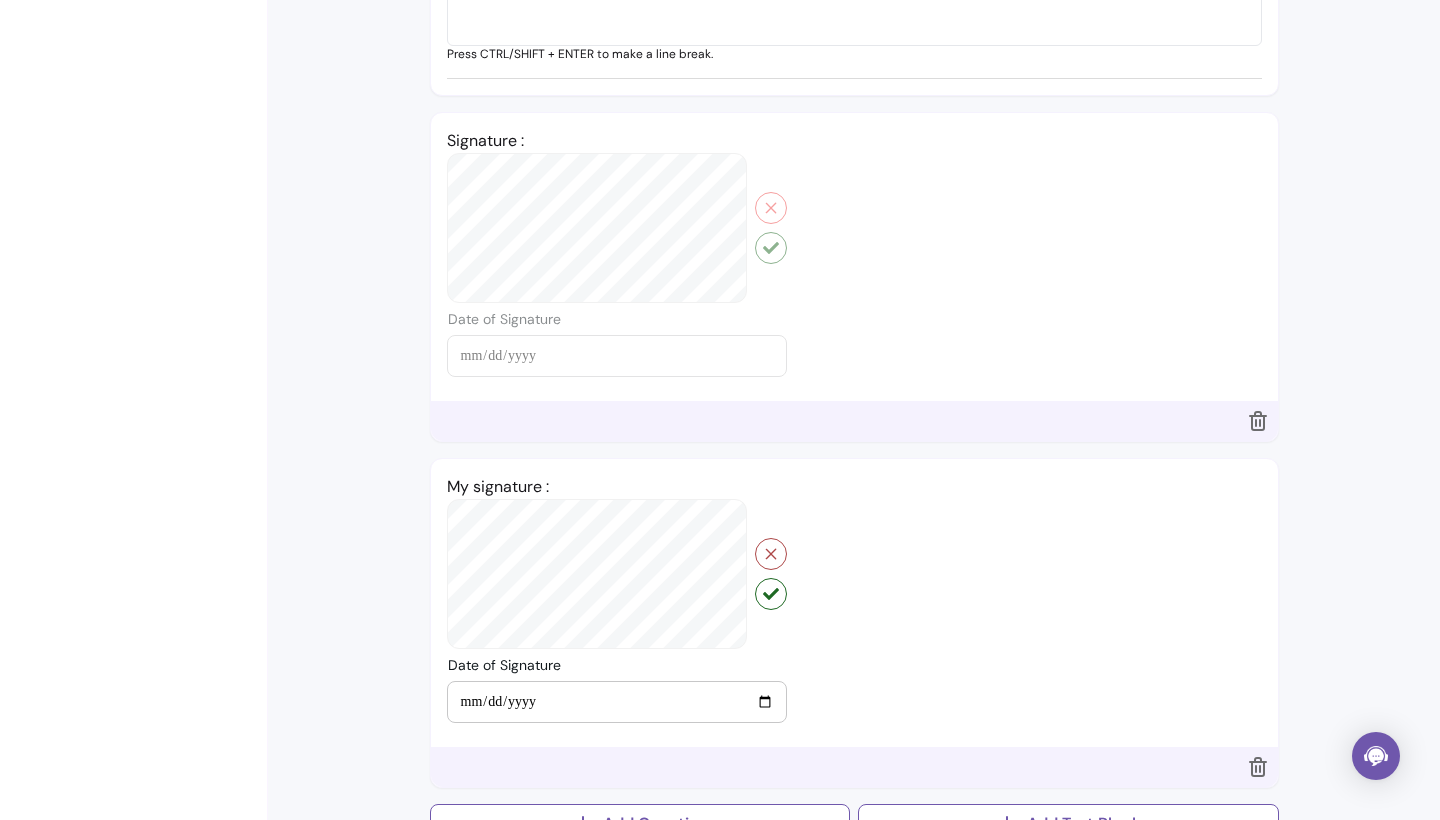 click 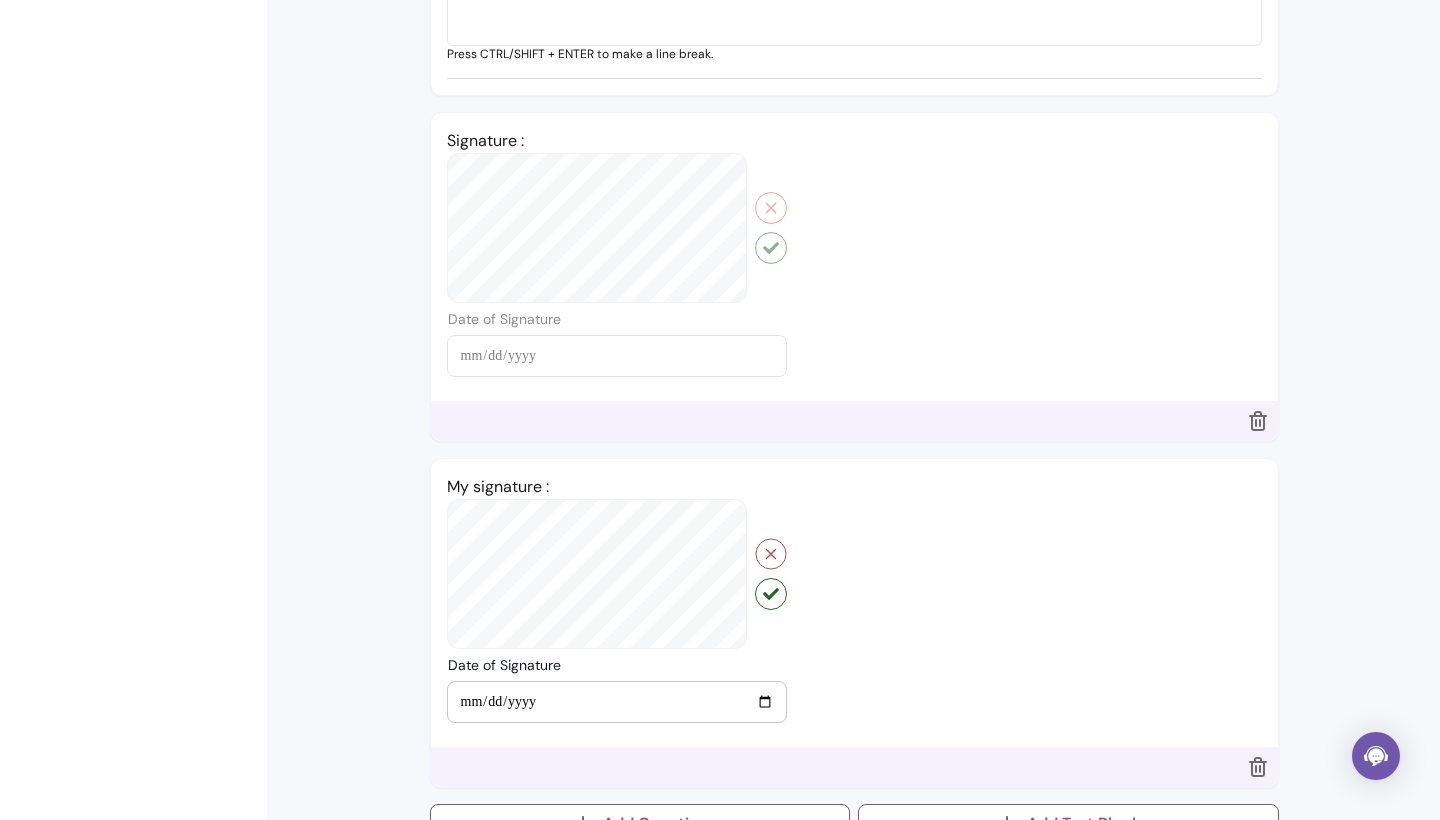 click at bounding box center (770, 553) 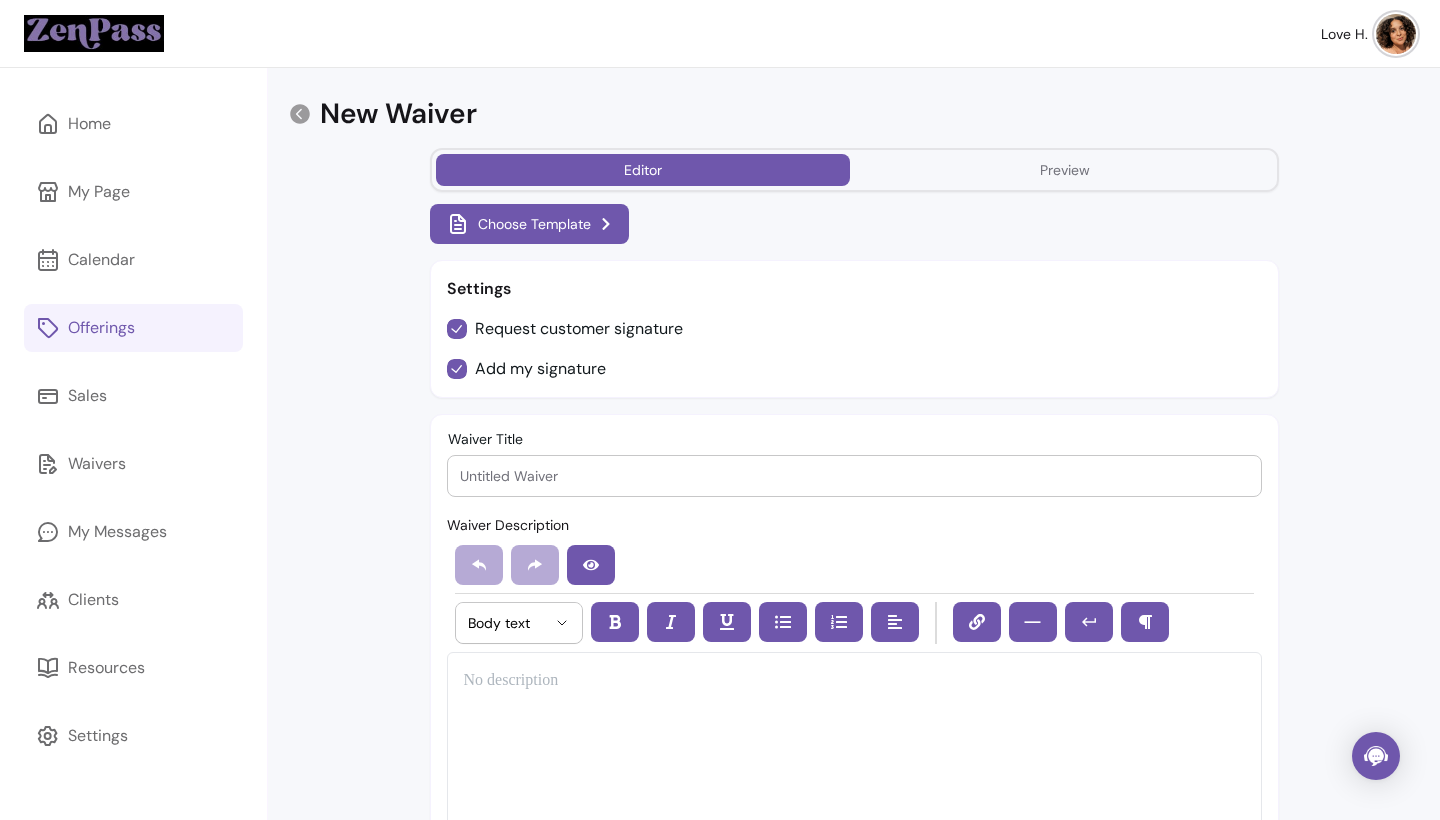 scroll, scrollTop: 0, scrollLeft: 0, axis: both 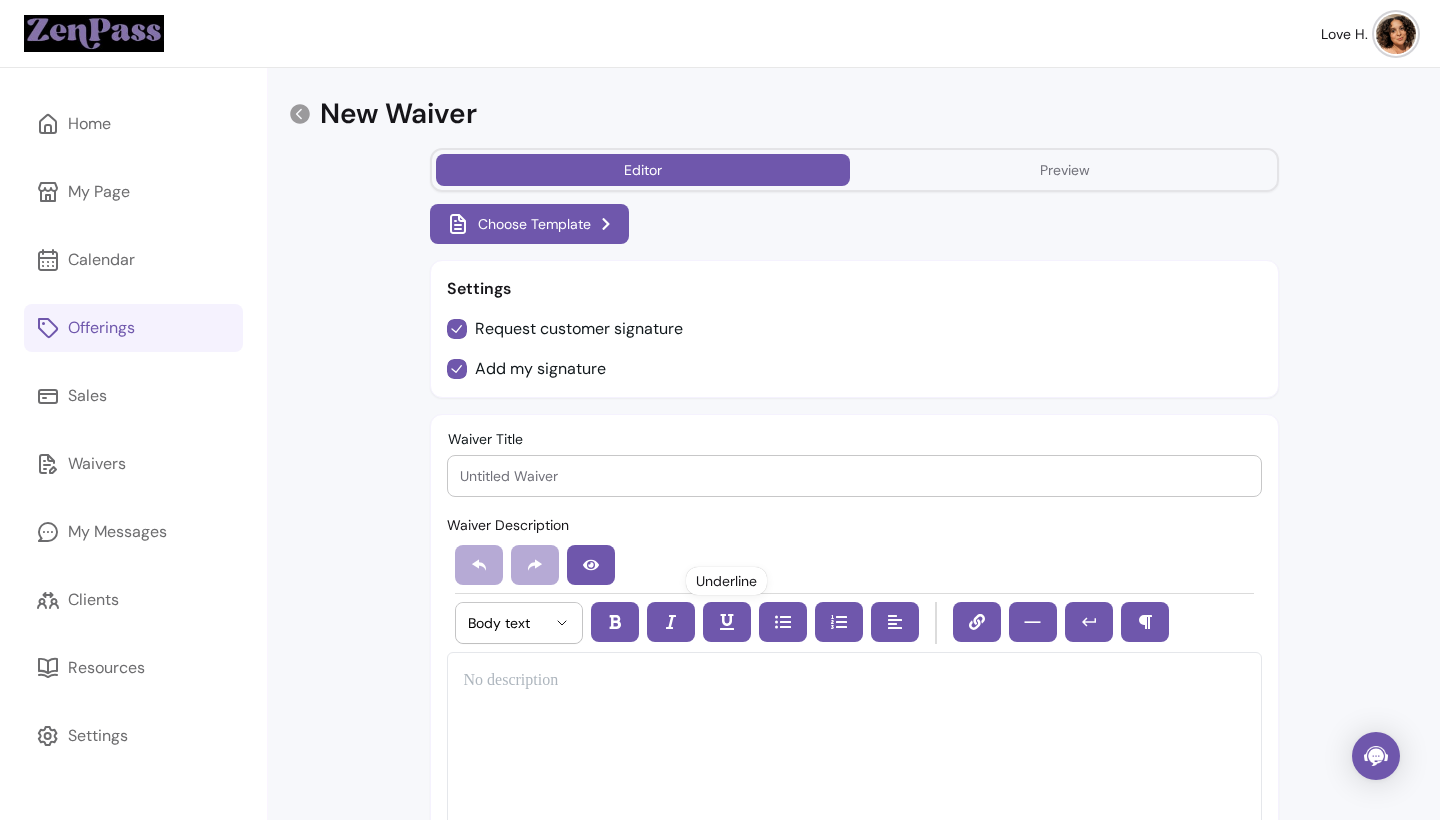 click at bounding box center (854, 754) 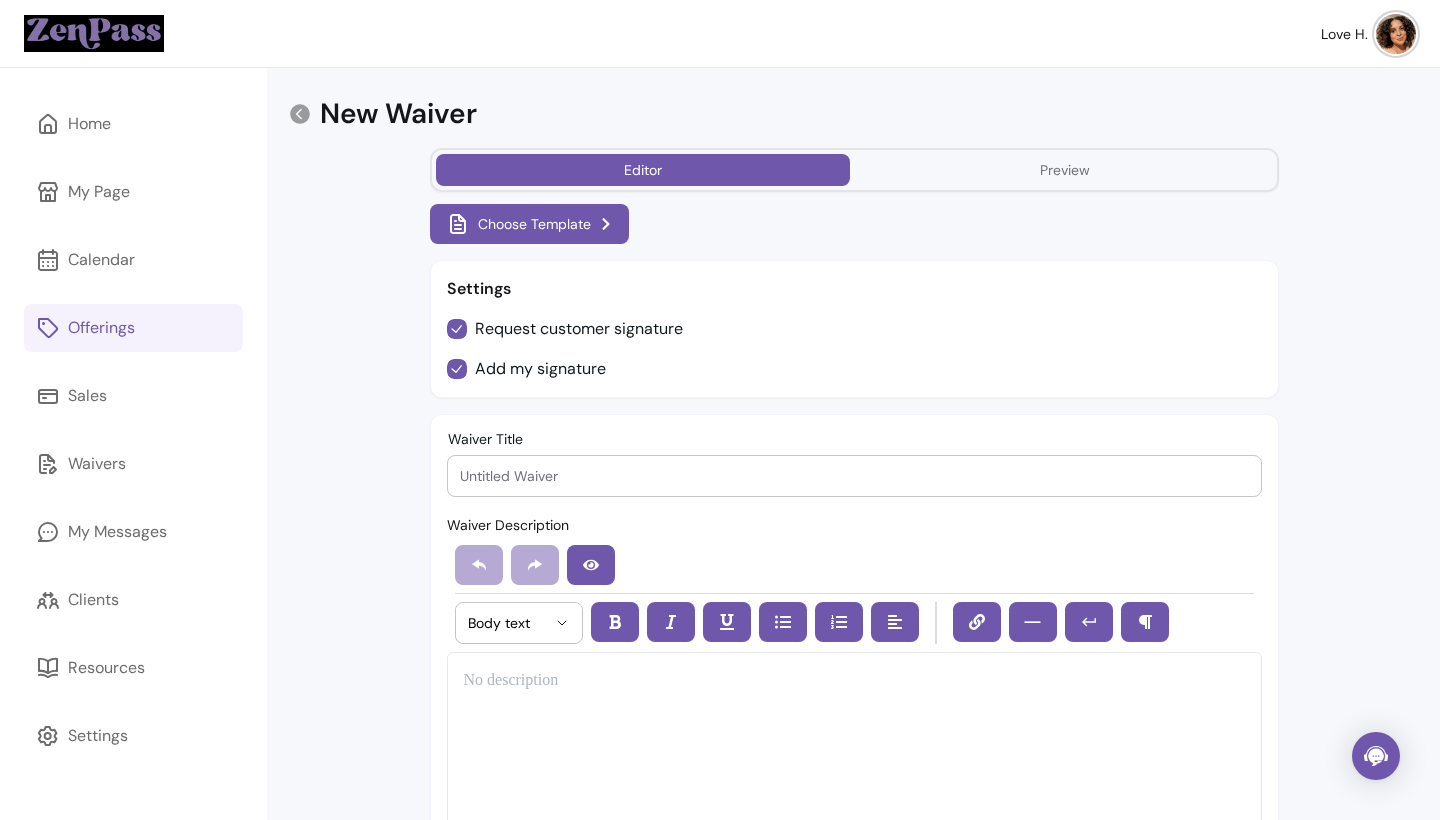 scroll, scrollTop: 875, scrollLeft: 0, axis: vertical 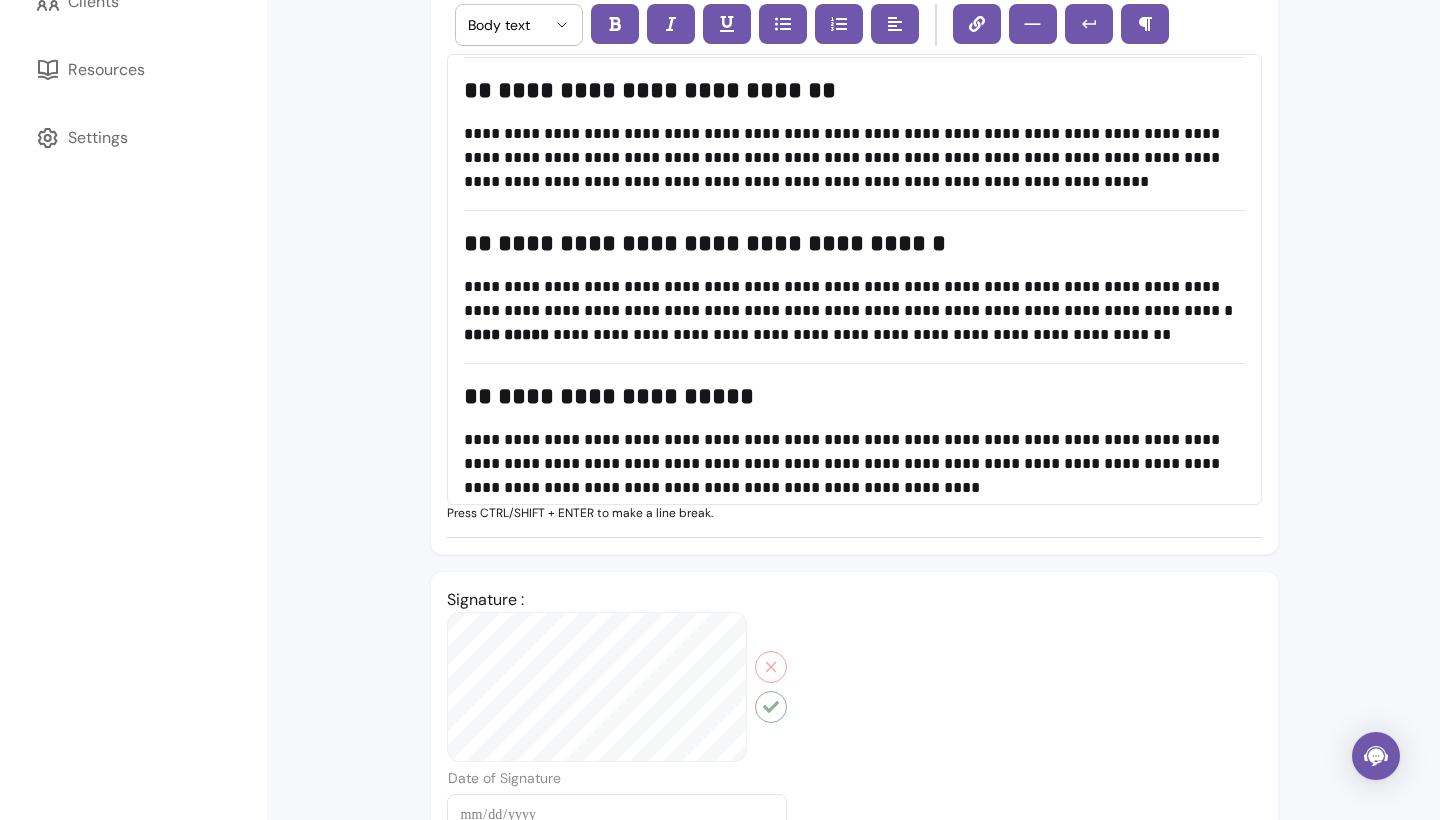 type 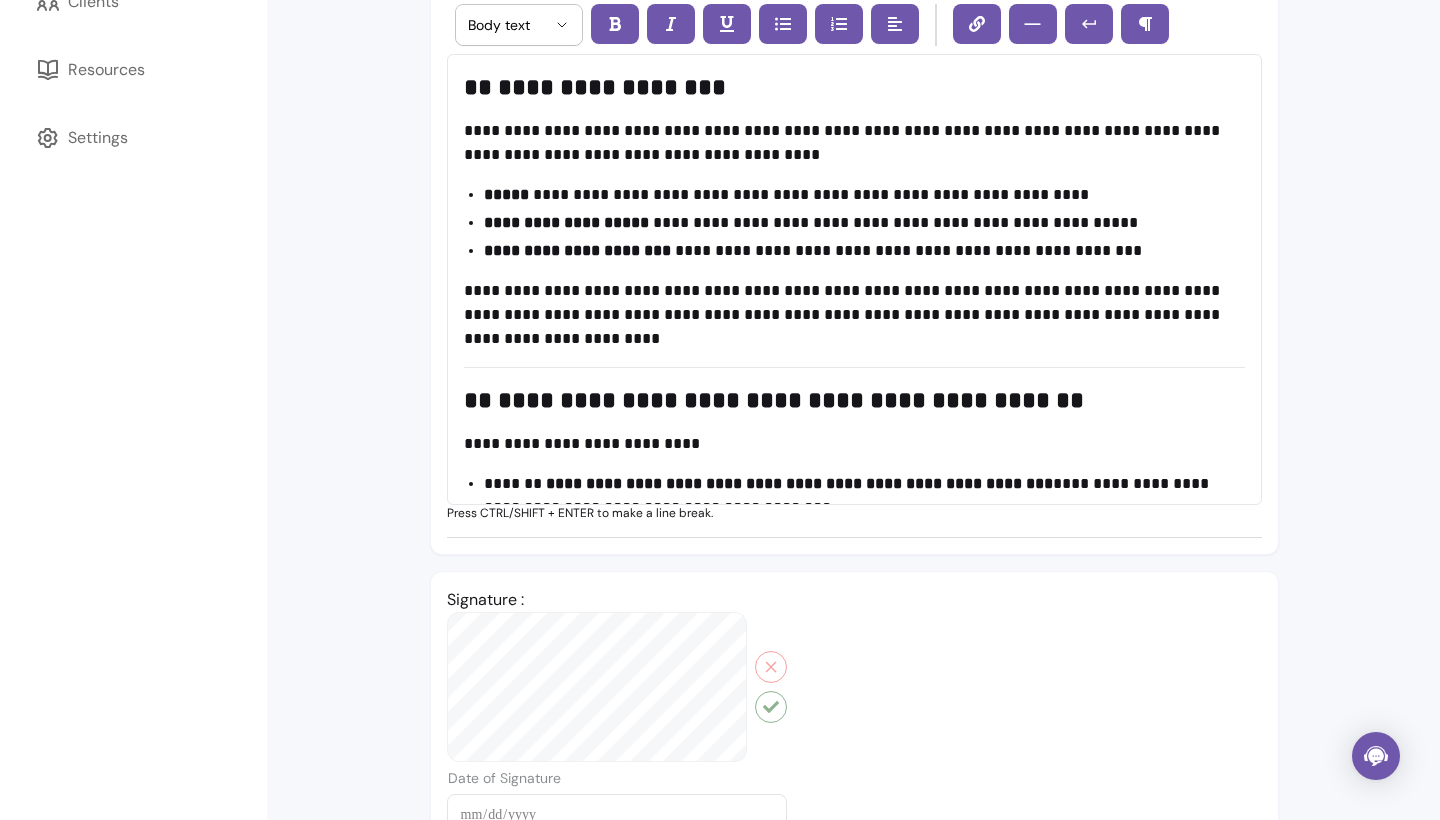 scroll, scrollTop: 0, scrollLeft: 0, axis: both 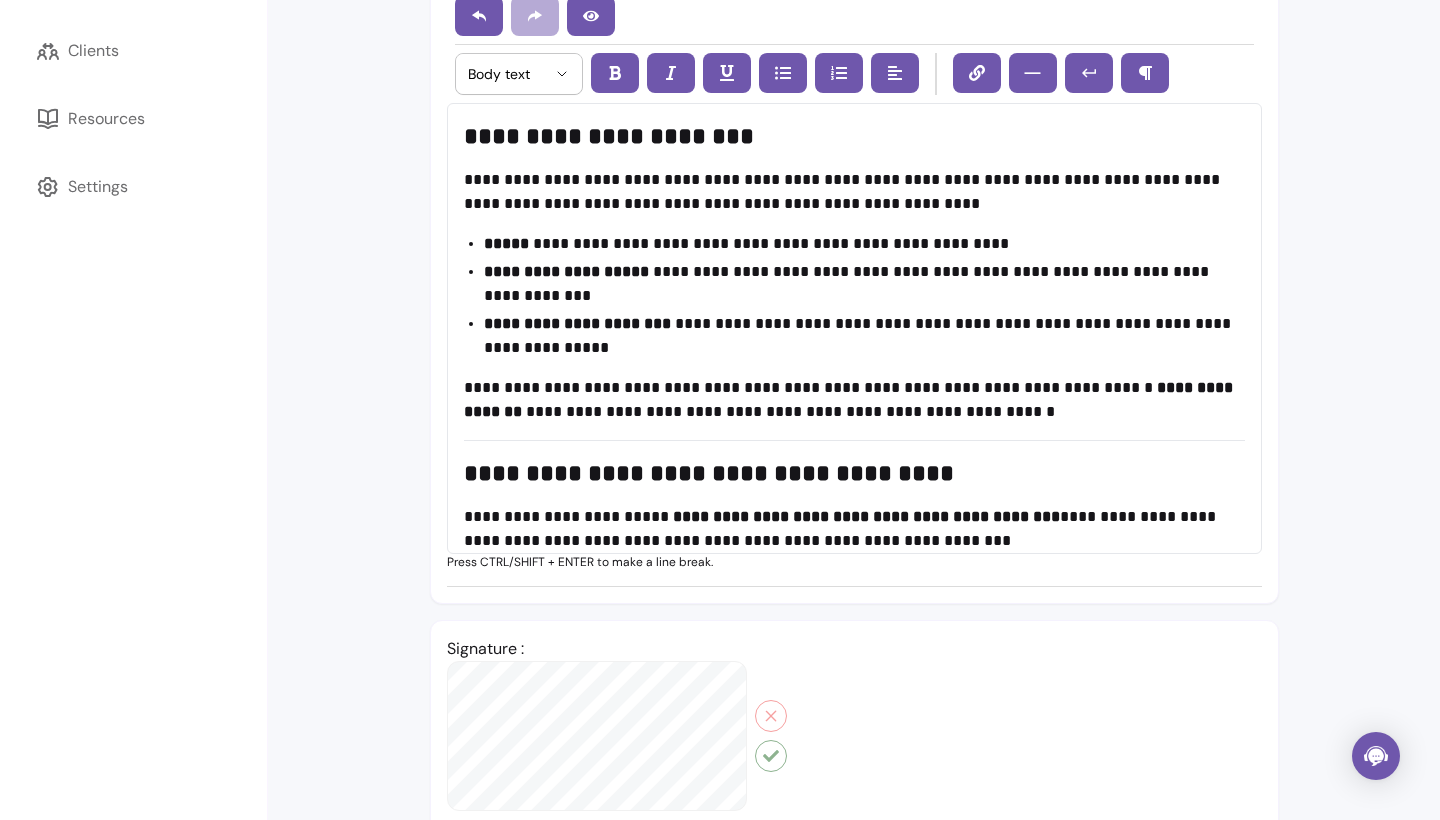 click on "**********" at bounding box center (864, 244) 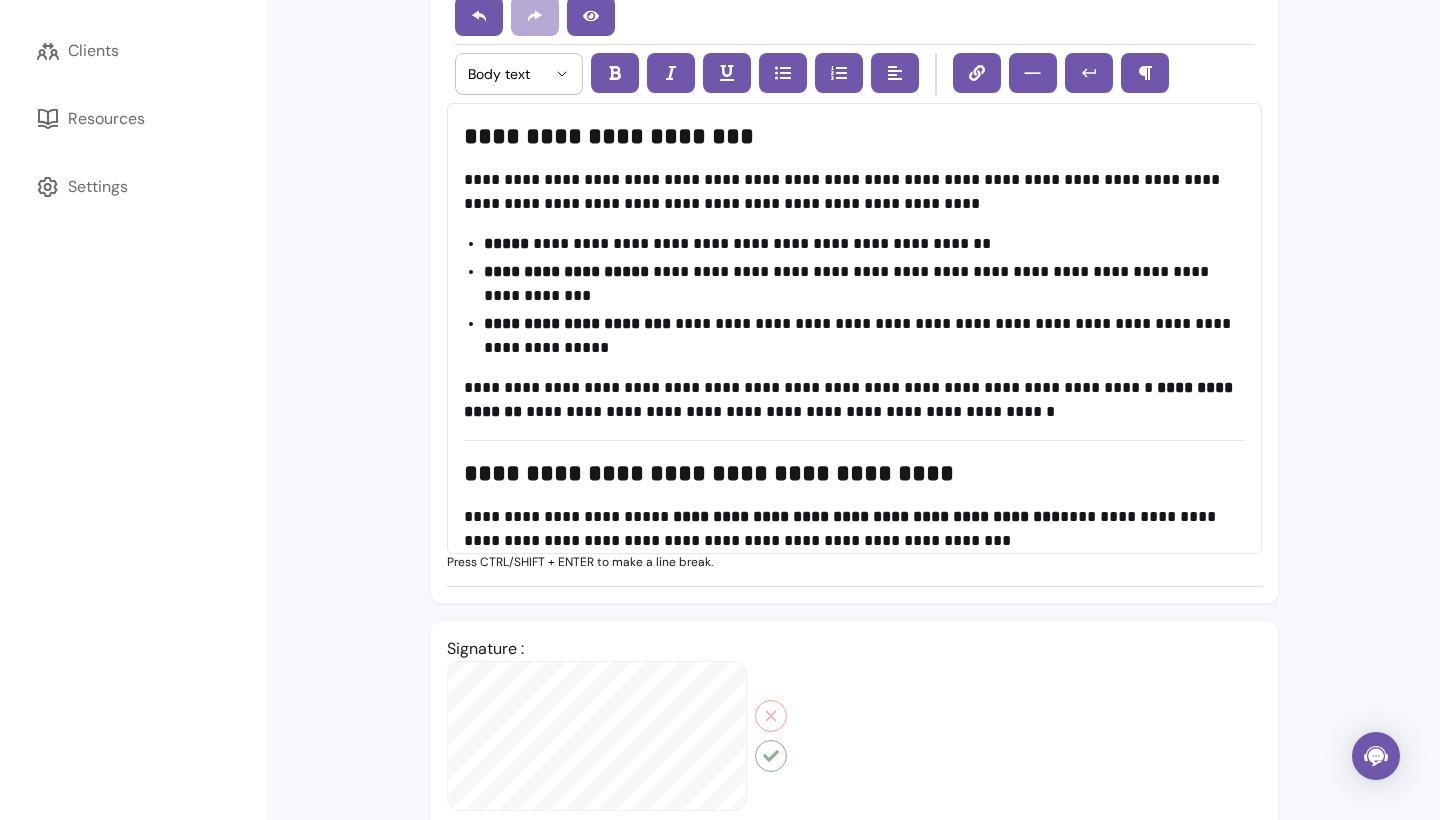 click on "**********" at bounding box center [864, 284] 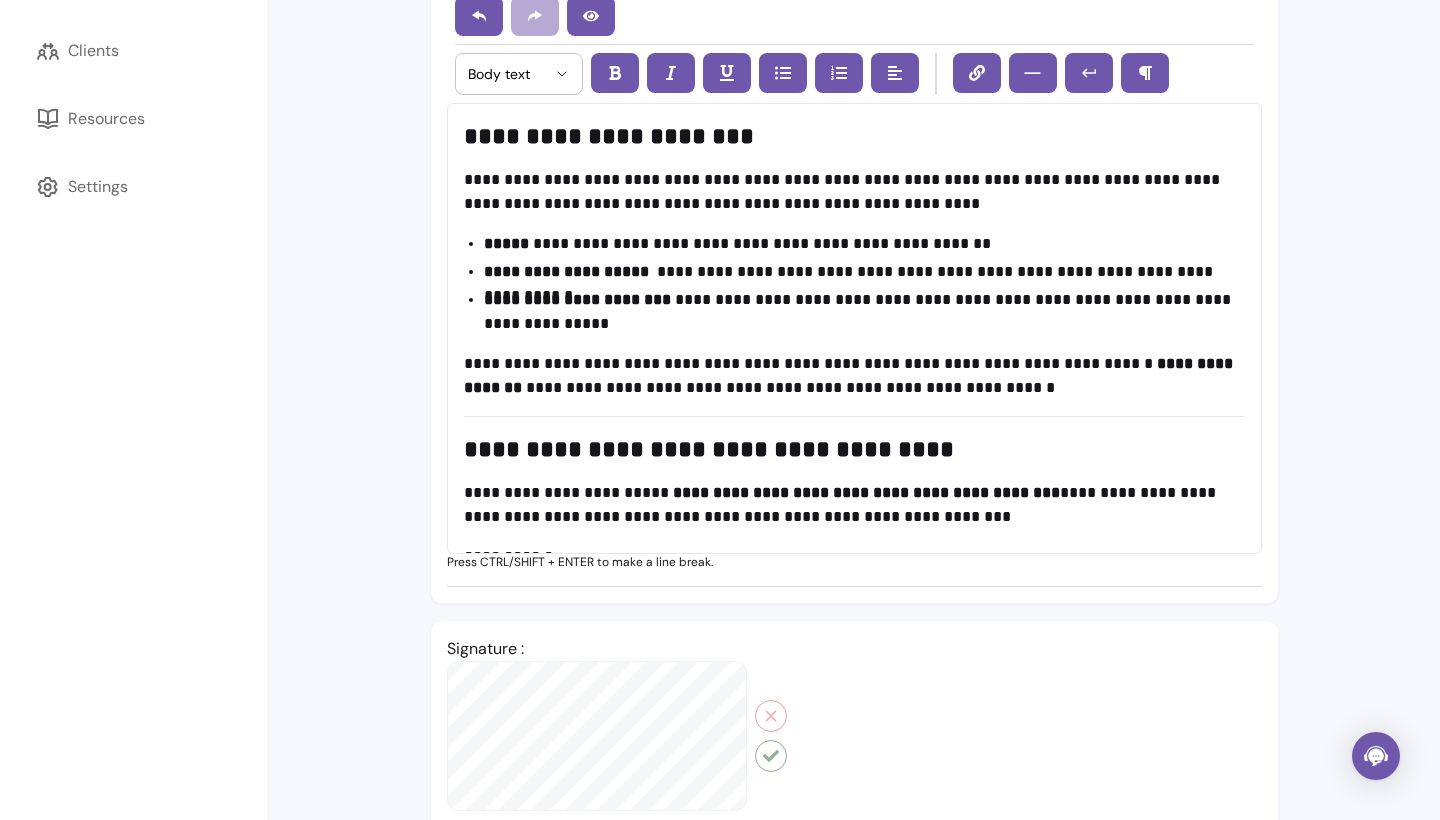 click on "**********" at bounding box center (864, 312) 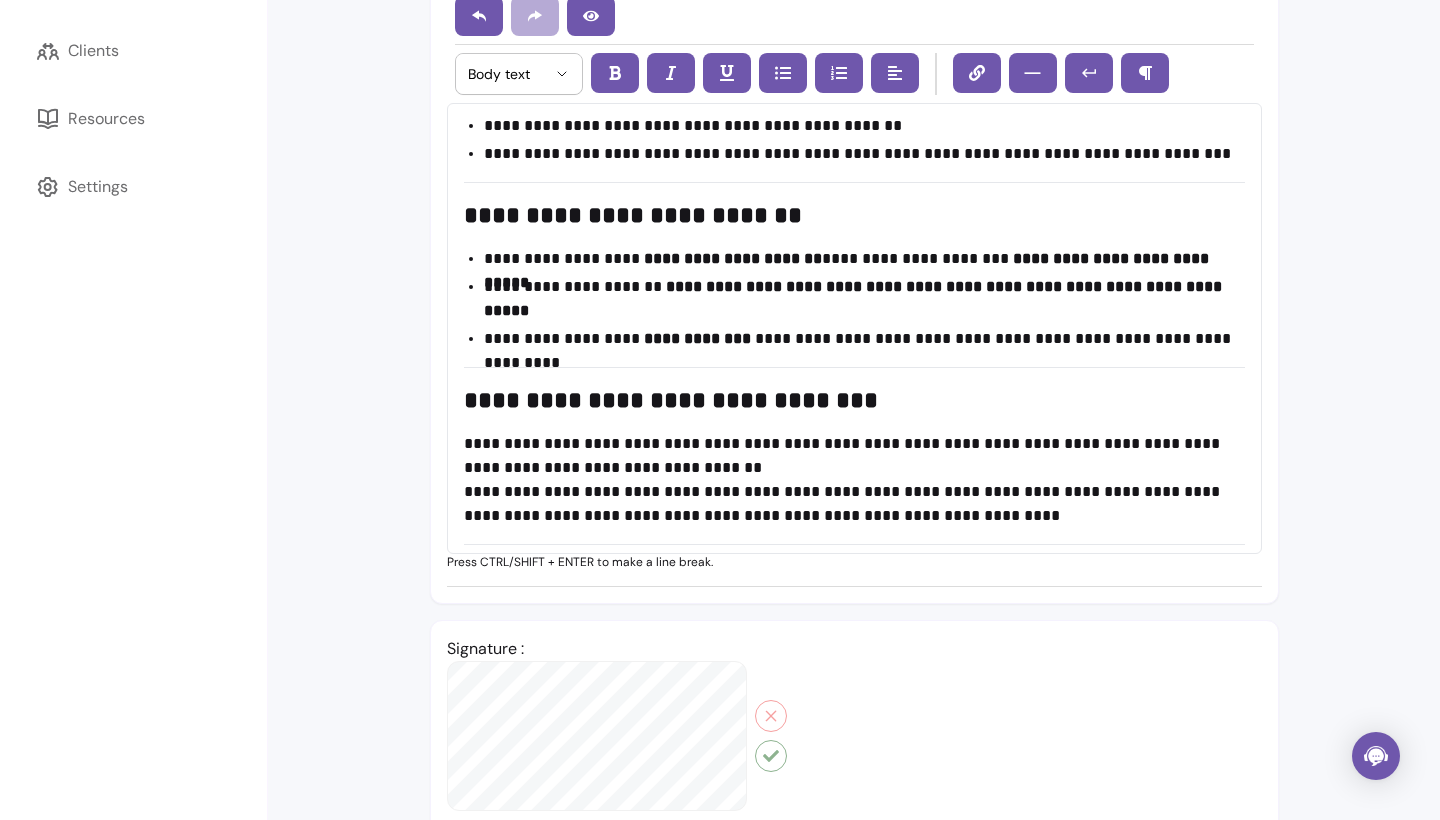 scroll, scrollTop: 503, scrollLeft: 0, axis: vertical 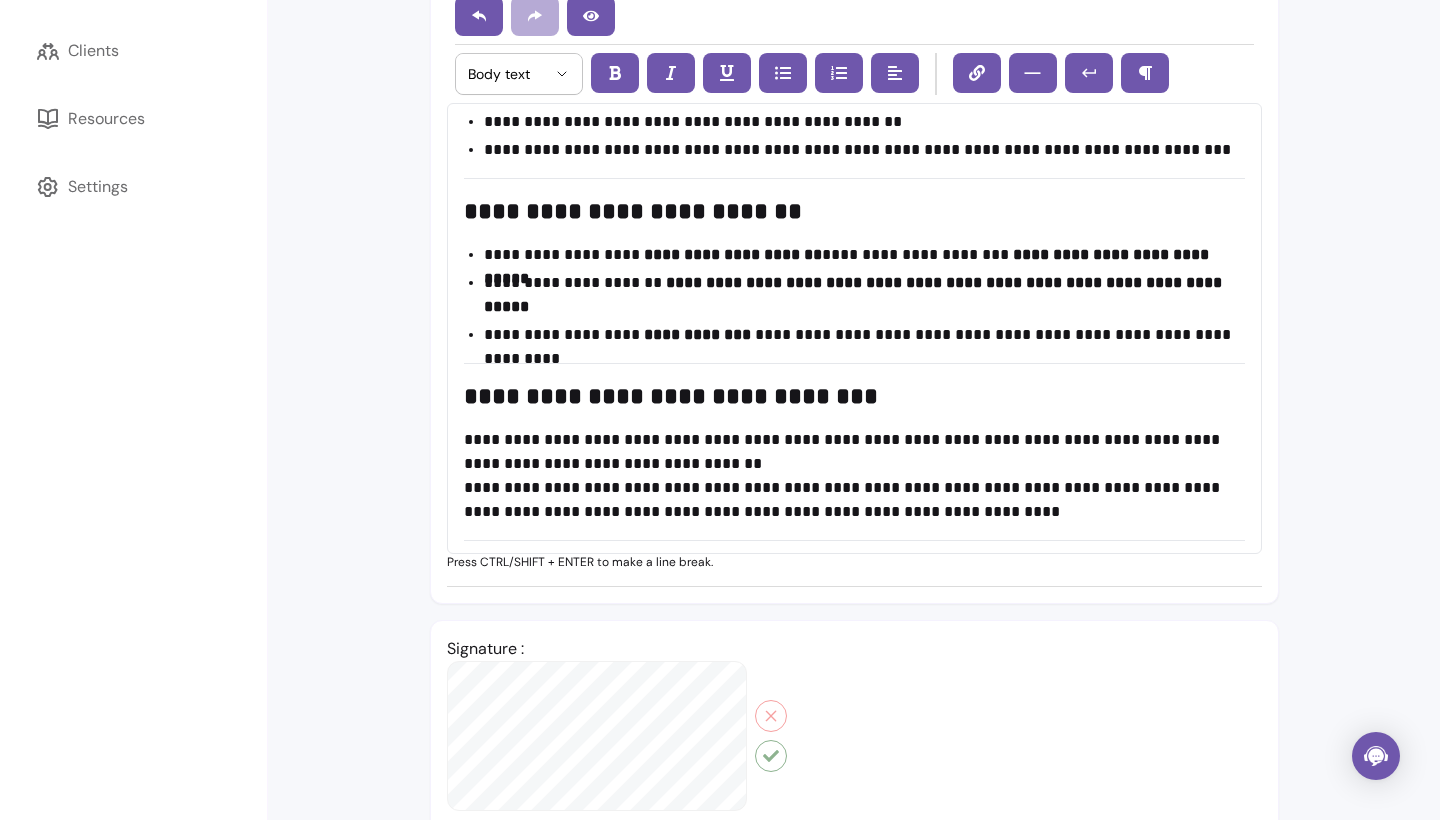 click on "**********" at bounding box center (848, 266) 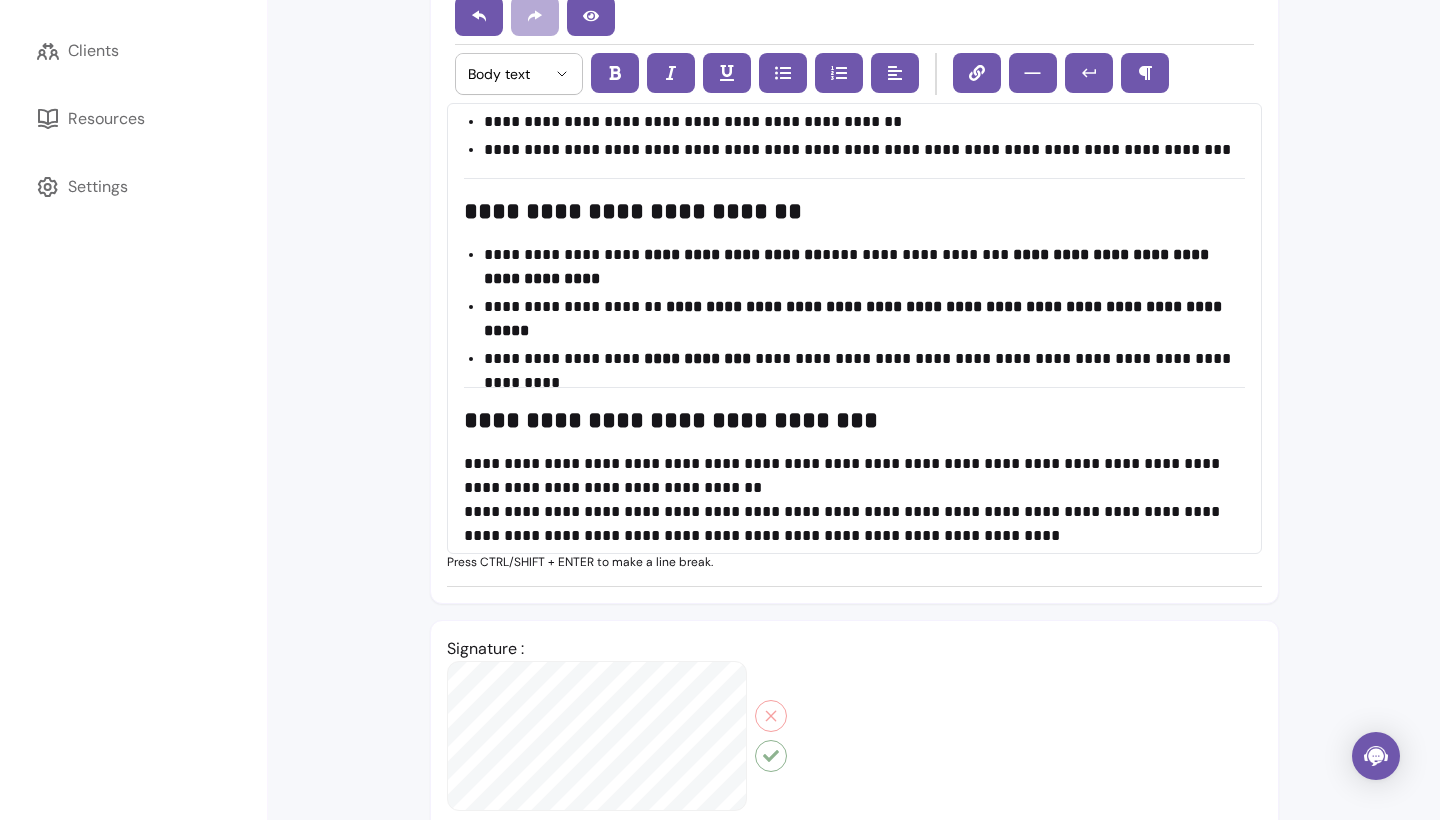 click on "**********" at bounding box center [855, 318] 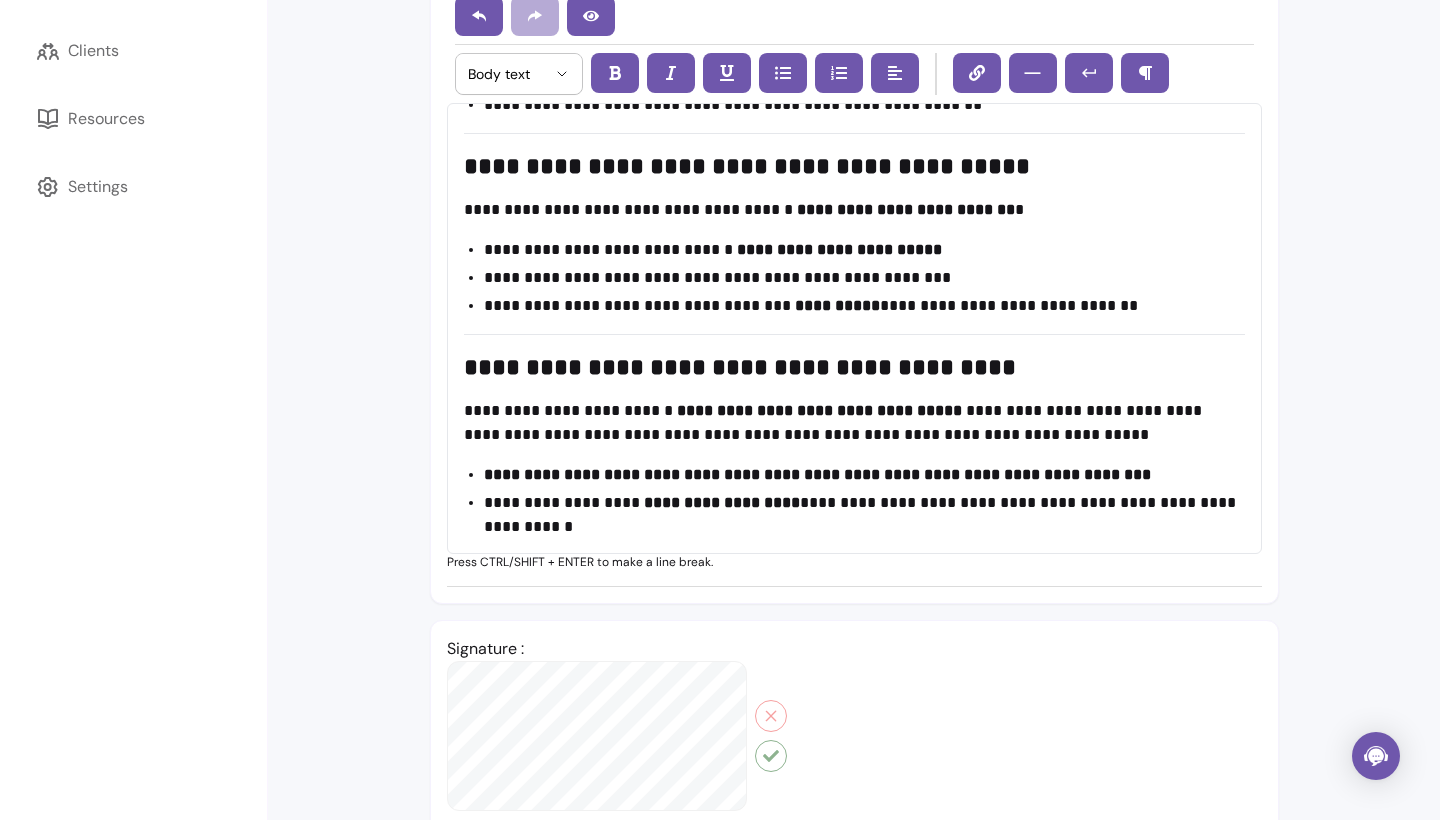 scroll, scrollTop: 1169, scrollLeft: 0, axis: vertical 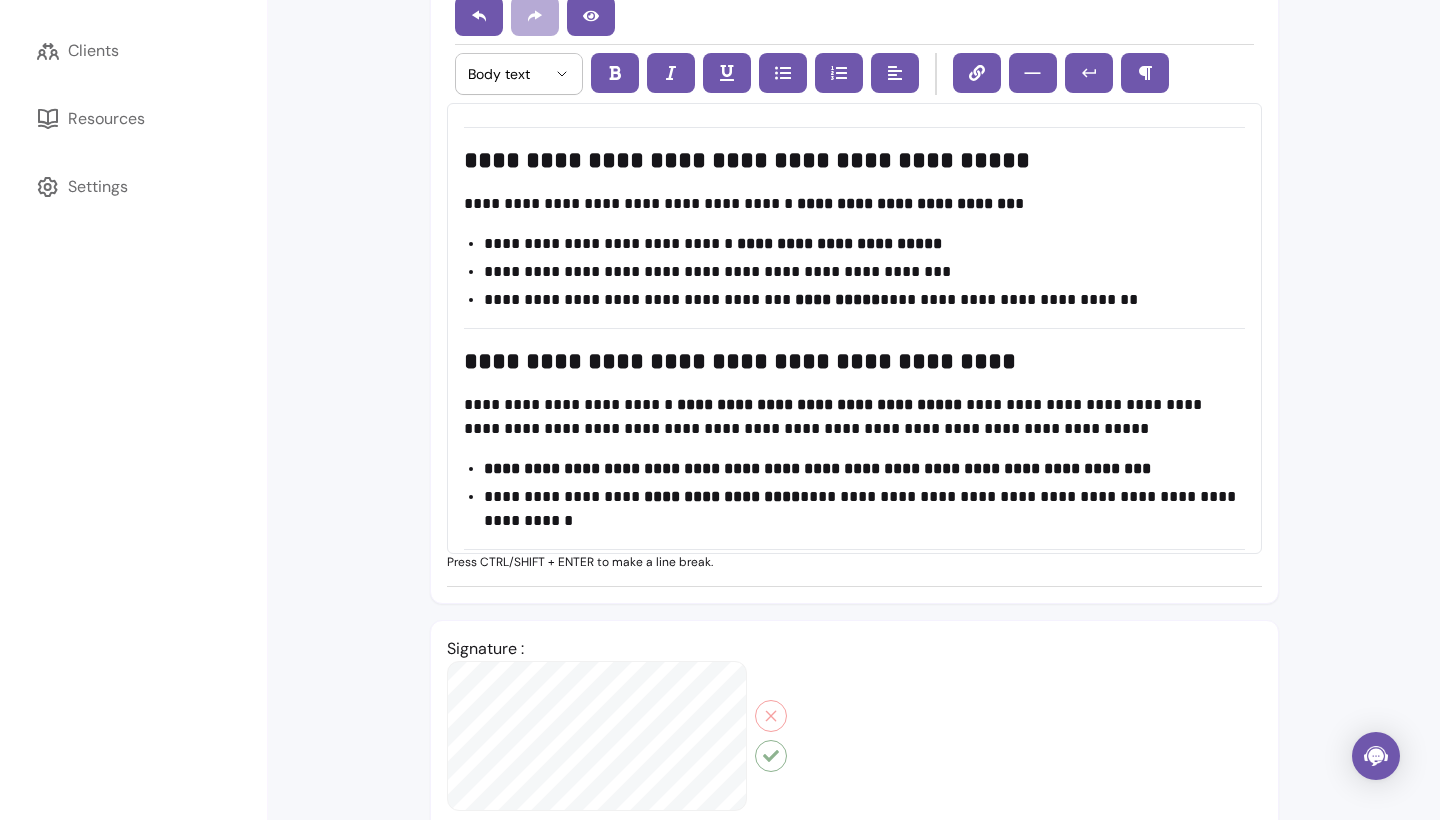 click on "**********" at bounding box center [839, 243] 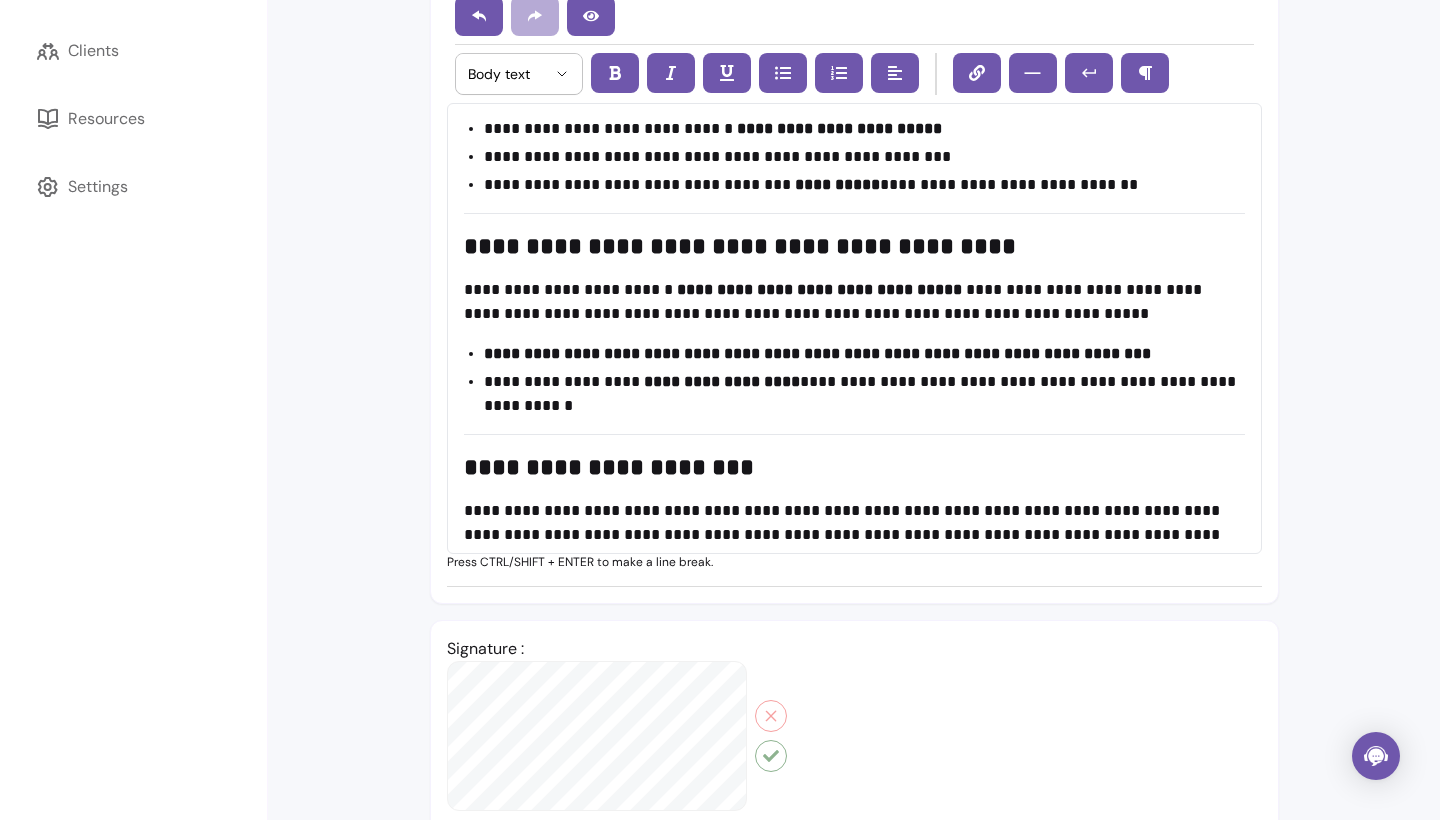 scroll, scrollTop: 1285, scrollLeft: 0, axis: vertical 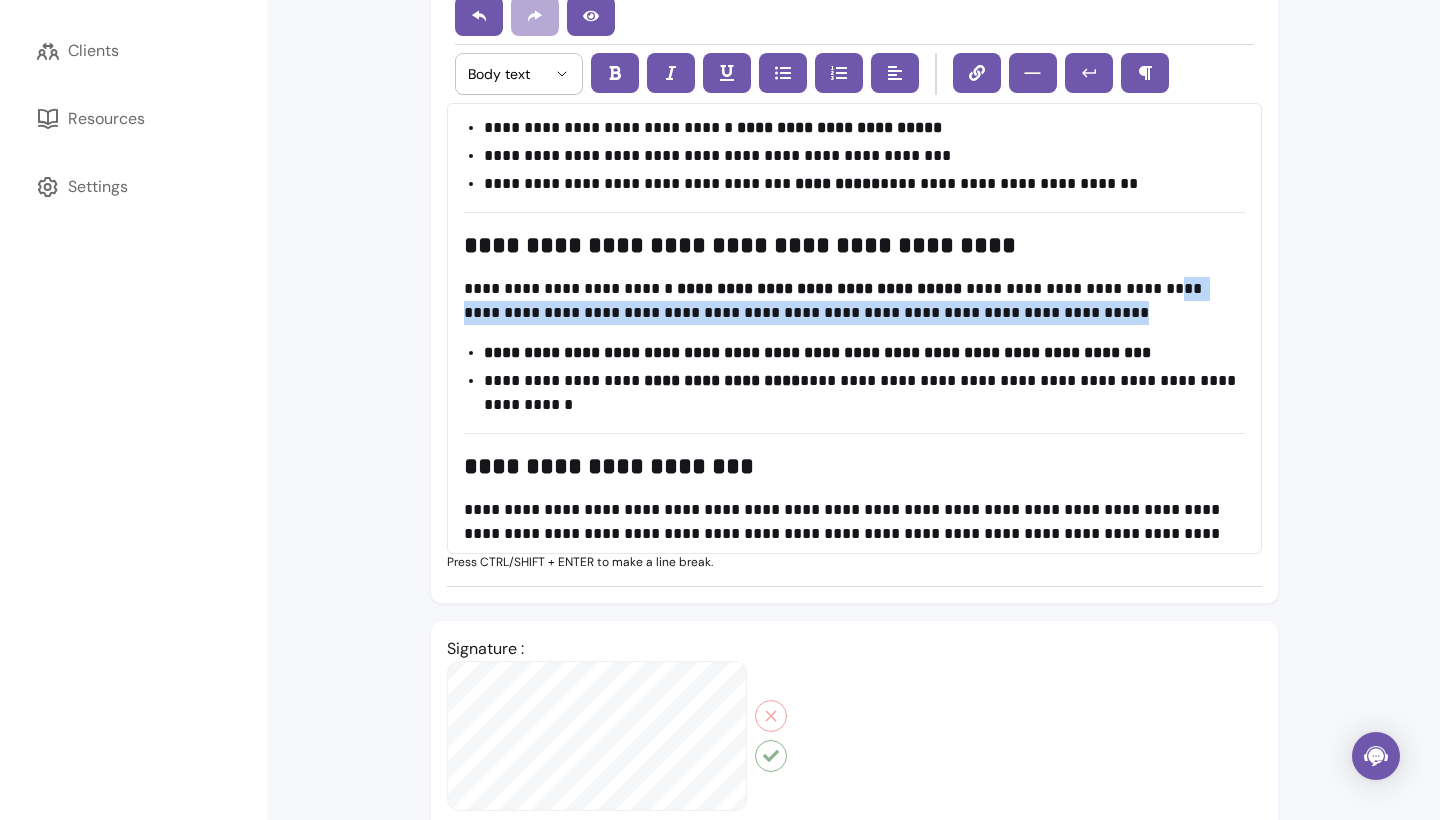 drag, startPoint x: 1142, startPoint y: 287, endPoint x: 1155, endPoint y: 302, distance: 19.849434 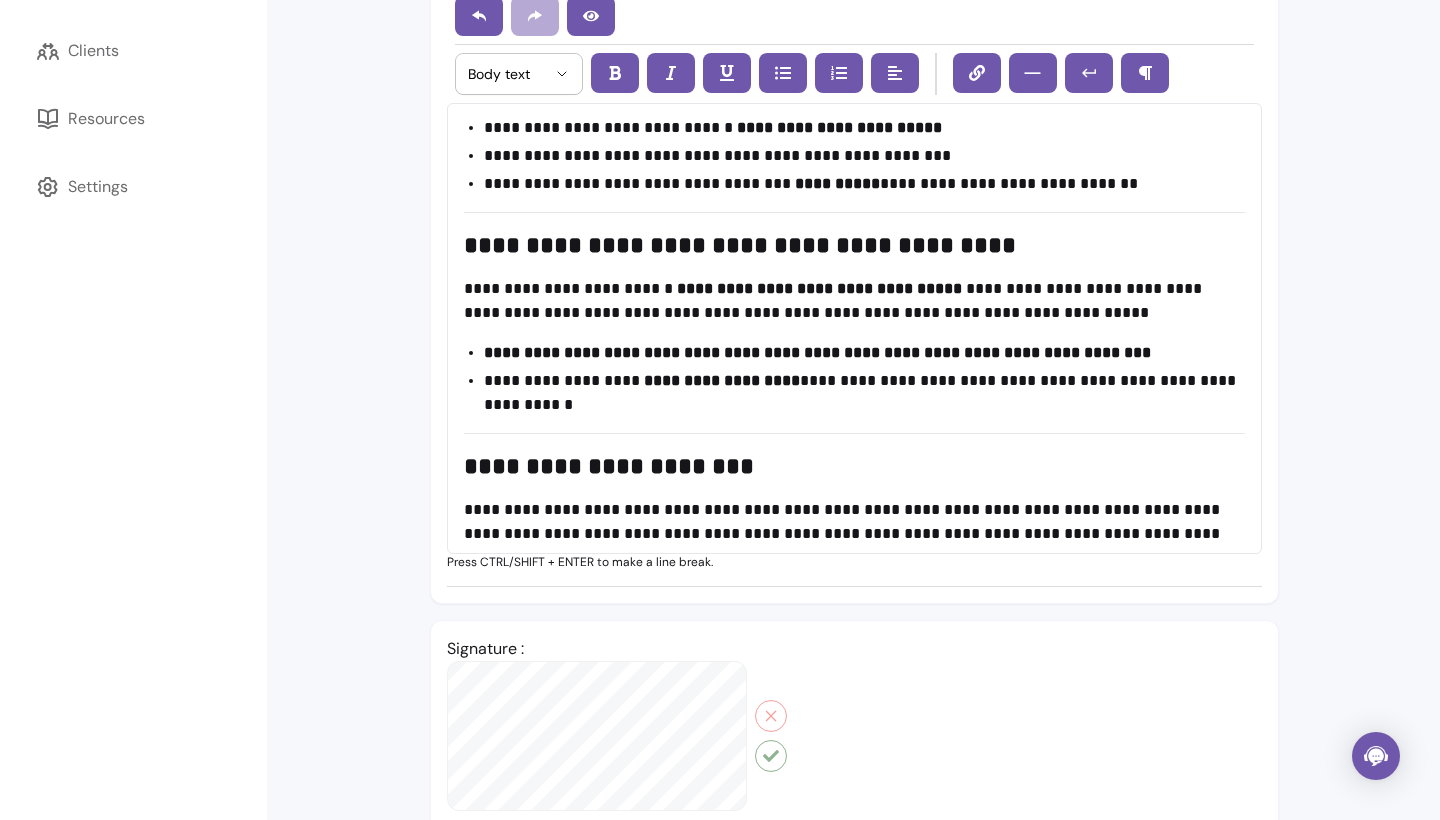 click on "**********" at bounding box center (854, 301) 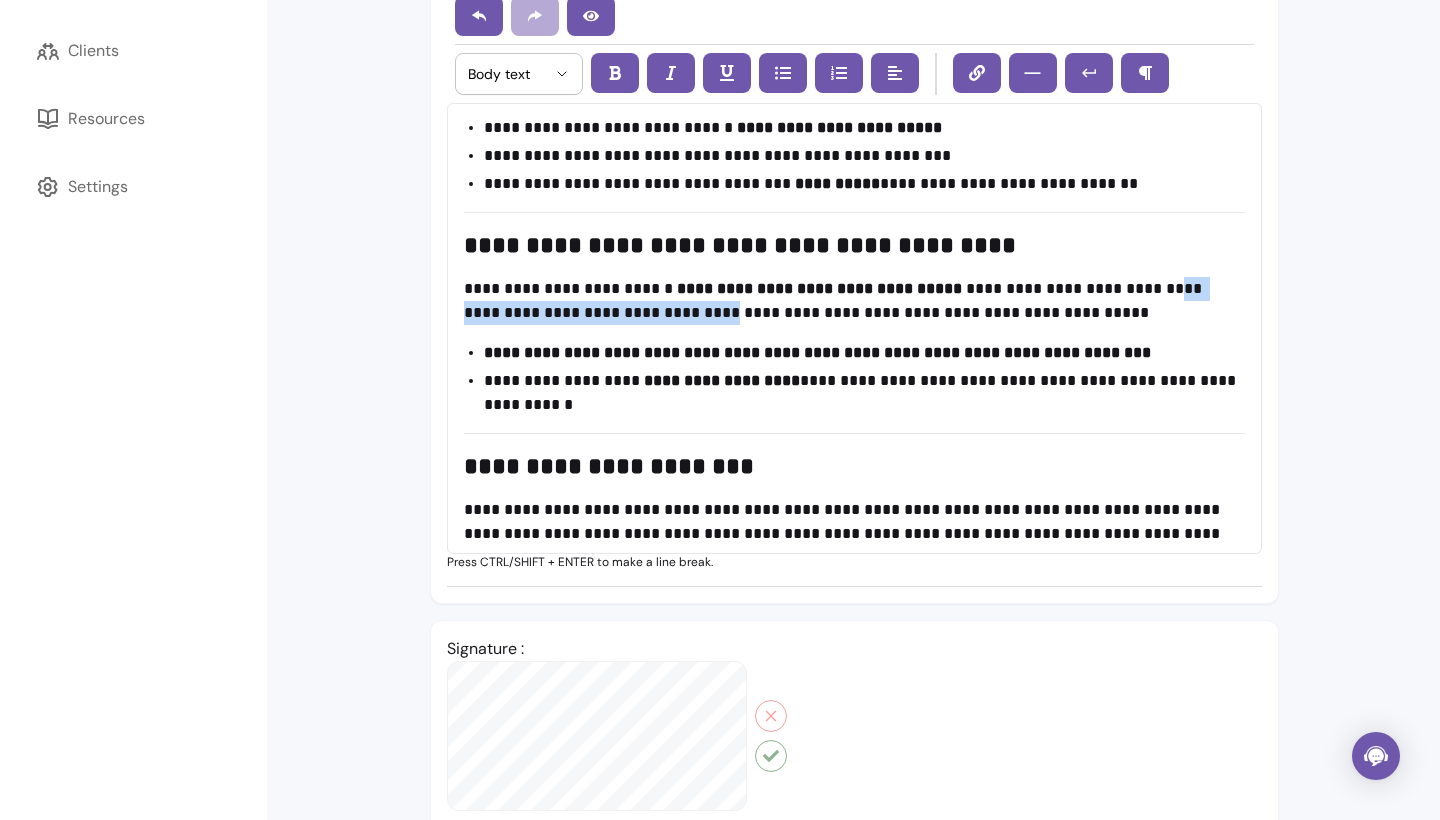 drag, startPoint x: 1141, startPoint y: 285, endPoint x: 663, endPoint y: 314, distance: 478.8789 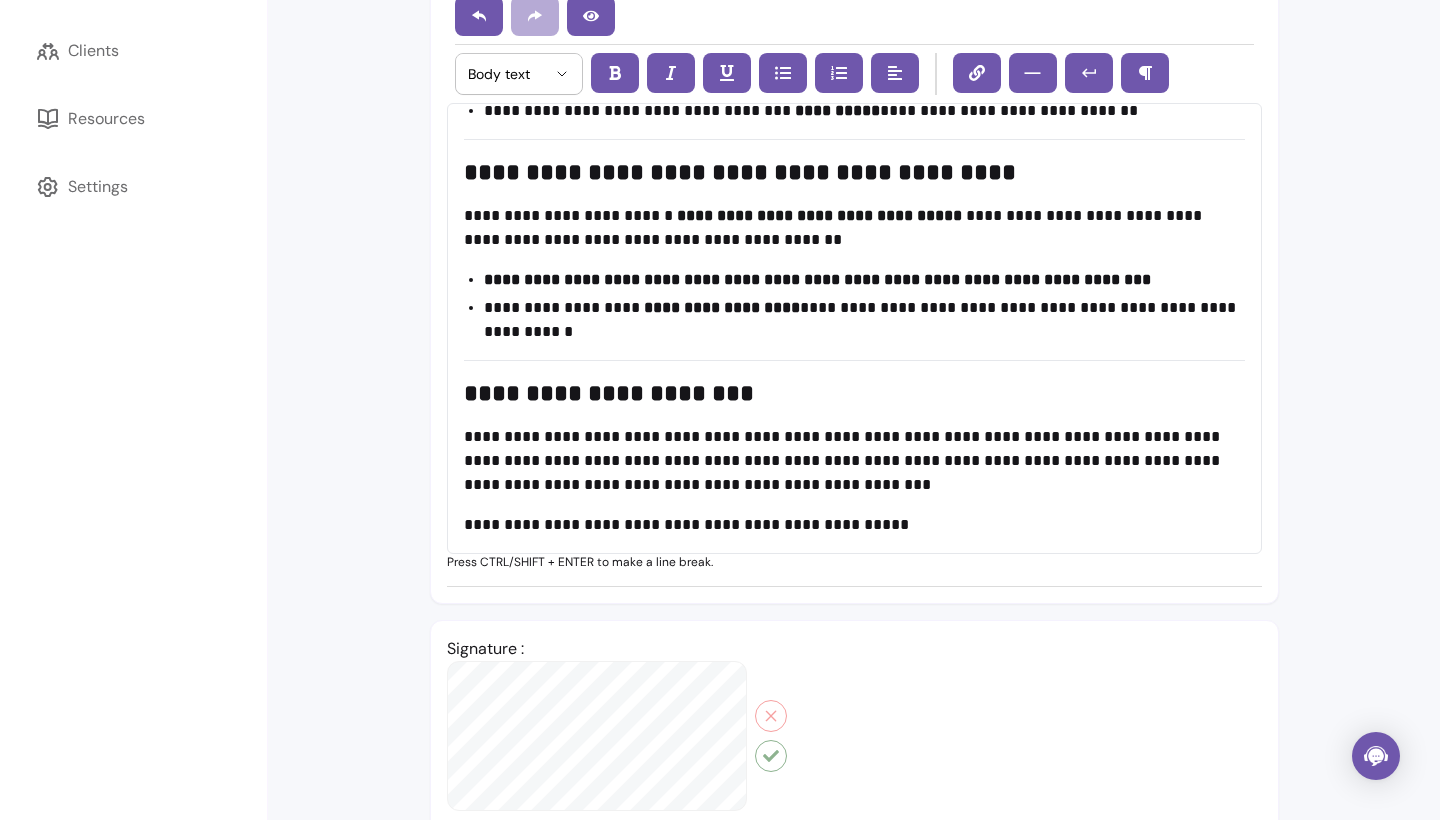 scroll, scrollTop: 1358, scrollLeft: 0, axis: vertical 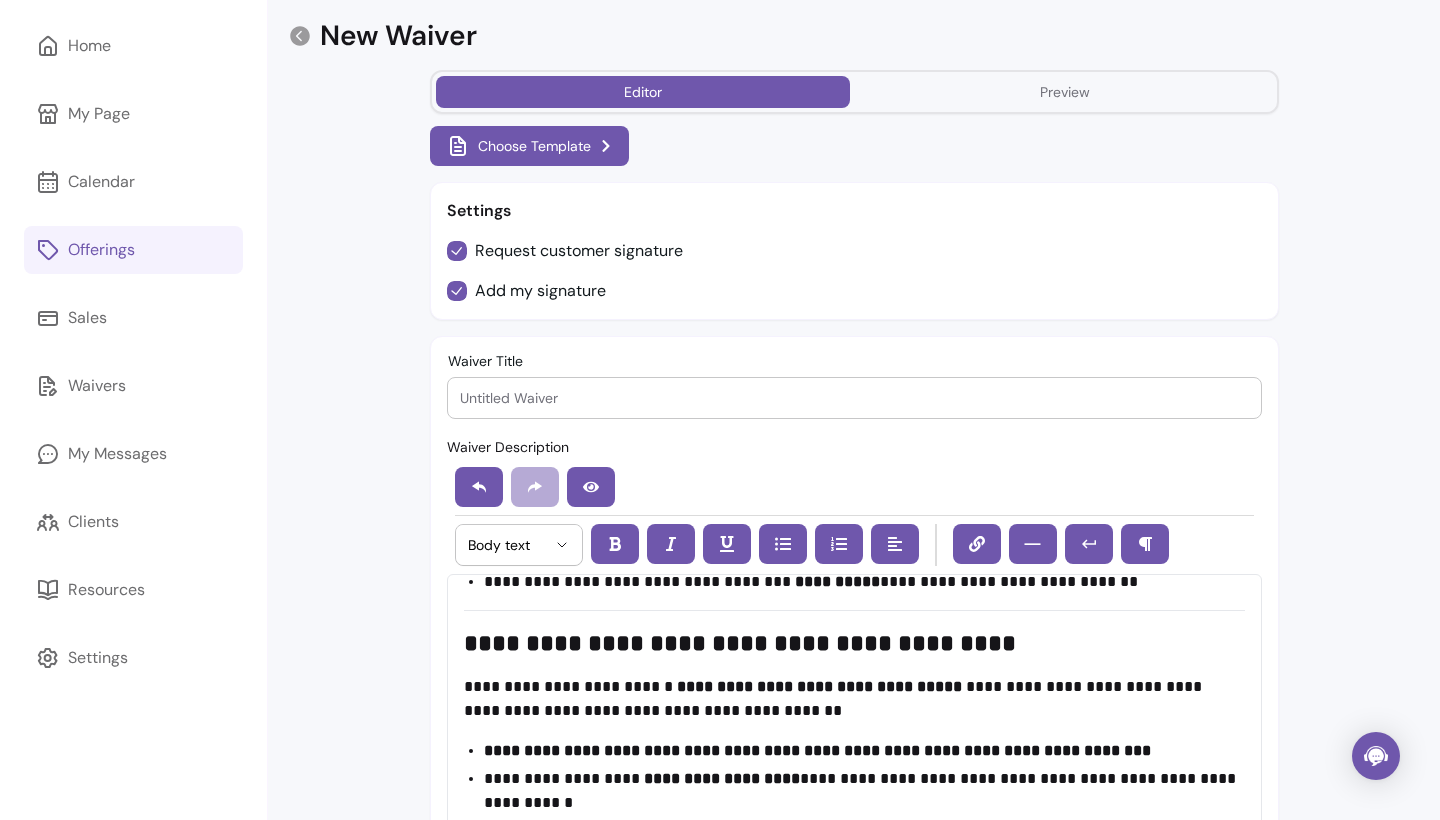 click on "Waiver Title" at bounding box center [854, 398] 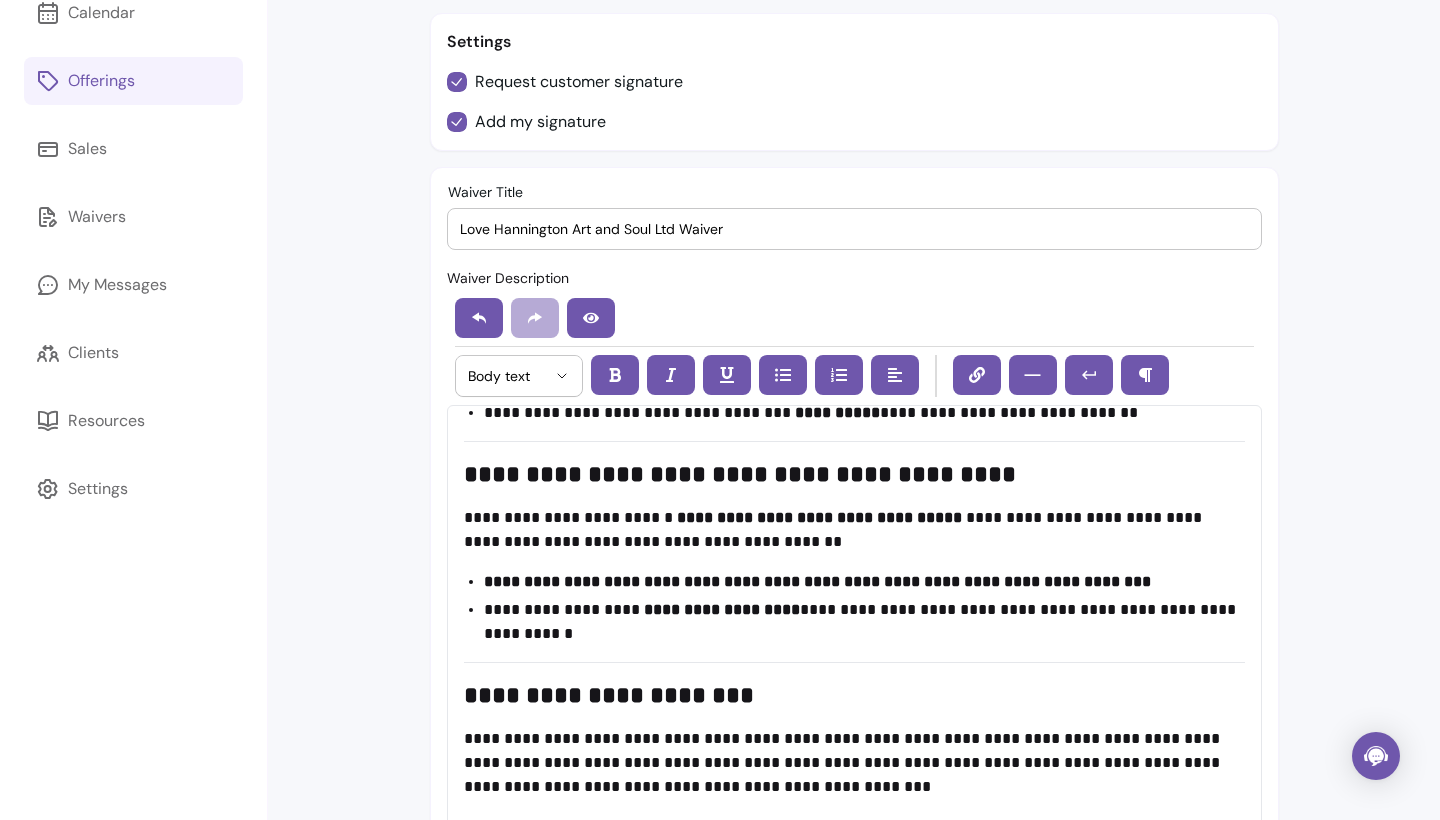 scroll, scrollTop: 212, scrollLeft: 0, axis: vertical 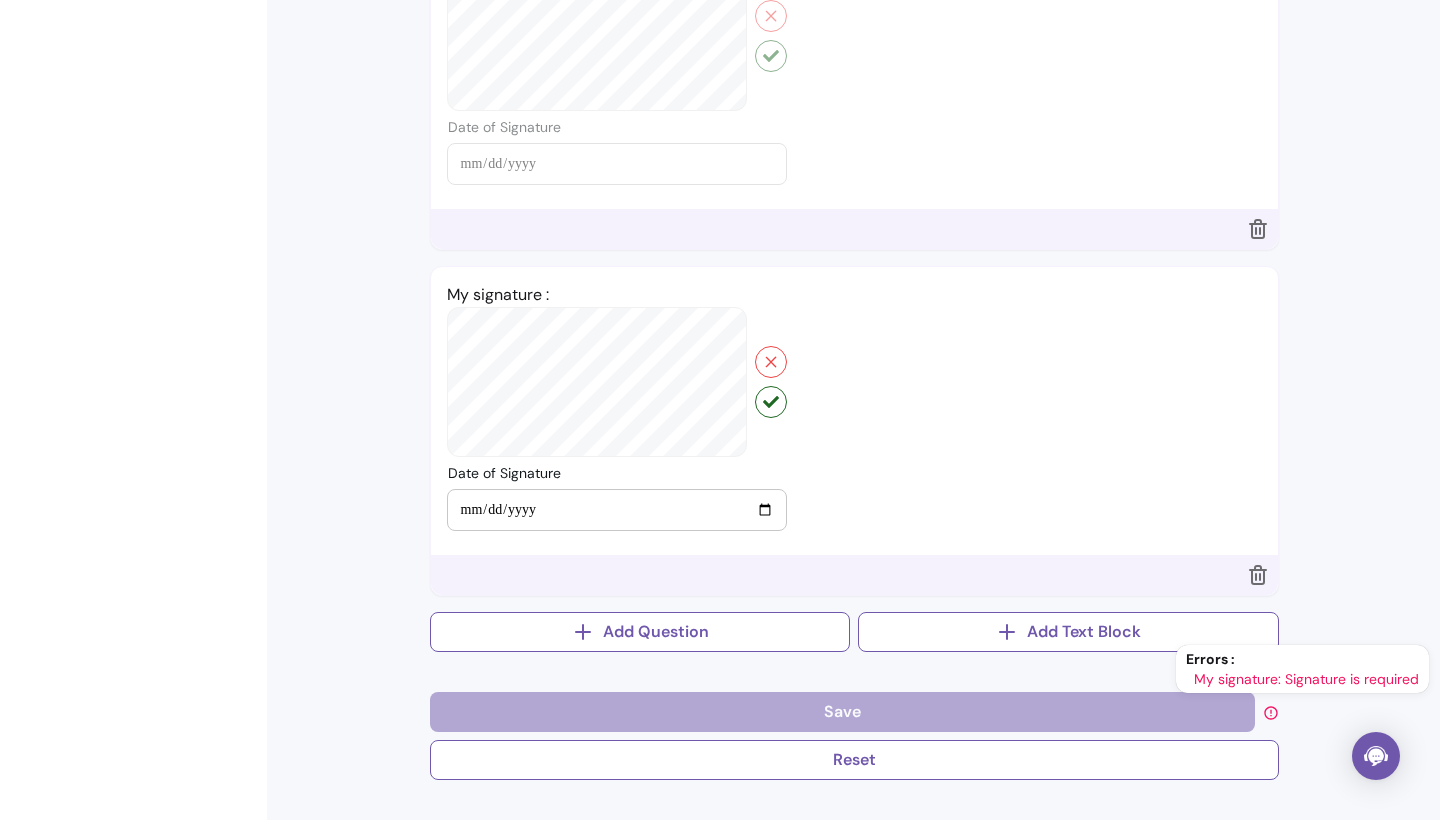 type on "Love Hannington Art and Soul Ltd Waiver" 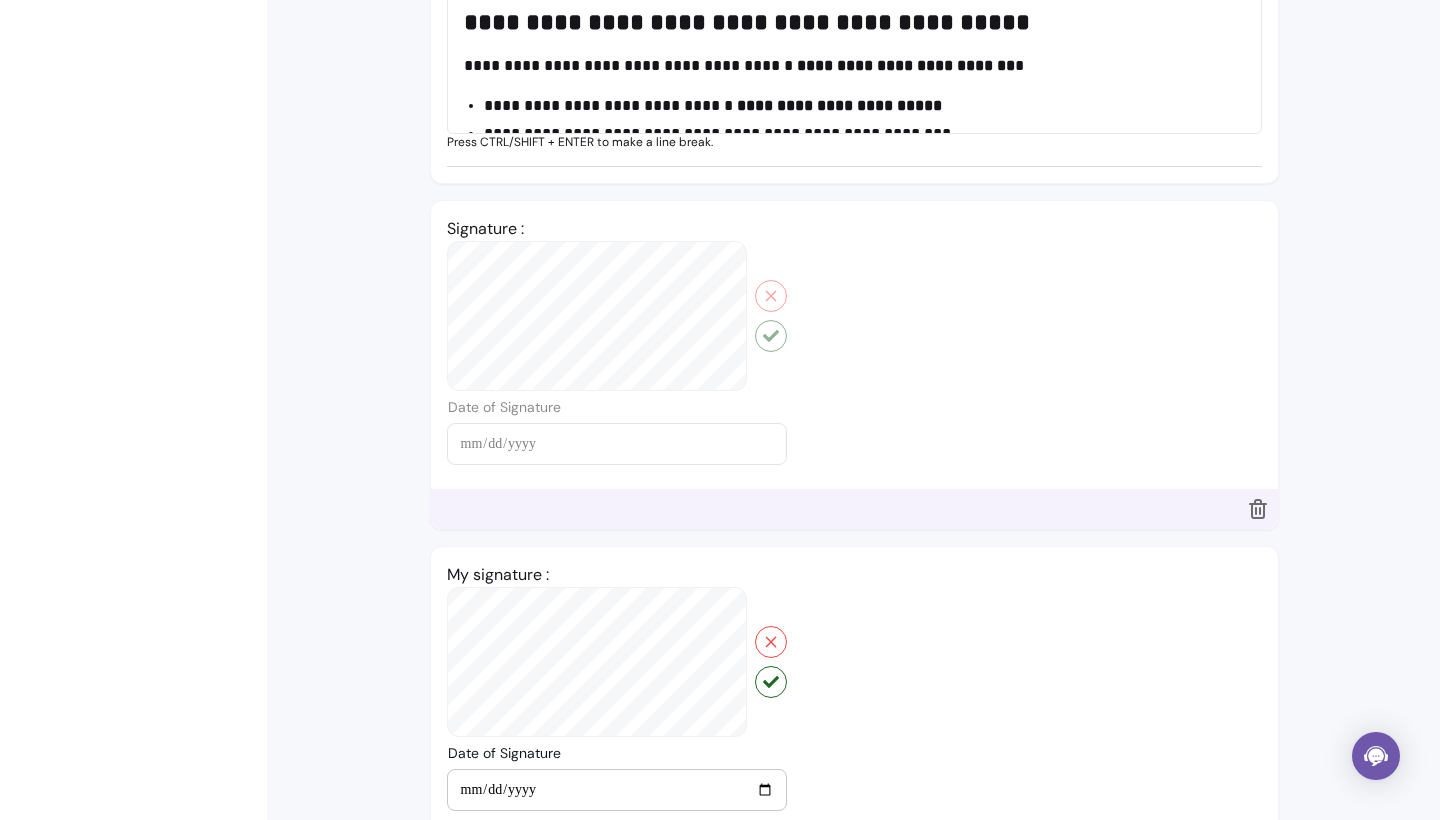 scroll, scrollTop: 955, scrollLeft: 0, axis: vertical 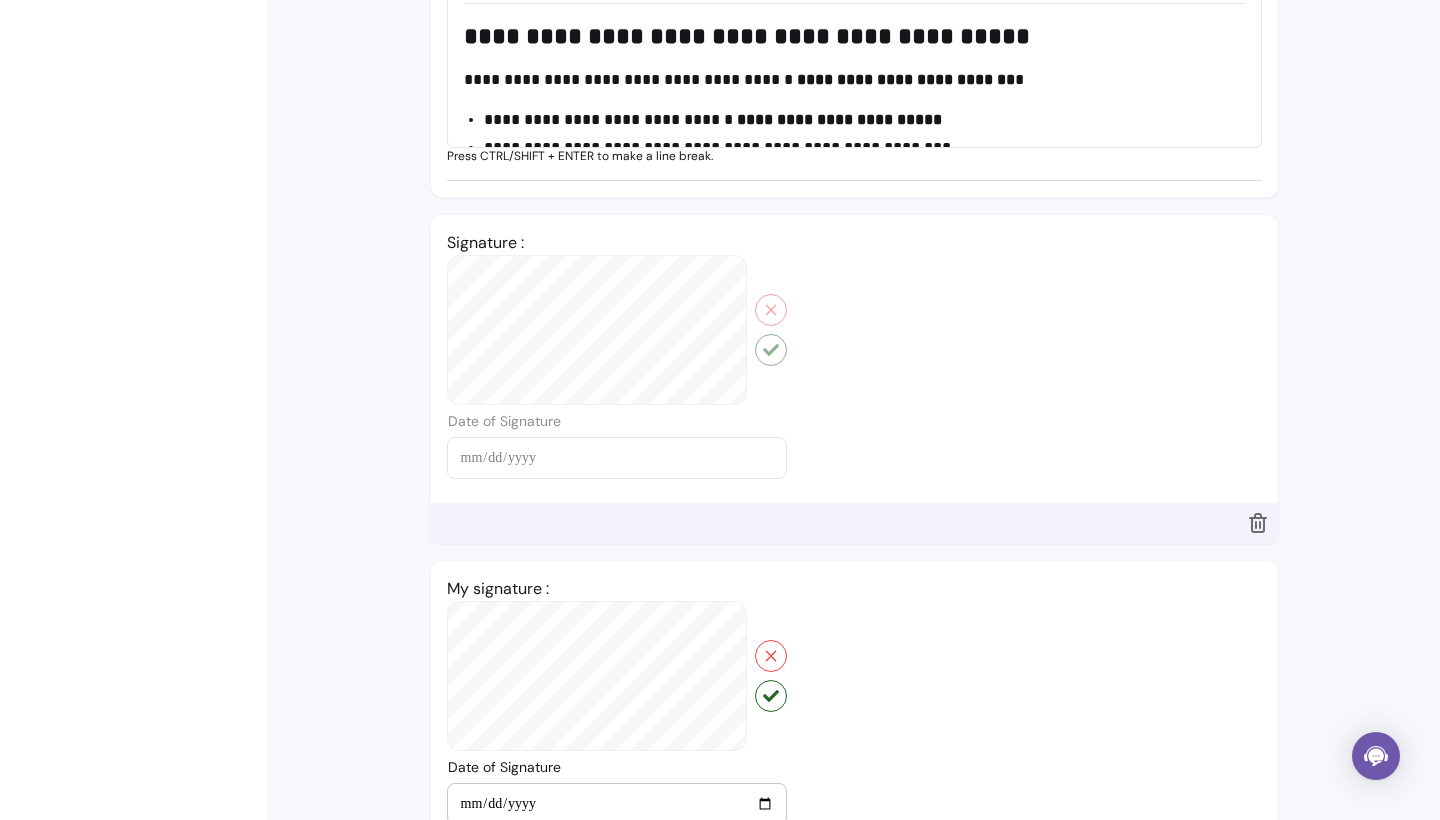 drag, startPoint x: 540, startPoint y: 336, endPoint x: 682, endPoint y: 344, distance: 142.22517 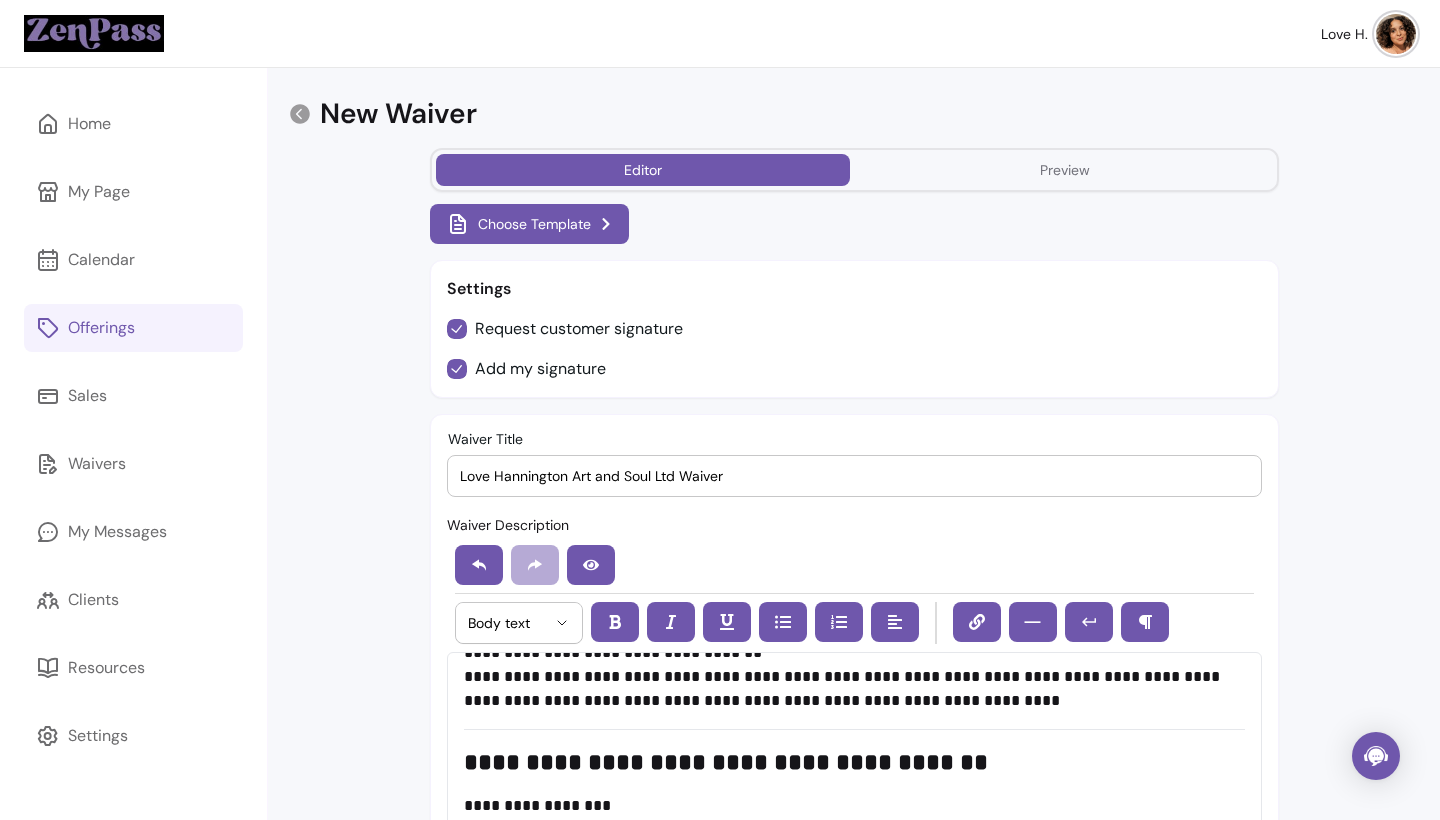 scroll, scrollTop: 0, scrollLeft: 0, axis: both 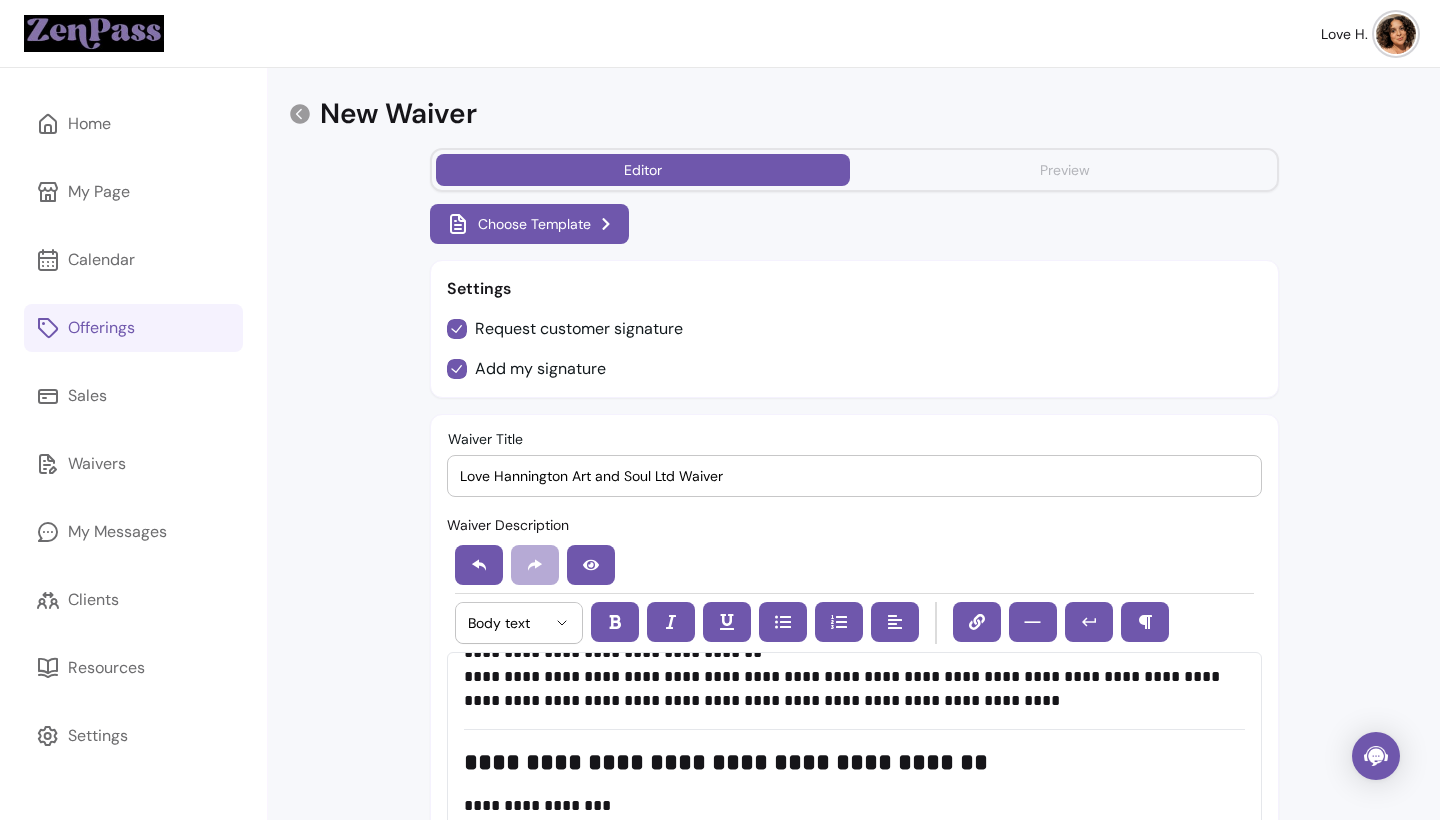 click on "Preview" at bounding box center (1065, 170) 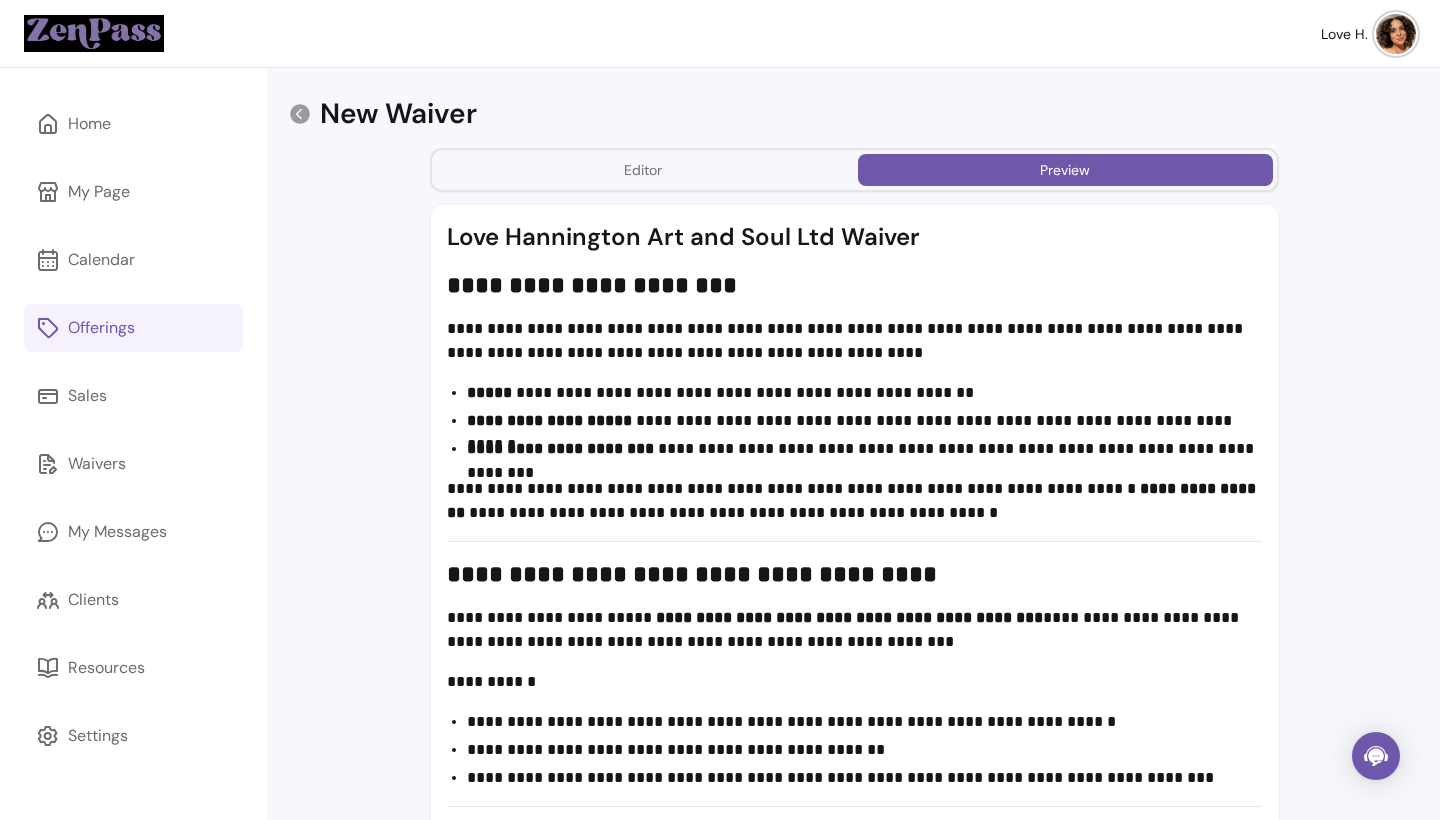 scroll, scrollTop: 0, scrollLeft: 0, axis: both 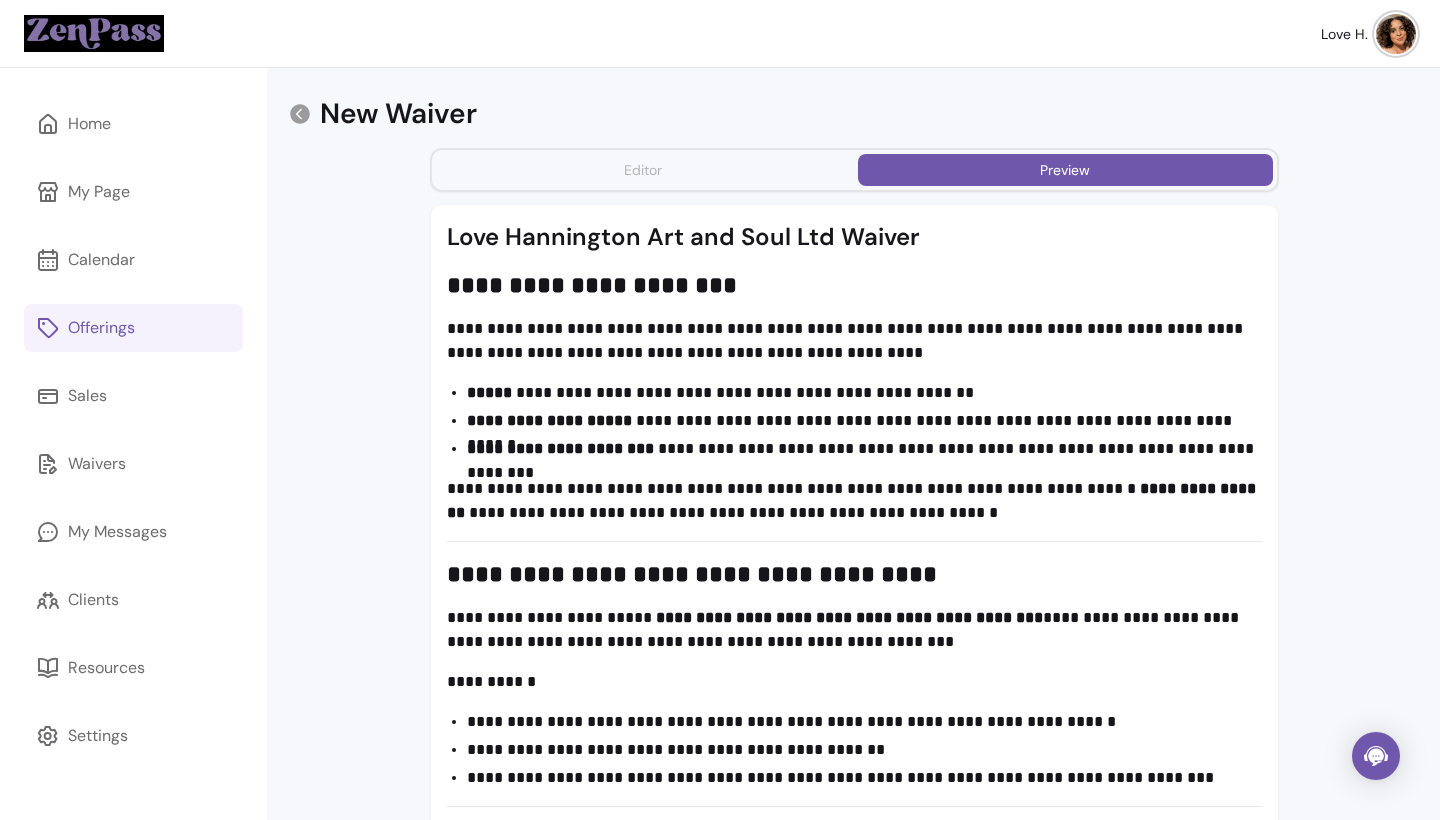 click on "Editor" at bounding box center [643, 170] 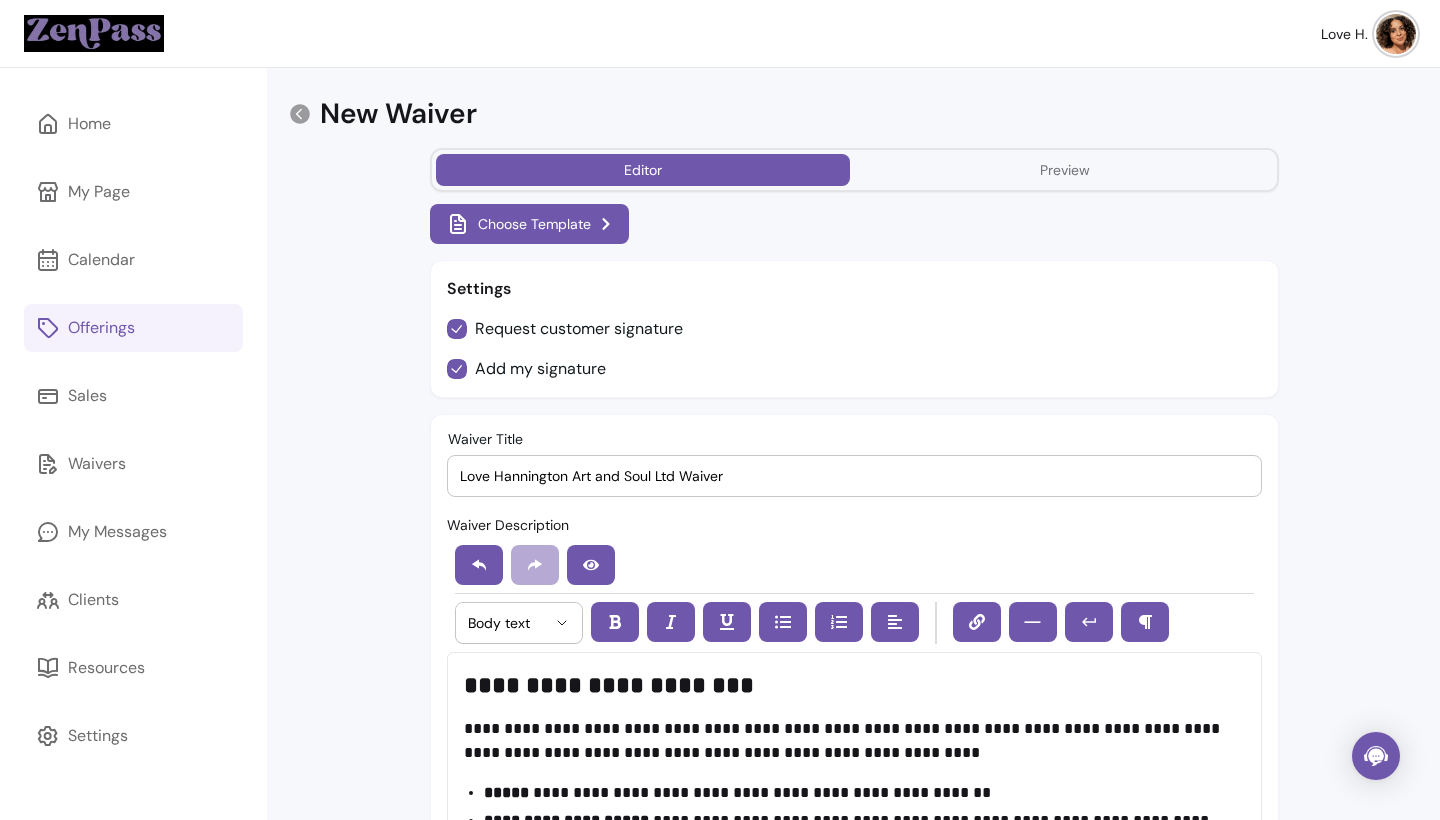 scroll, scrollTop: 0, scrollLeft: 0, axis: both 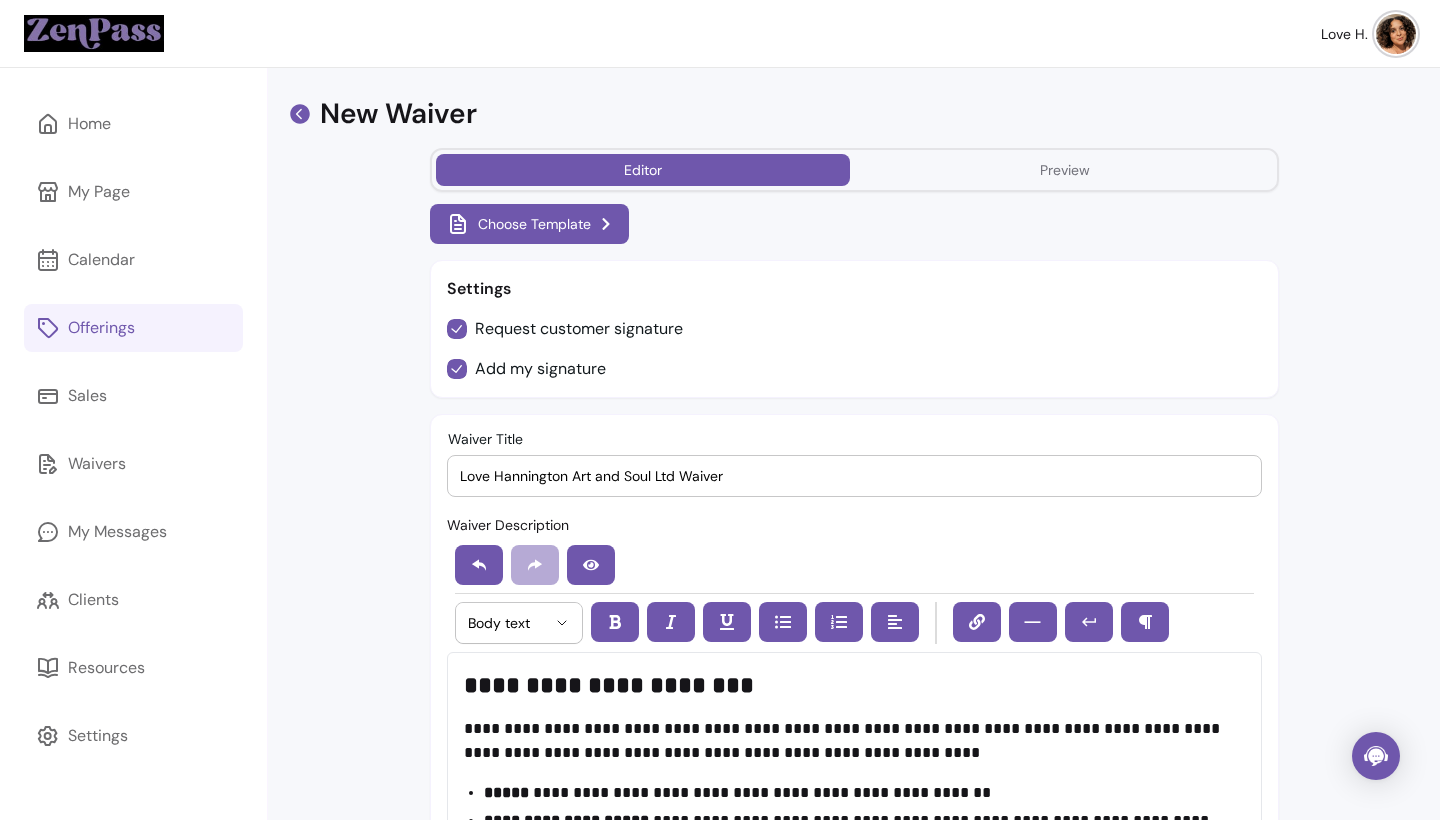 click 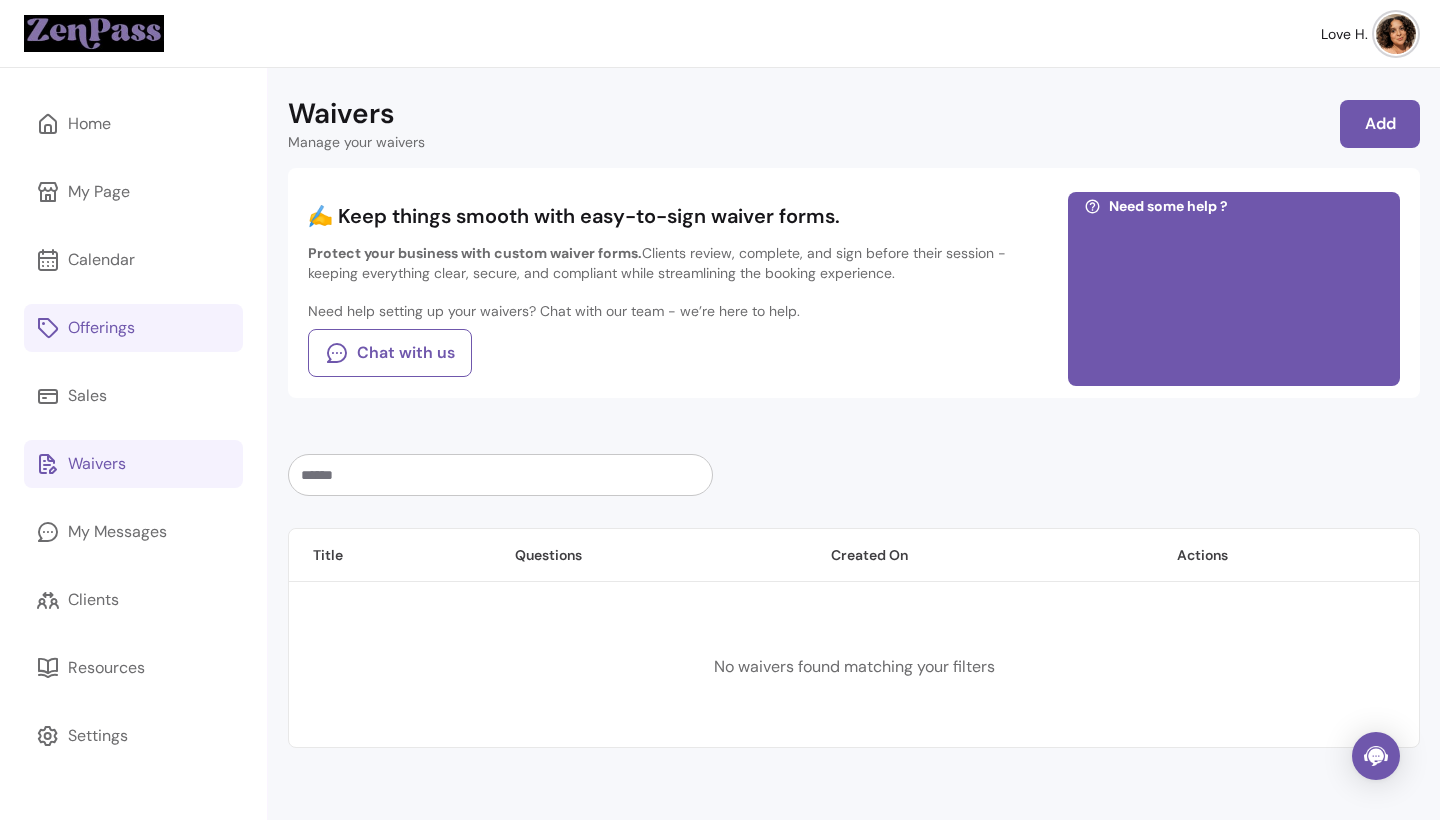 scroll, scrollTop: 23, scrollLeft: 0, axis: vertical 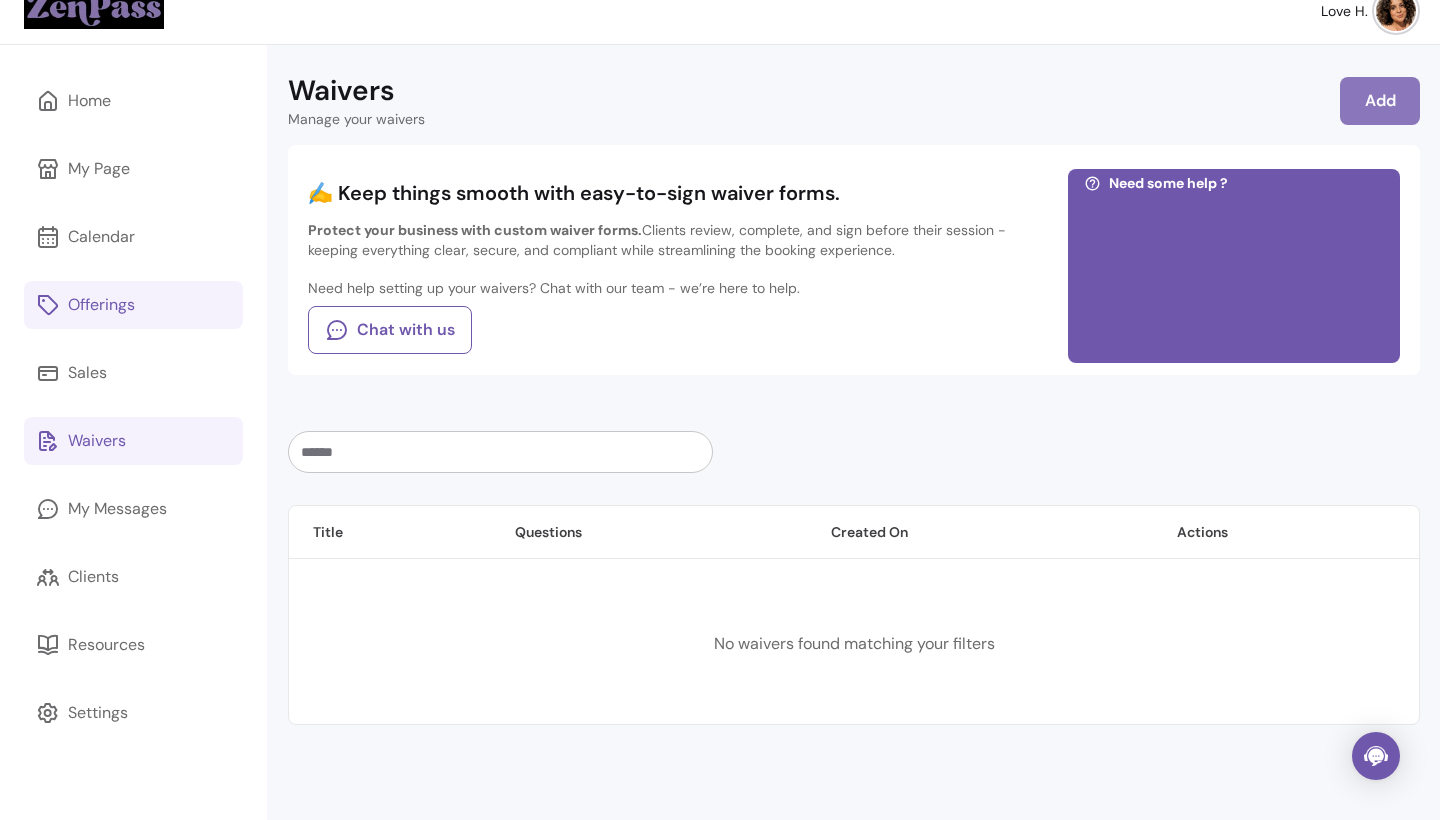click on "Add" at bounding box center (1380, 101) 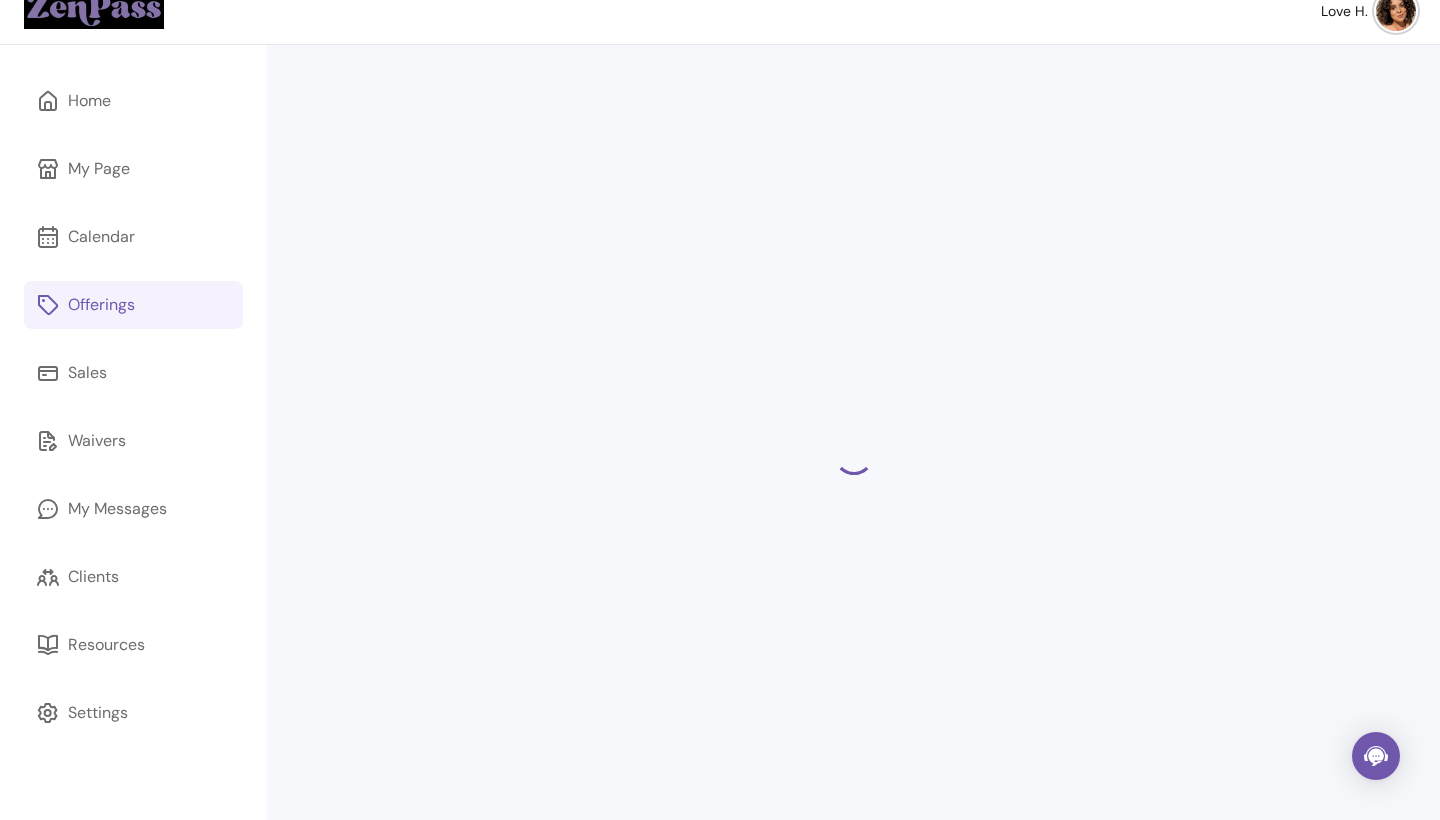select on "*" 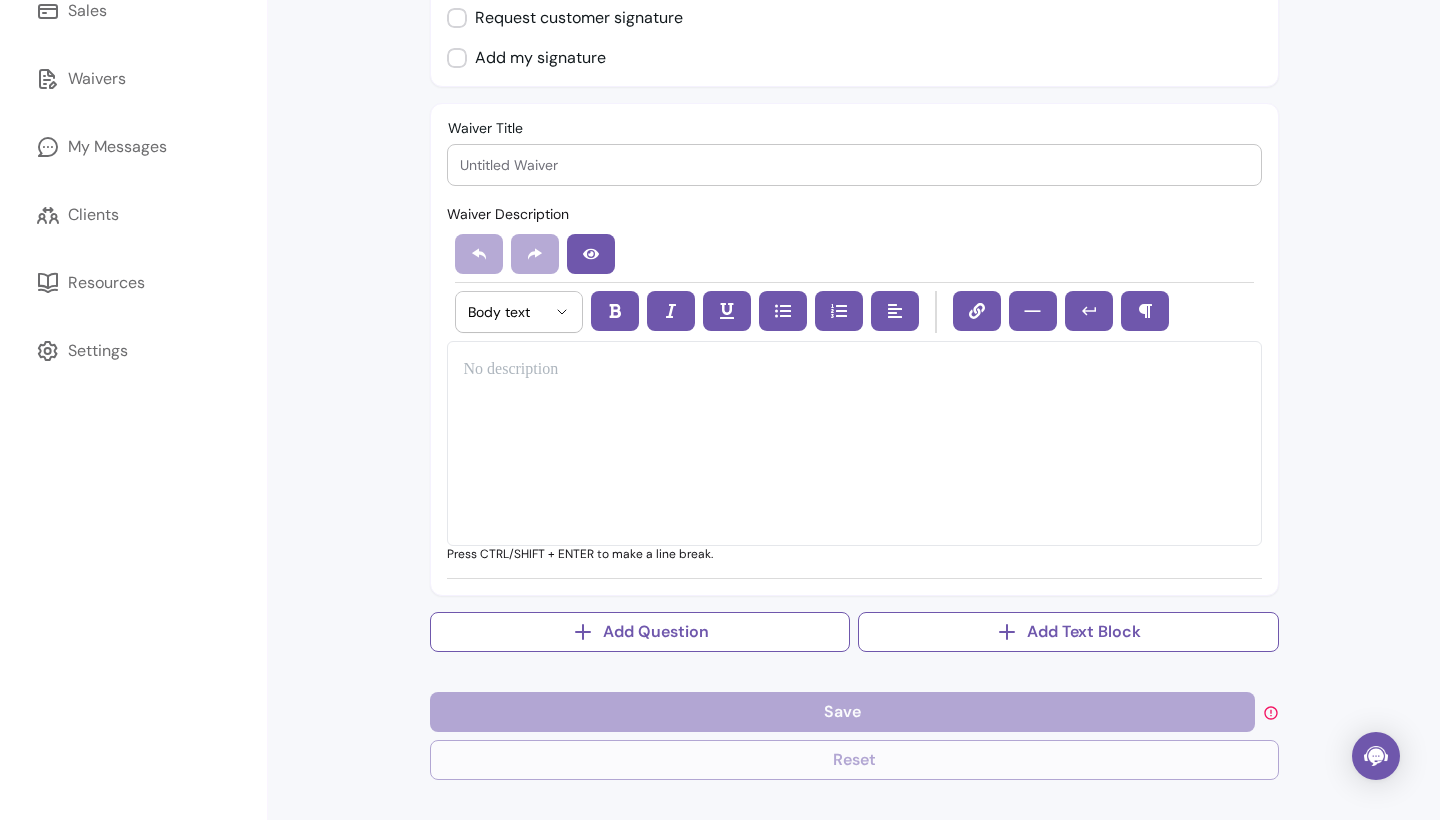 scroll, scrollTop: 385, scrollLeft: 0, axis: vertical 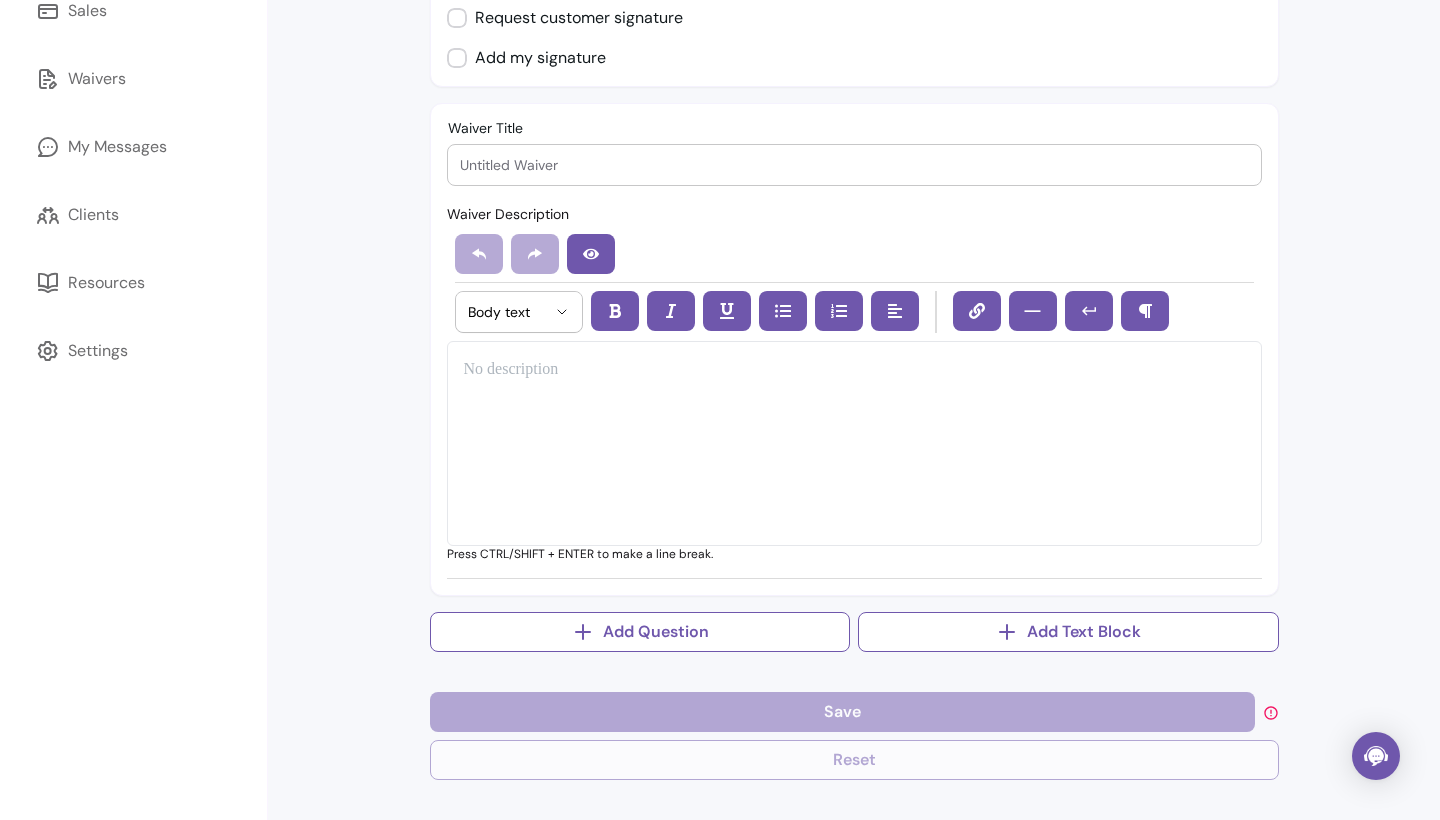 click at bounding box center (854, 443) 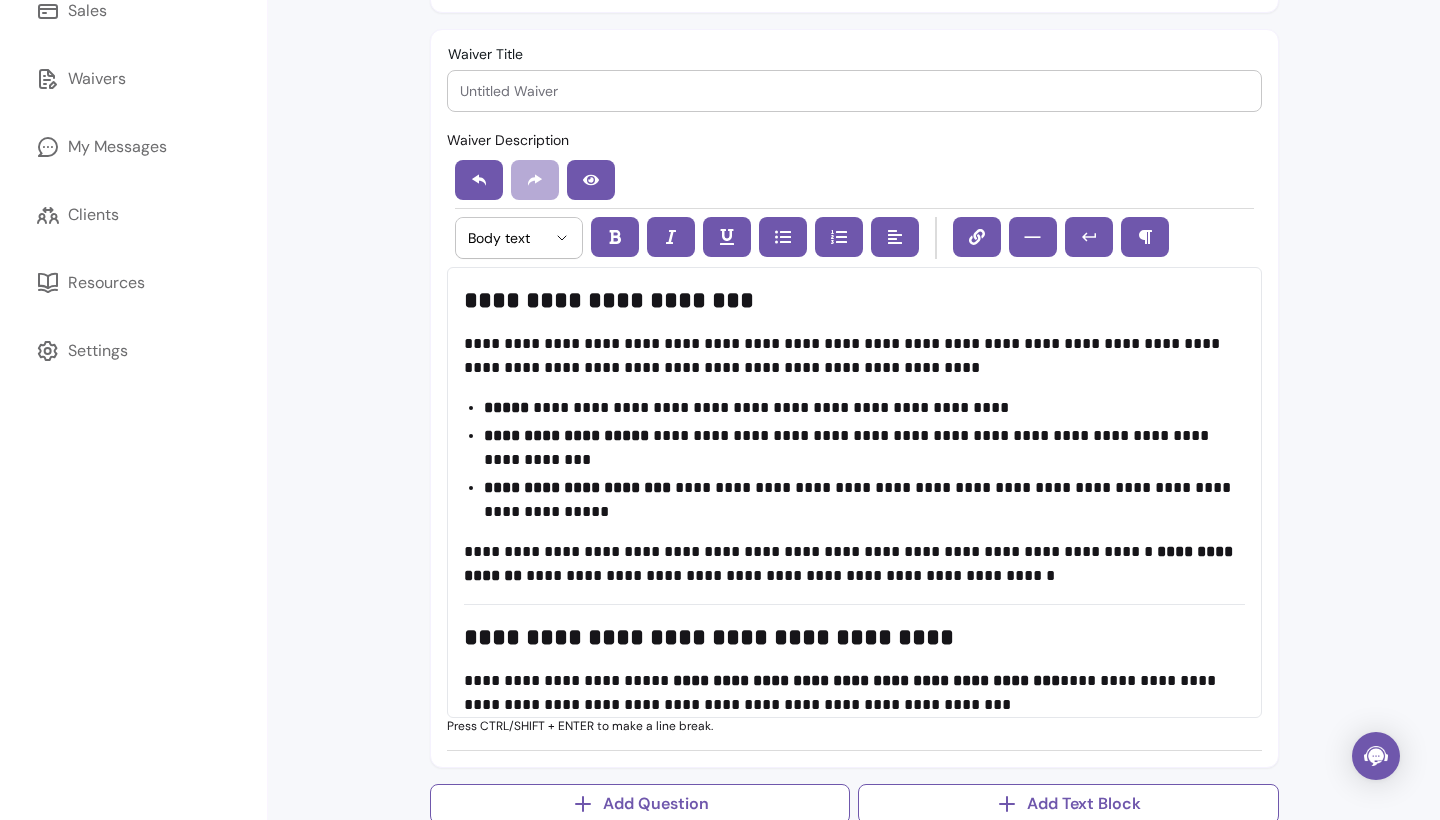 scroll, scrollTop: 1346, scrollLeft: 0, axis: vertical 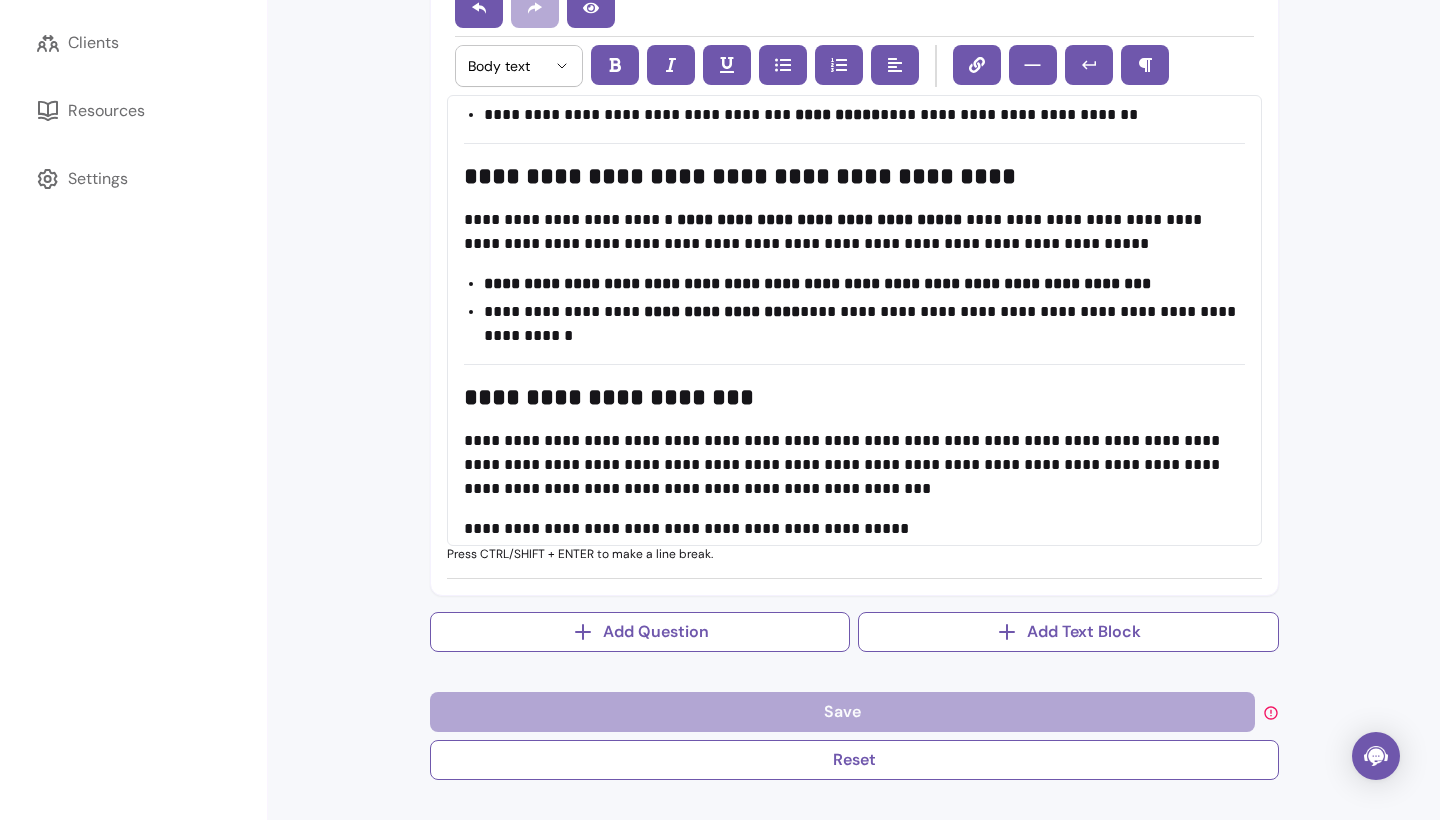 click on "**********" at bounding box center (854, 165) 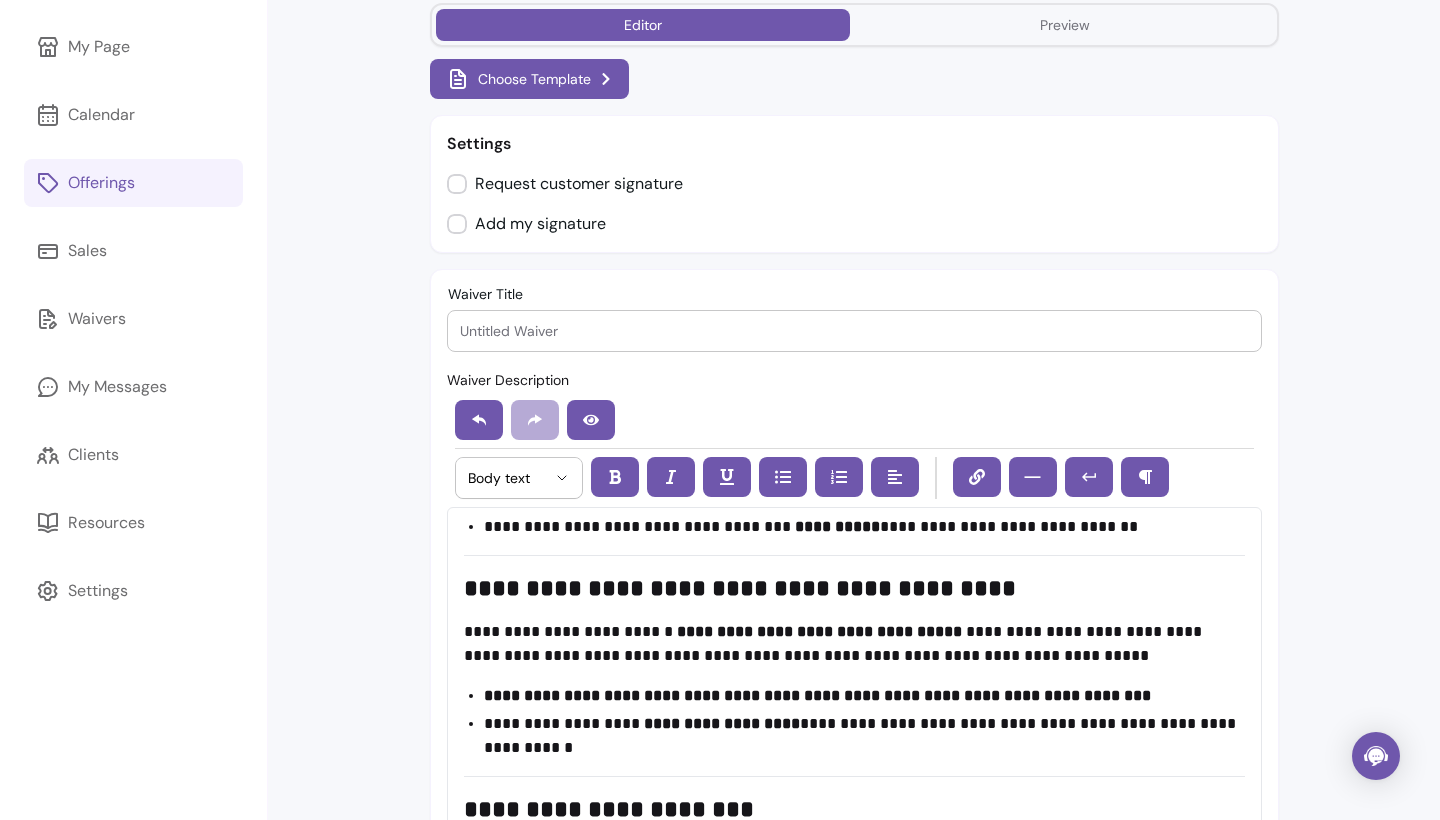 scroll, scrollTop: 143, scrollLeft: 0, axis: vertical 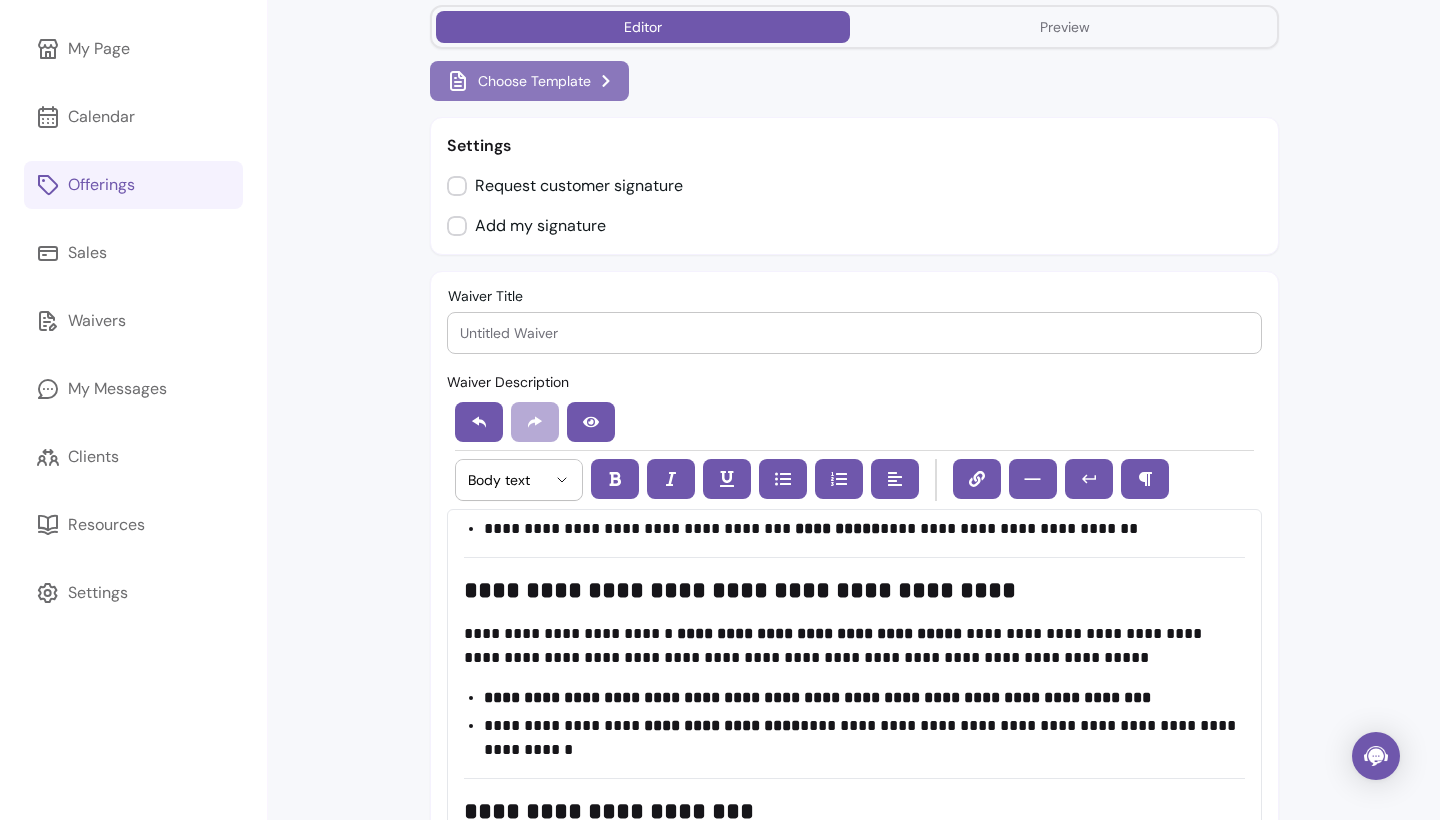 click on "Choose Template" at bounding box center [529, 81] 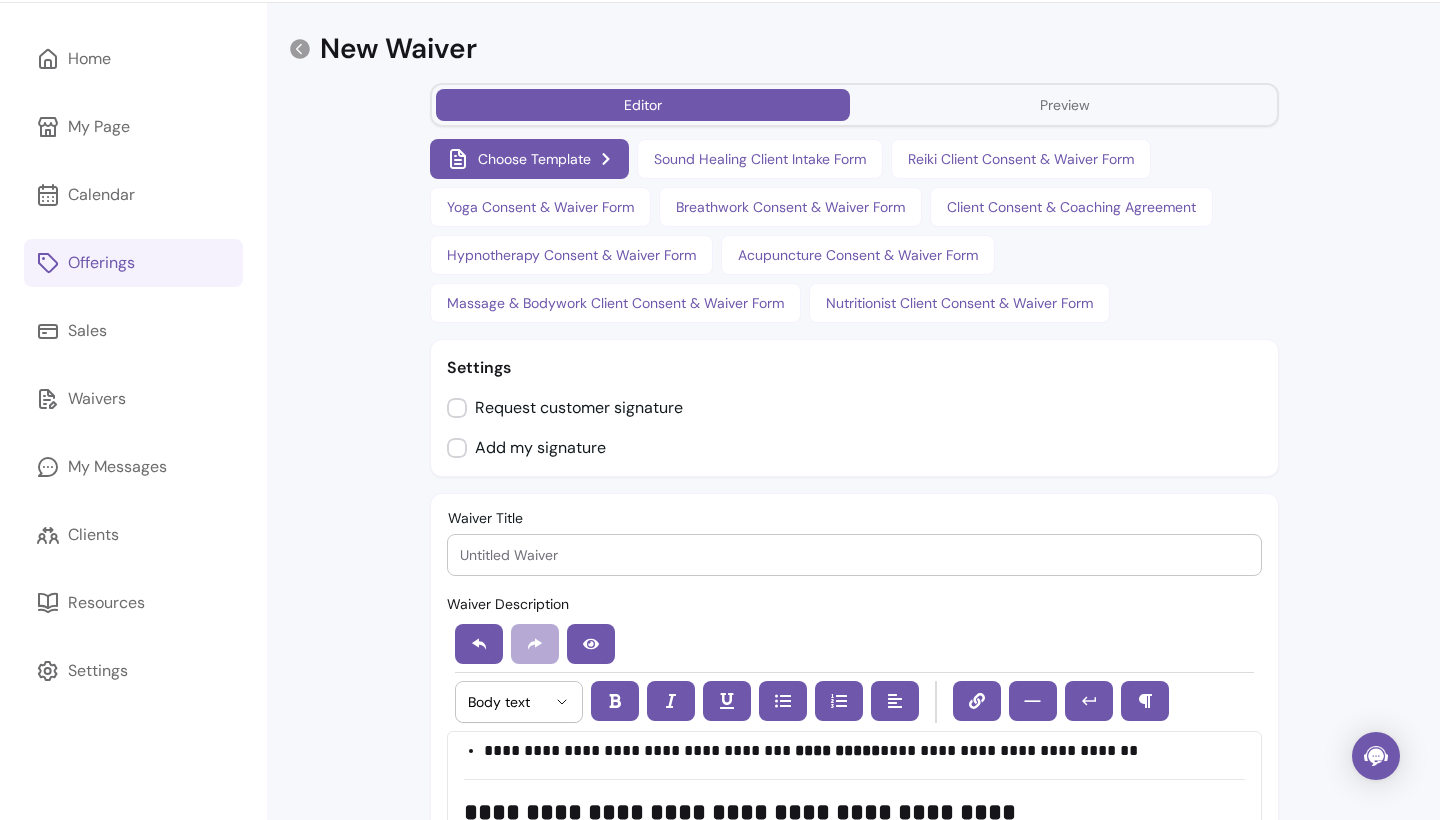 scroll, scrollTop: 67, scrollLeft: 0, axis: vertical 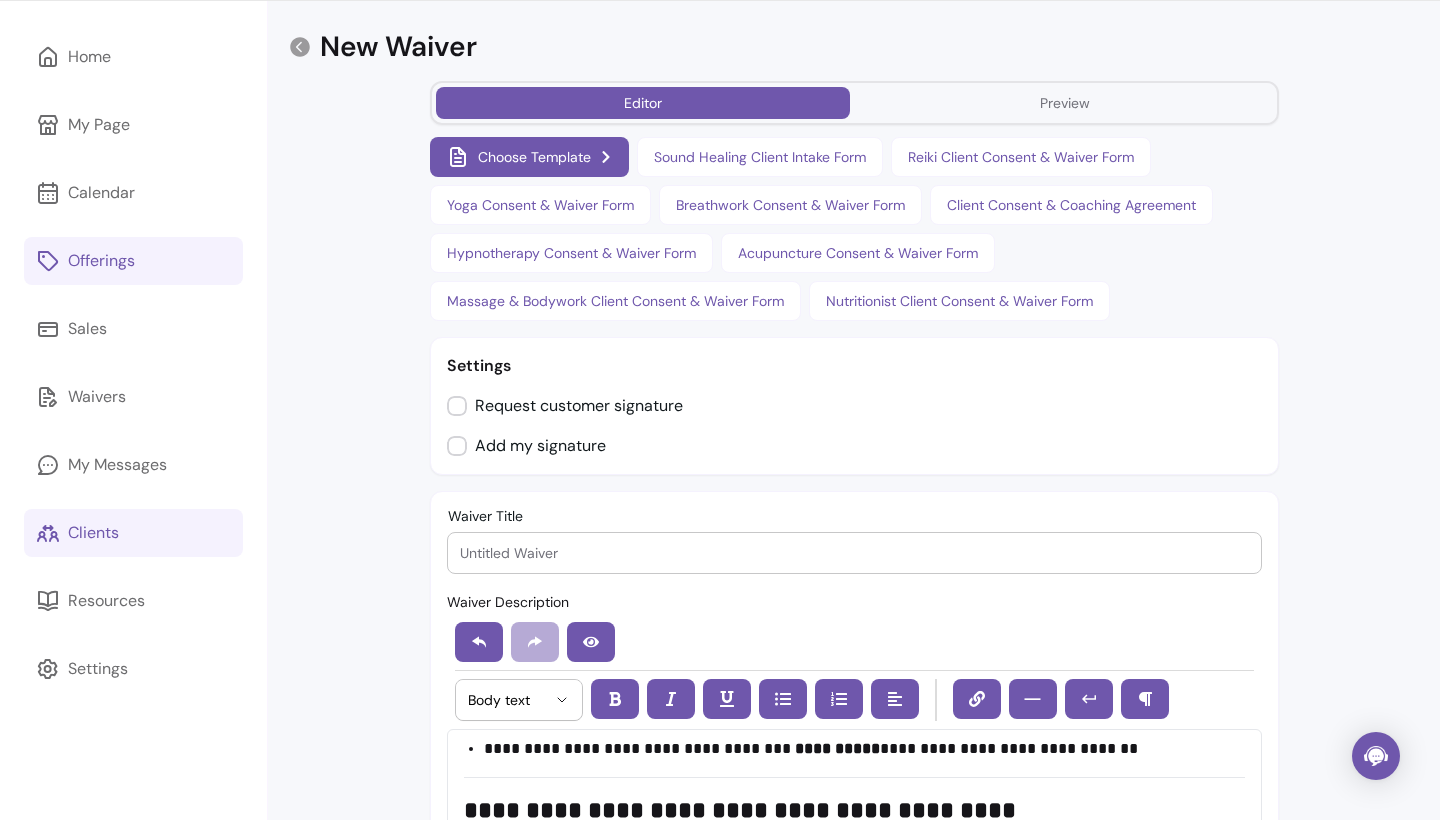 click on "Clients" at bounding box center (93, 533) 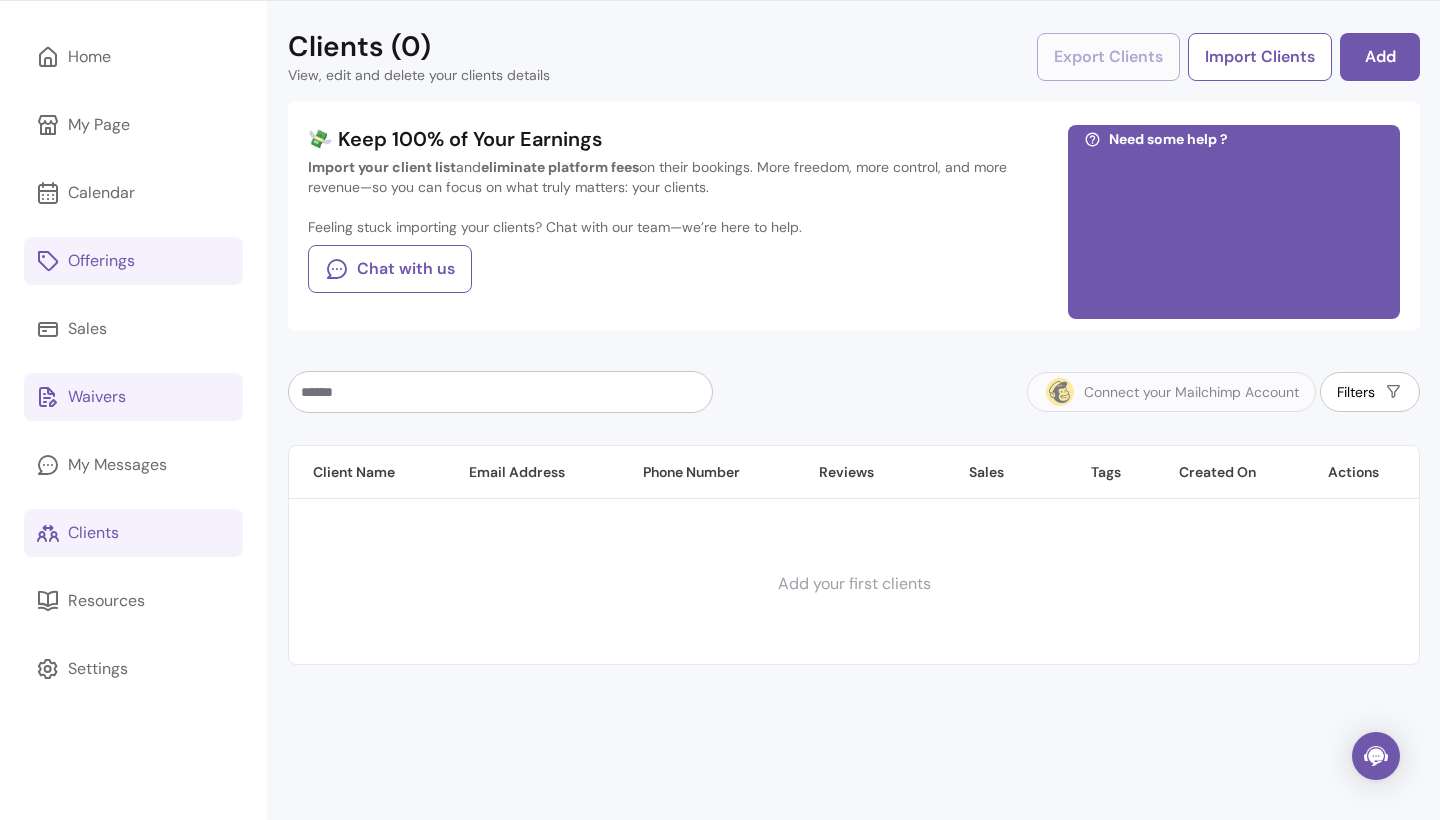 click on "Waivers" at bounding box center [97, 397] 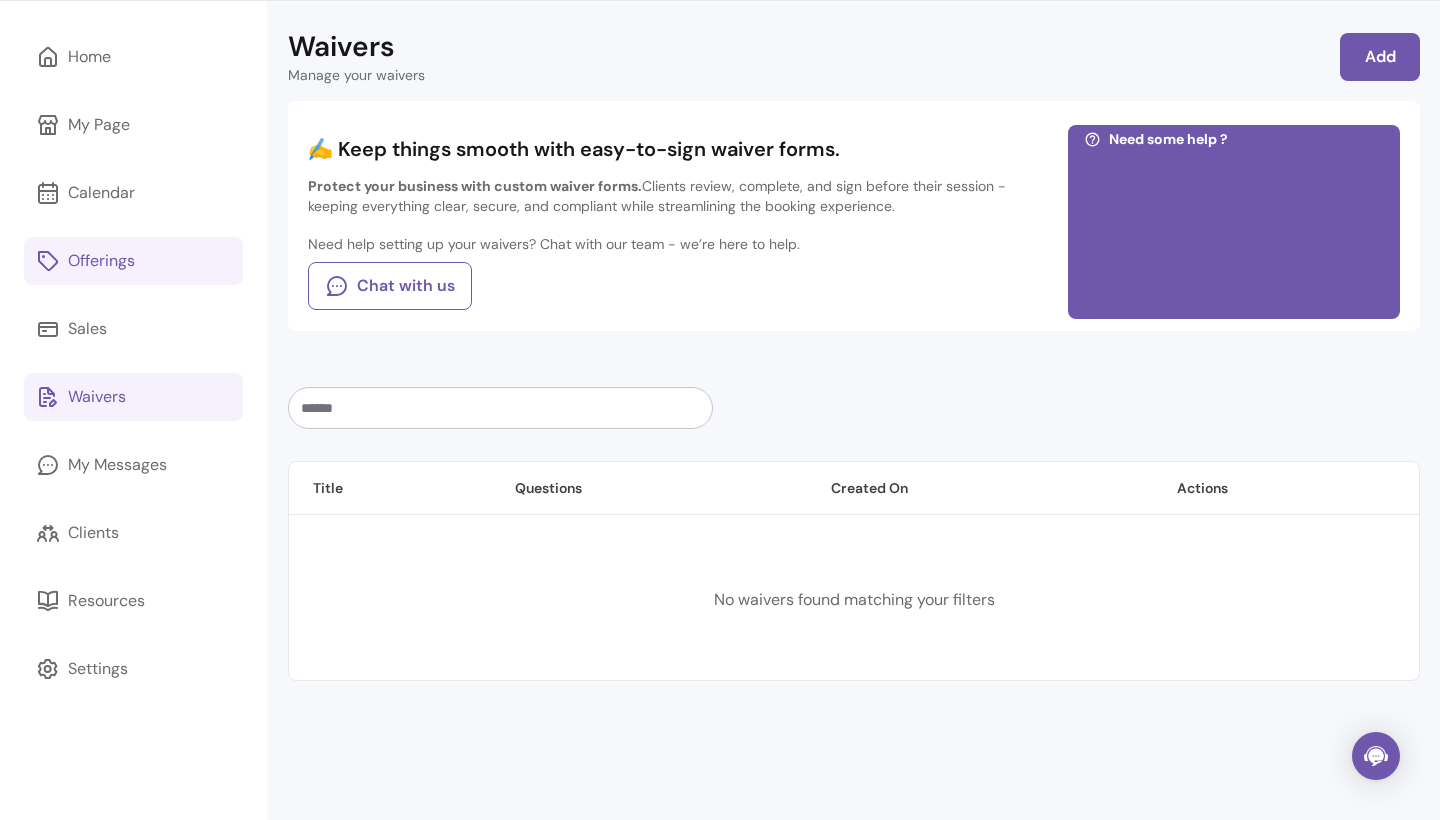 click on "Offerings" at bounding box center [101, 261] 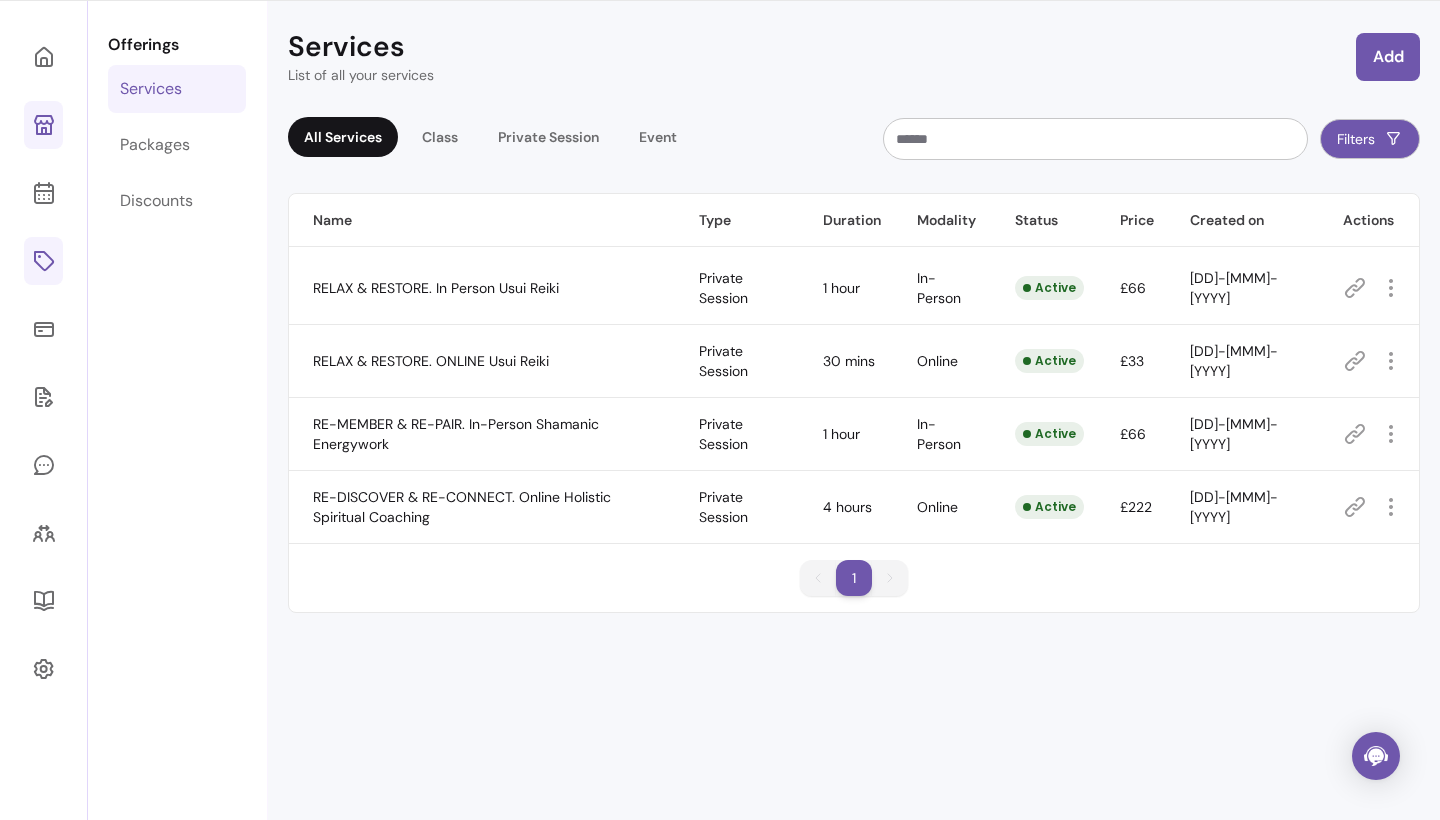 click 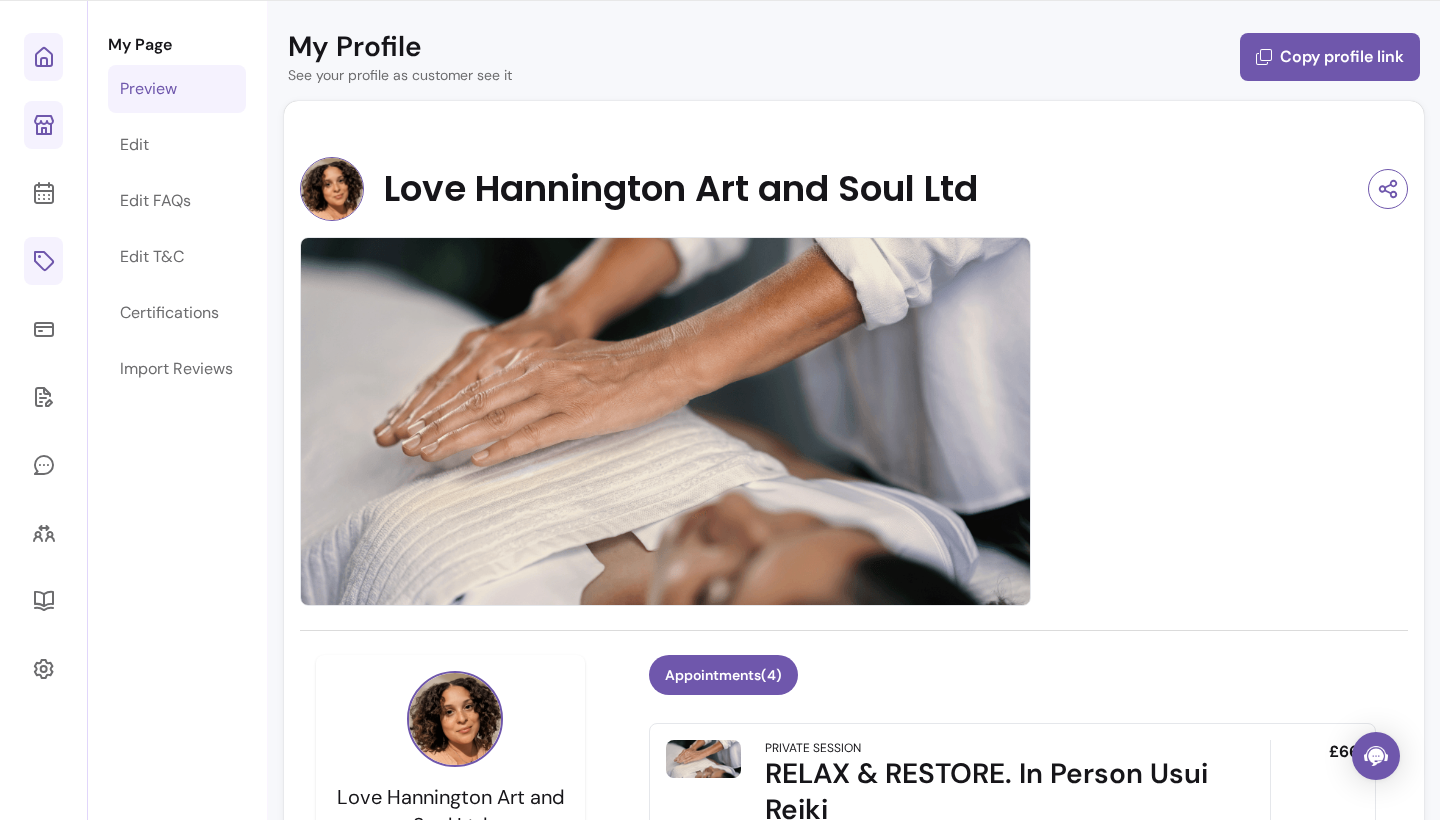 click 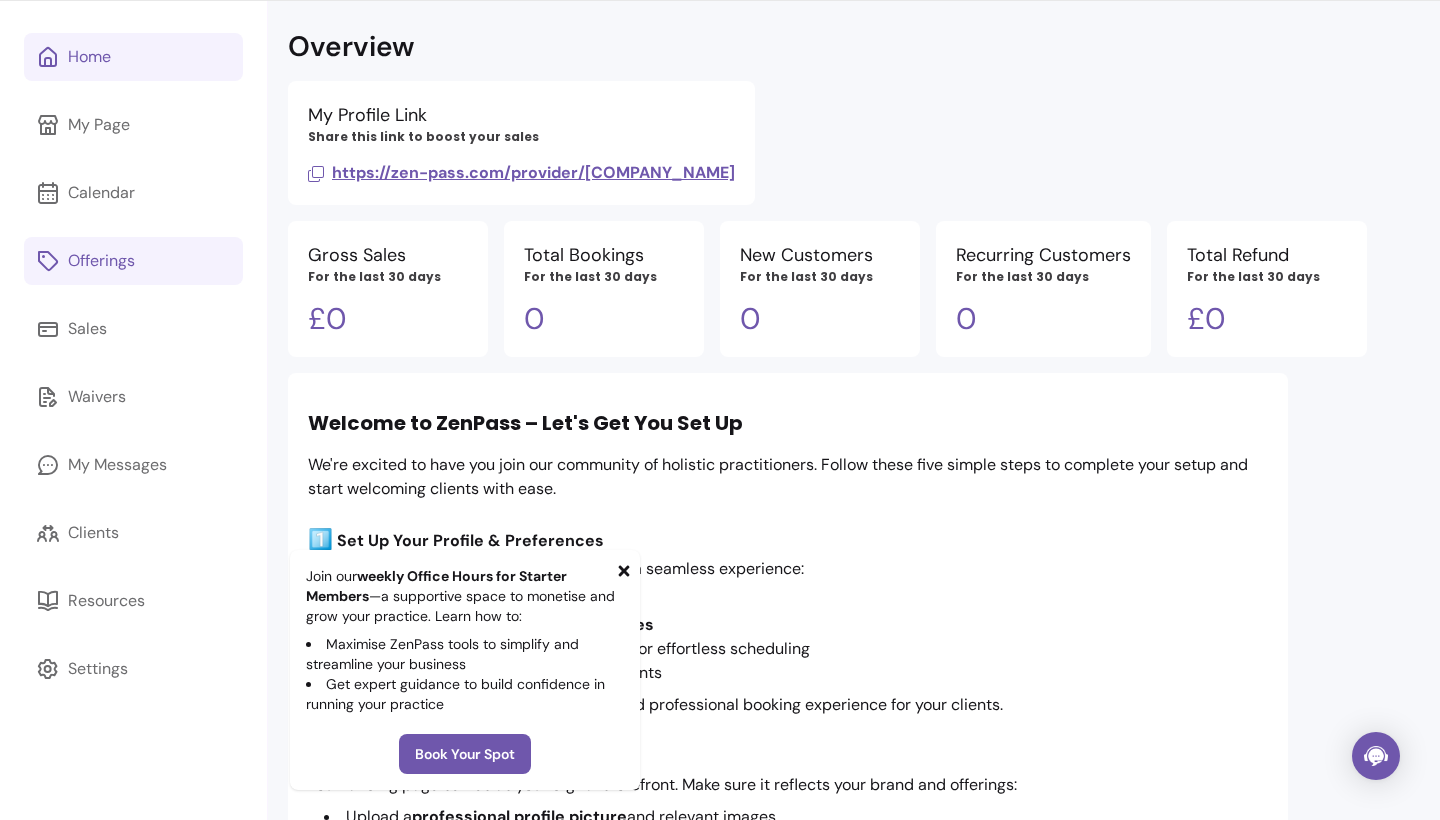 click on "https://zen-pass.com/provider/[COMPANY_NAME]" at bounding box center (521, 172) 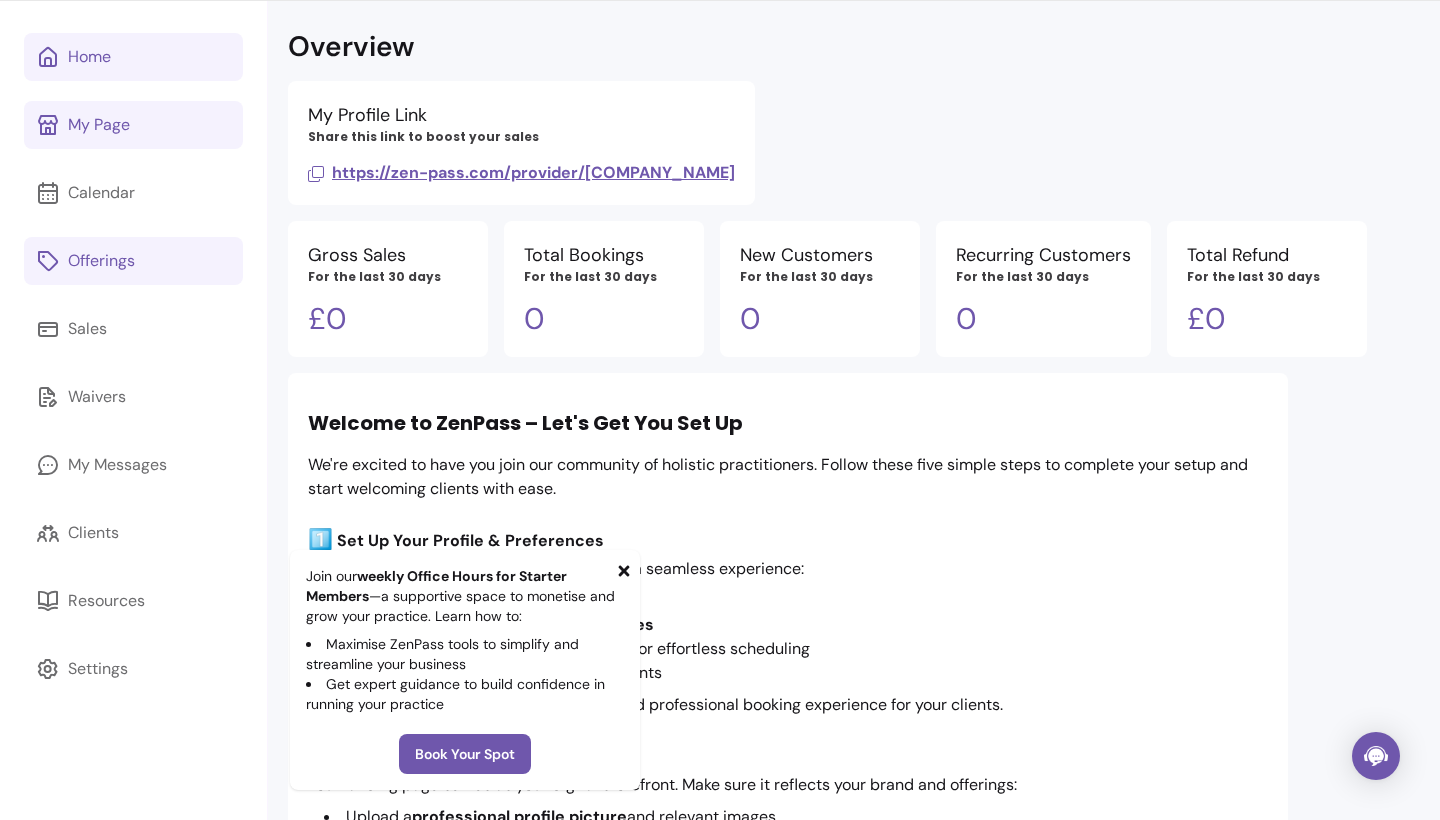 click on "My Page" at bounding box center (133, 125) 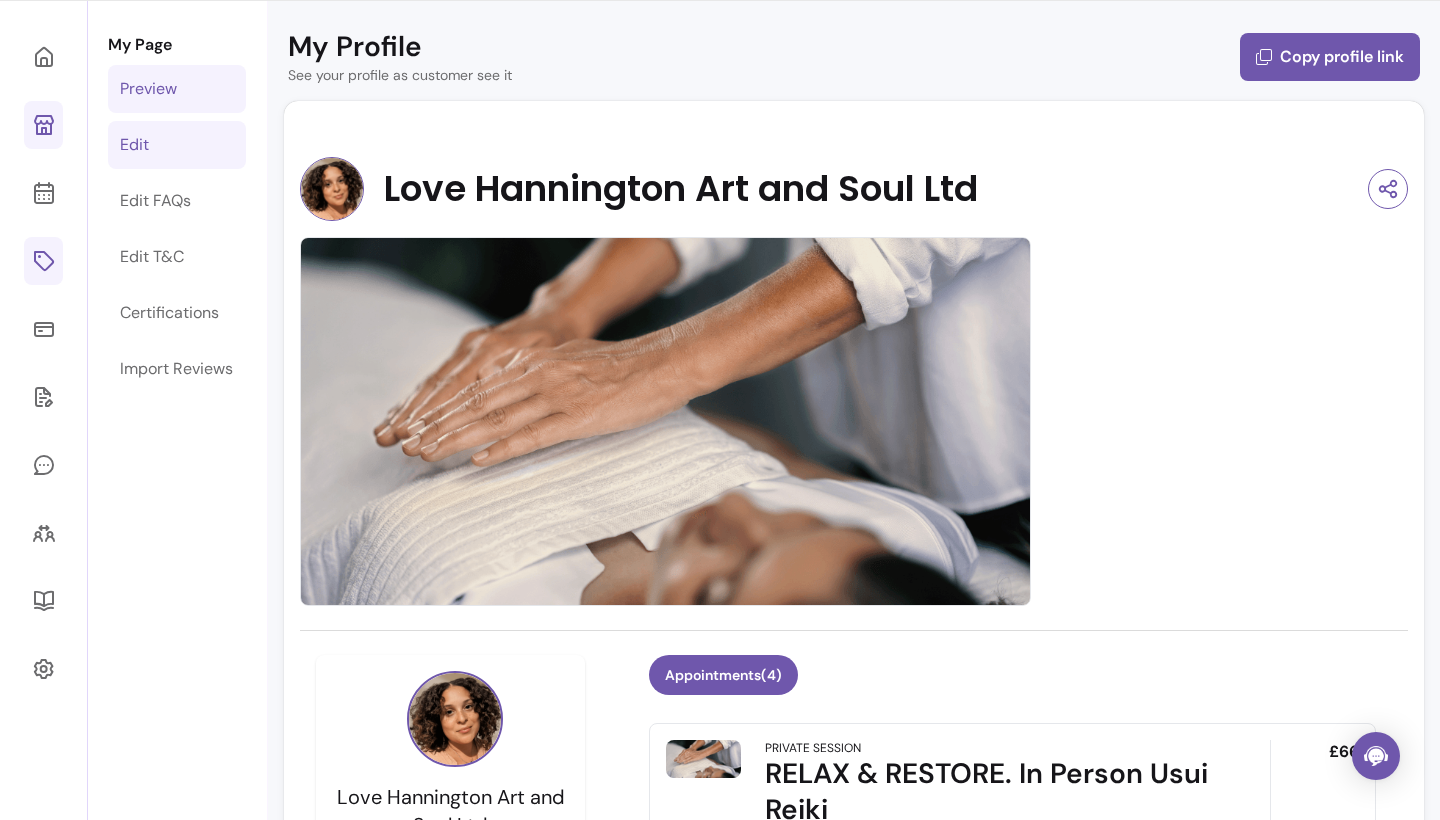 click on "Edit" at bounding box center (134, 145) 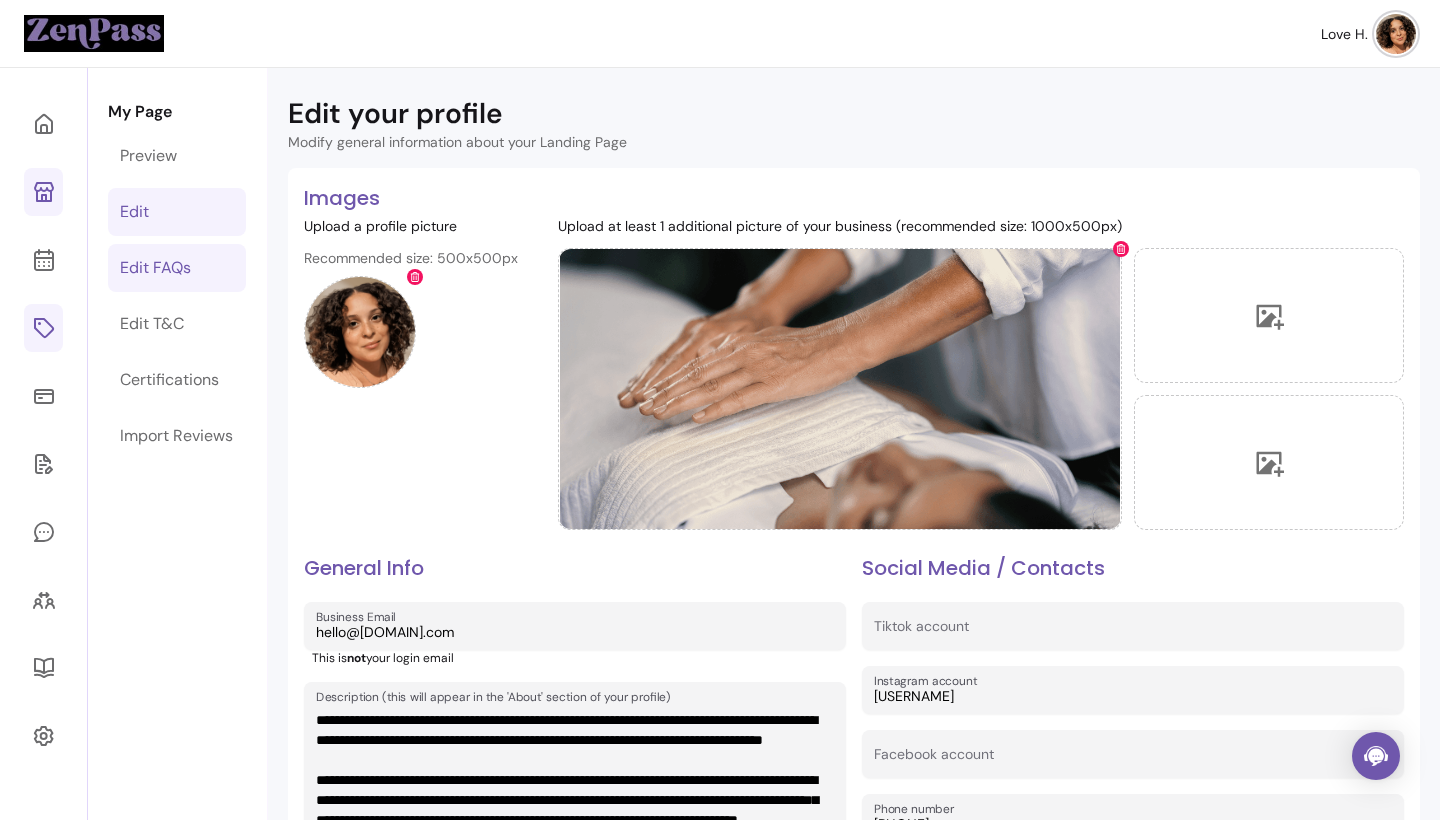 scroll, scrollTop: 0, scrollLeft: 0, axis: both 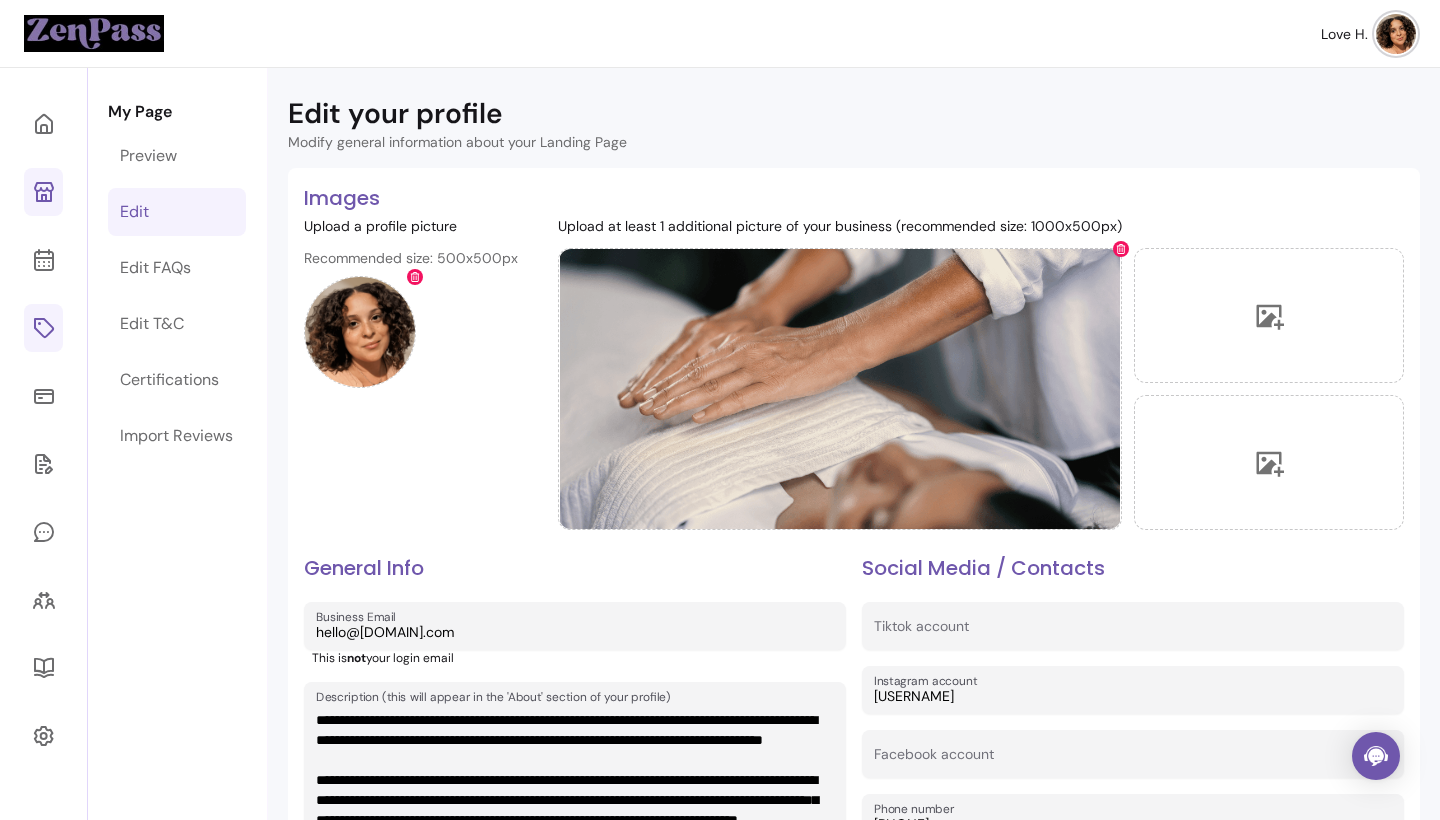 click on "My Page" at bounding box center [177, 112] 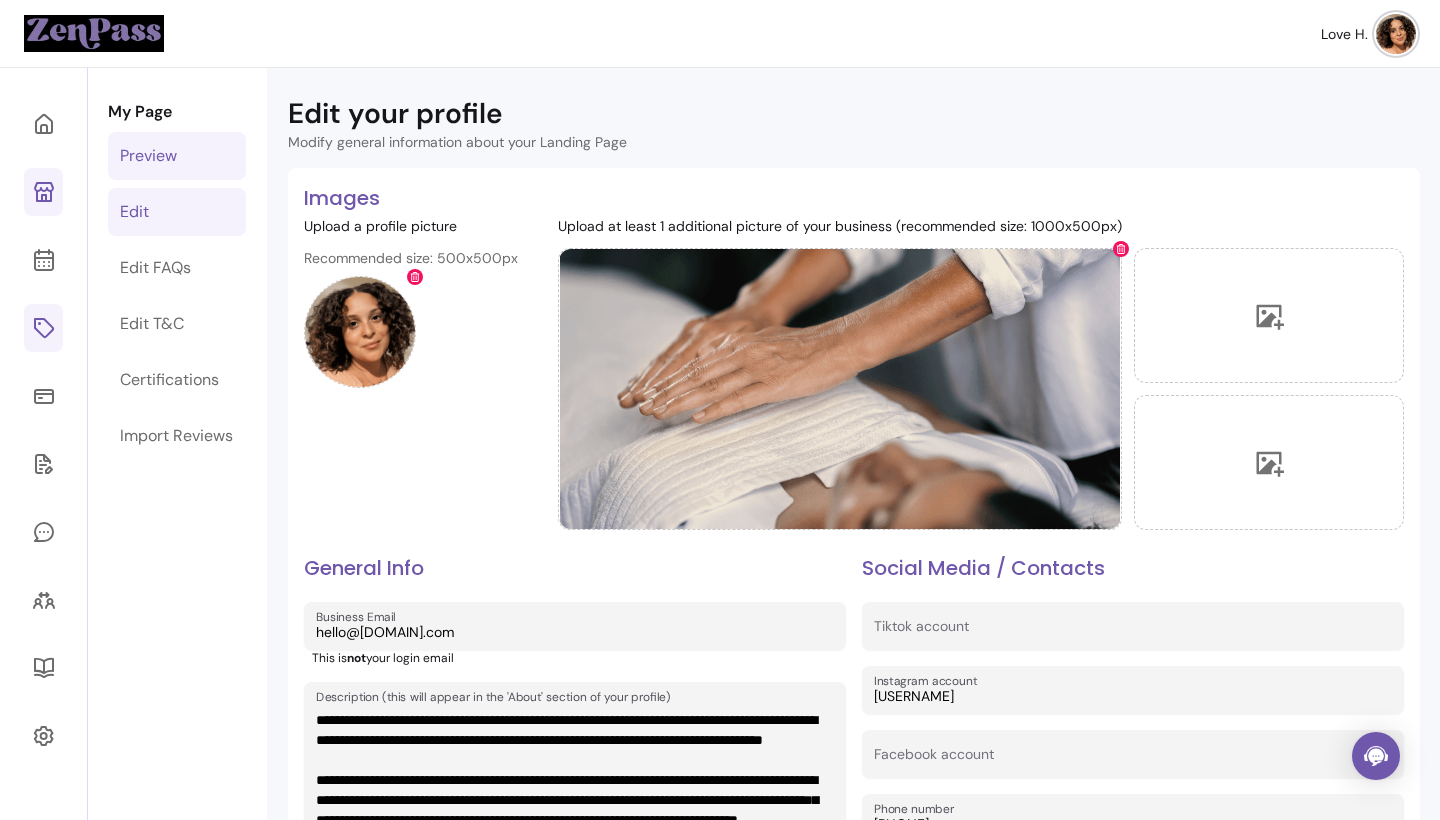 click on "Preview" at bounding box center (148, 156) 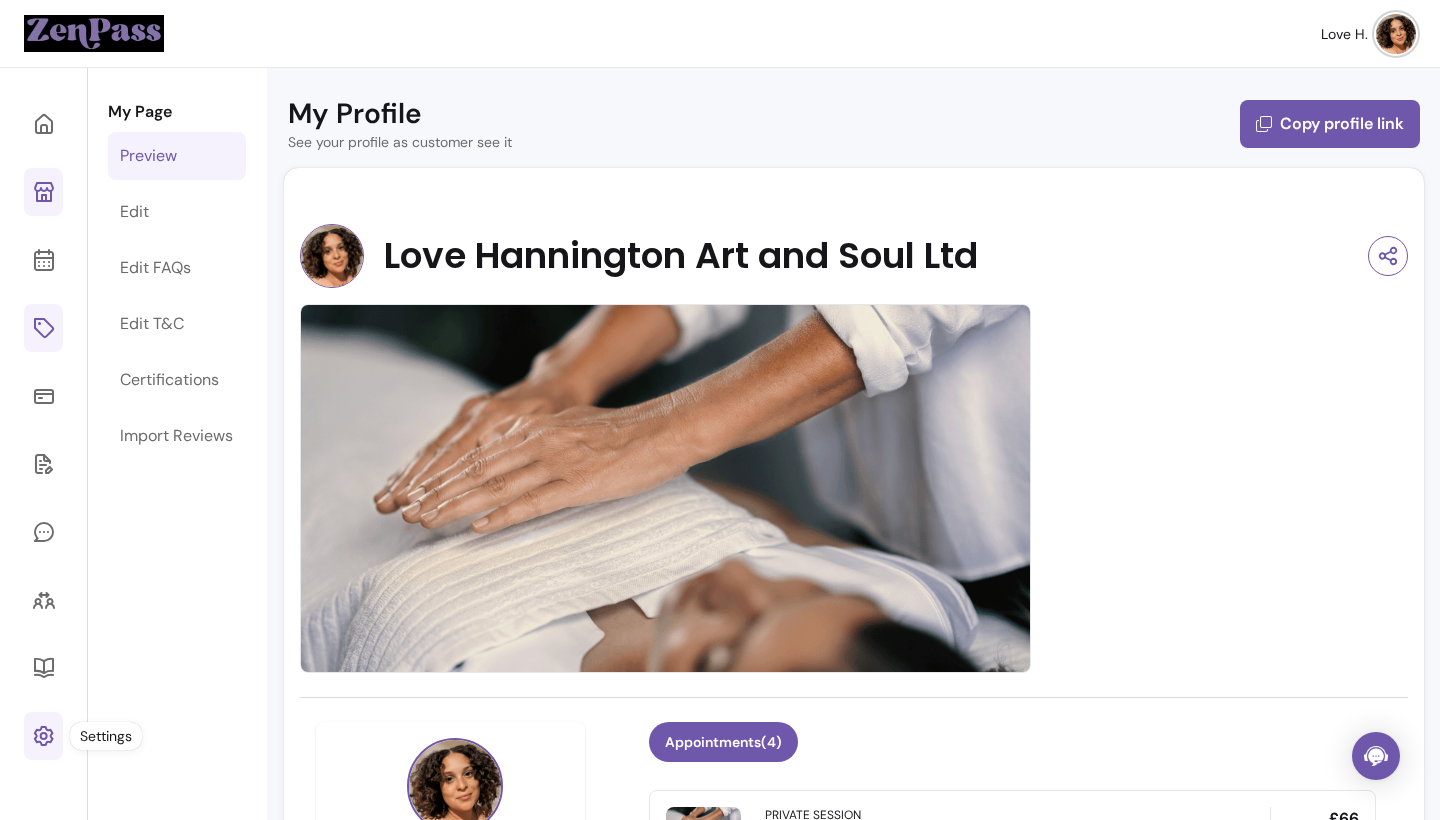 click 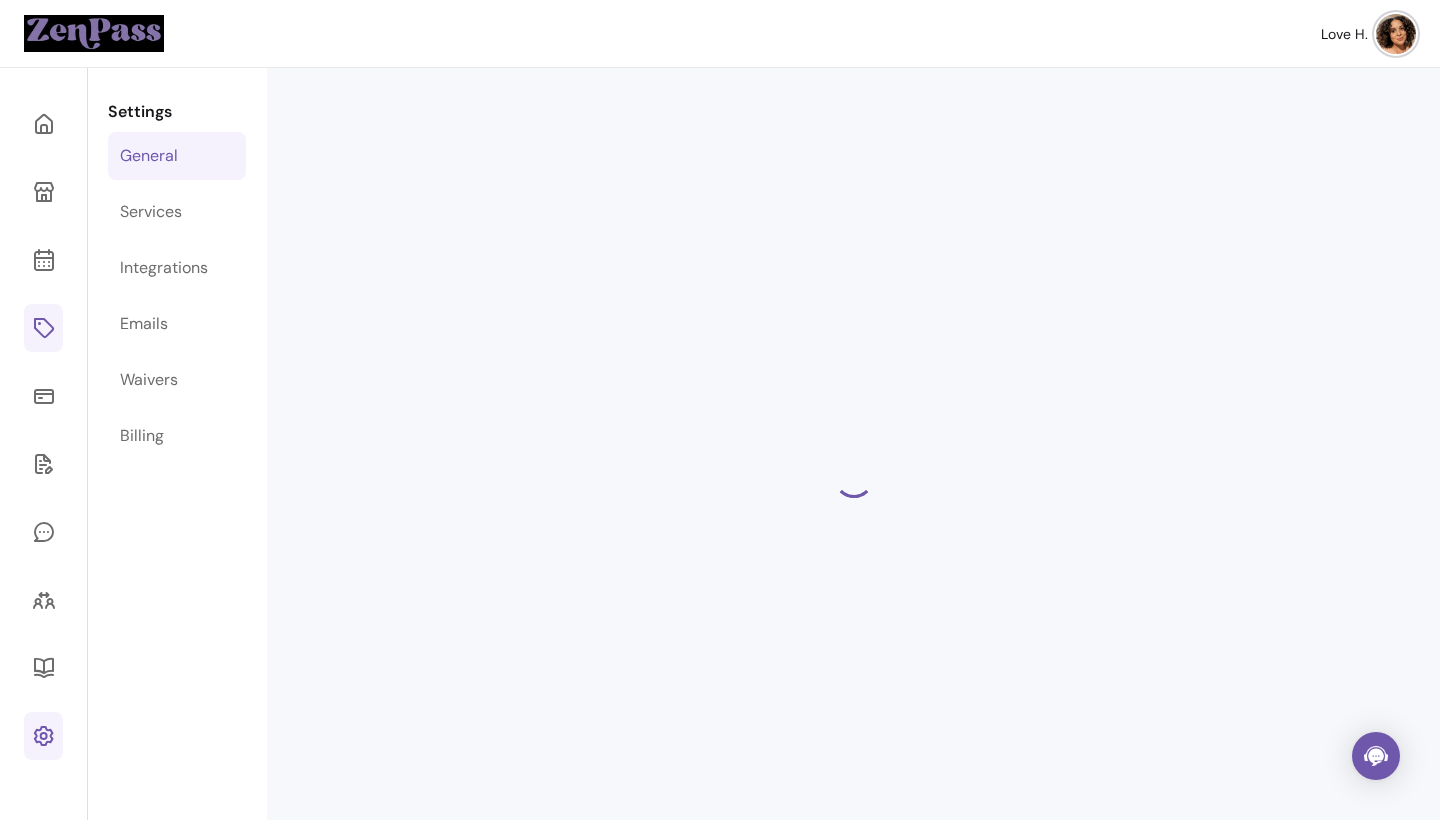 select on "**********" 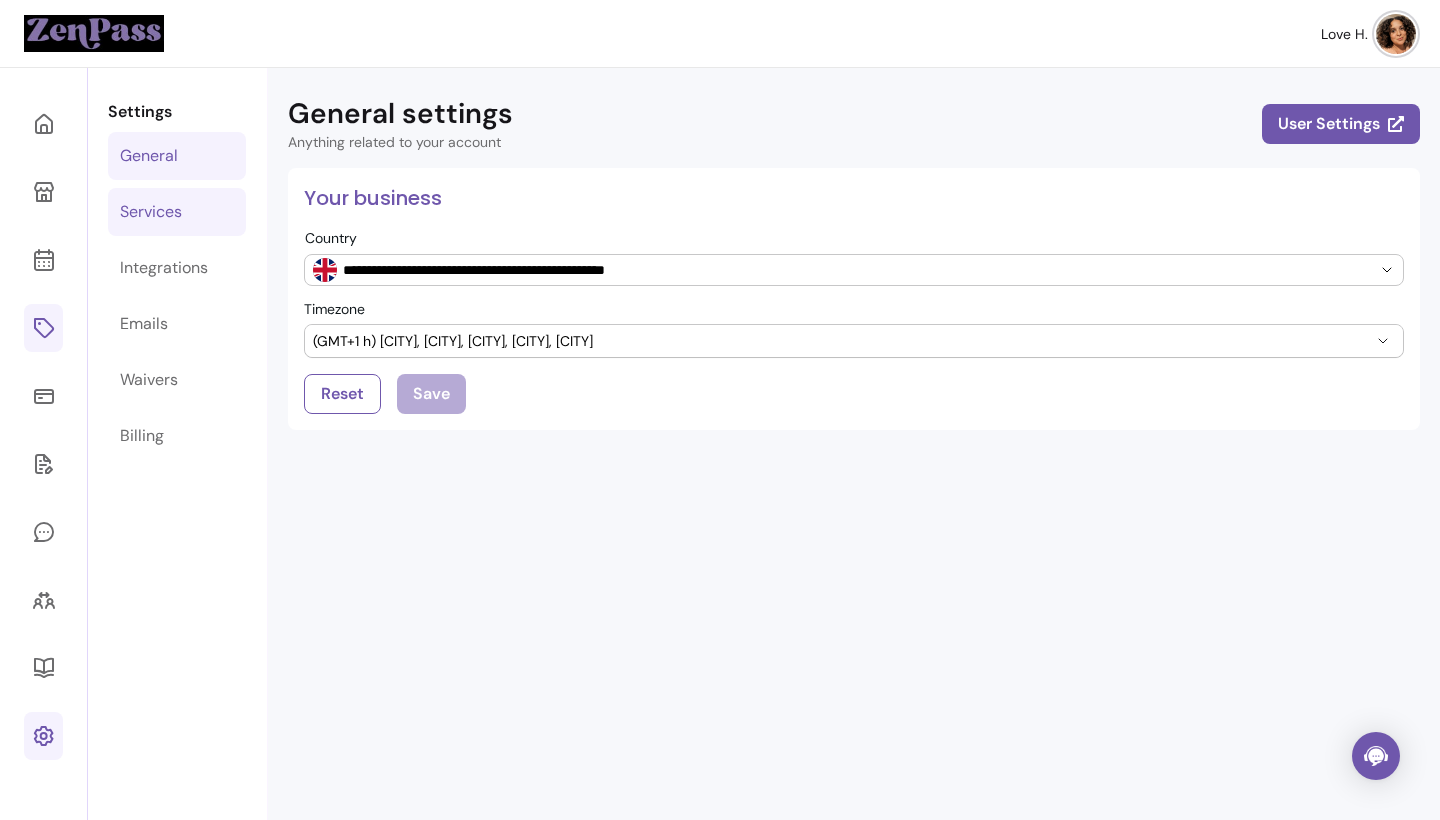 click on "Services" at bounding box center (177, 212) 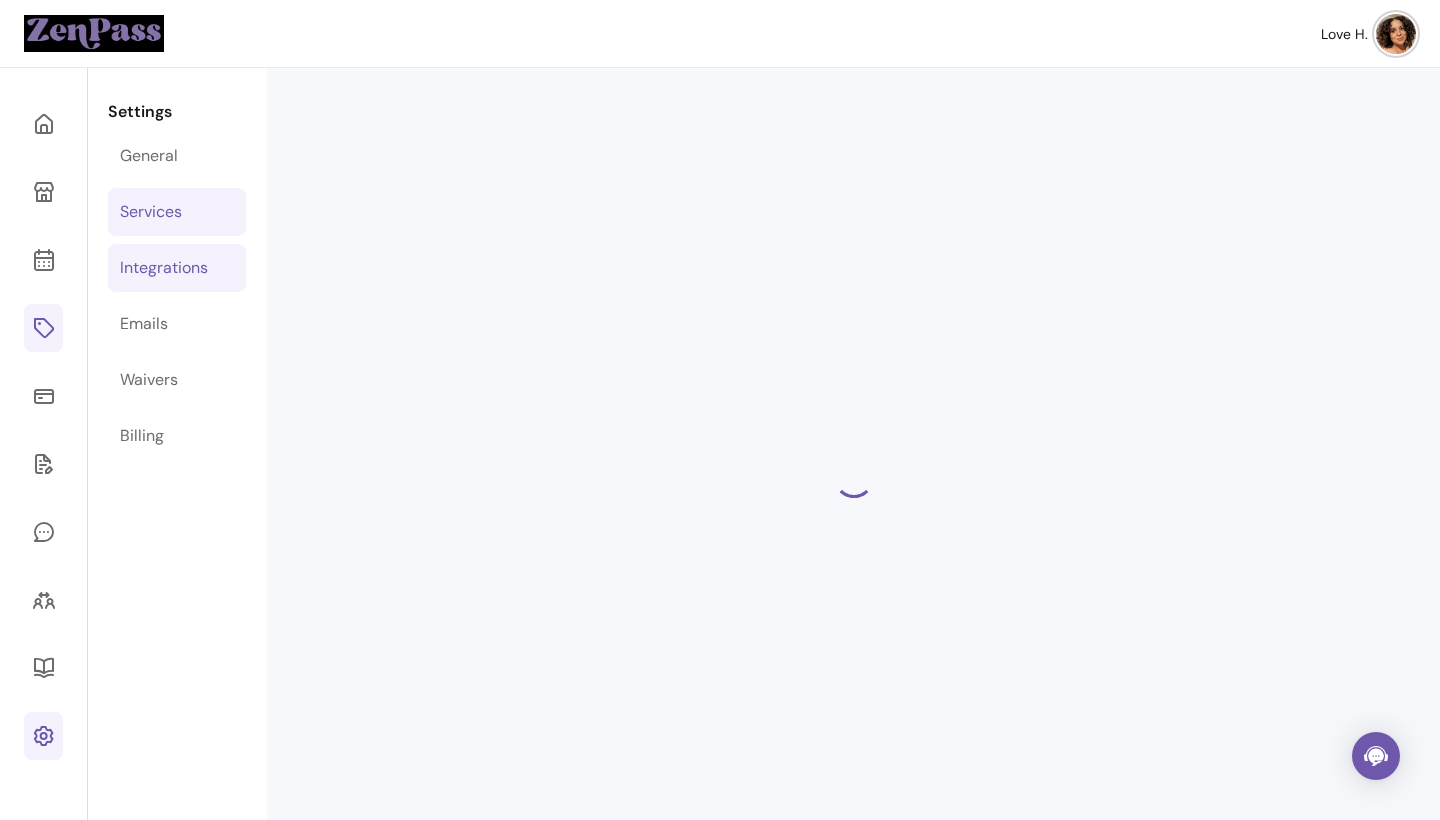 select on "***" 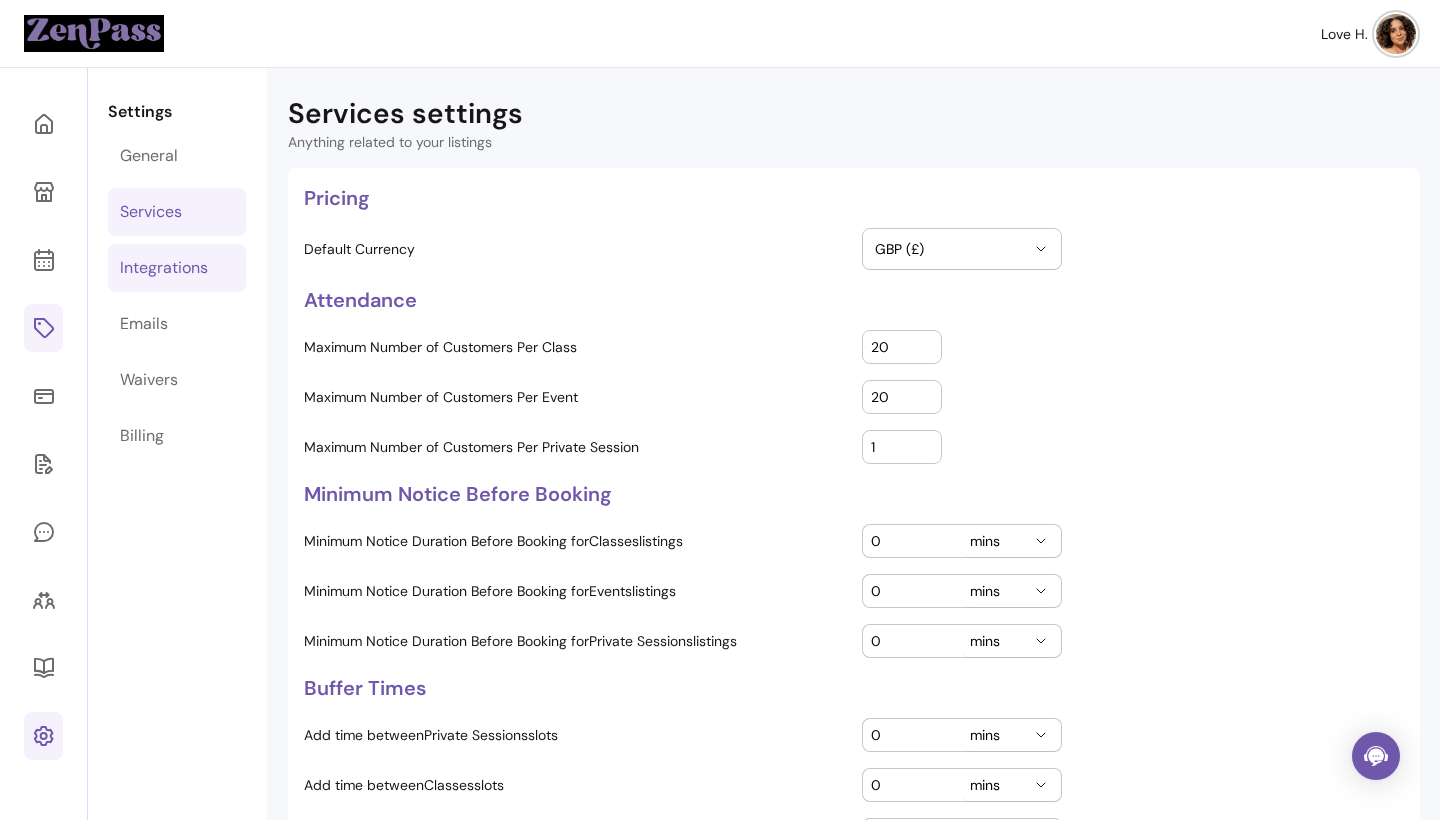 click on "Integrations" at bounding box center (164, 268) 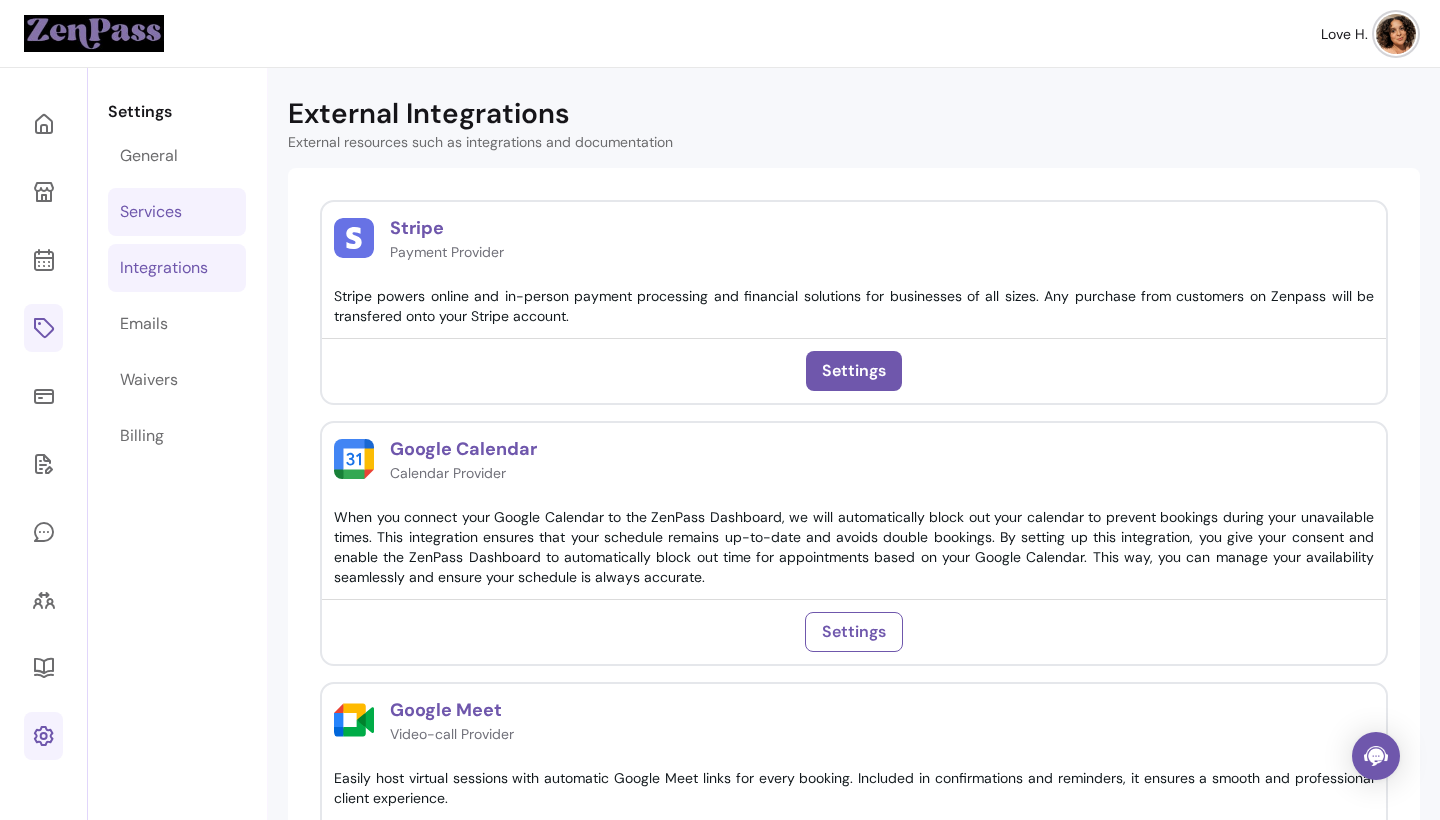click on "Services" at bounding box center (177, 212) 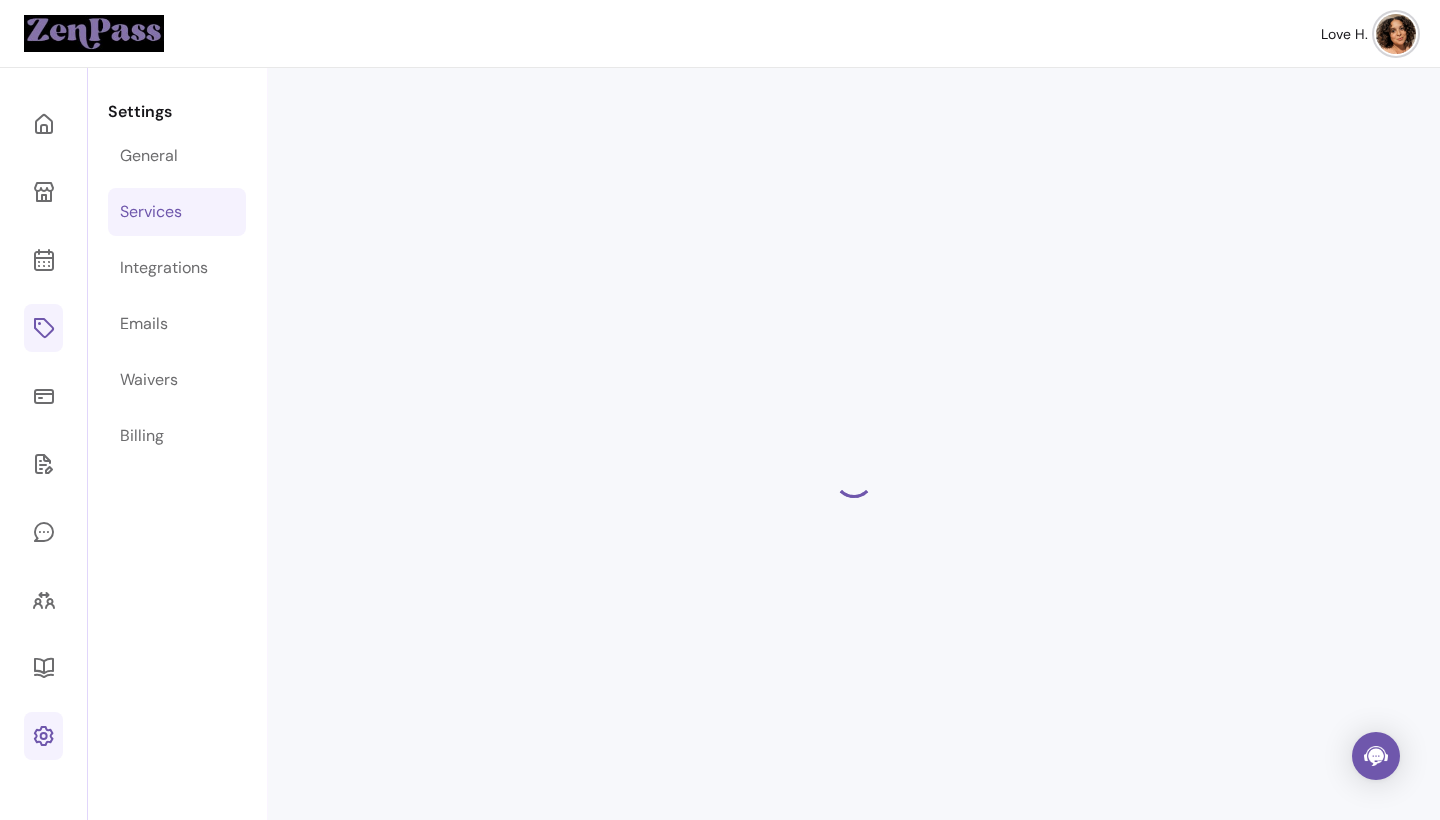 select on "***" 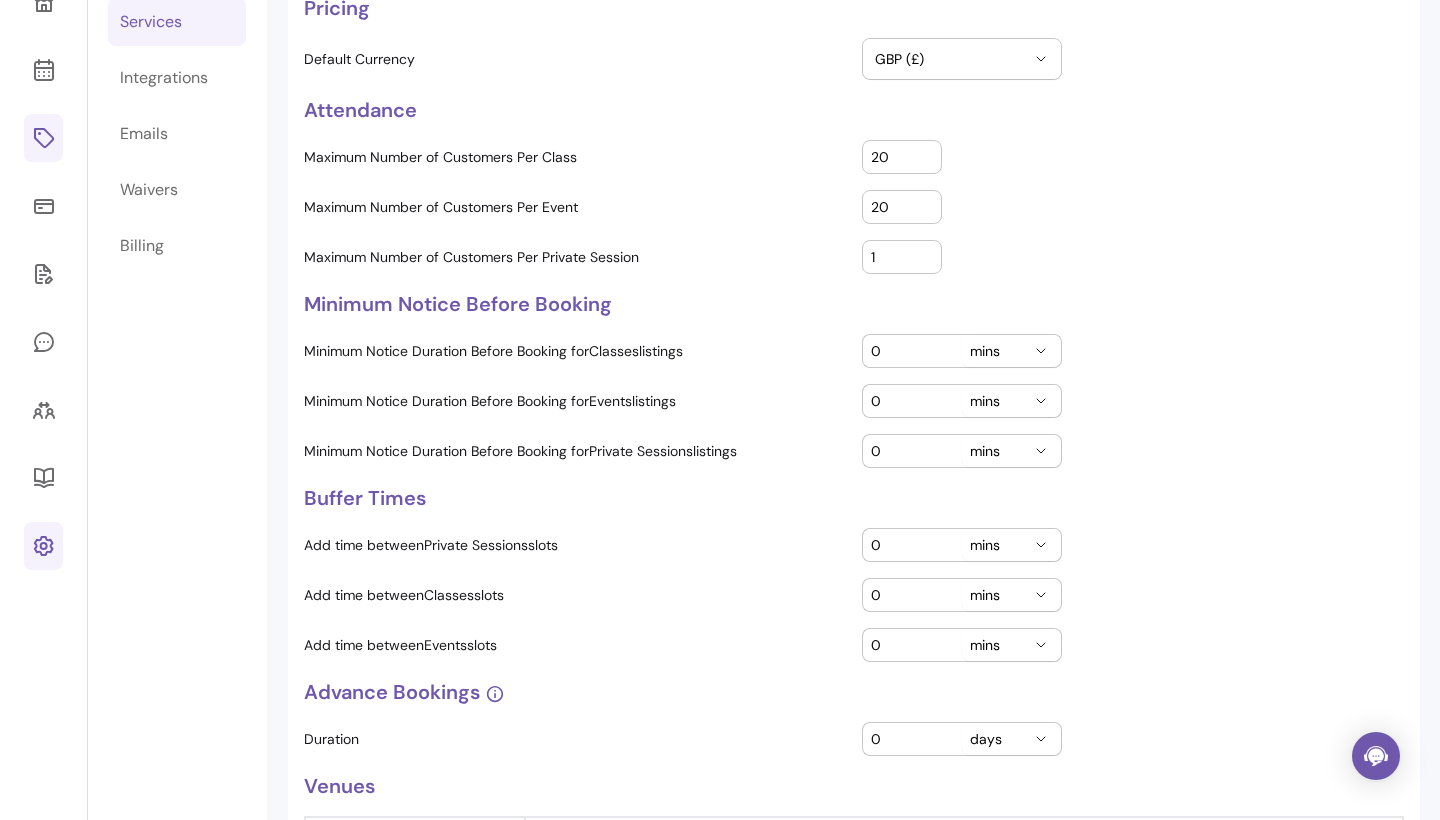 scroll, scrollTop: 194, scrollLeft: 0, axis: vertical 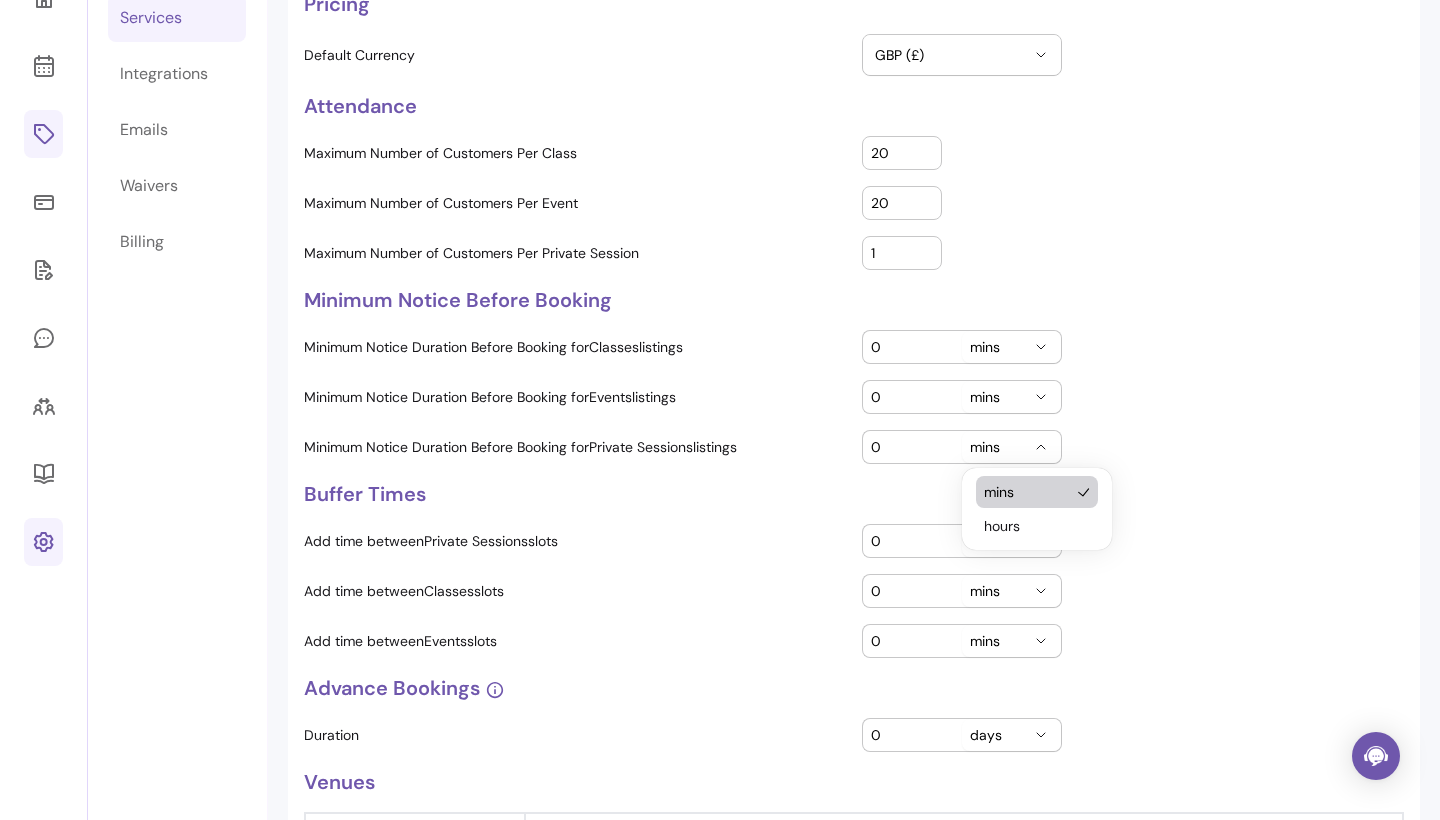 click on "mins" at bounding box center (999, 447) 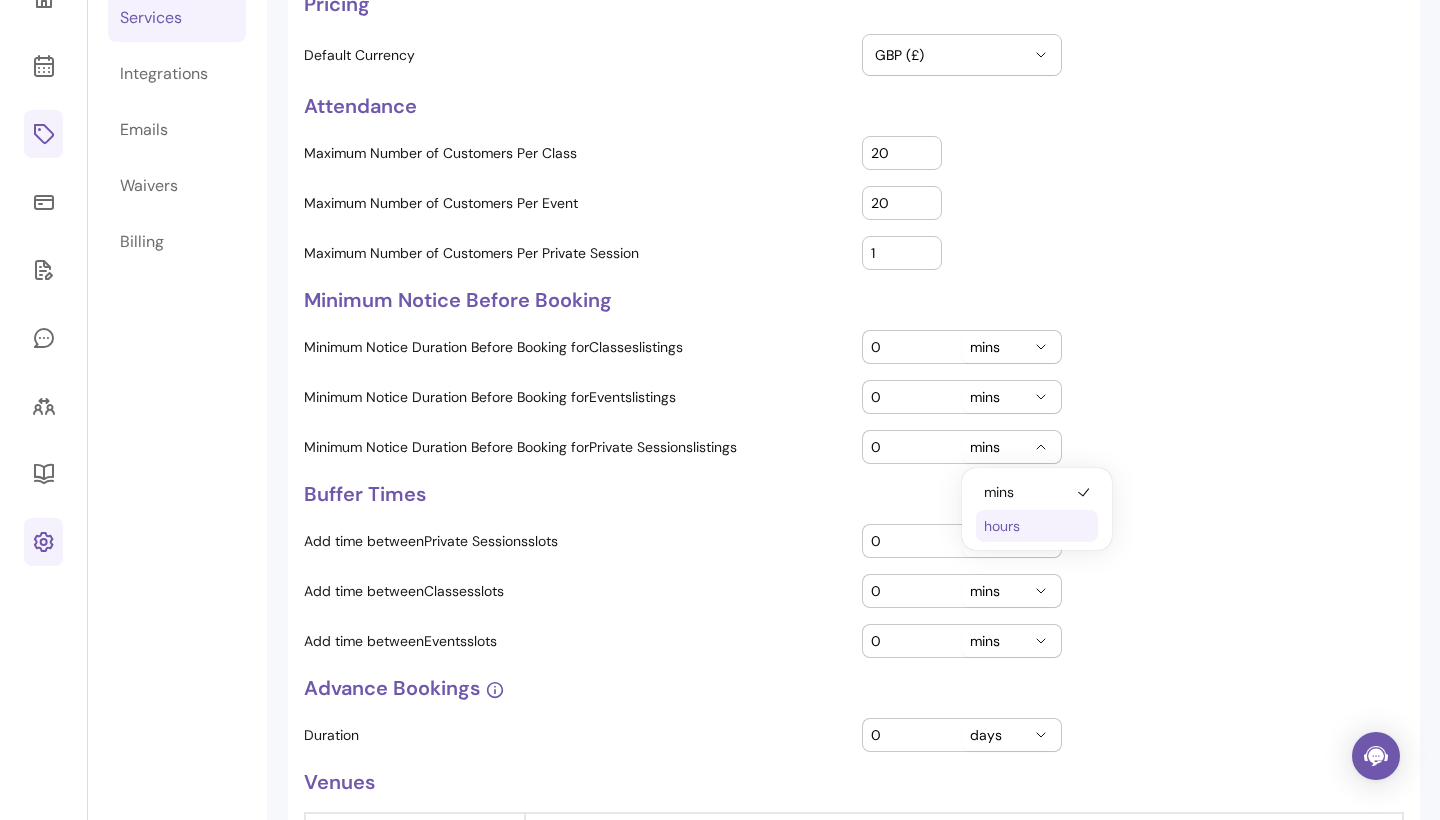 click on "hours" at bounding box center [1037, 526] 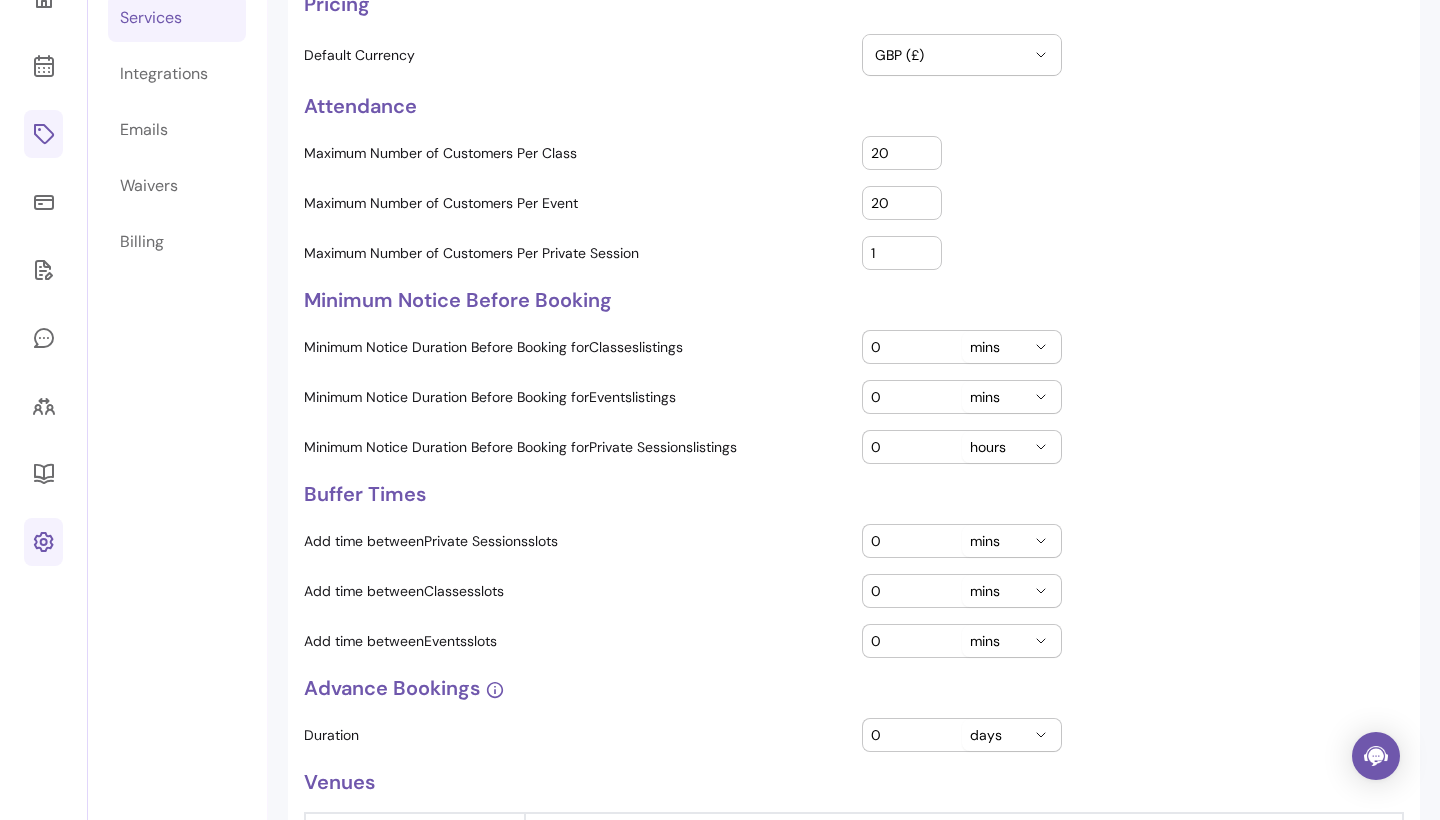 click on "0" at bounding box center [912, 447] 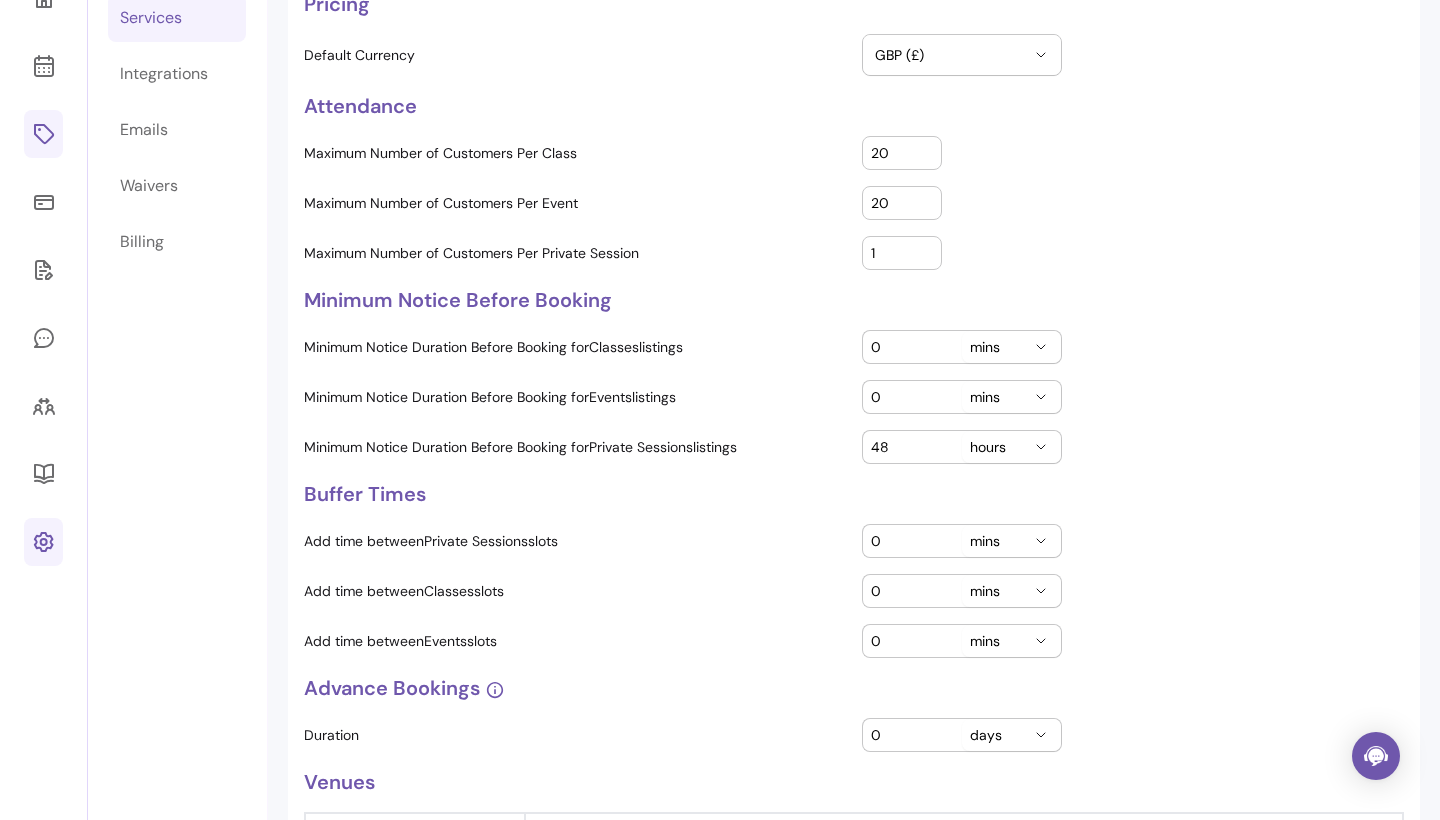 type on "48" 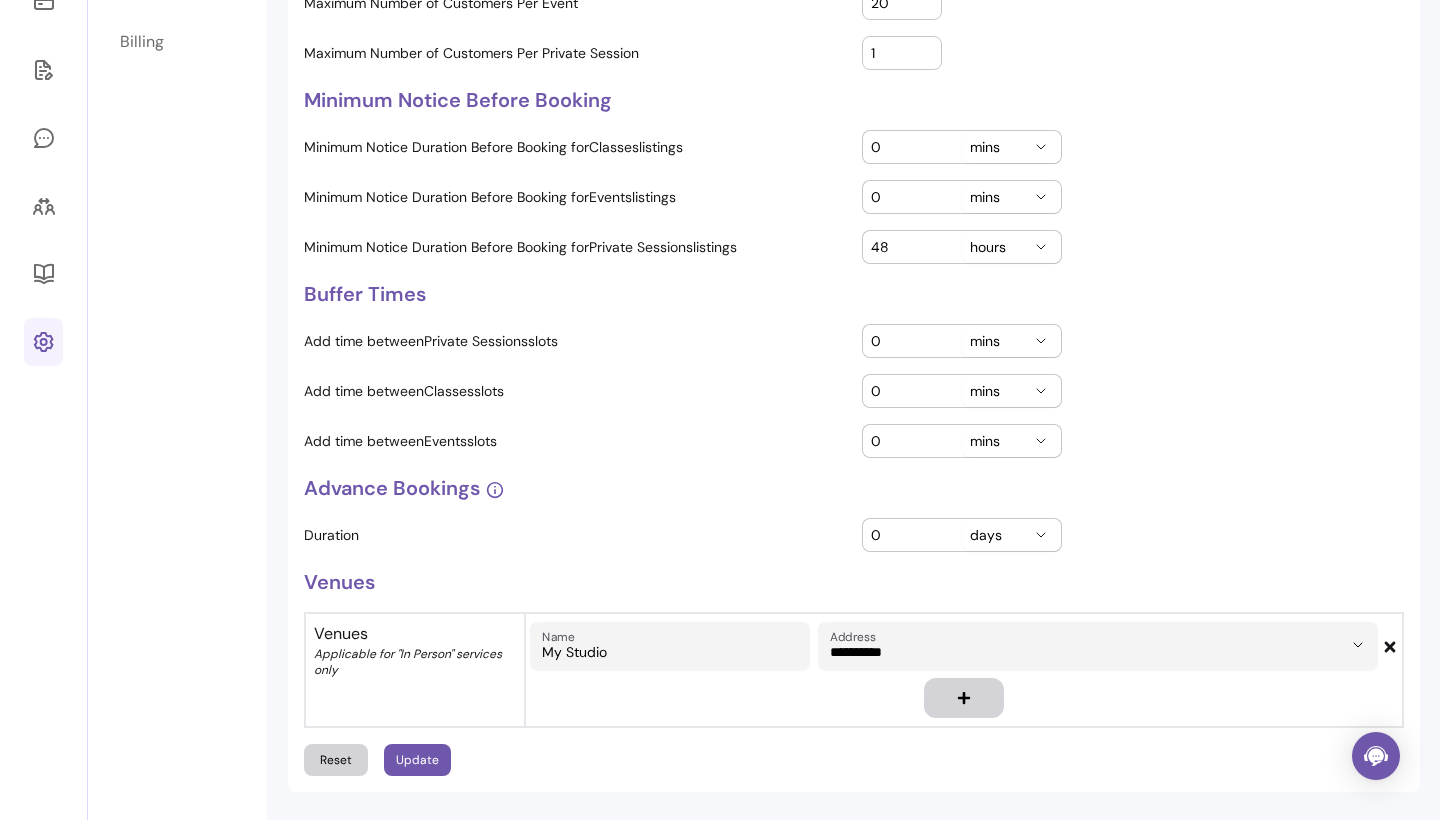 scroll, scrollTop: 394, scrollLeft: 0, axis: vertical 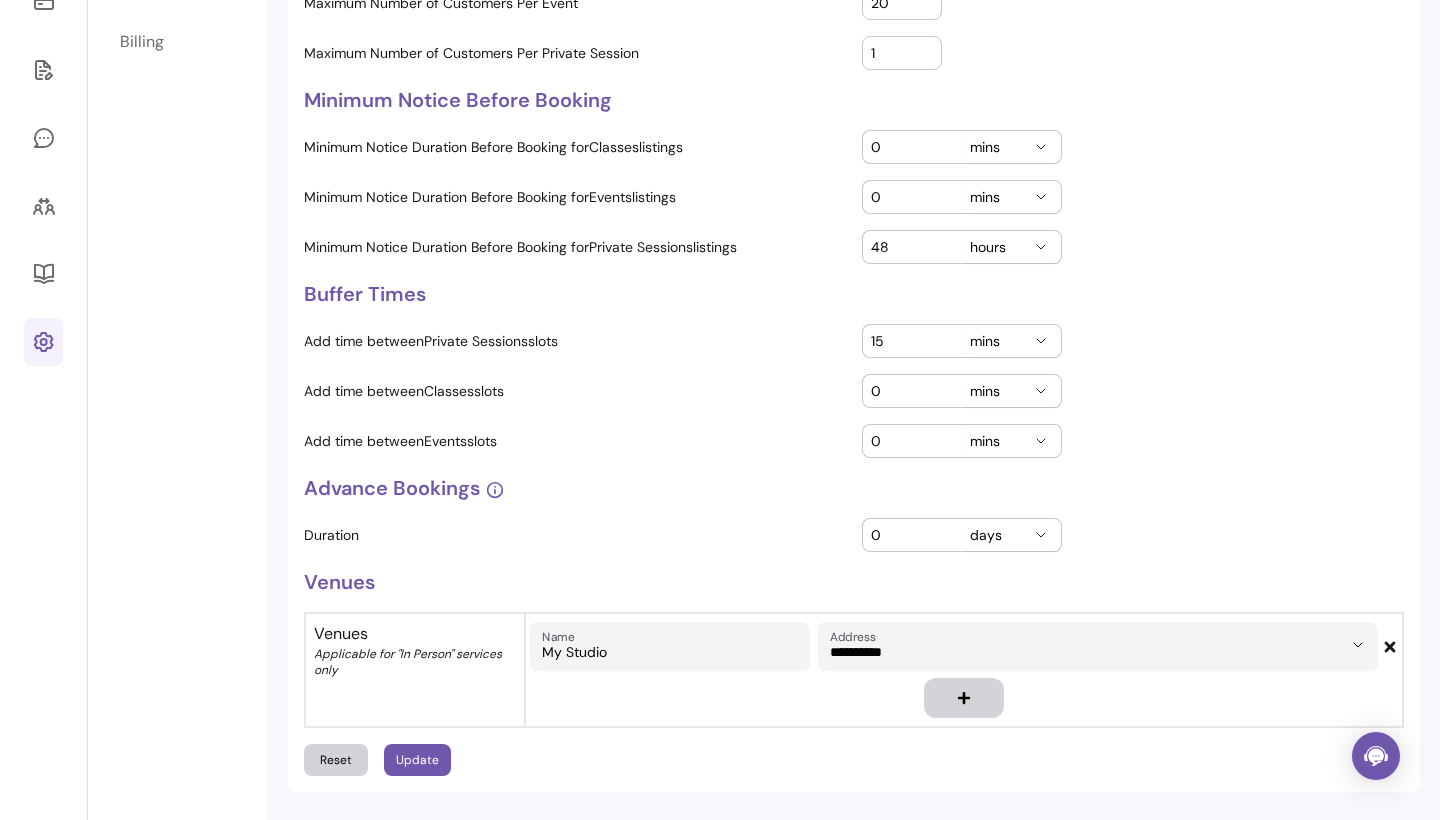 type on "15" 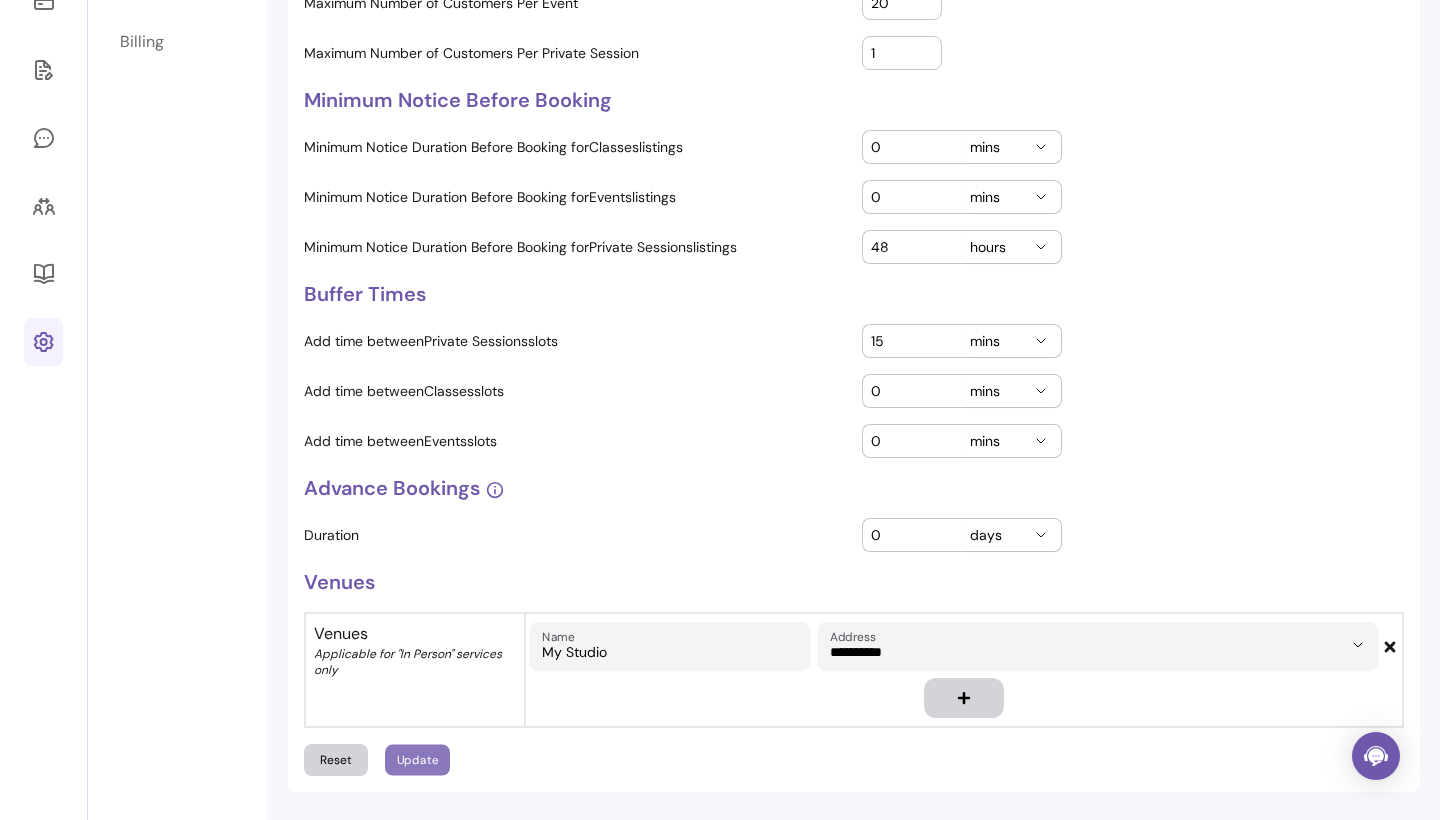 click on "Update" at bounding box center [417, 759] 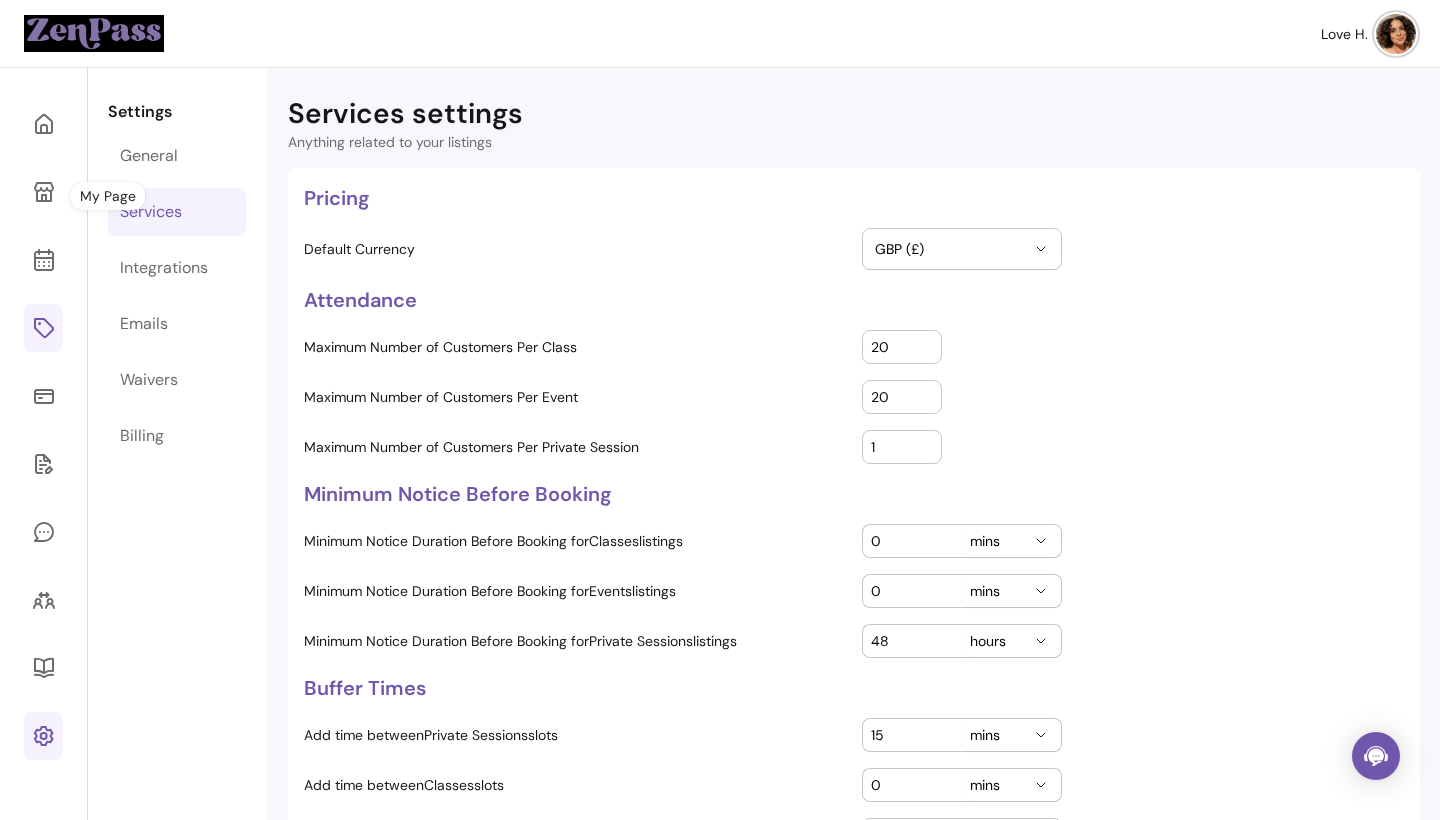 scroll, scrollTop: 0, scrollLeft: 0, axis: both 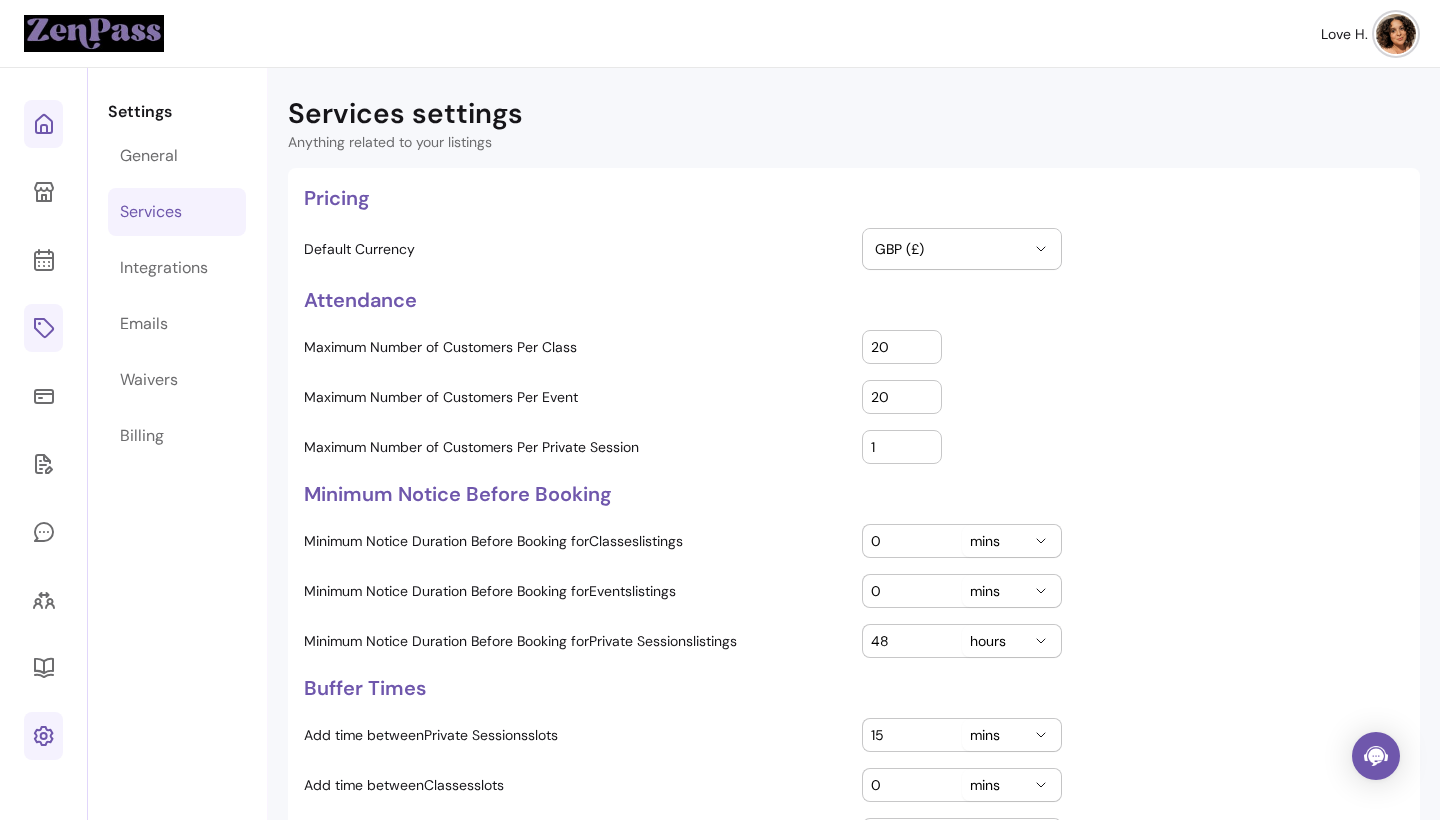 click 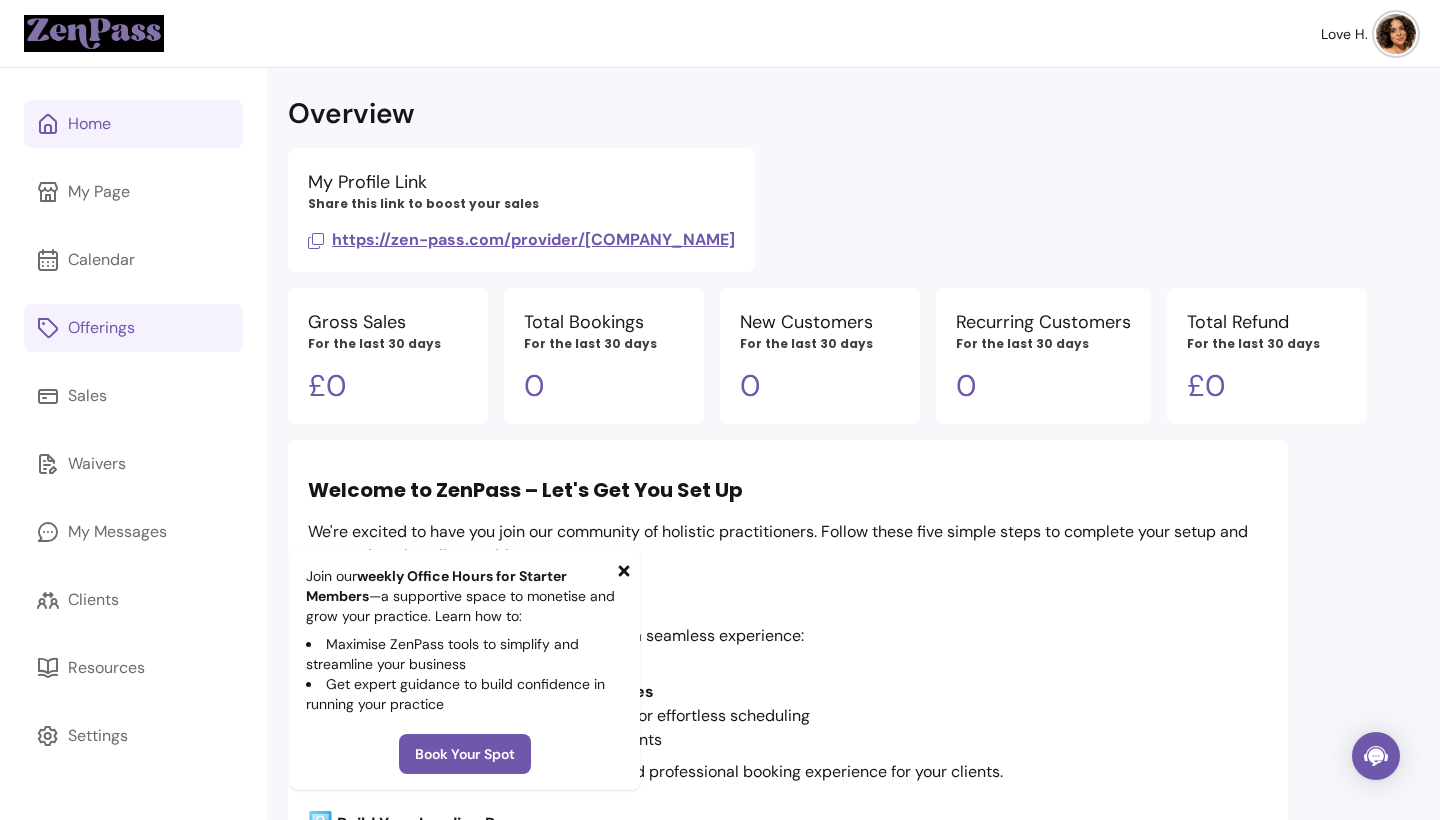 click 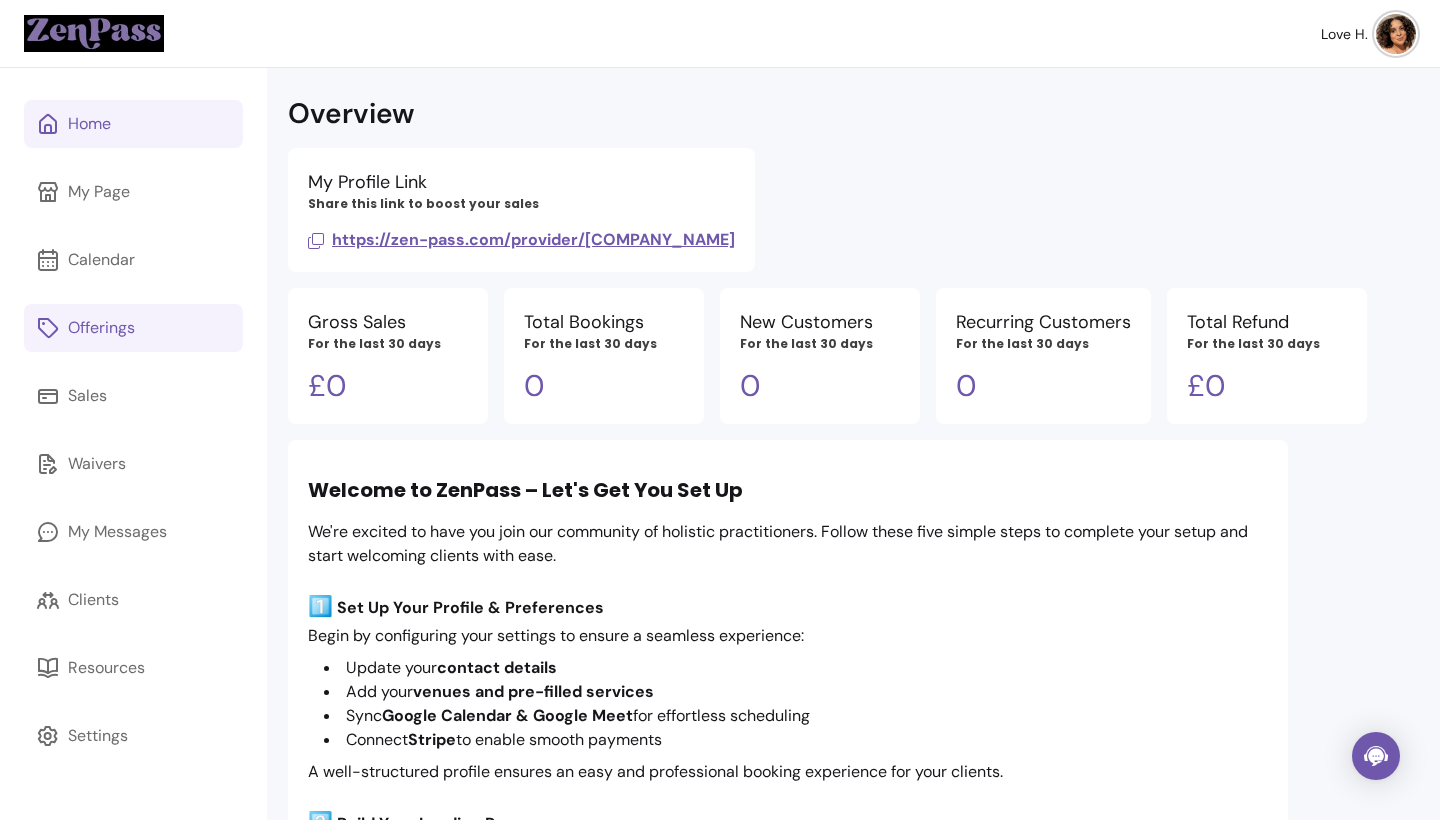 scroll, scrollTop: 0, scrollLeft: 0, axis: both 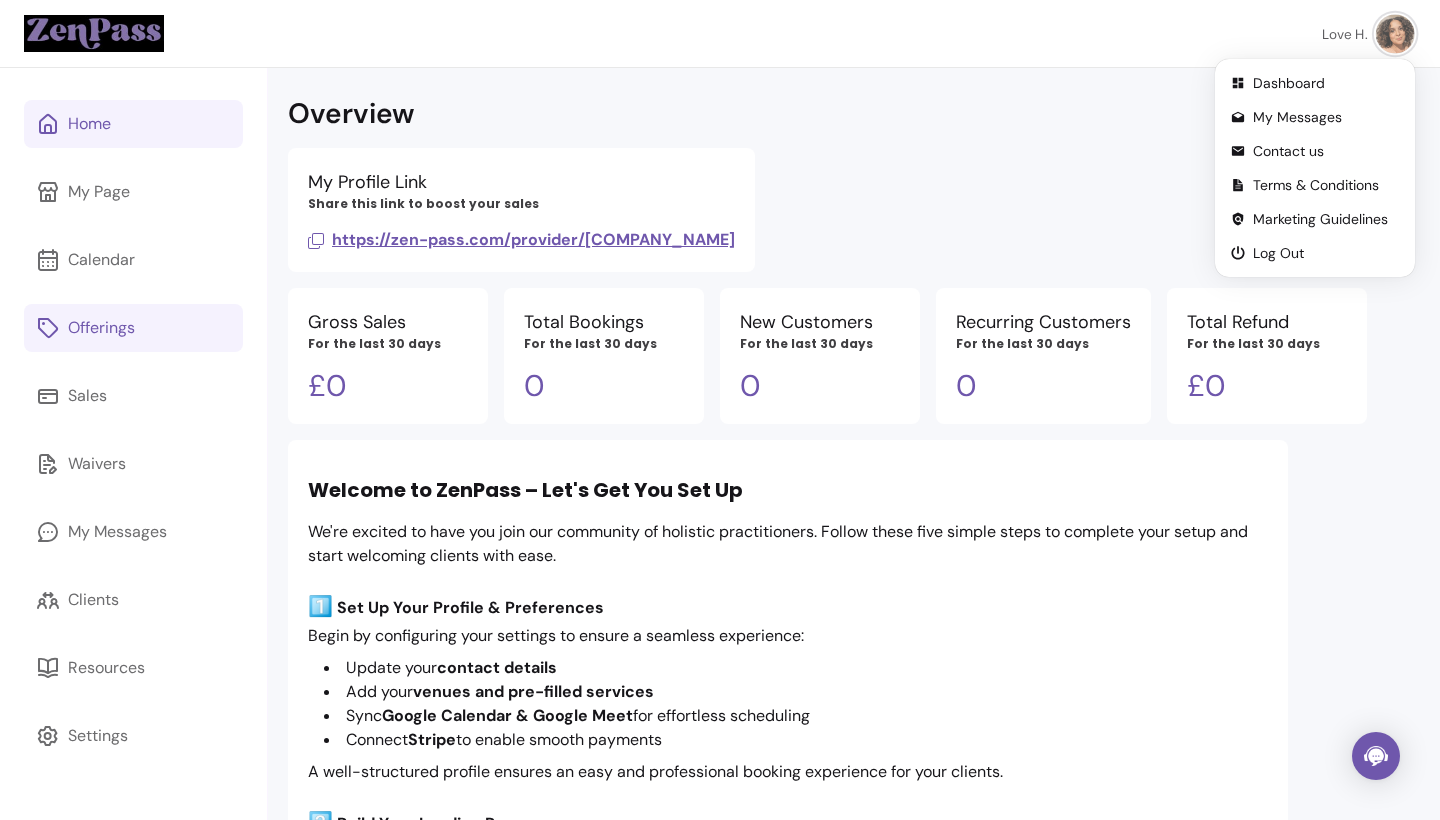 click at bounding box center [1395, 33] 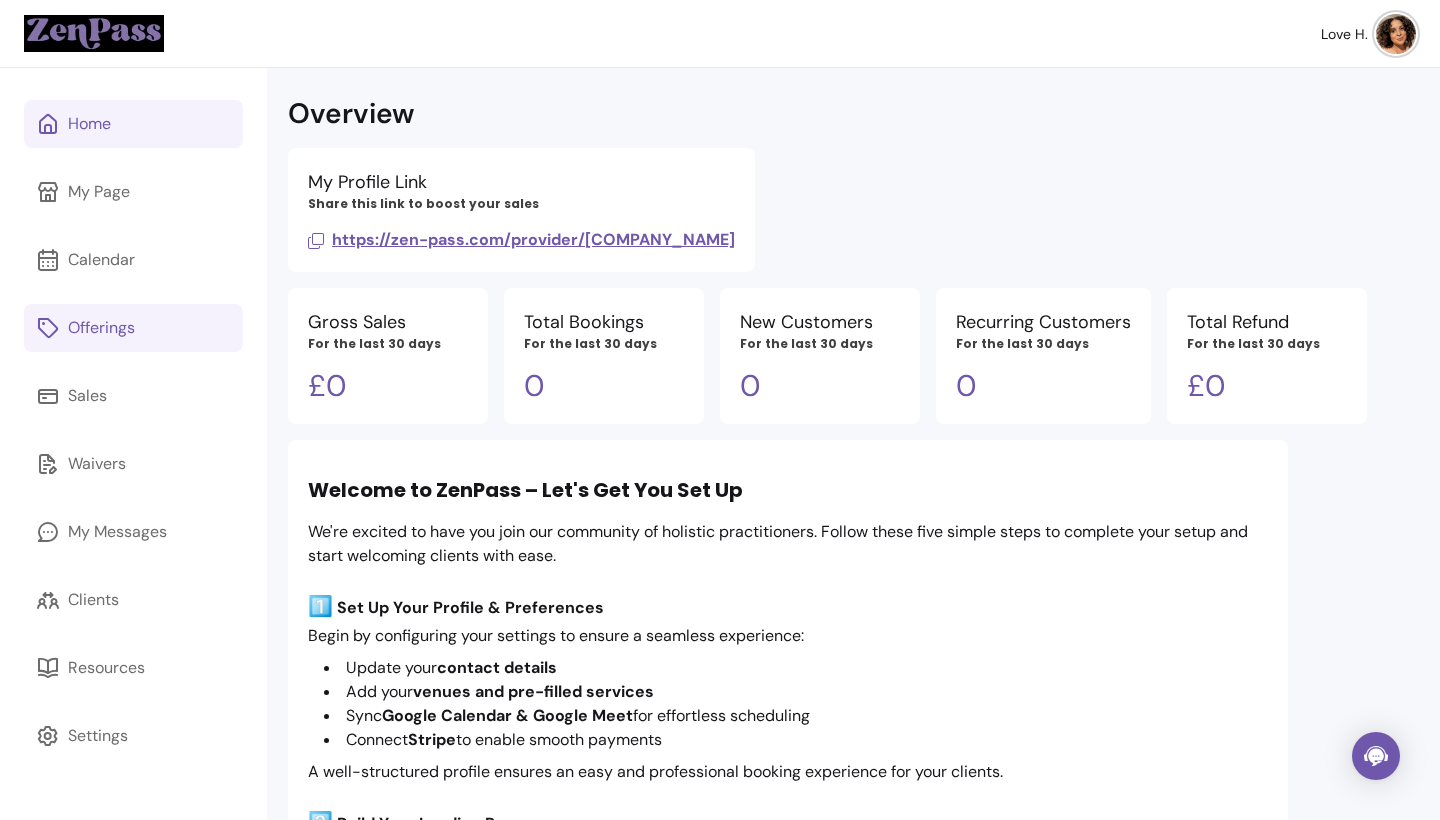 click at bounding box center [1396, 34] 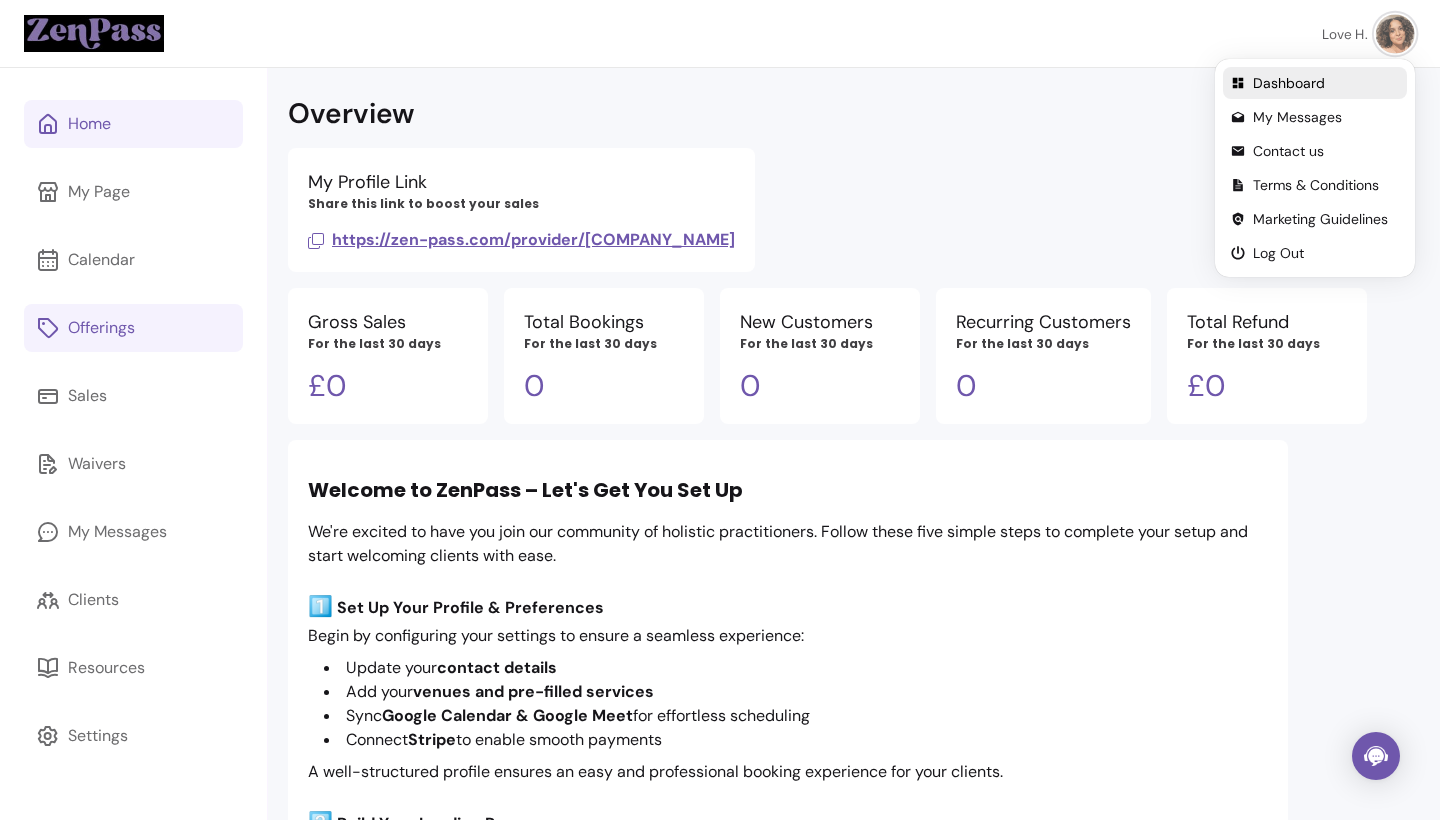 click on "Dashboard" at bounding box center (1326, 83) 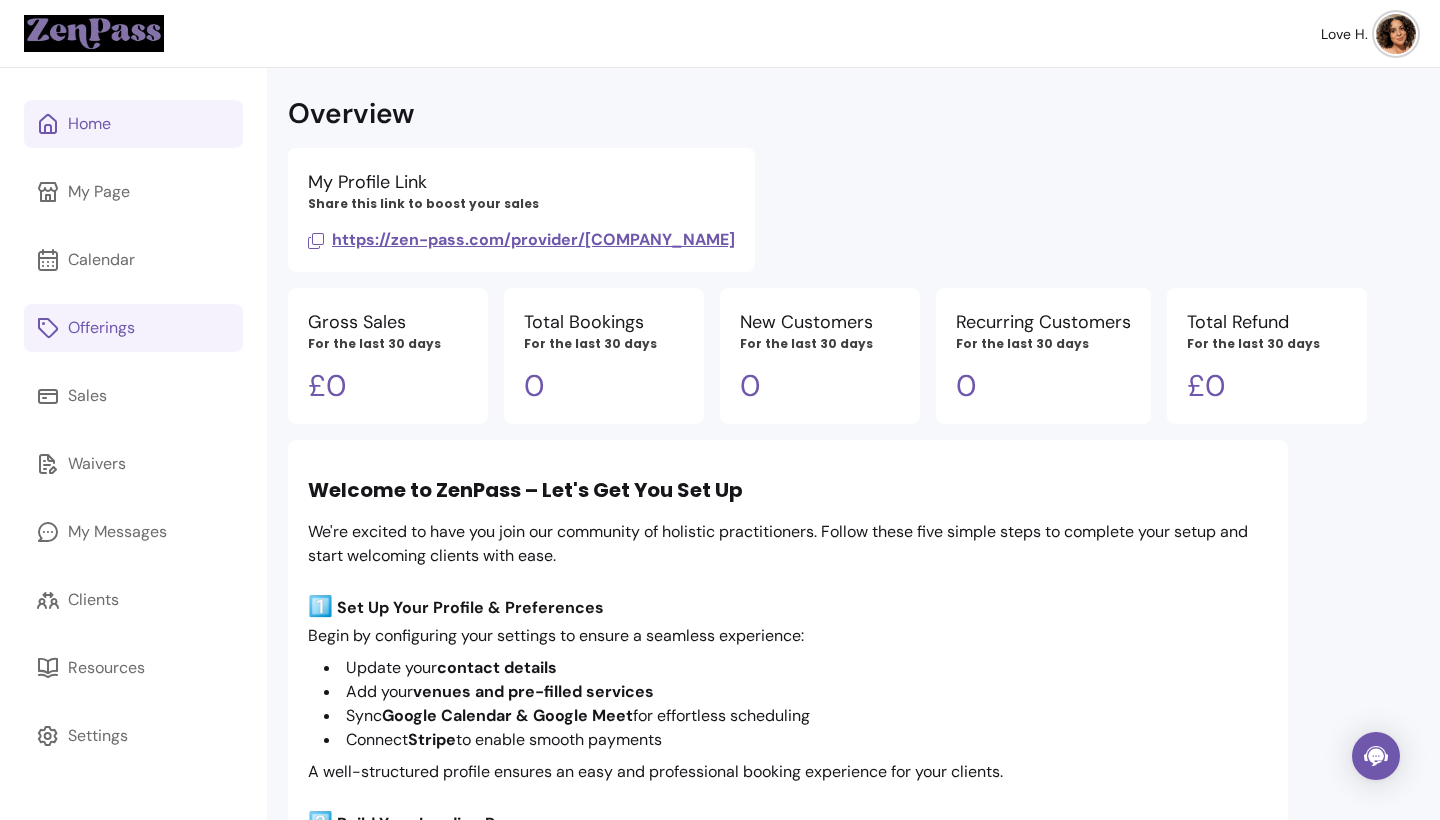 click on "Love H." at bounding box center [1344, 34] 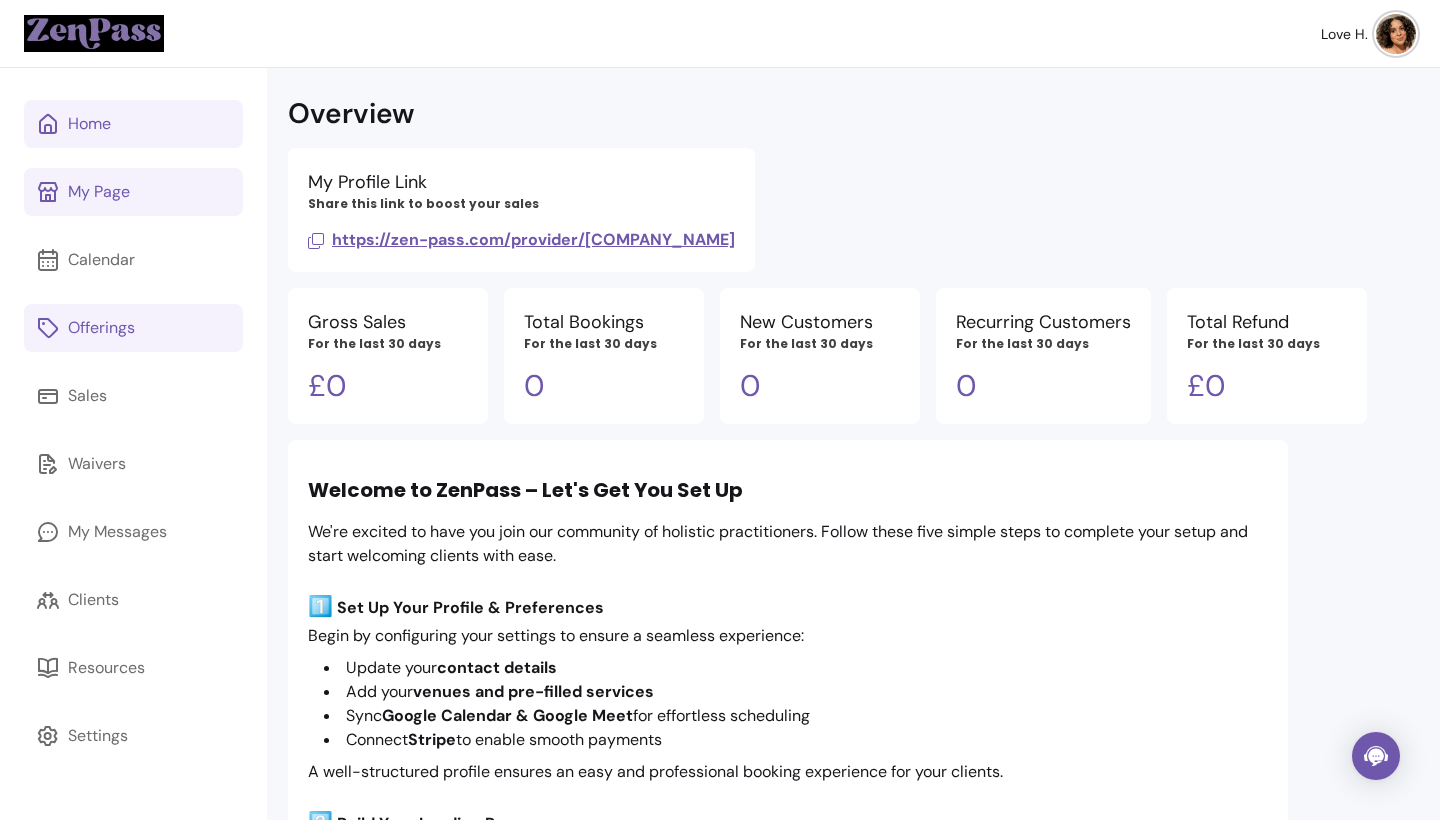 click on "My Page" at bounding box center [99, 192] 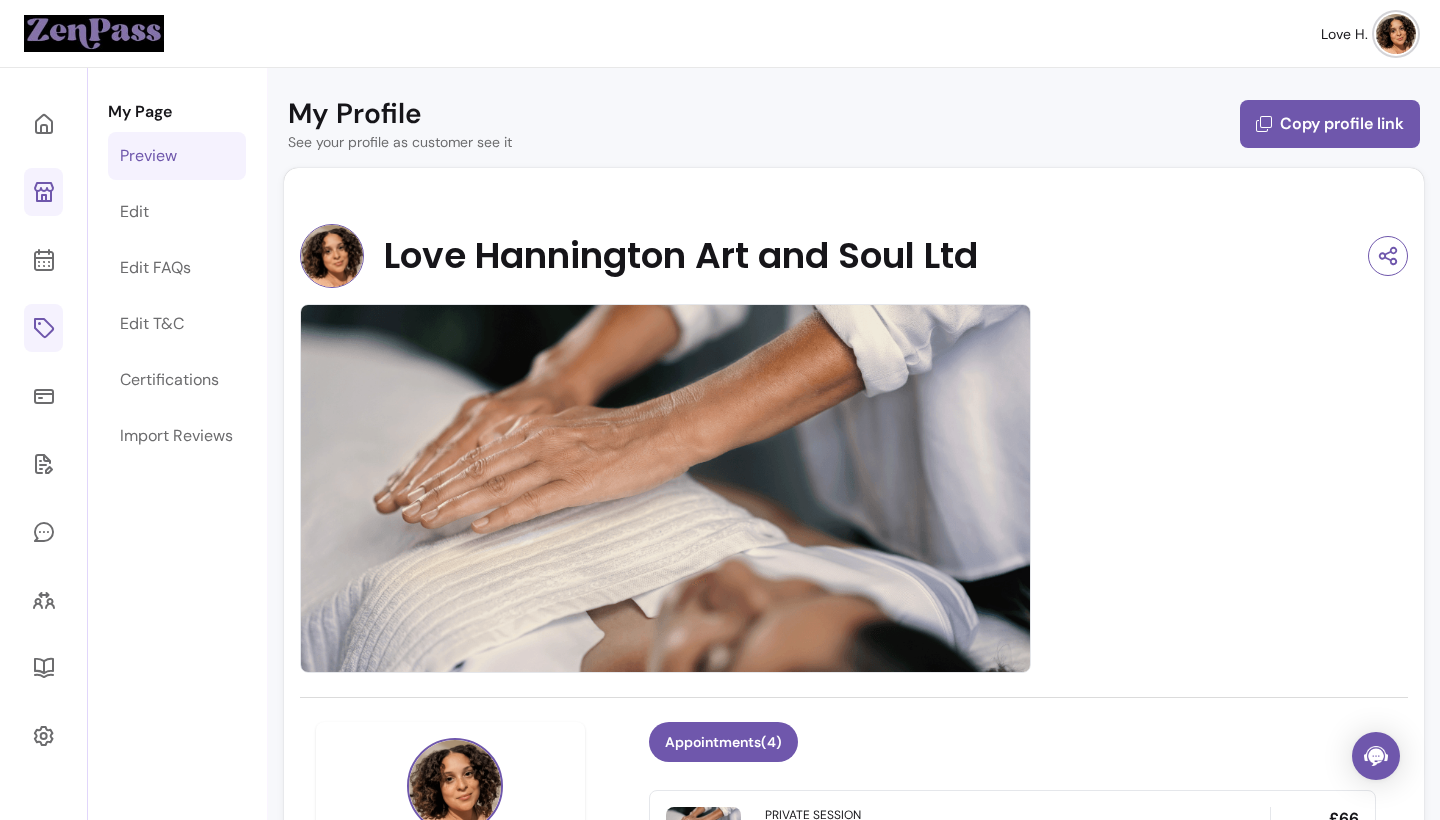 click on "Love Hannington Art and Soul Ltd" at bounding box center [681, 256] 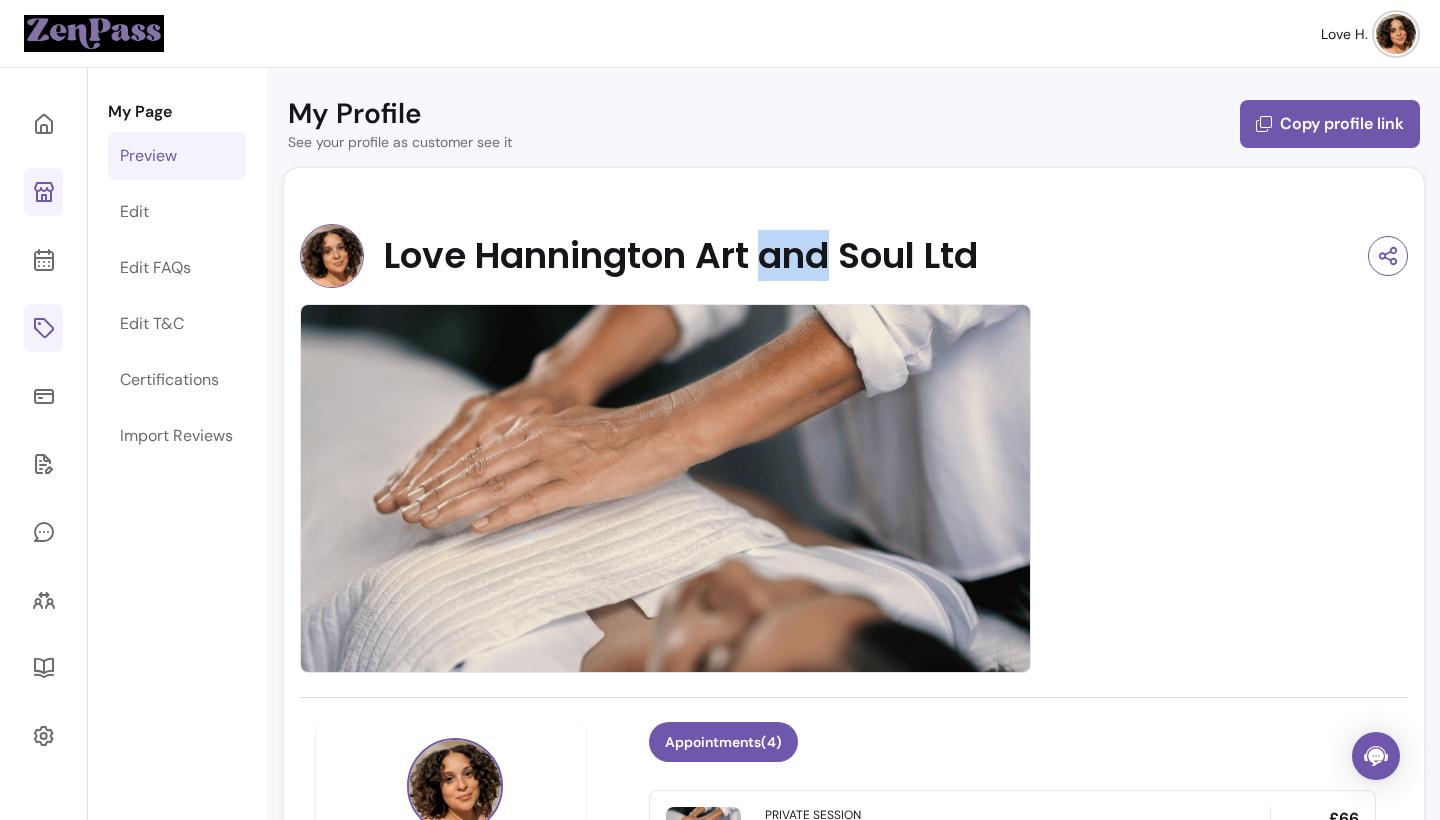 click on "Love Hannington Art and Soul Ltd" at bounding box center [681, 256] 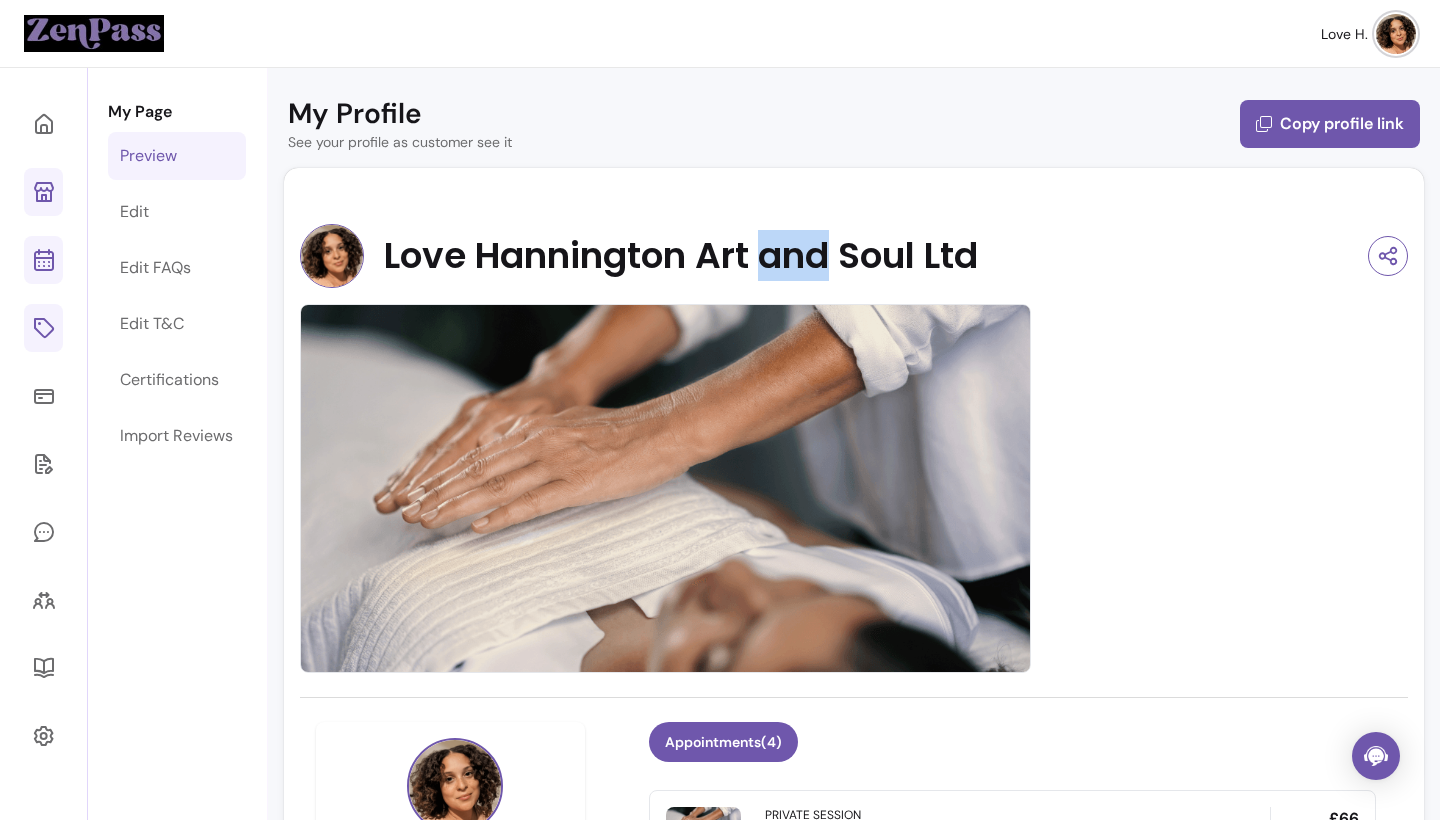 click at bounding box center (43, 260) 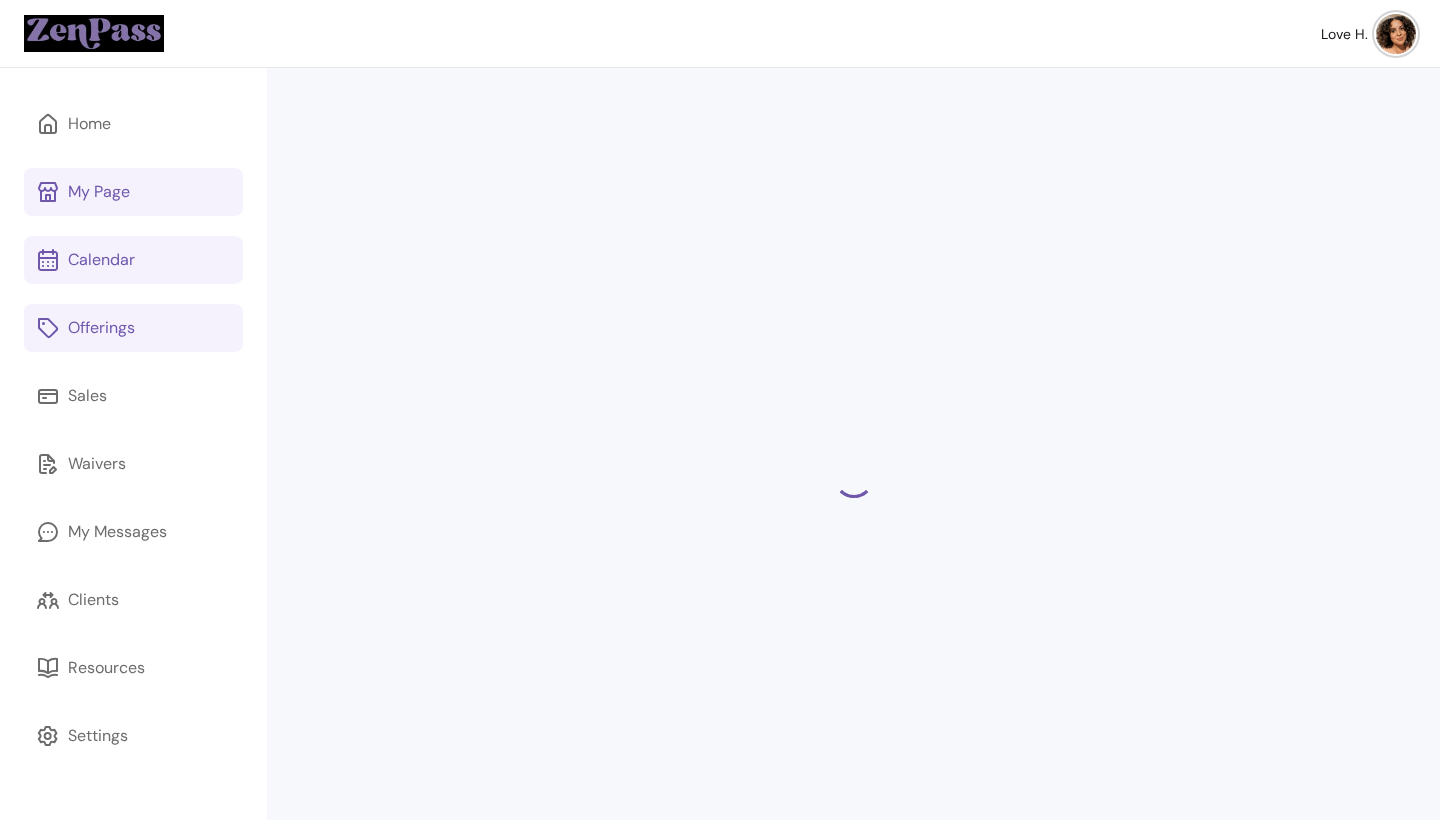 click 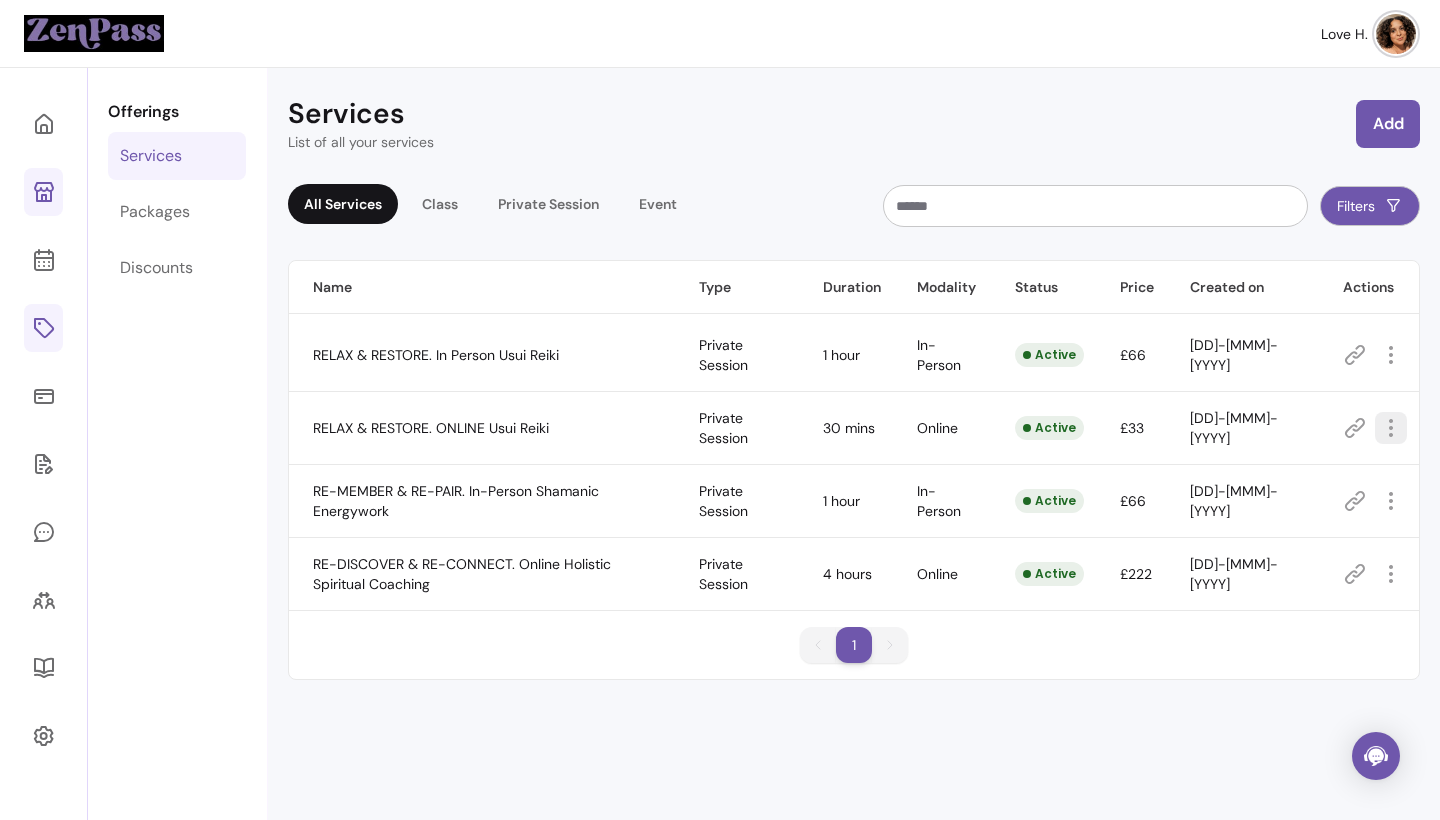 click 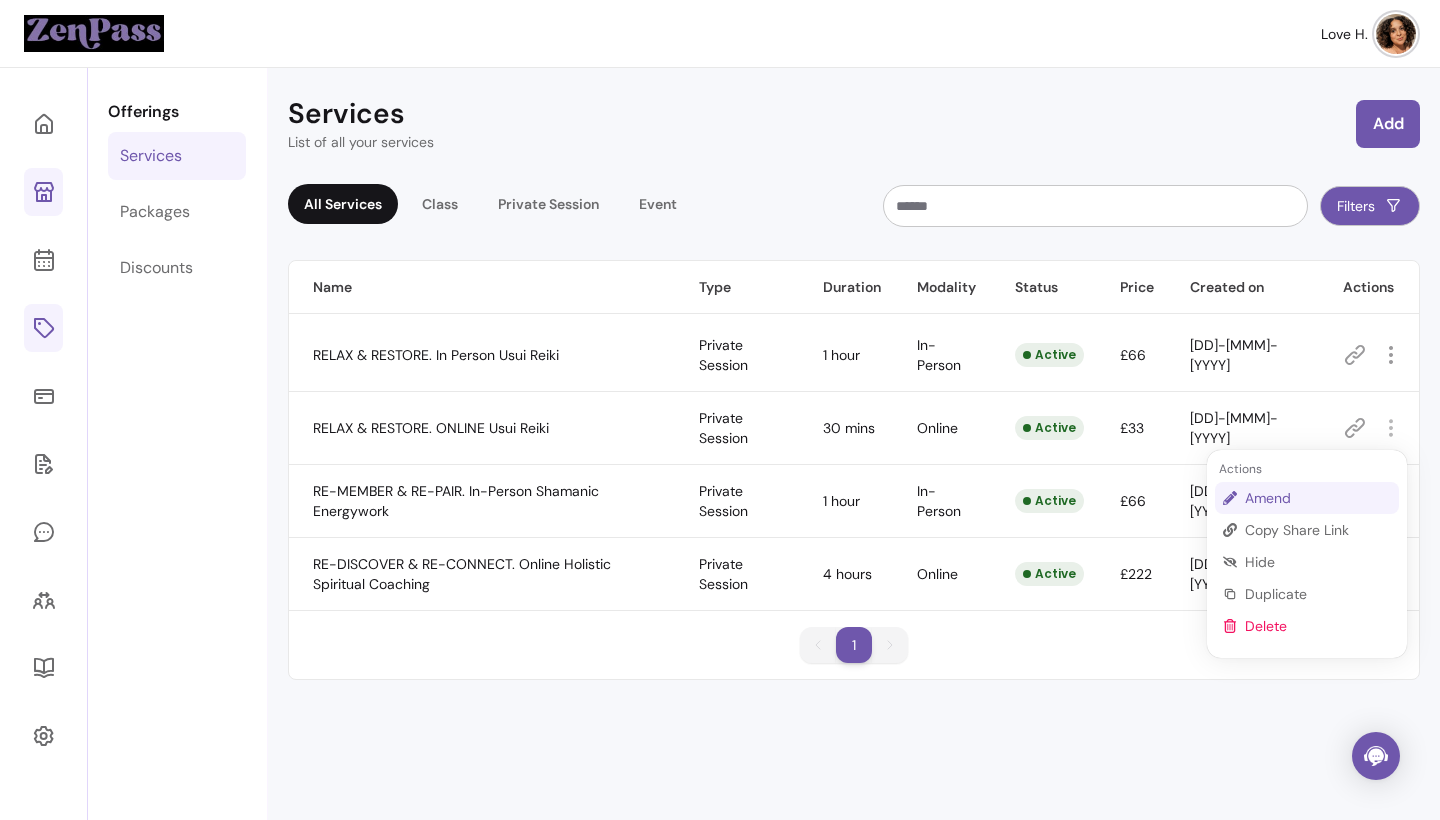 click on "Amend" at bounding box center [1318, 498] 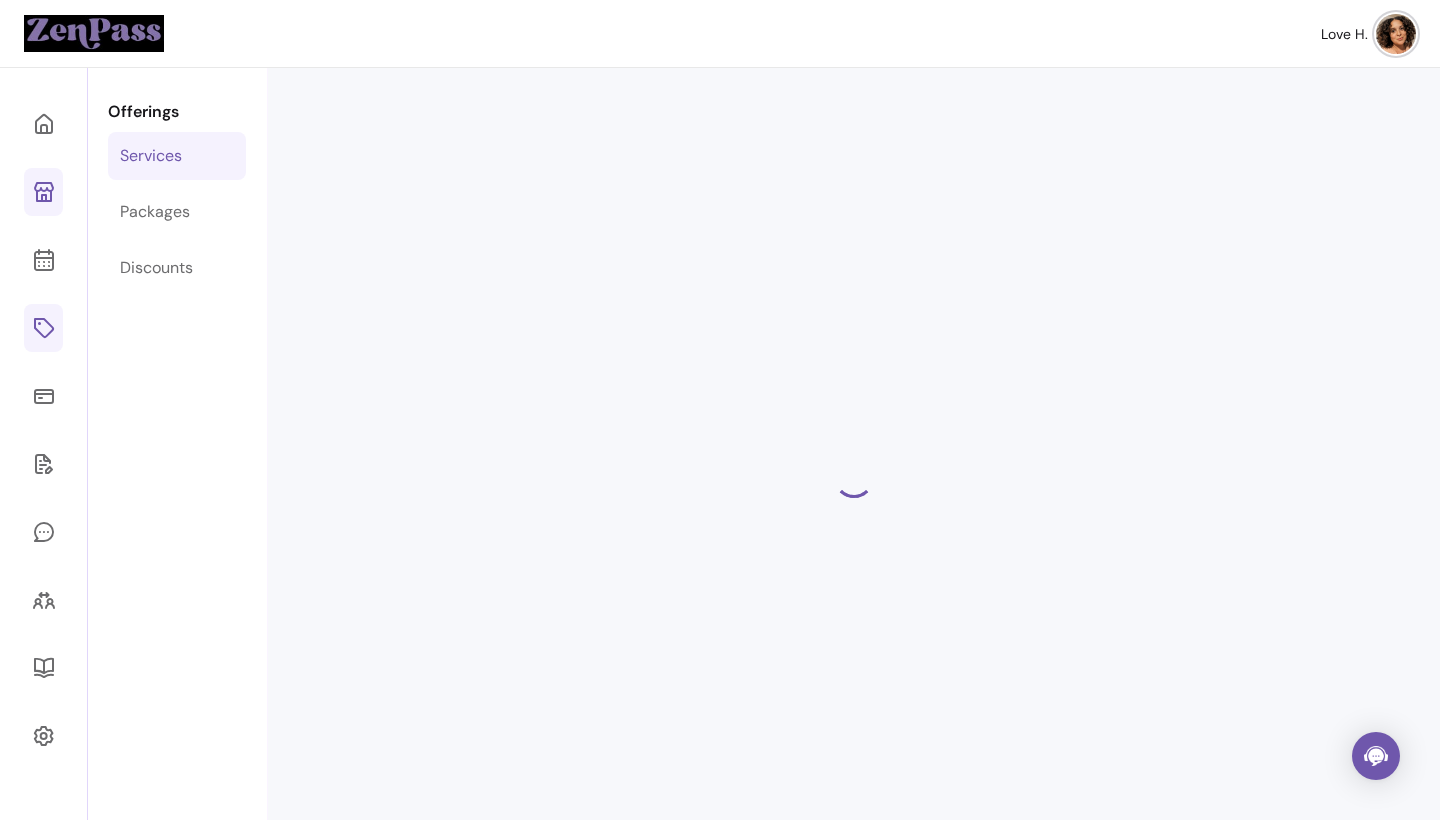 select on "**" 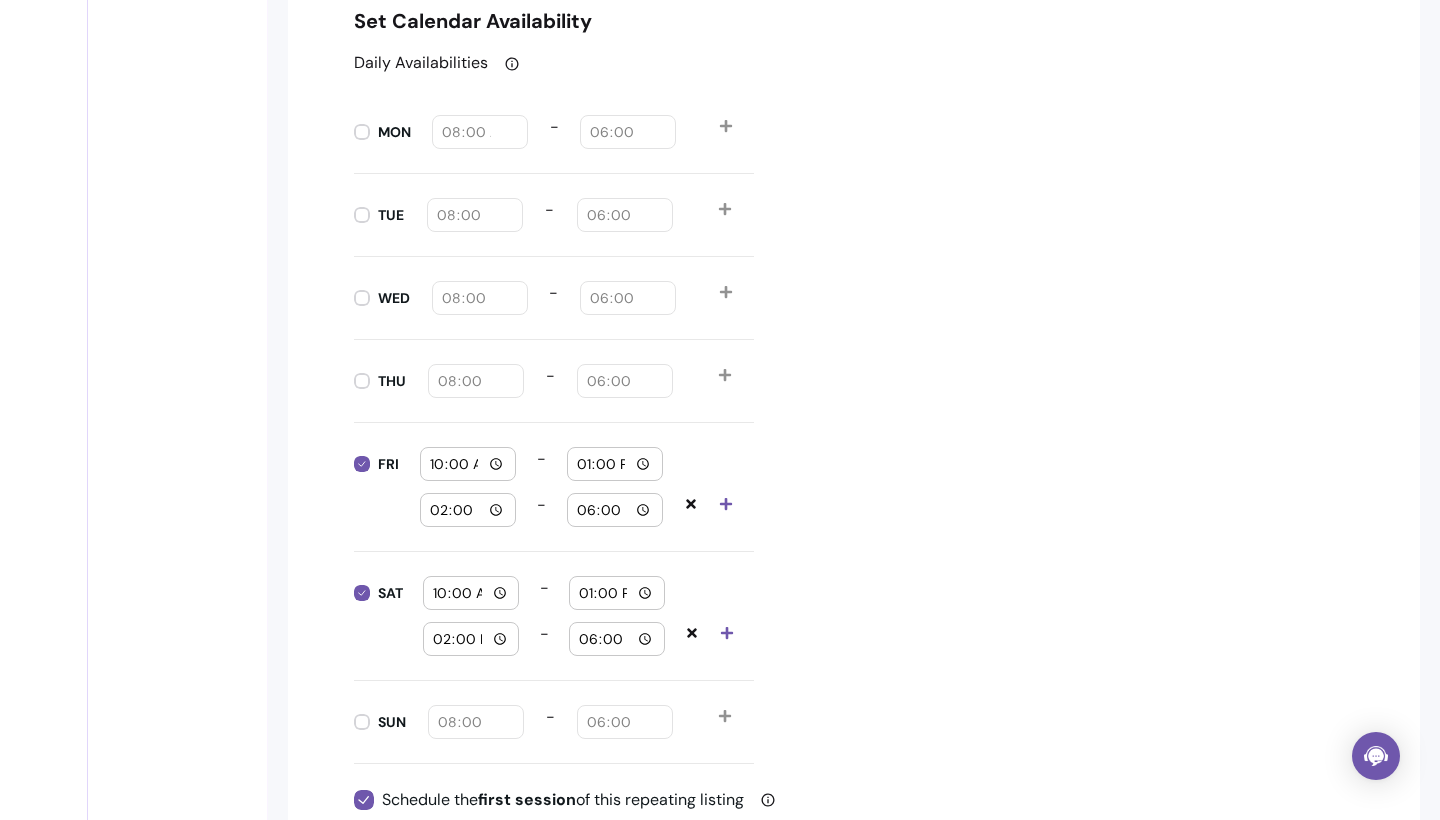 scroll, scrollTop: 1960, scrollLeft: 0, axis: vertical 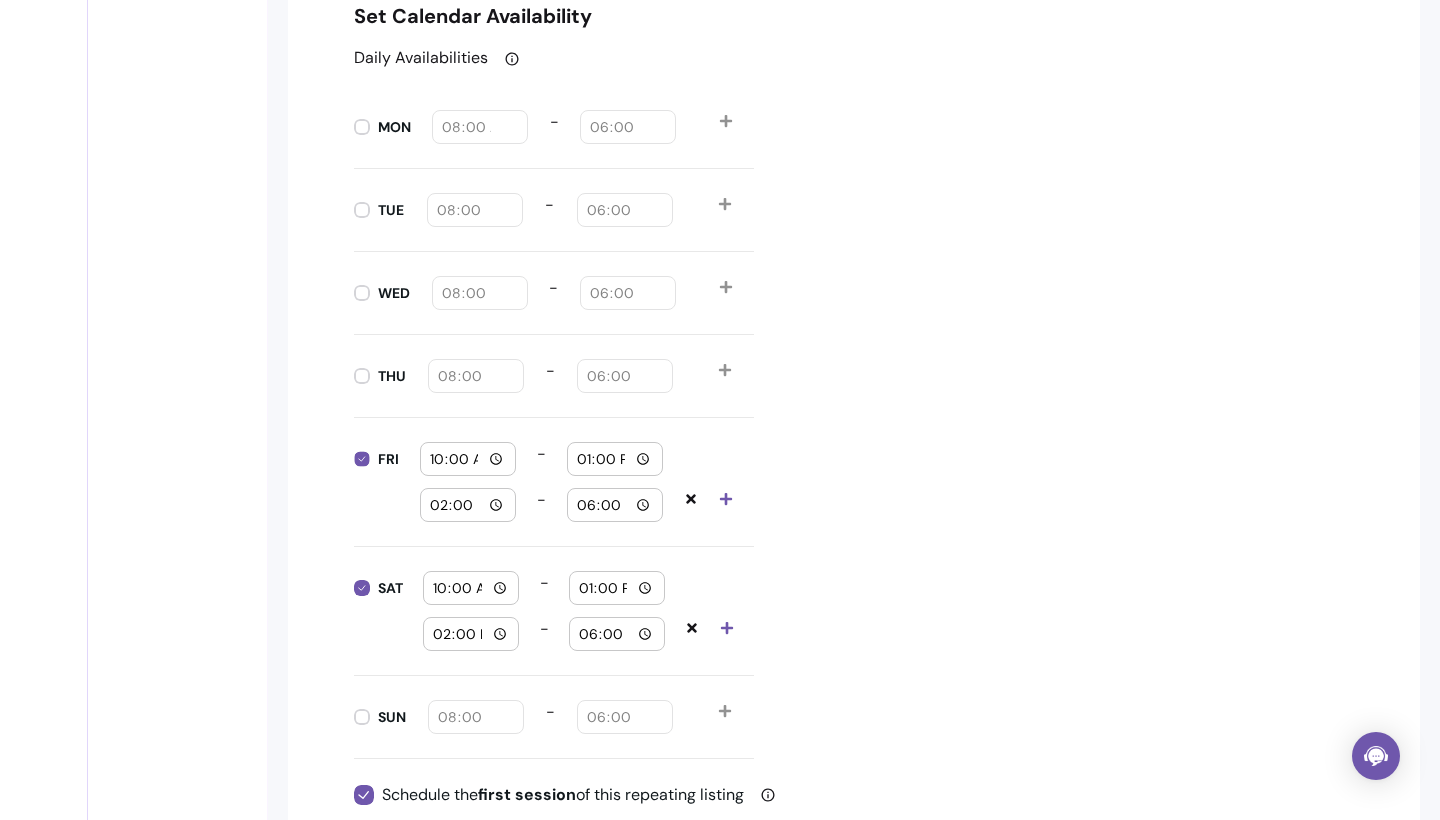type on "08:00" 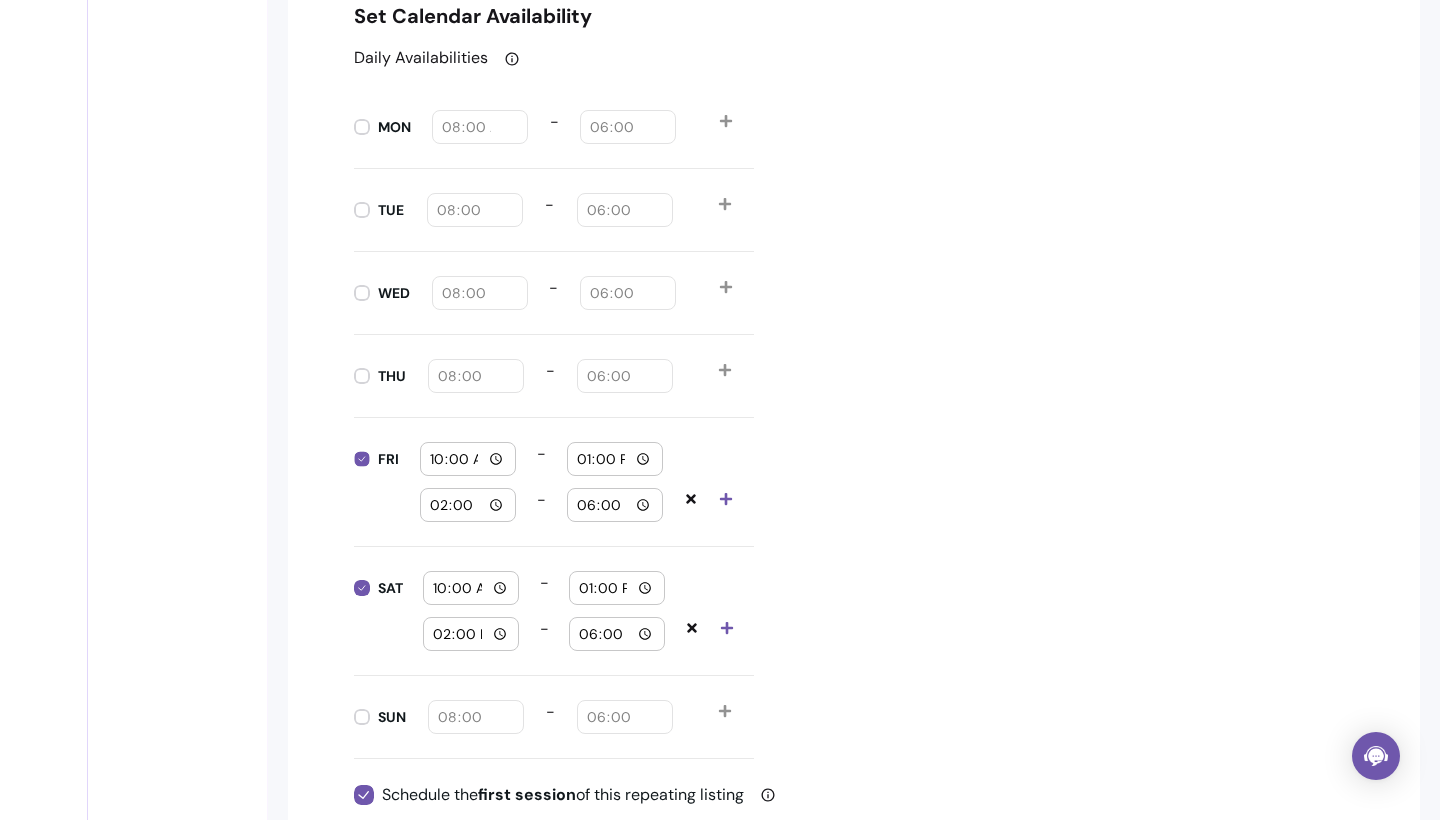 type on "18:00" 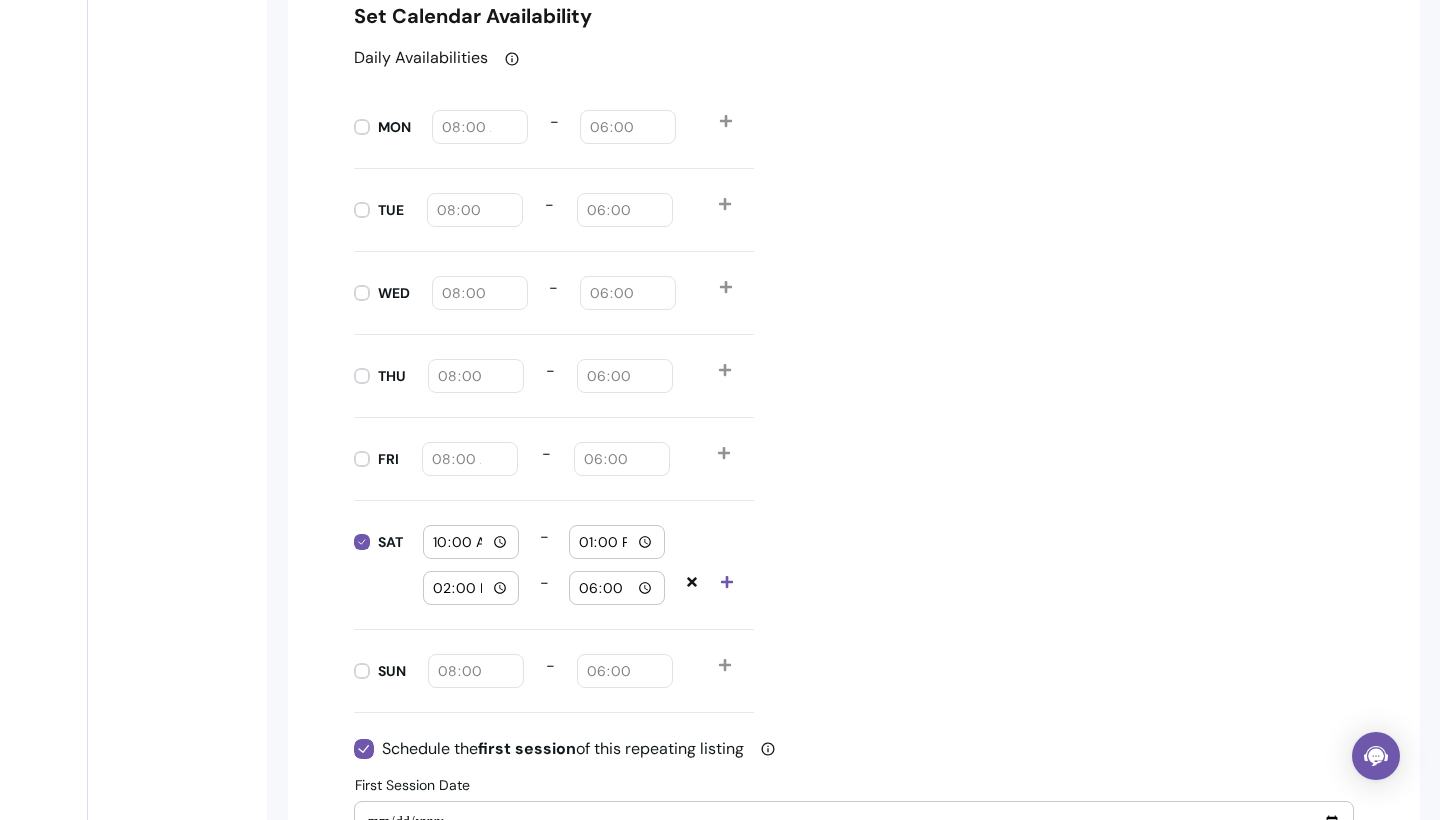 type on "08:00" 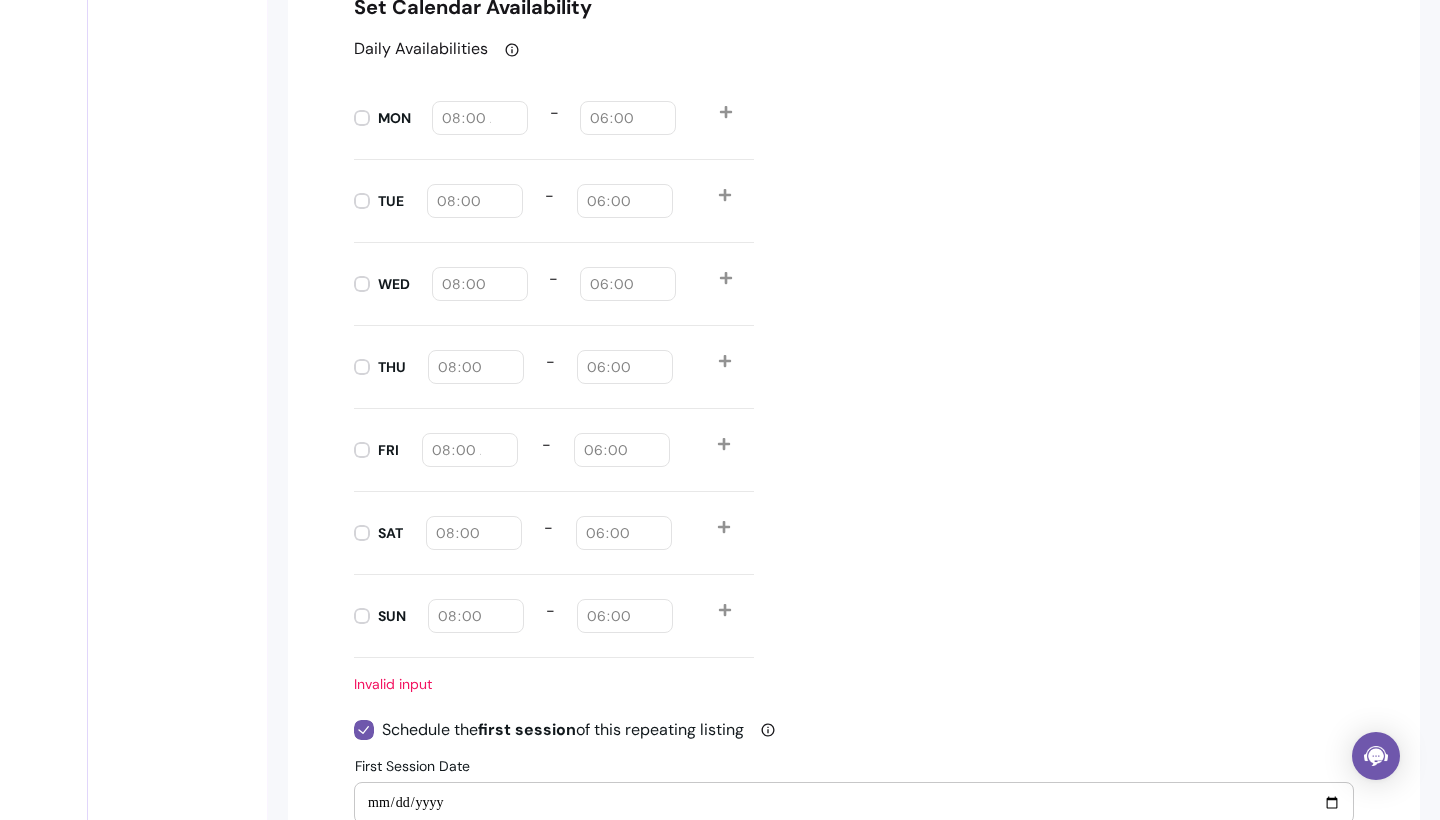 scroll, scrollTop: 1941, scrollLeft: 0, axis: vertical 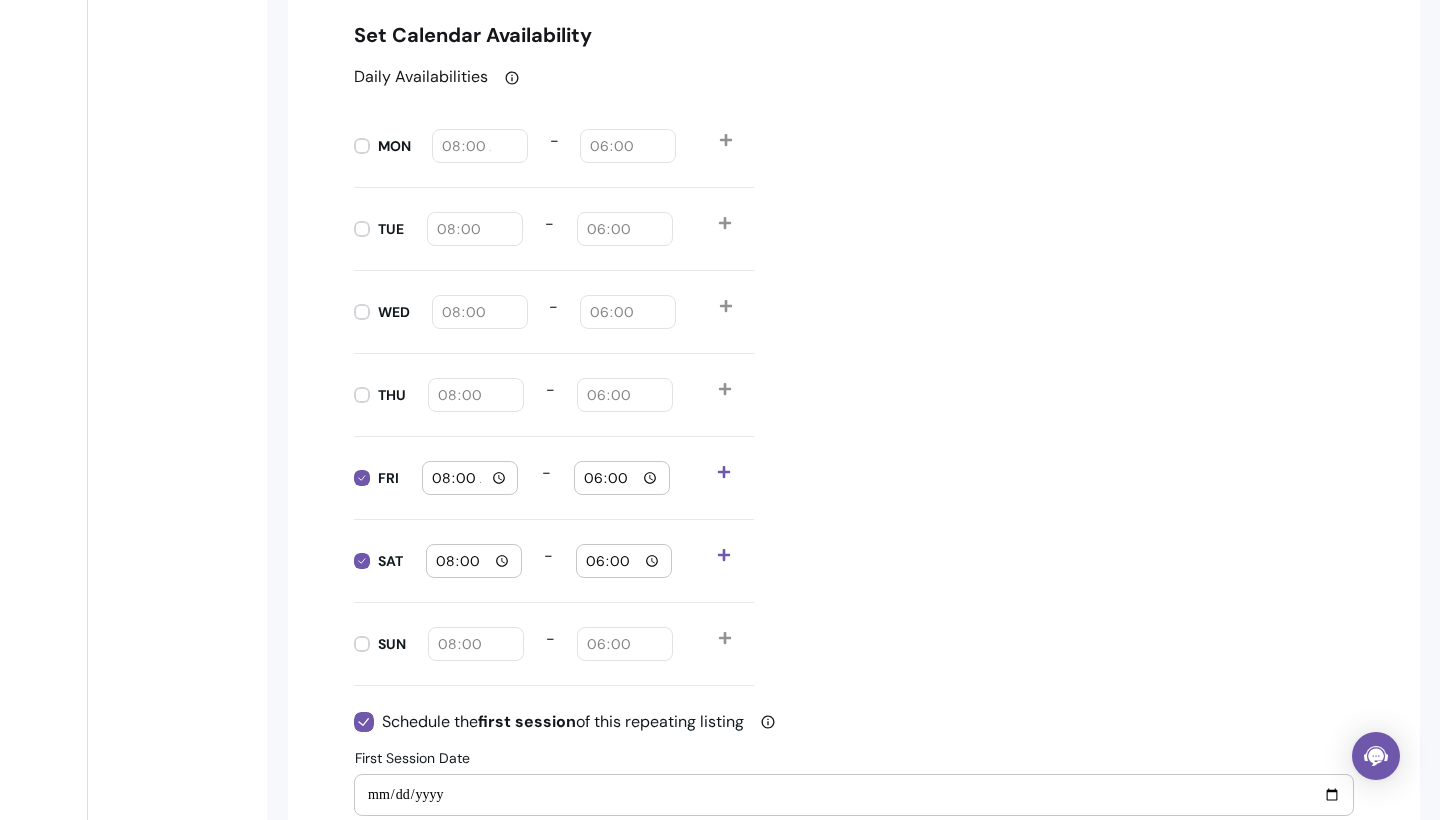 click on "08:00" at bounding box center [470, 478] 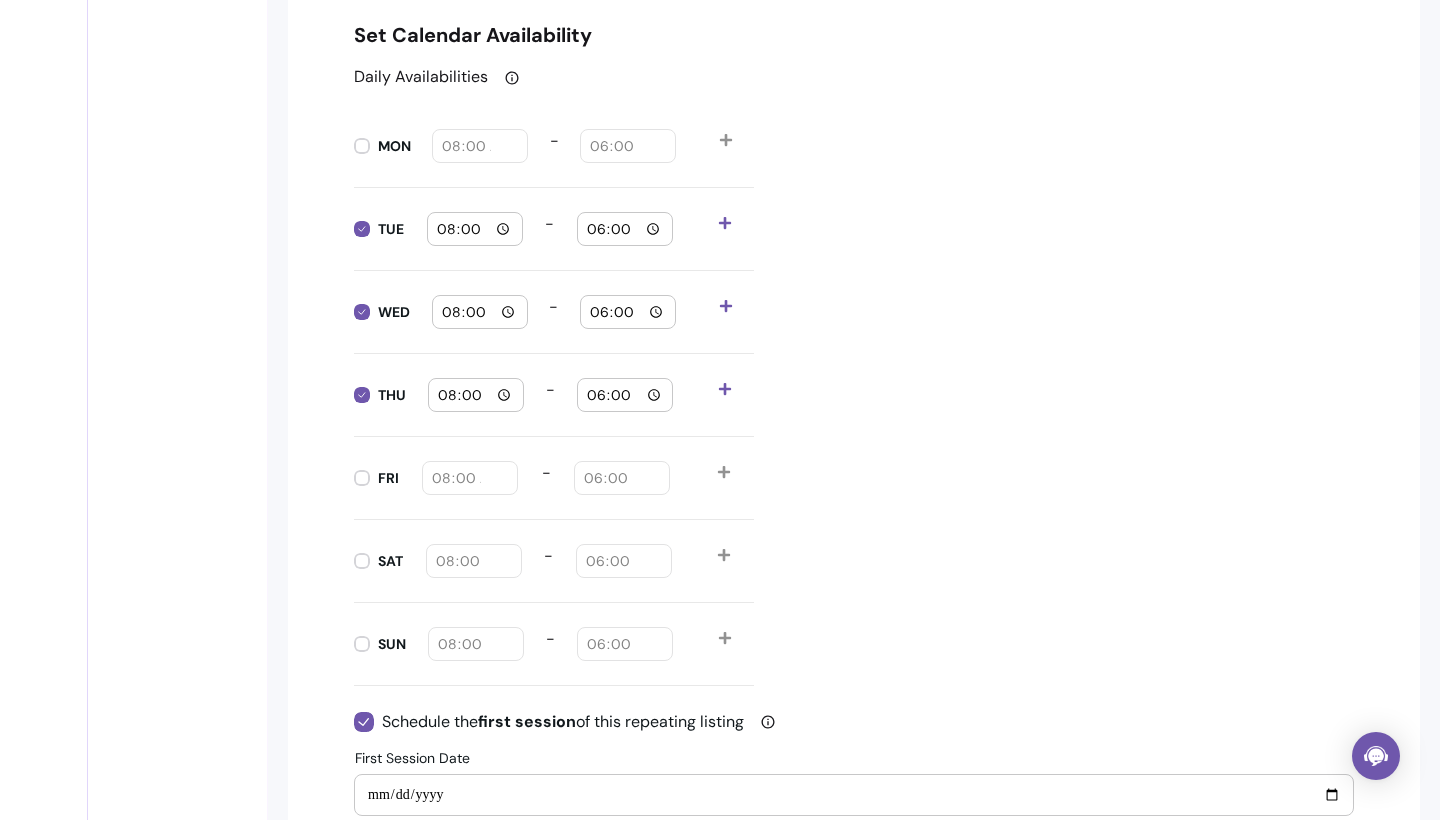 click on "08:00" at bounding box center (475, 229) 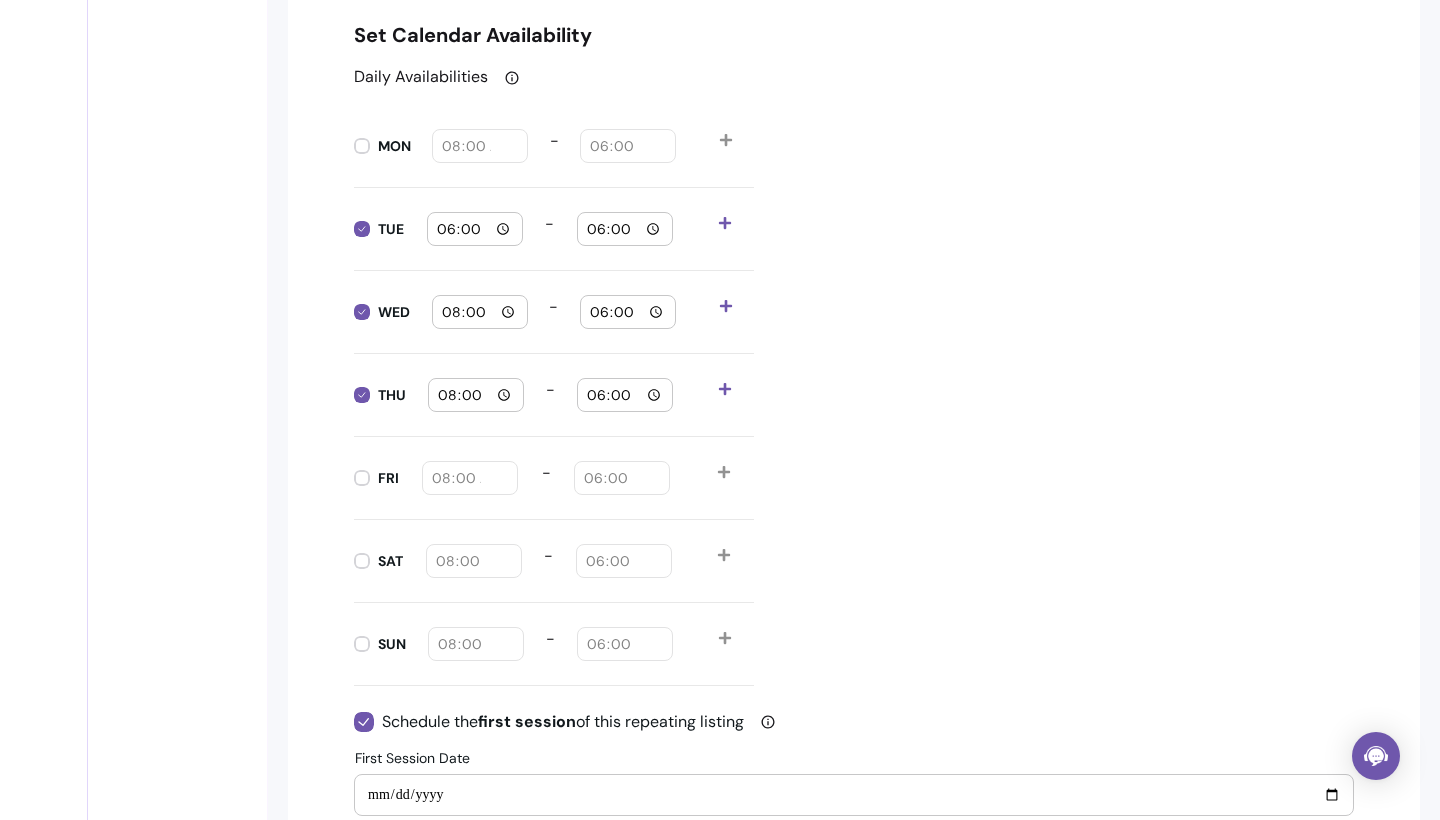 type on "18:00" 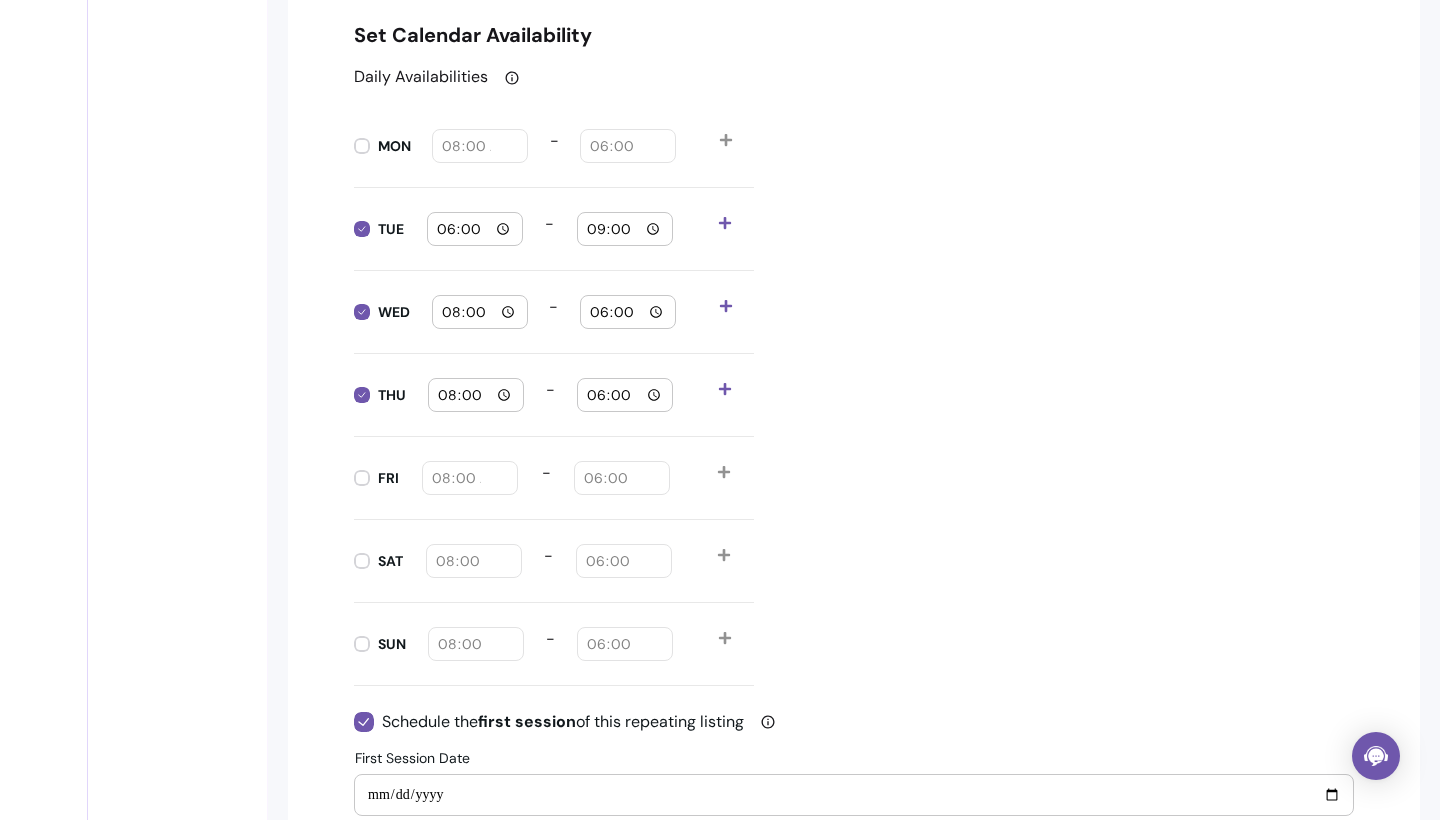 type on "21:00" 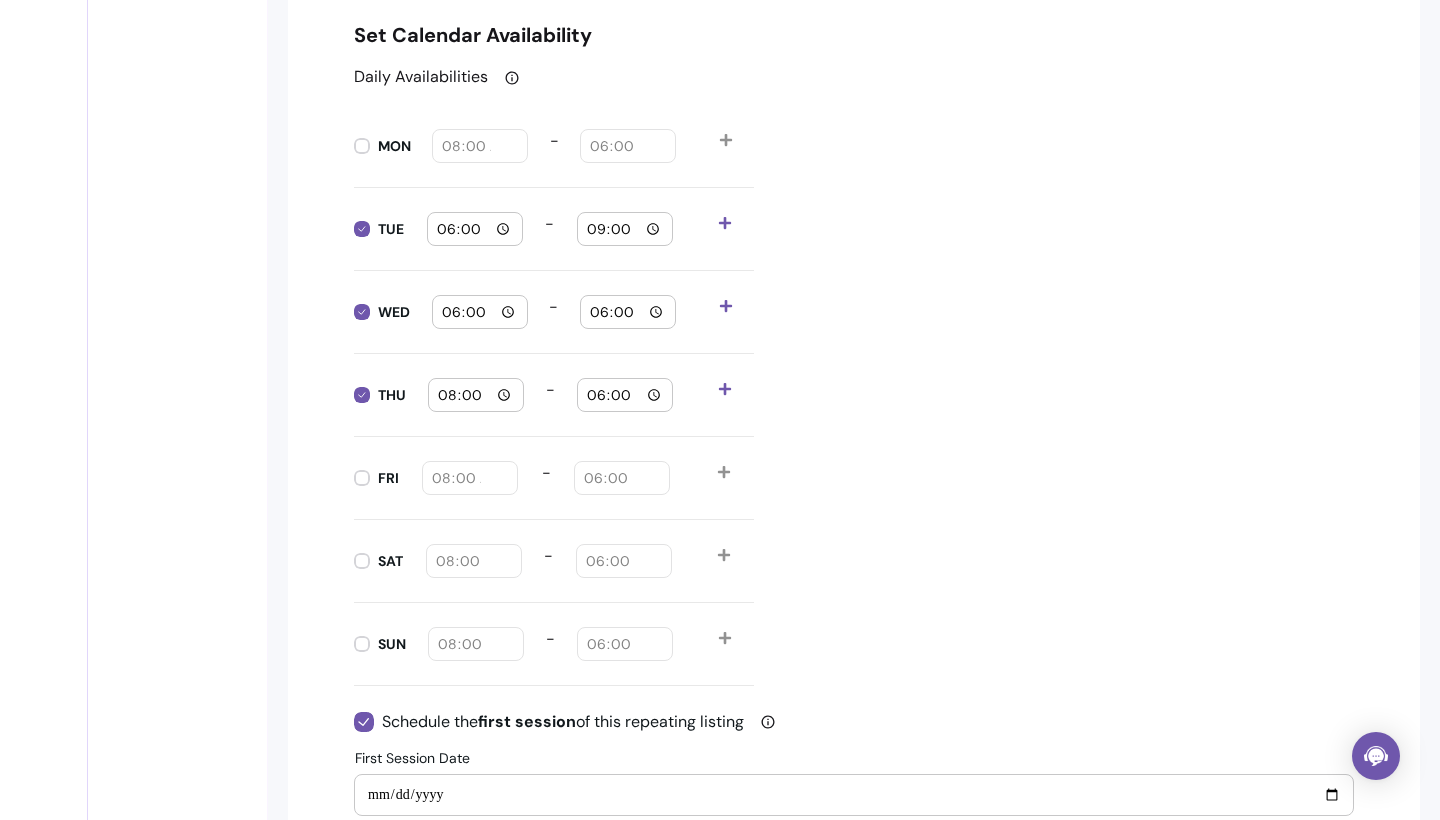 type on "18:00" 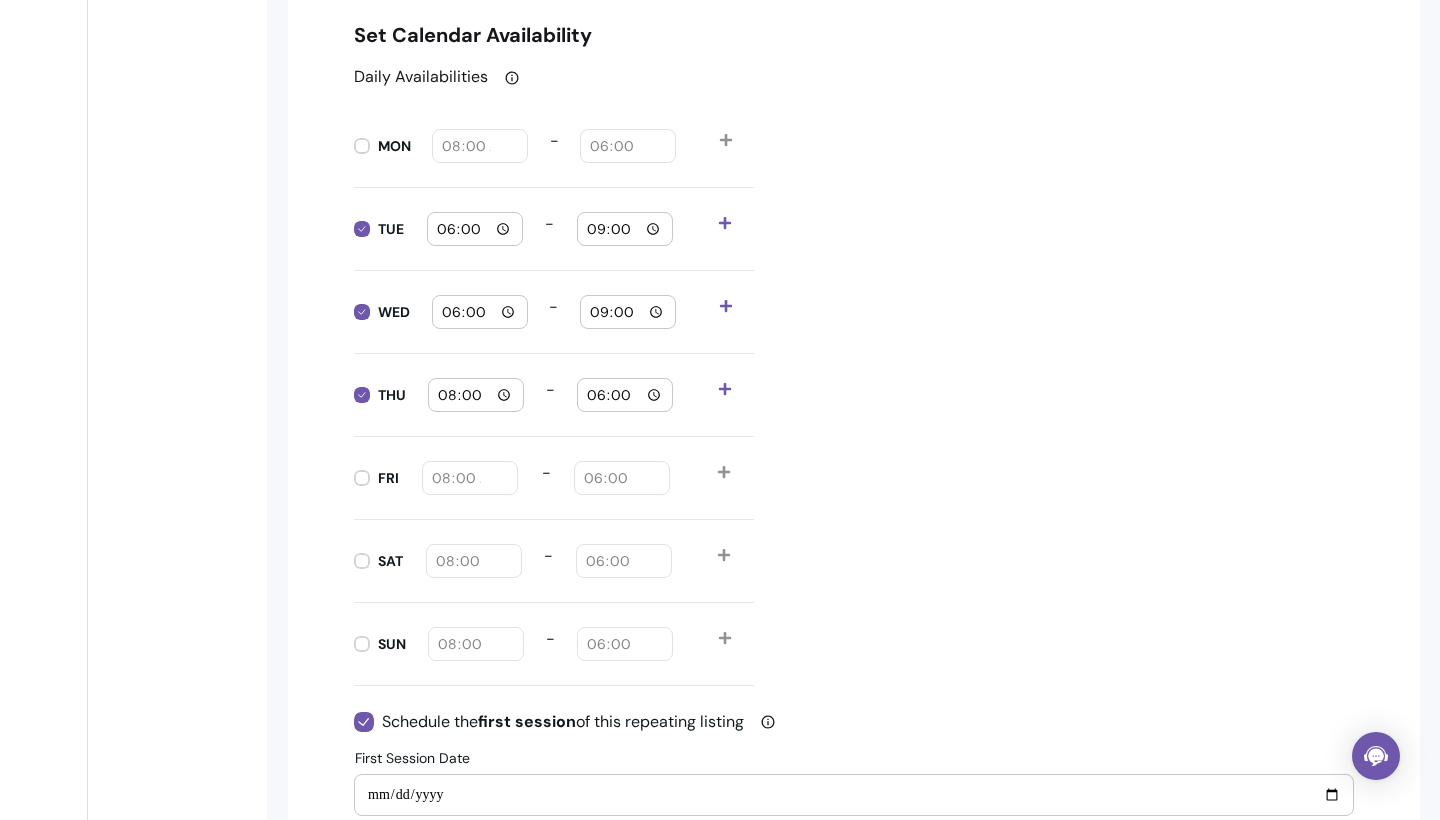 type on "21:00" 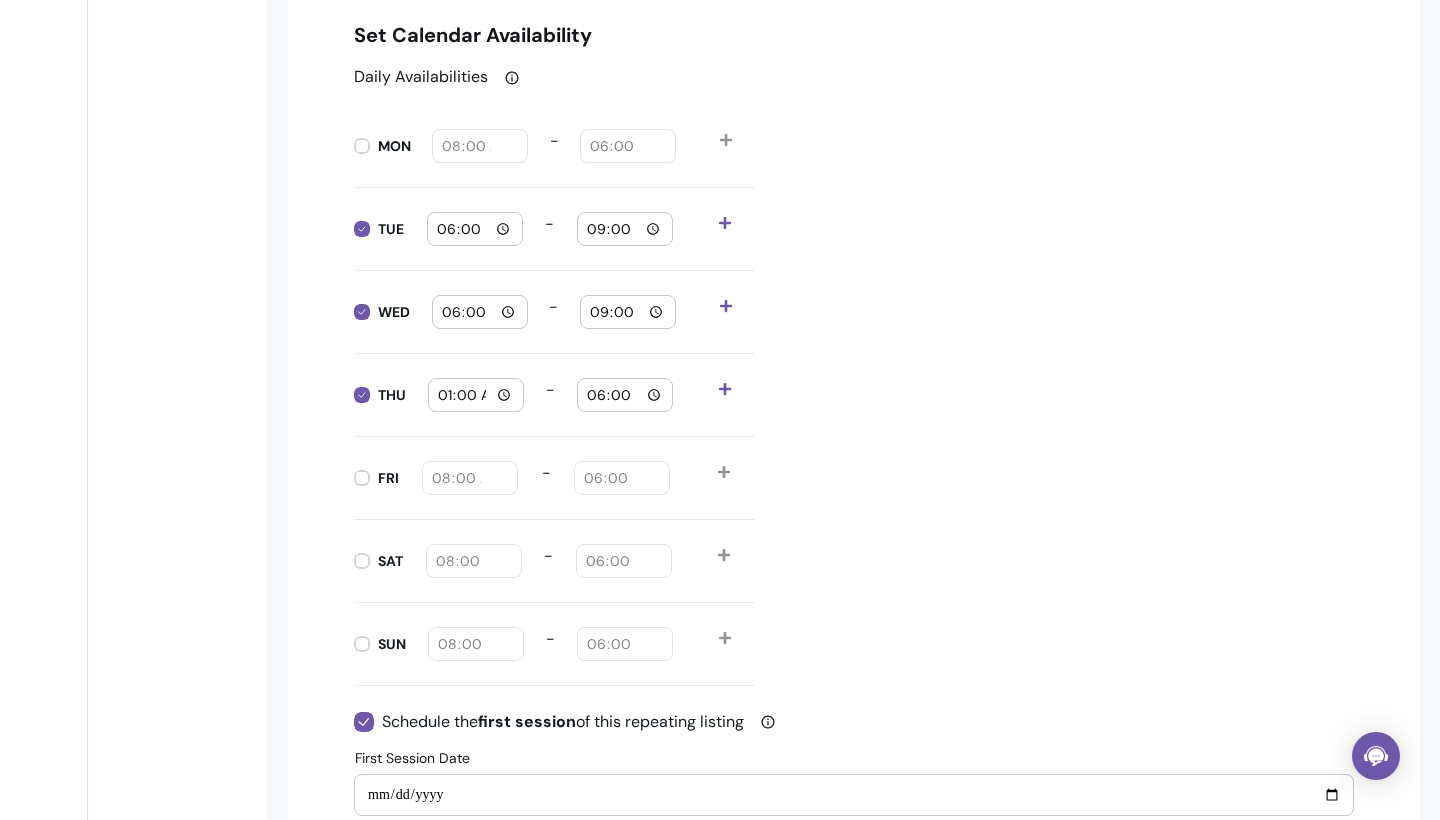 type on "12:00" 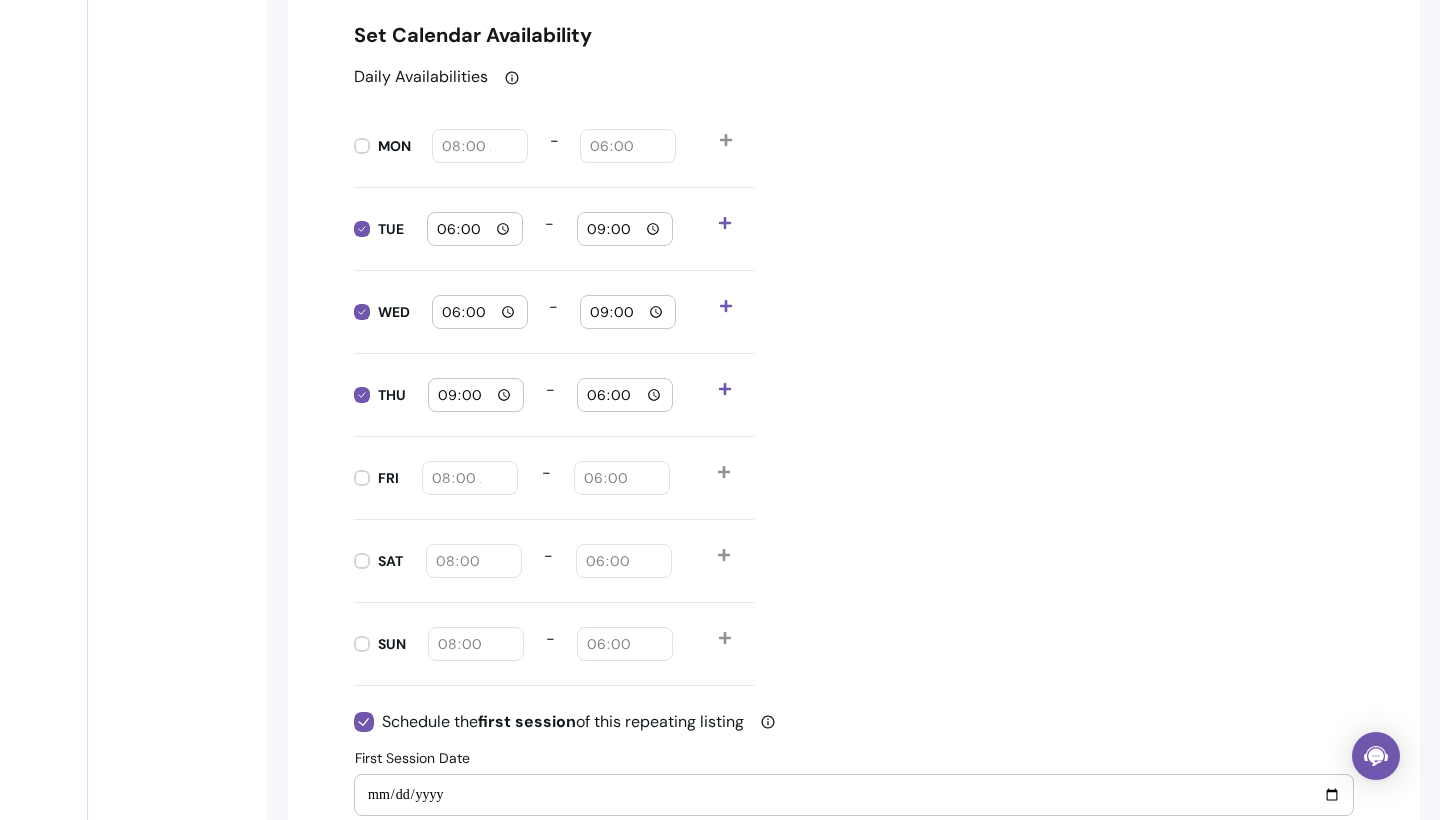 type on "08:00" 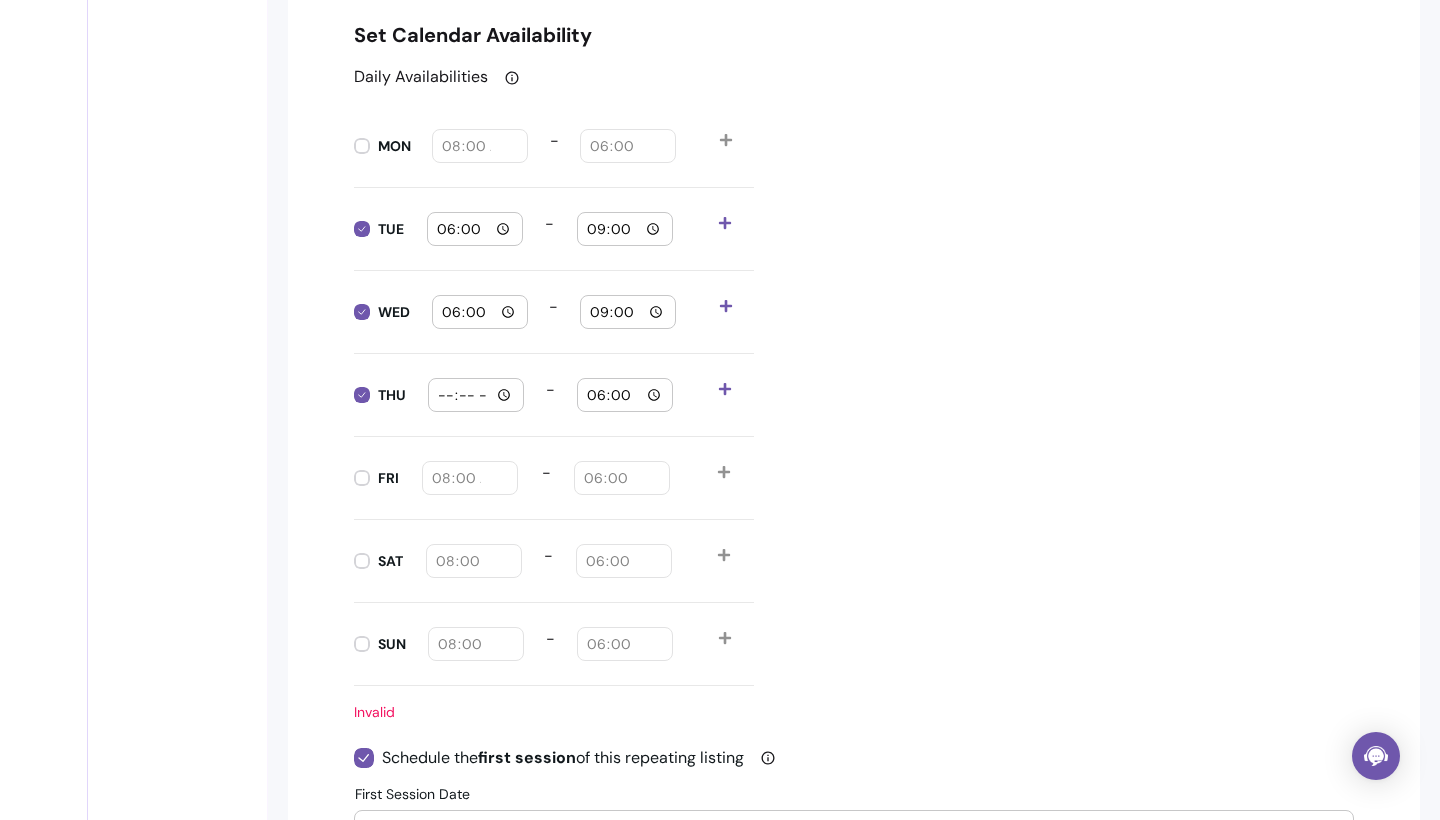 click on "18:00" at bounding box center [475, 229] 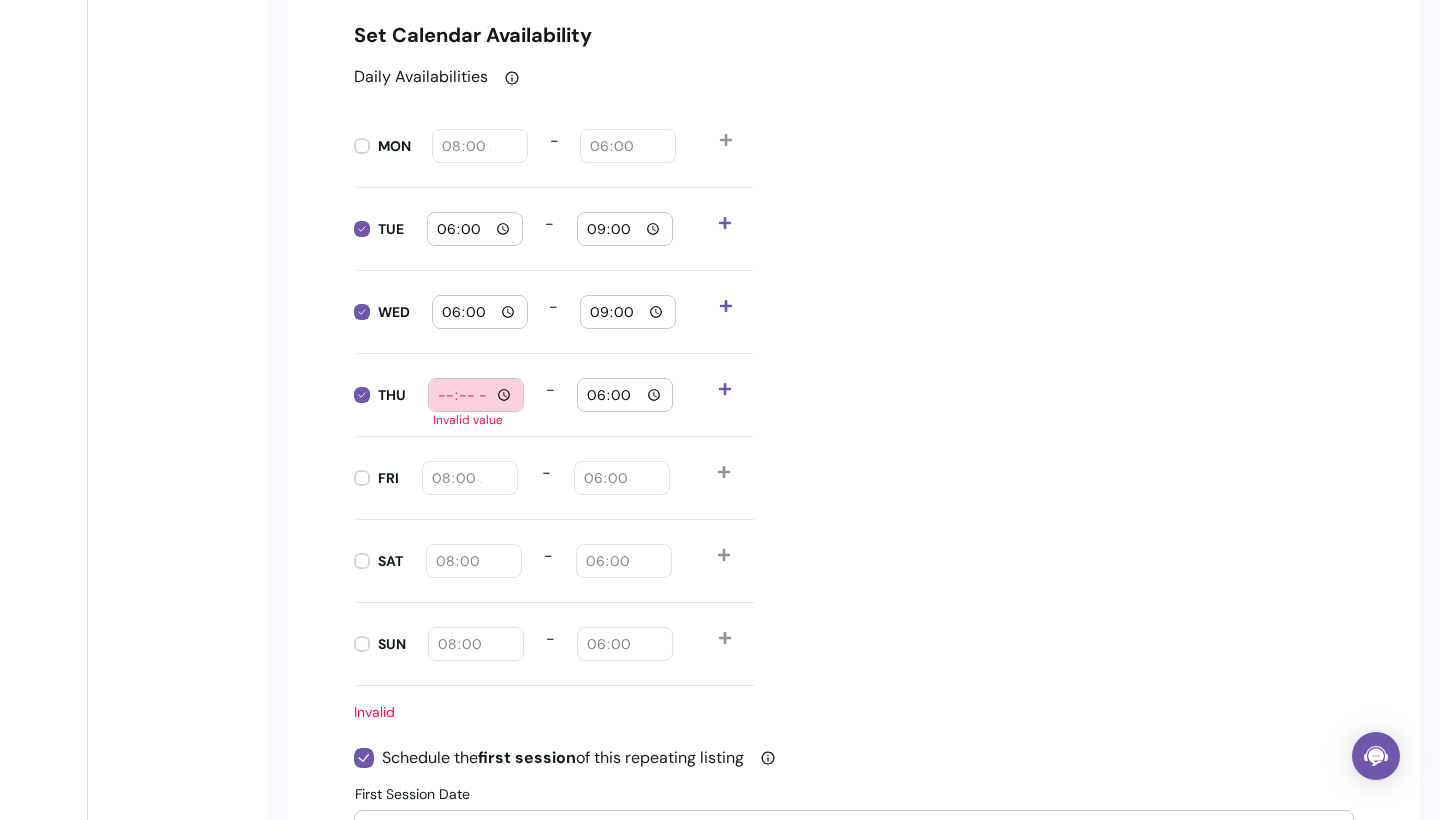 click at bounding box center [476, 395] 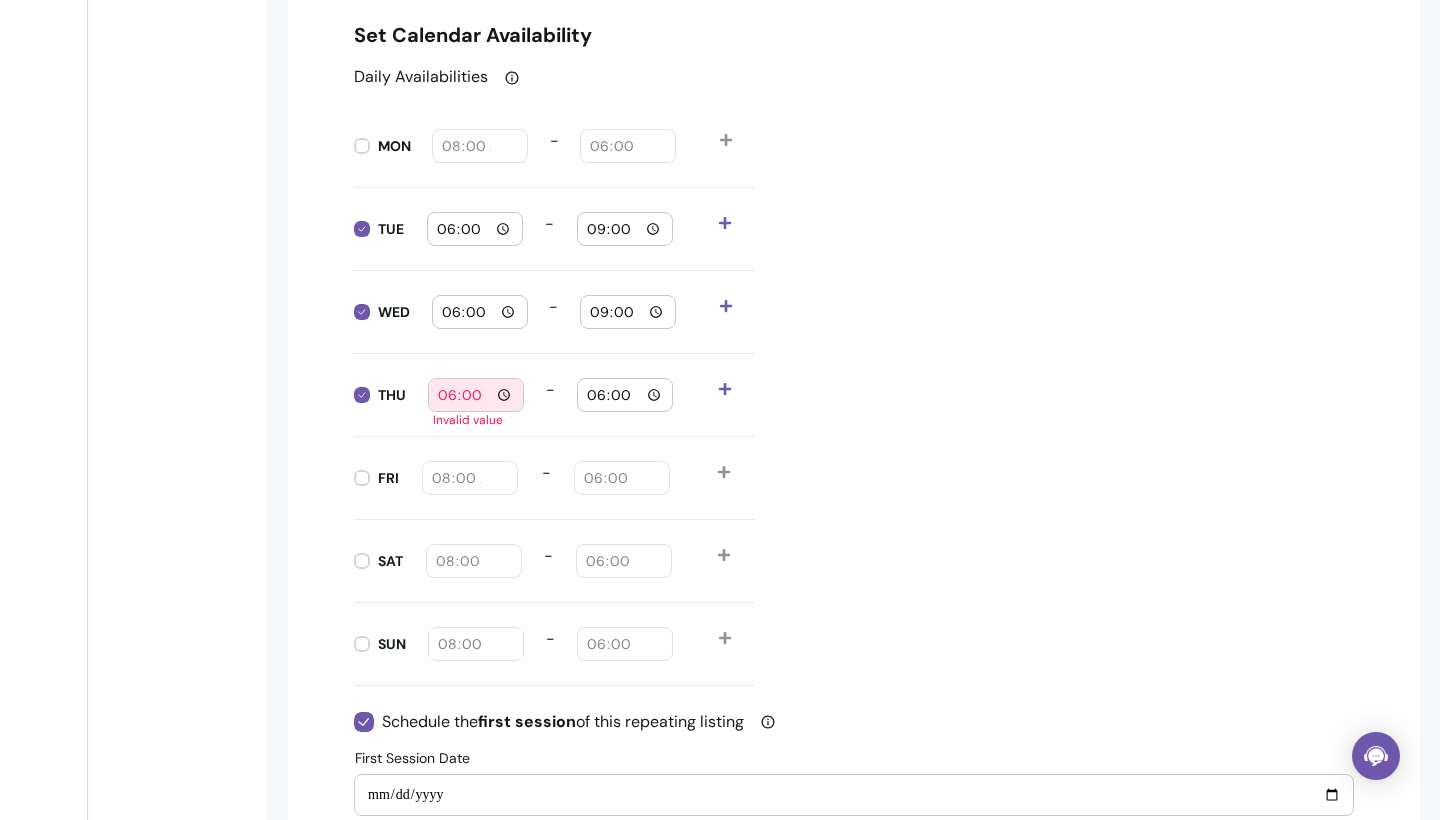 type on "18:00" 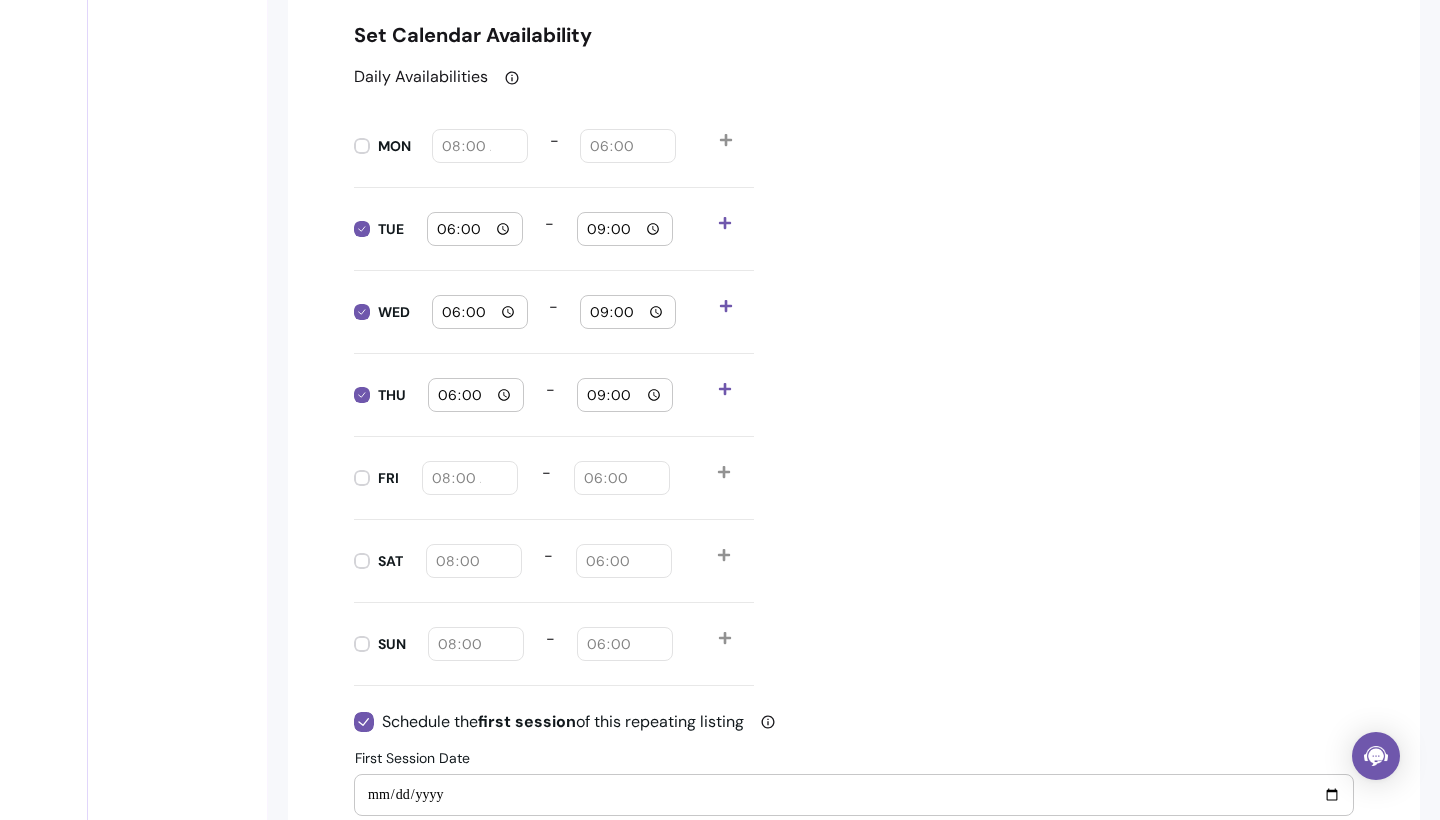 type on "21:00" 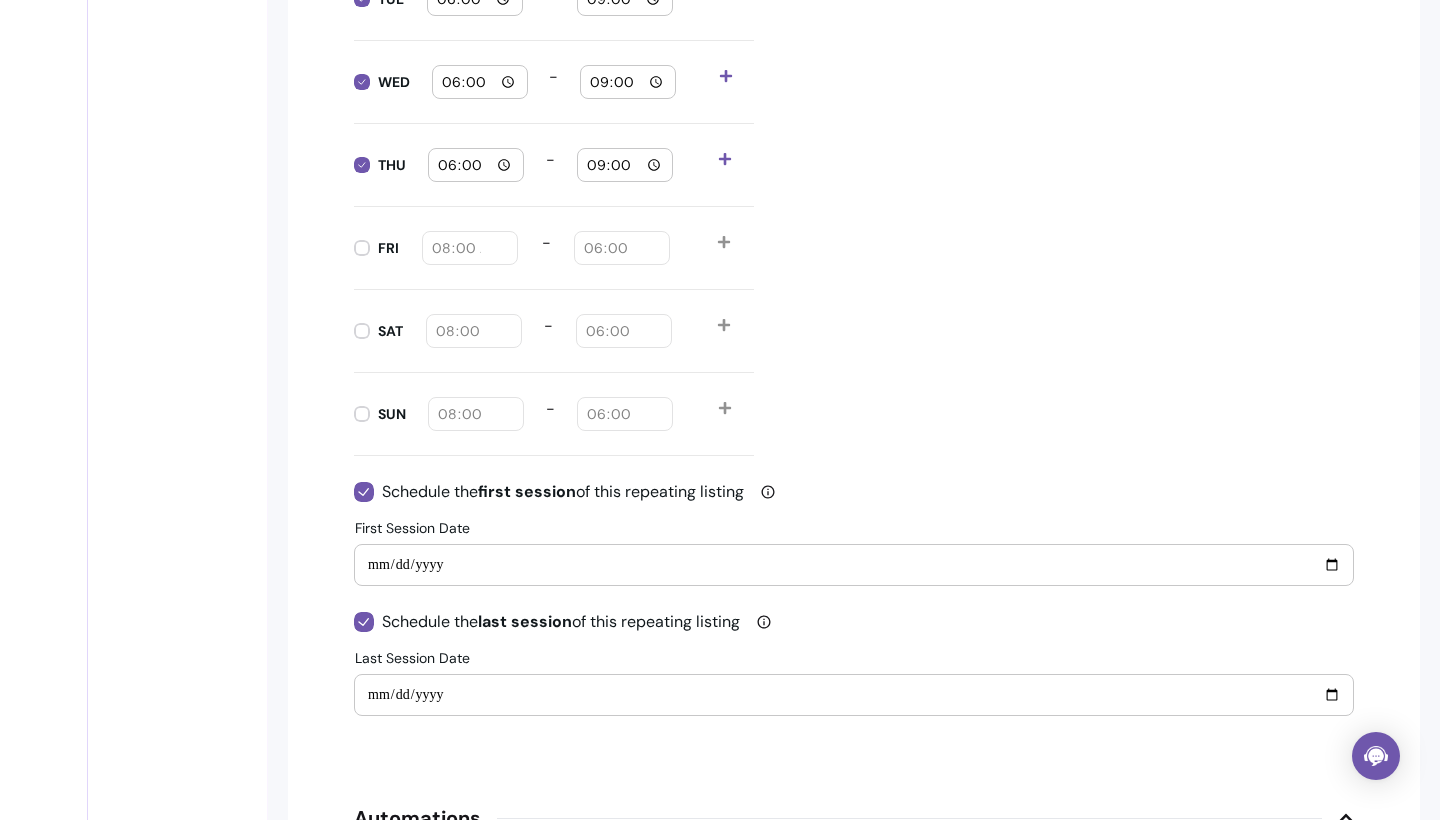 scroll, scrollTop: 2181, scrollLeft: 0, axis: vertical 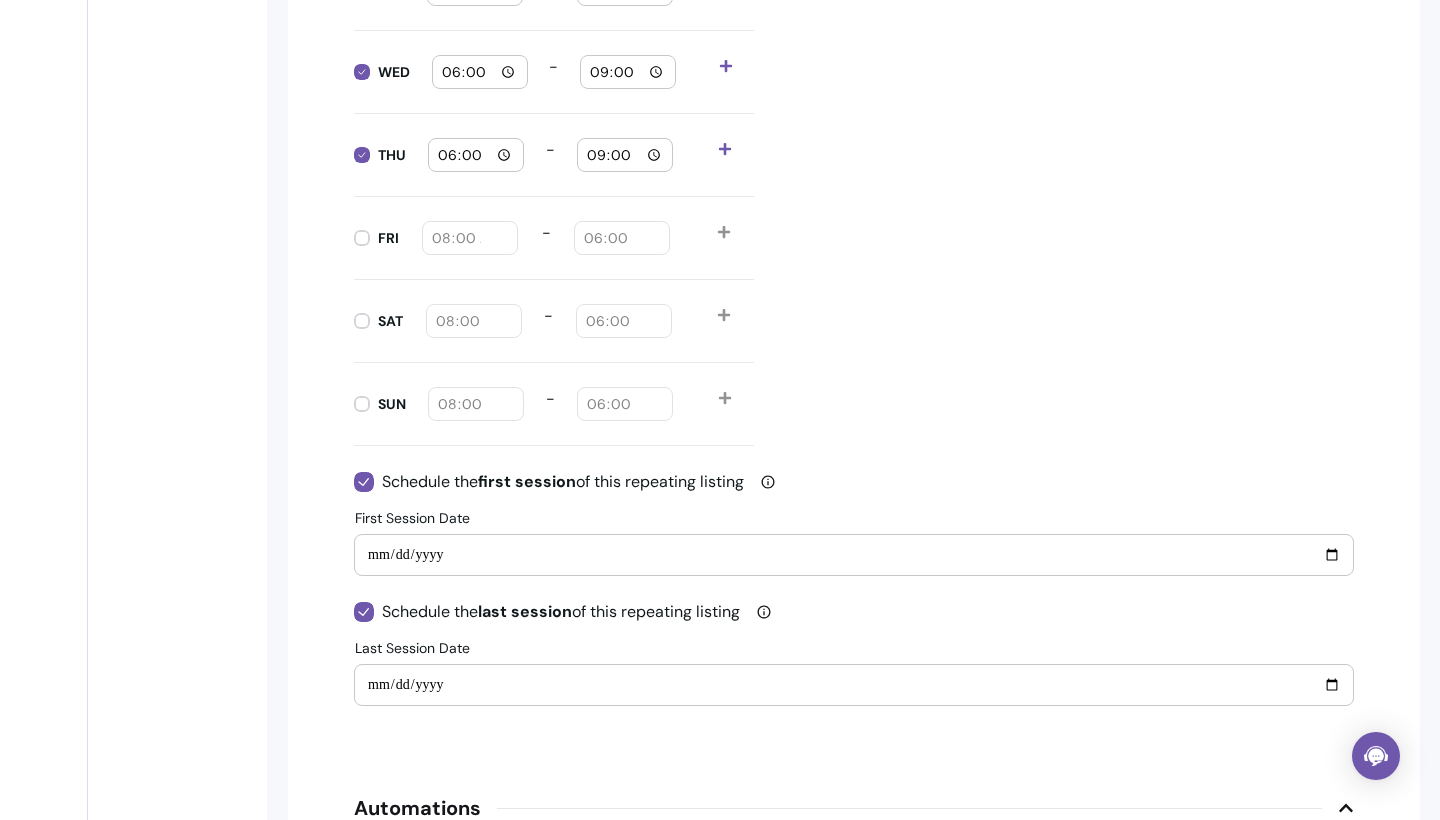 click on "**********" at bounding box center [854, 555] 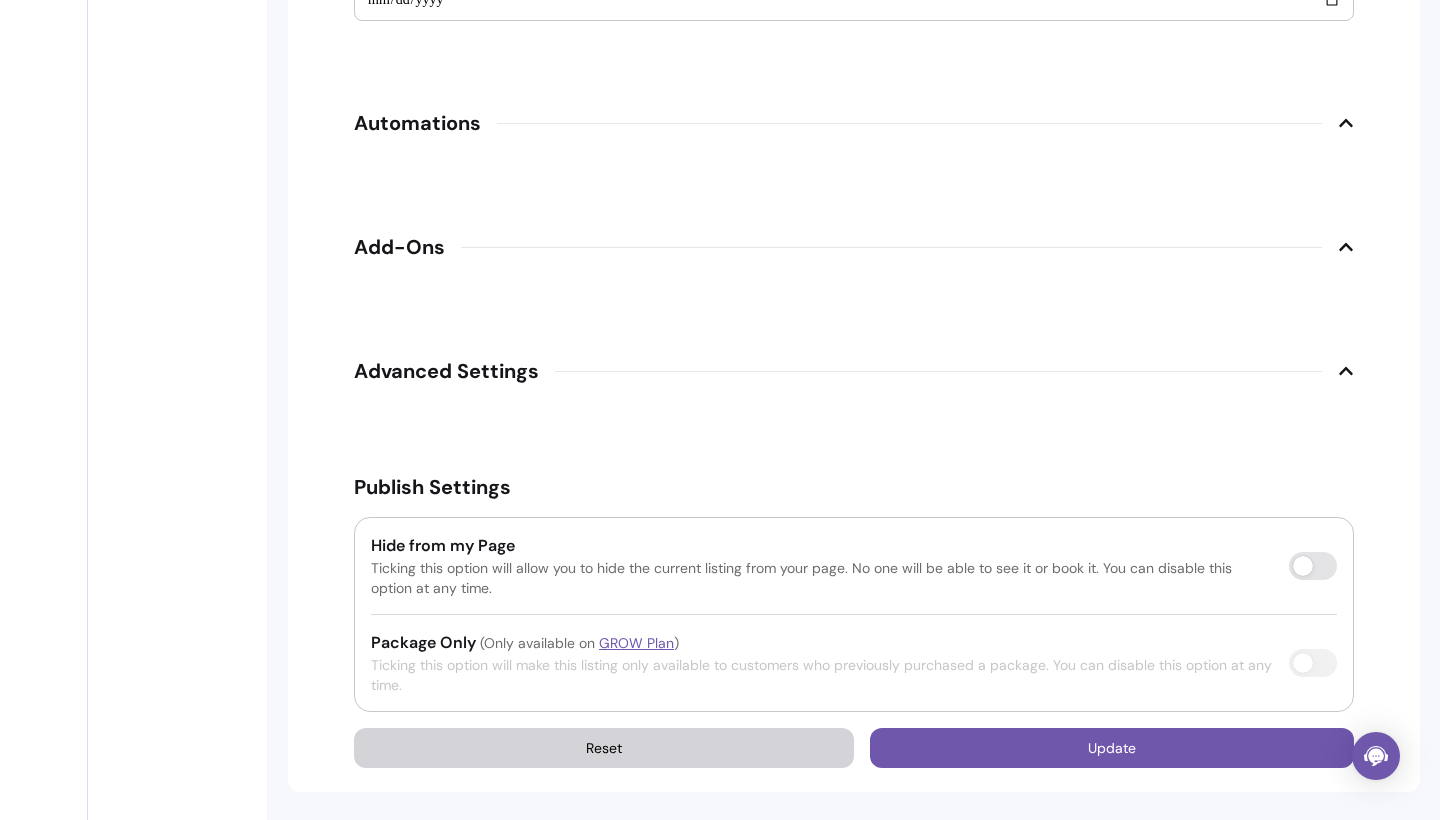 scroll, scrollTop: 2866, scrollLeft: 0, axis: vertical 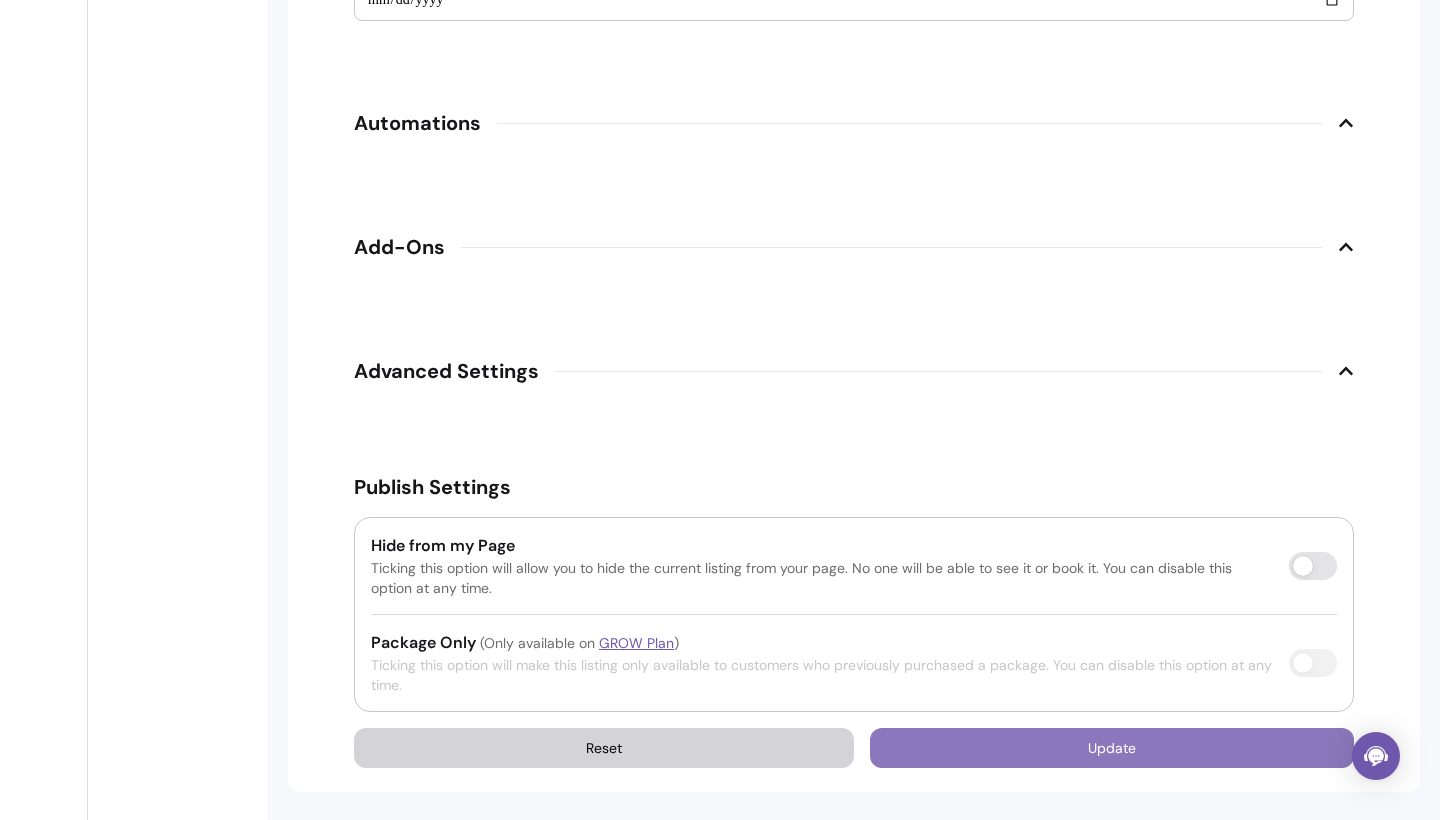 click on "Update" at bounding box center [1112, 748] 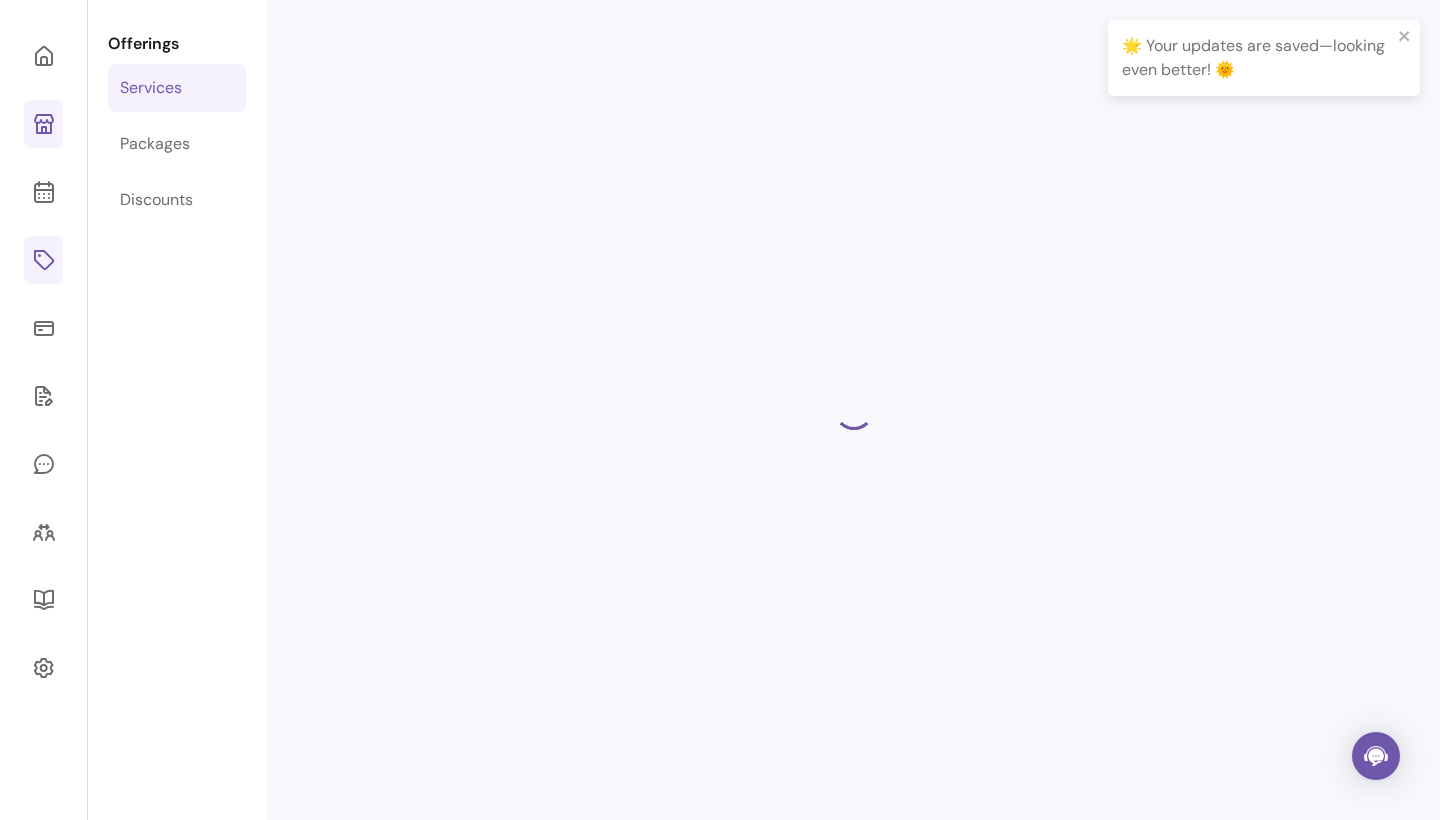scroll, scrollTop: 68, scrollLeft: 0, axis: vertical 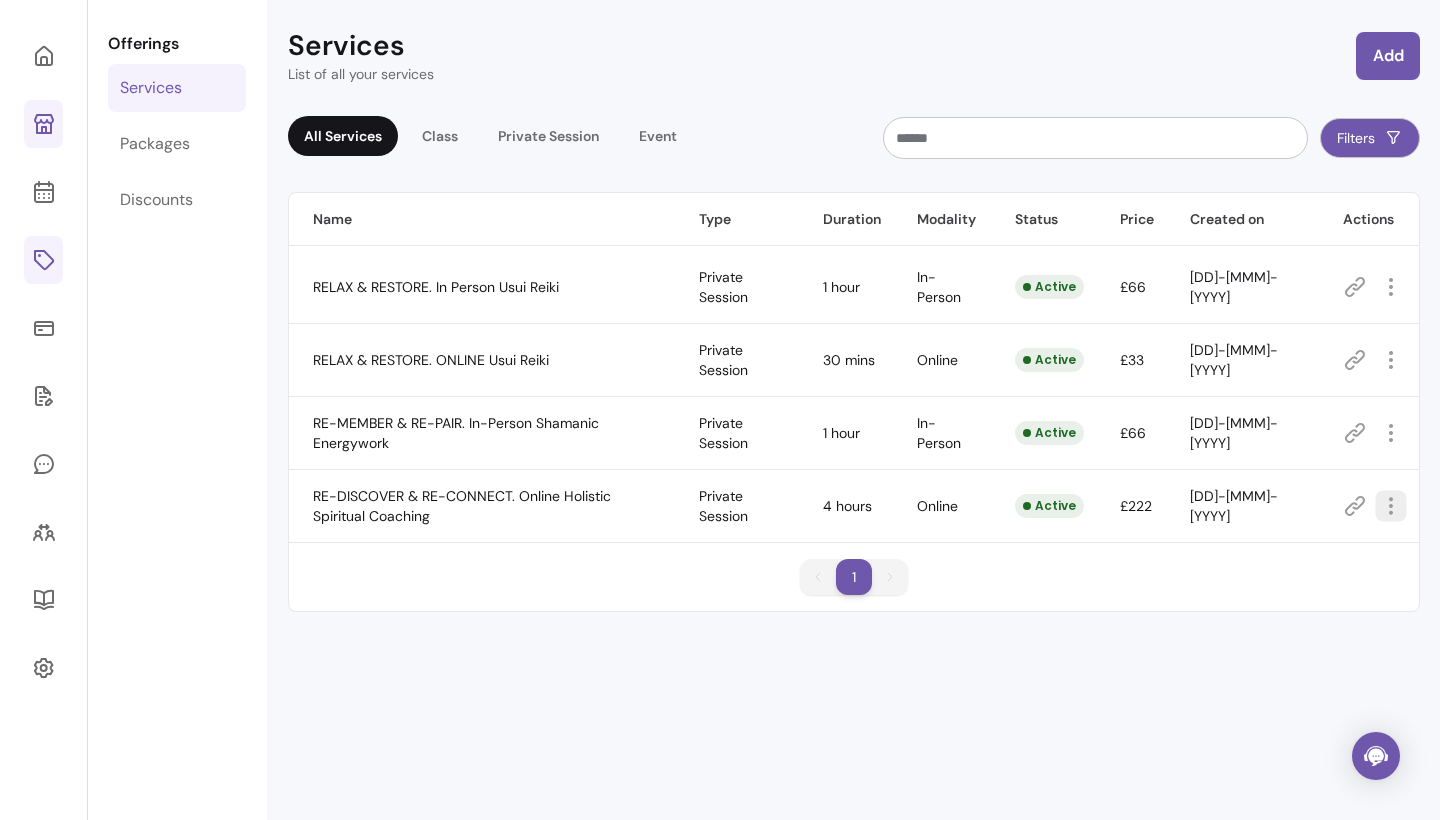 click 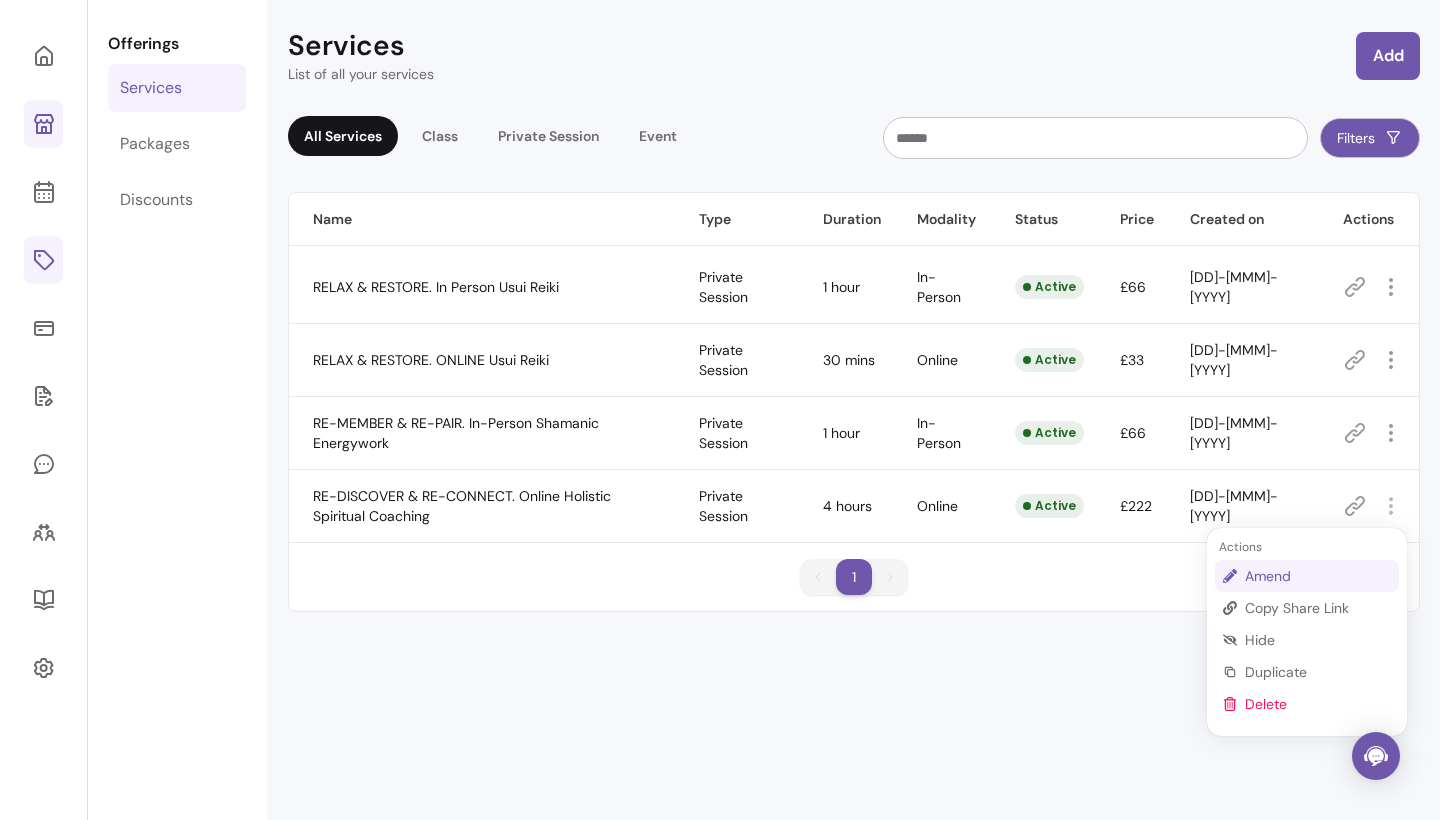click on "Amend" at bounding box center [1318, 576] 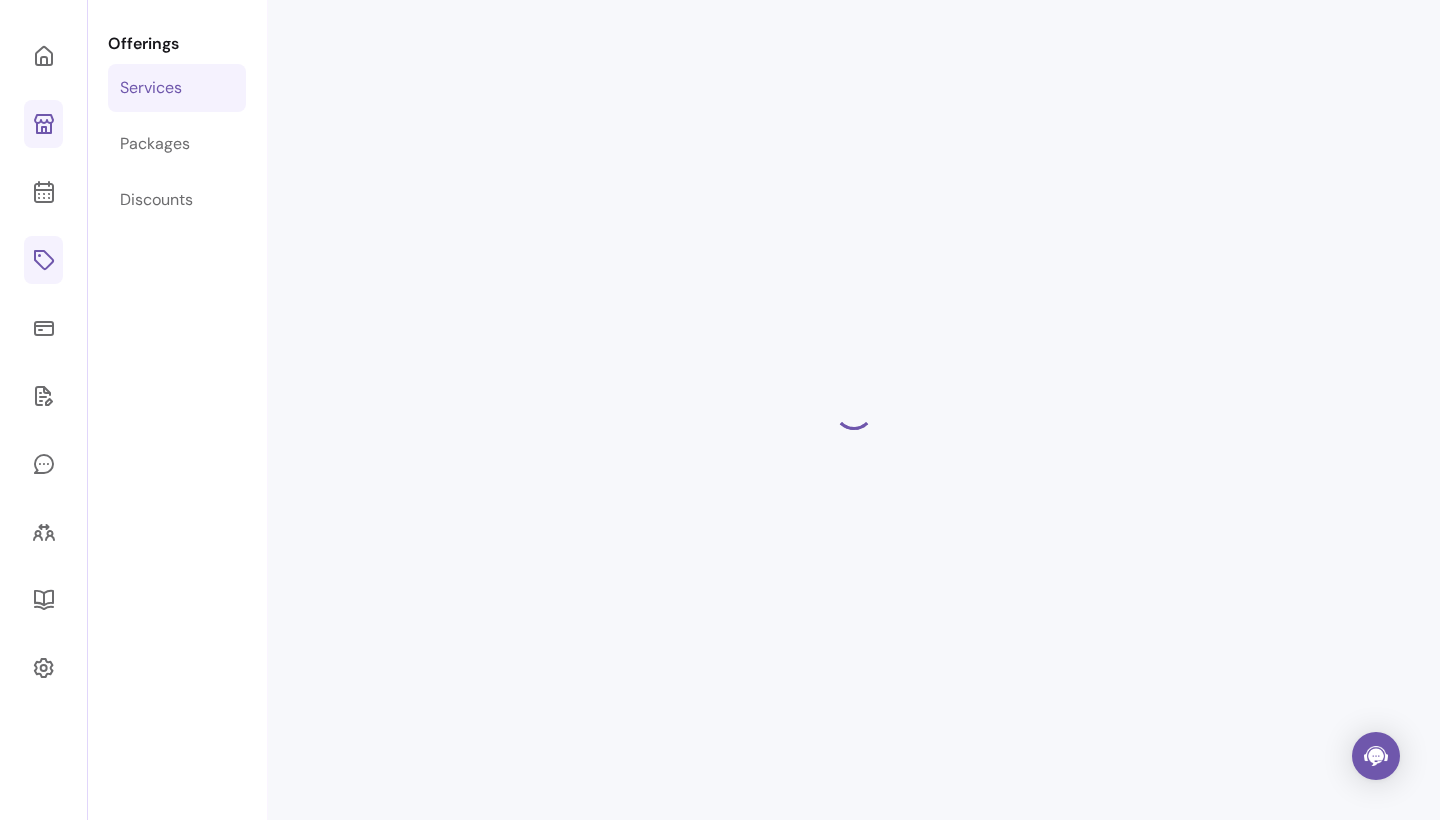 select on "***" 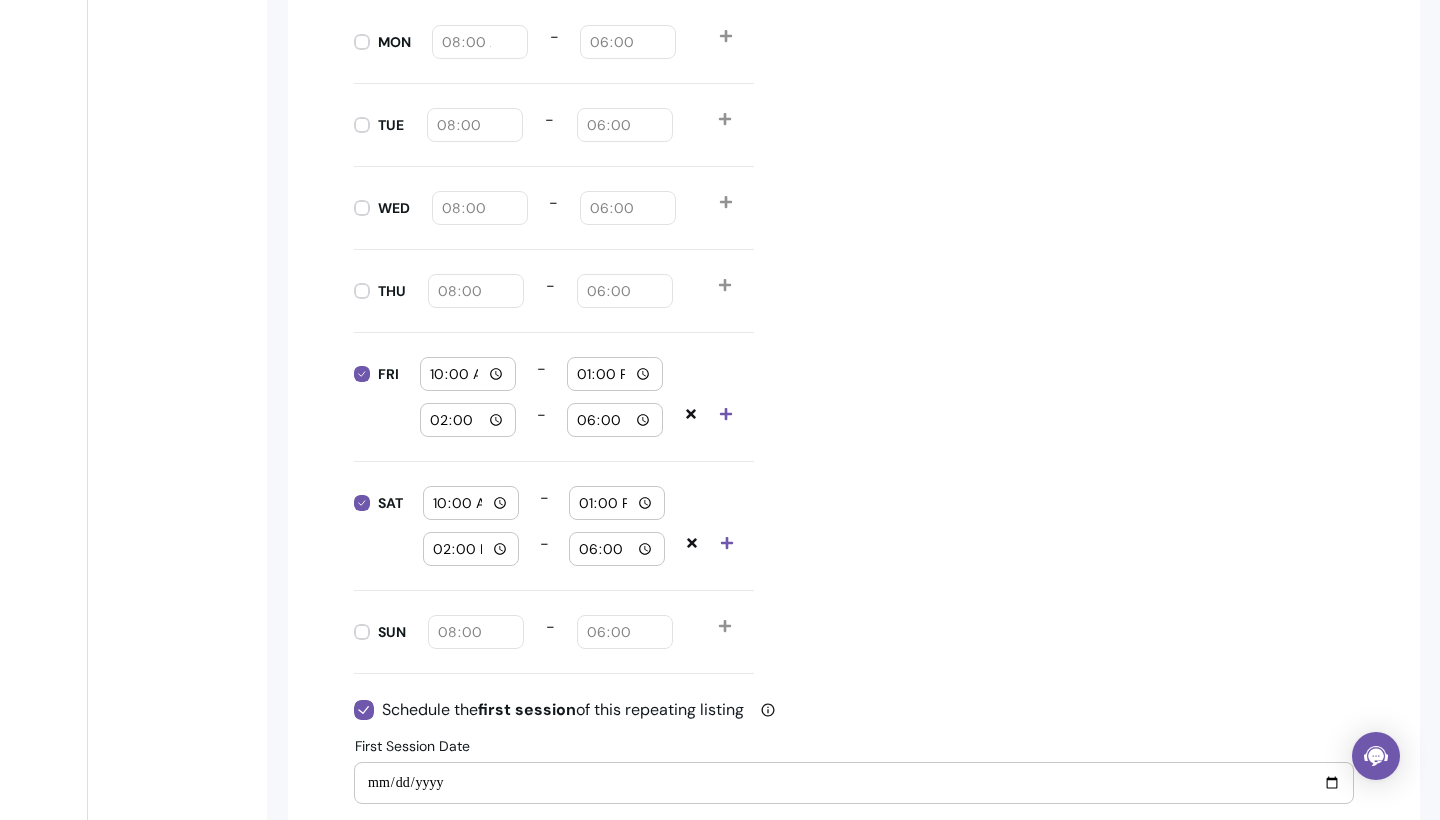 scroll, scrollTop: 2023, scrollLeft: 0, axis: vertical 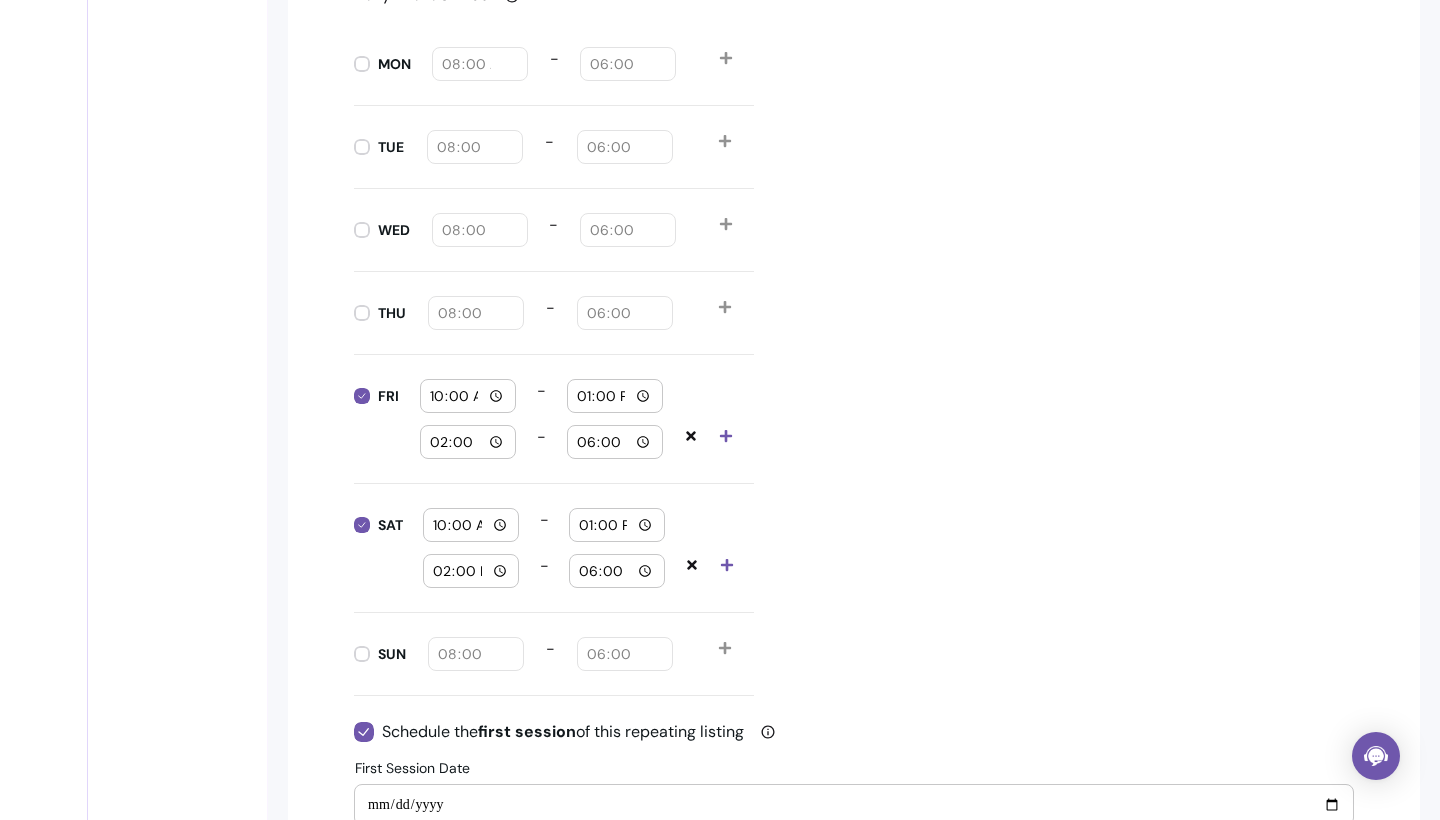 type on "08:00" 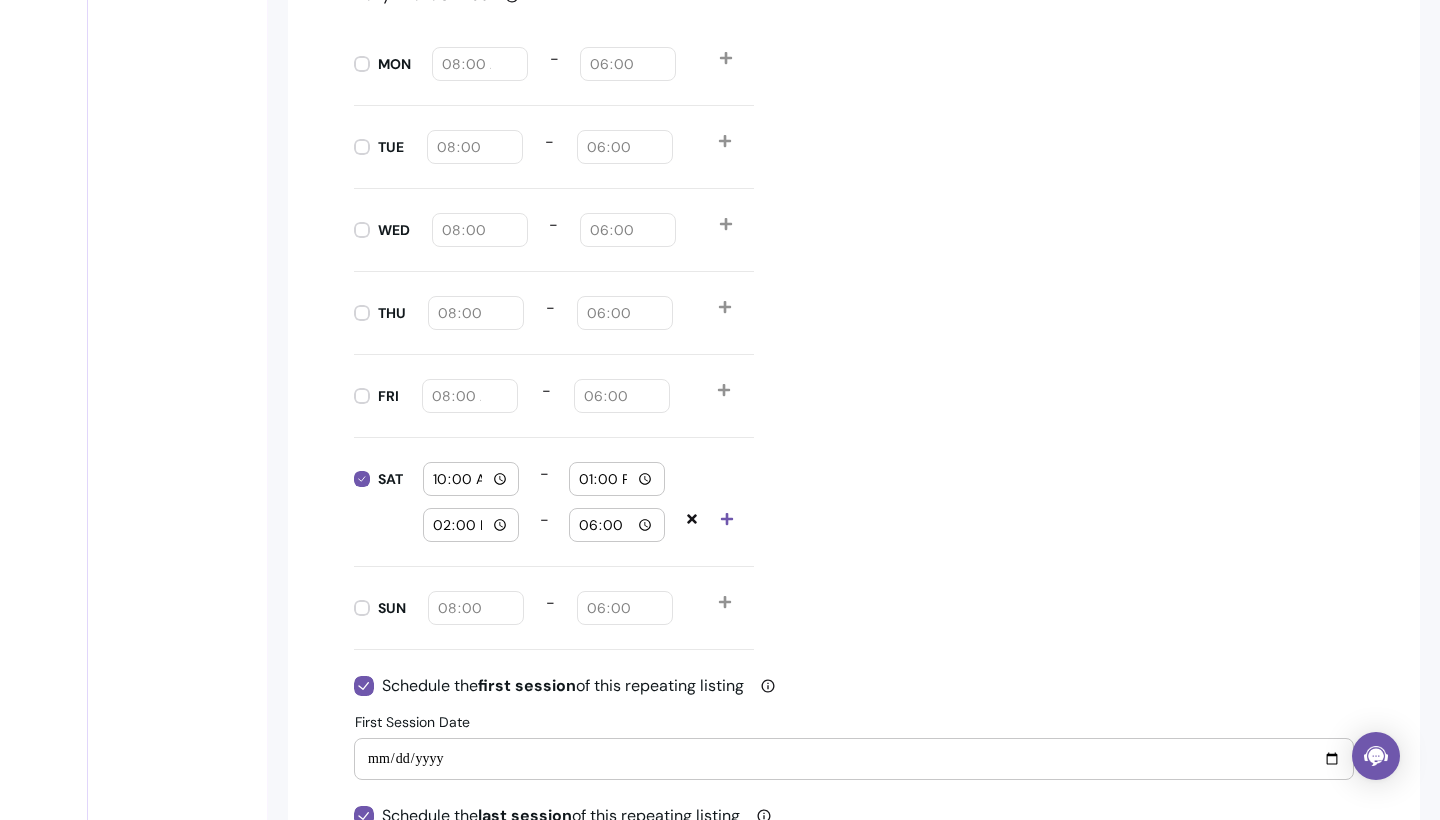 type on "08:00" 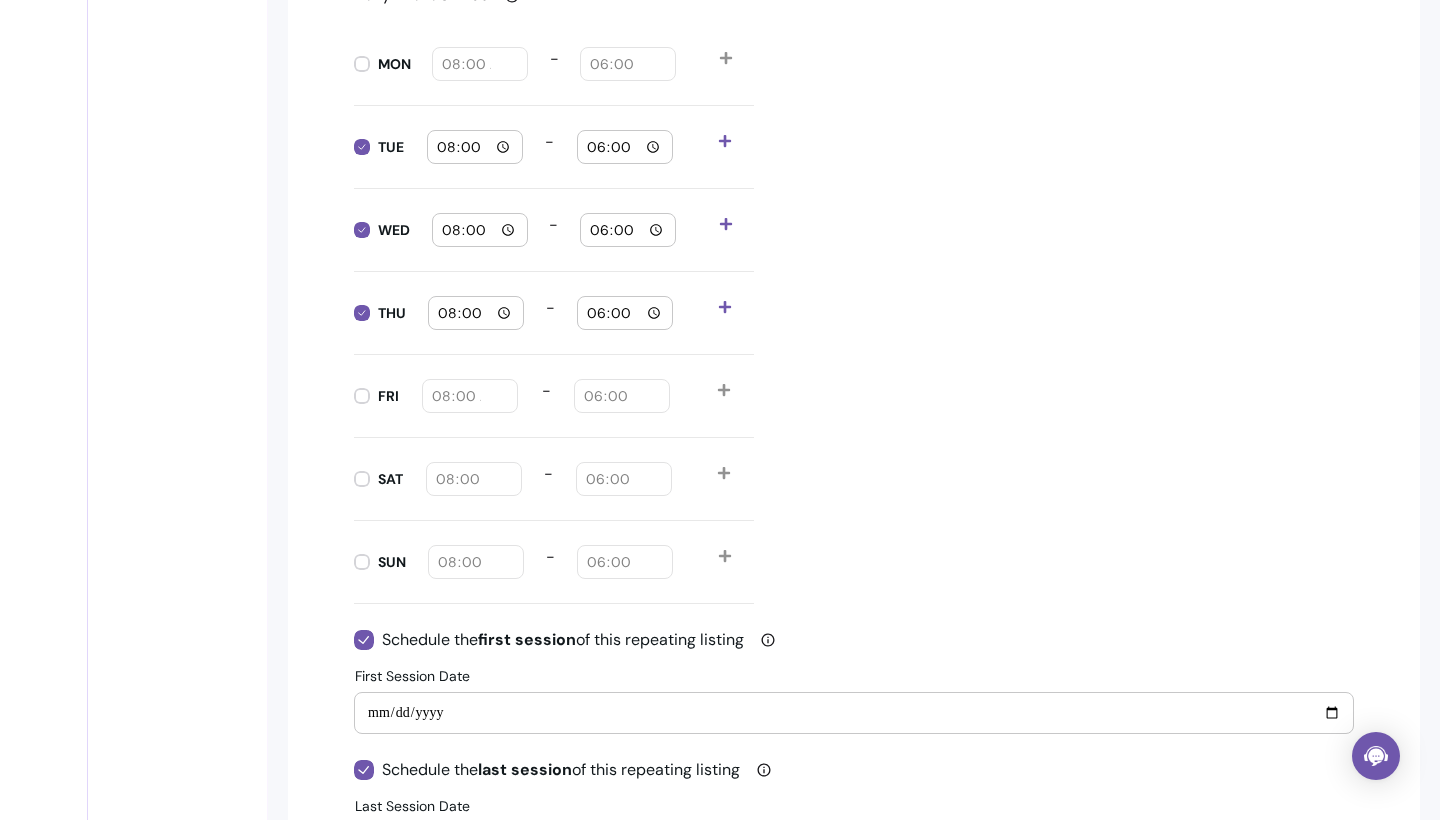 click on "08:00" at bounding box center [475, 147] 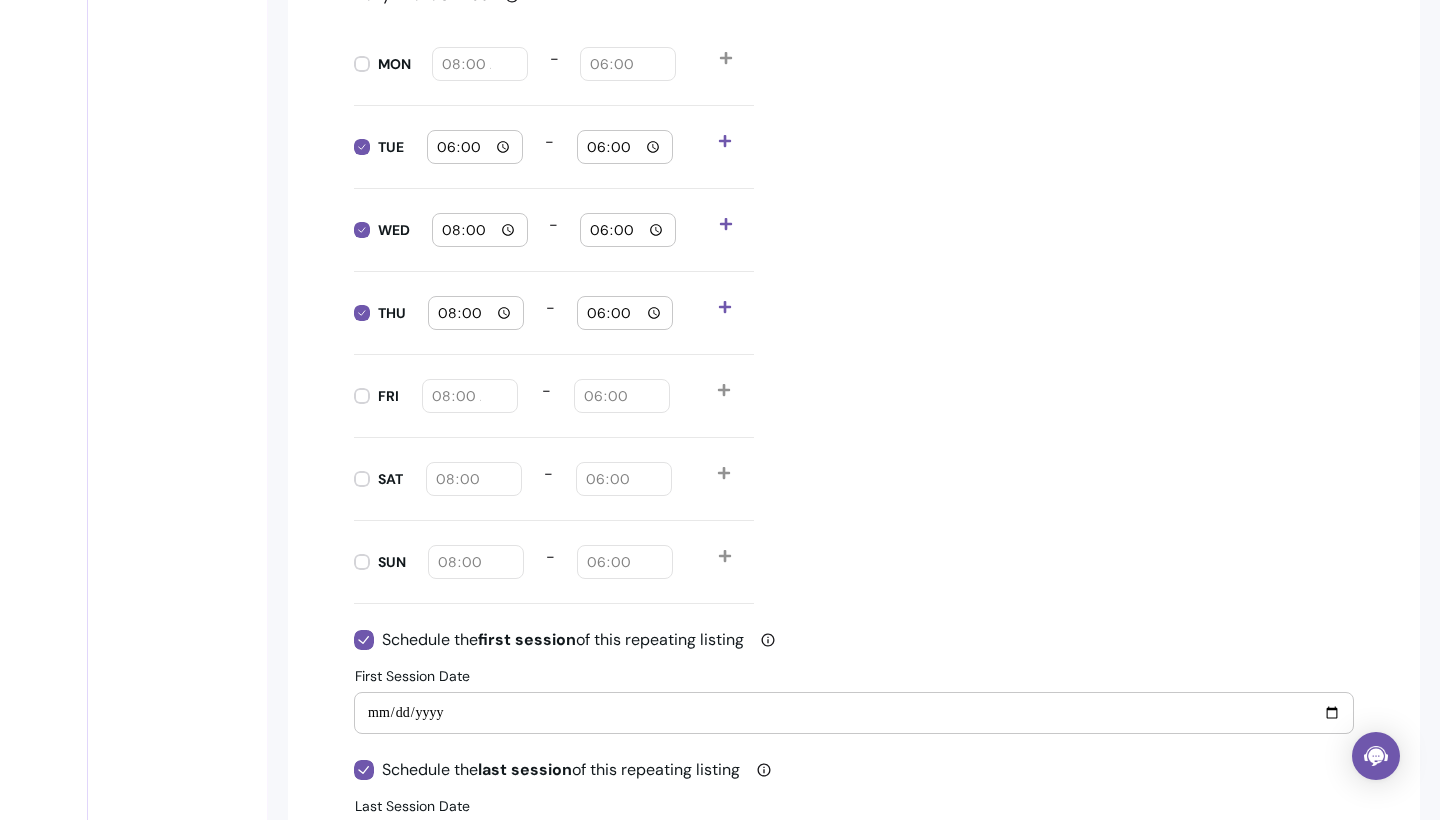 type on "18:00" 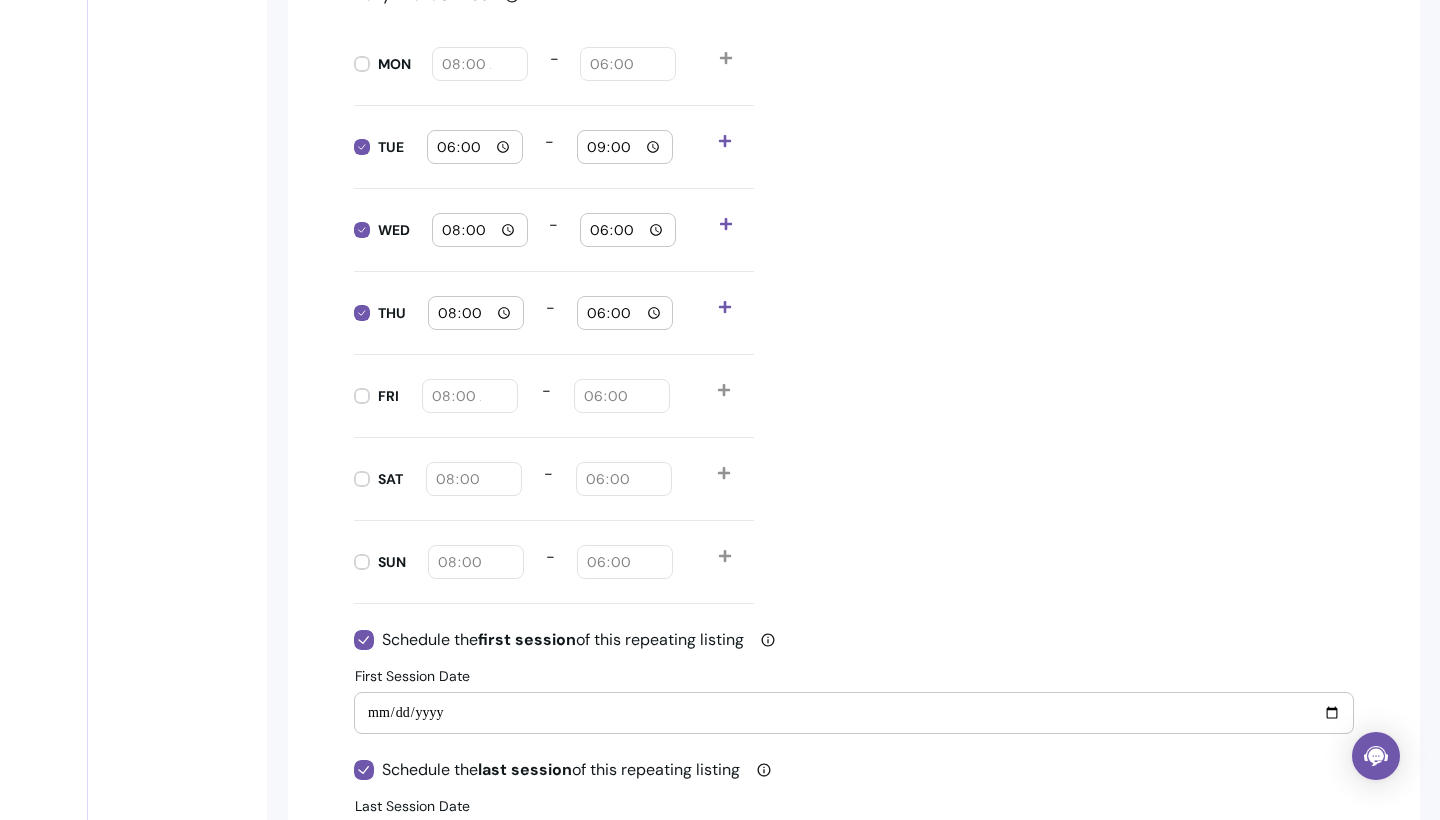 type on "21:00" 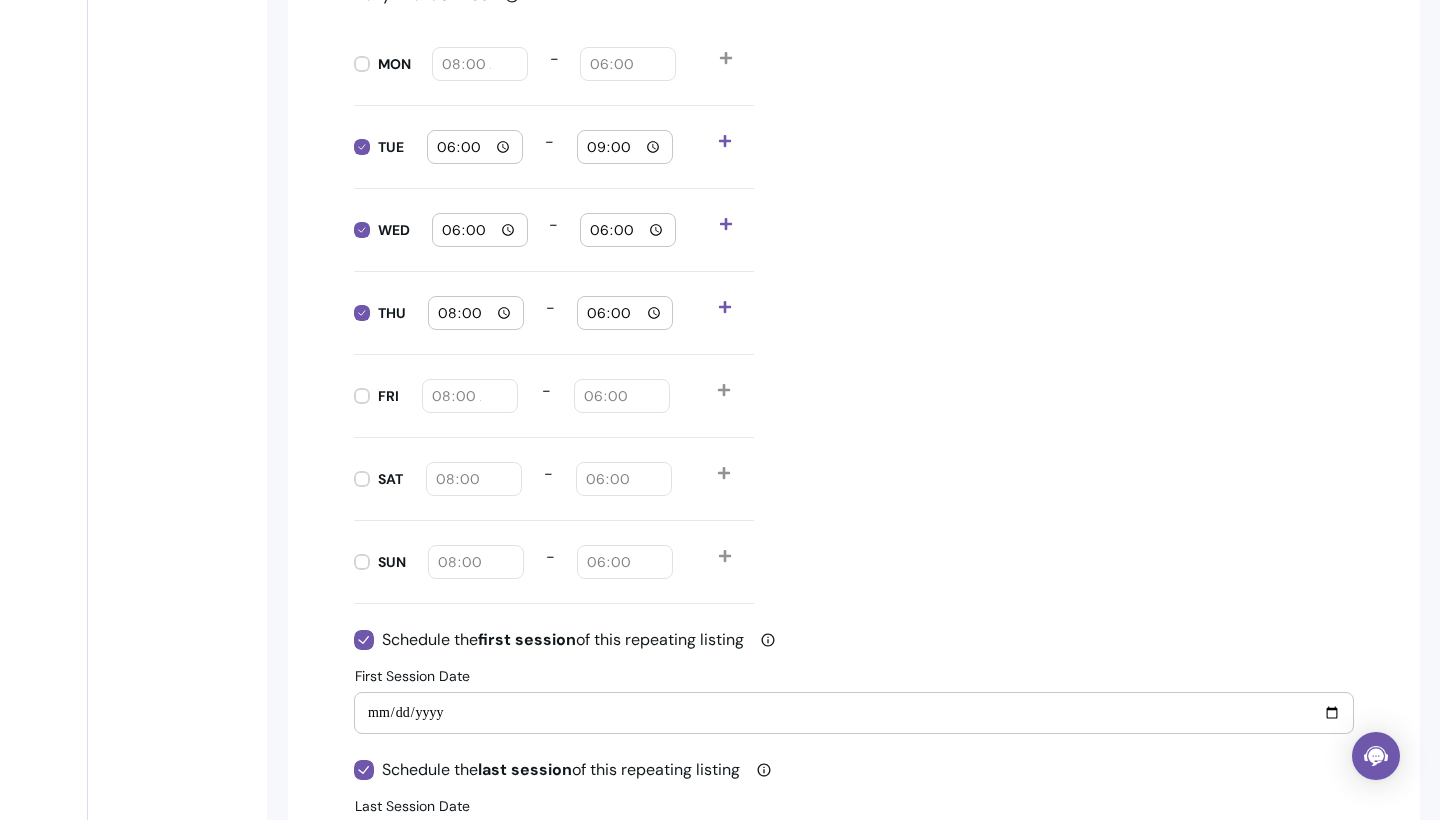 type on "18:00" 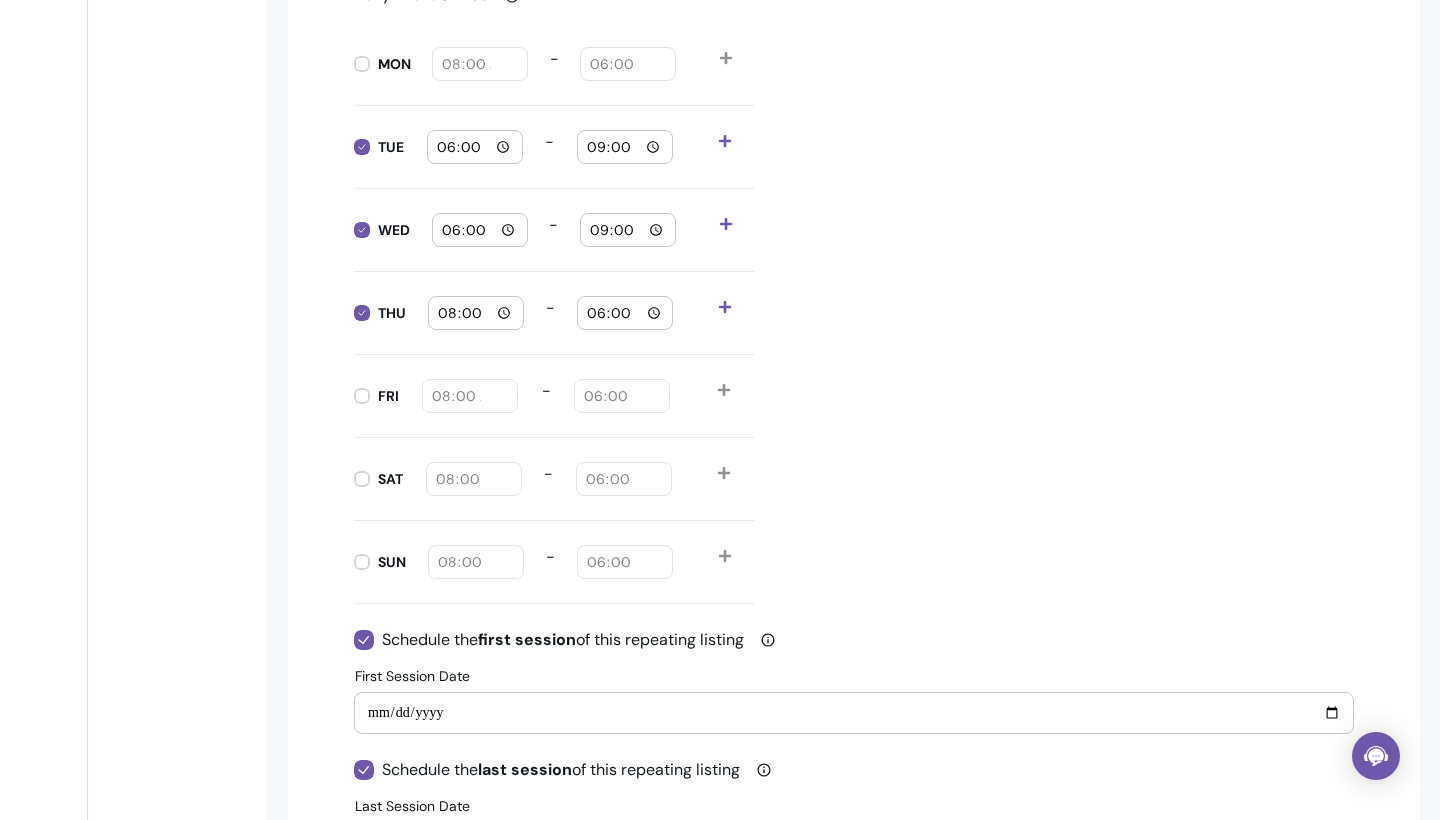 type on "21:00" 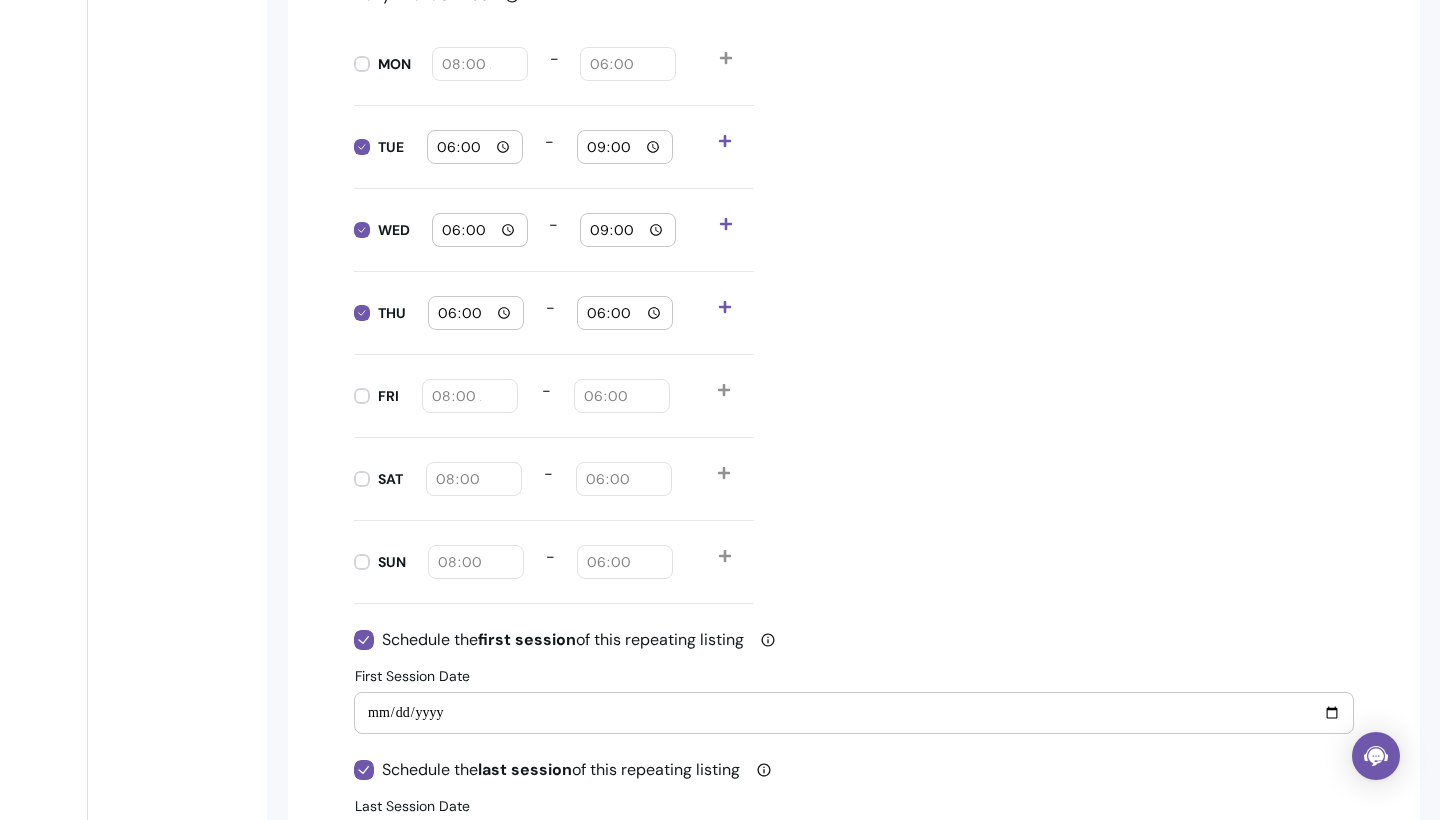 type on "18:00" 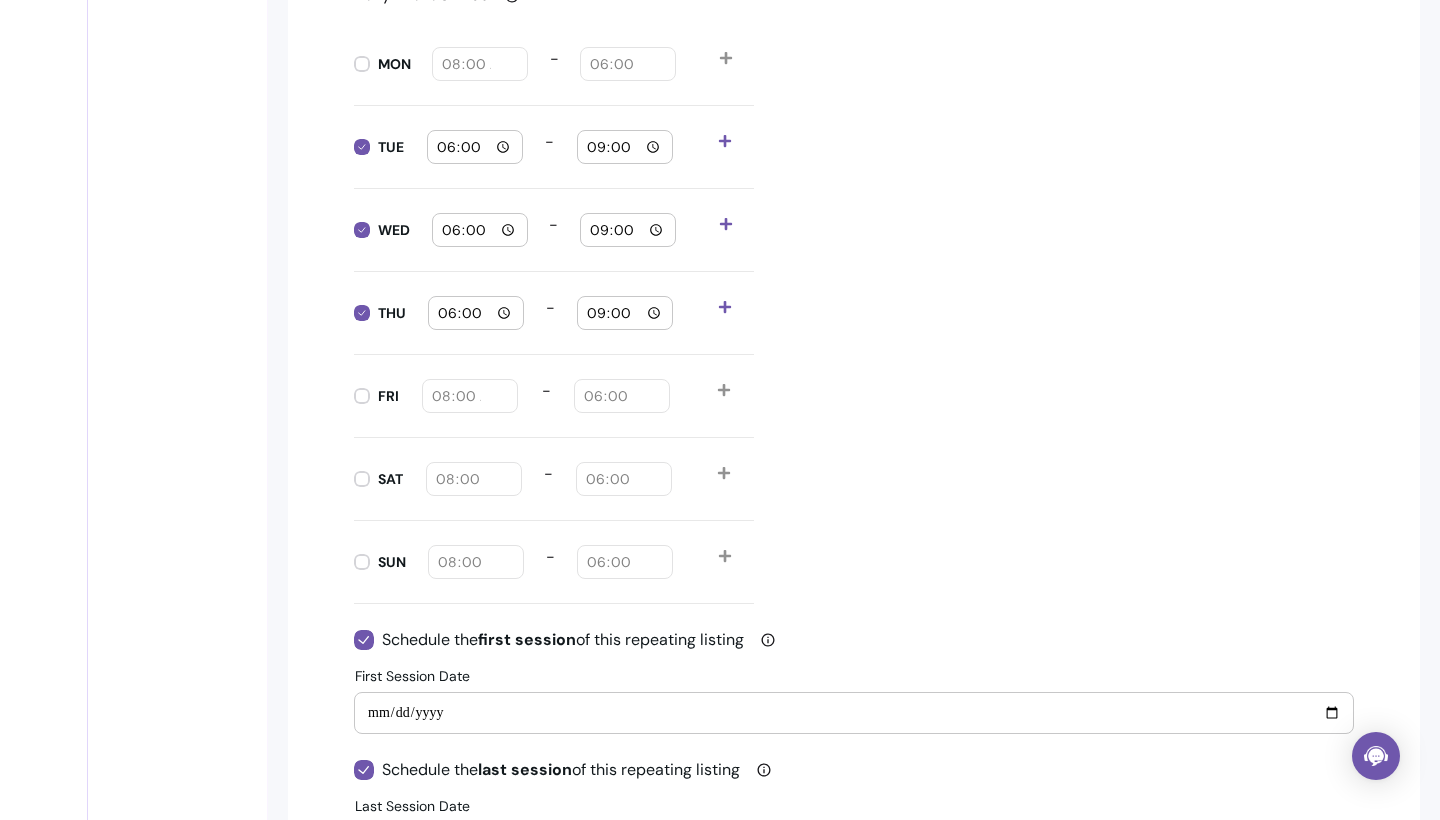 type on "21:00" 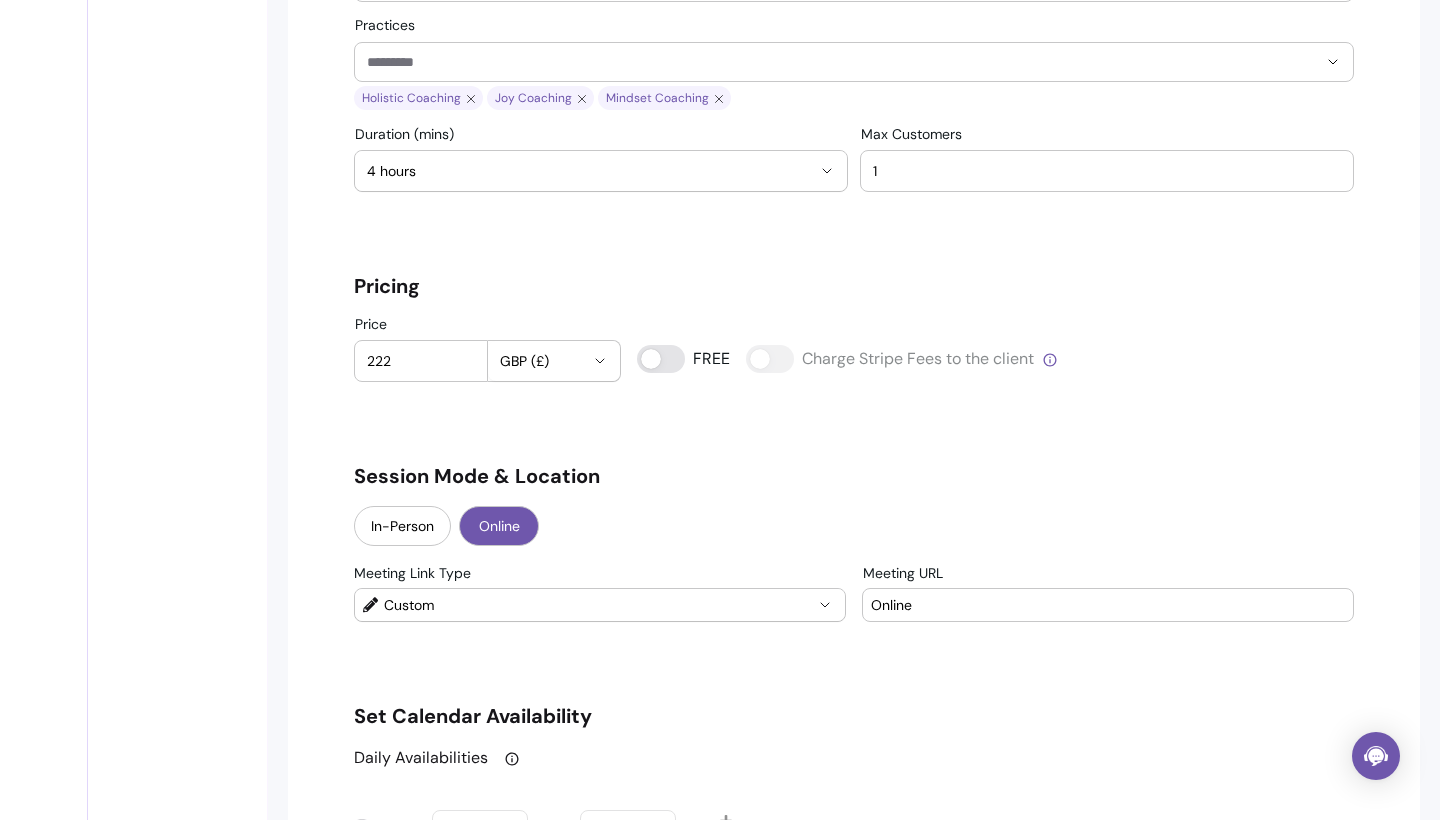 scroll, scrollTop: 1259, scrollLeft: 0, axis: vertical 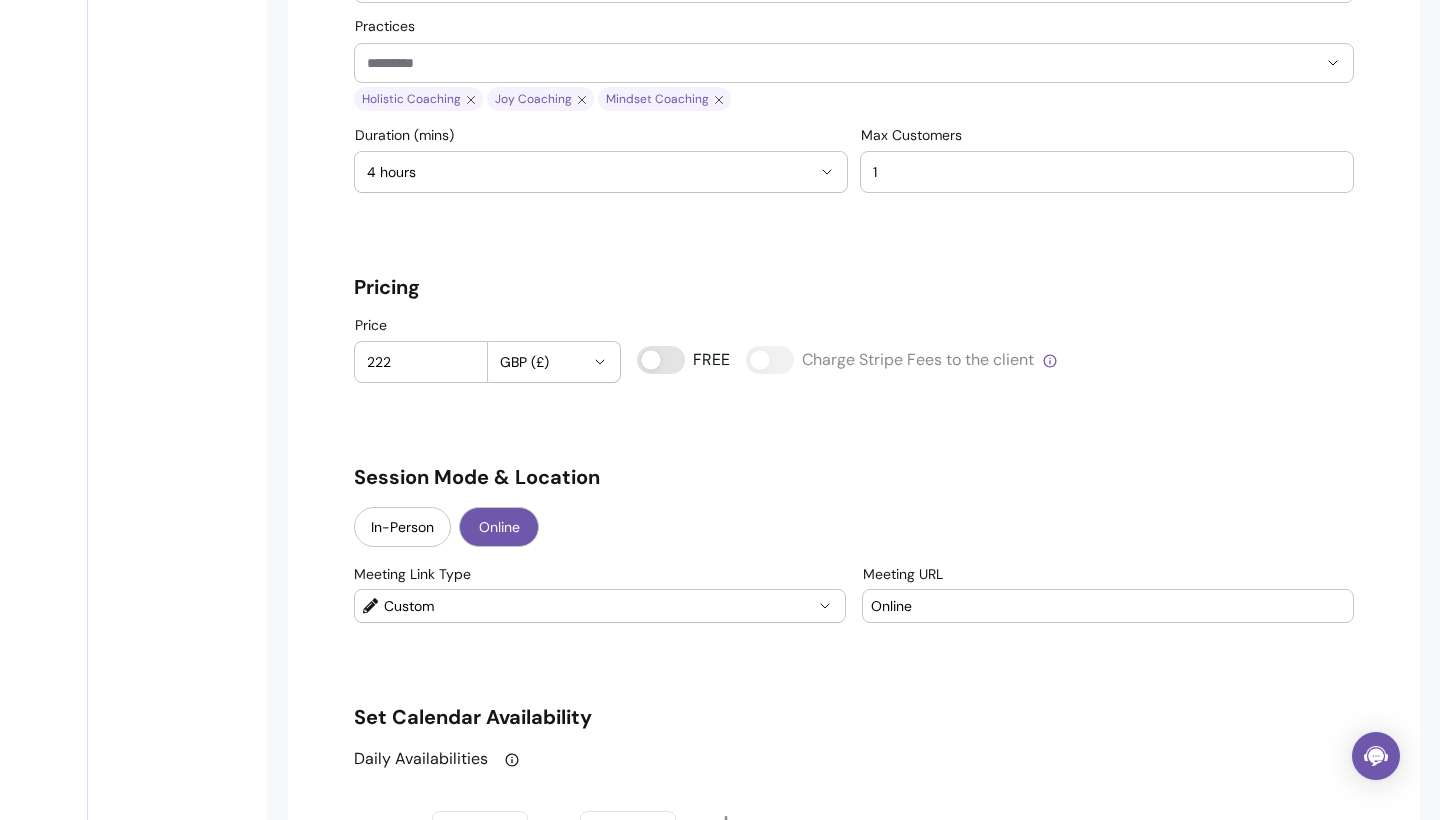 click on "**********" at bounding box center (854, 644) 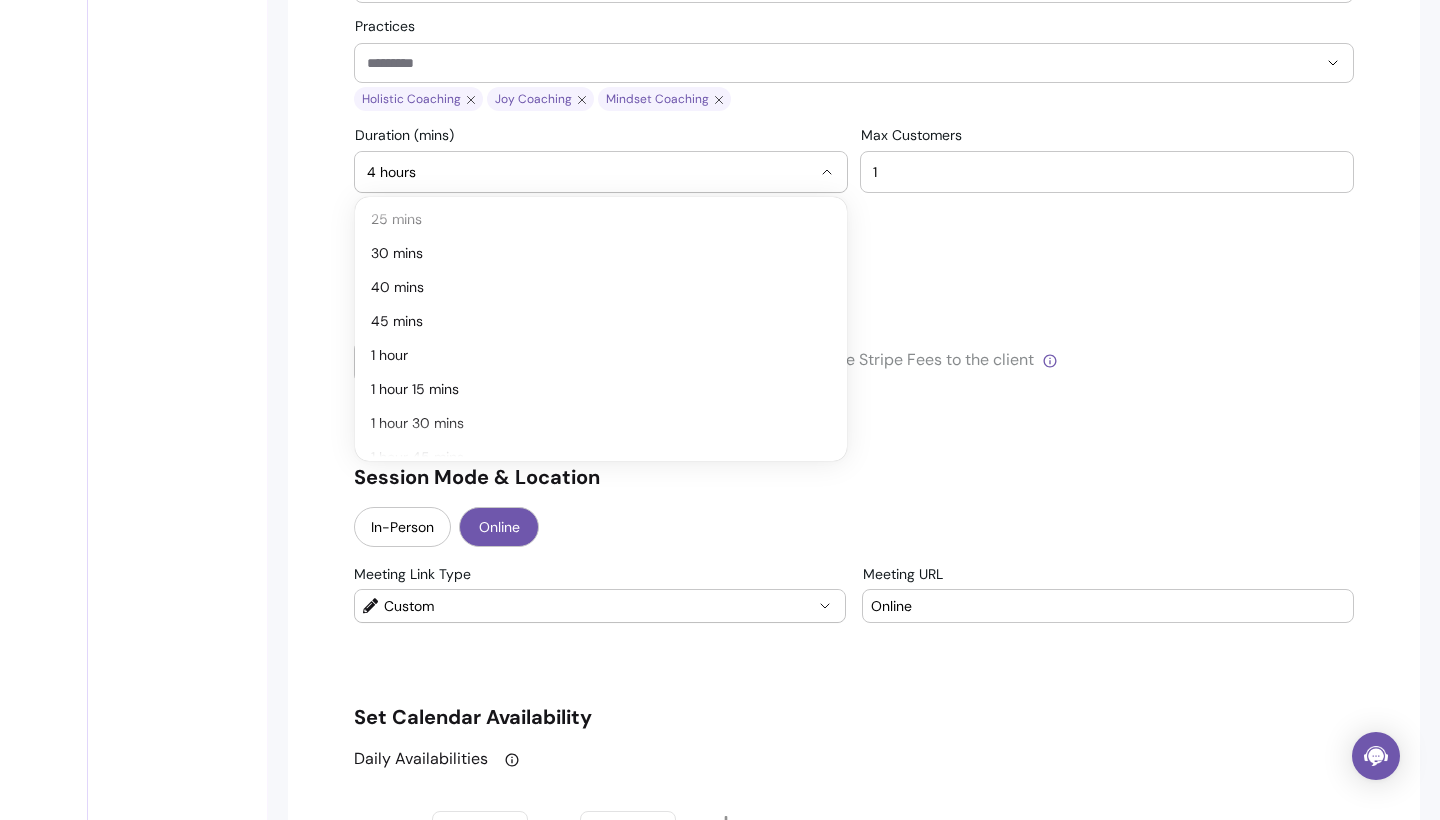 scroll, scrollTop: 67, scrollLeft: 0, axis: vertical 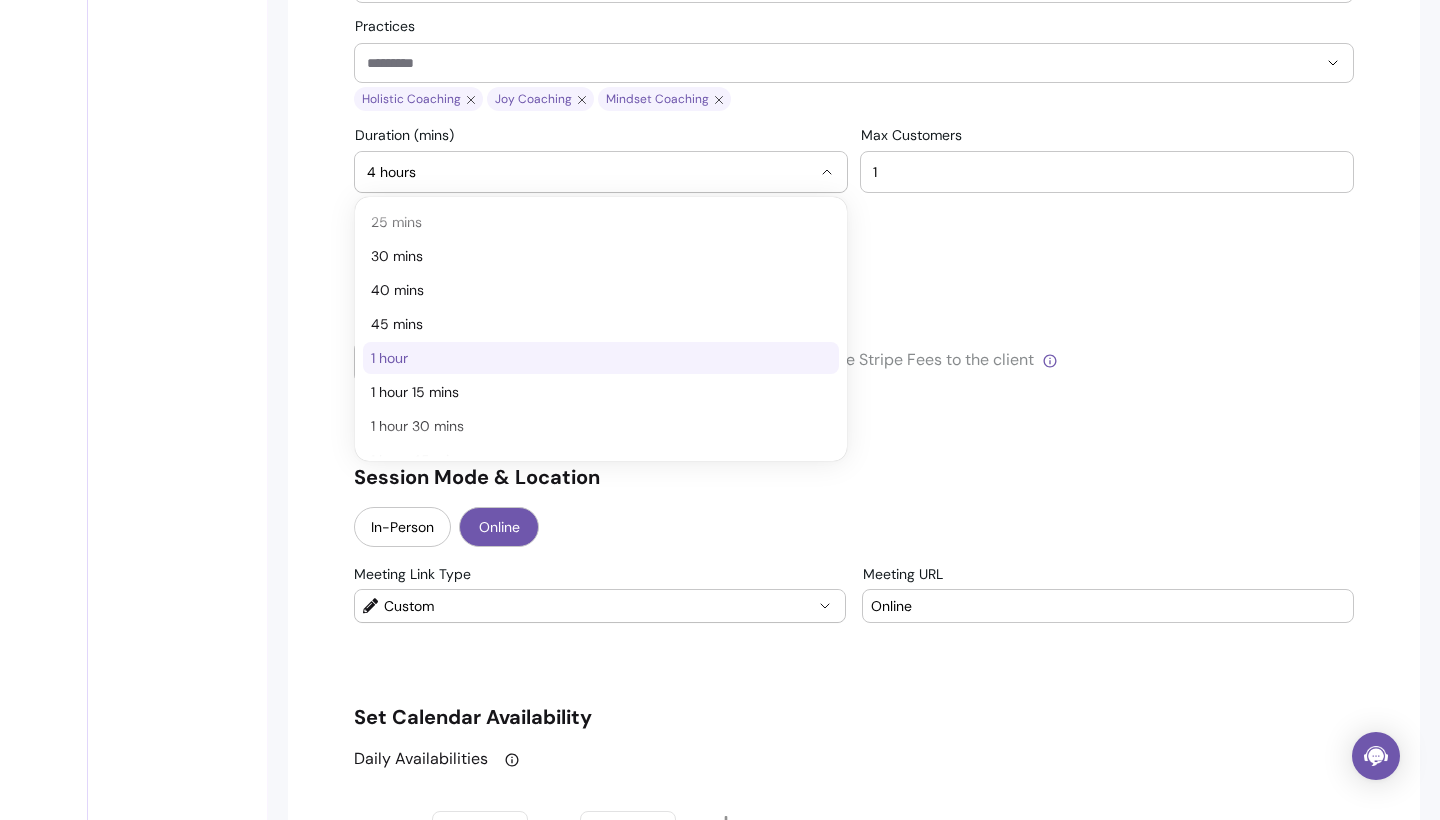 click on "1 hour" at bounding box center (591, 358) 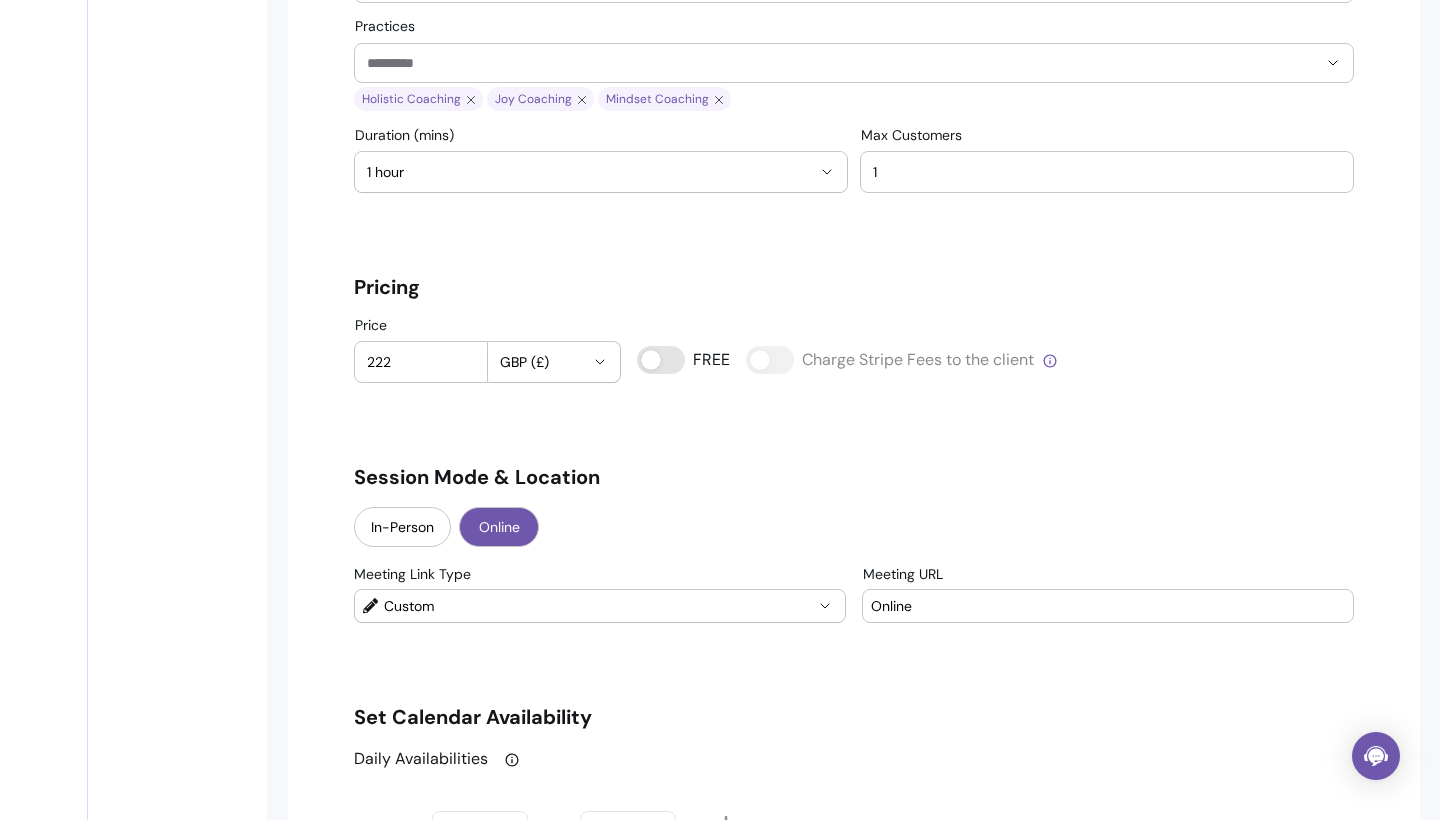 click on "**********" at bounding box center [854, 644] 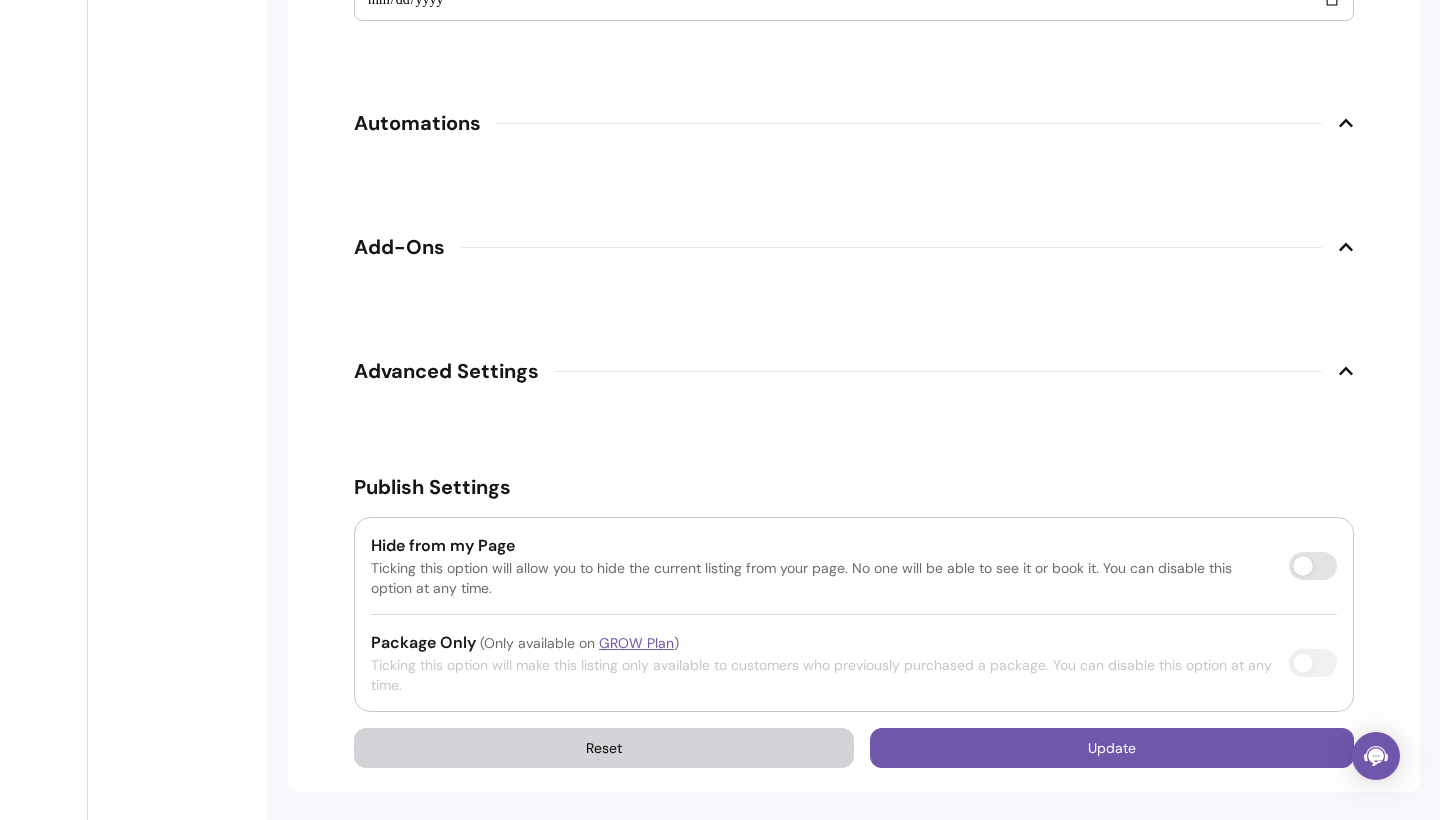scroll, scrollTop: 2866, scrollLeft: 0, axis: vertical 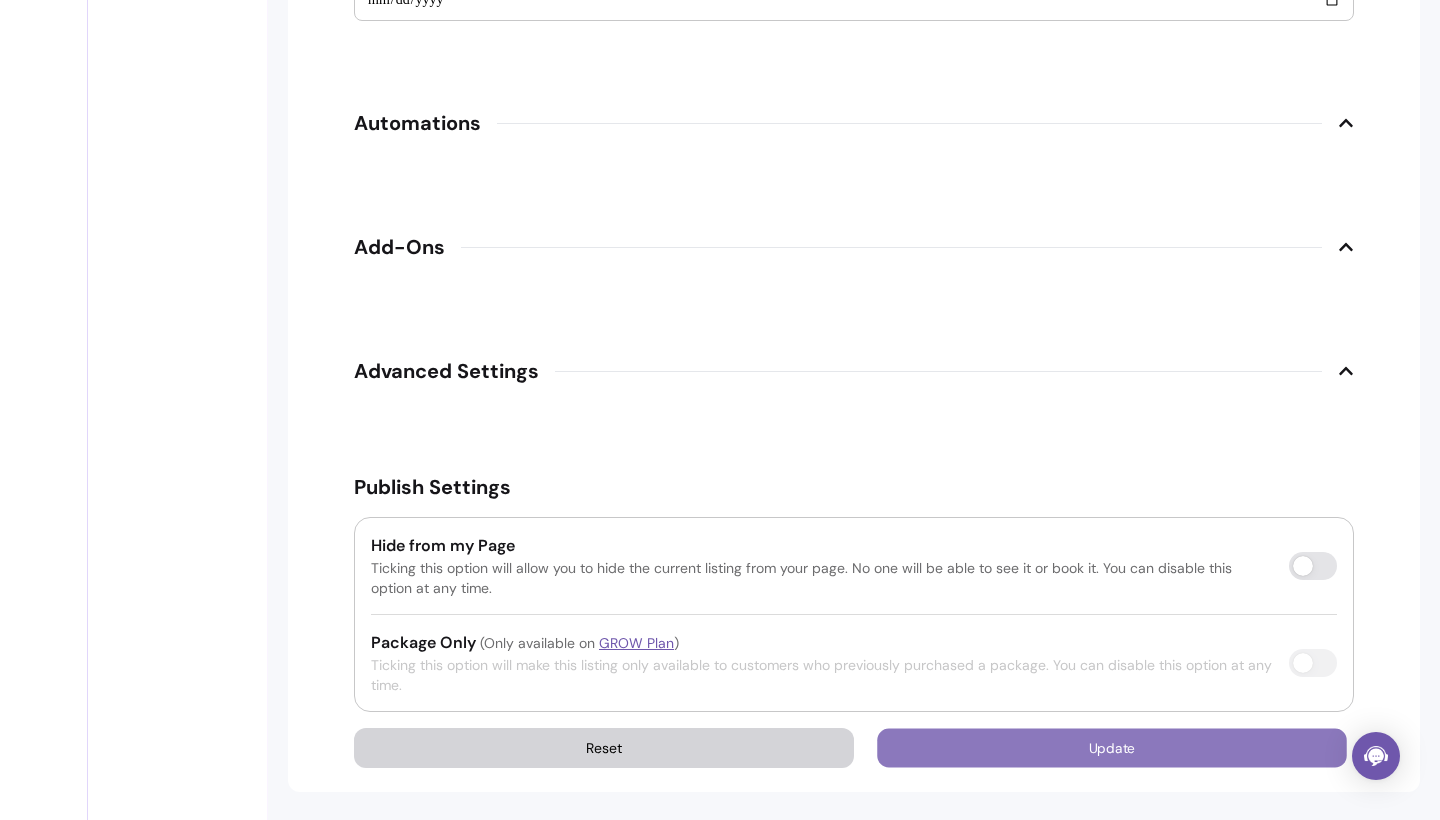 click on "Update" at bounding box center (1112, 748) 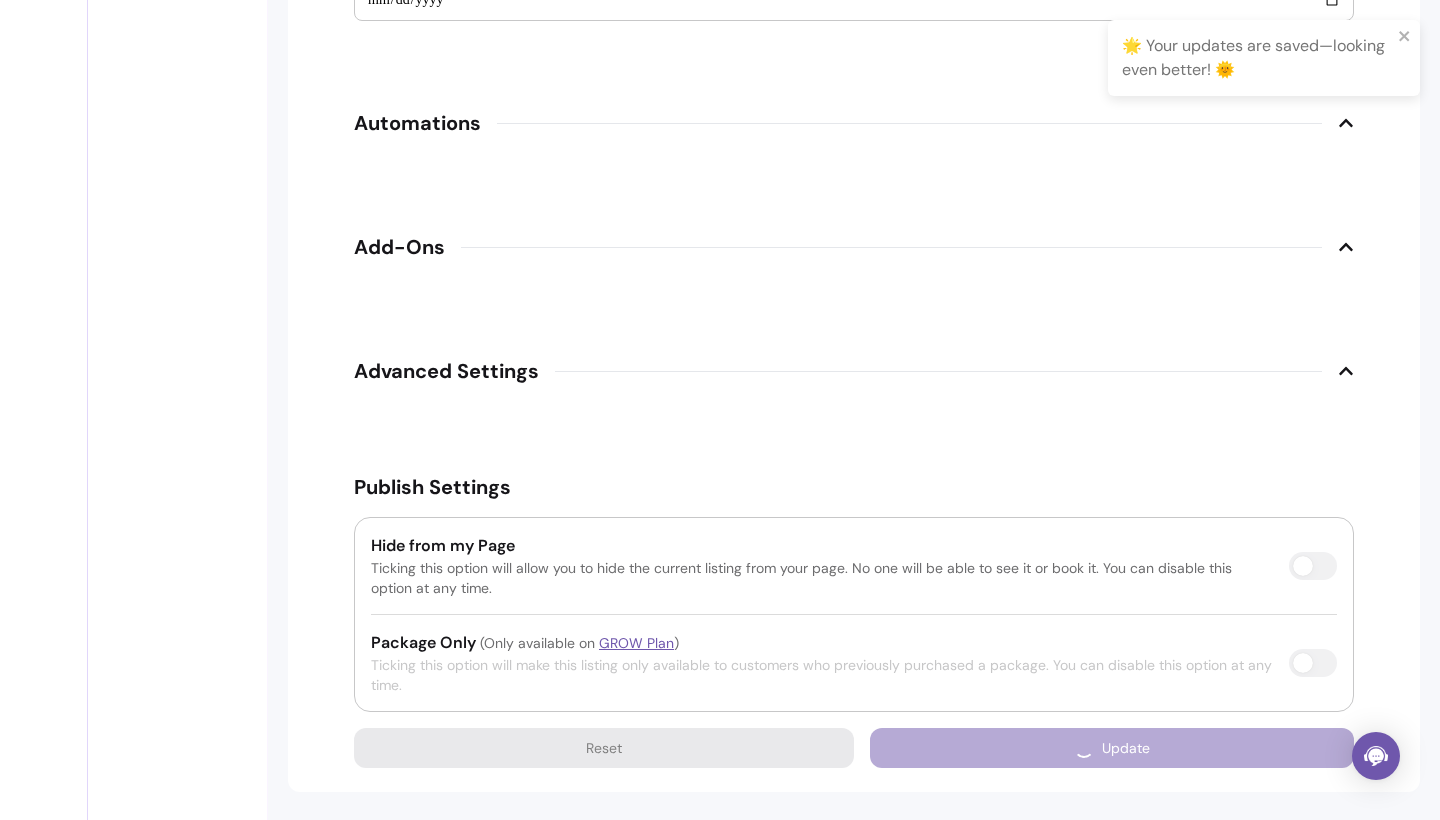 scroll, scrollTop: 68, scrollLeft: 0, axis: vertical 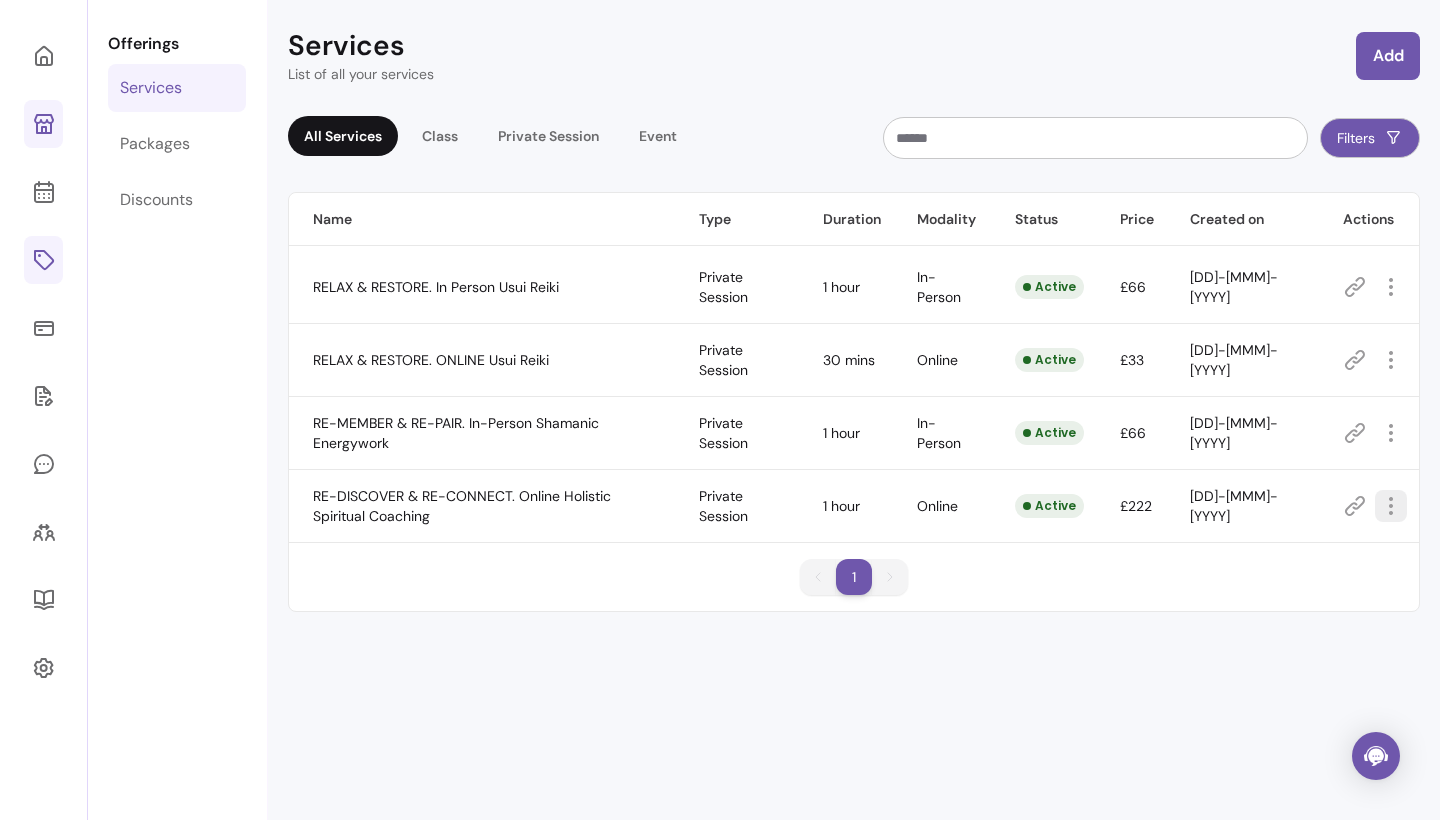 click 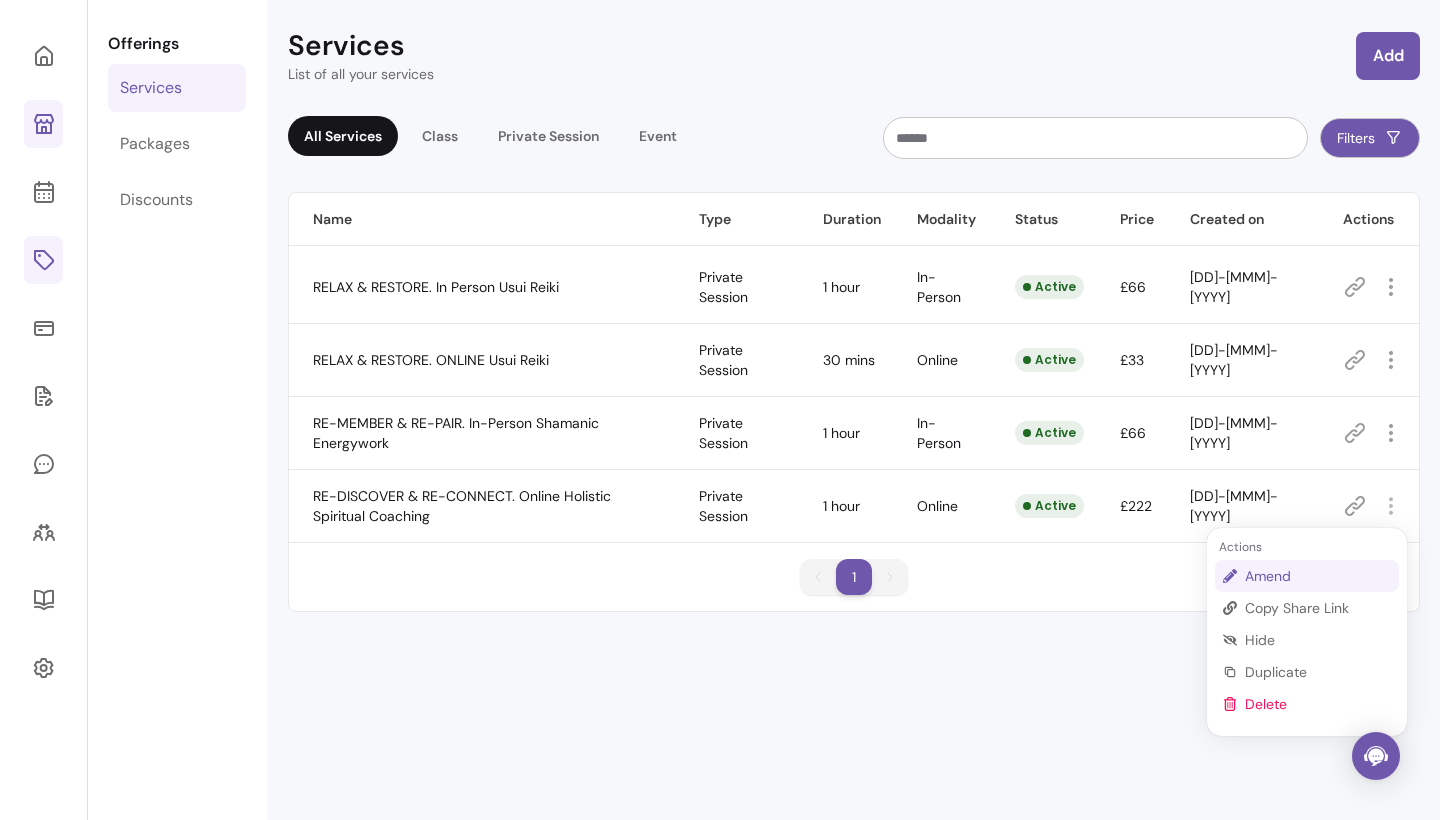 click on "Amend" at bounding box center (1318, 576) 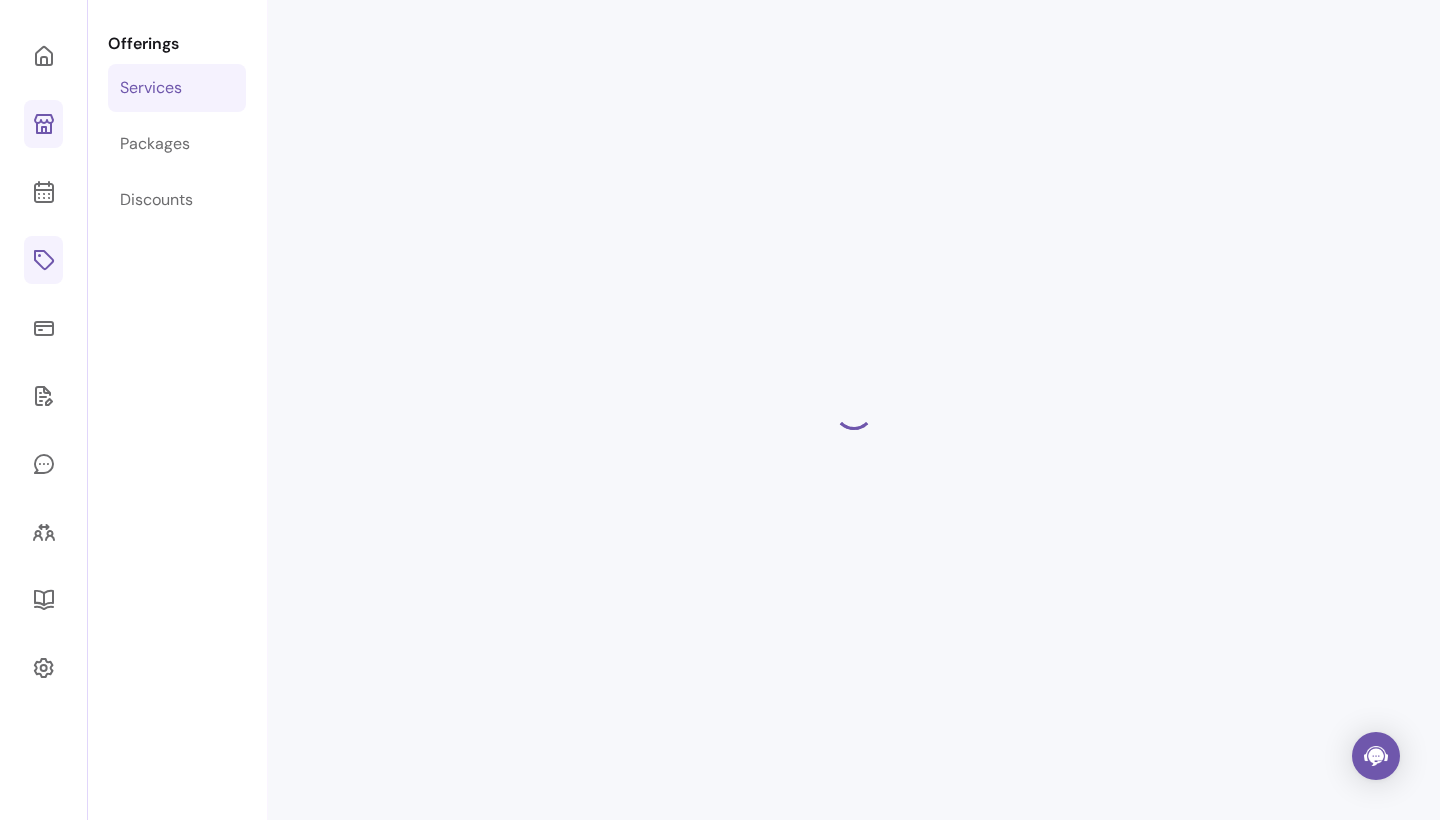 select on "**" 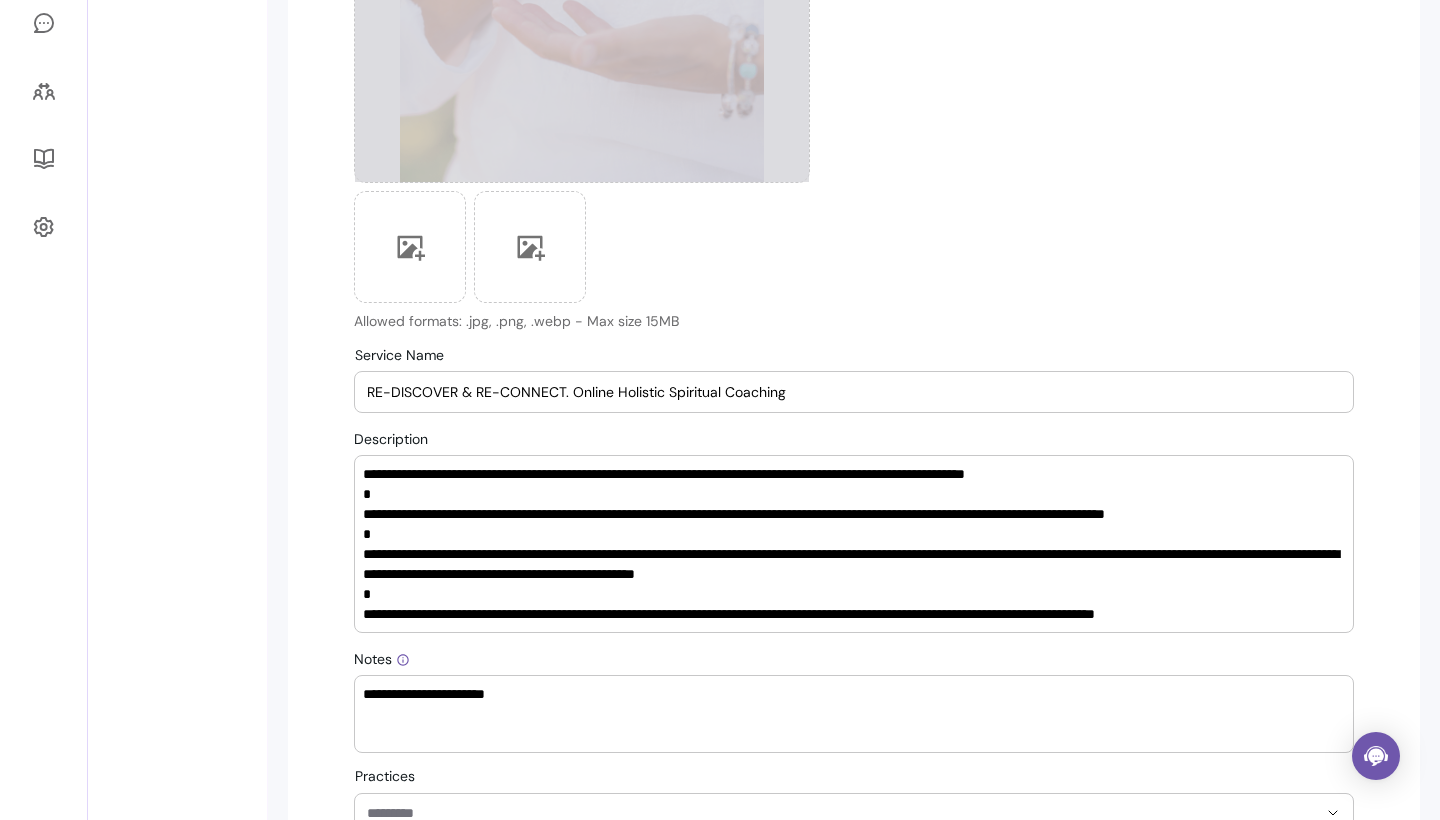 scroll, scrollTop: 510, scrollLeft: 0, axis: vertical 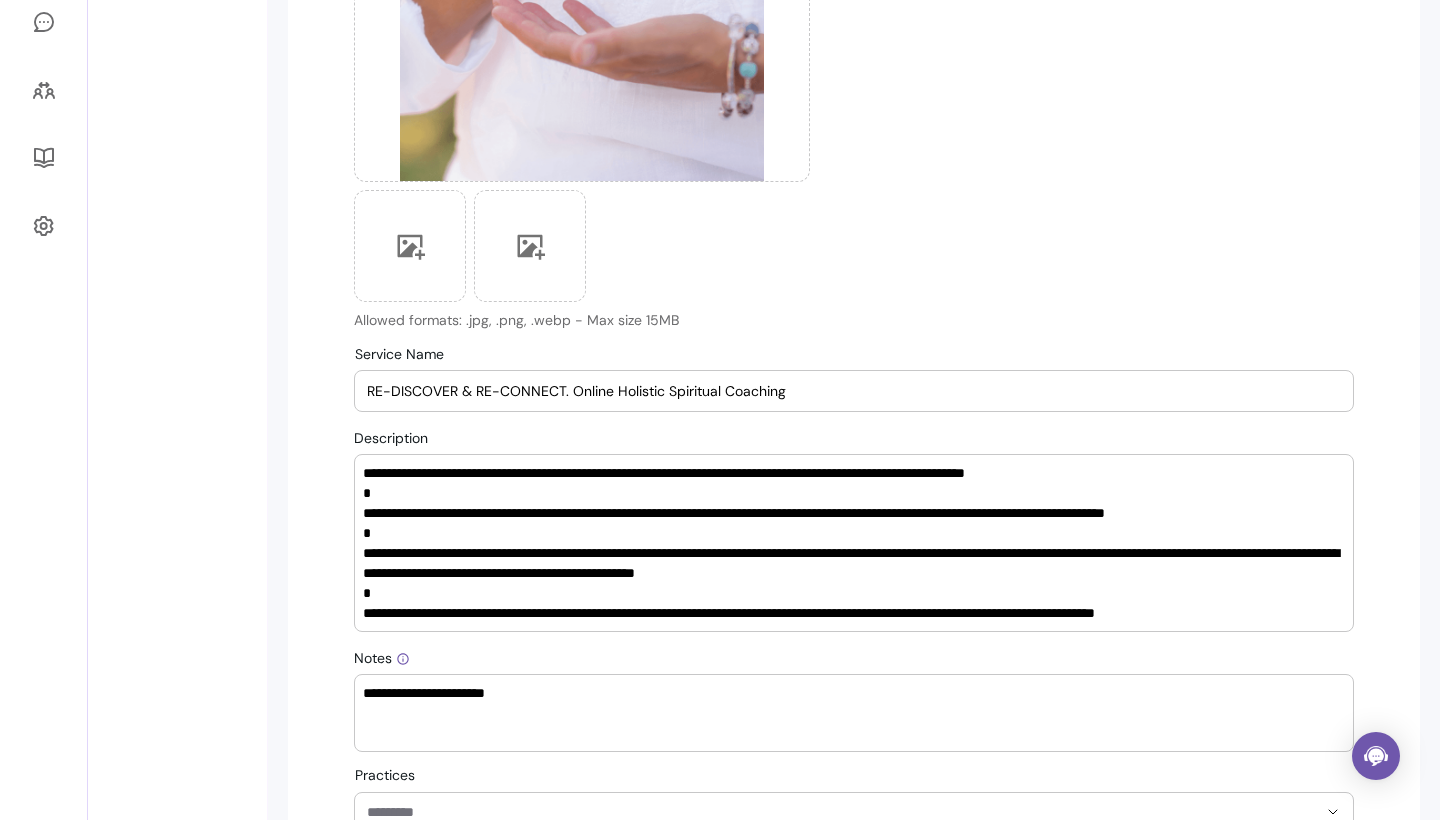 click on "RE-DISCOVER & RE-CONNECT. Online Holistic Spiritual Coaching" at bounding box center [854, 391] 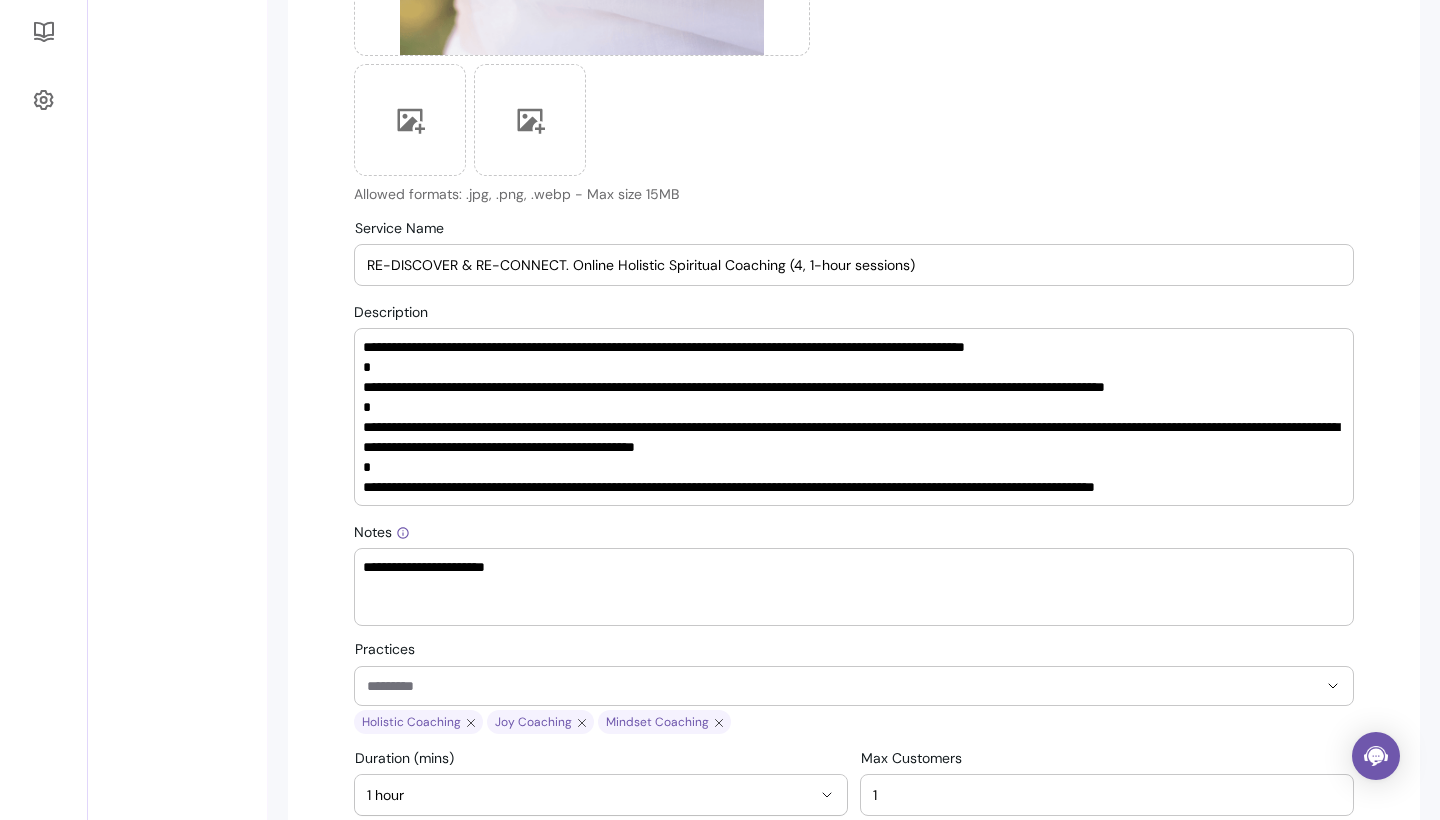 scroll, scrollTop: 620, scrollLeft: 0, axis: vertical 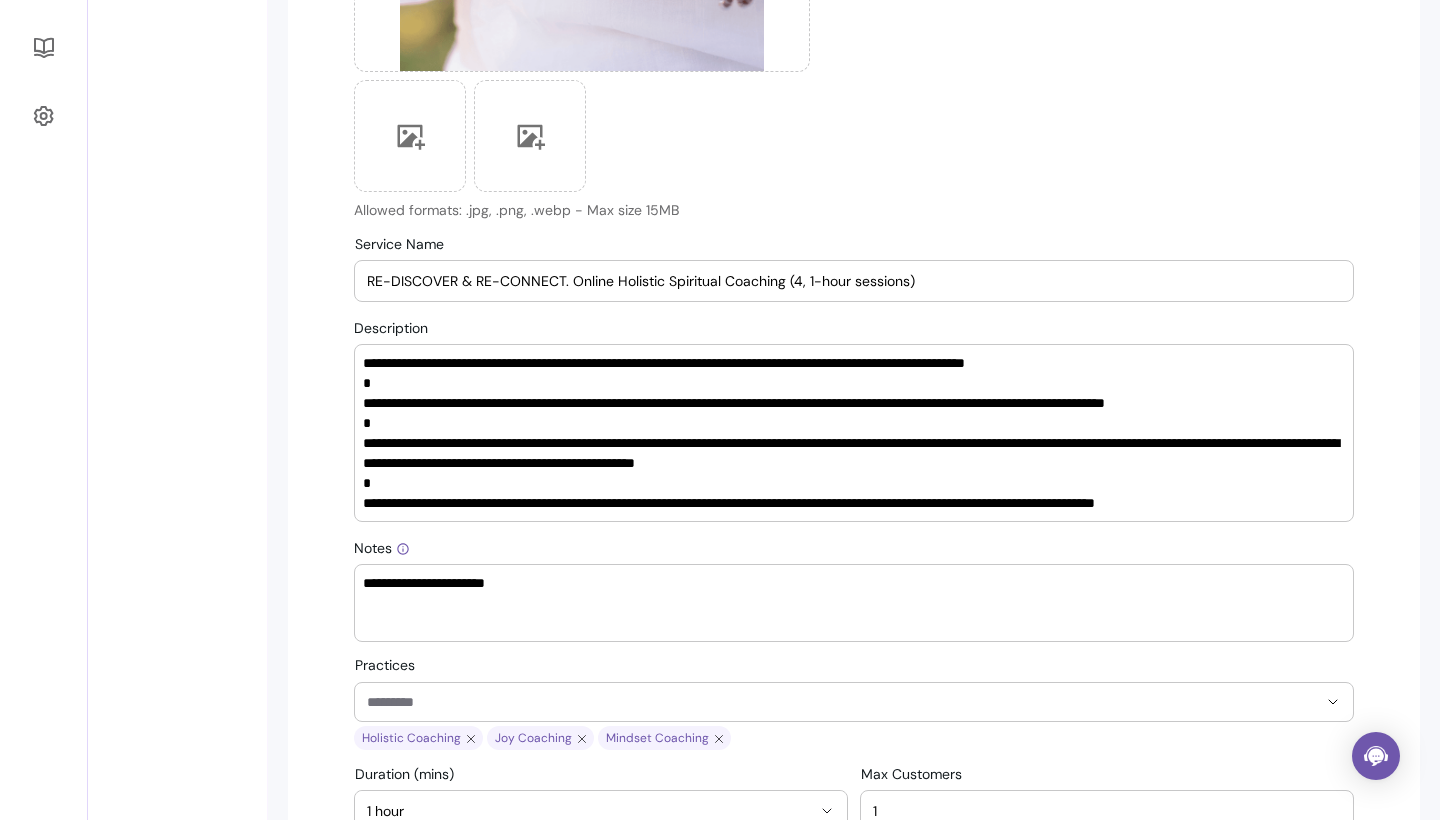 type on "RE-DISCOVER & RE-CONNECT. Online Holistic Spiritual Coaching (4, 1-hour sessions)" 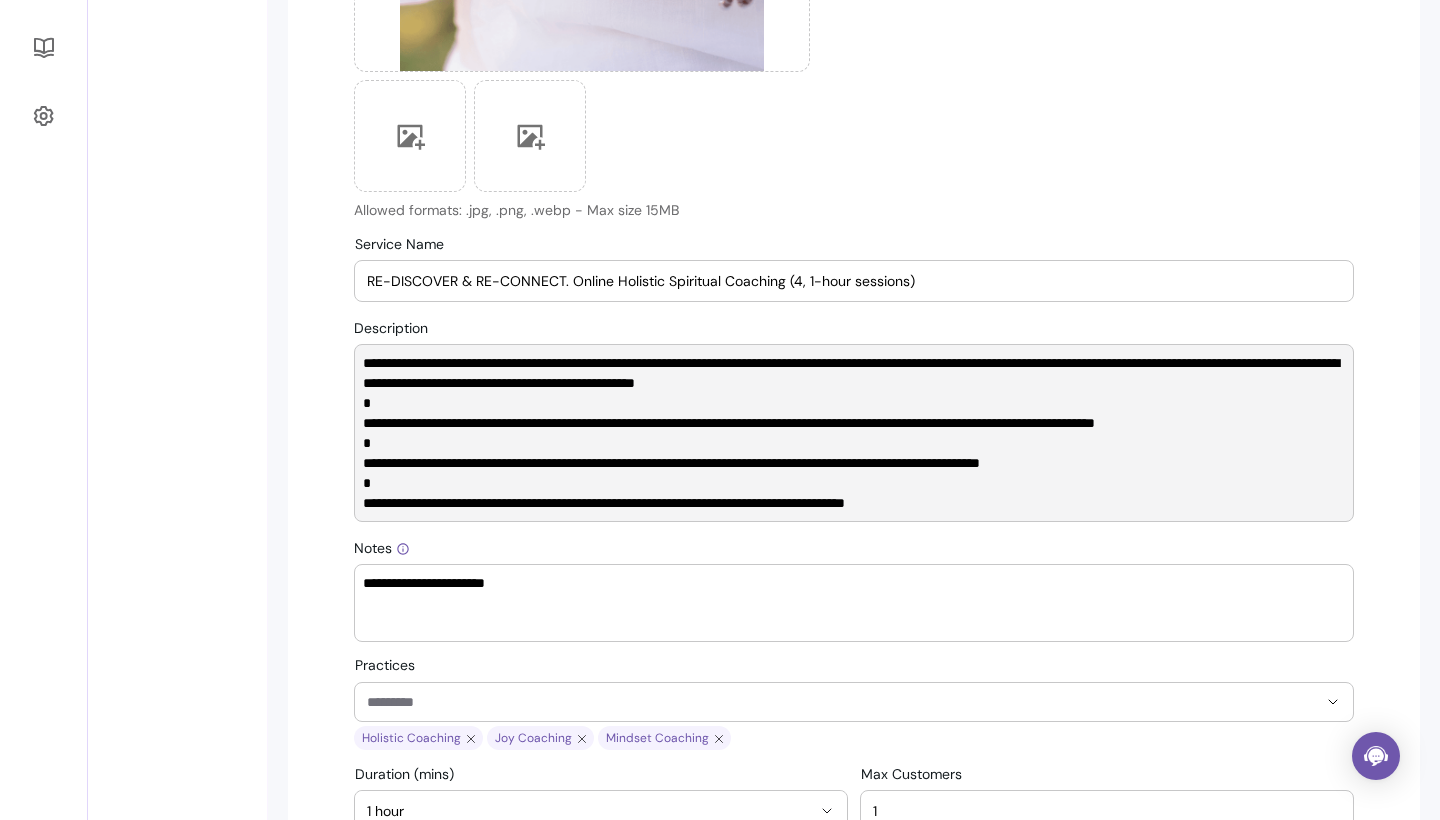 scroll, scrollTop: 80, scrollLeft: 0, axis: vertical 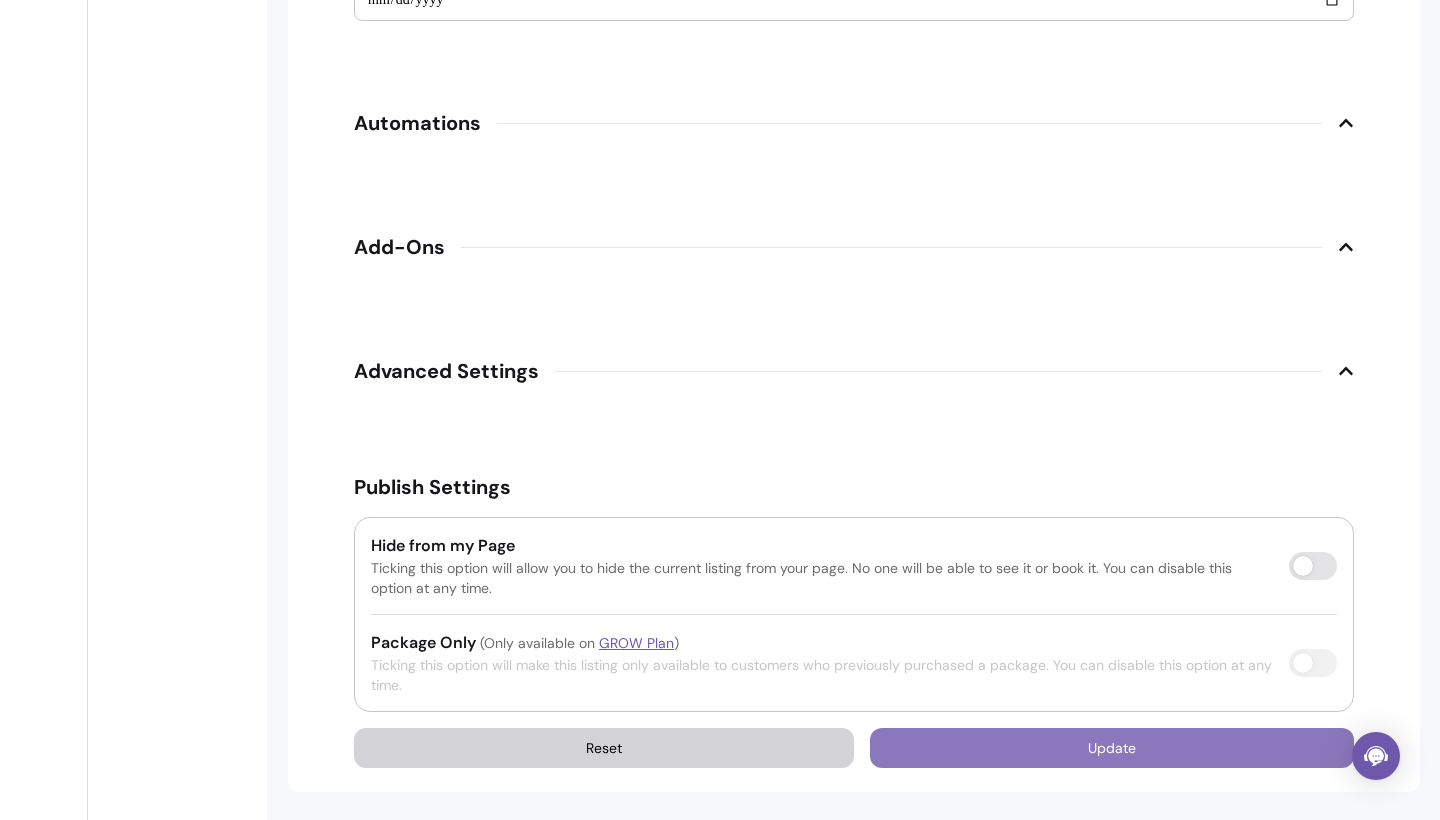 type on "**********" 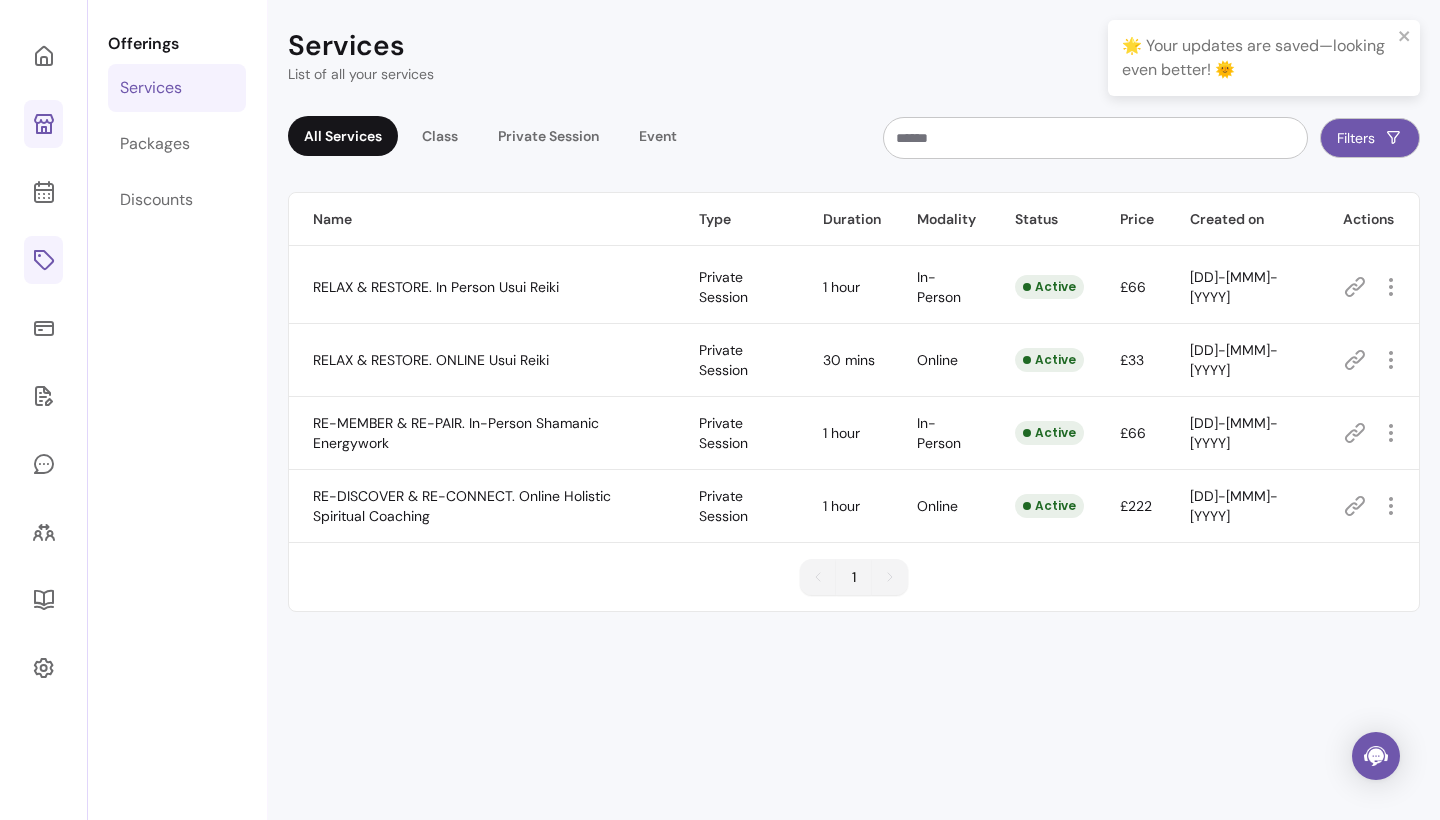 scroll, scrollTop: 68, scrollLeft: 0, axis: vertical 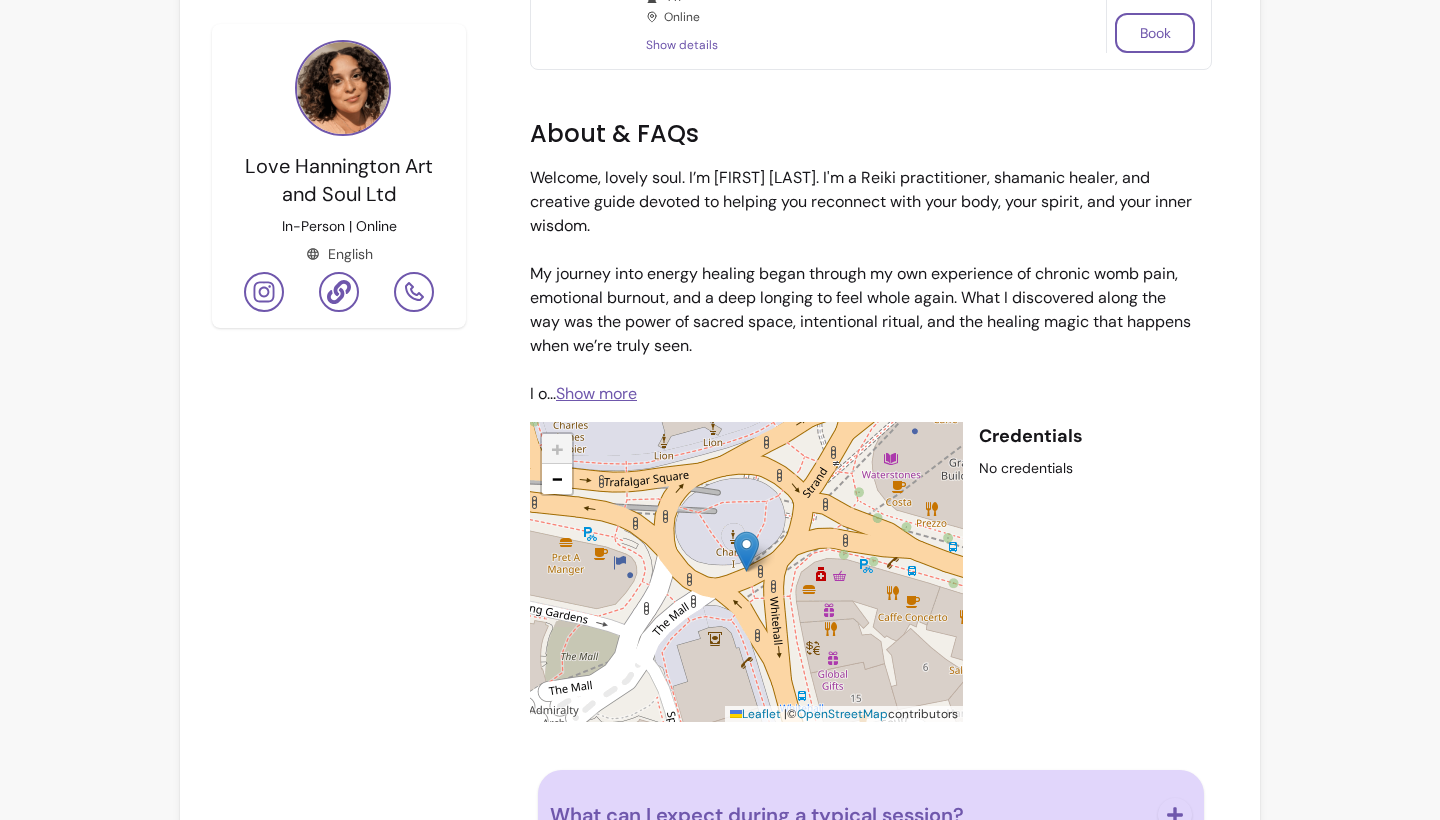 click on "Show more" at bounding box center [596, 393] 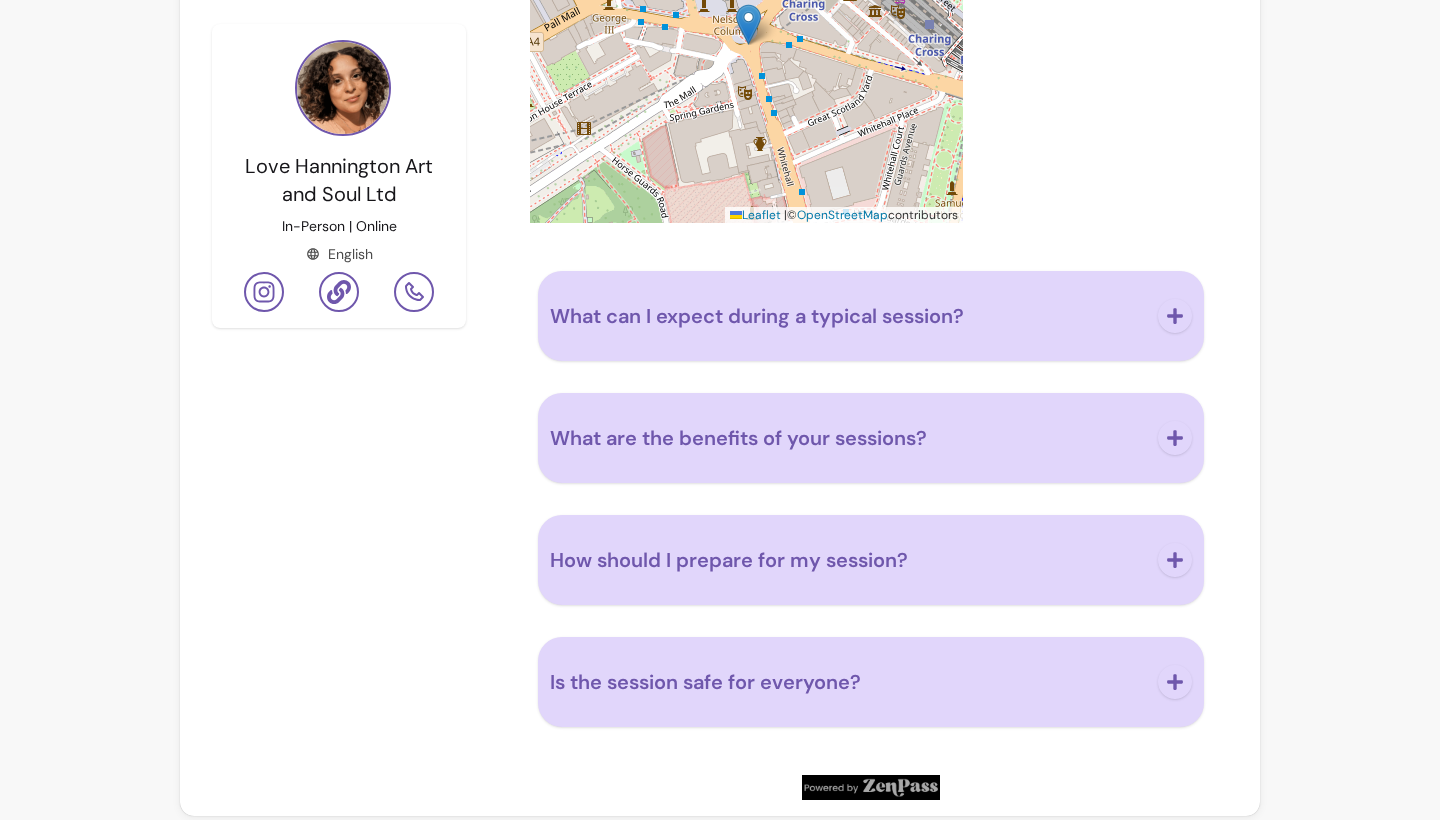 scroll, scrollTop: 2446, scrollLeft: 0, axis: vertical 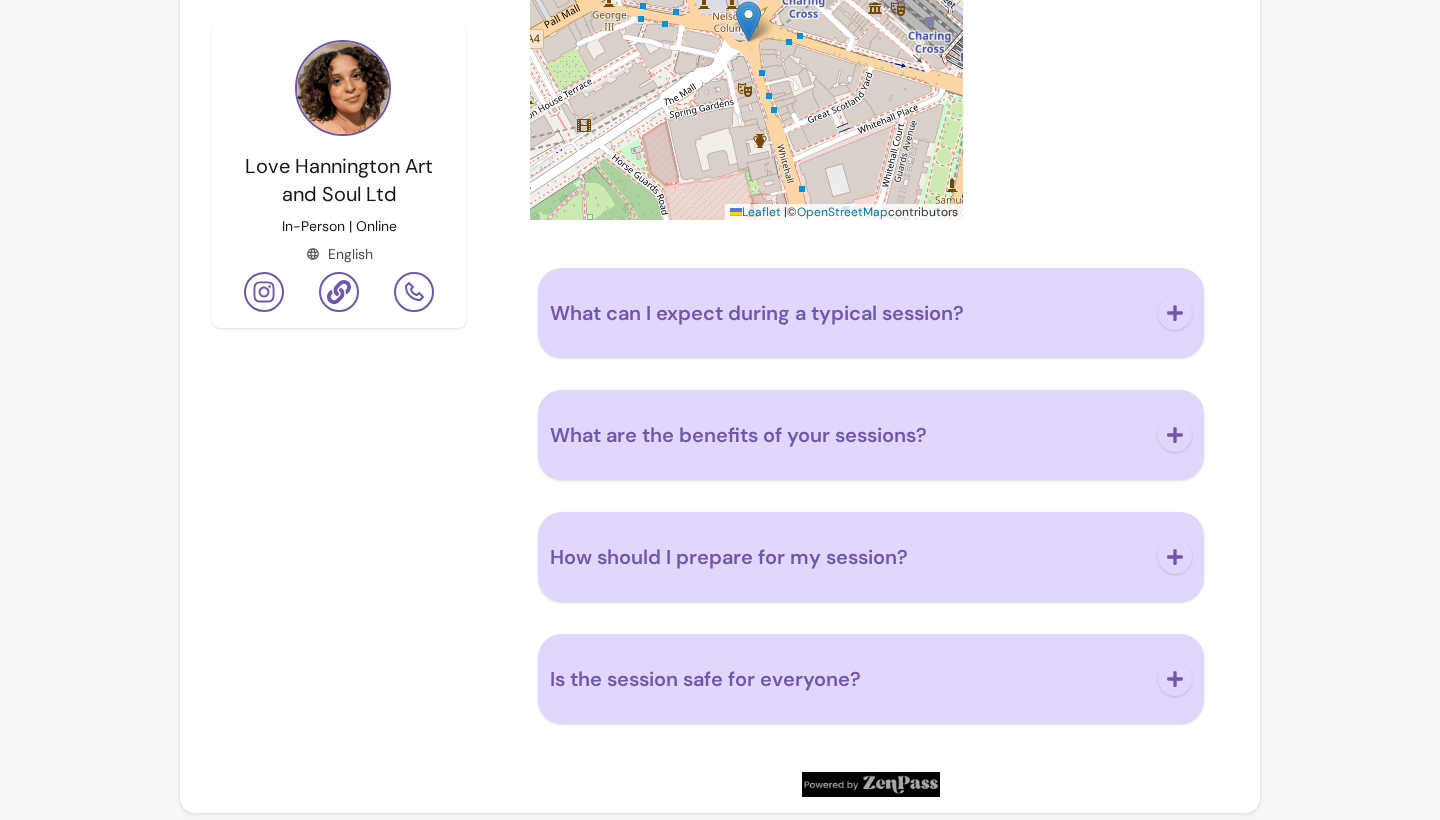 click 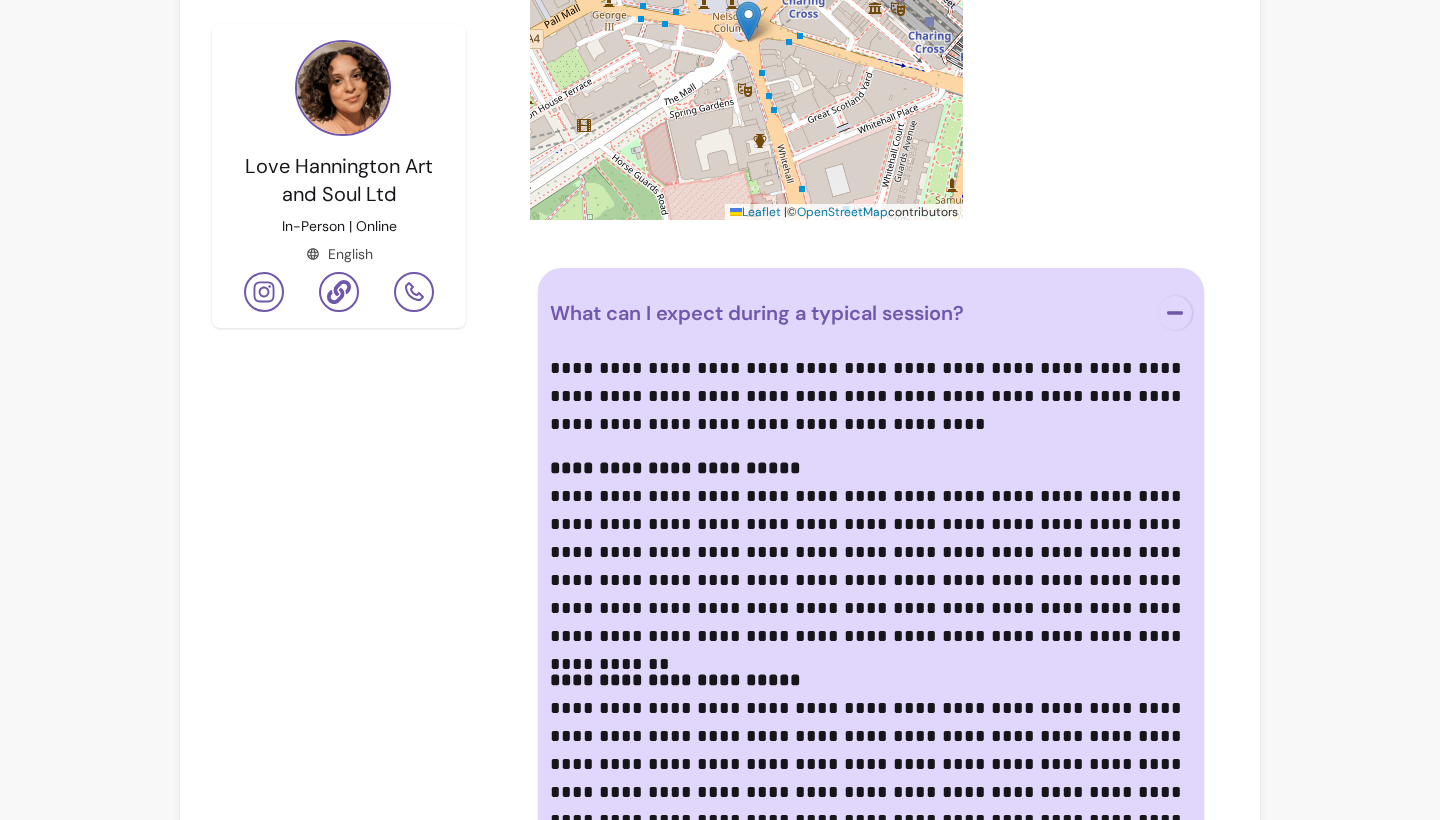 click 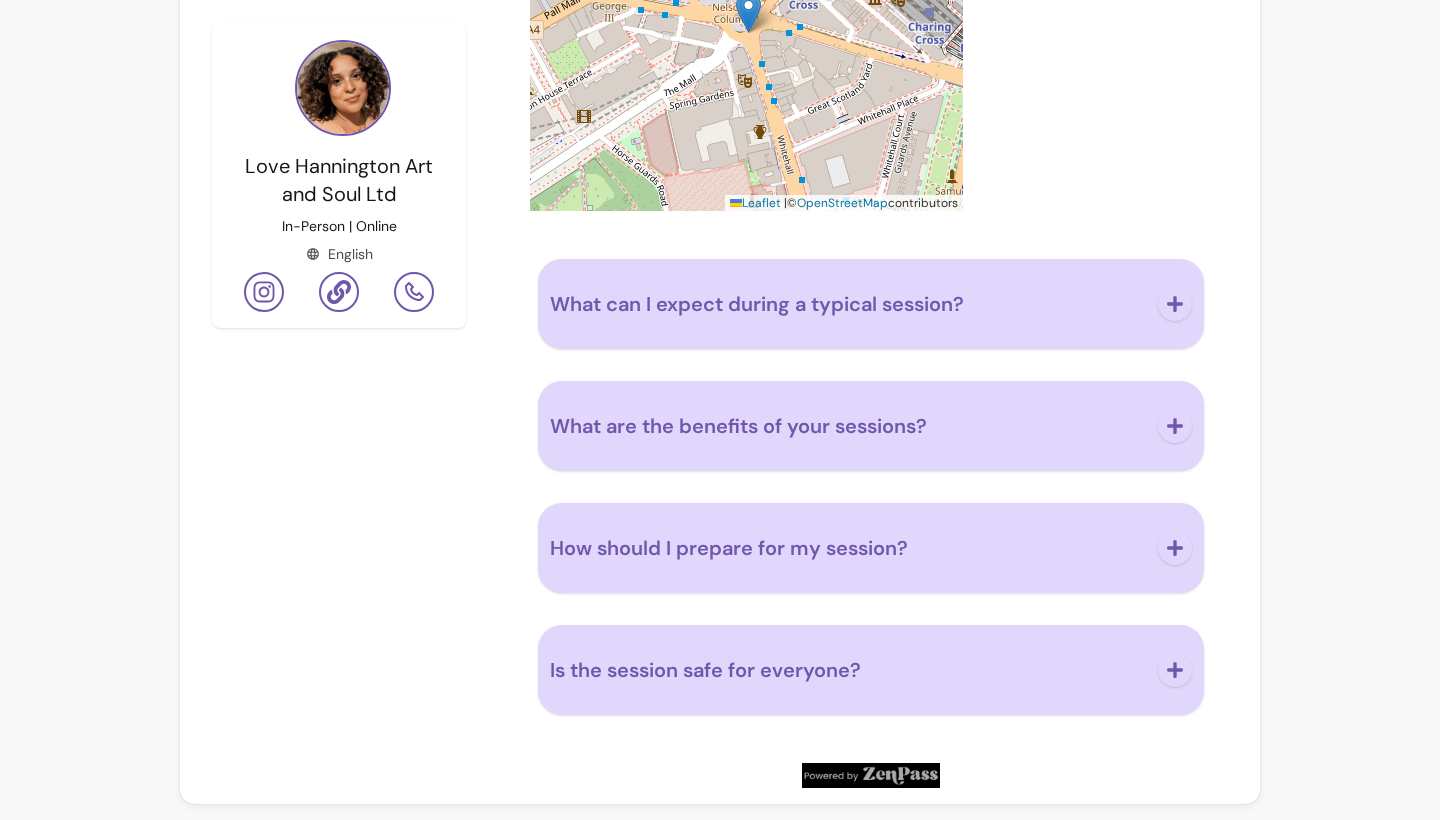 click on "What are the benefits of your sessions?" at bounding box center [848, 426] 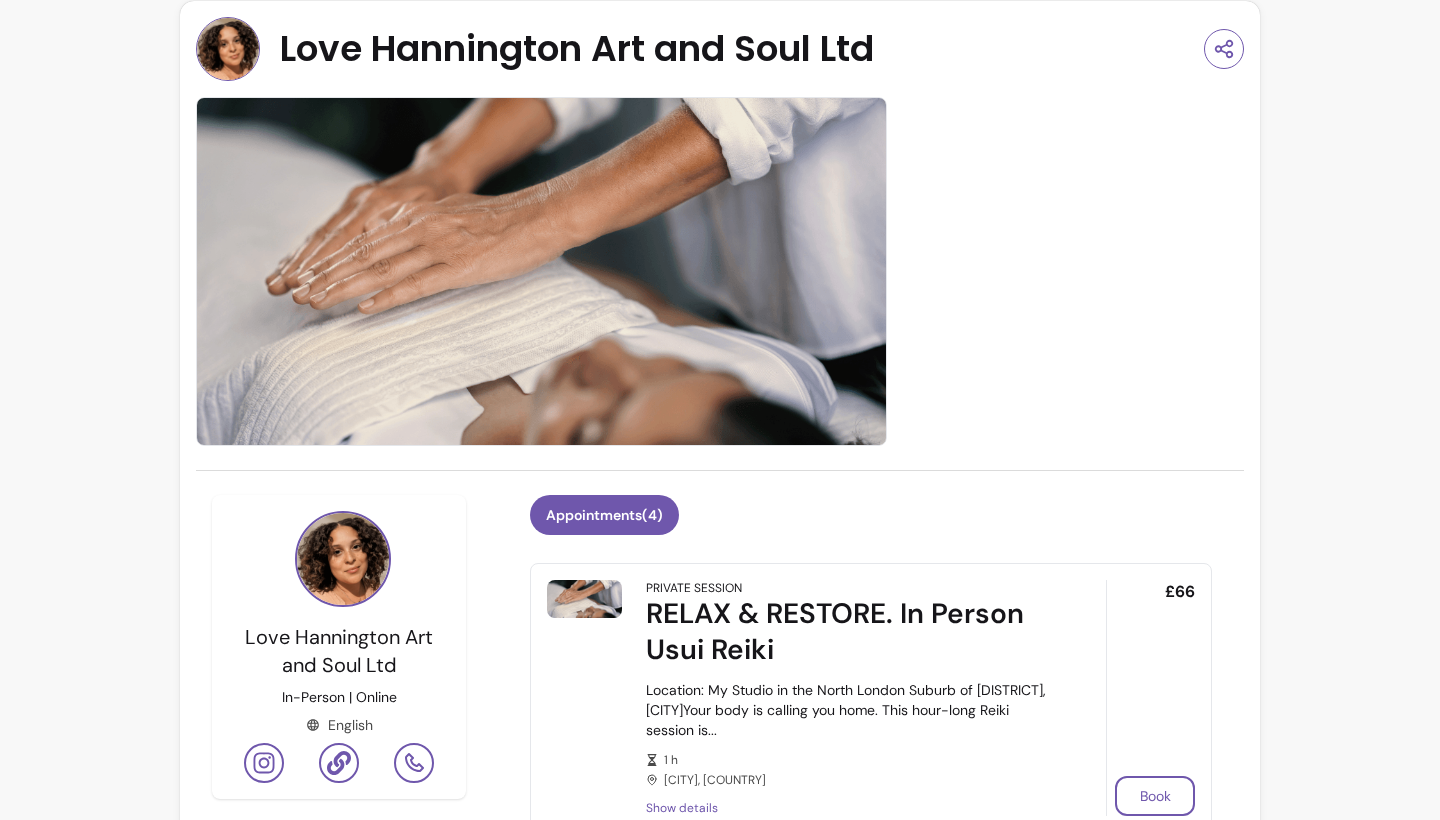 scroll, scrollTop: 16, scrollLeft: 0, axis: vertical 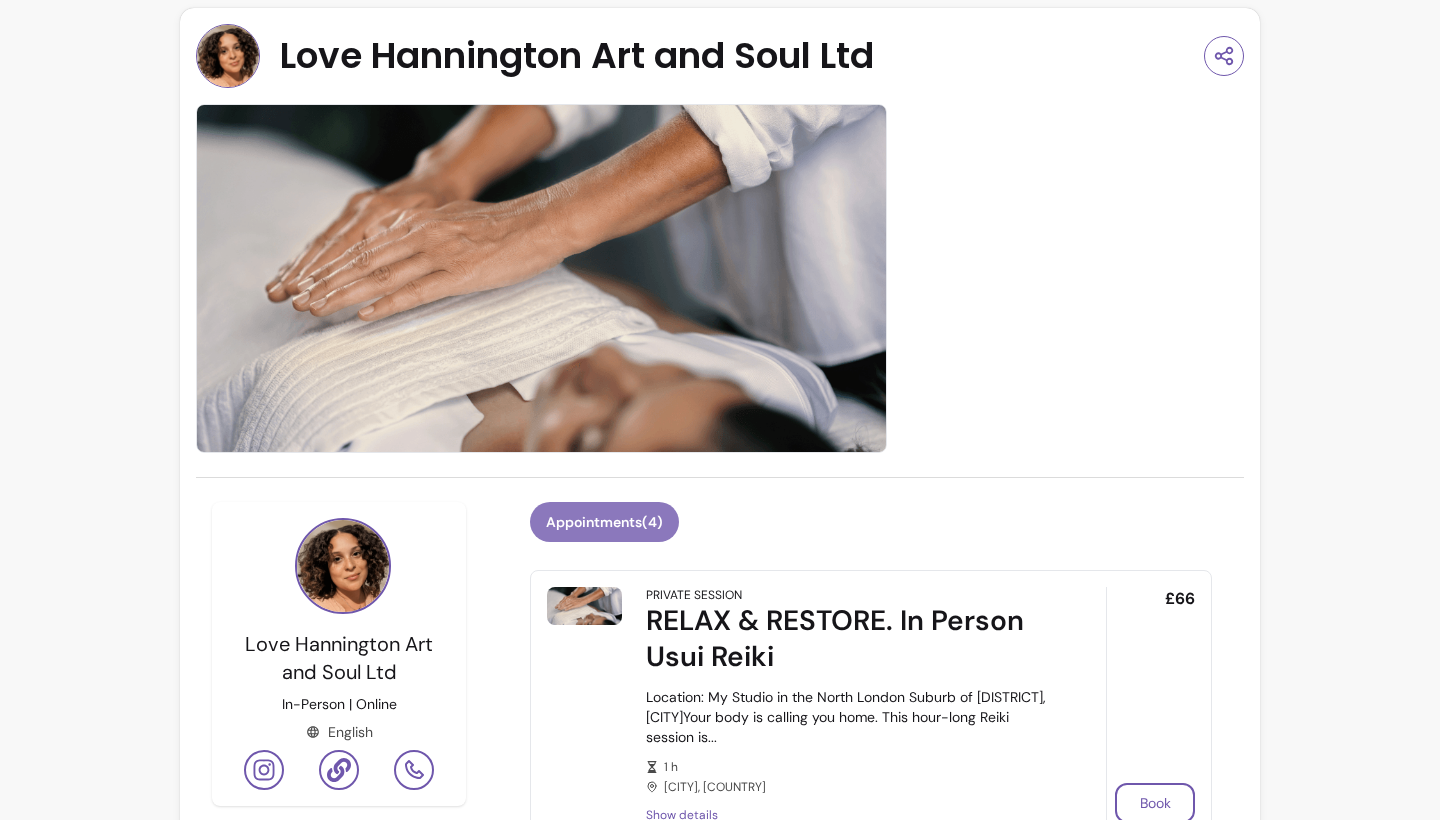 click on "Appointments  ( 4 )" at bounding box center (604, 522) 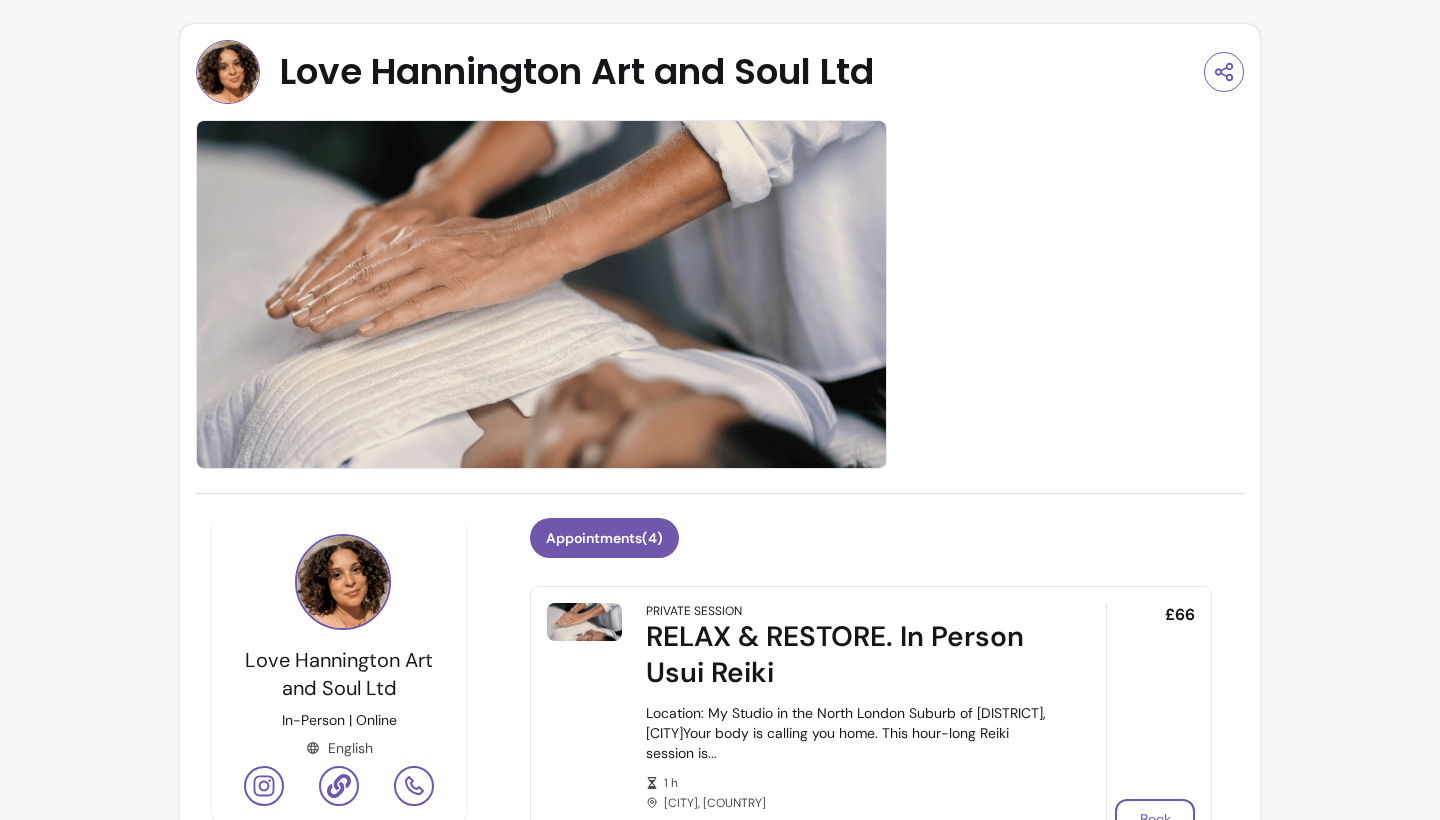 scroll, scrollTop: 0, scrollLeft: 0, axis: both 